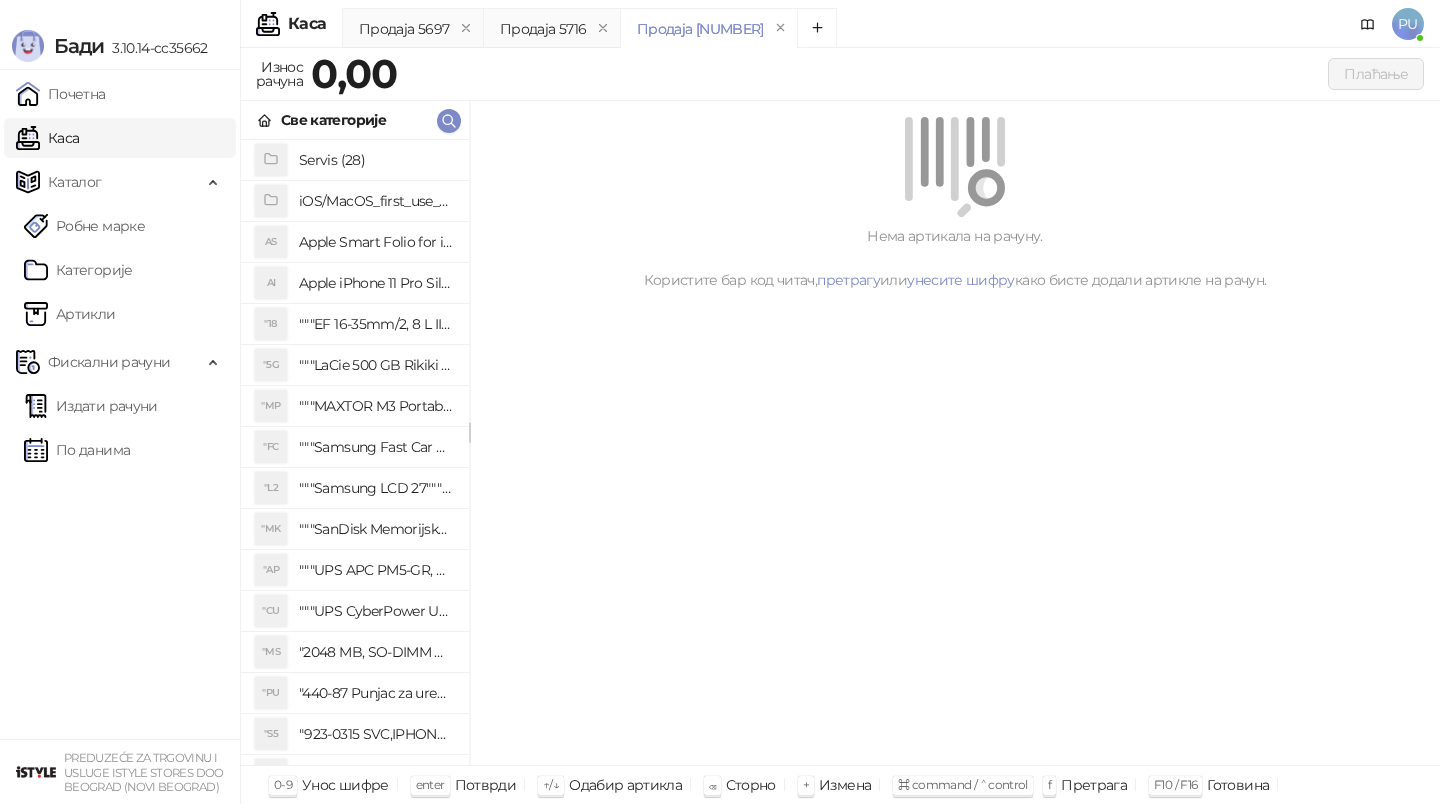 scroll, scrollTop: 0, scrollLeft: 0, axis: both 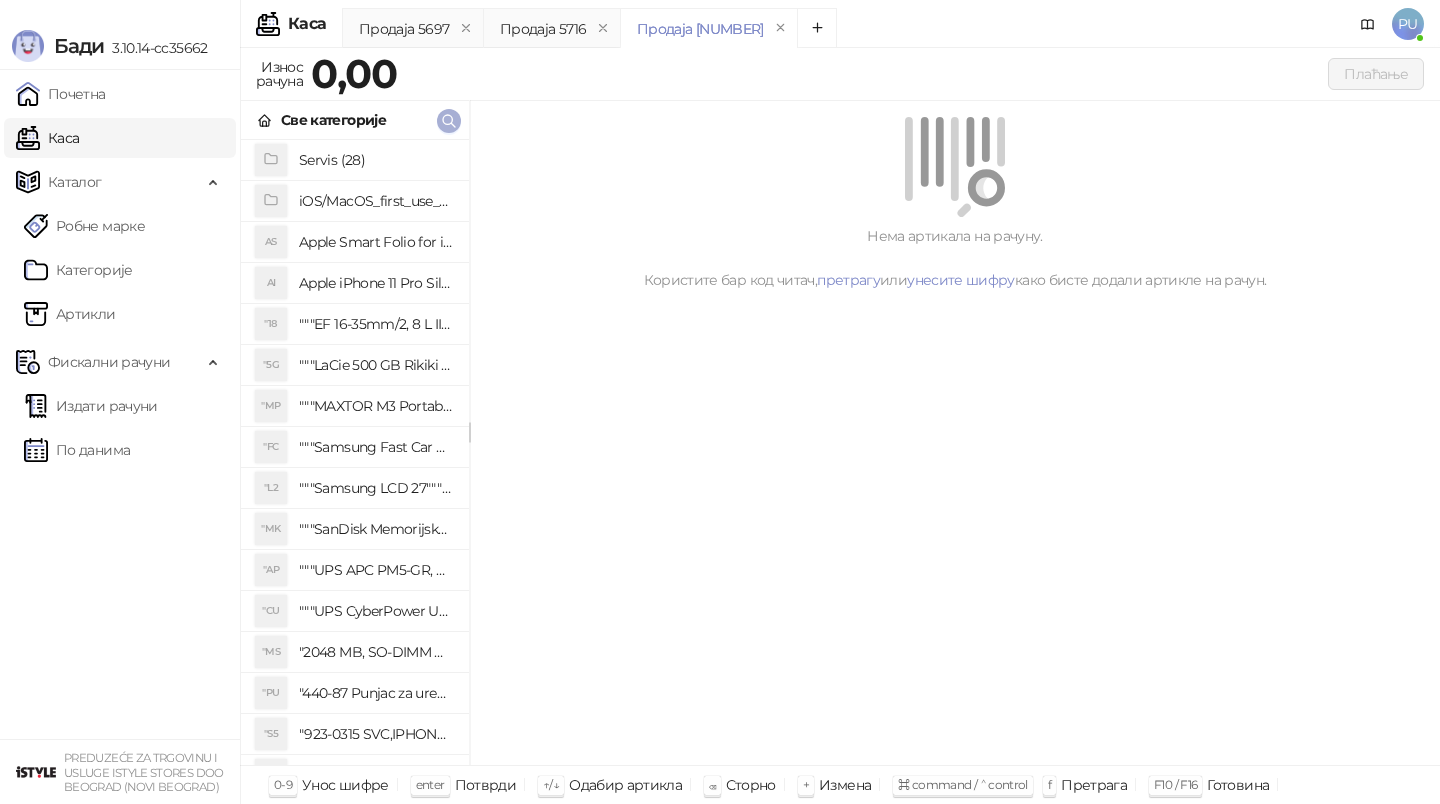 click 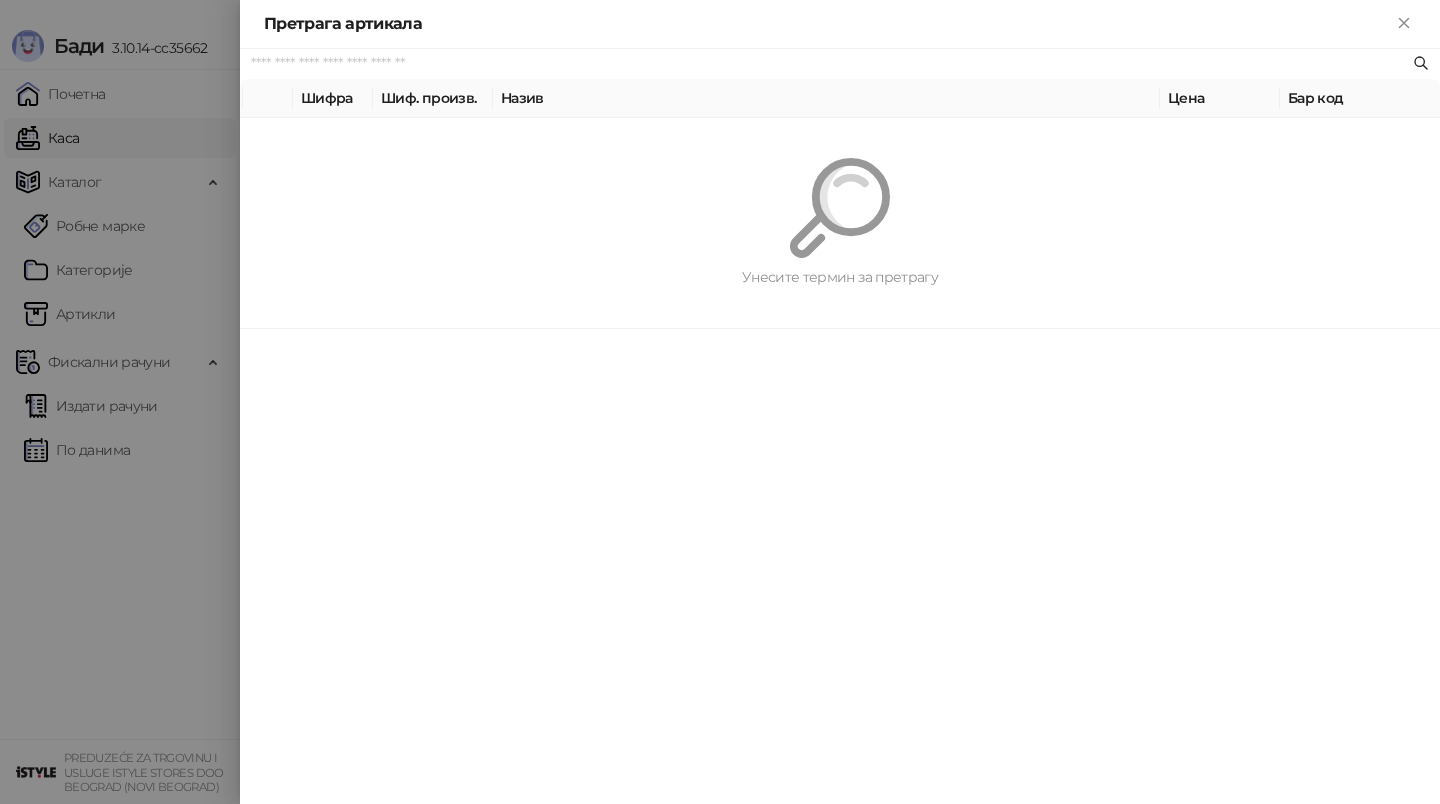 paste on "*********" 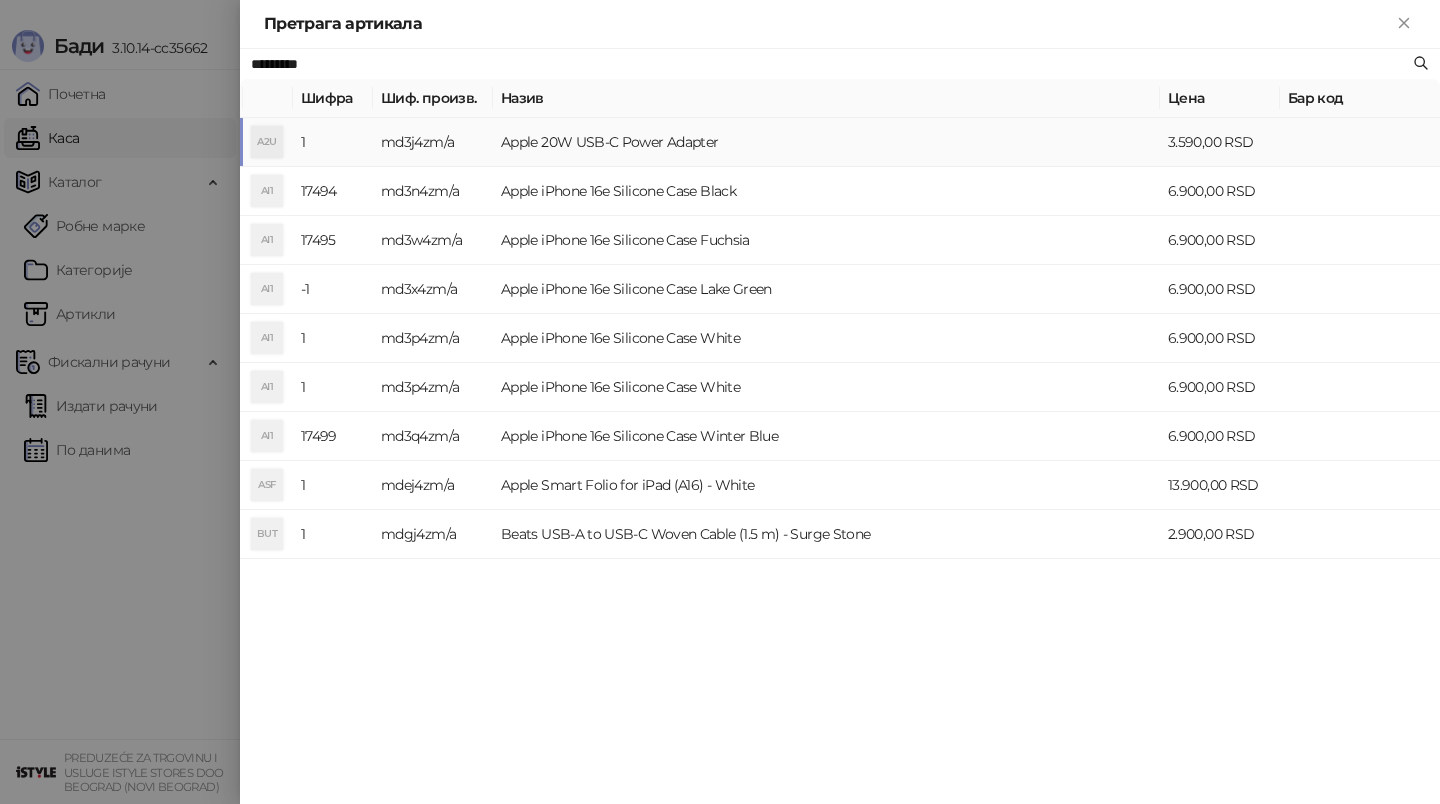 click on "Apple 20W USB-C Power Adapter" at bounding box center (826, 142) 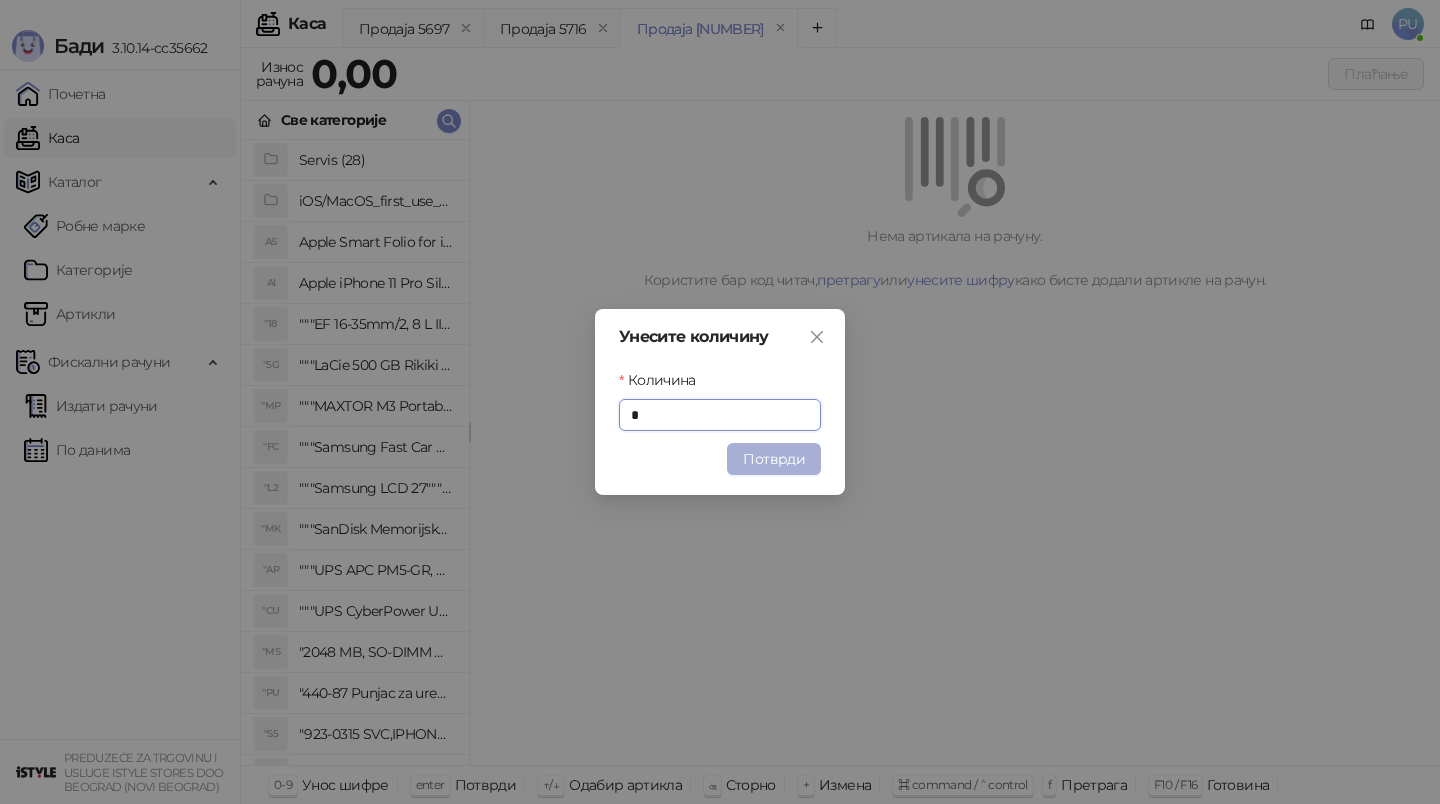 click on "Потврди" at bounding box center (774, 459) 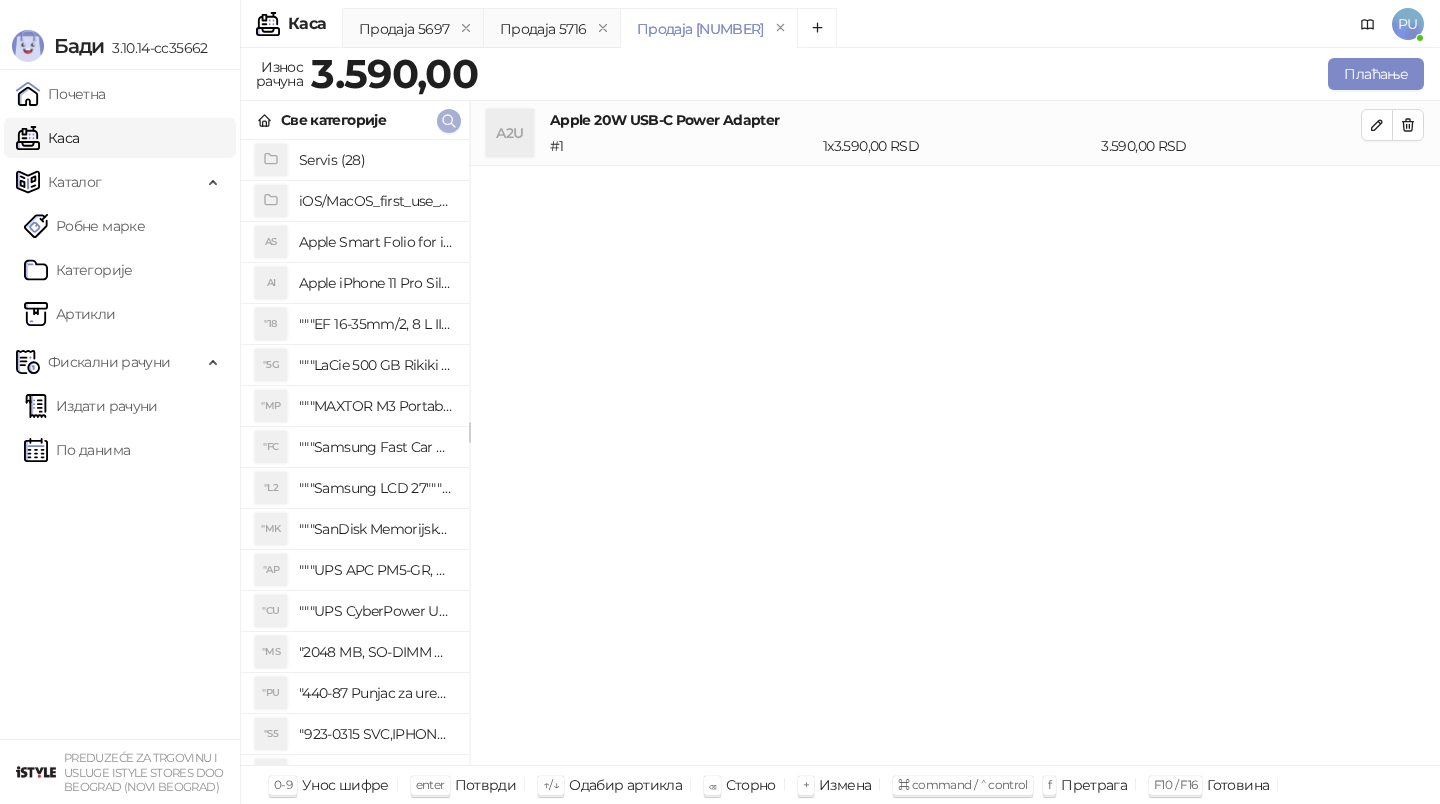 click 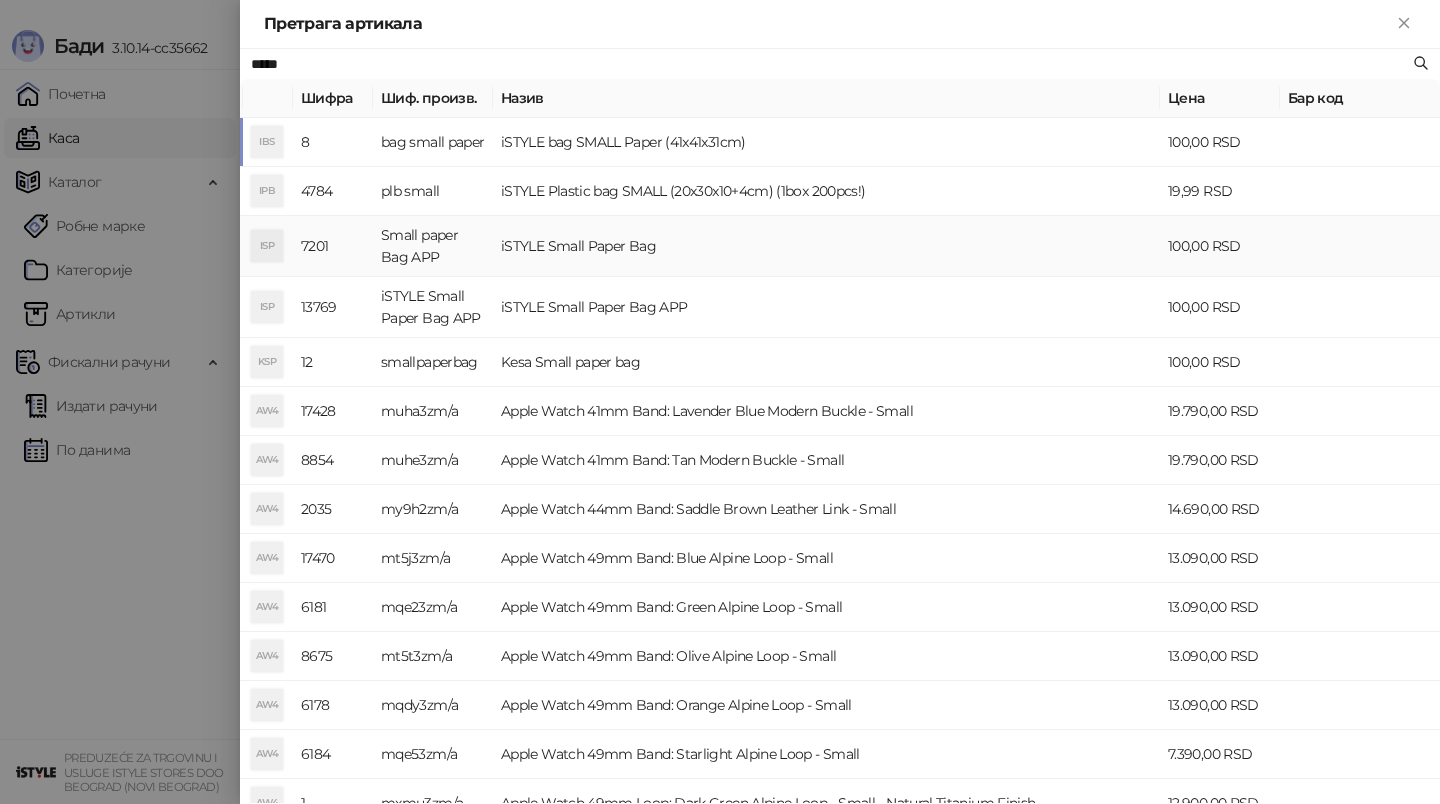 type on "*****" 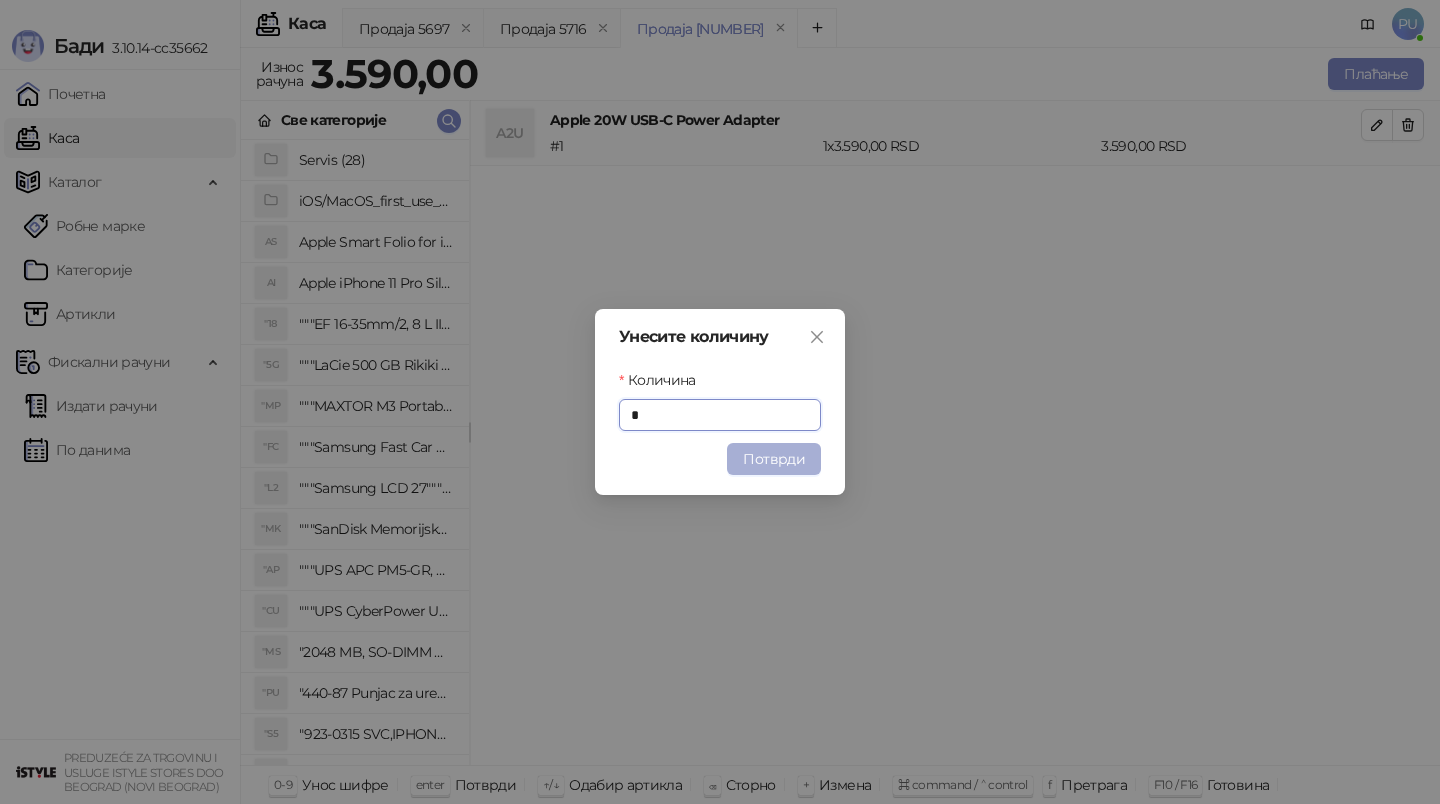 click on "Потврди" at bounding box center (774, 459) 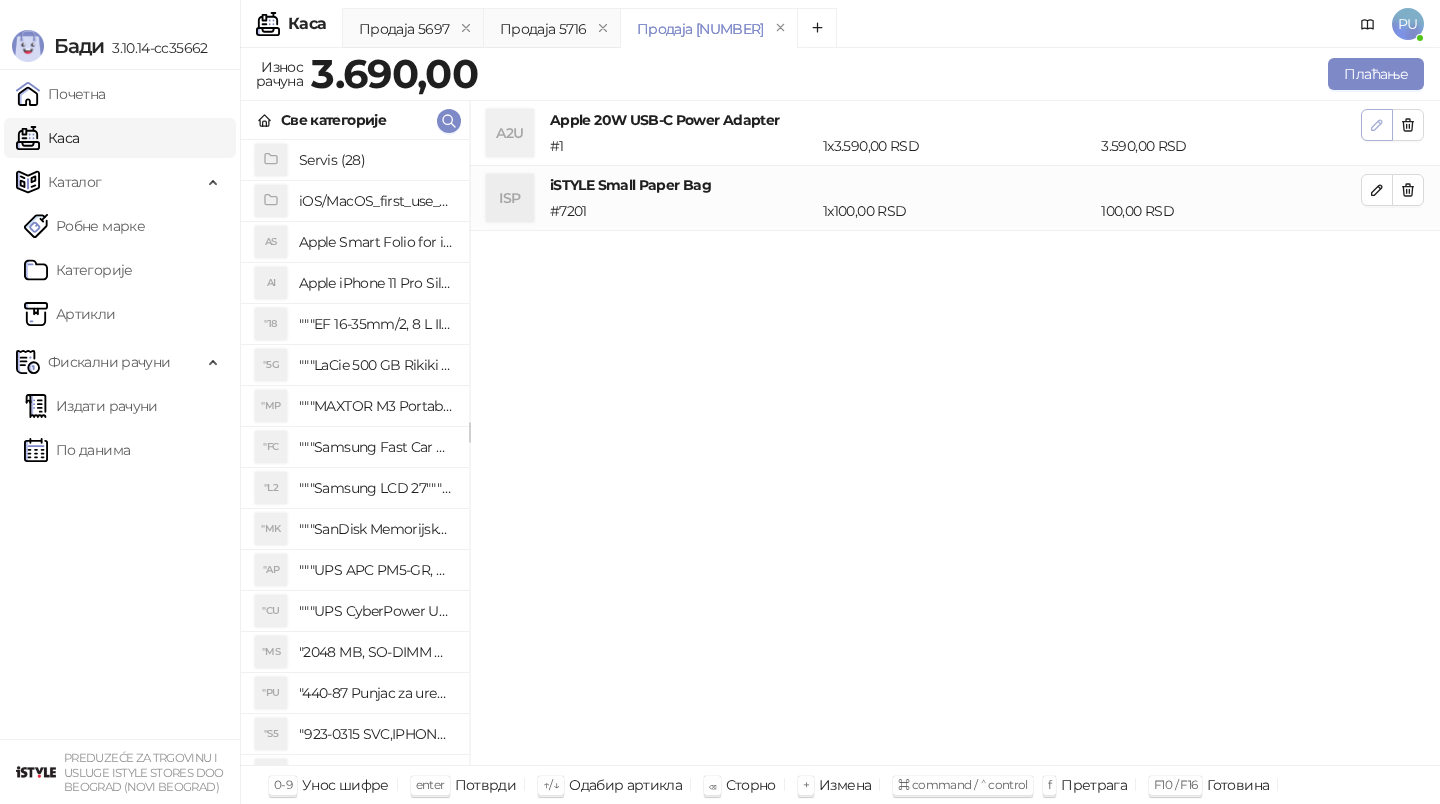 click 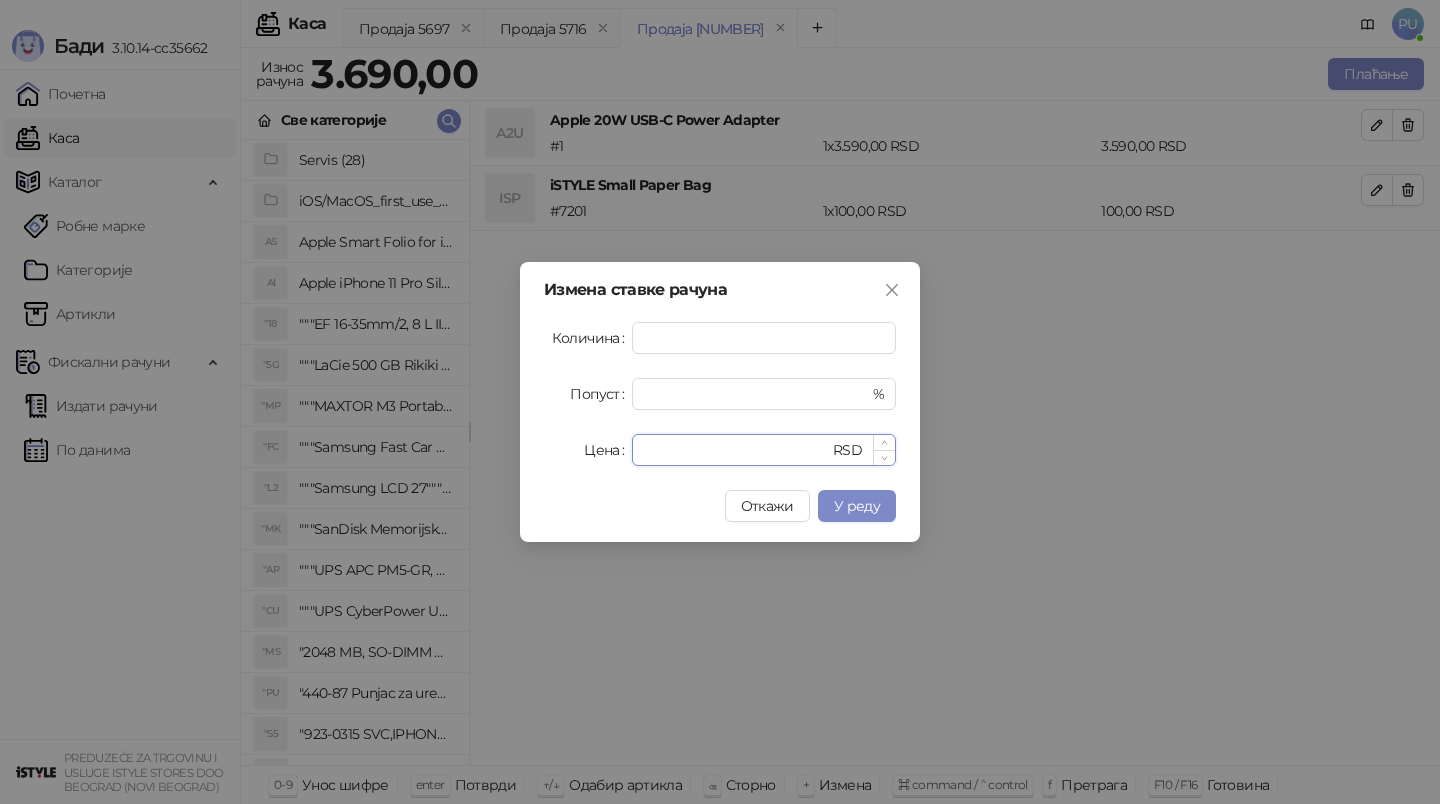click on "****" at bounding box center (736, 450) 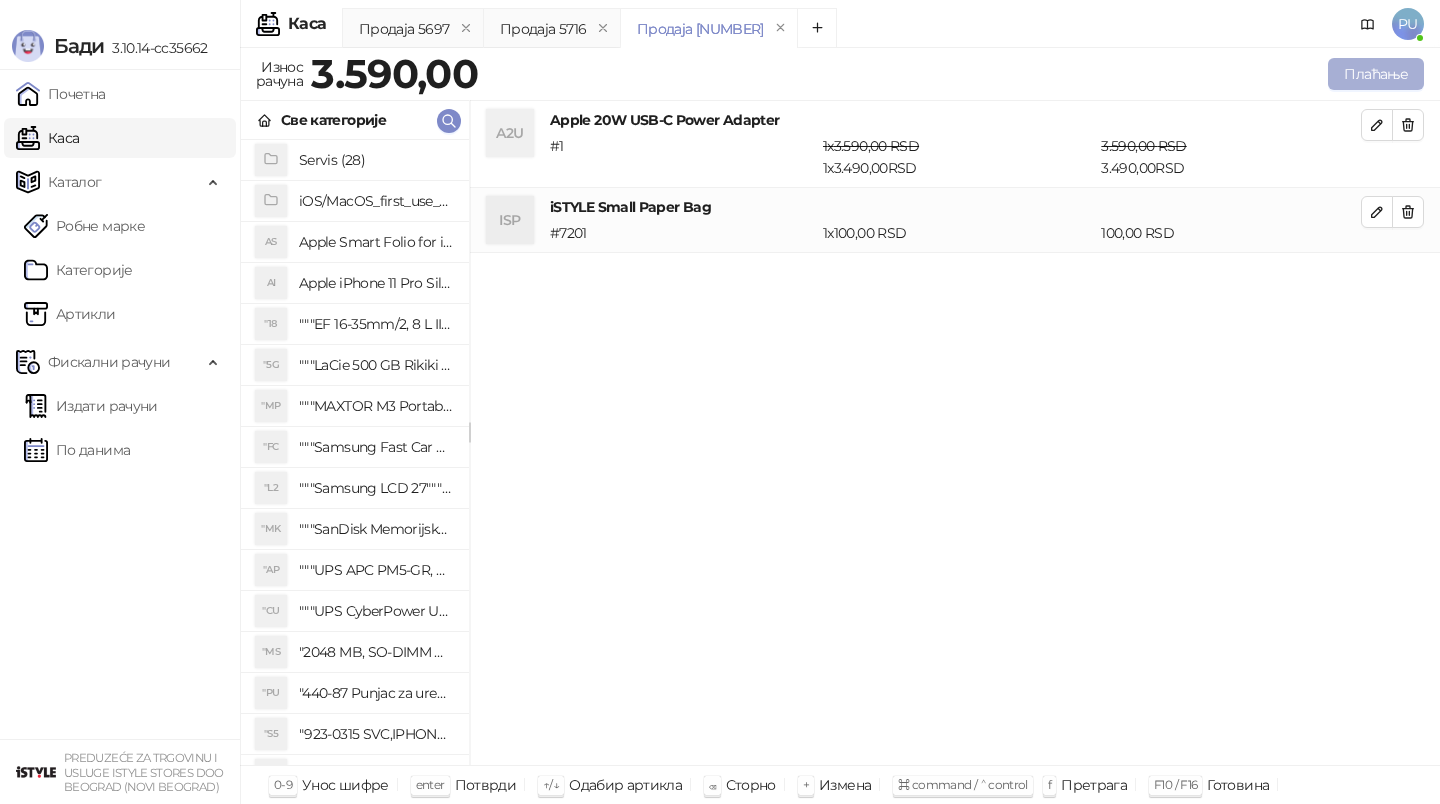 click on "Плаћање" at bounding box center (1376, 74) 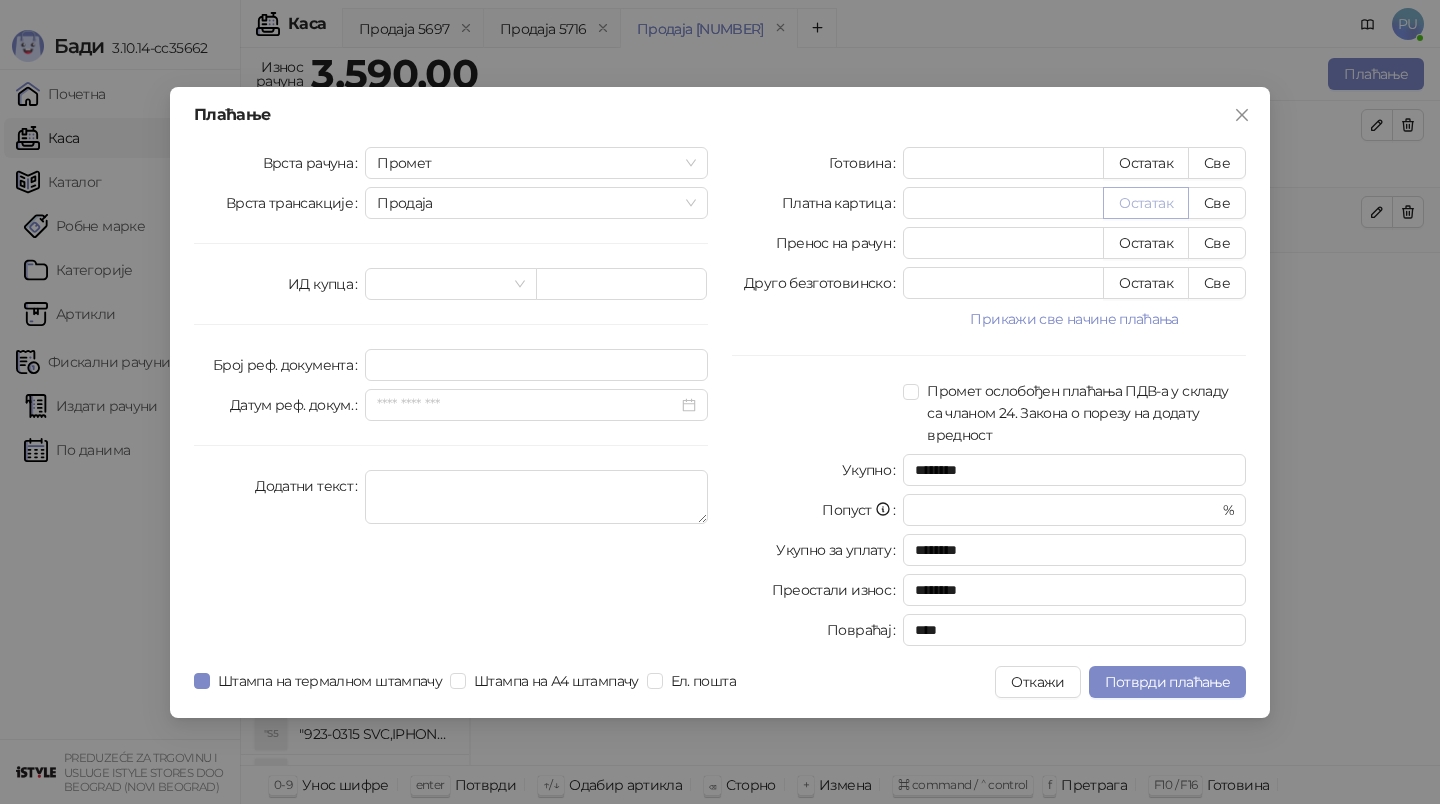 click on "Остатак" at bounding box center (1146, 203) 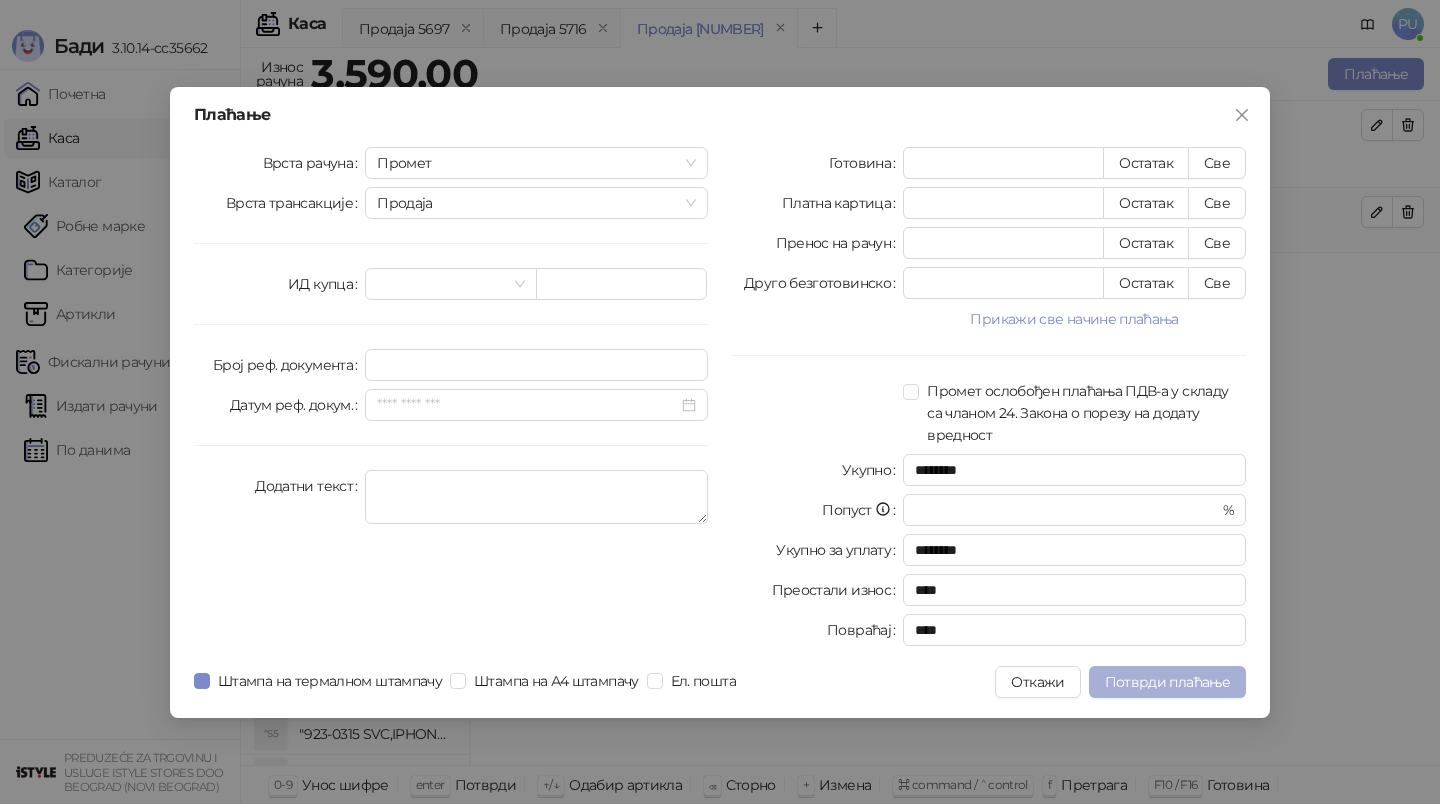 click on "Потврди плаћање" at bounding box center [1167, 682] 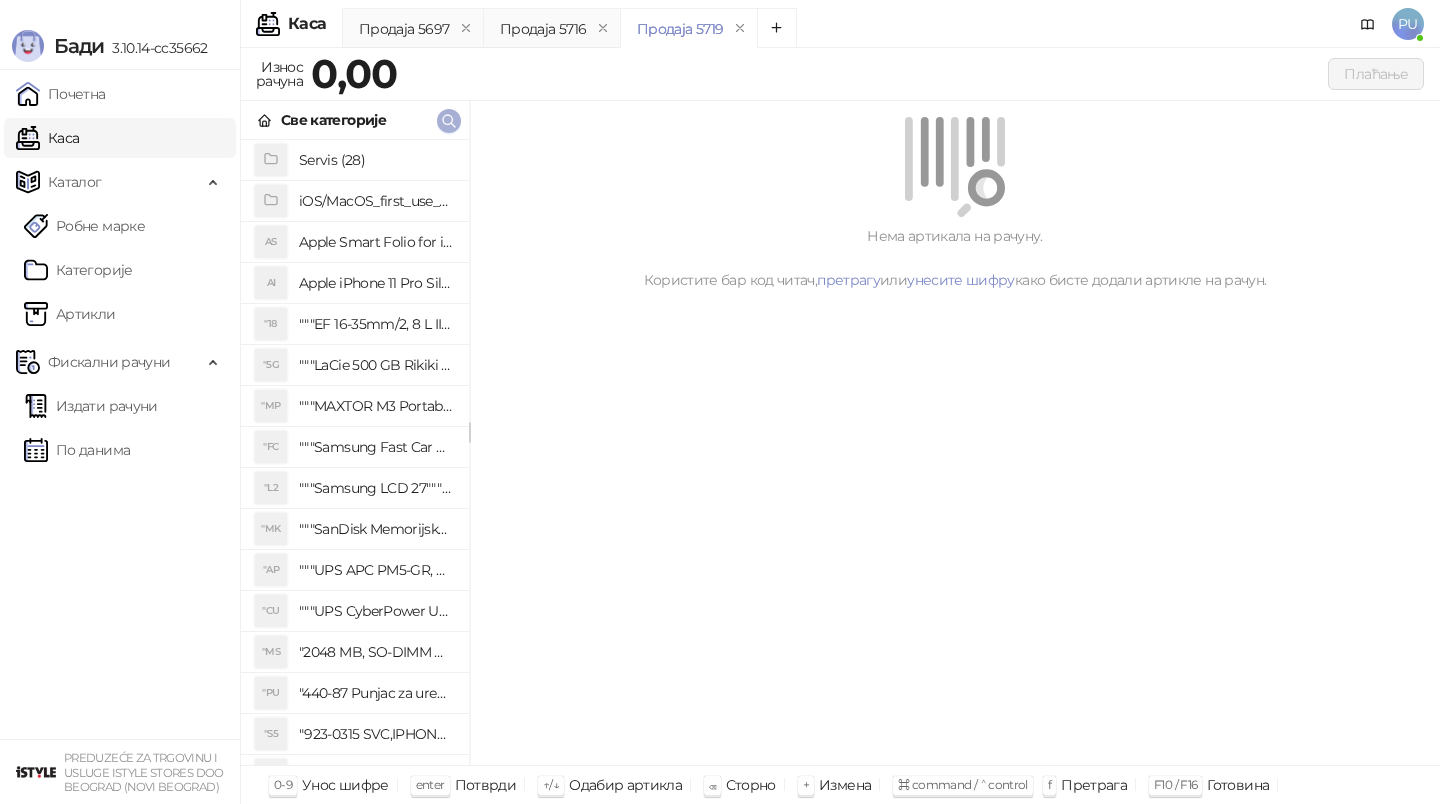 click 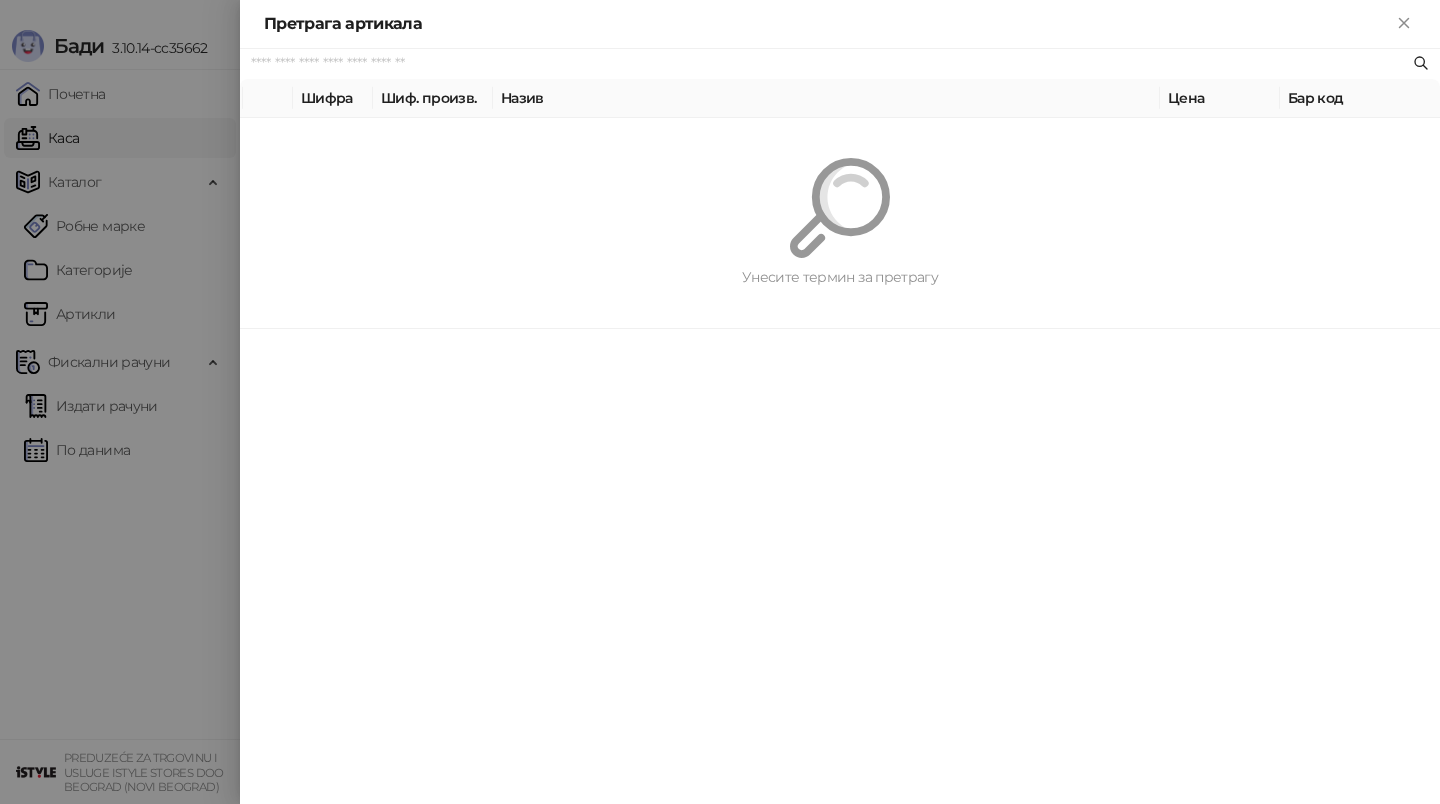 paste on "*********" 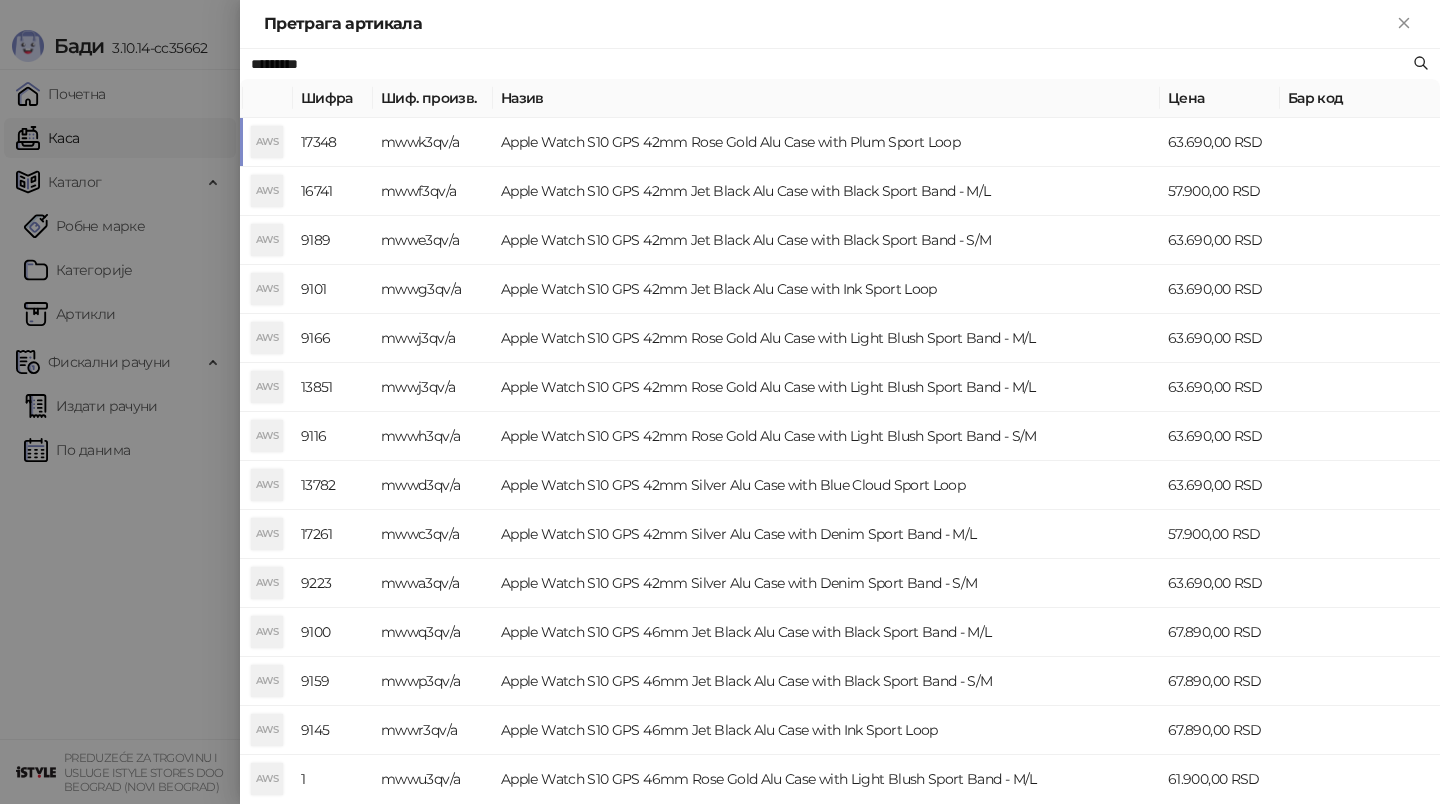 type on "*********" 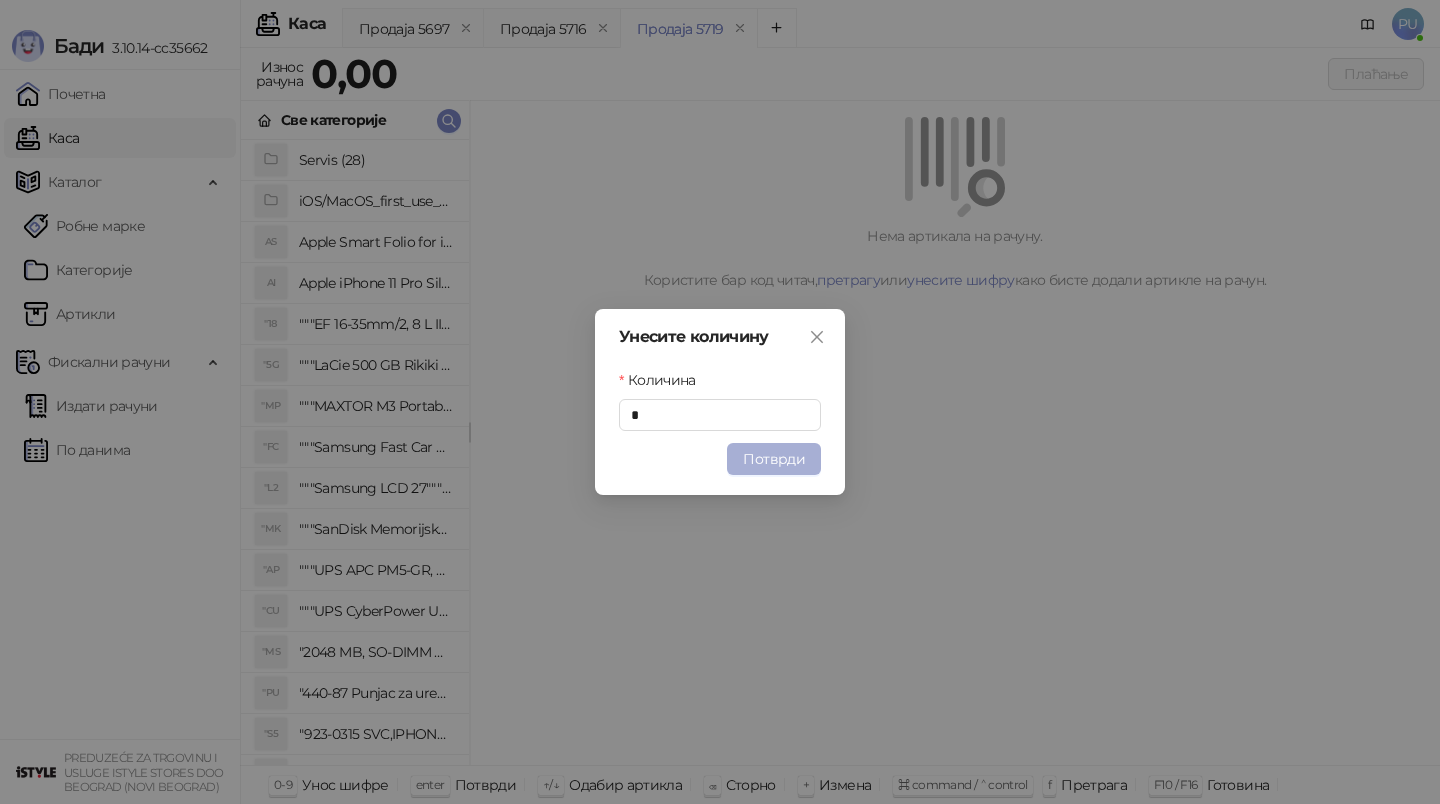 click on "Потврди" at bounding box center (774, 459) 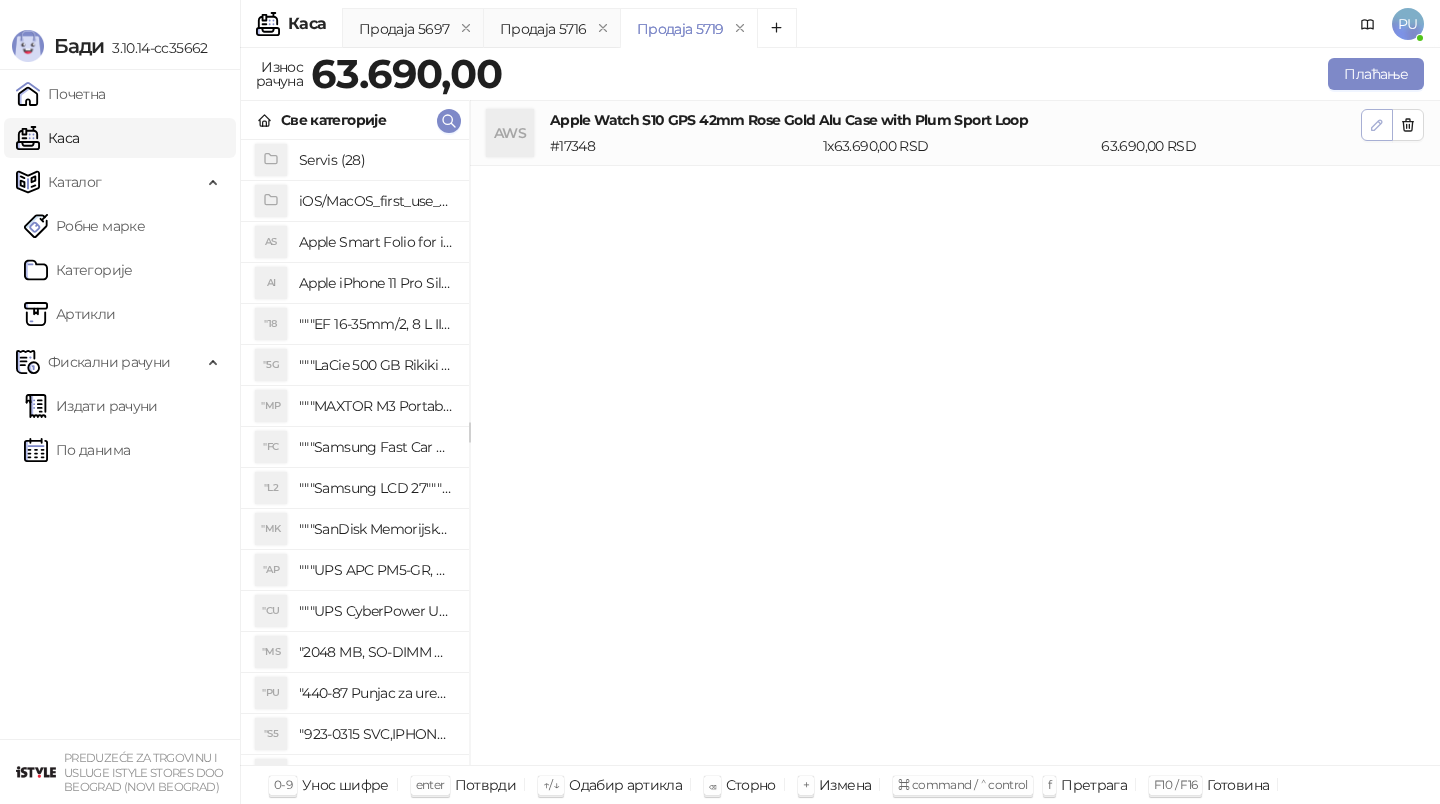 click 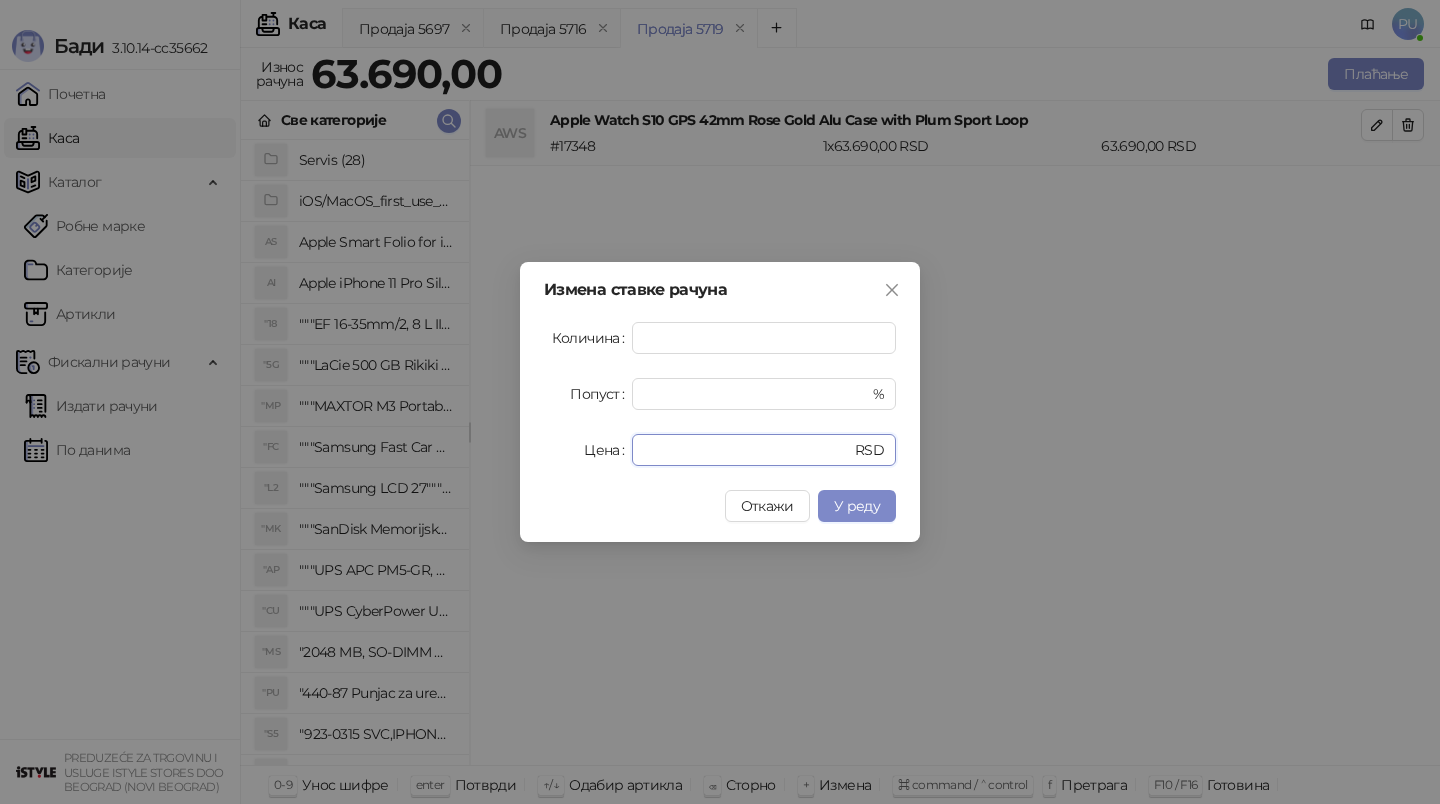 drag, startPoint x: 666, startPoint y: 448, endPoint x: 327, endPoint y: 448, distance: 339 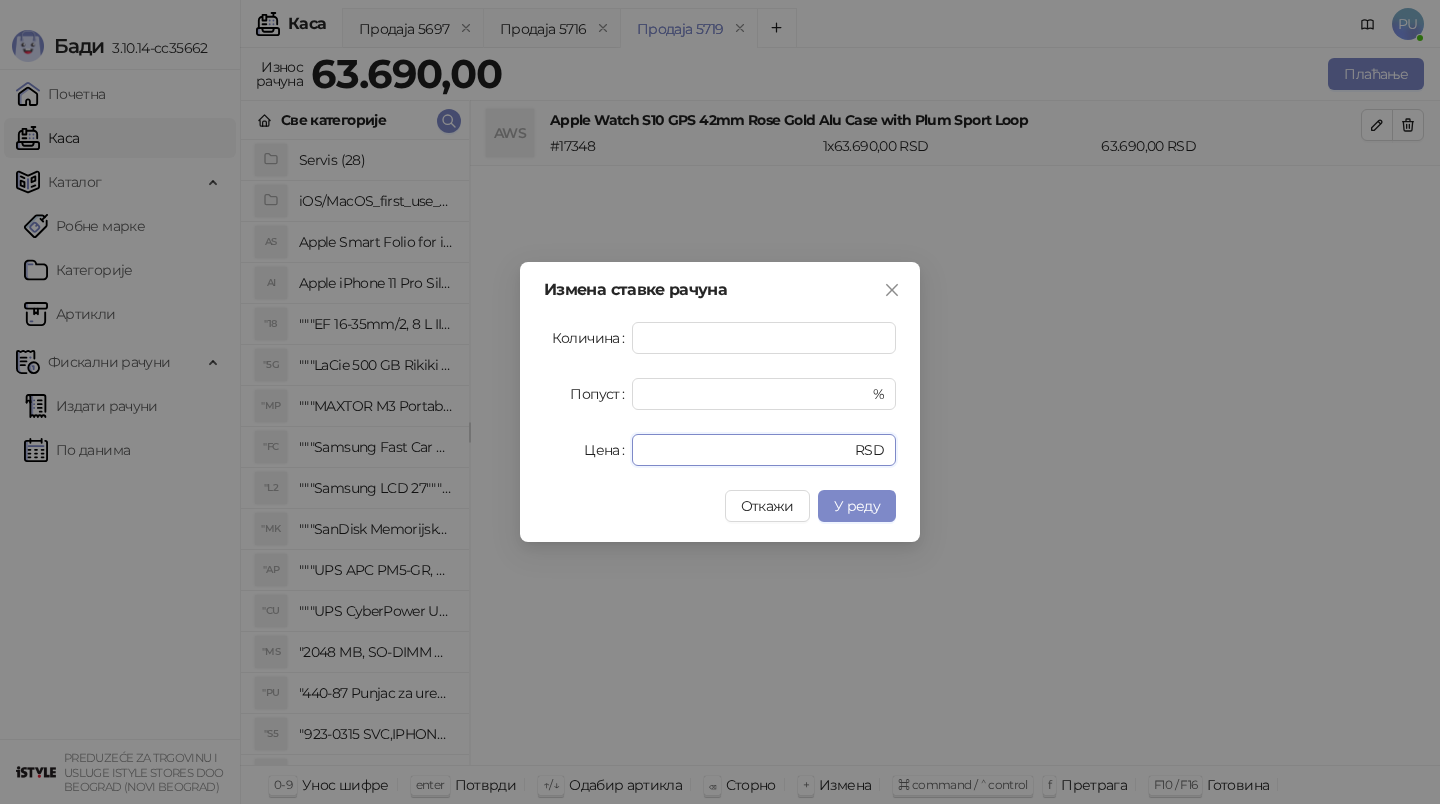 paste on "***" 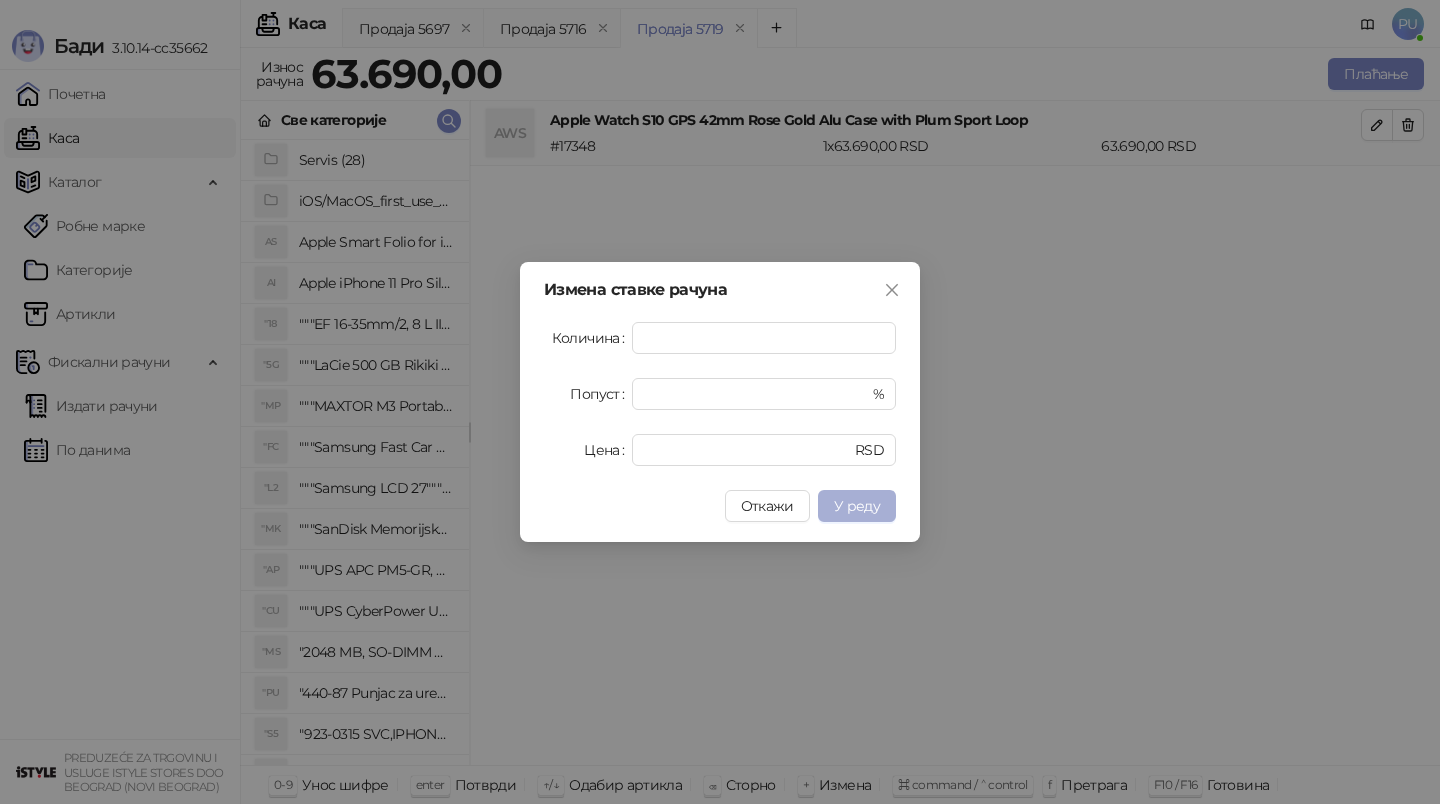 type on "*****" 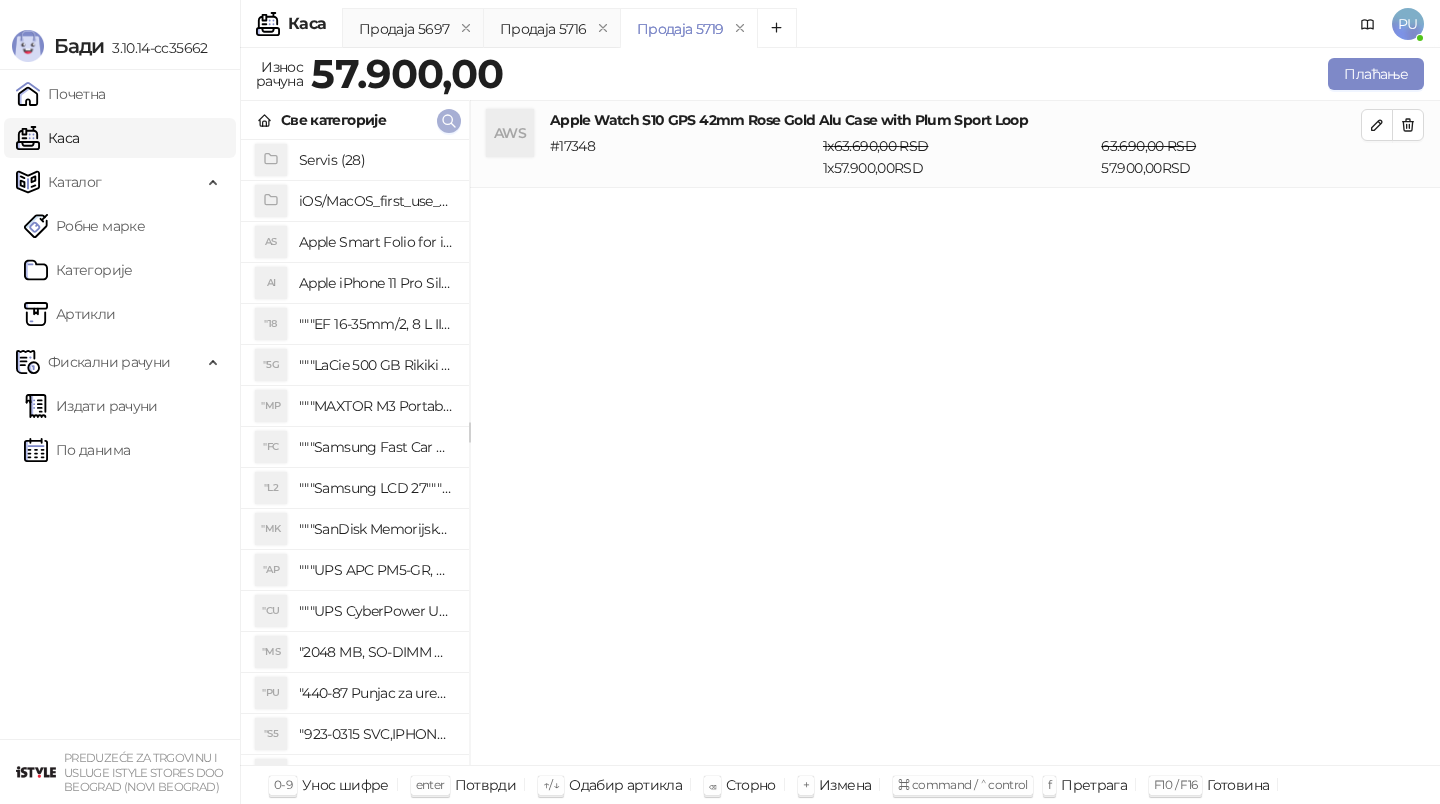 click 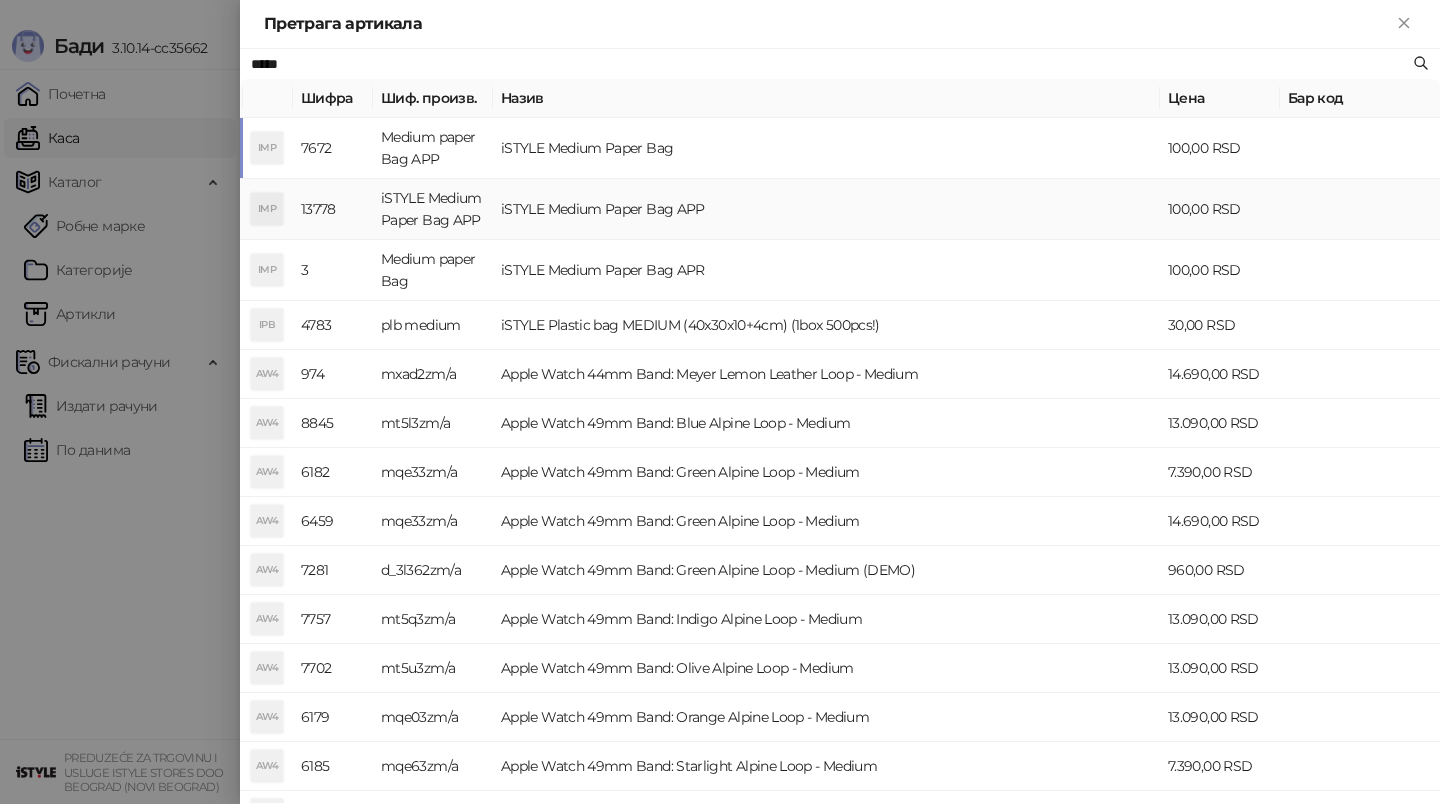 type on "*****" 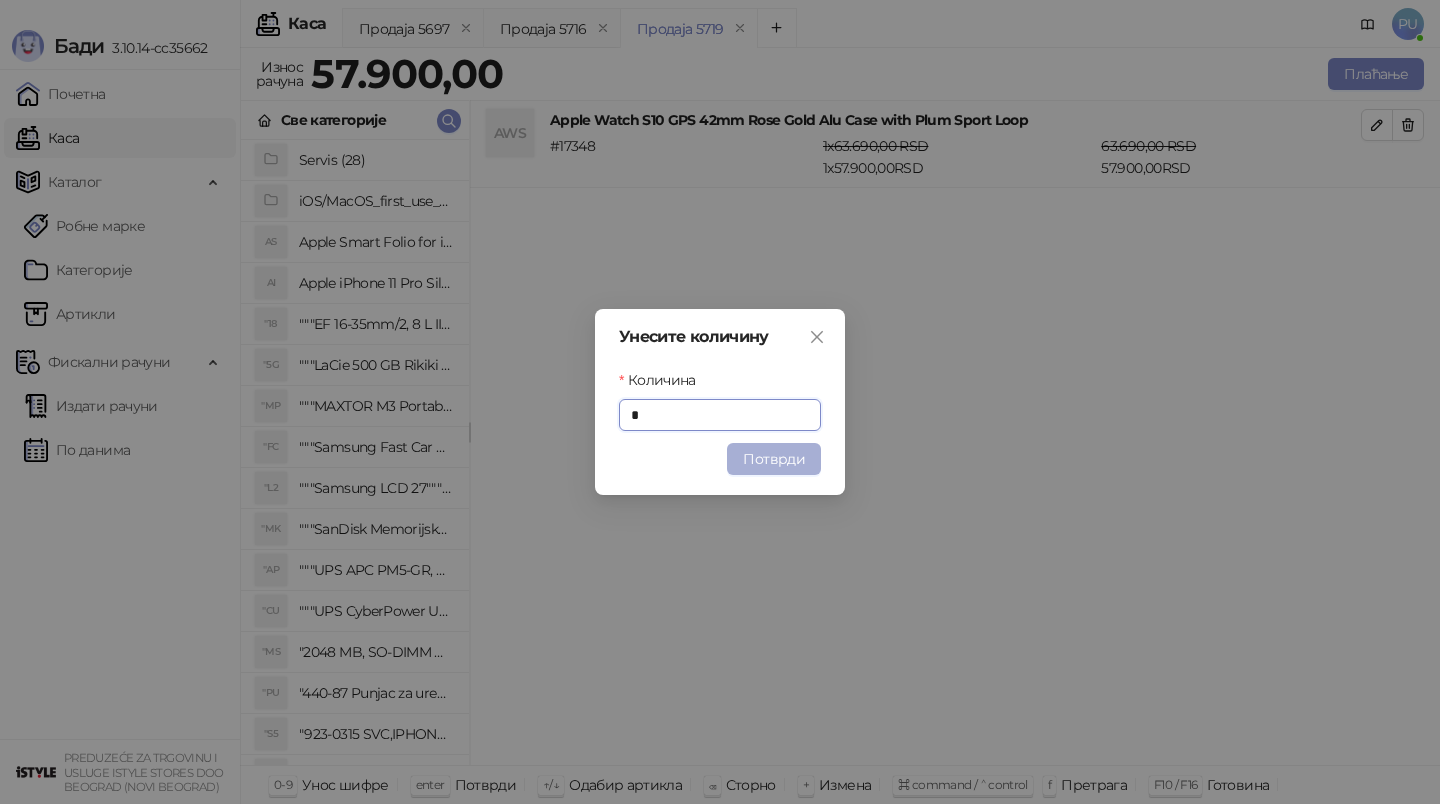 click on "Потврди" at bounding box center (774, 459) 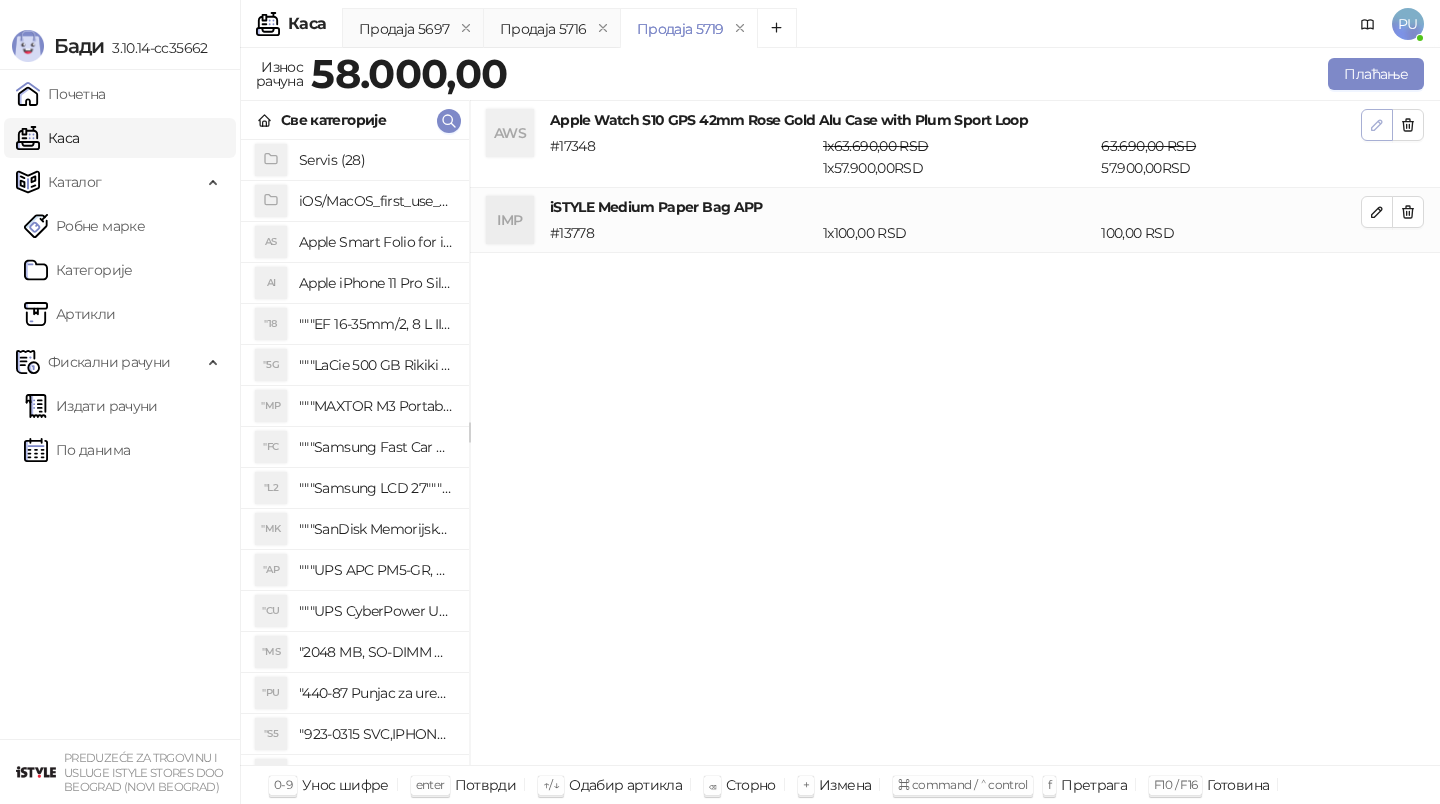 click 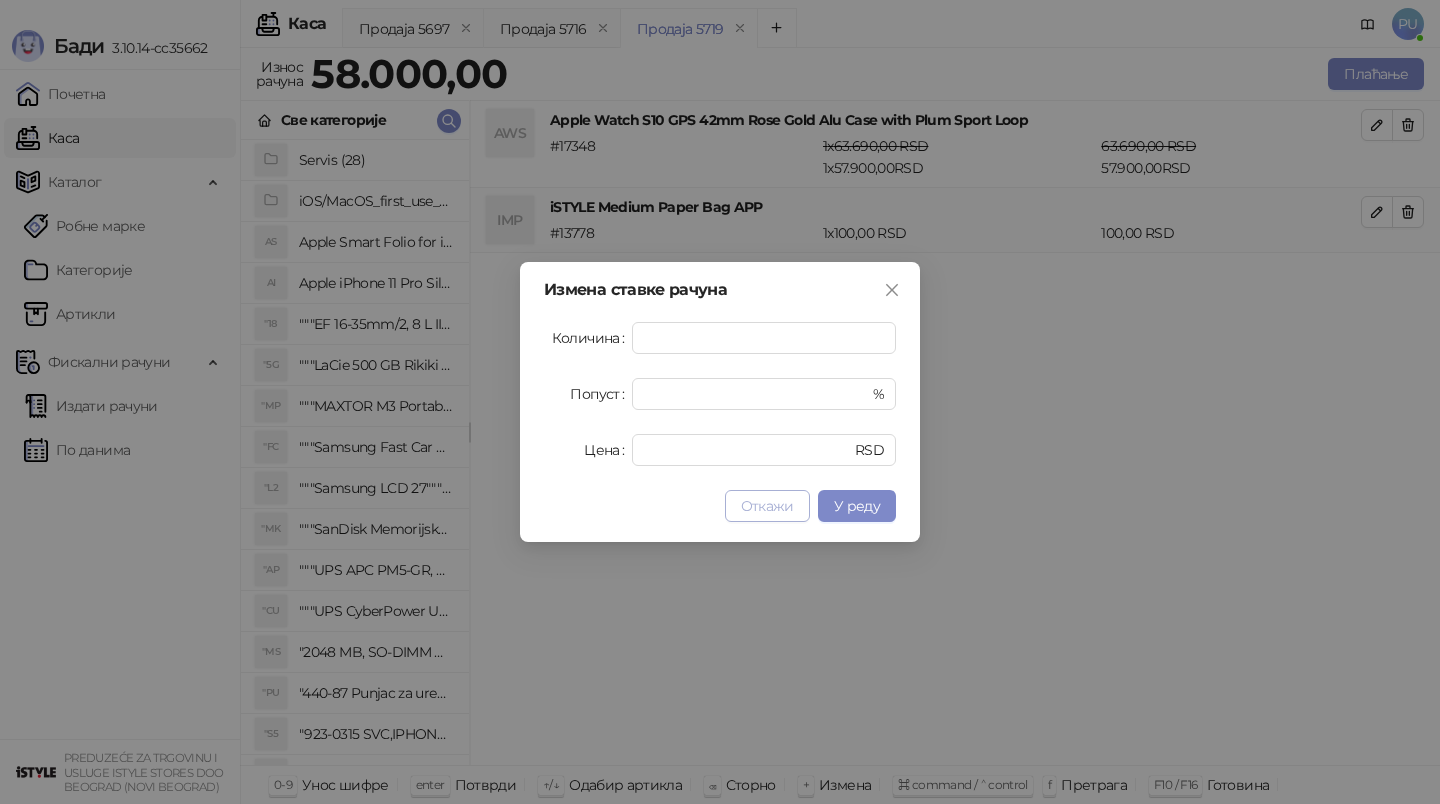 click on "Откажи" at bounding box center (767, 506) 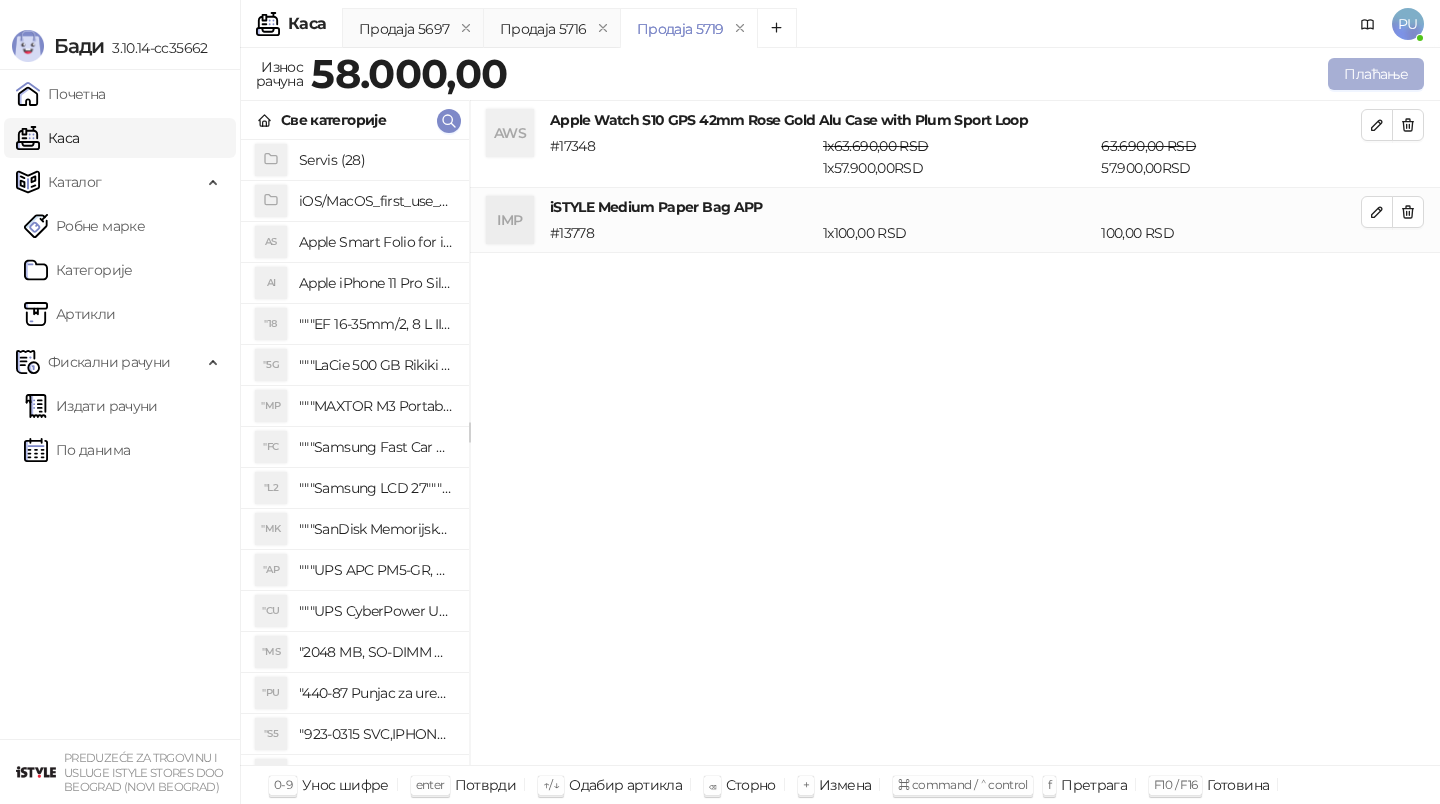 click on "Плаћање" at bounding box center [1376, 74] 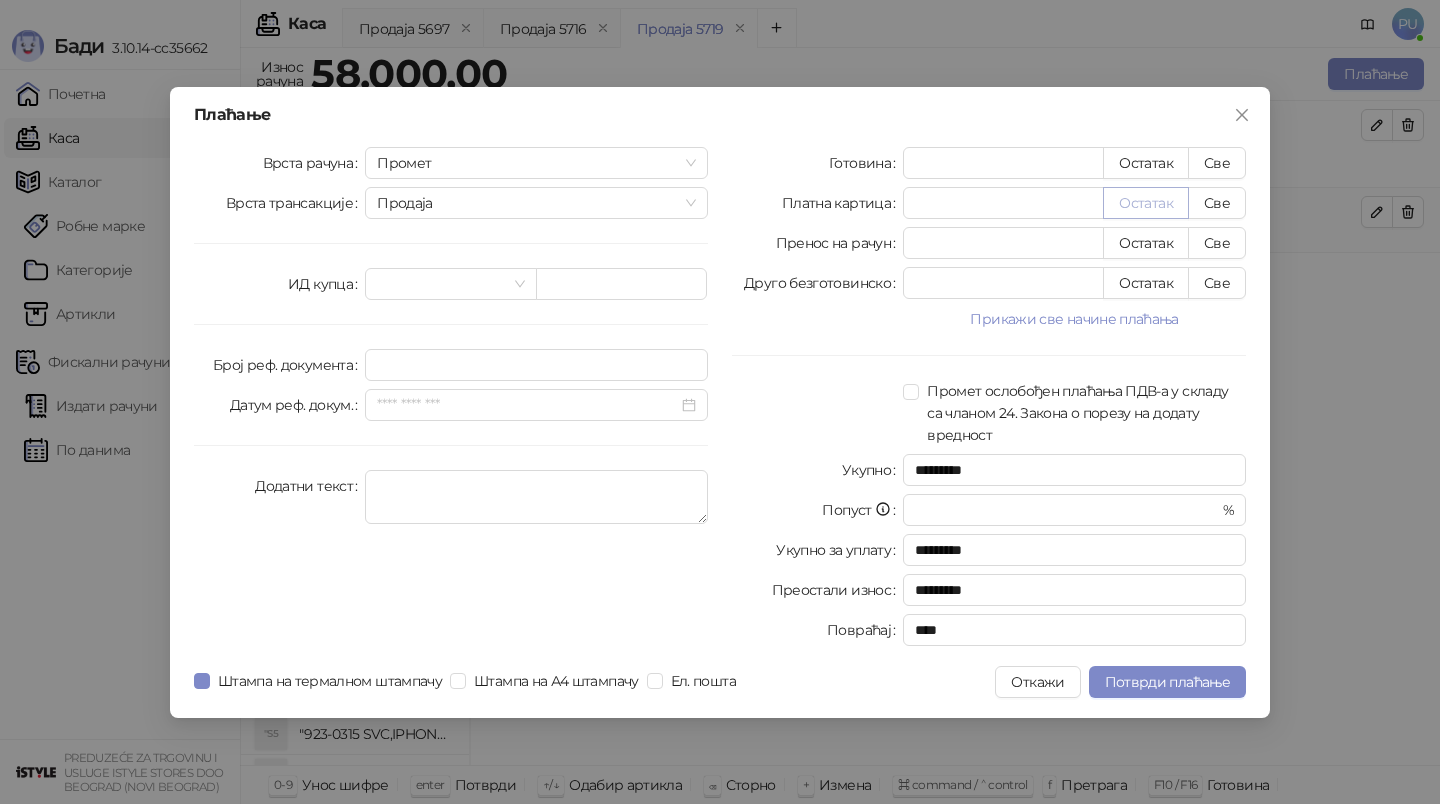 click on "Остатак" at bounding box center (1146, 203) 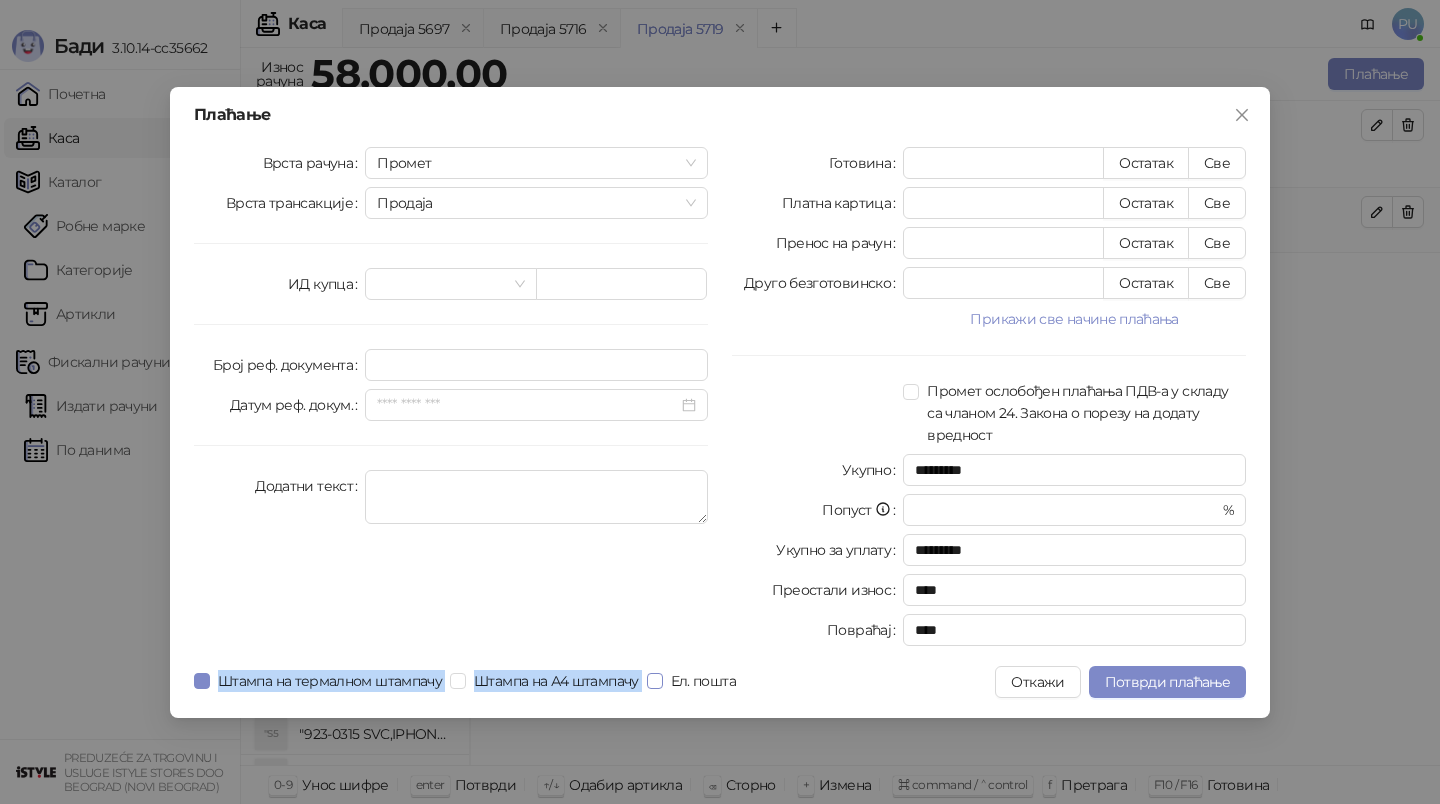 click on "Штампа на термалном штампачу Штампа на А4 штампачу Ел. пошта" at bounding box center (469, 682) 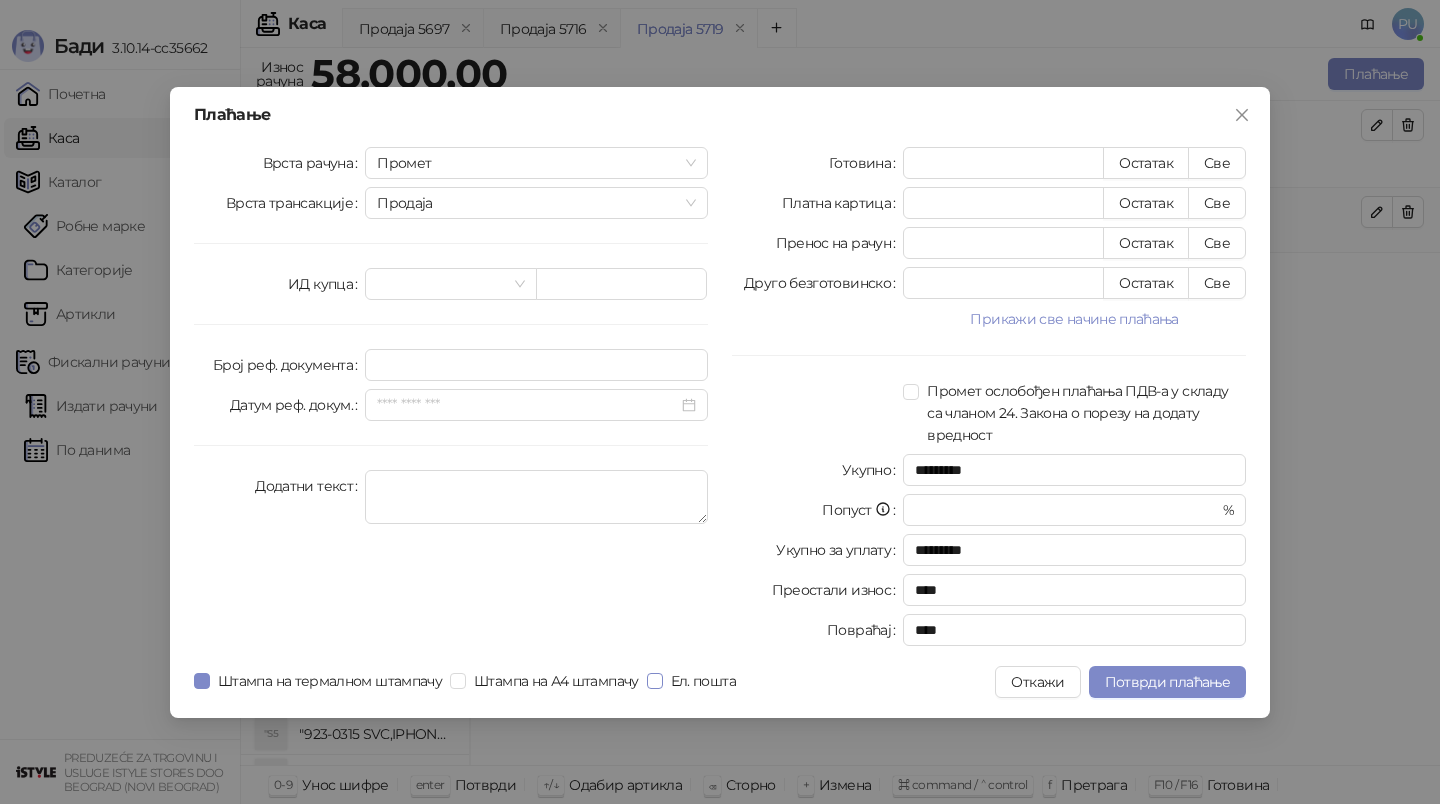 click on "Ел. пошта" at bounding box center (703, 681) 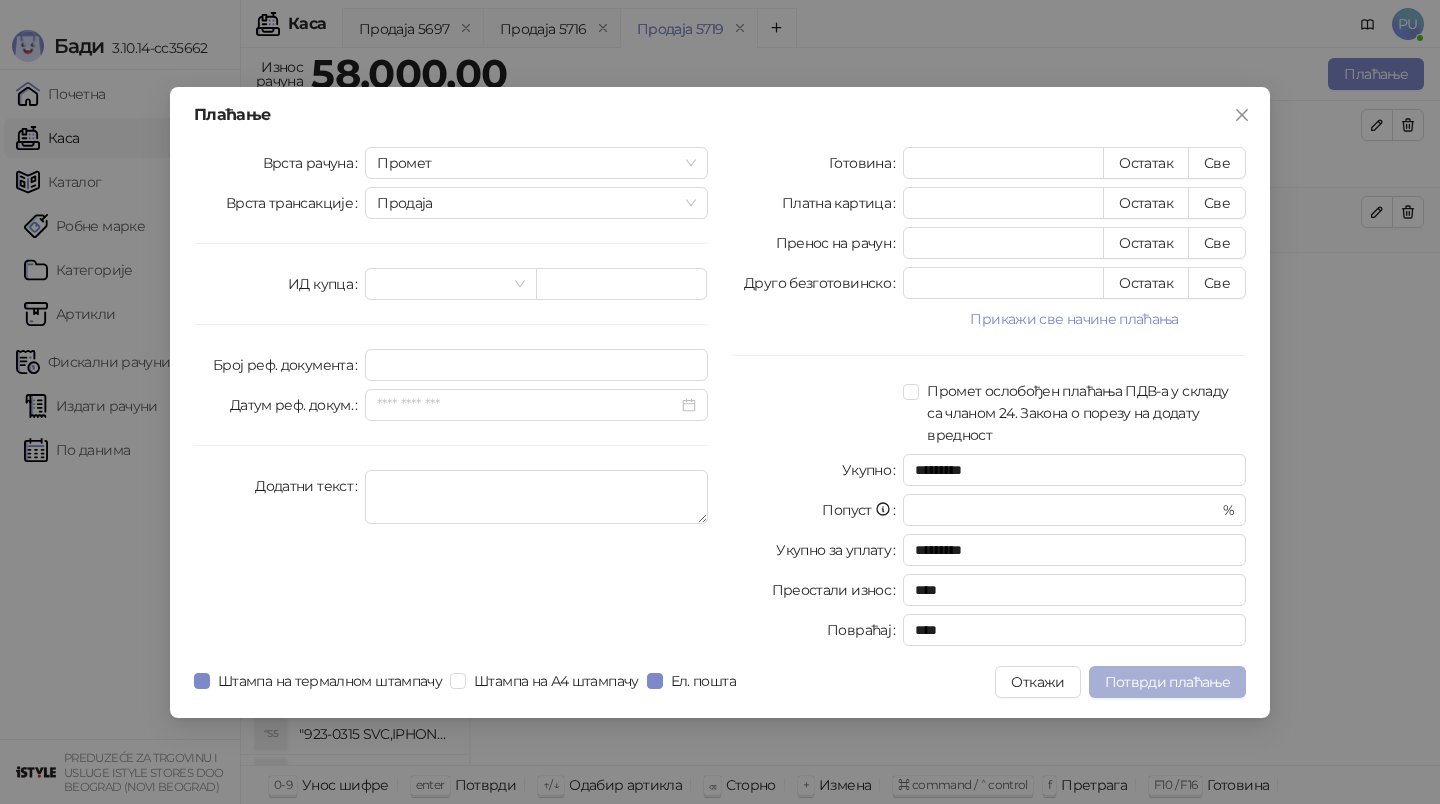 click on "Потврди плаћање" at bounding box center (1167, 682) 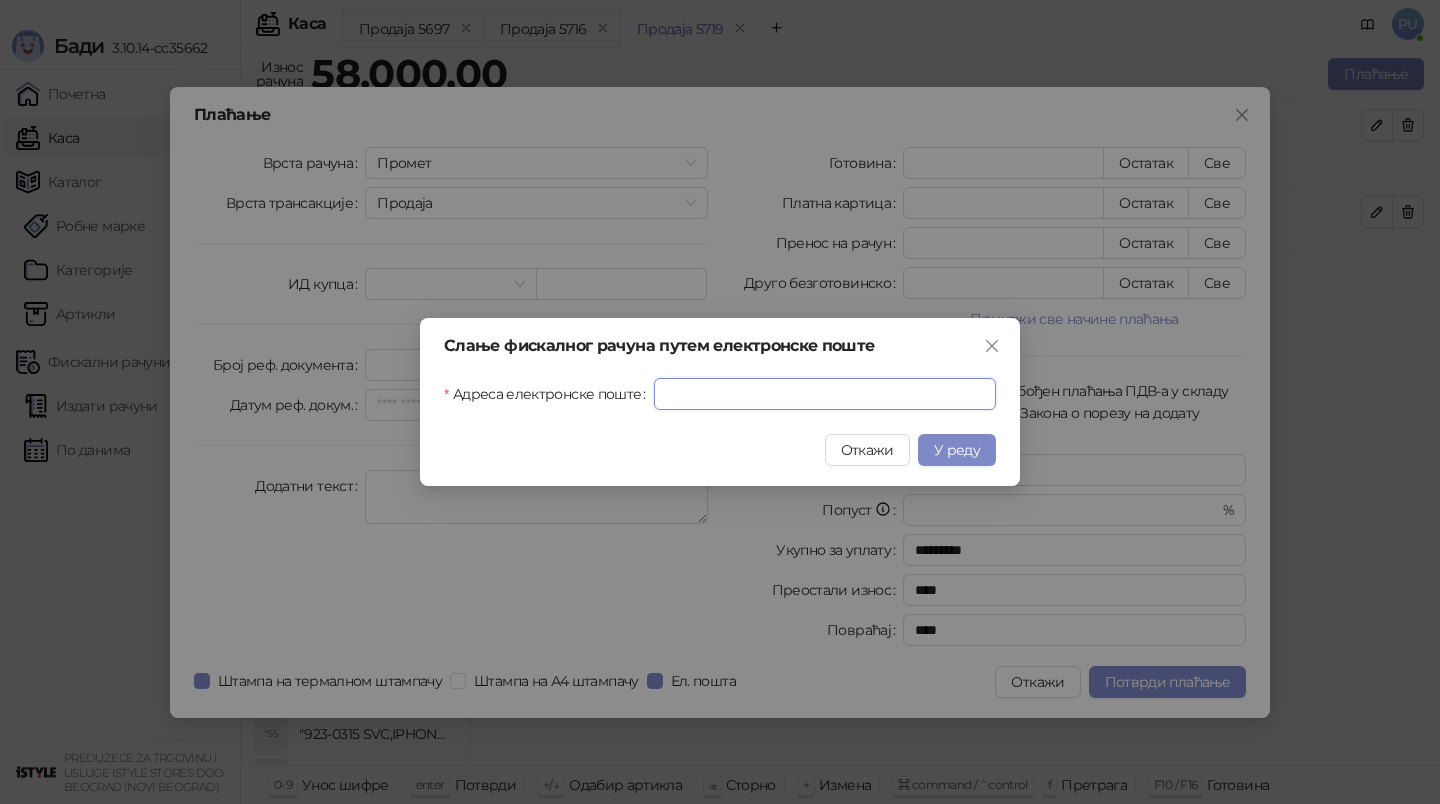 click on "Адреса електронске поште" at bounding box center (825, 394) 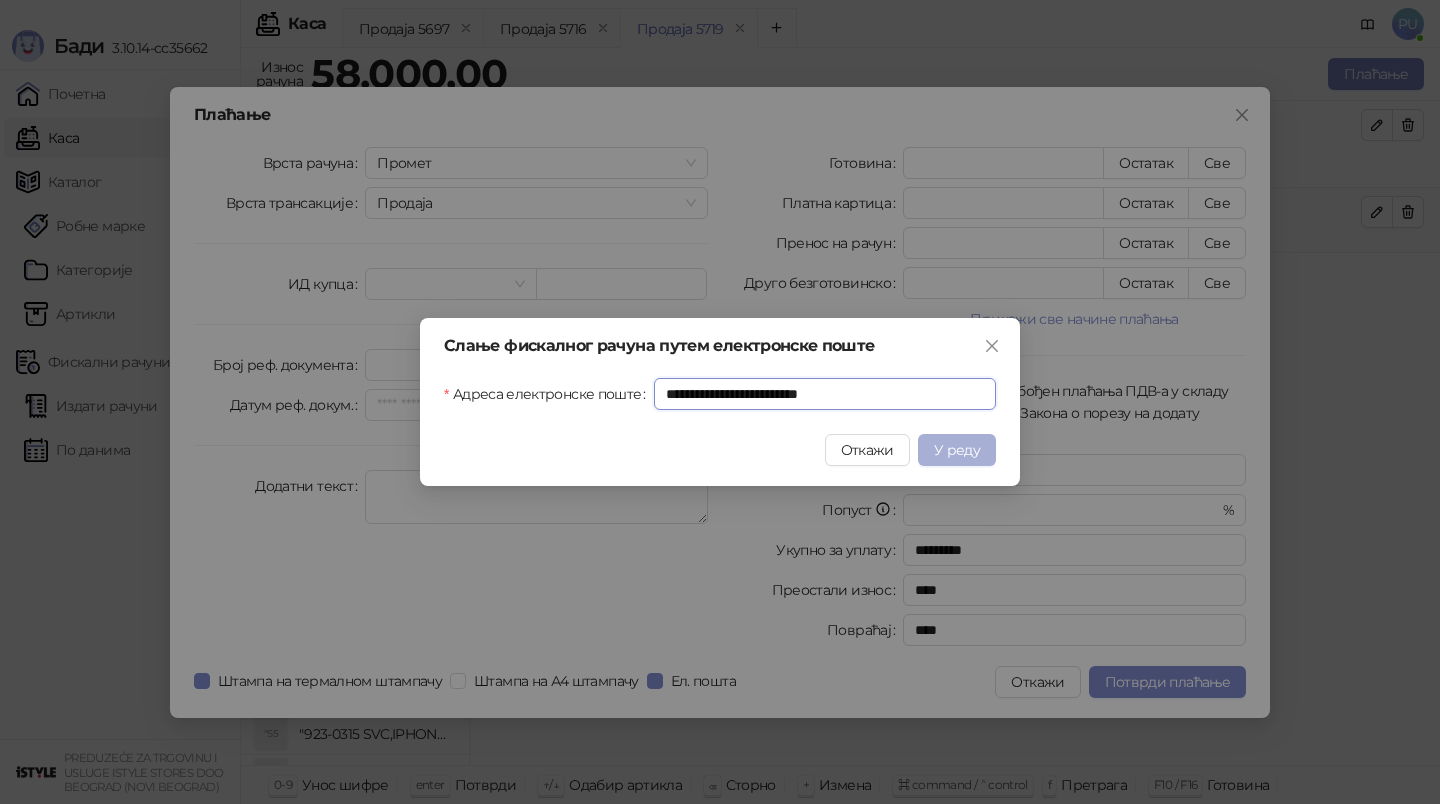 type on "**********" 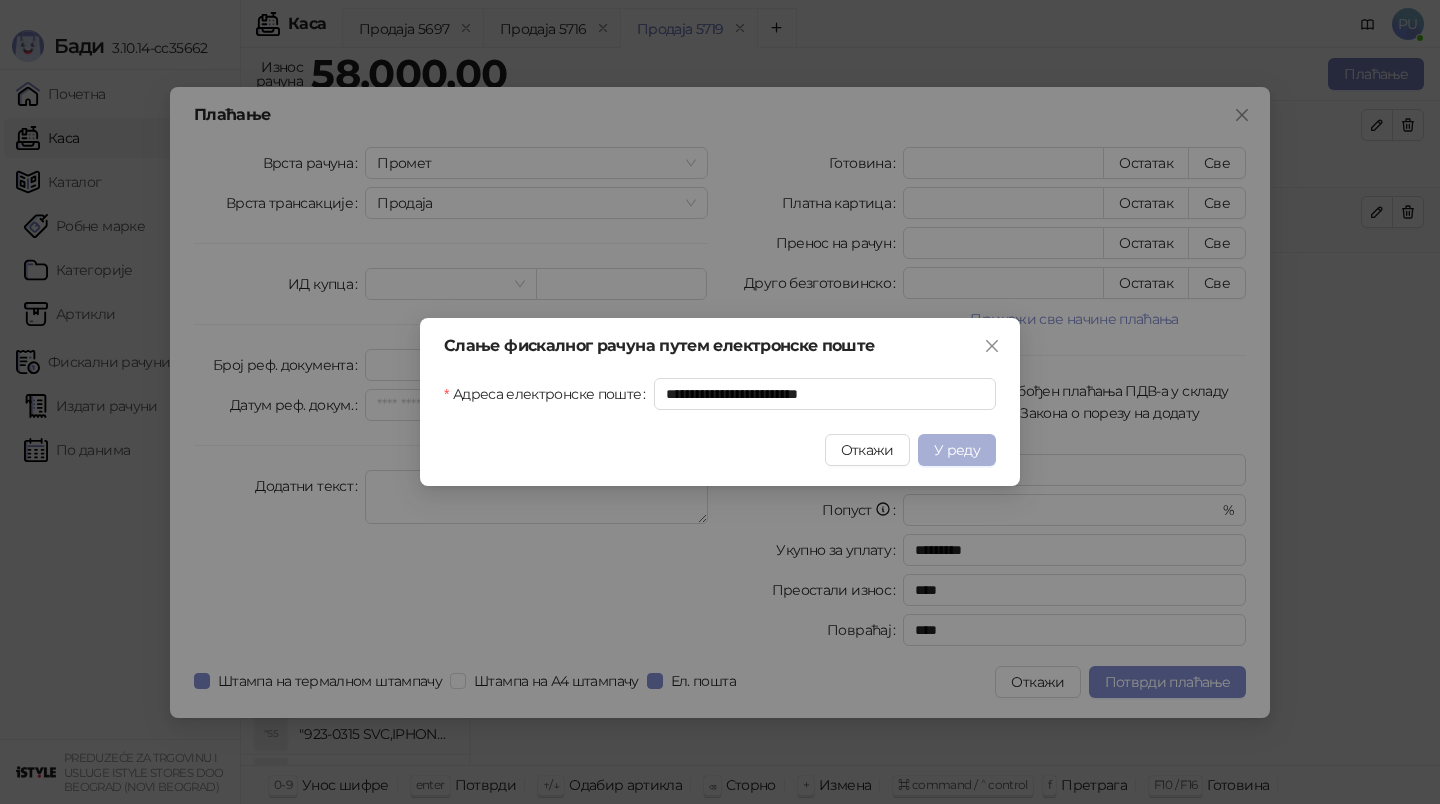 click on "У реду" at bounding box center (957, 450) 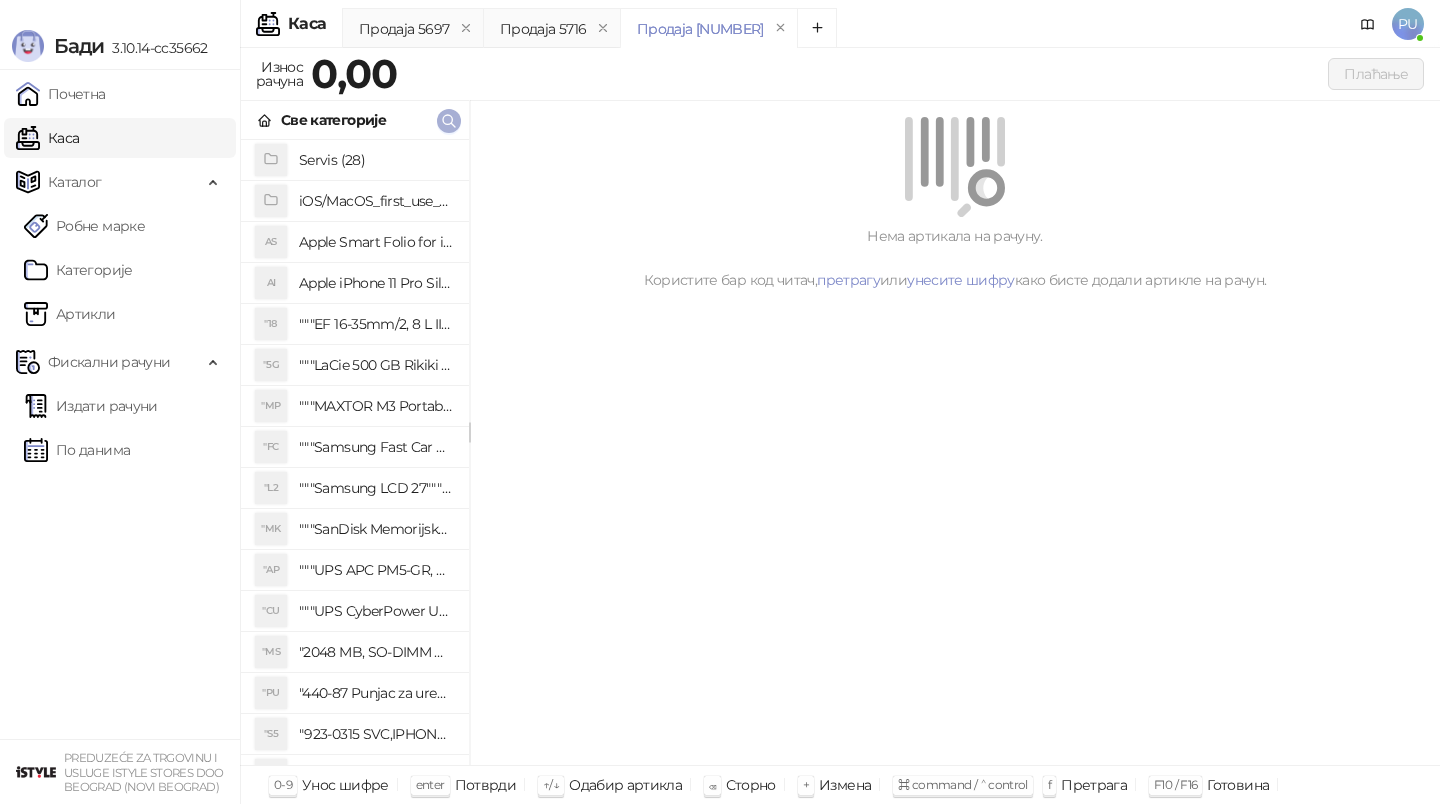 click 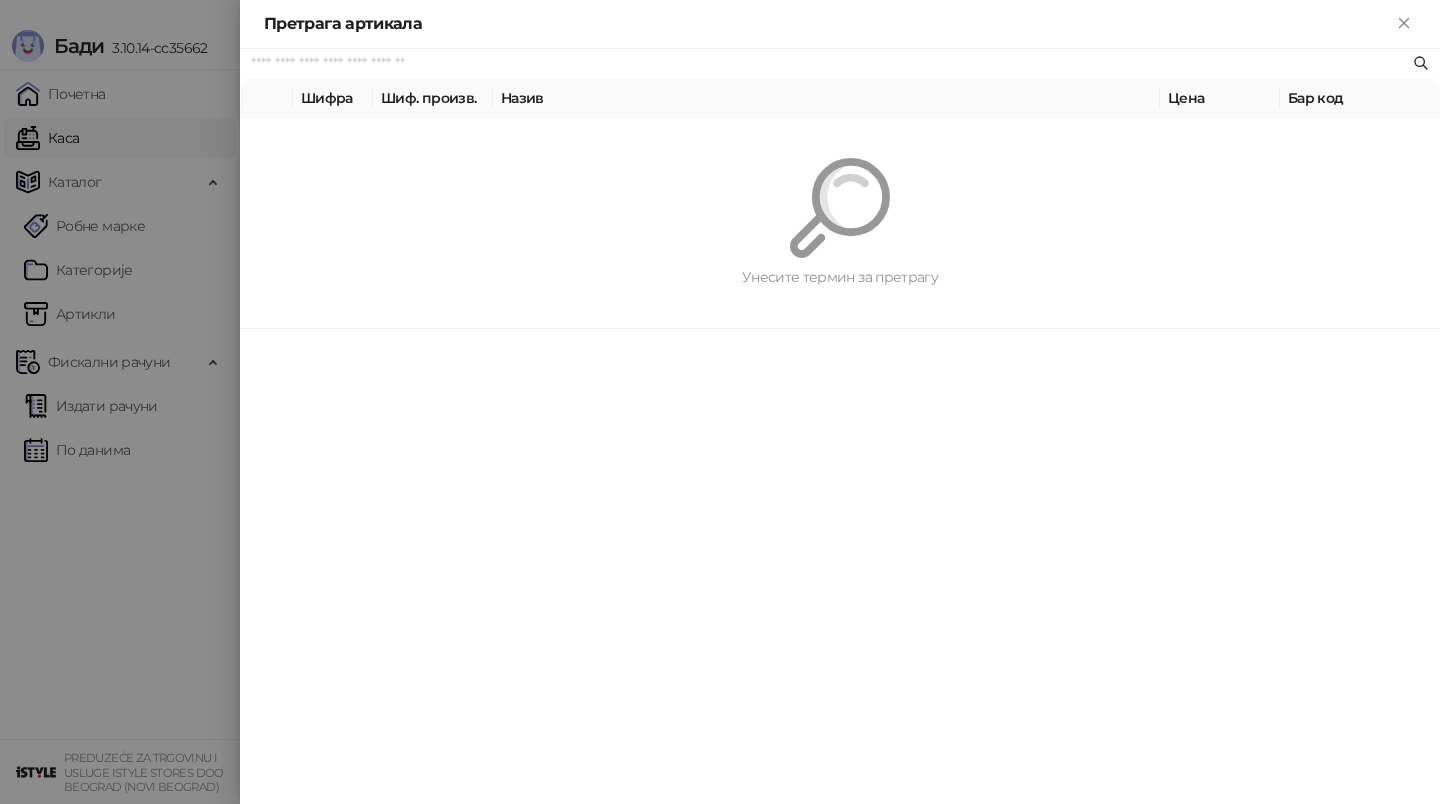 paste on "*********" 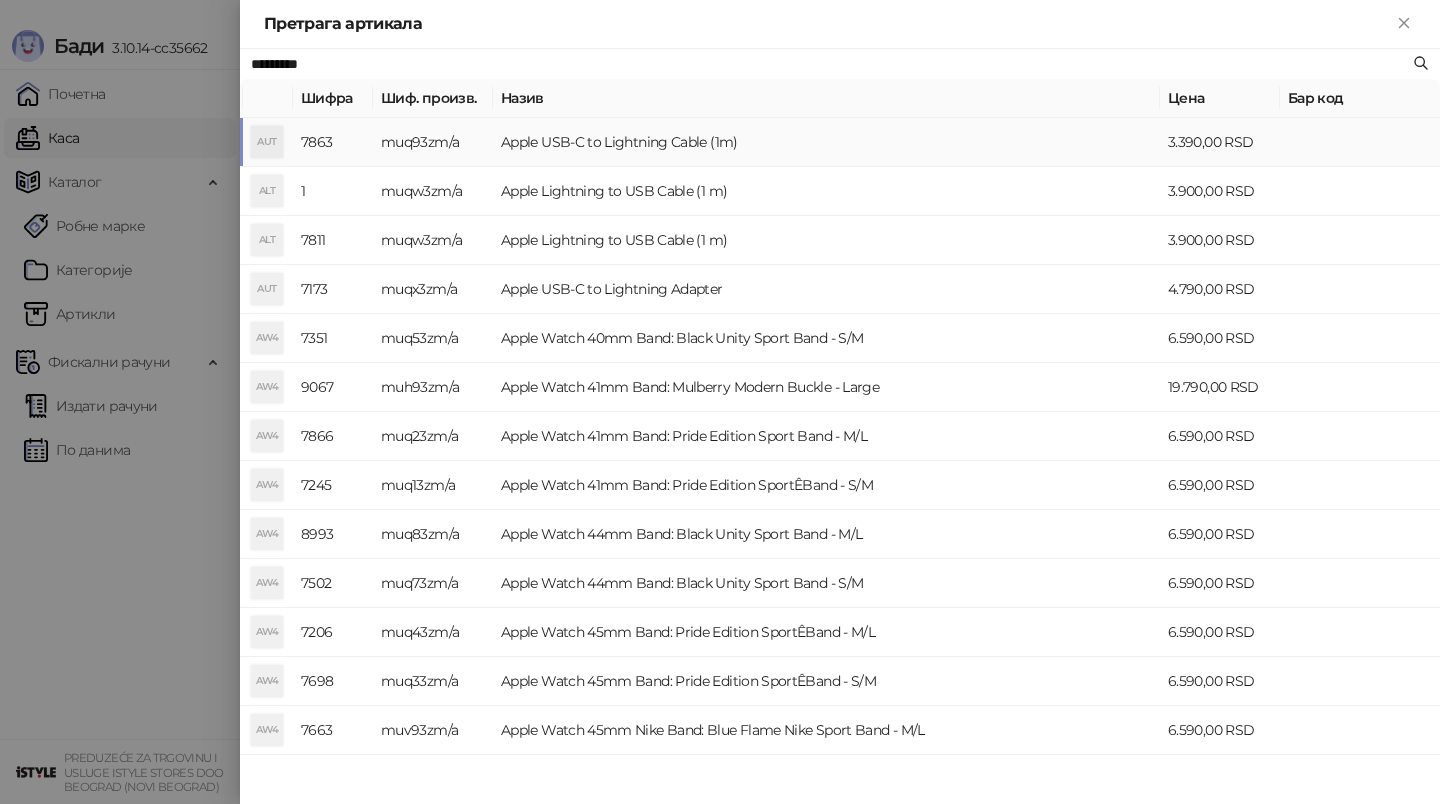 type on "*********" 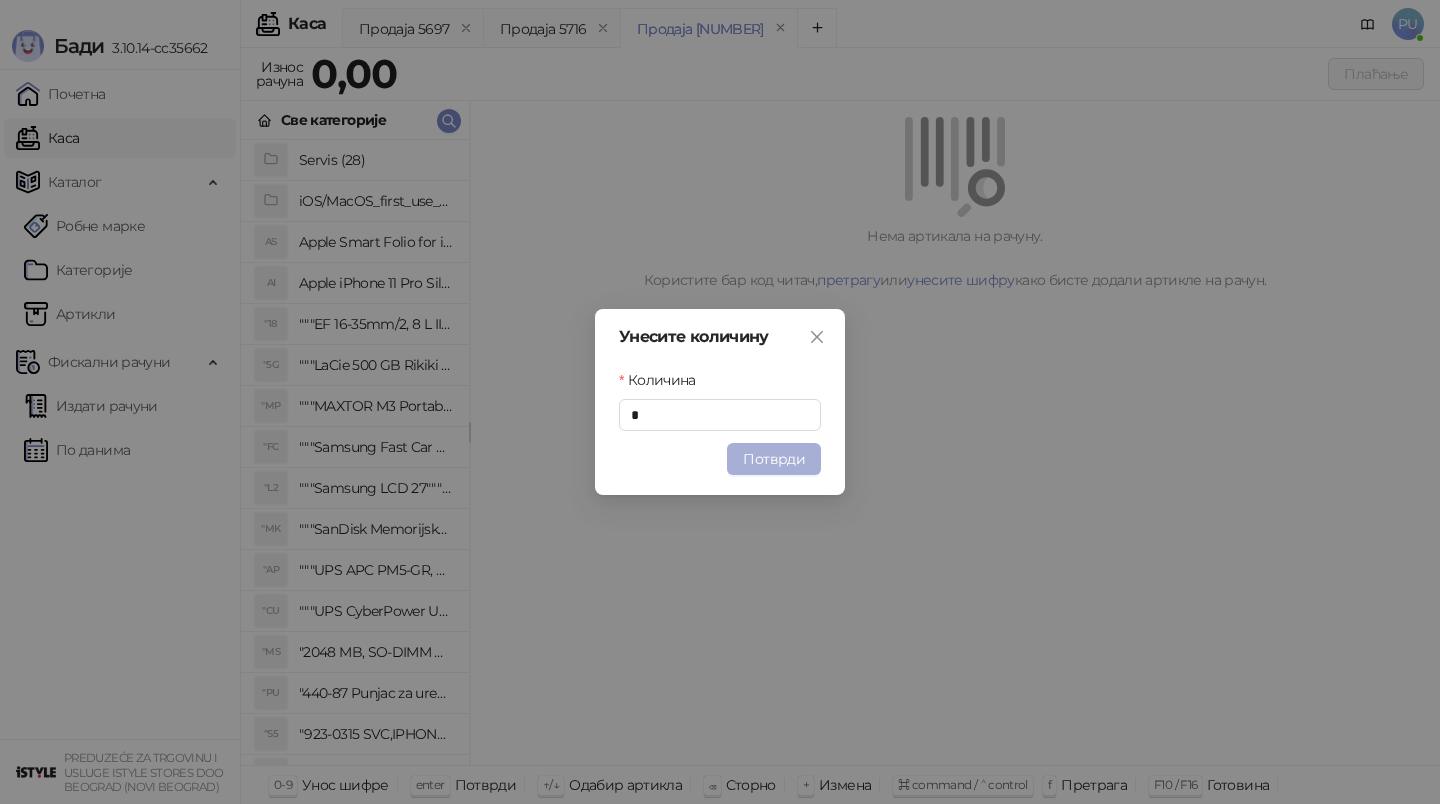 click on "Потврди" at bounding box center (774, 459) 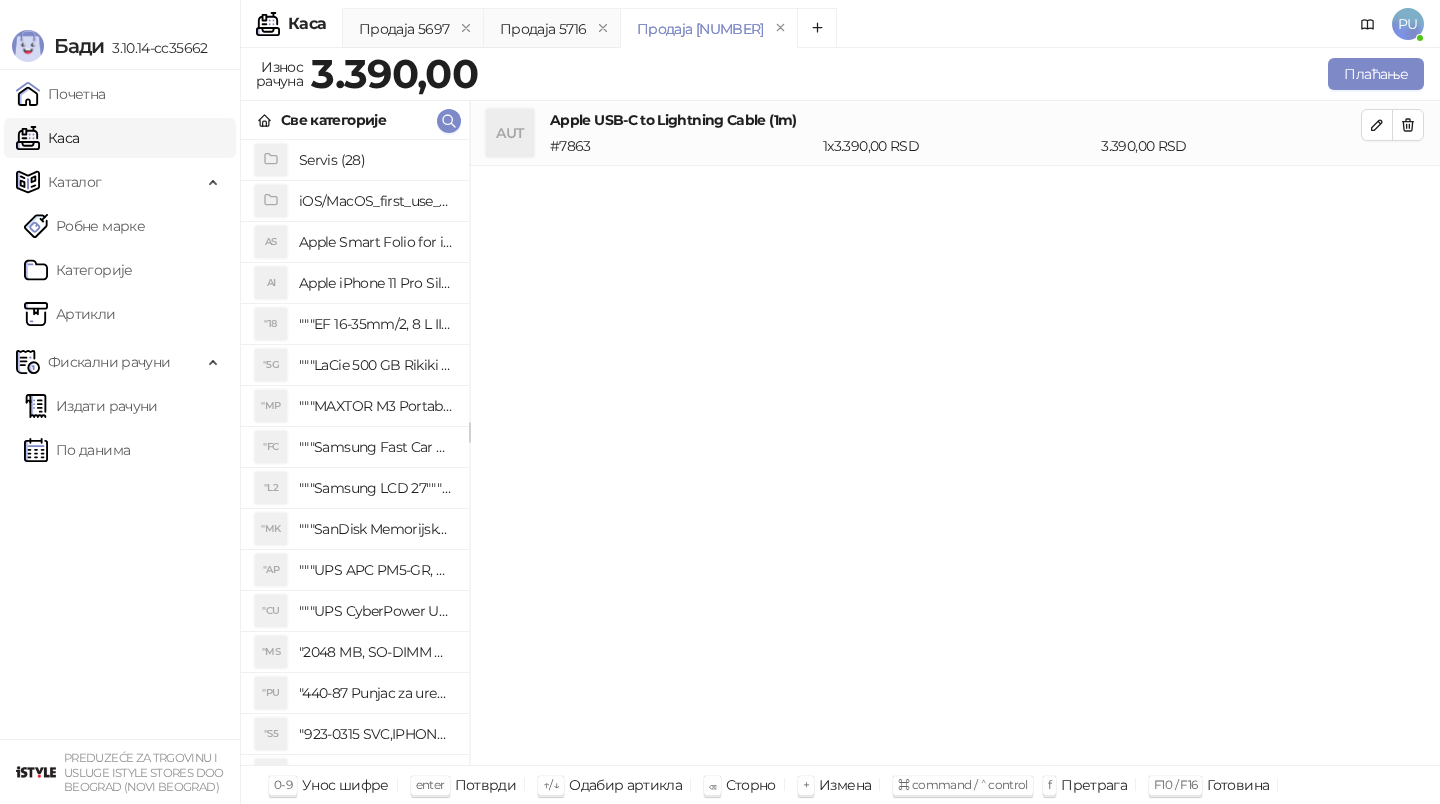 click on "Плаћање" at bounding box center [955, 74] 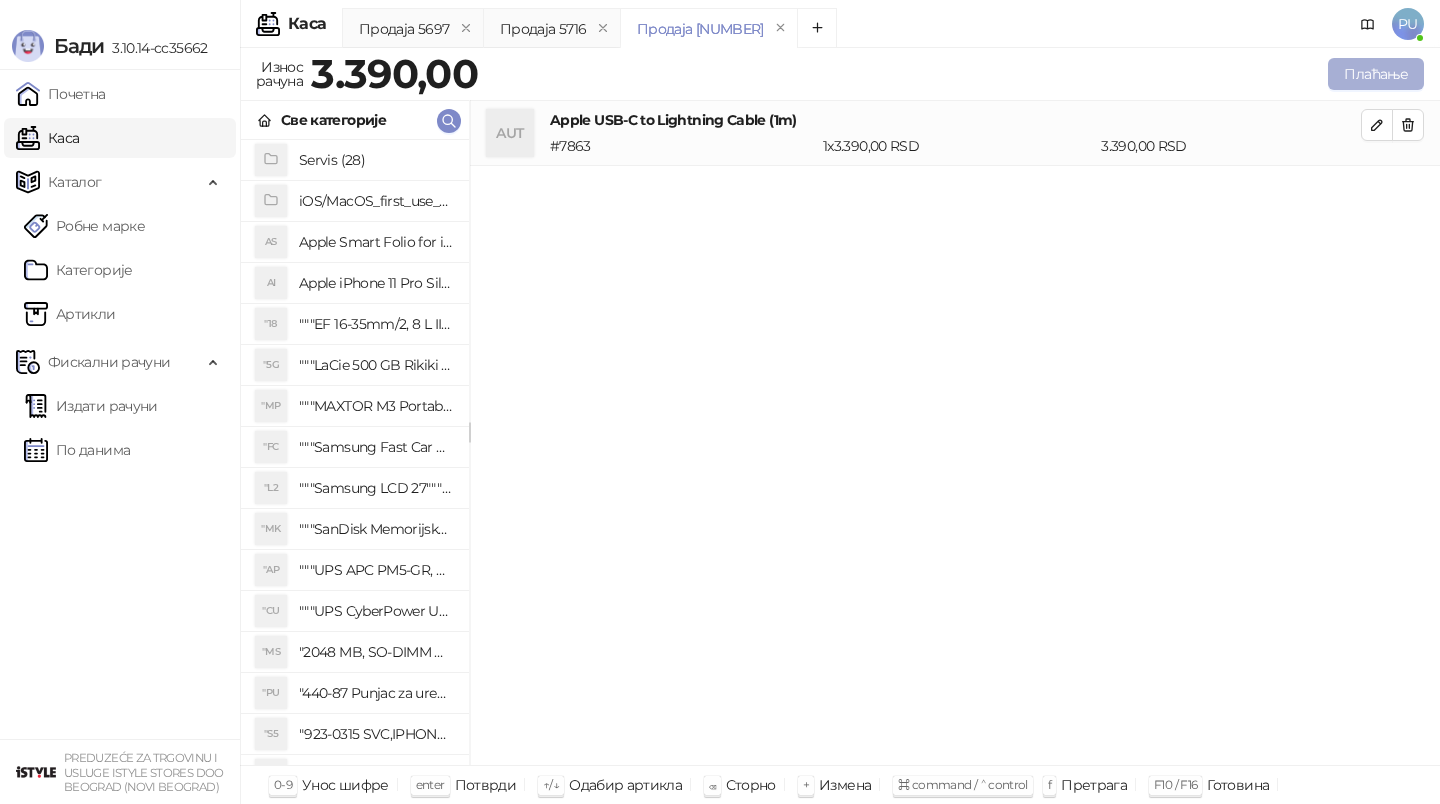 click on "Плаћање" at bounding box center [1376, 74] 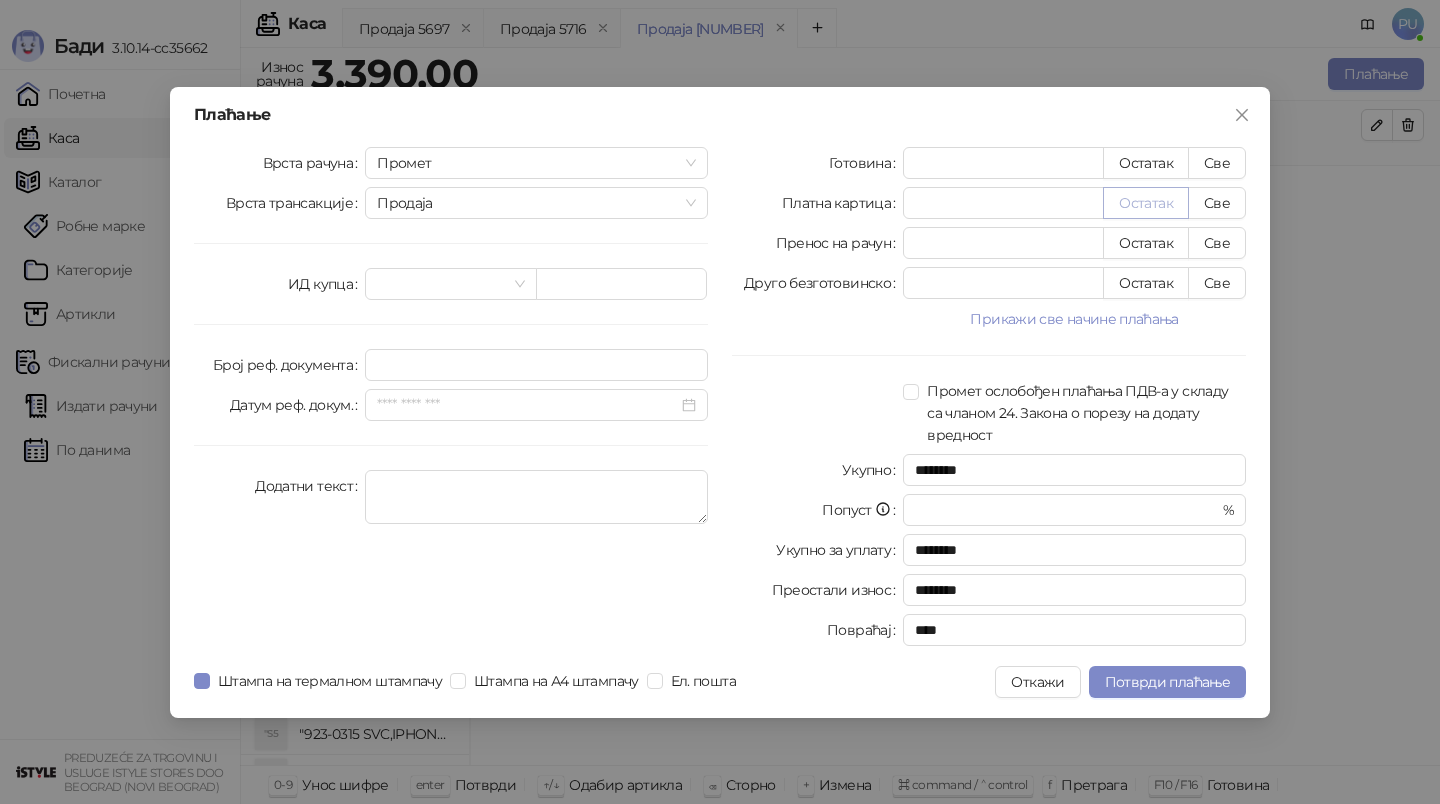 click on "Остатак" at bounding box center [1146, 203] 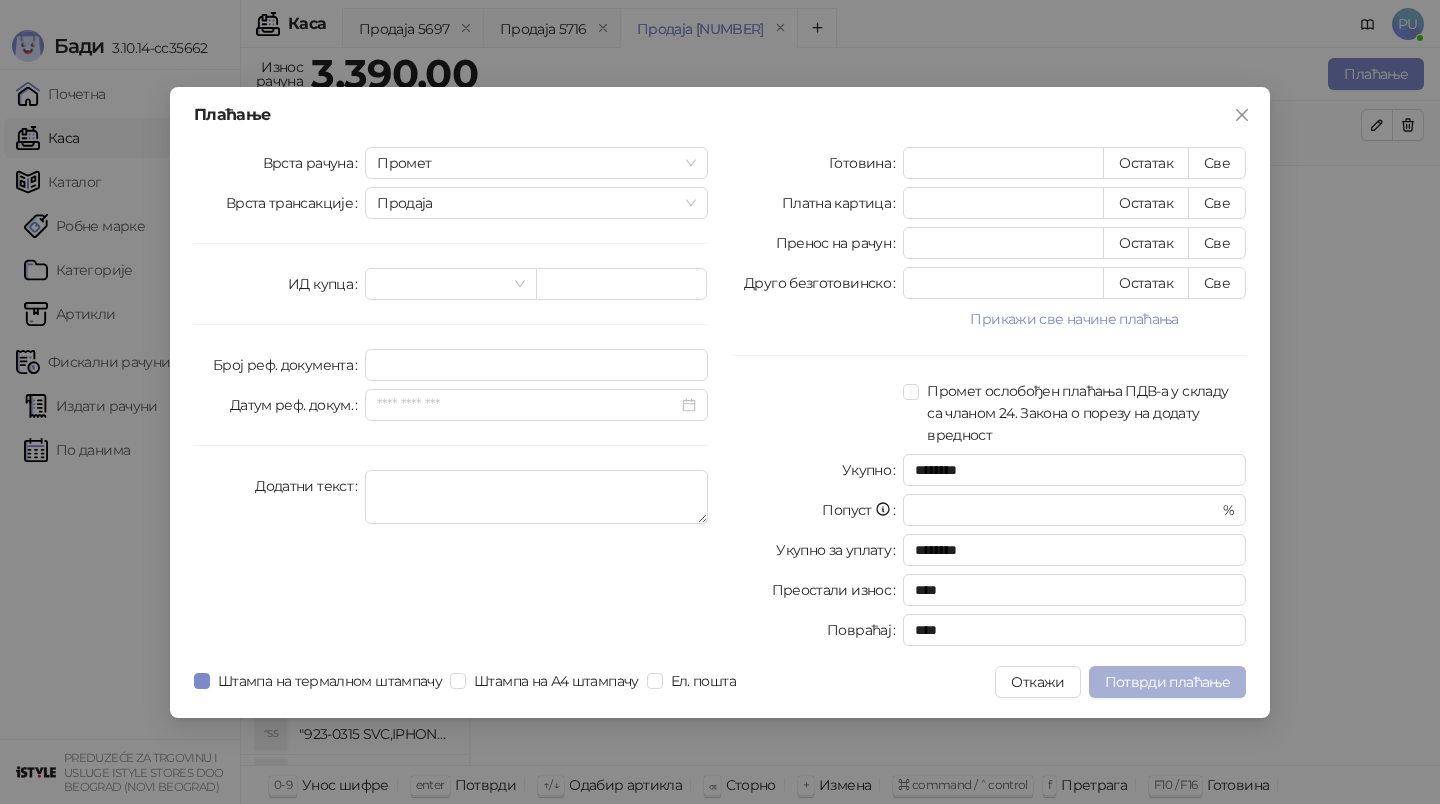 click on "Потврди плаћање" at bounding box center (1167, 682) 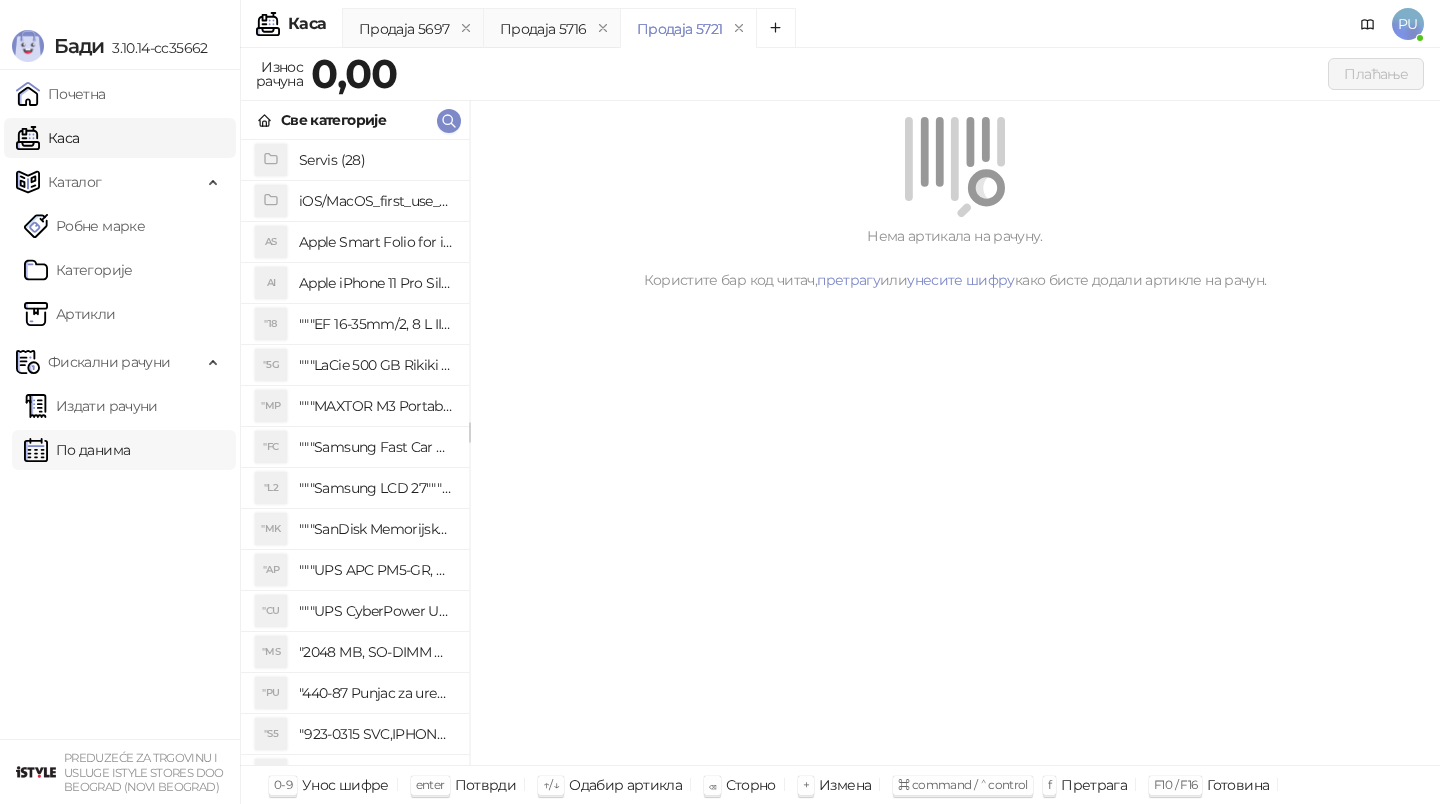 click on "По данима" at bounding box center [77, 450] 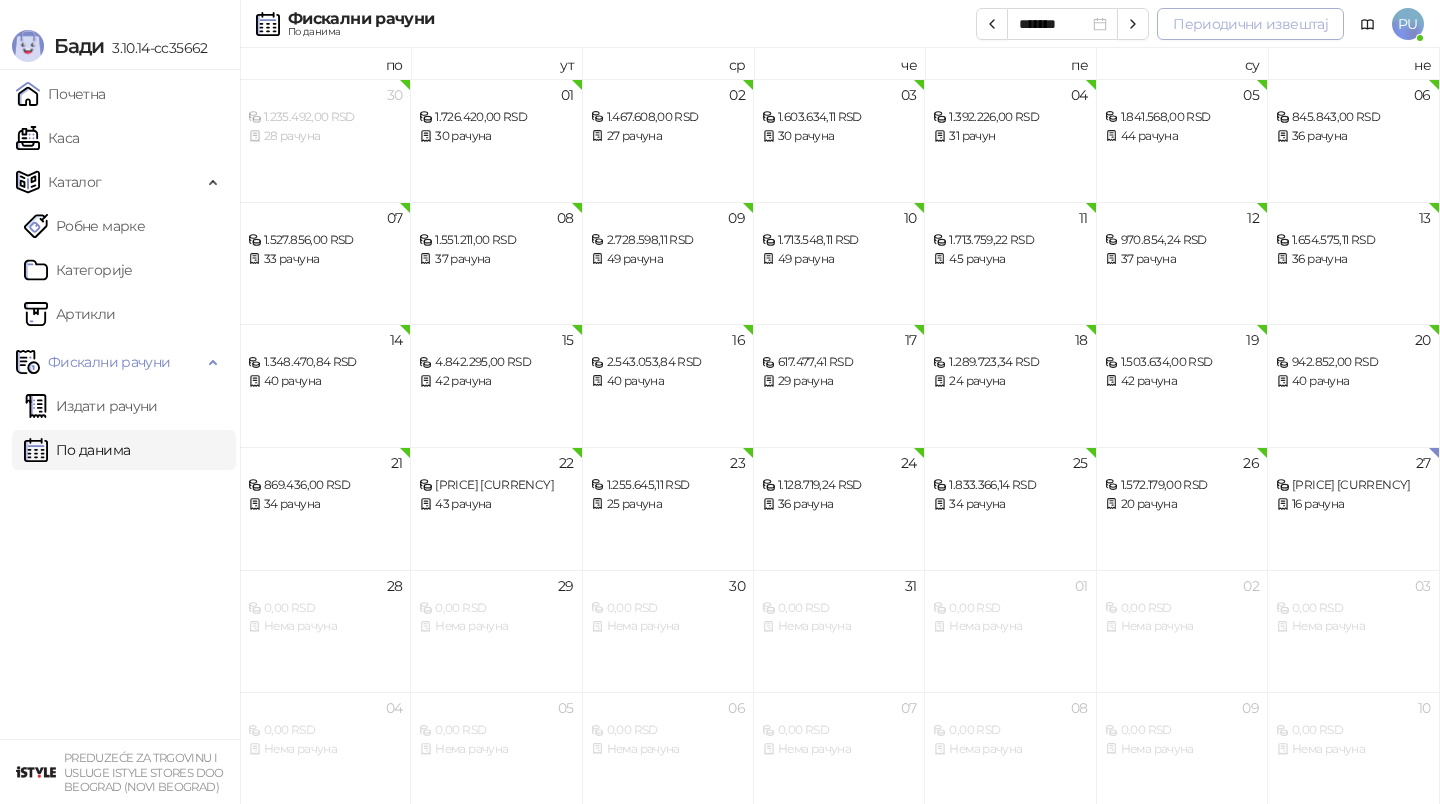 click on "Периодични извештај" at bounding box center (1250, 24) 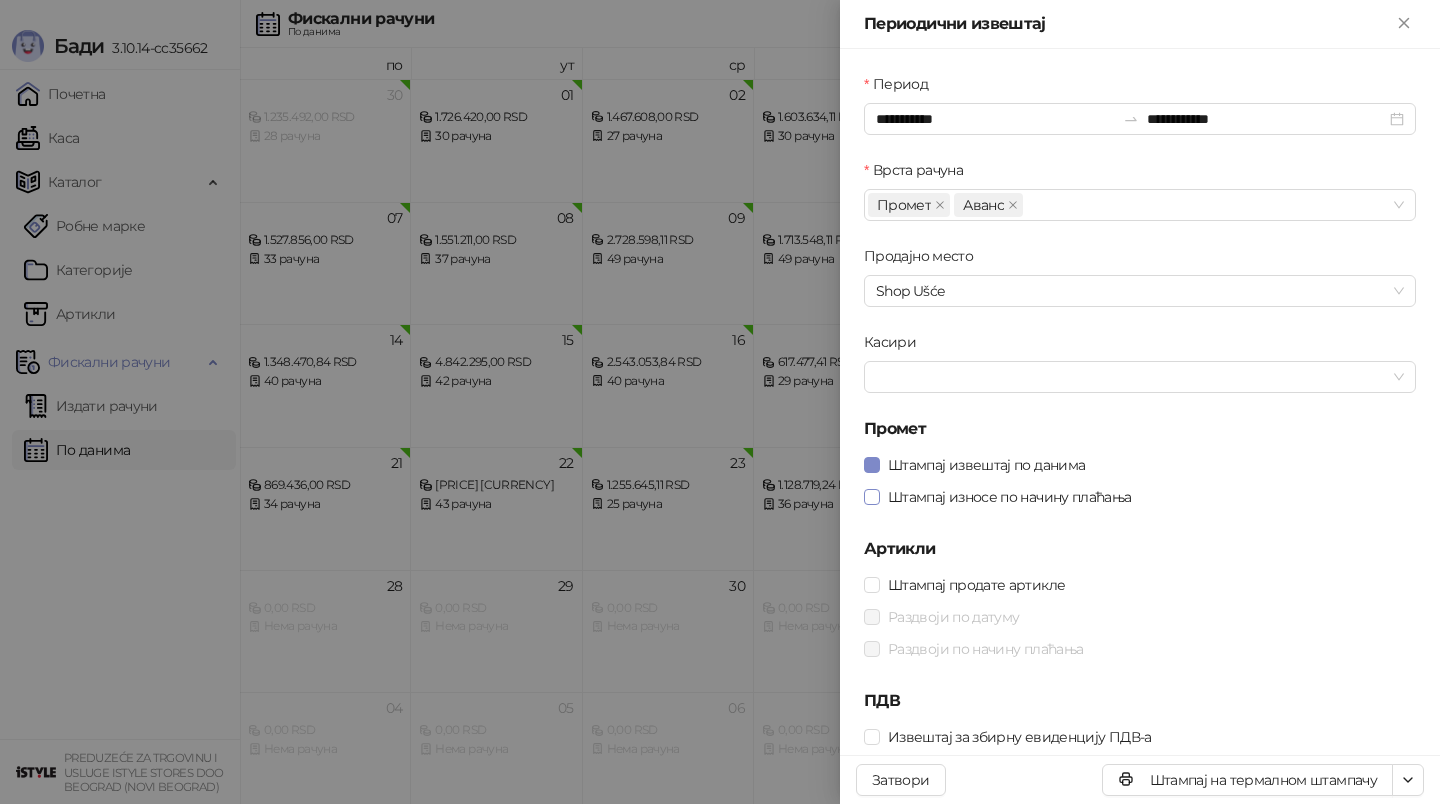 click on "Штампај износе по начину плаћања" at bounding box center [1010, 497] 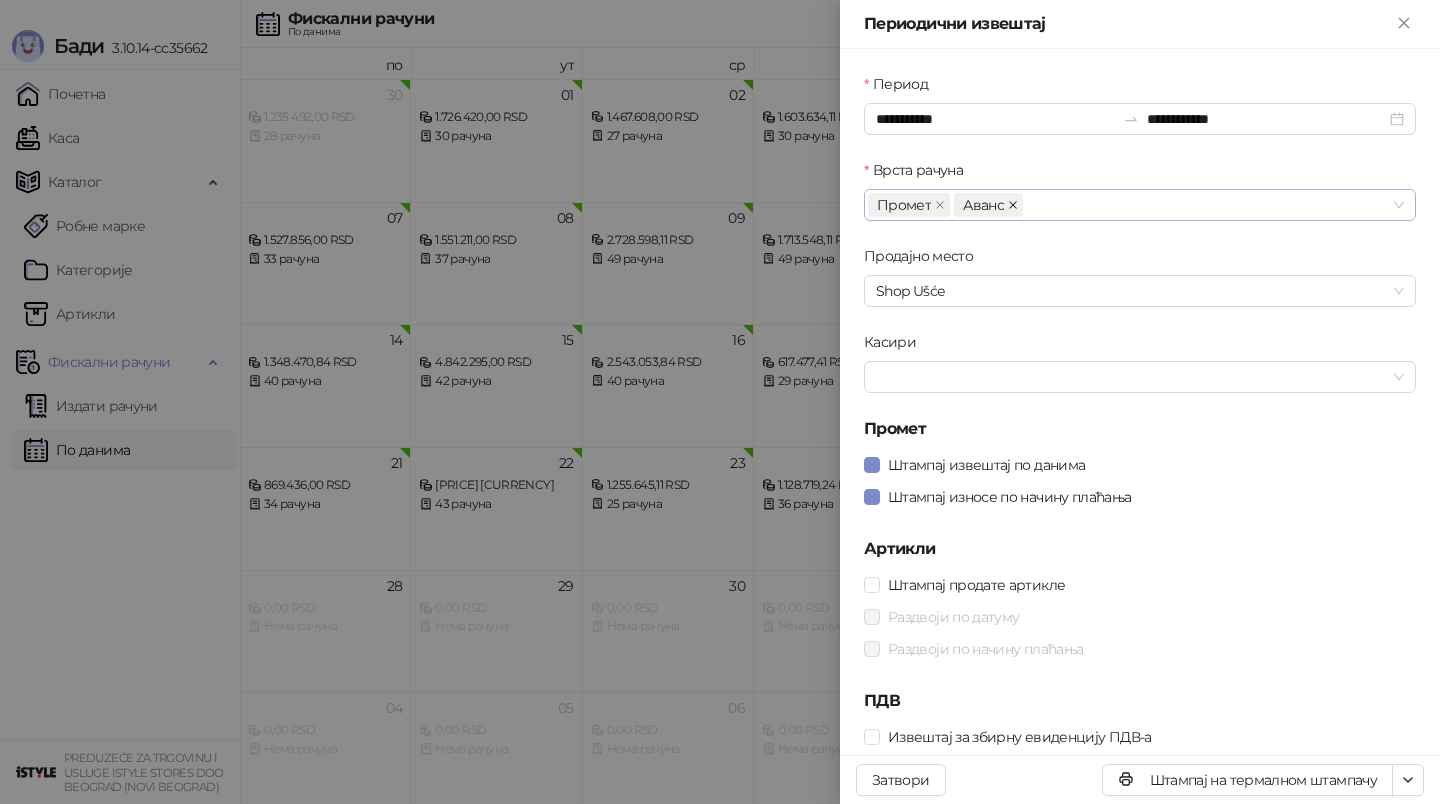 click 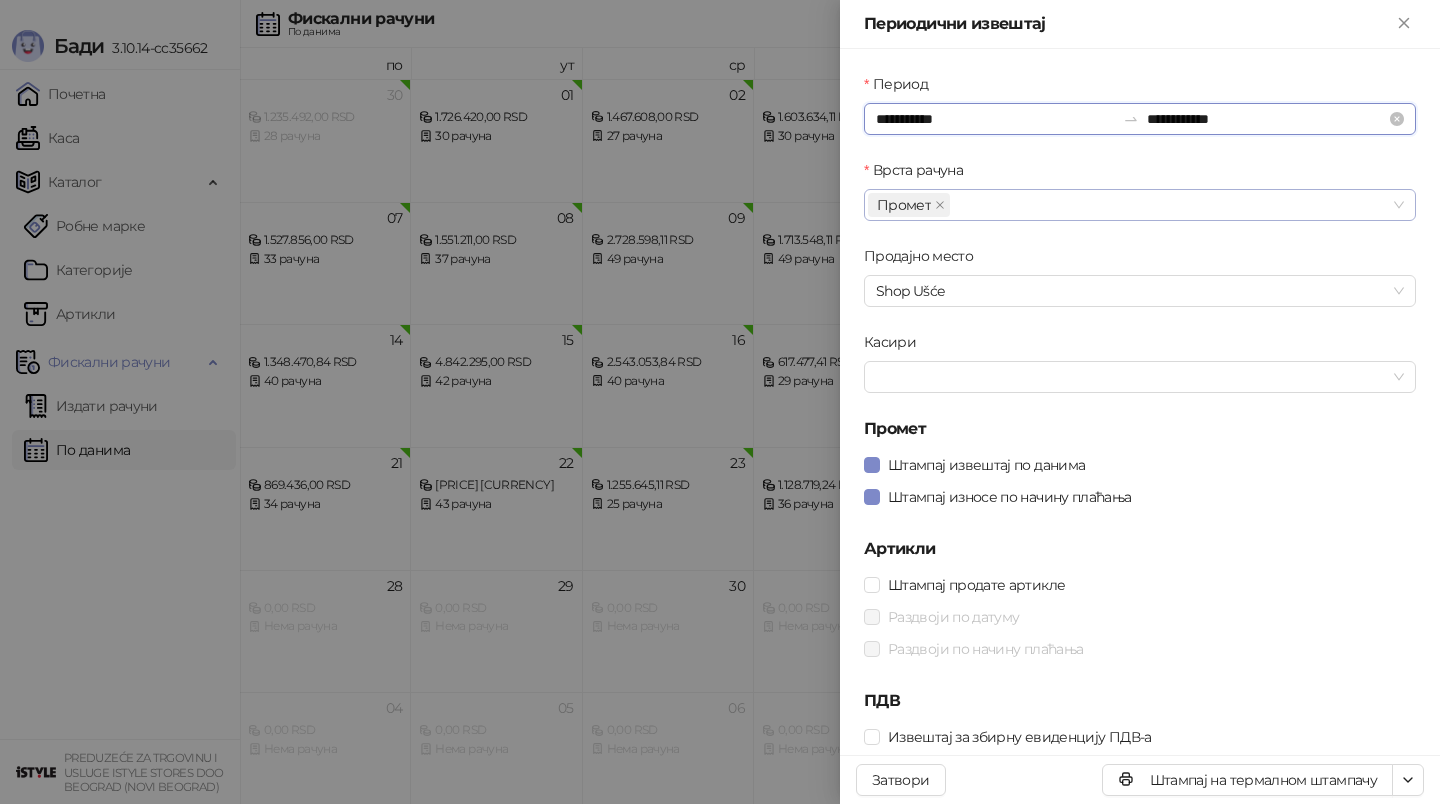 click on "**********" at bounding box center (995, 119) 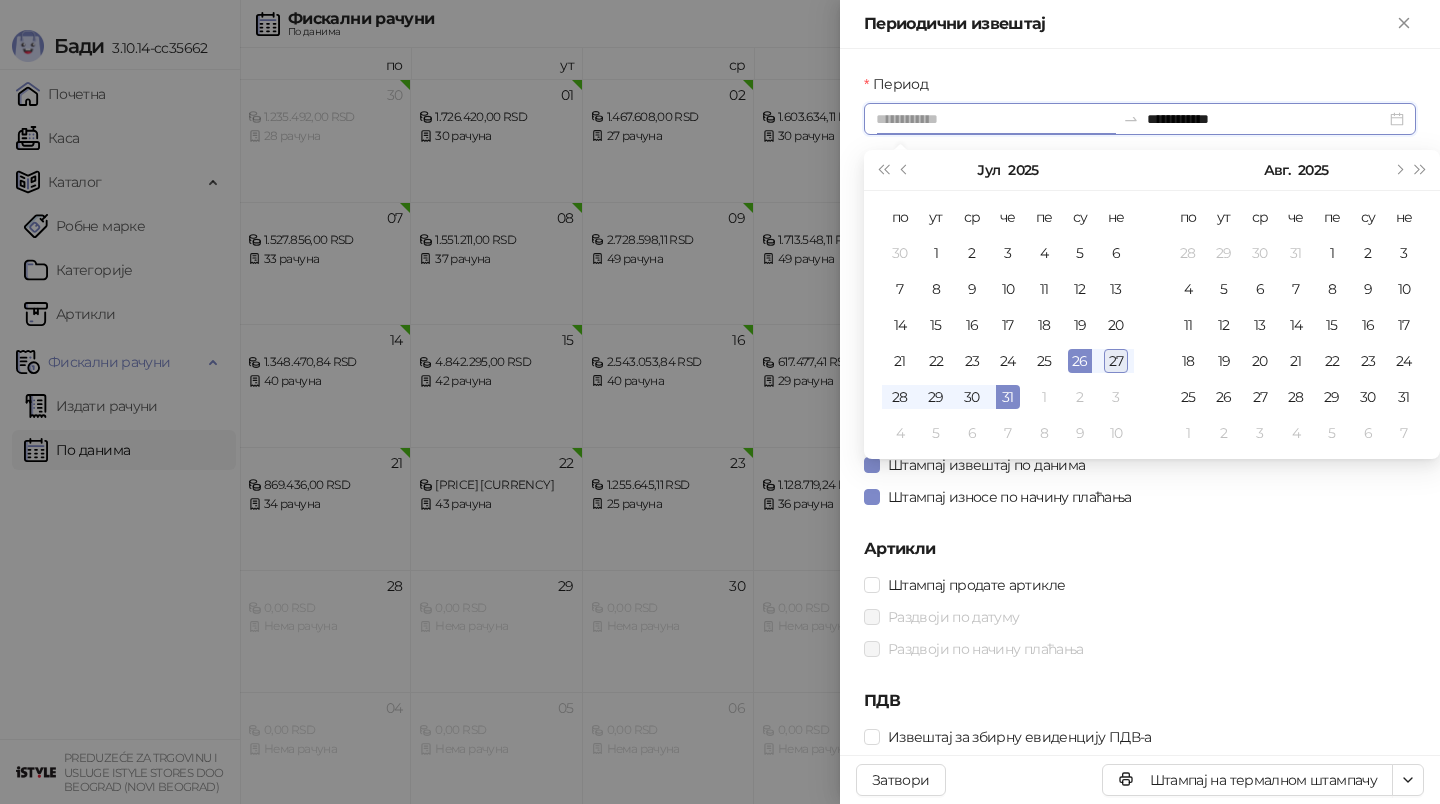 type on "**********" 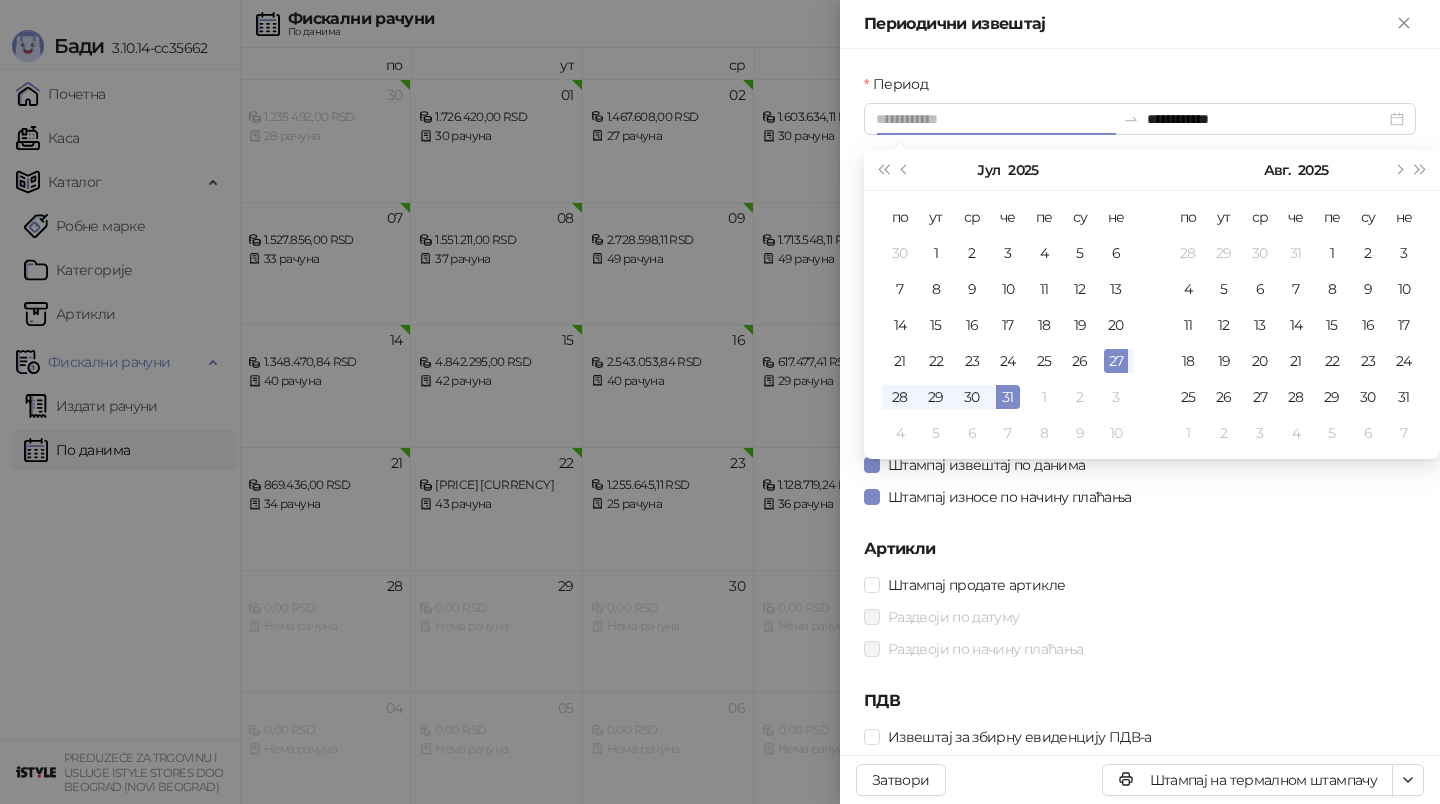 click on "27" at bounding box center [1116, 361] 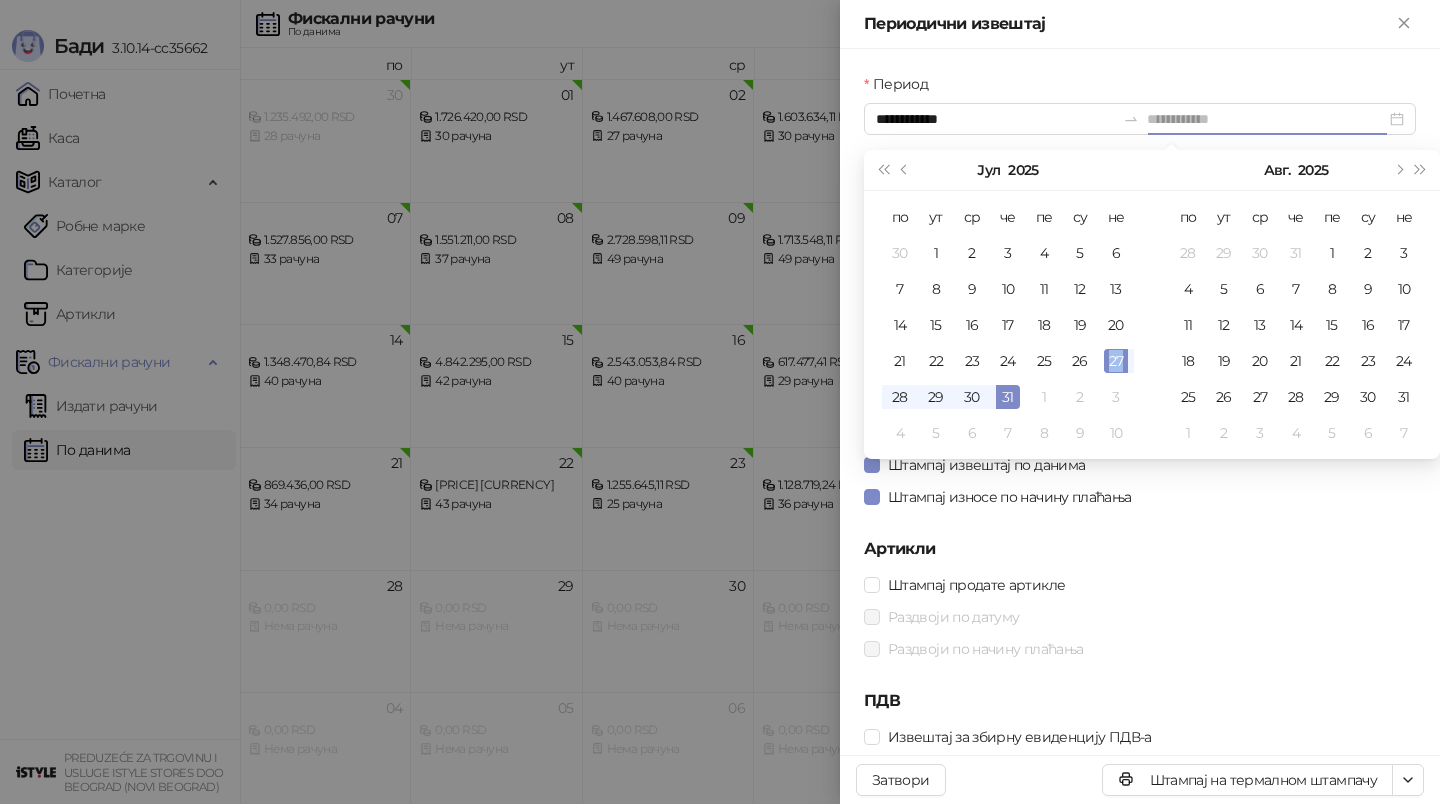 click on "27" at bounding box center [1116, 361] 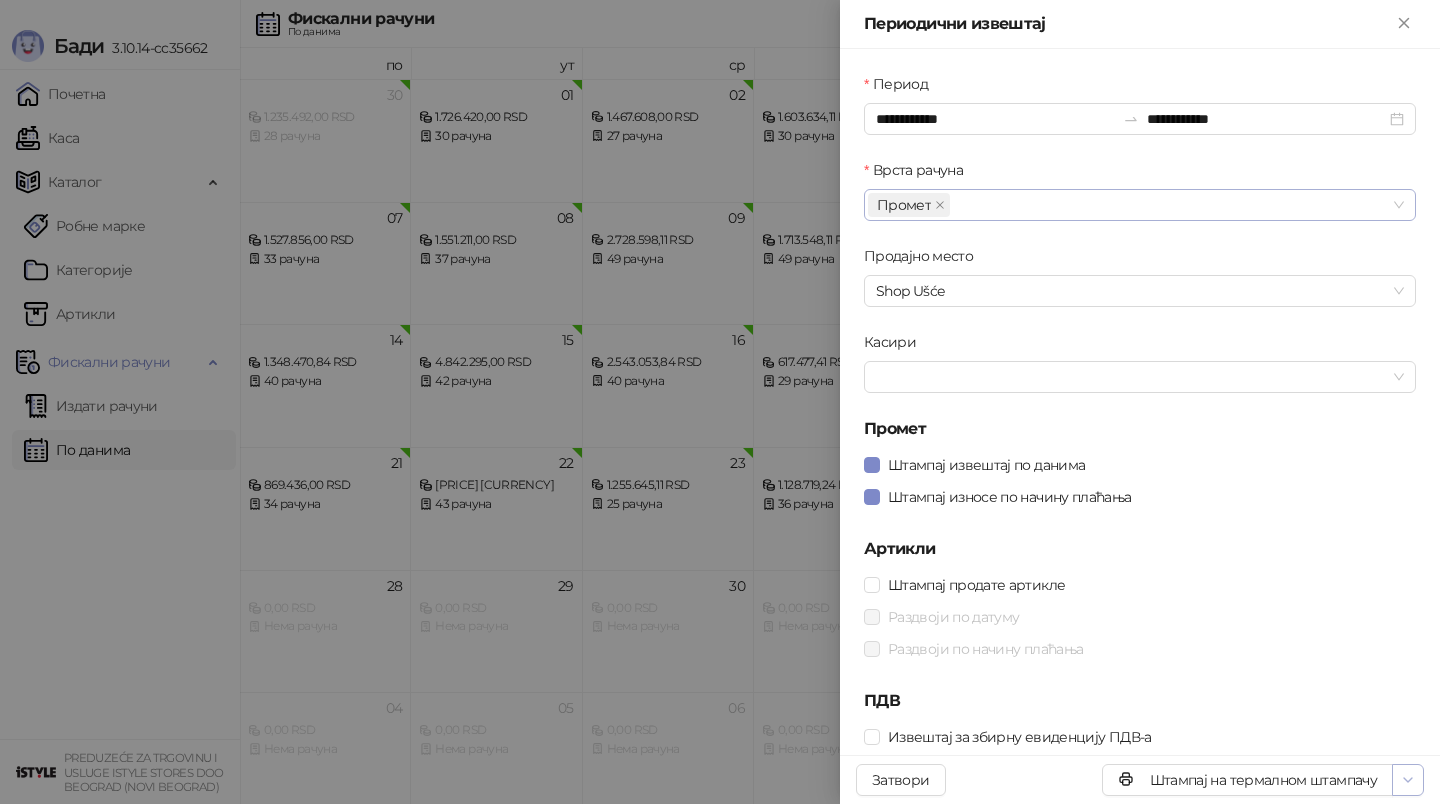 click 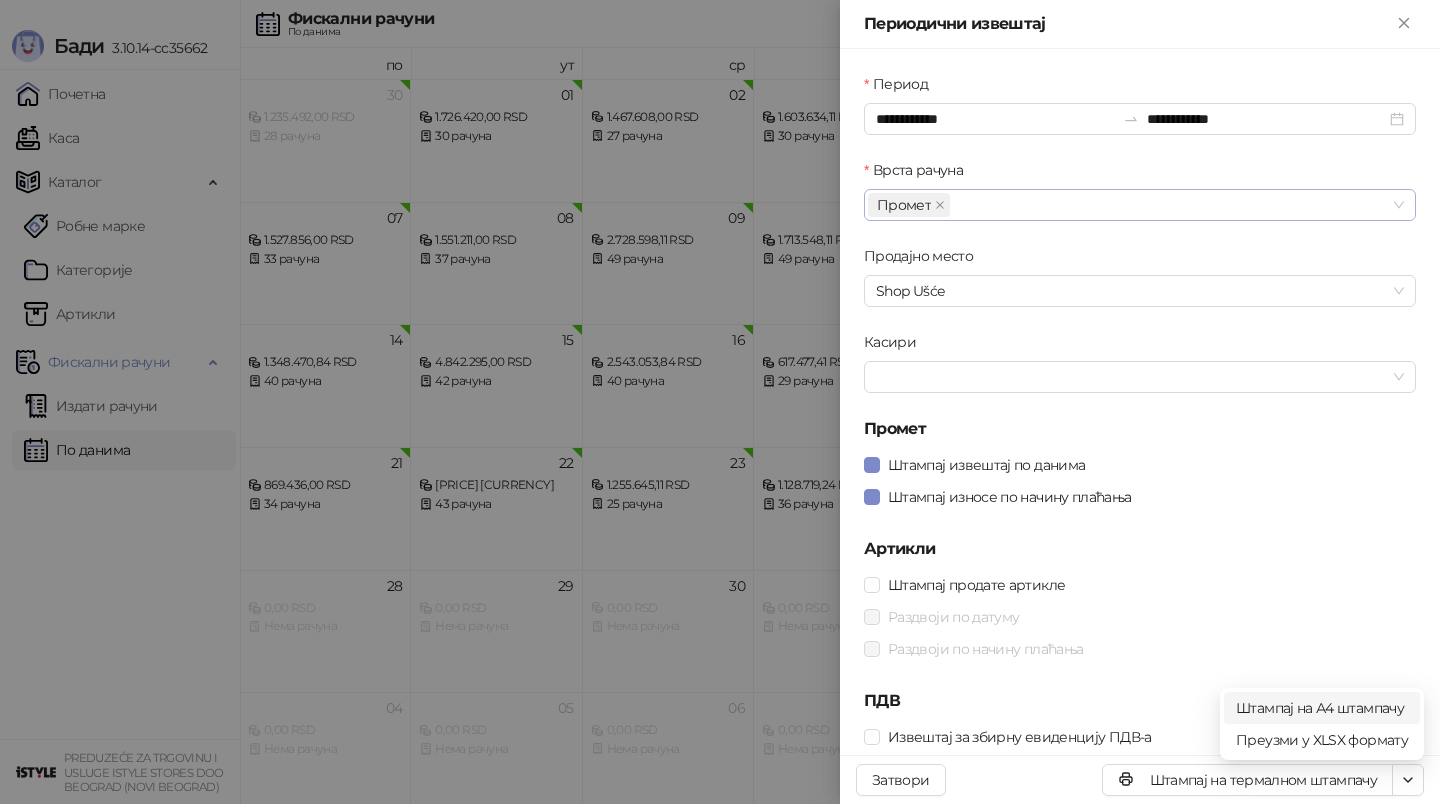 click on "Штампај на А4 штампачу" at bounding box center (1322, 708) 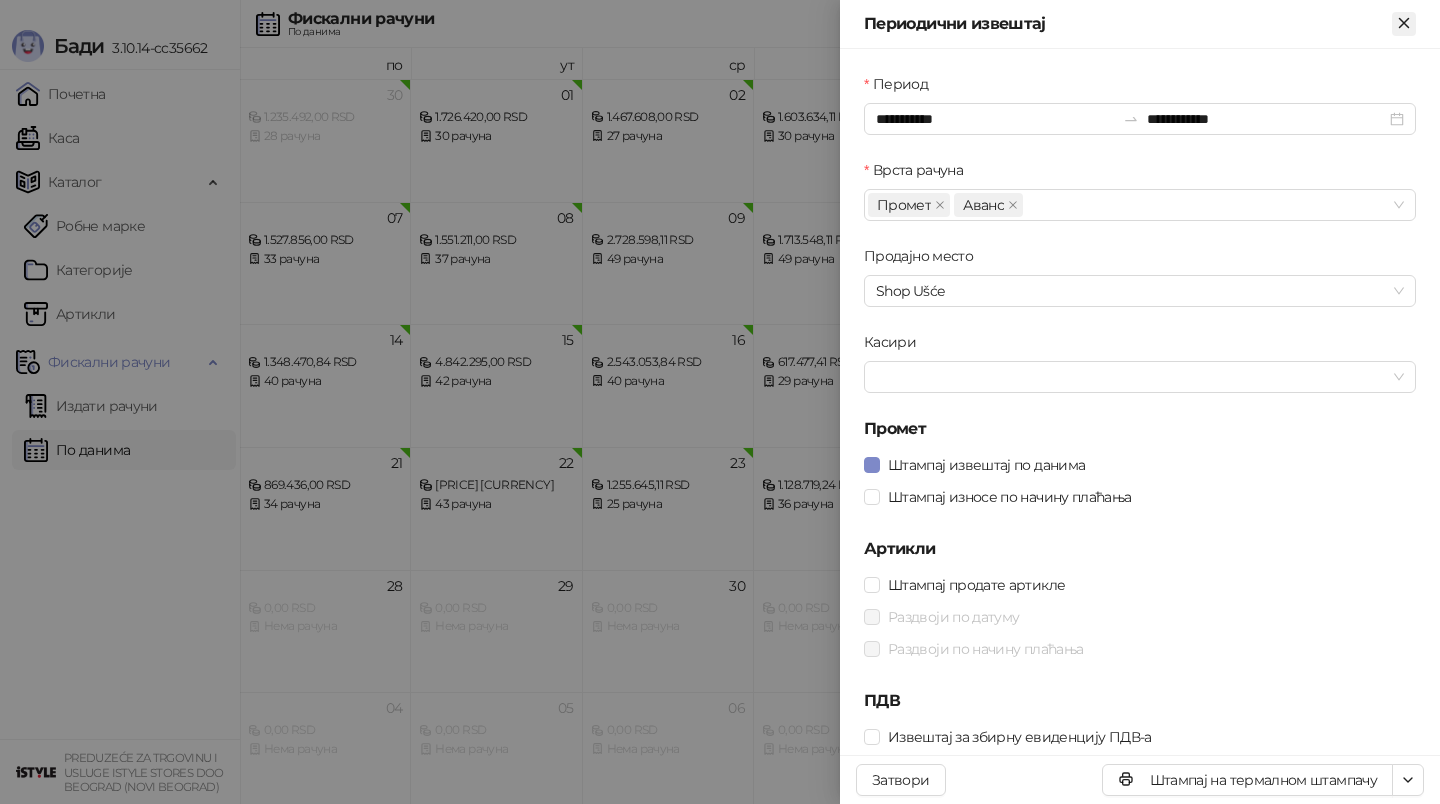 click 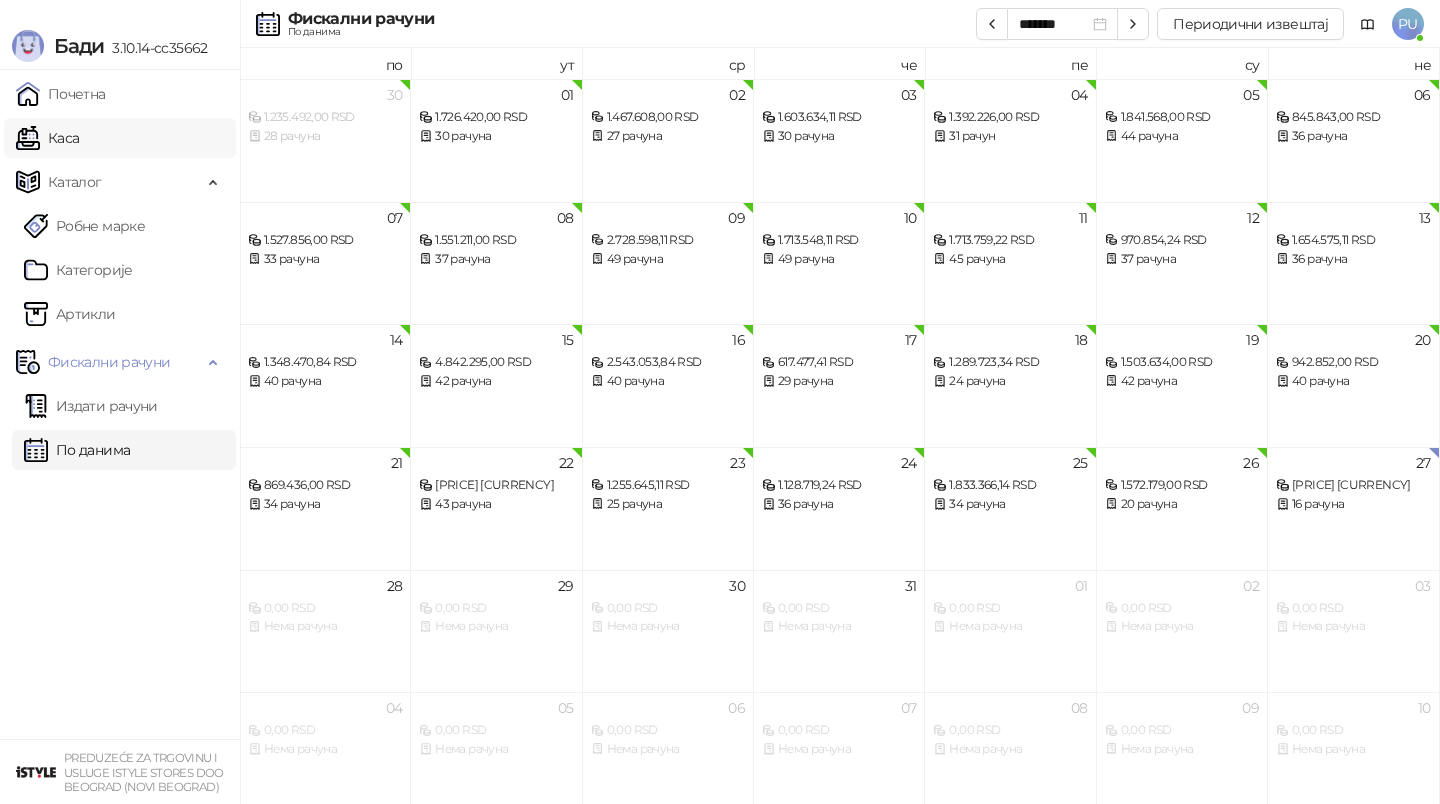 click on "Каса" at bounding box center (47, 138) 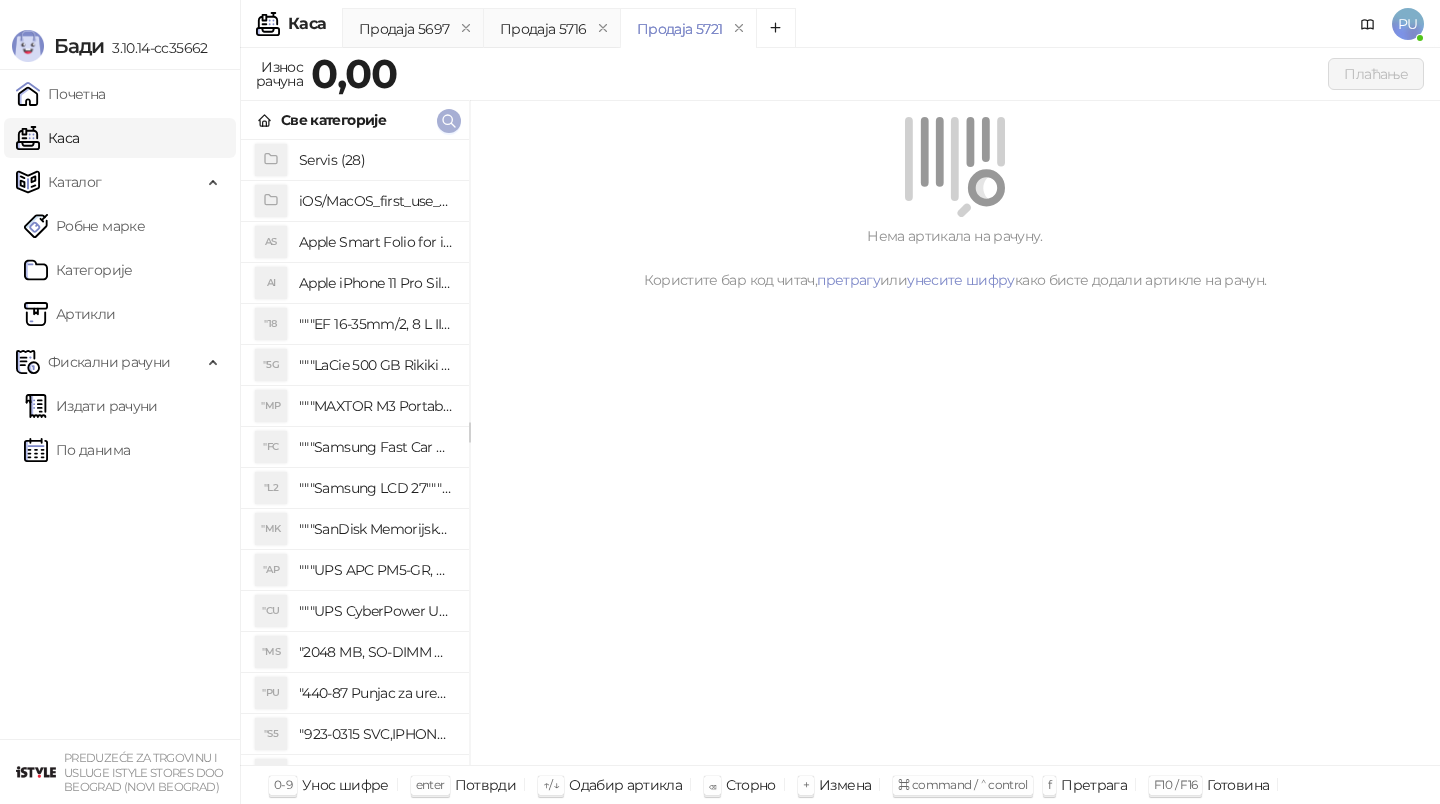 click 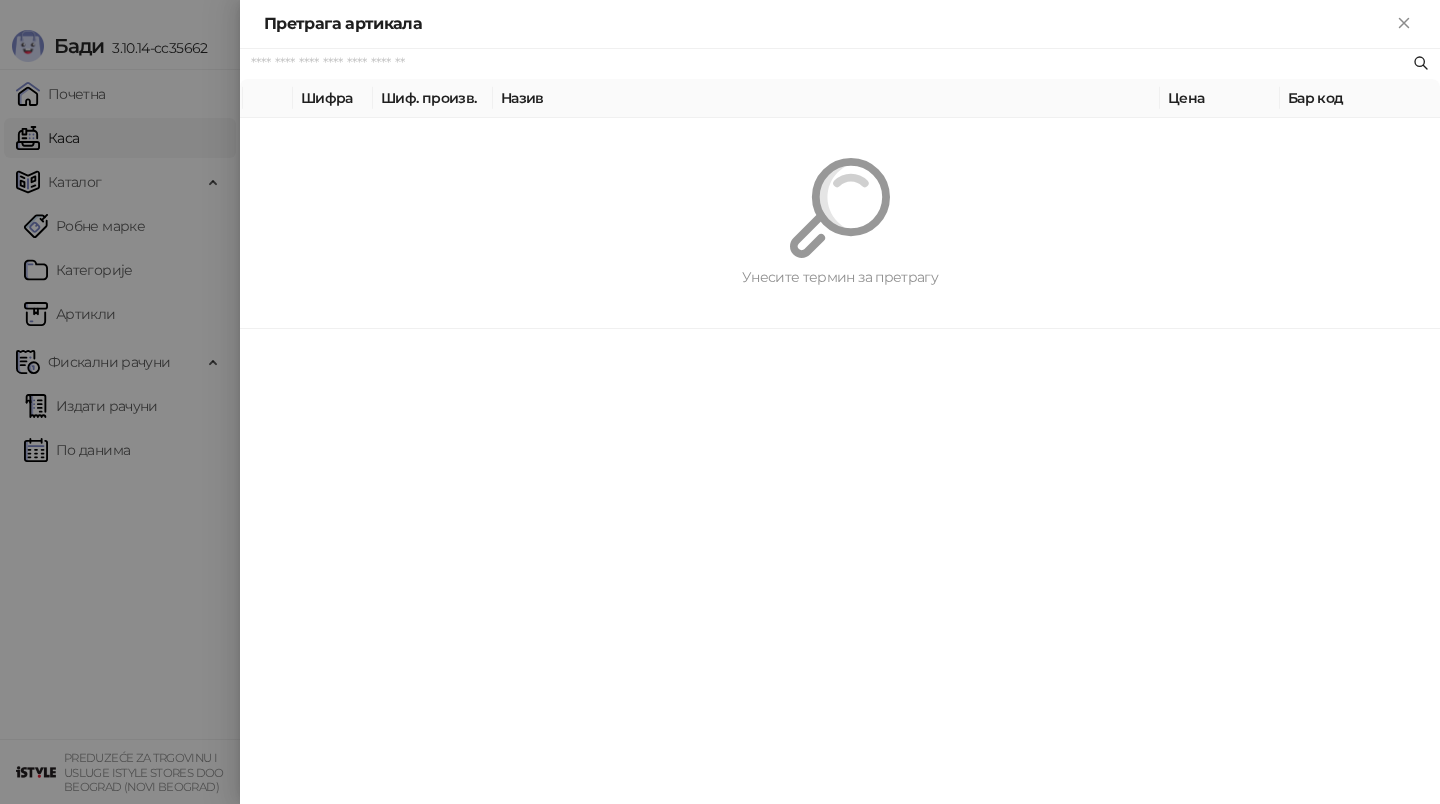 paste on "**********" 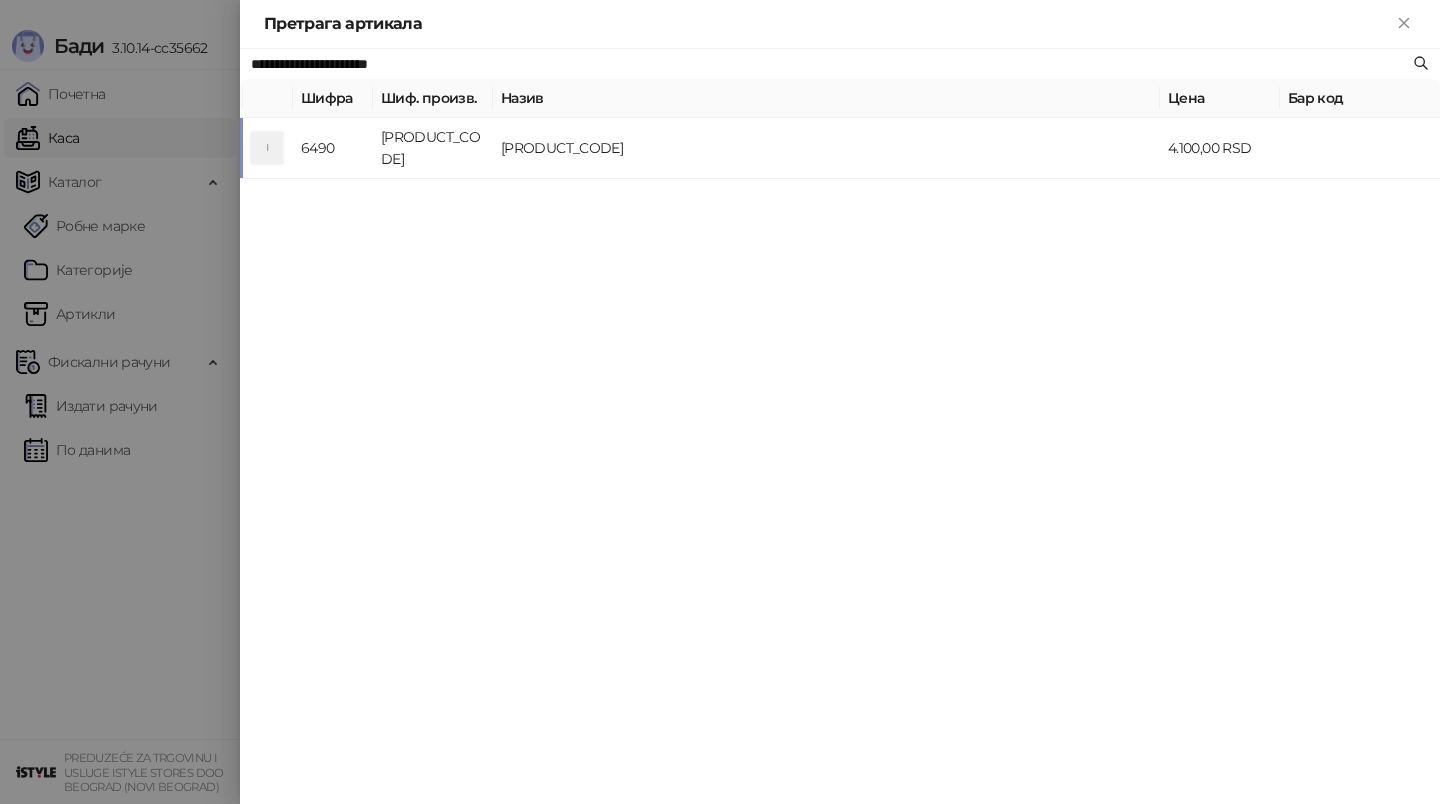 type on "**********" 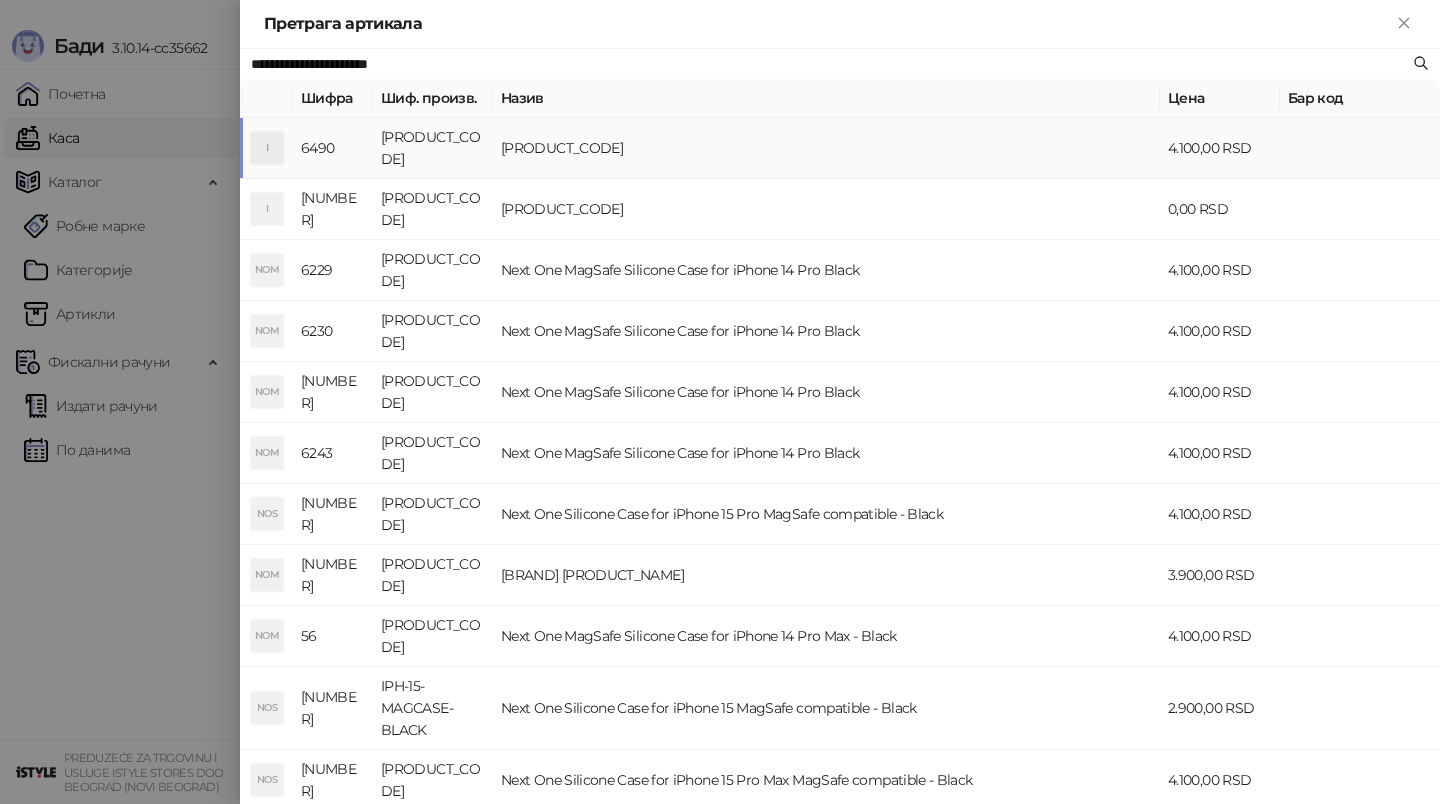 click on "[PRODUCT_CODE]" at bounding box center [826, 148] 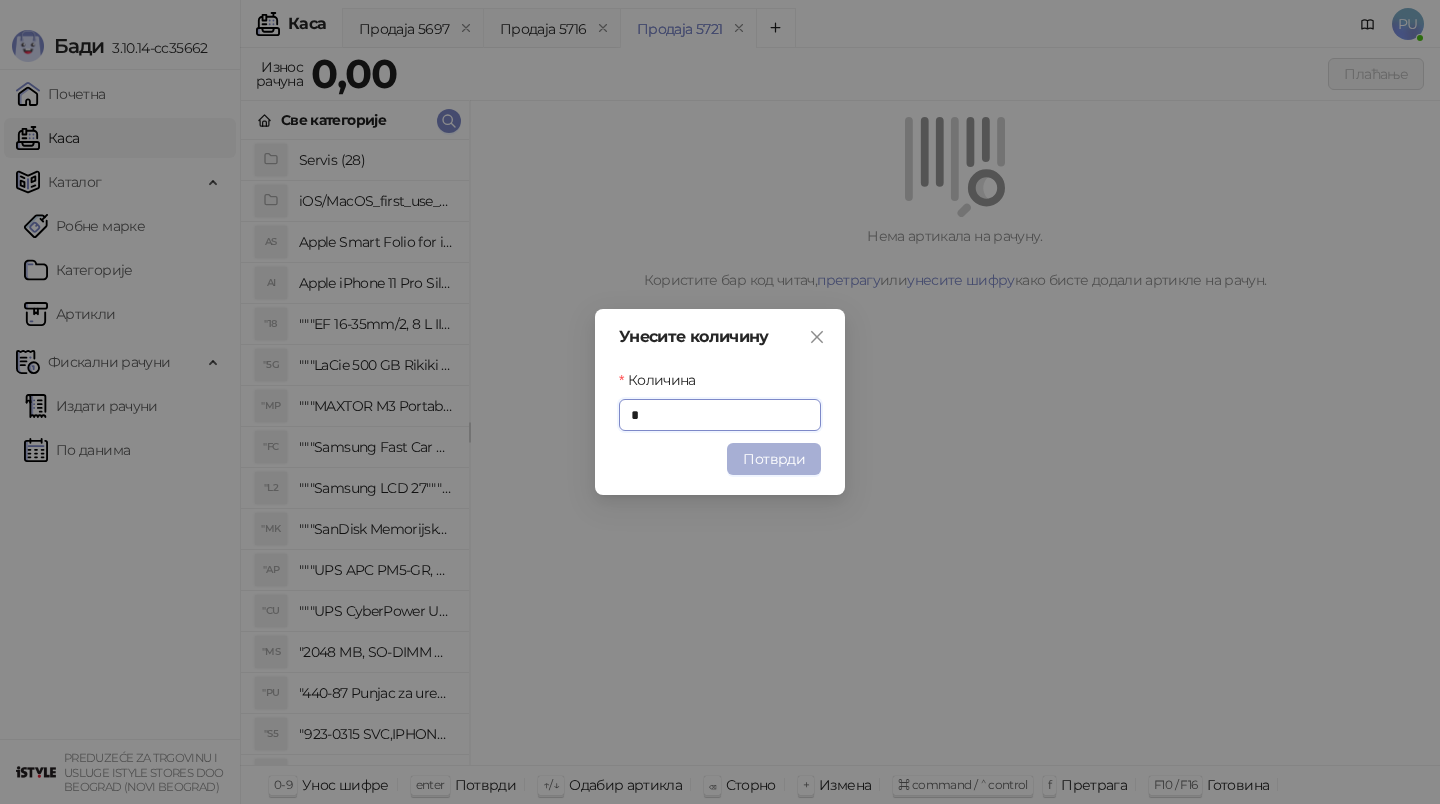 click on "Потврди" at bounding box center (774, 459) 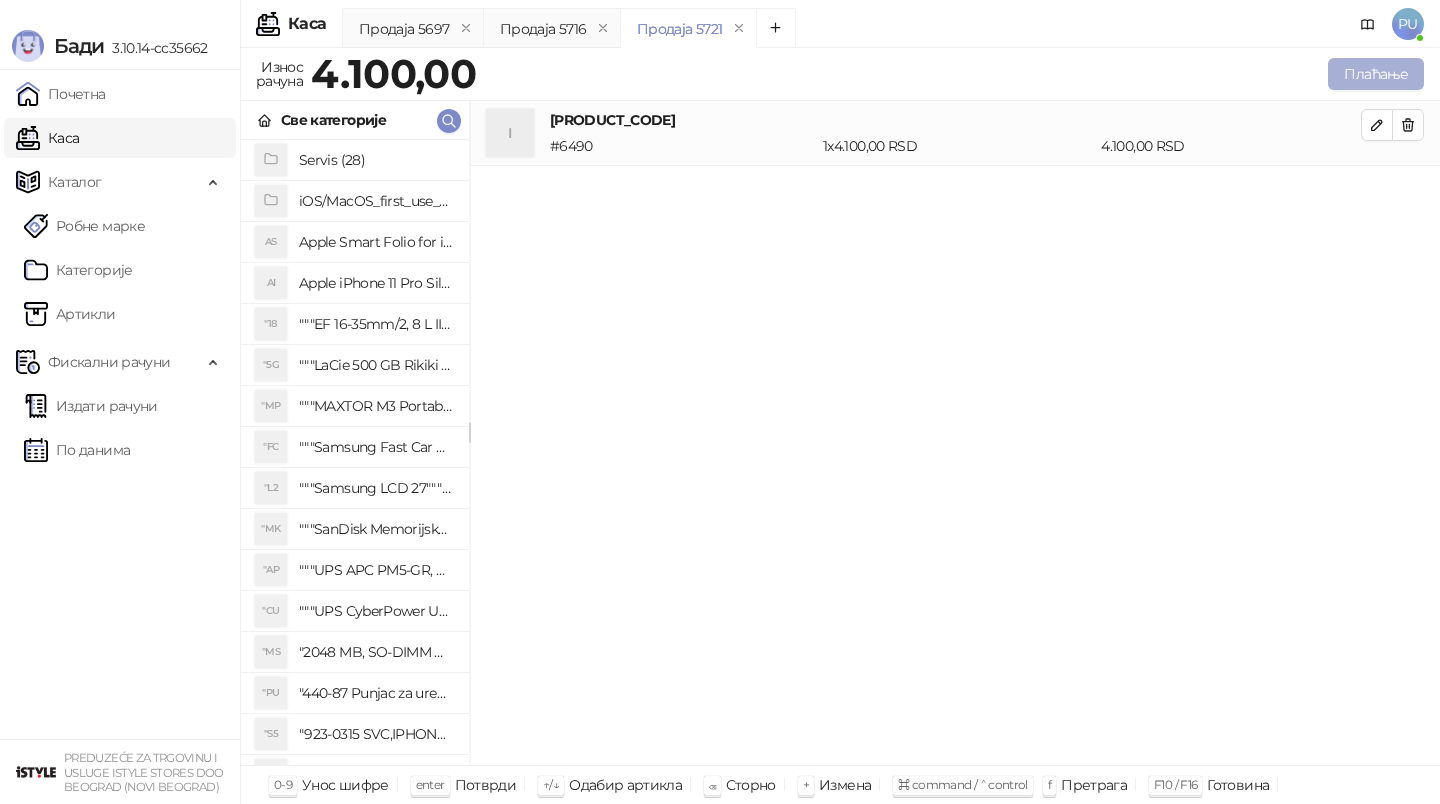 click on "Плаћање" at bounding box center [1376, 74] 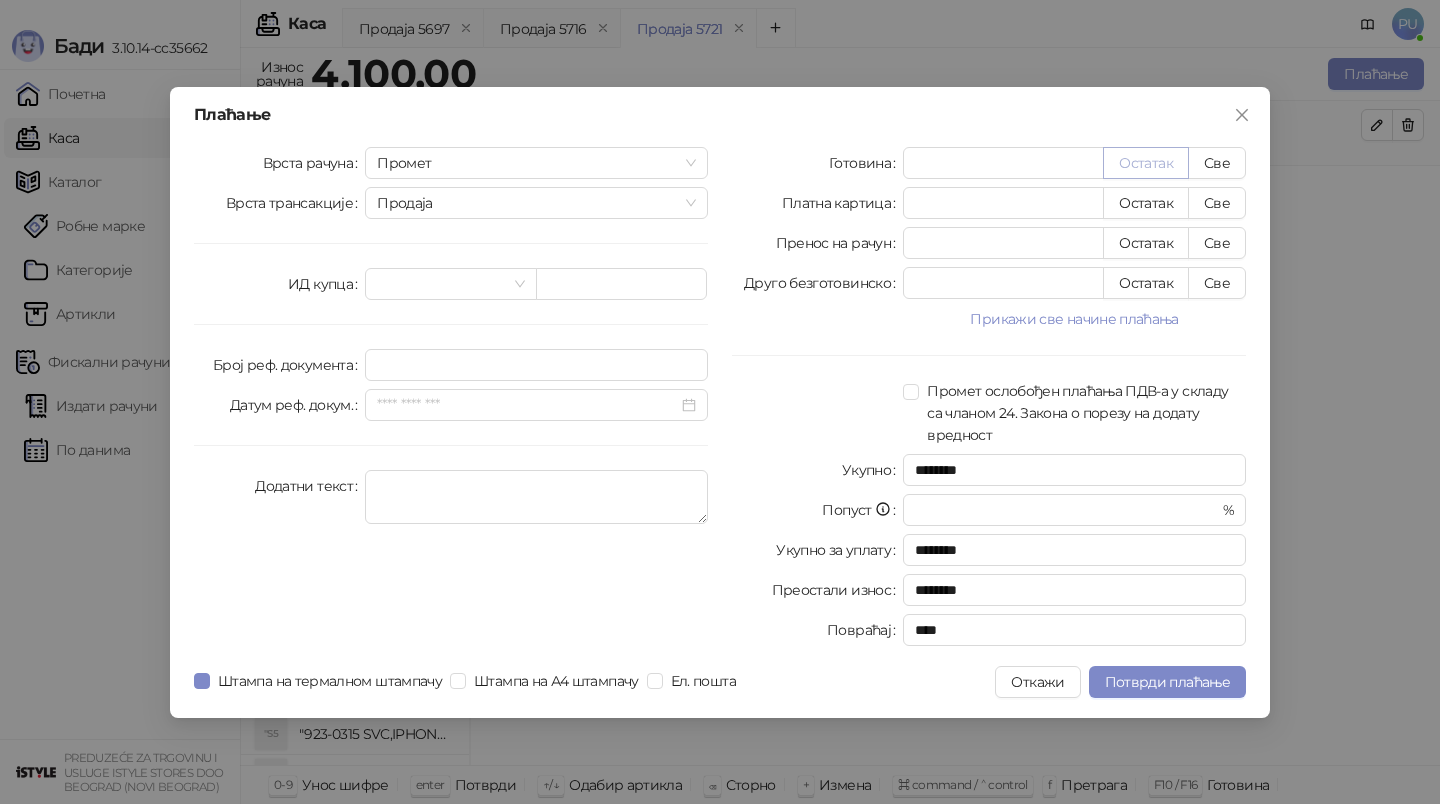 click on "Остатак" at bounding box center [1146, 163] 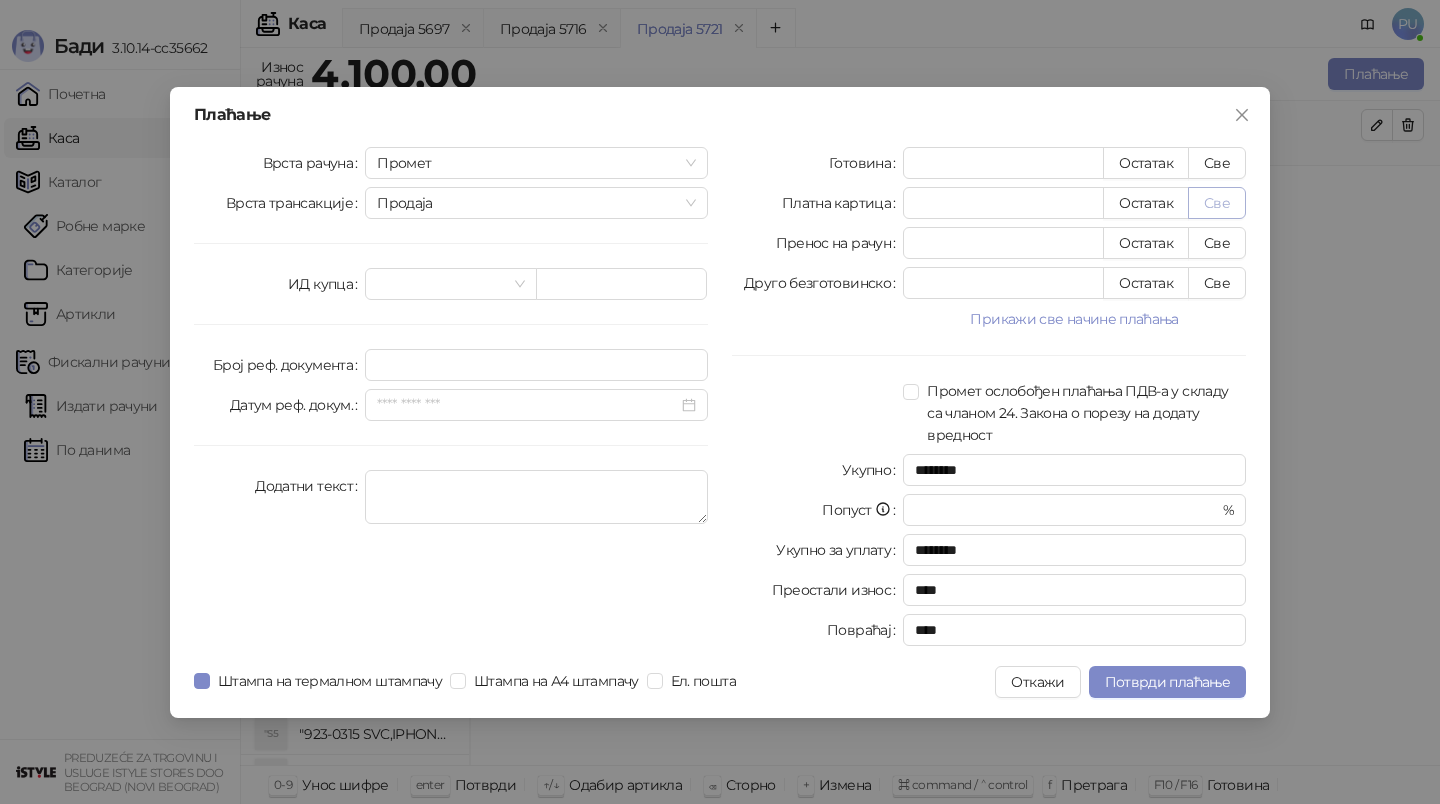 click on "Све" at bounding box center (1217, 203) 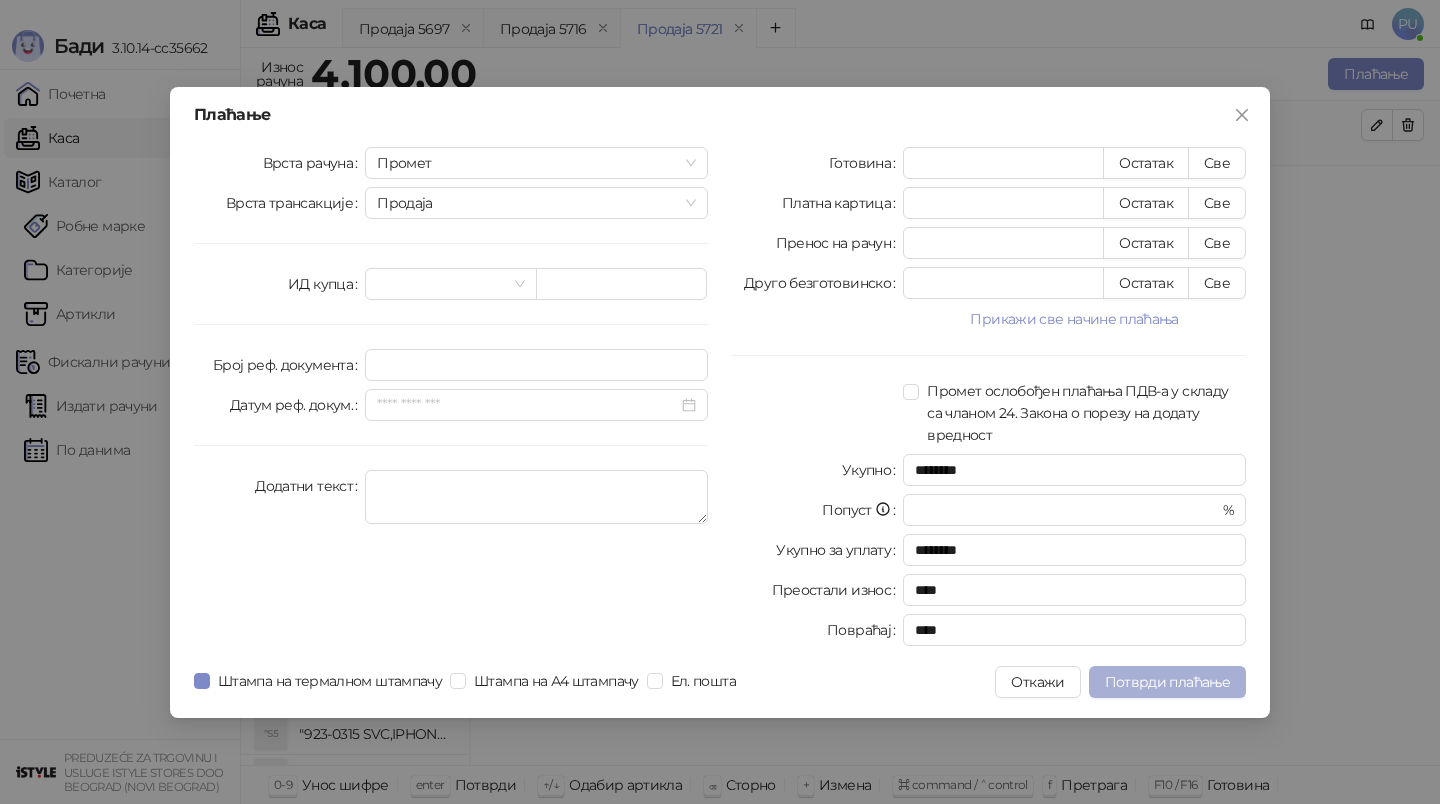 click on "Потврди плаћање" at bounding box center (1167, 682) 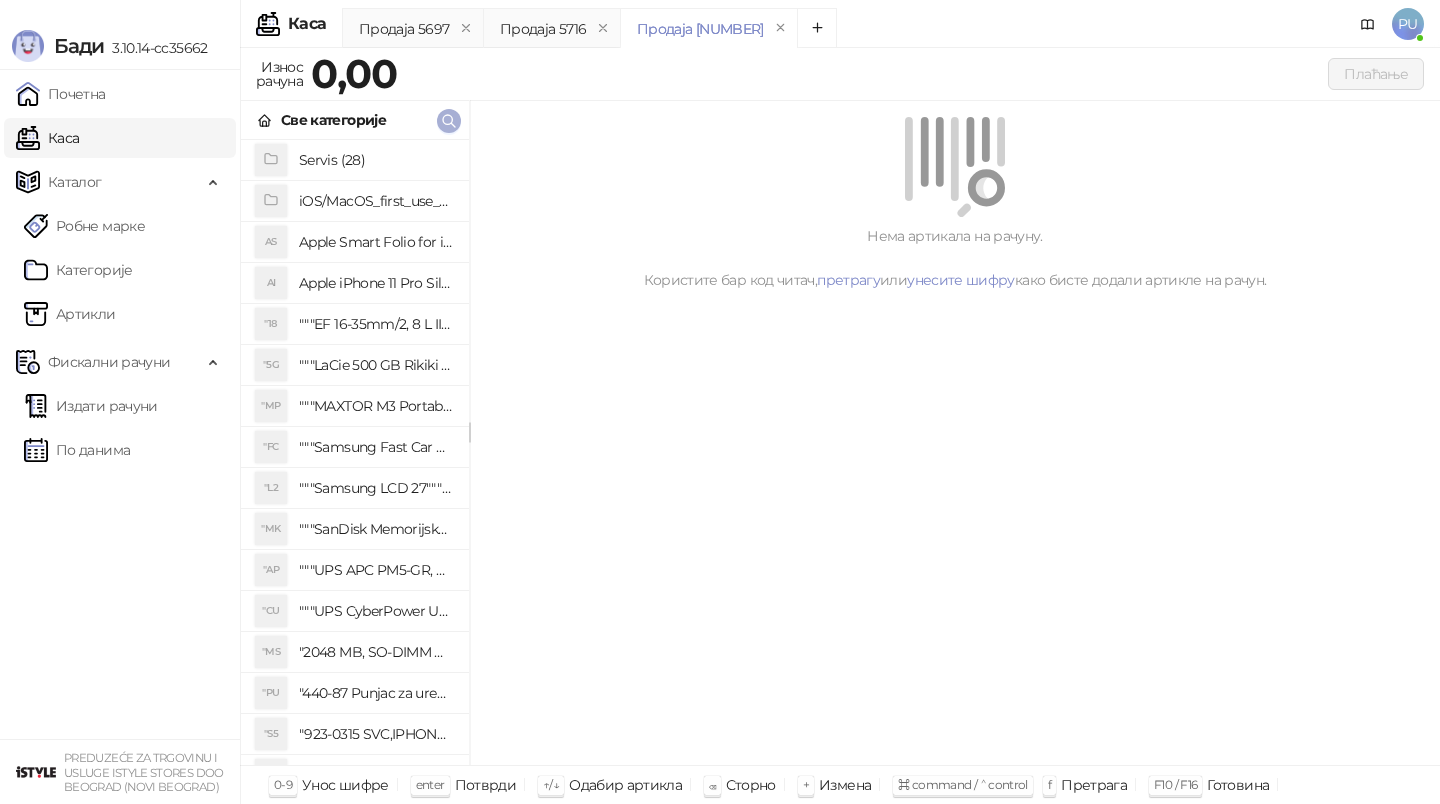 click 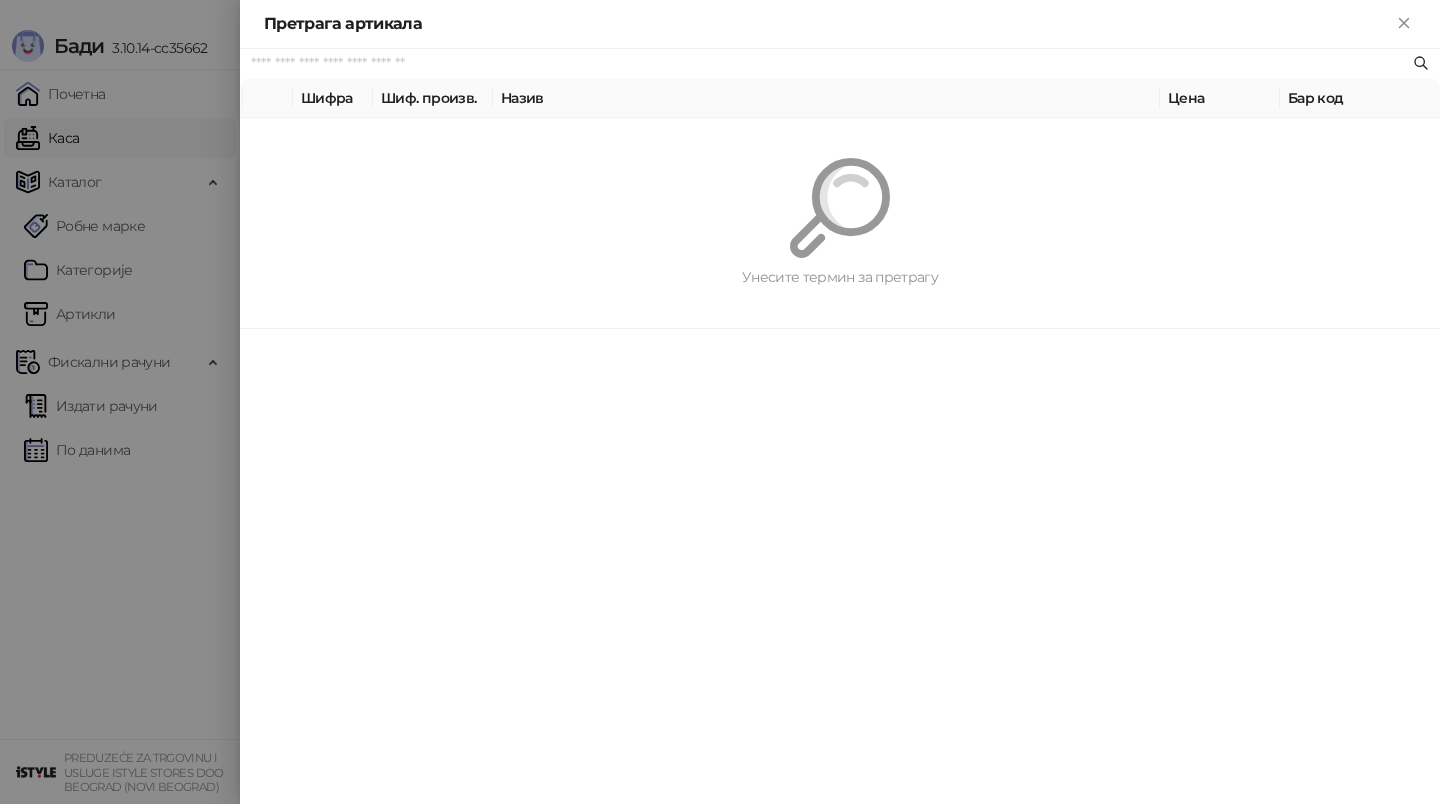 paste on "*********" 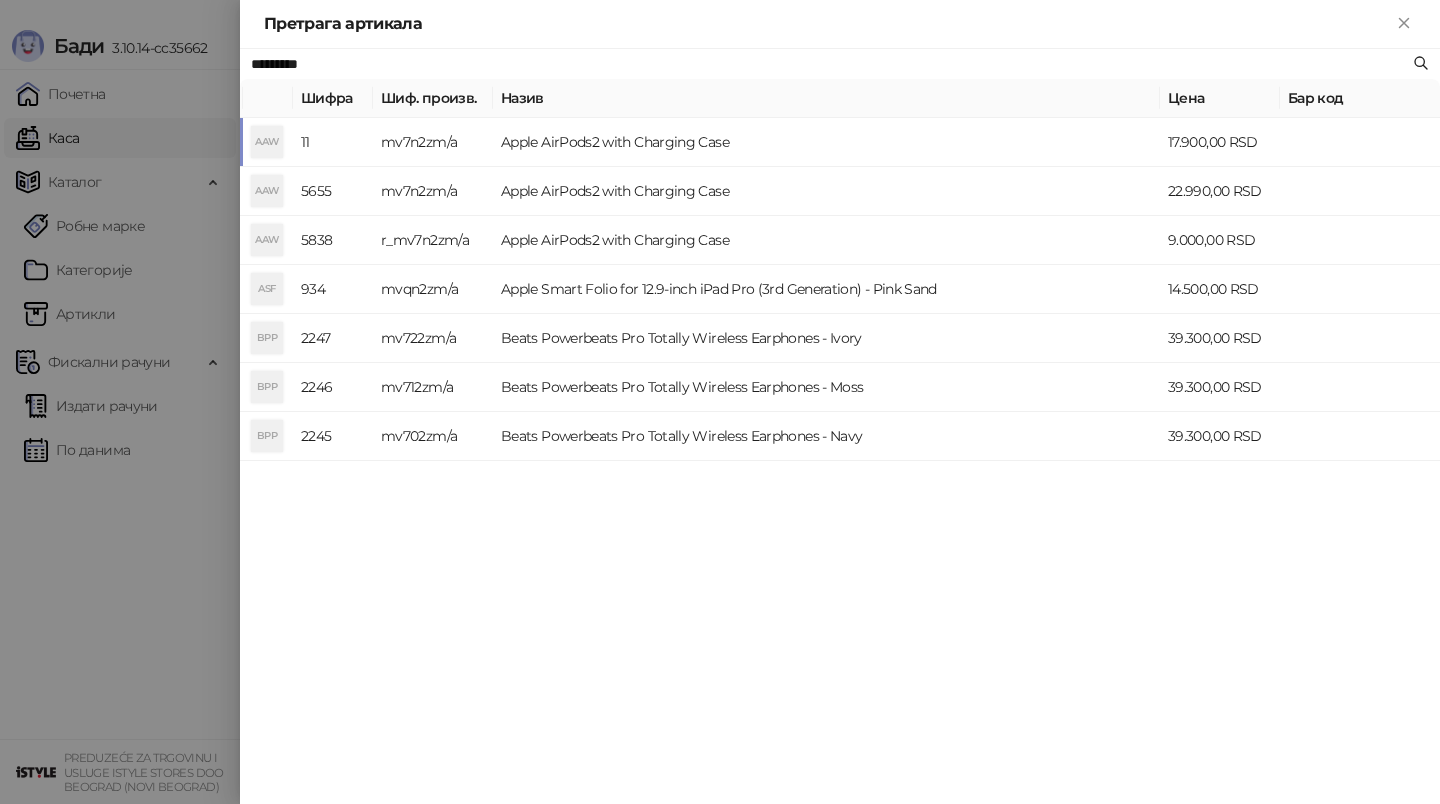 type on "*********" 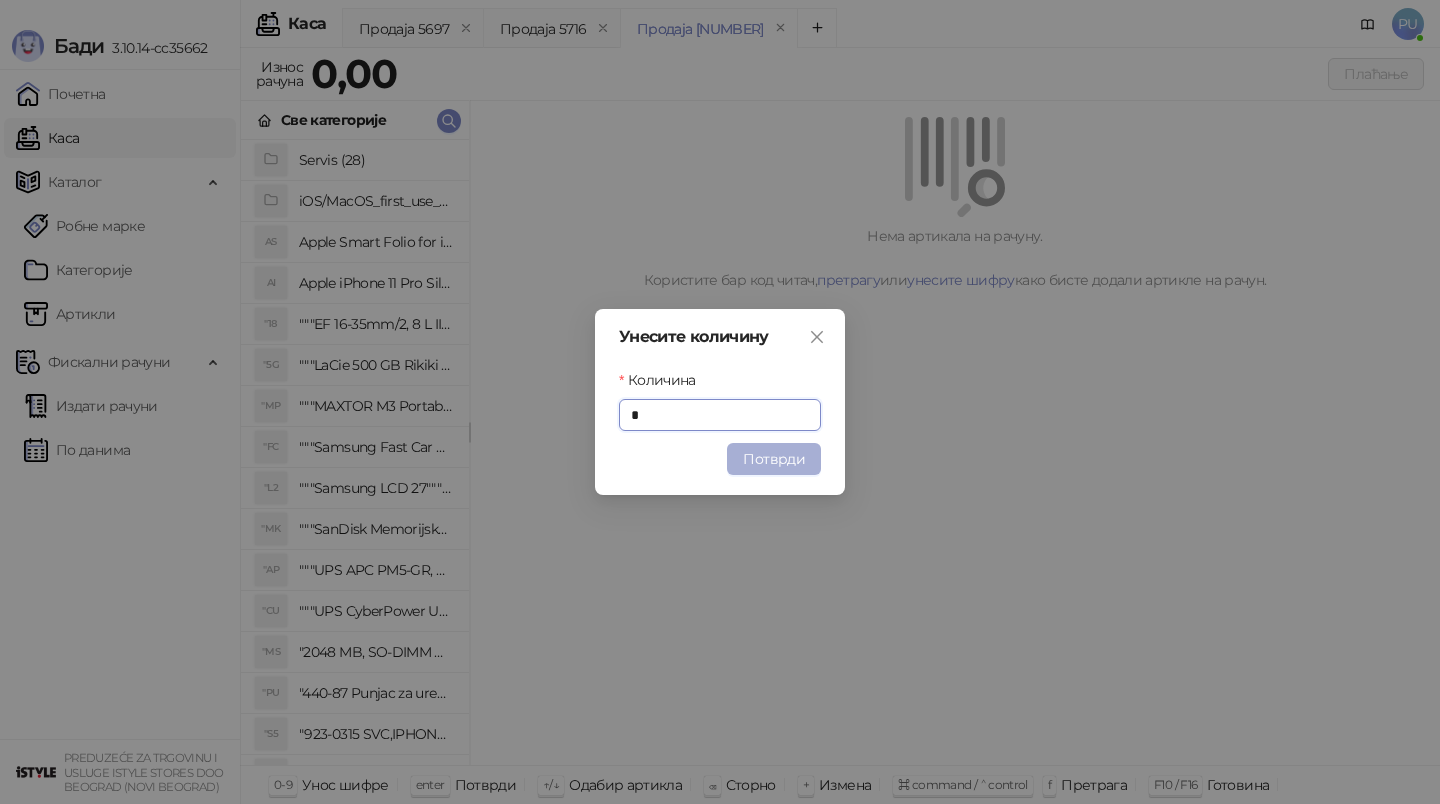 click on "Потврди" at bounding box center [774, 459] 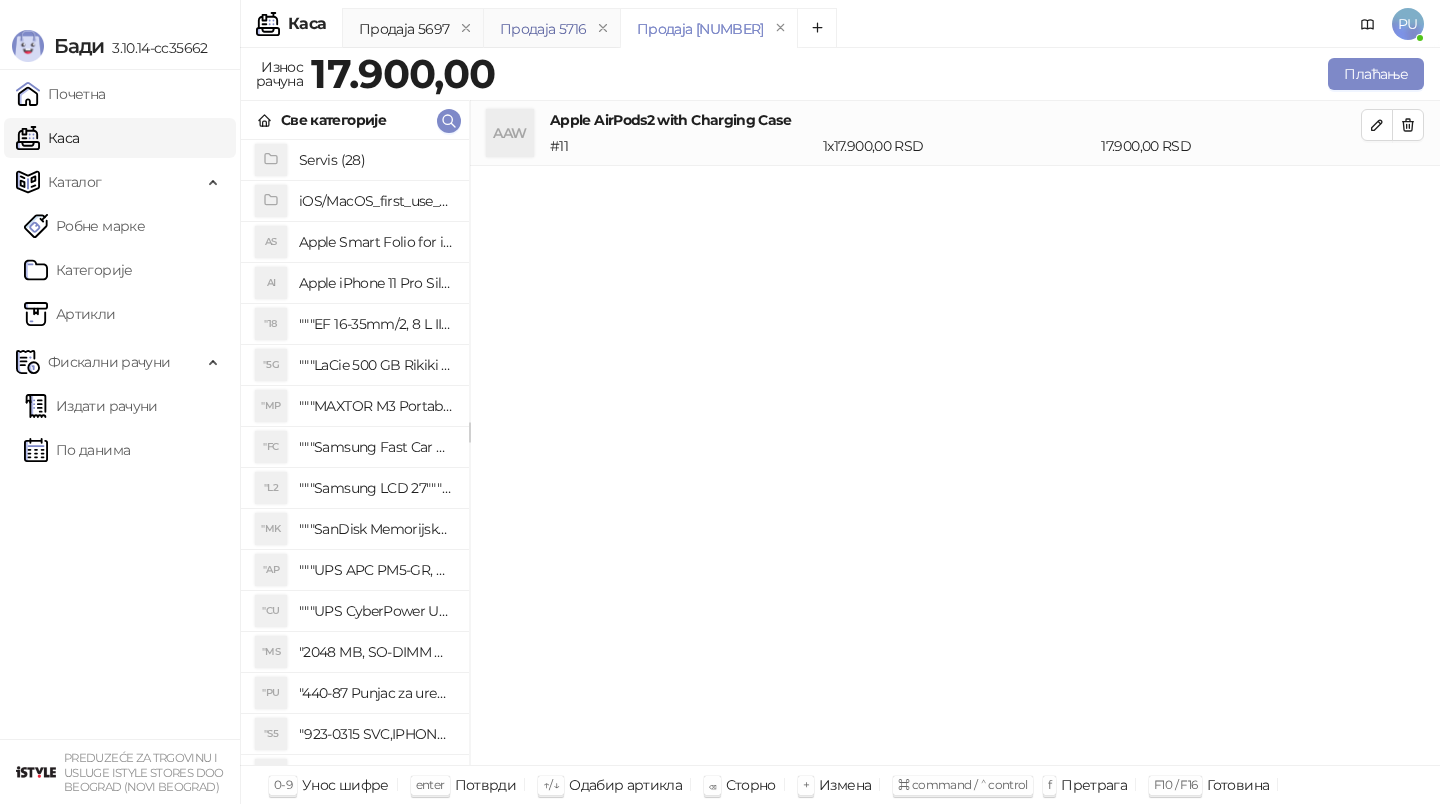 click on "Продаја 5716" at bounding box center (543, 29) 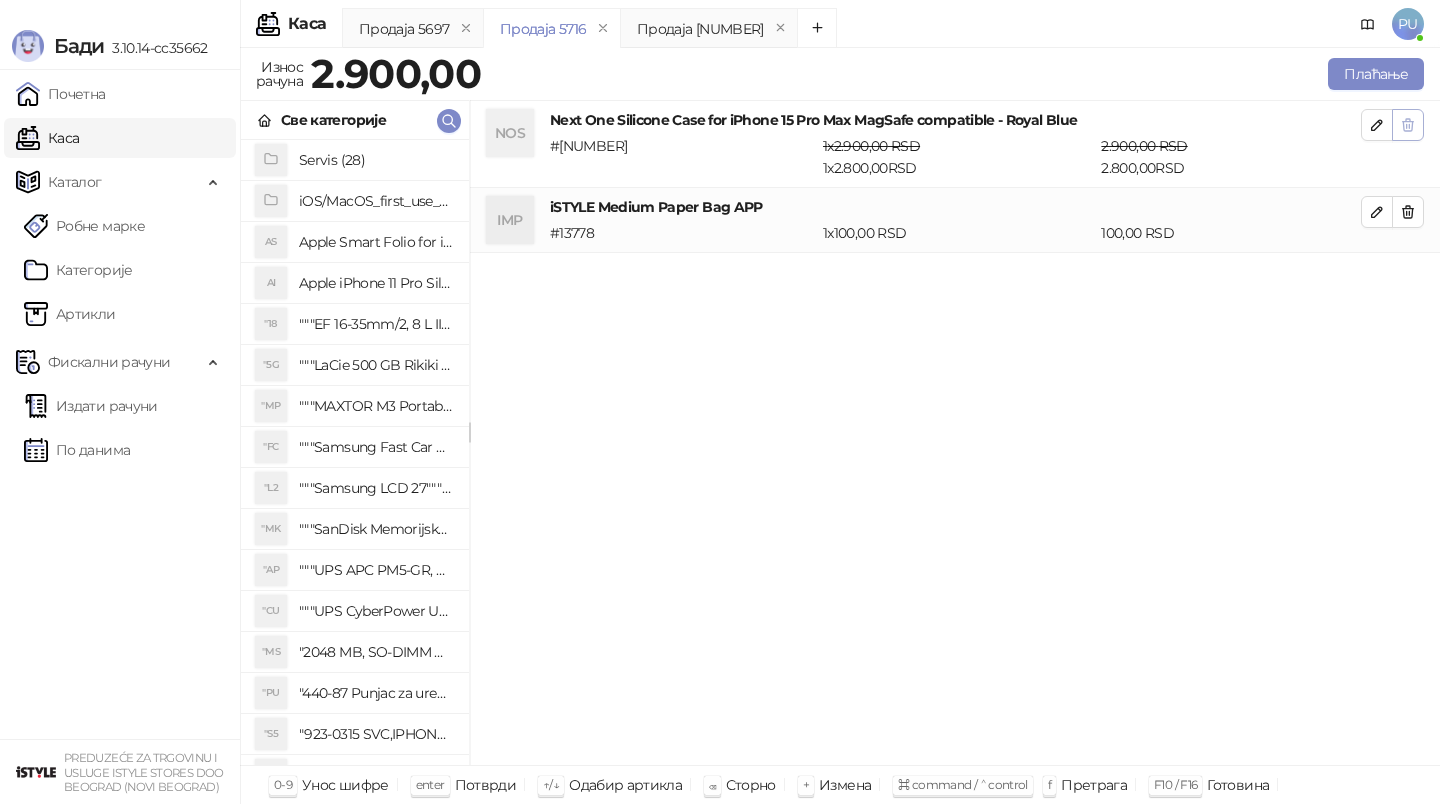 click 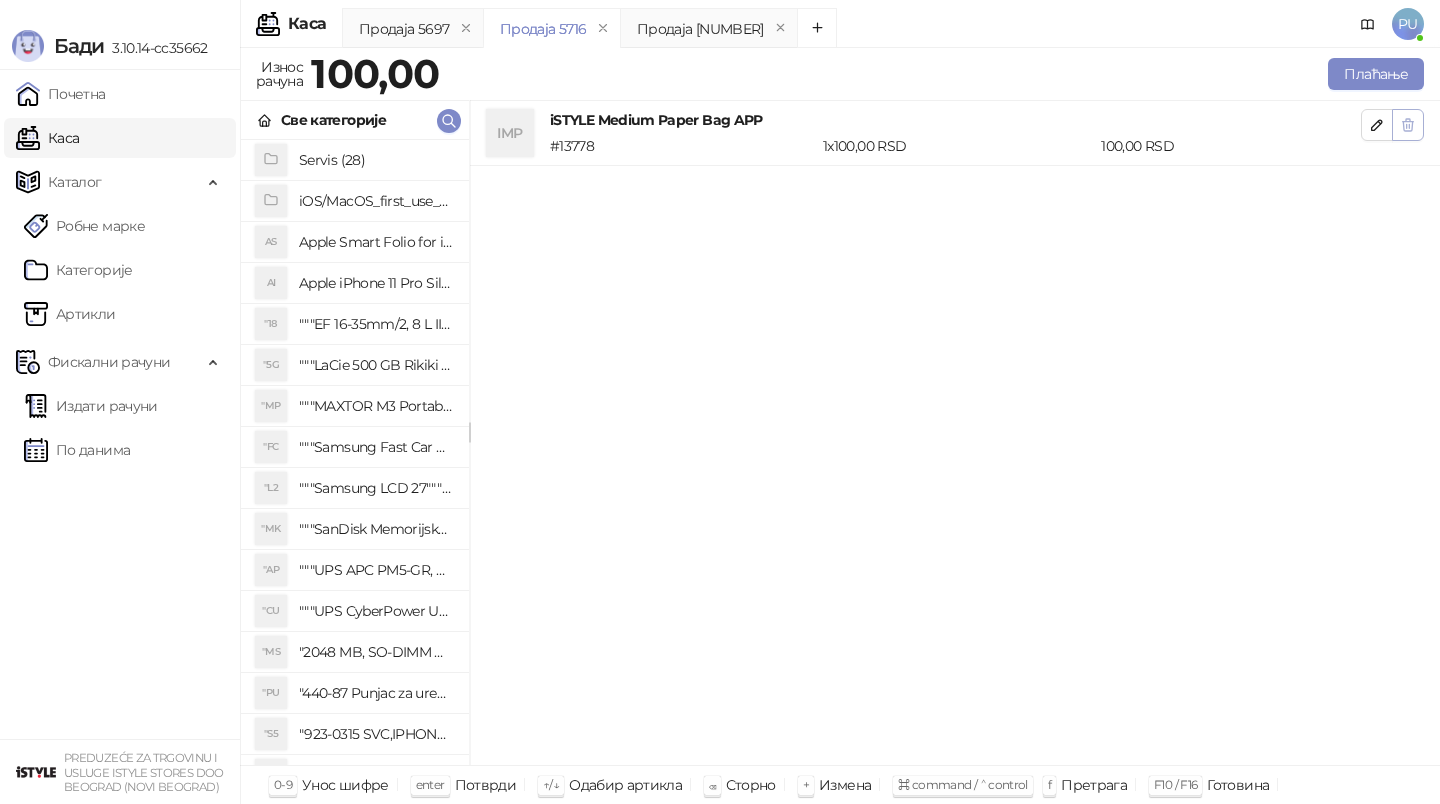 click 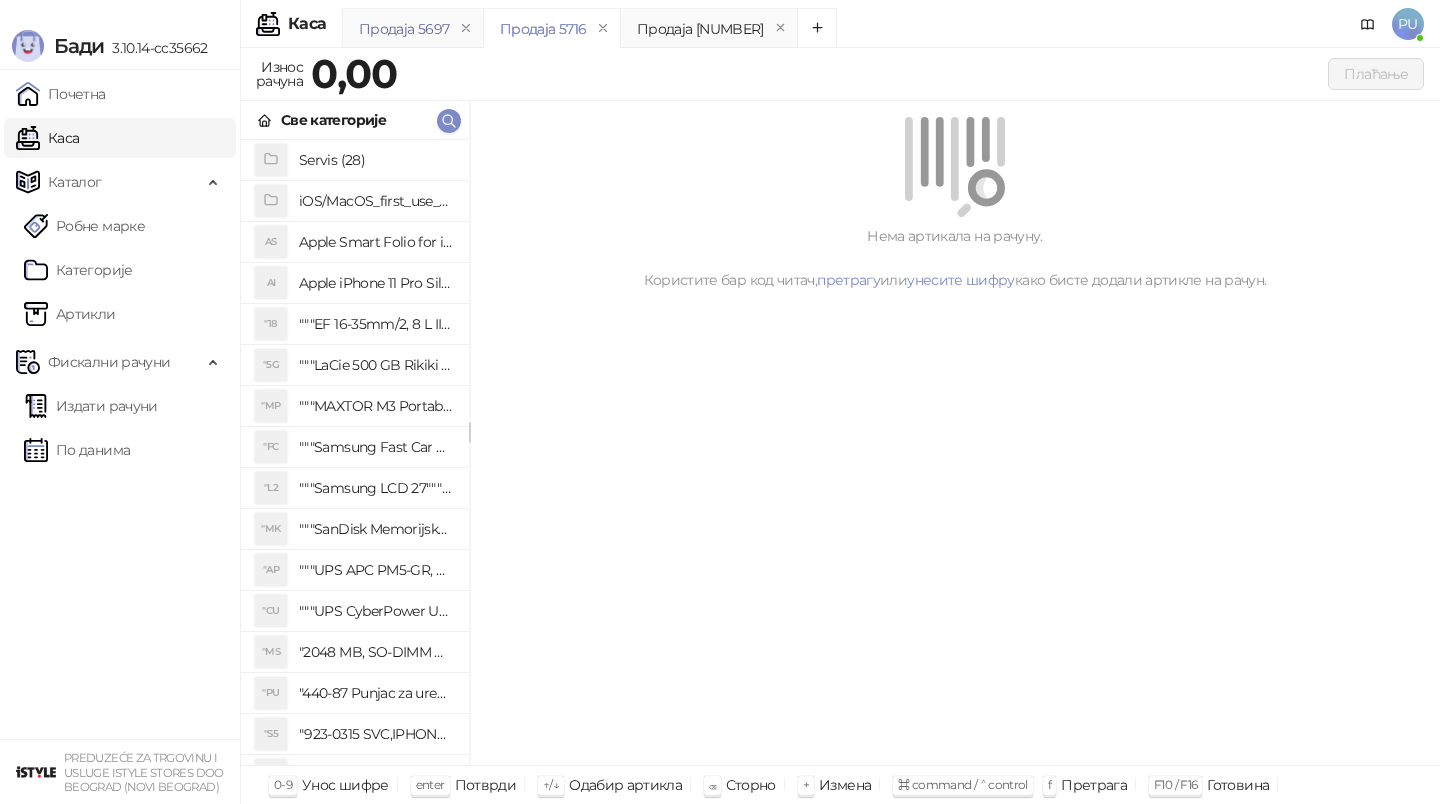 click on "Продаја 5697" at bounding box center [404, 29] 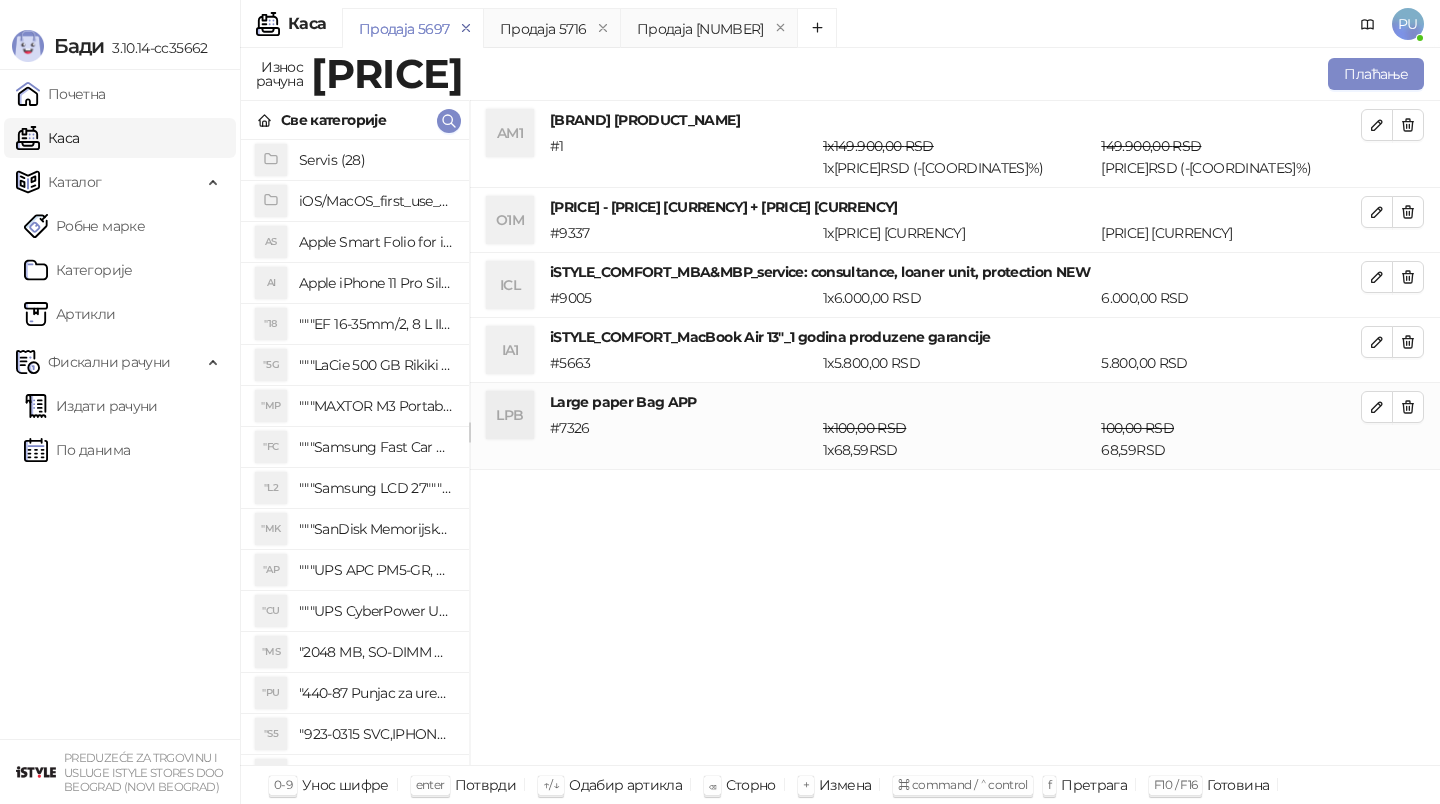 click 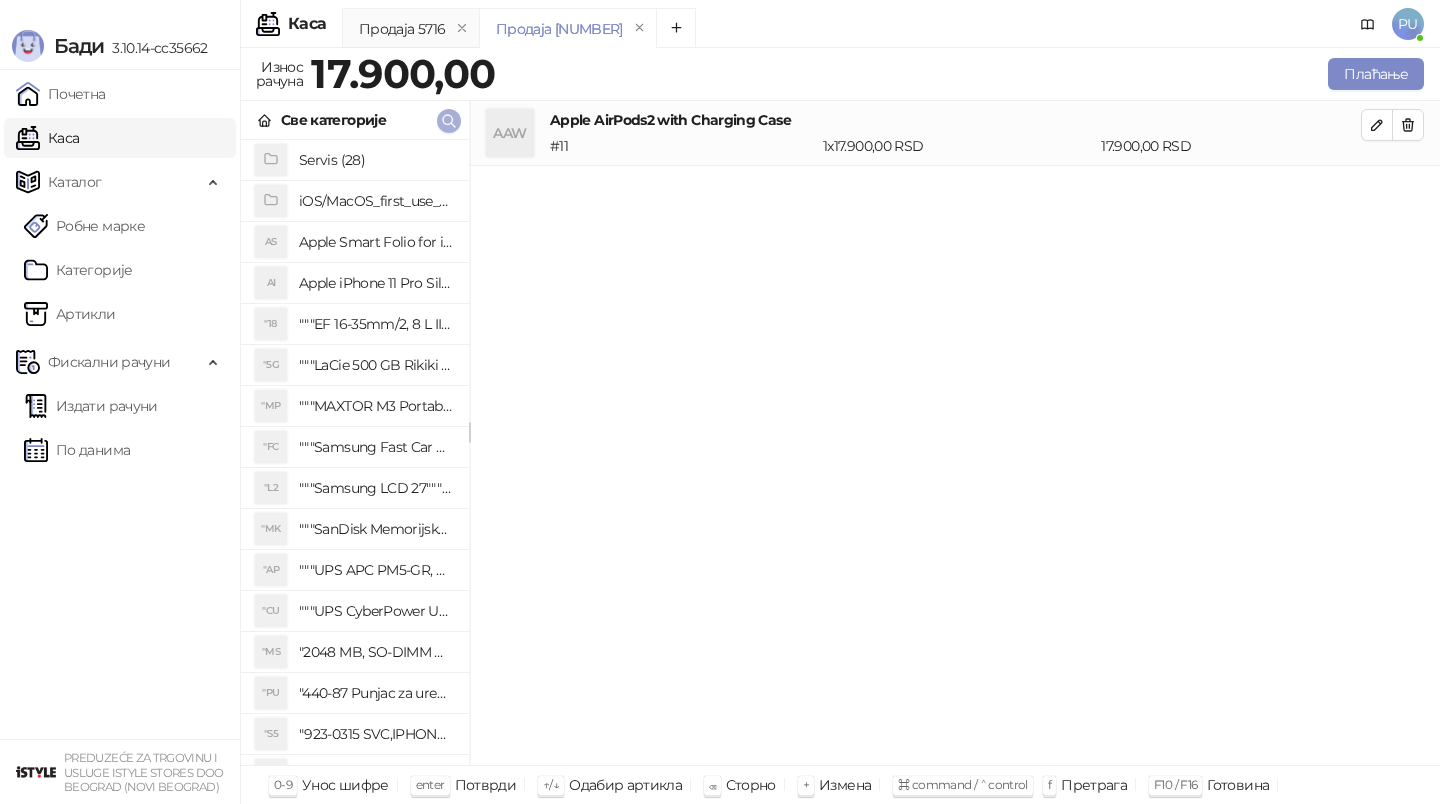 click 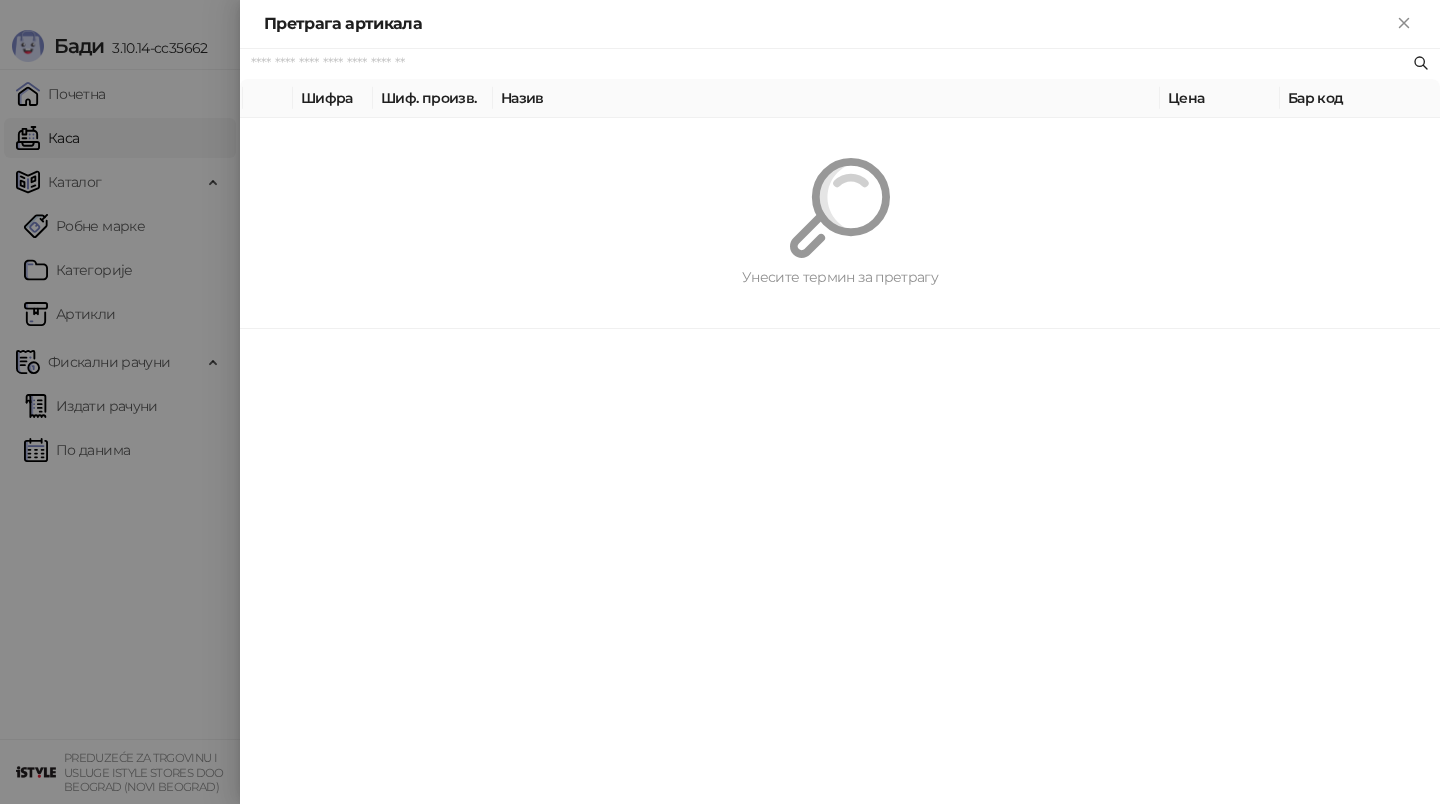paste on "**********" 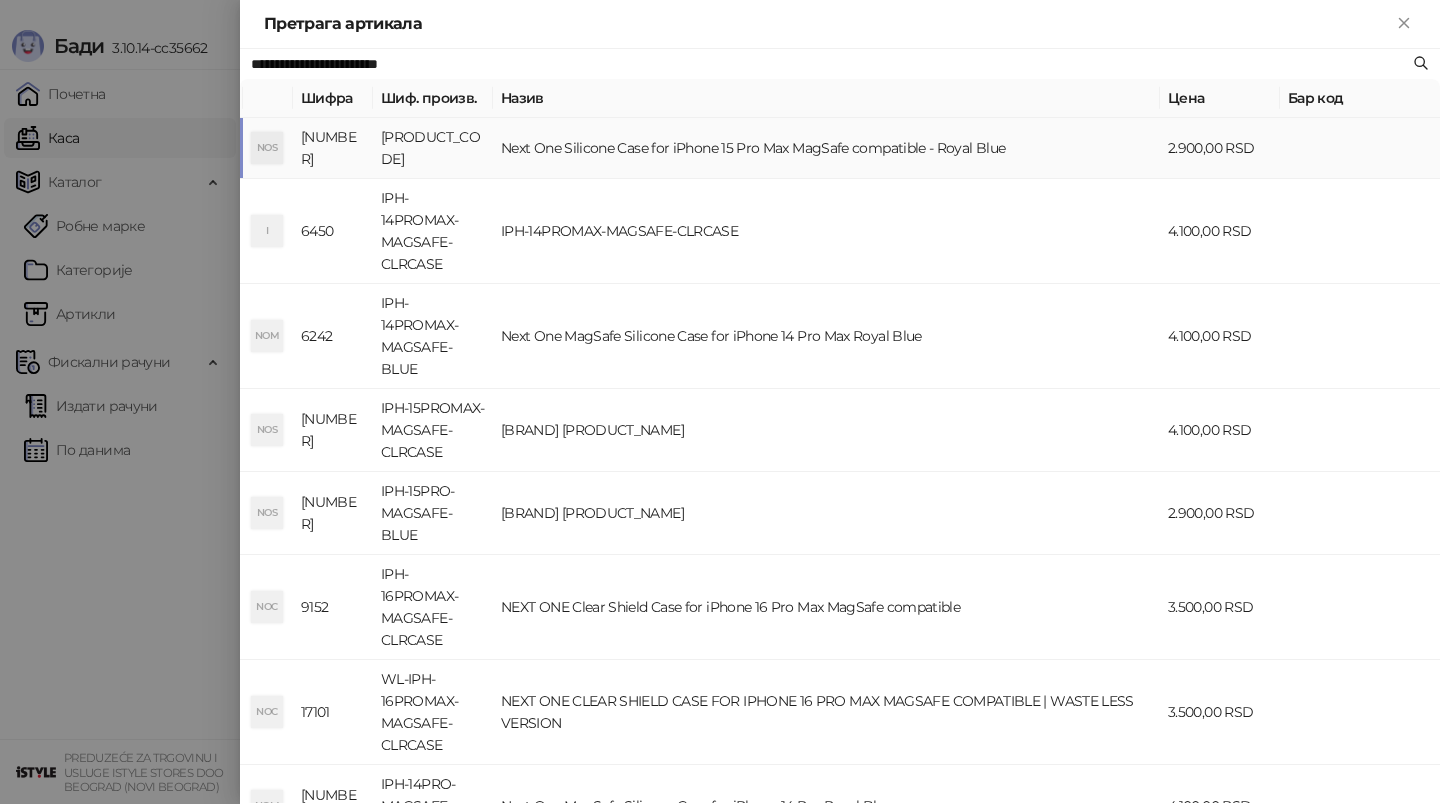 type on "**********" 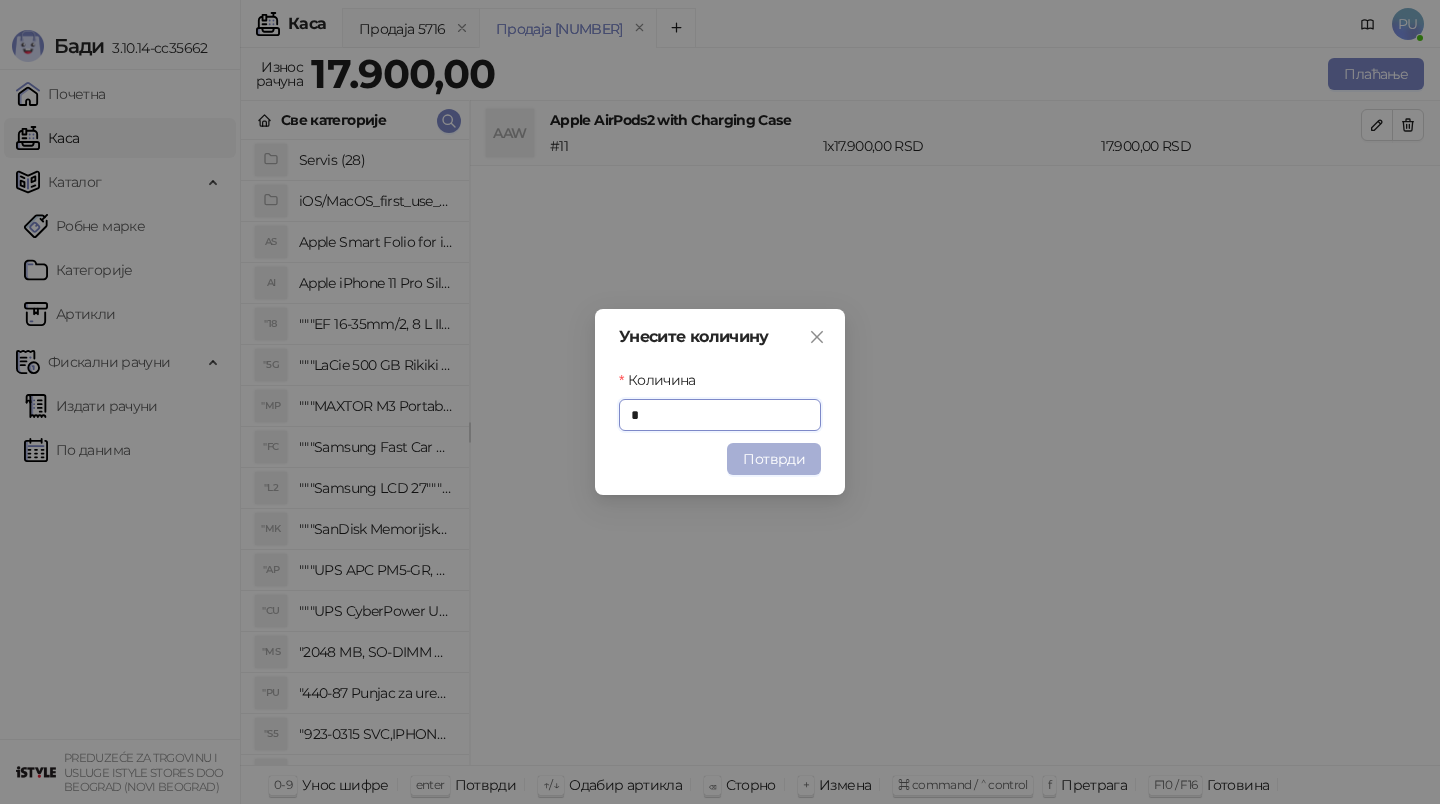 click on "Потврди" at bounding box center (774, 459) 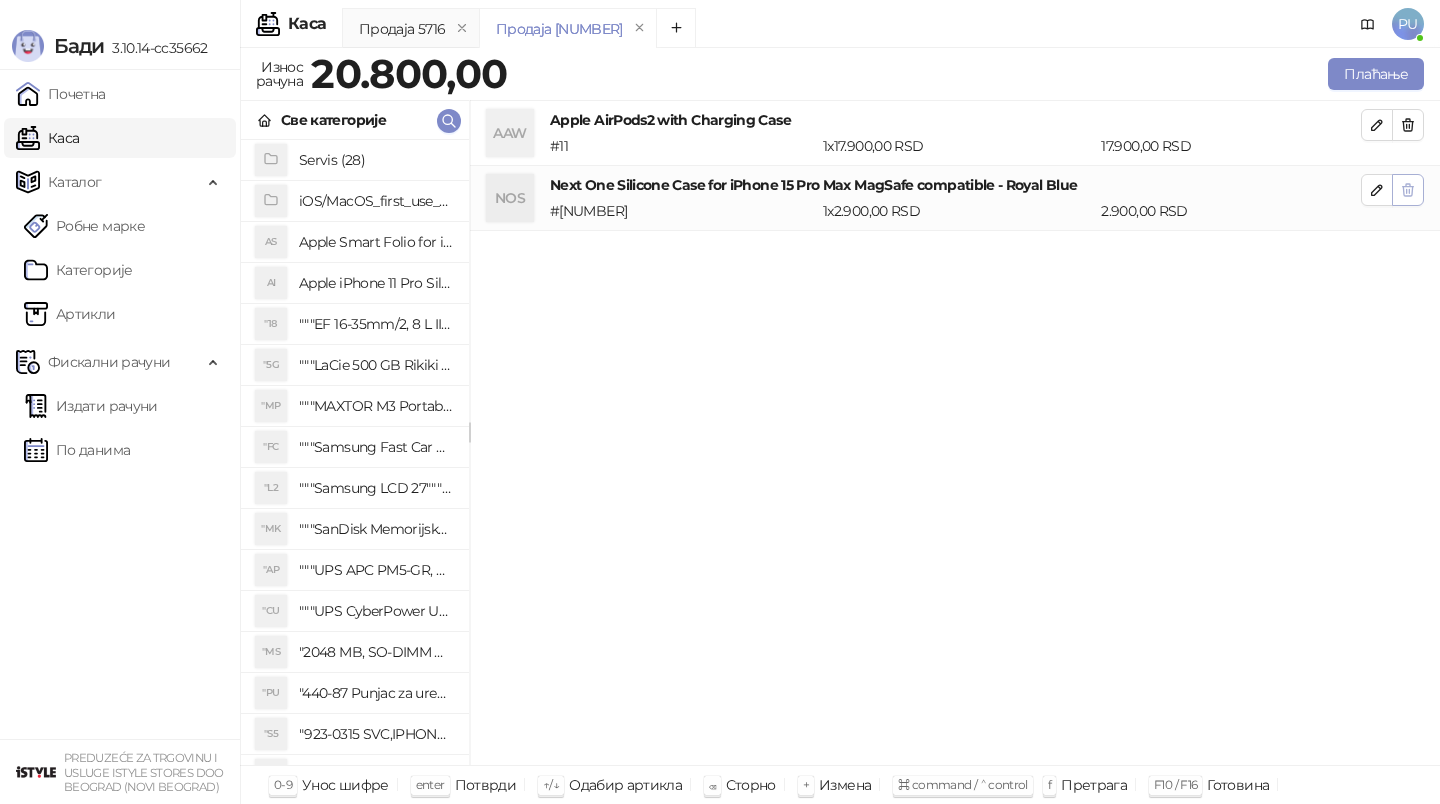 click 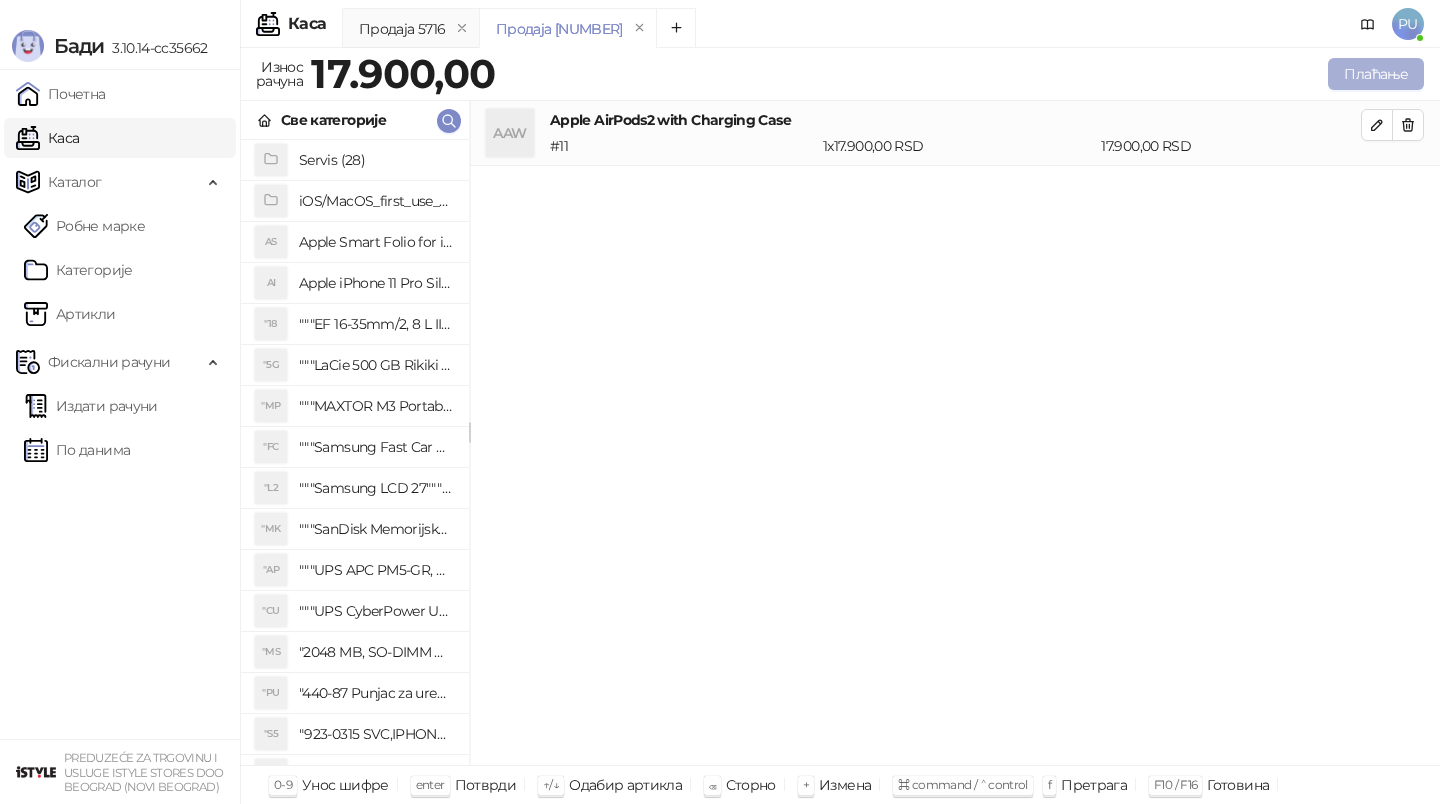 click on "Плаћање" at bounding box center [1376, 74] 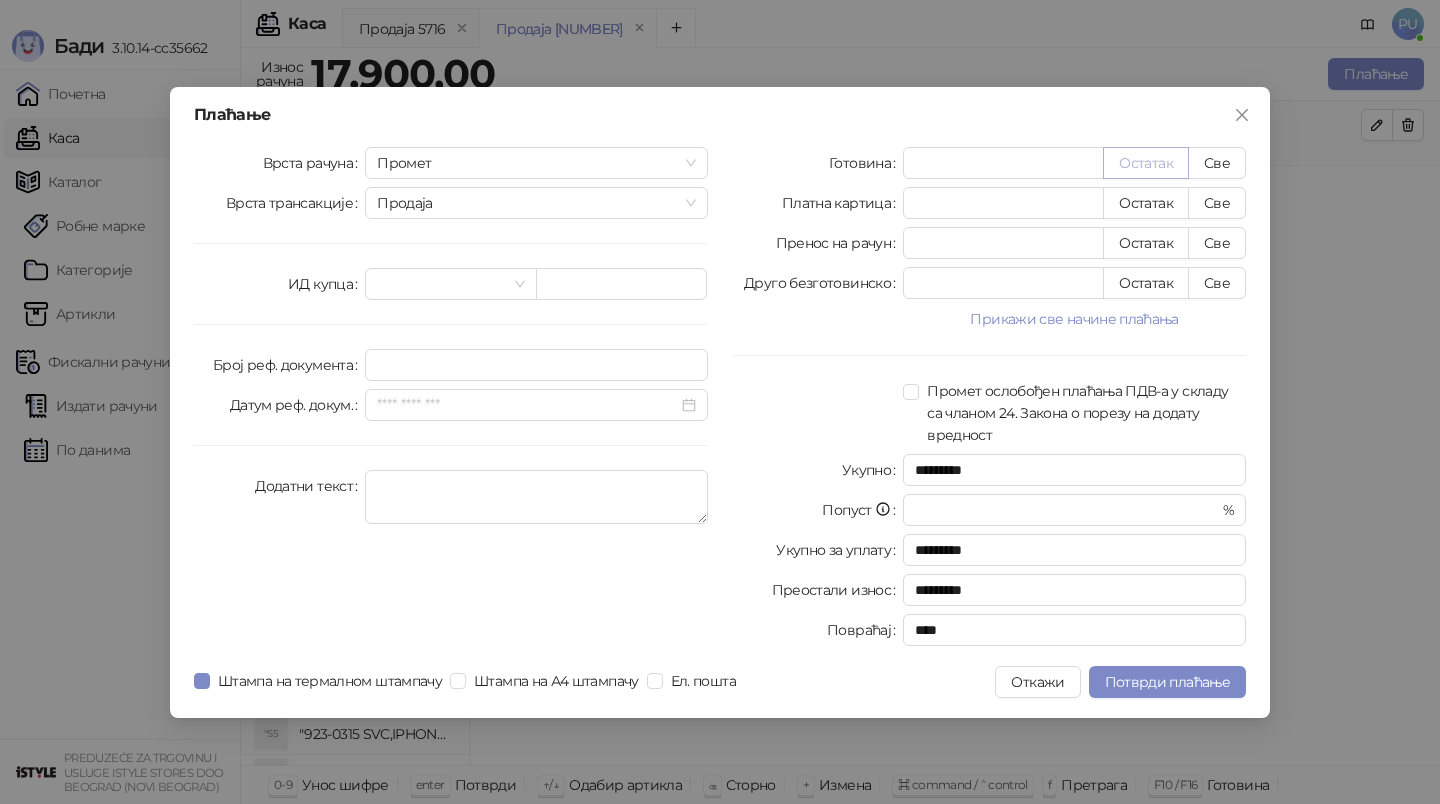 click on "Остатак" at bounding box center (1146, 163) 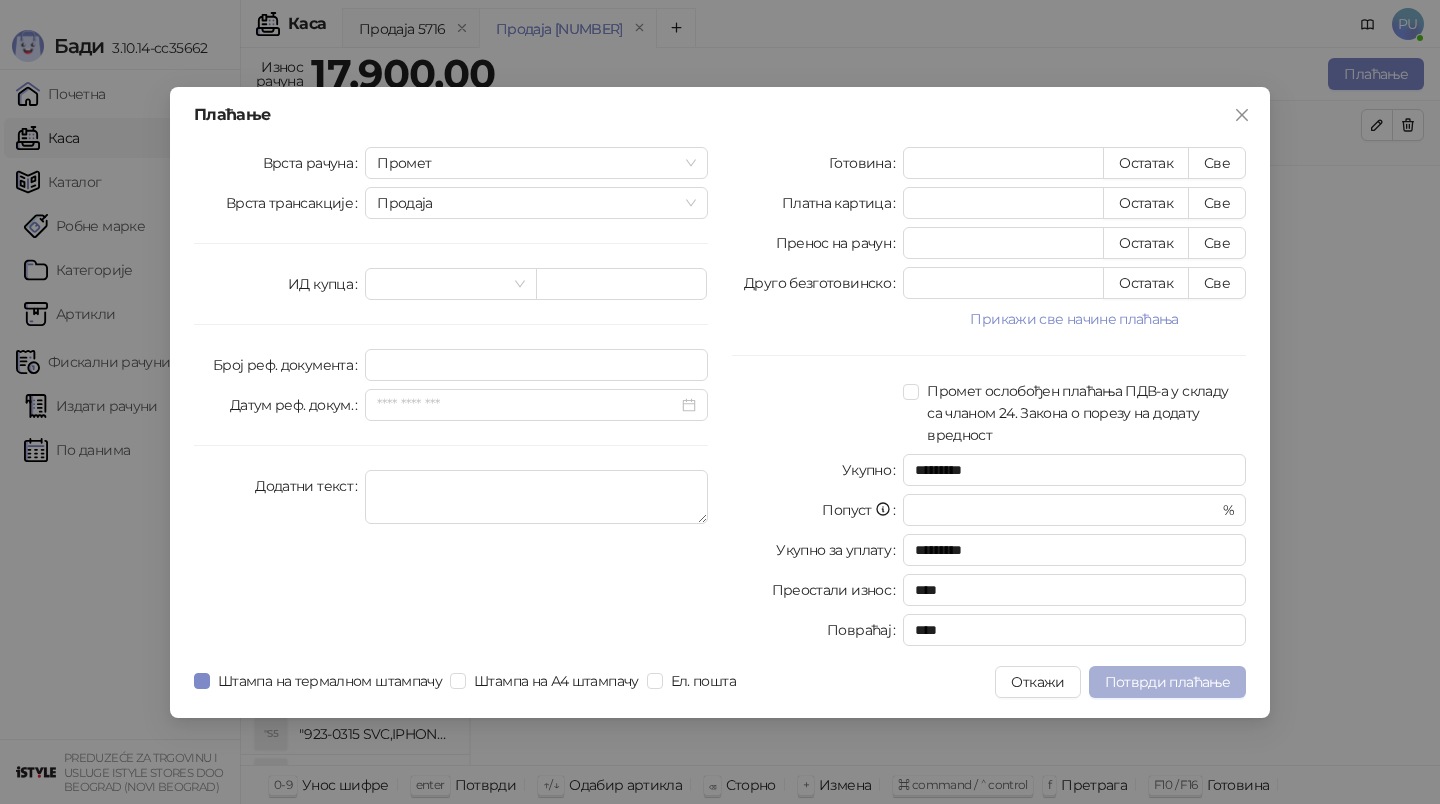 click on "Потврди плаћање" at bounding box center (1167, 682) 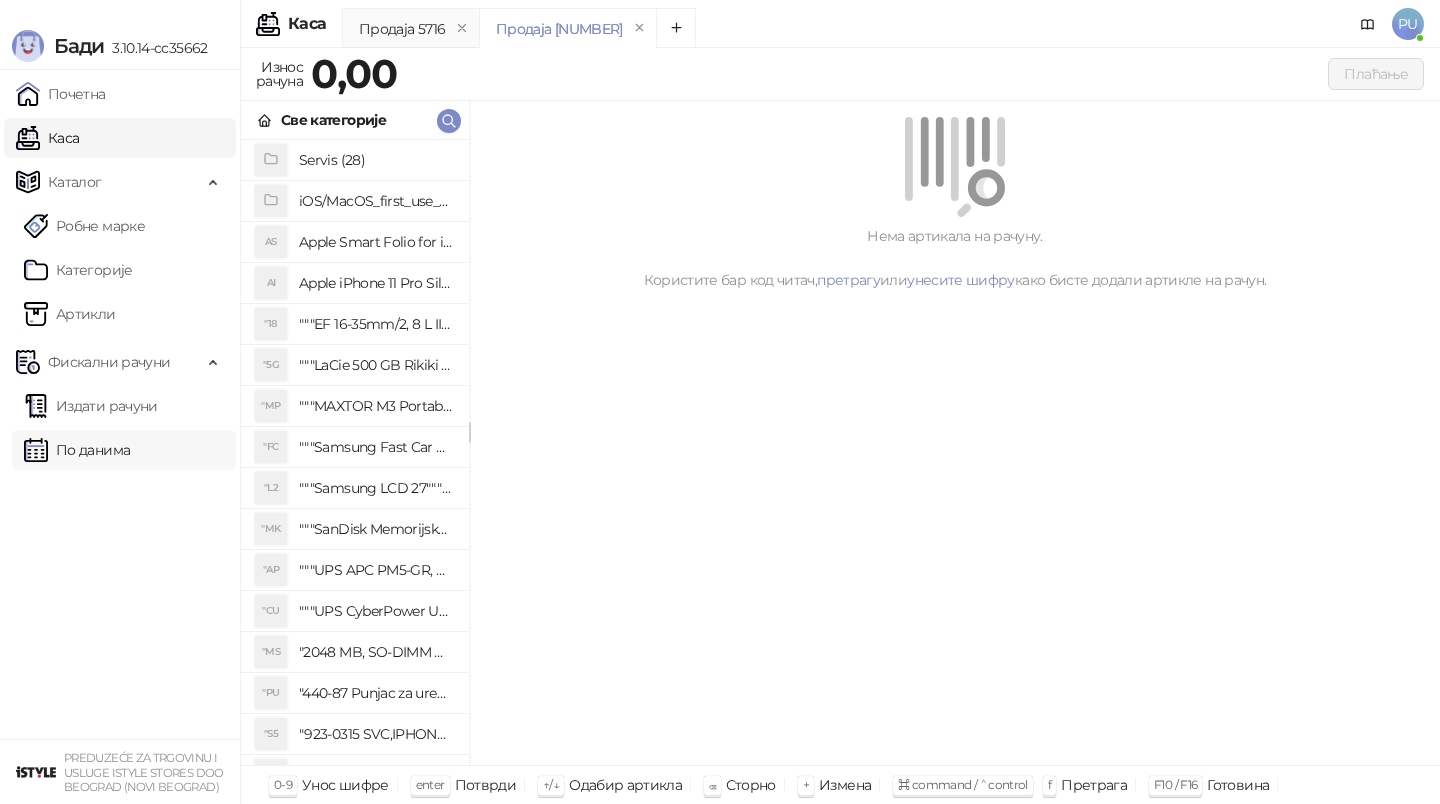 click on "По данима" at bounding box center [77, 450] 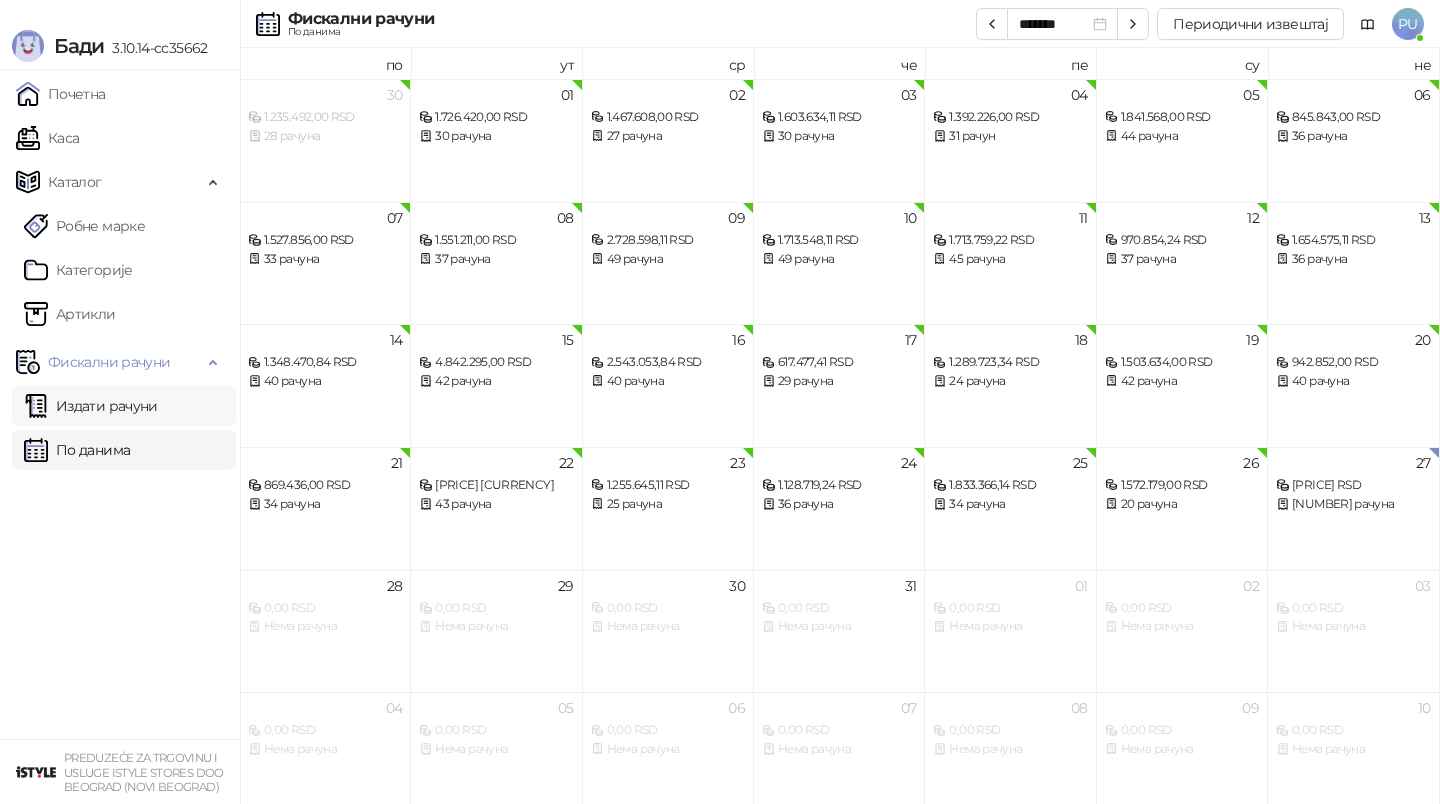 click on "Издати рачуни" at bounding box center (91, 406) 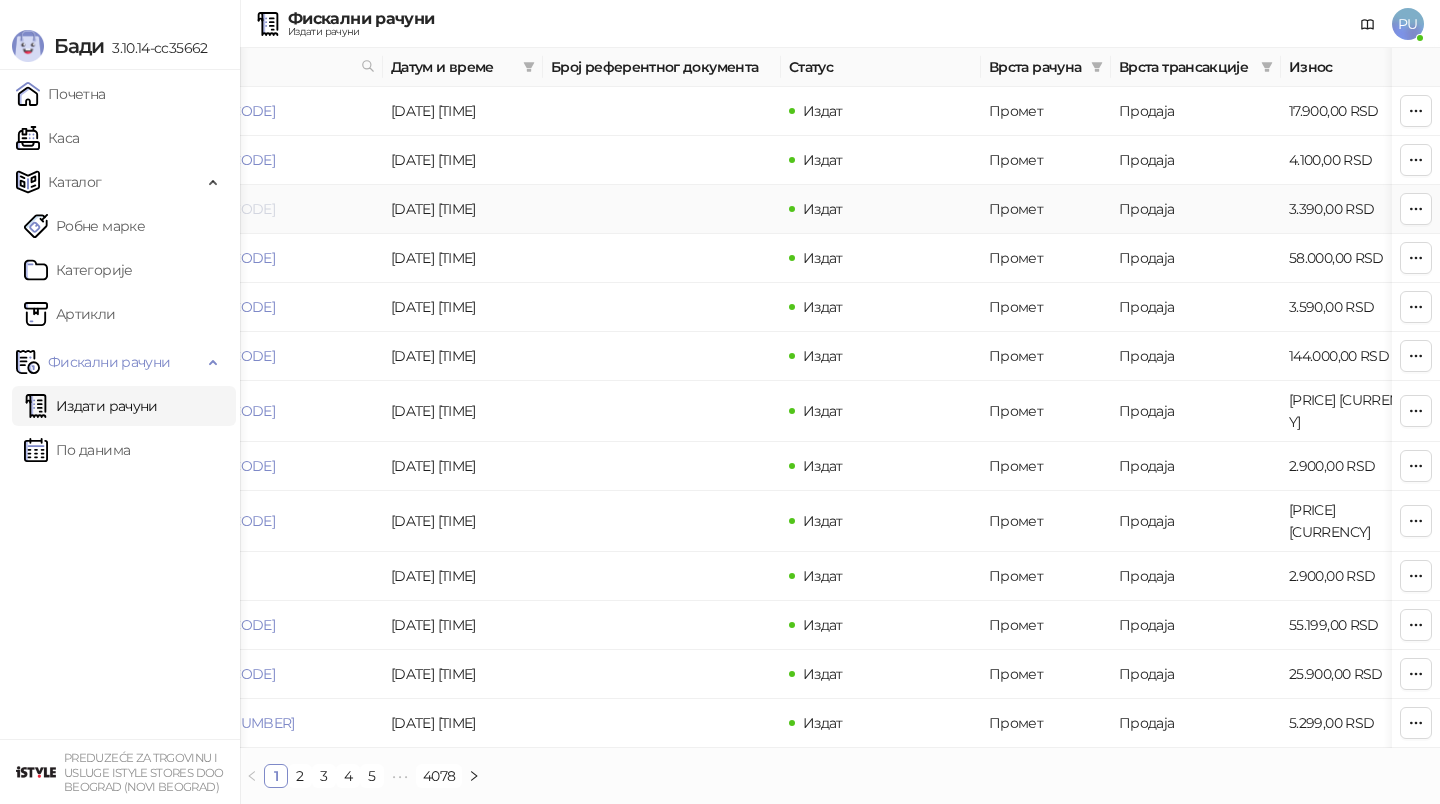 scroll, scrollTop: 0, scrollLeft: 96, axis: horizontal 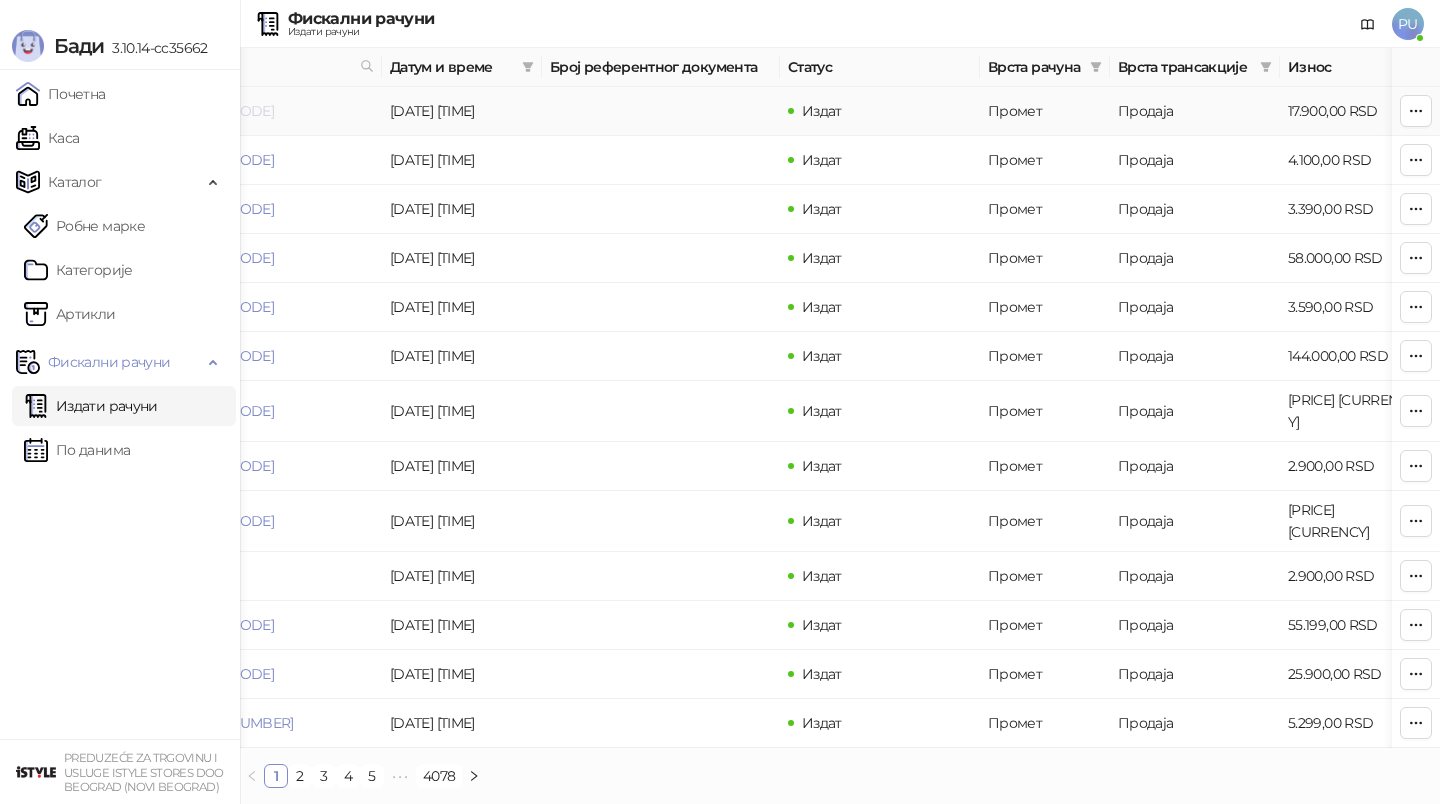 click on "[PRODUCT_CODE]" at bounding box center (213, 111) 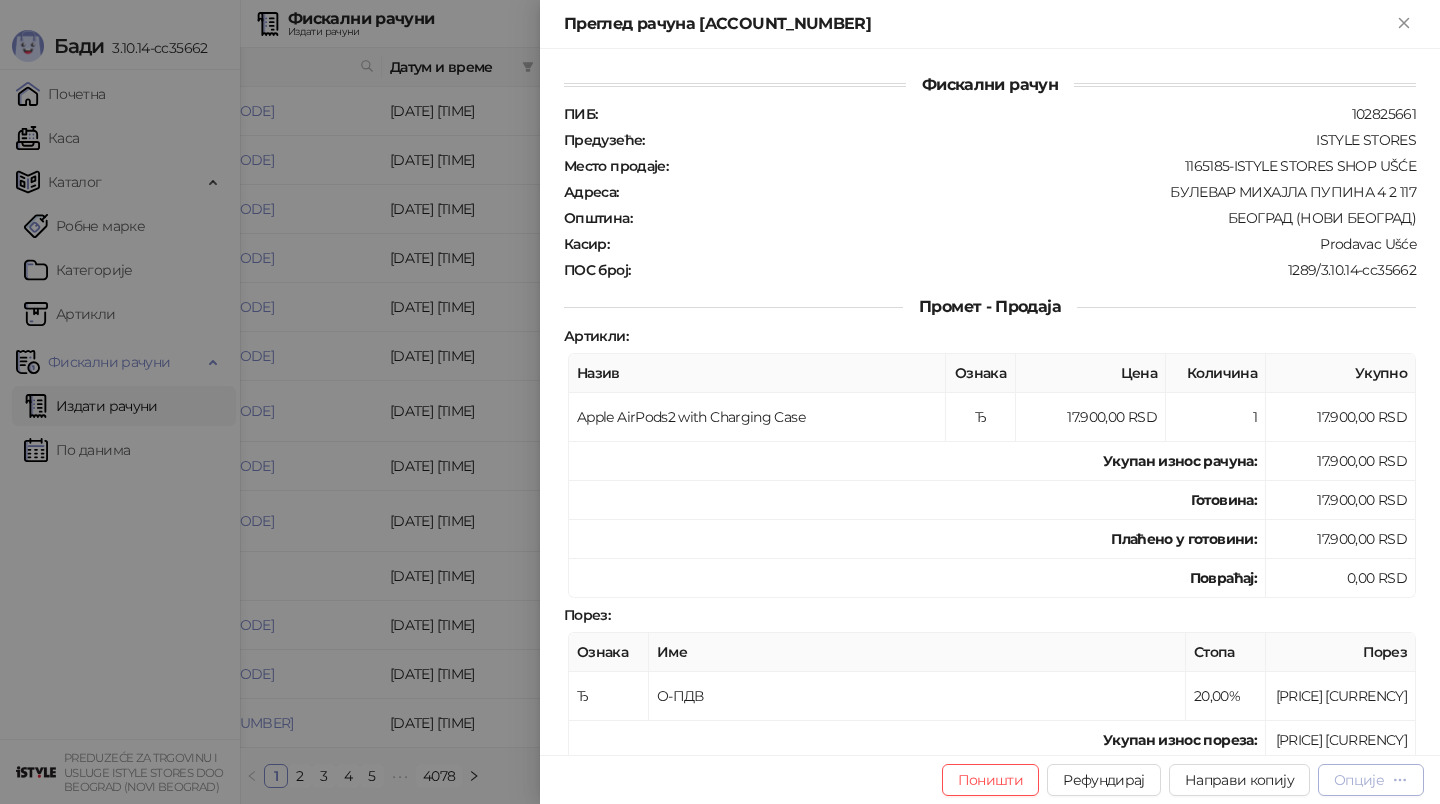 click on "Опције" at bounding box center (1359, 780) 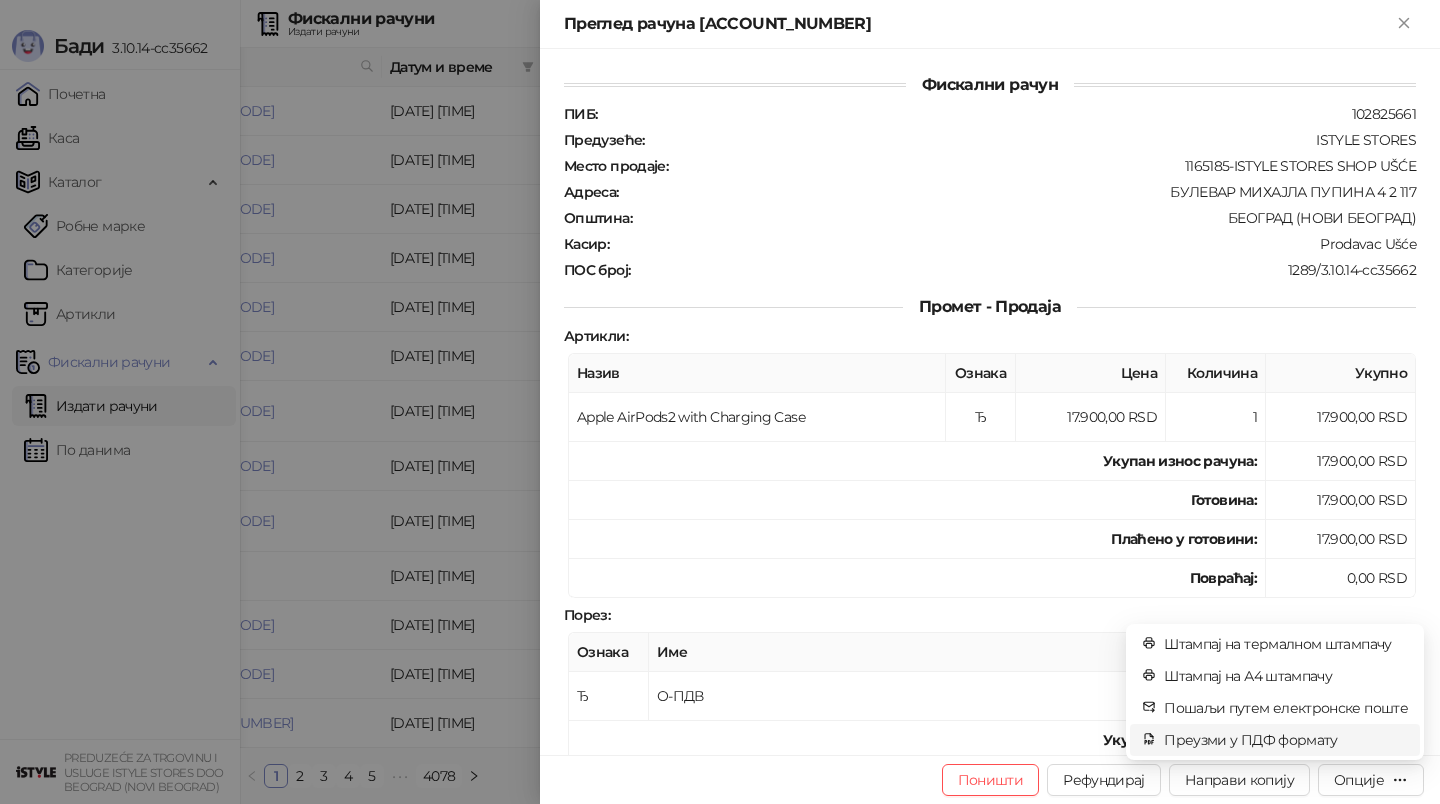 click on "Преузми у ПДФ формату" at bounding box center [1286, 740] 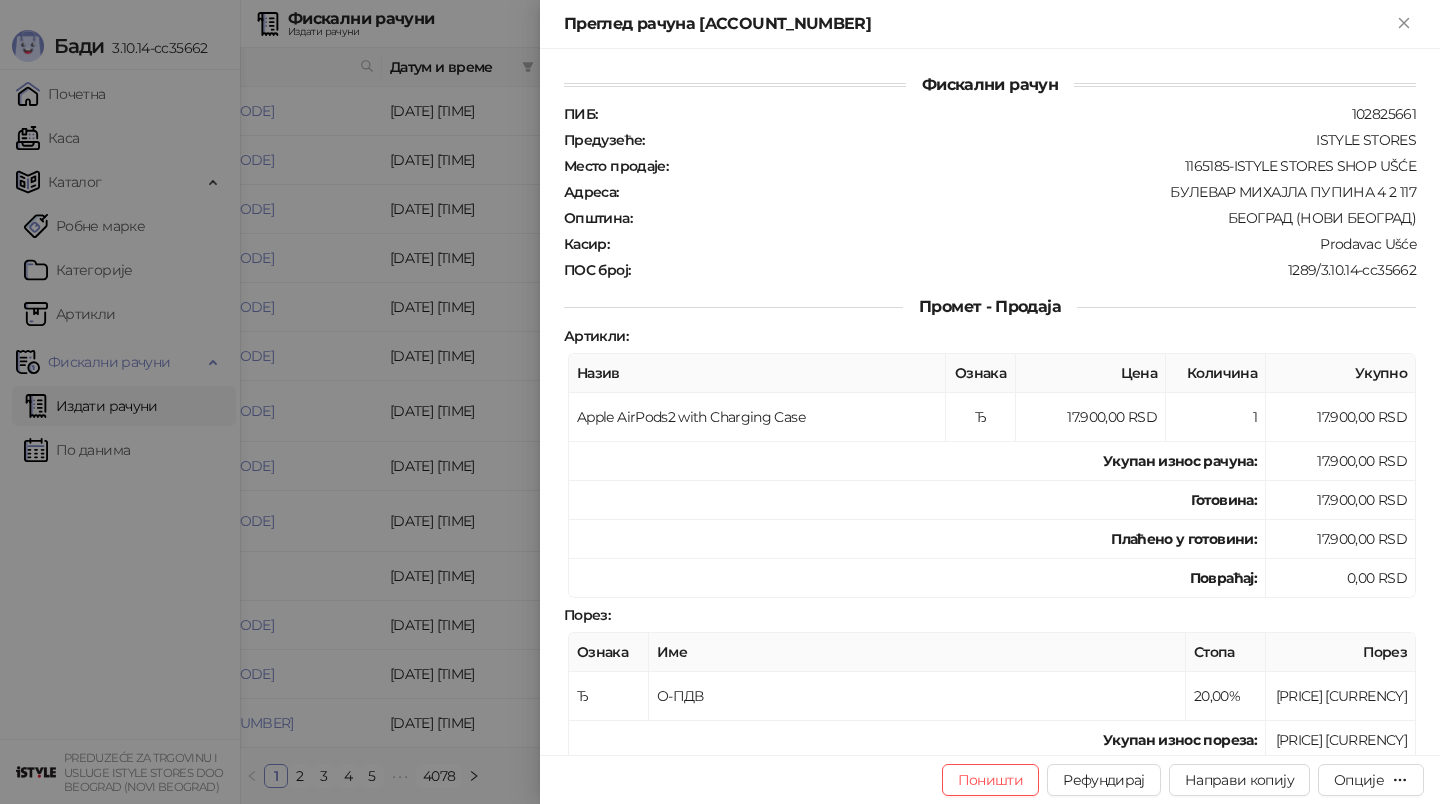 click at bounding box center [720, 402] 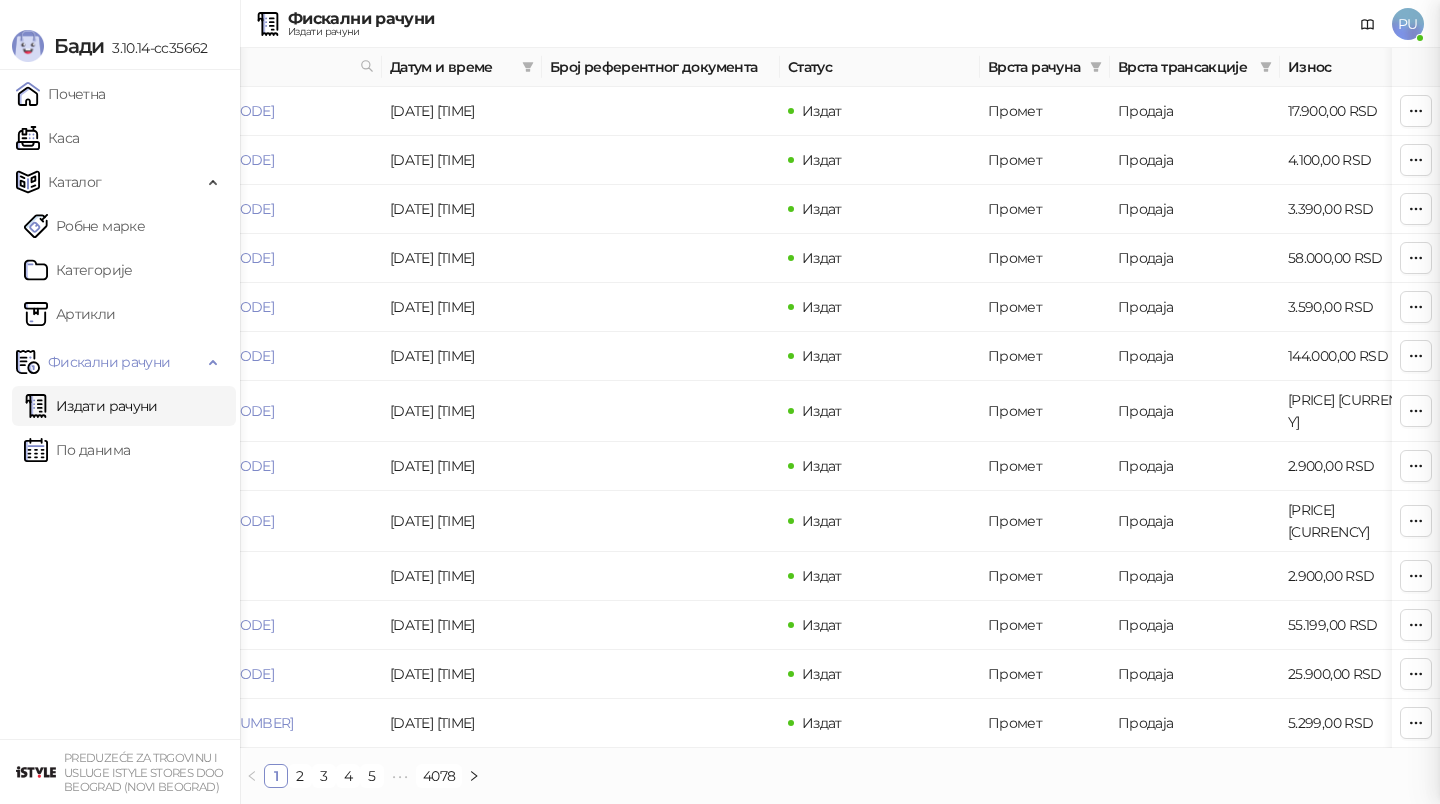 click at bounding box center [720, 402] 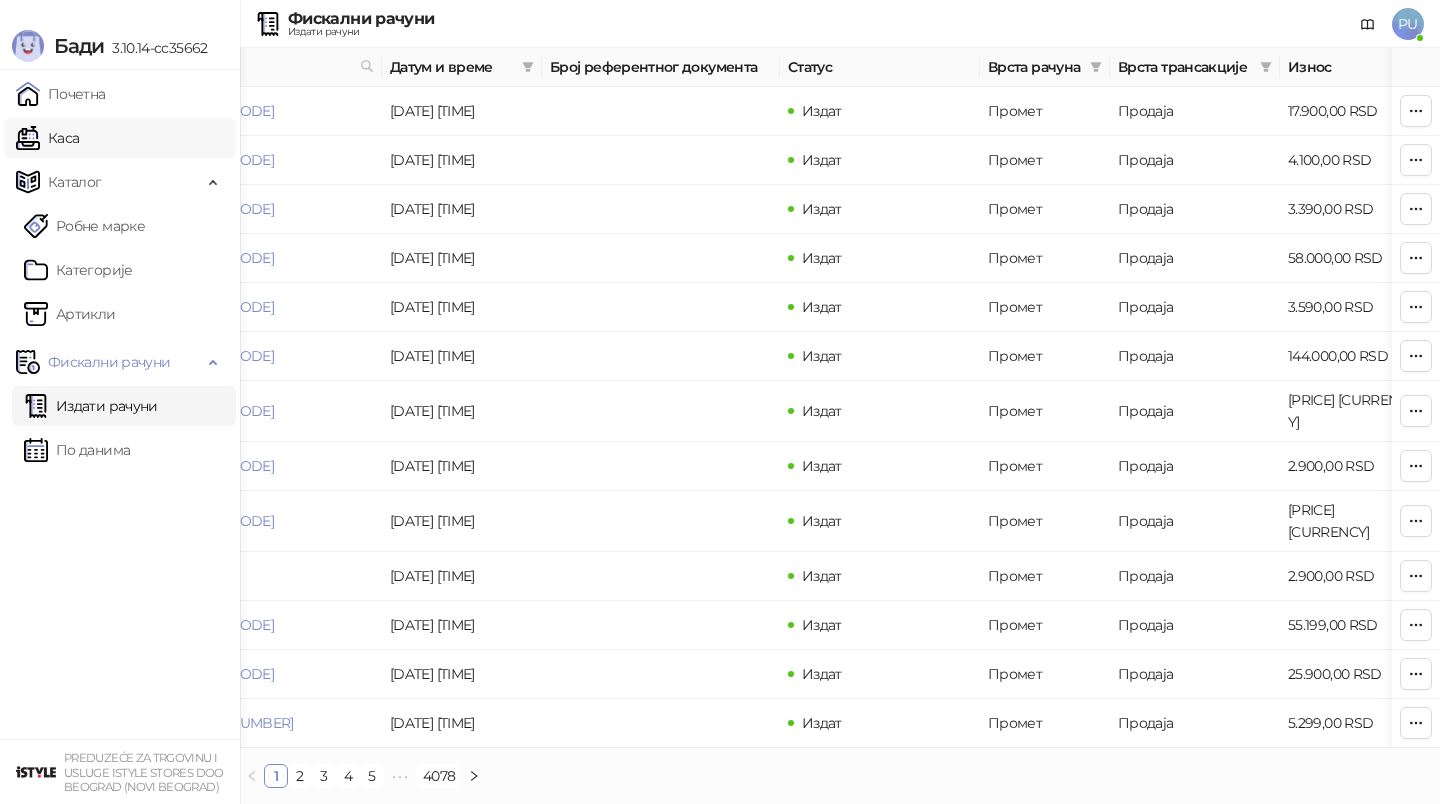 click on "Каса" at bounding box center [47, 138] 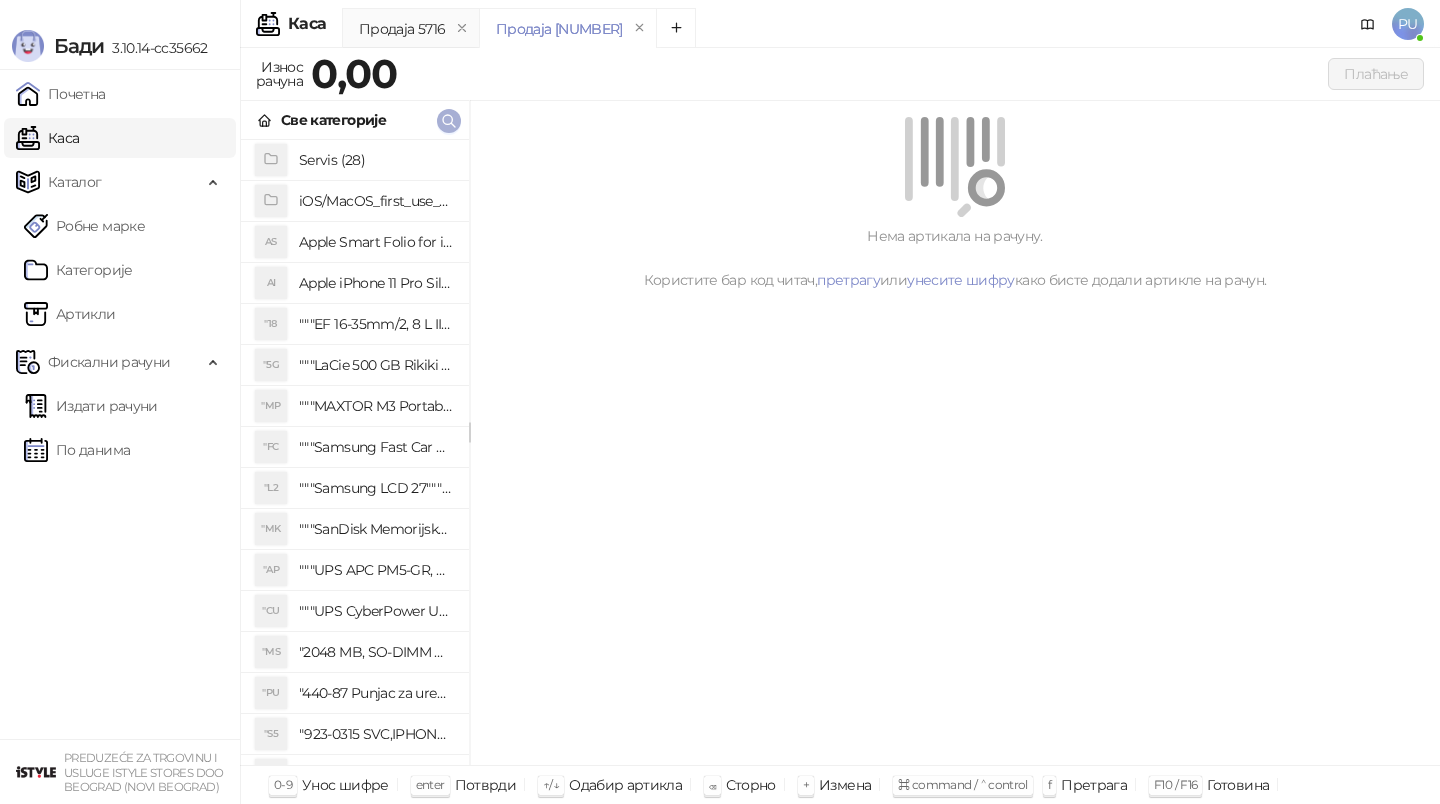 click 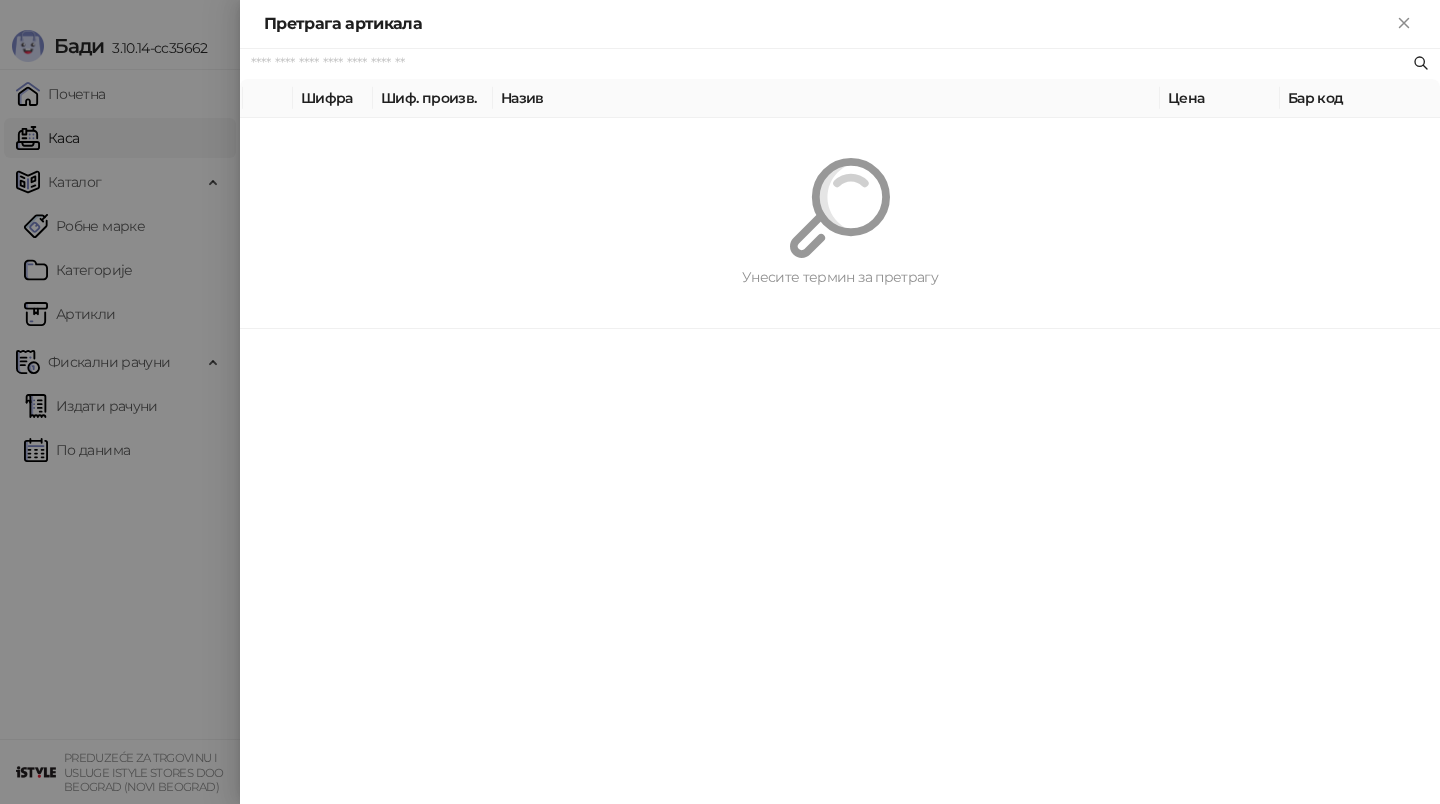 paste on "*********" 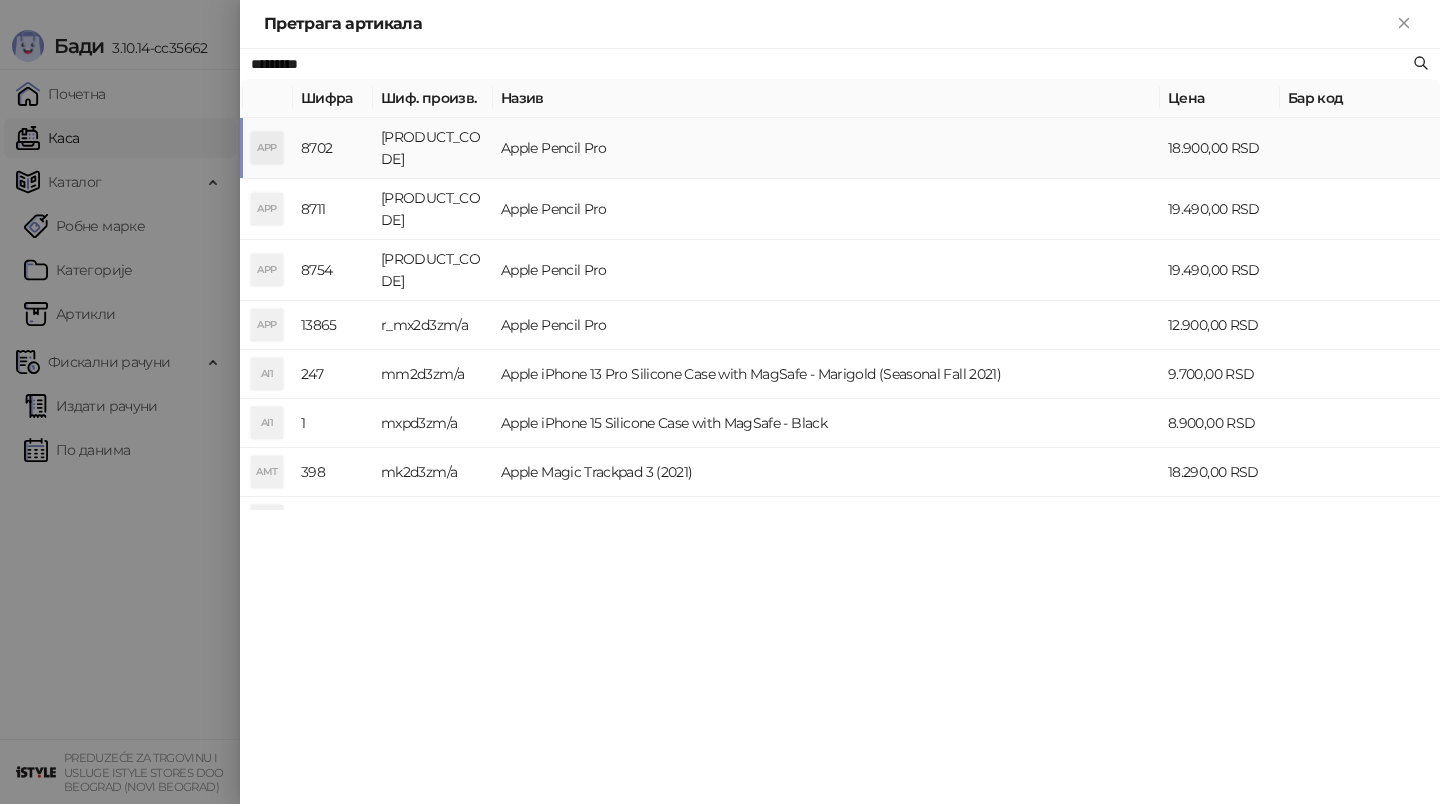 click on "Apple Pencil Pro" at bounding box center (826, 148) 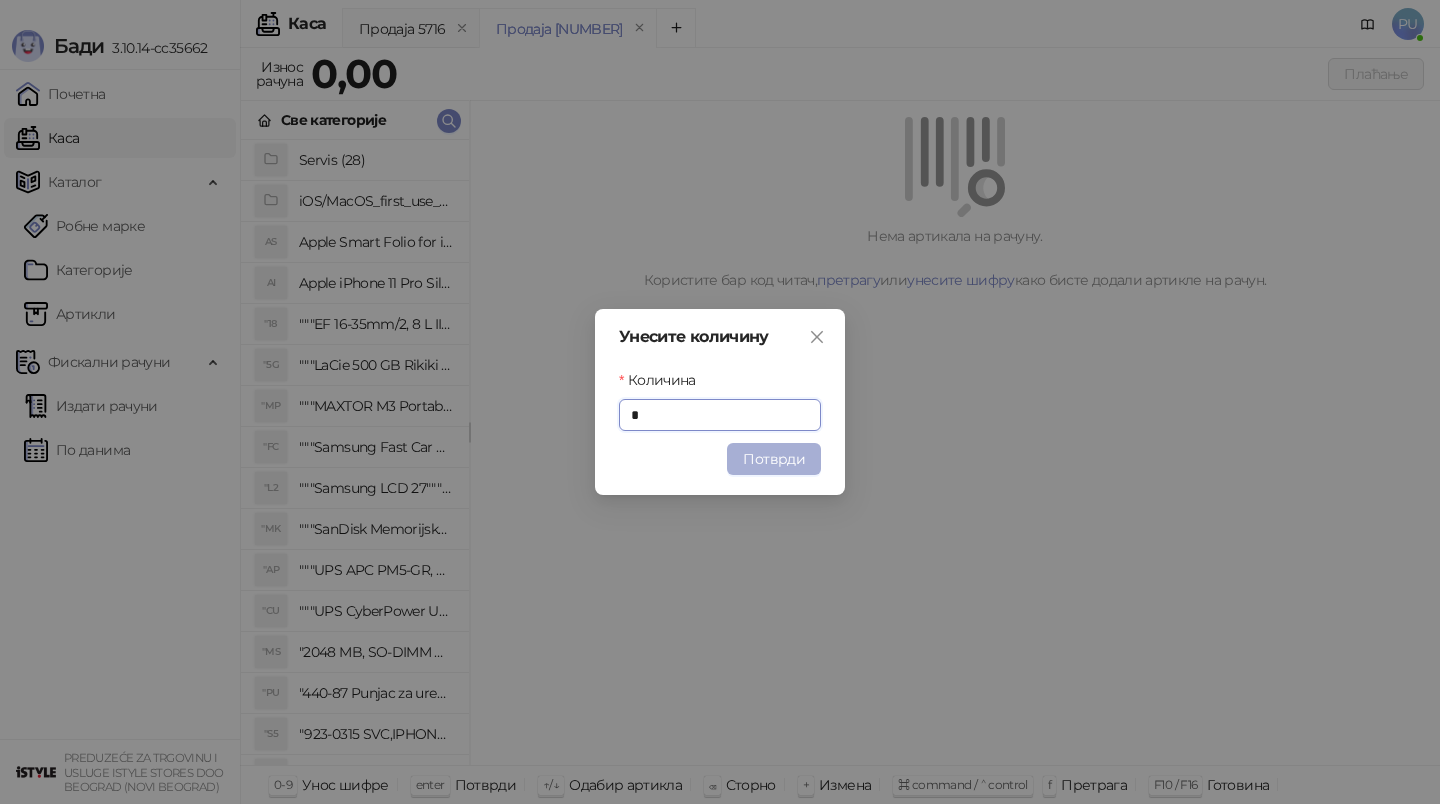 click on "Потврди" at bounding box center (774, 459) 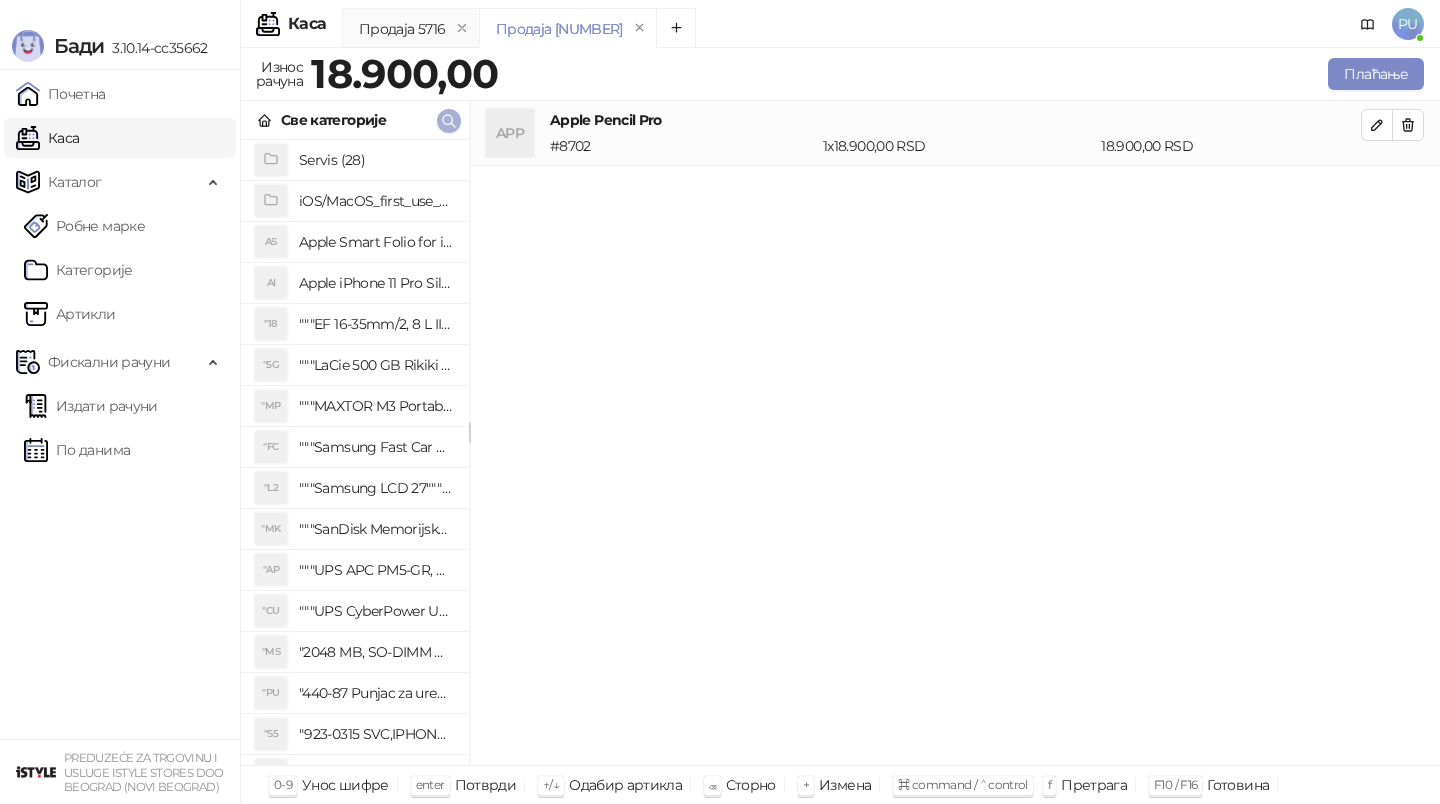 click 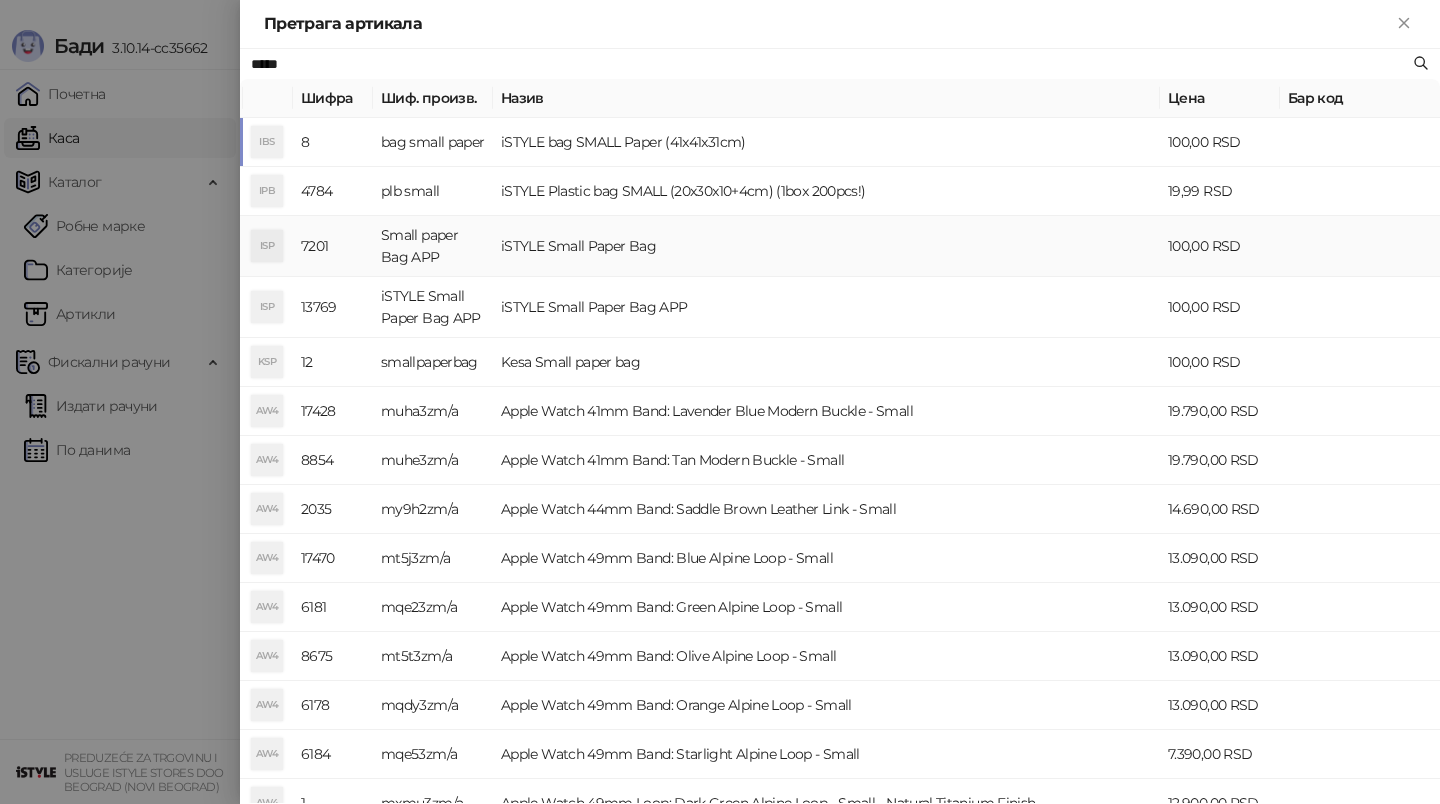 type on "*****" 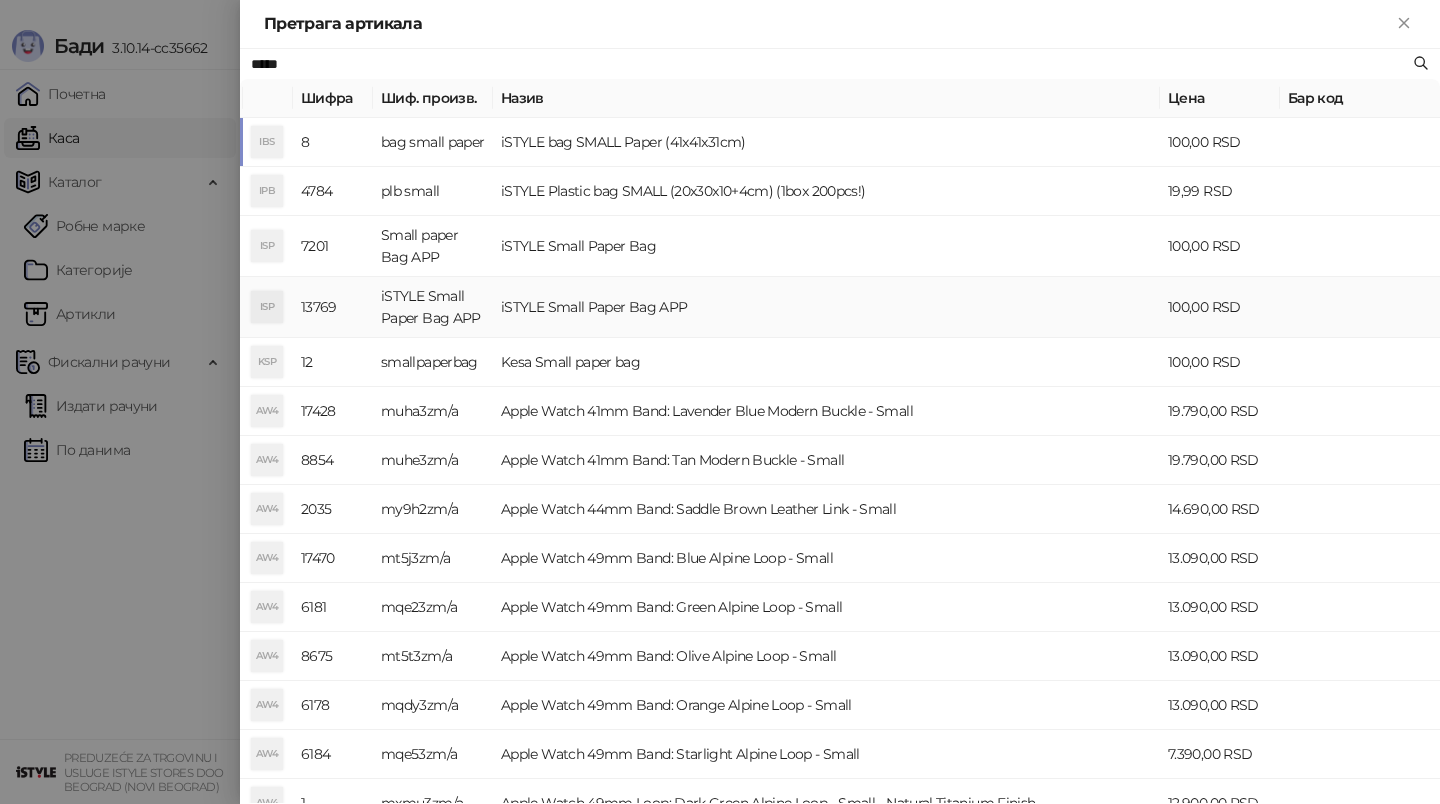 click on "iSTYLE Small Paper Bag APP" at bounding box center [826, 307] 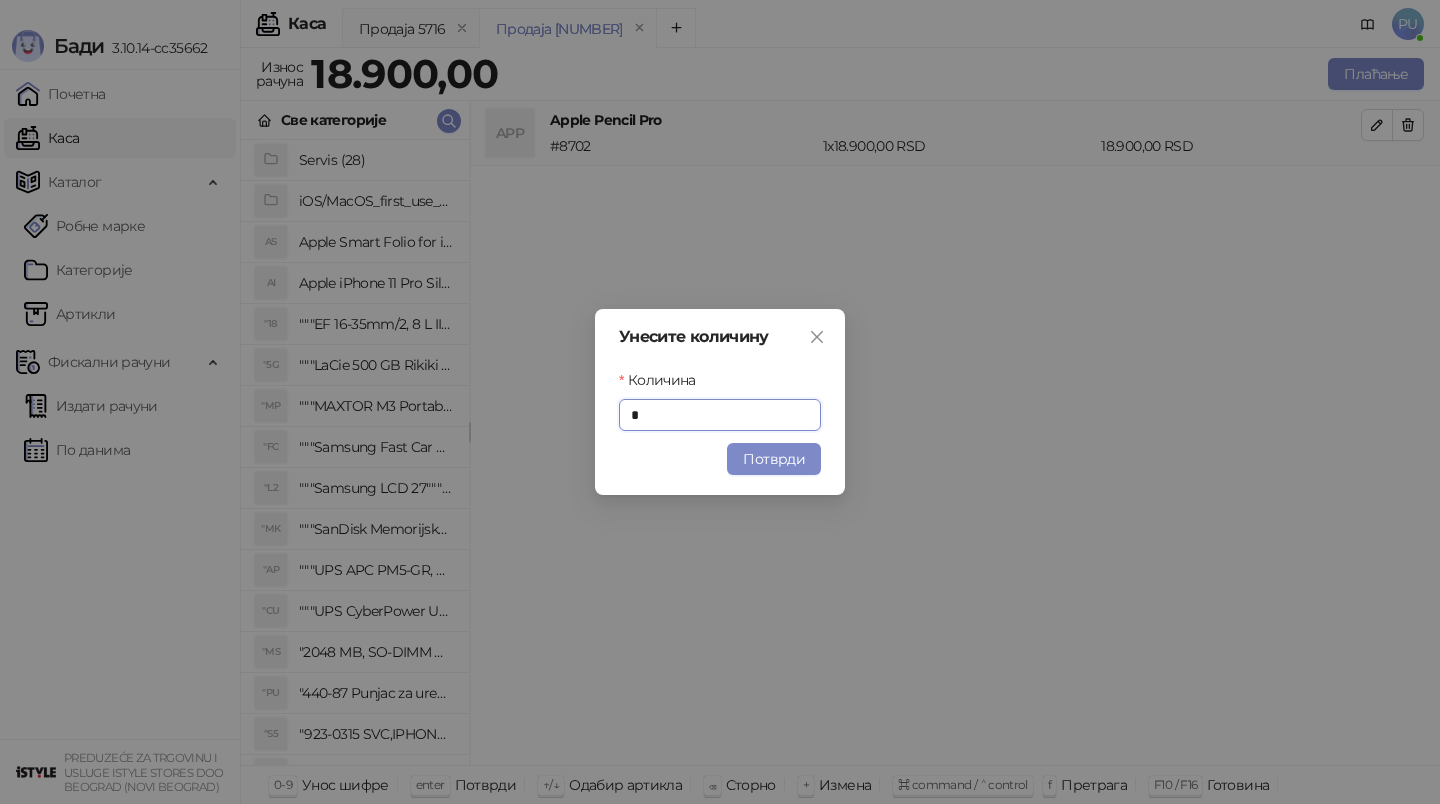 click on "Потврди" at bounding box center (774, 459) 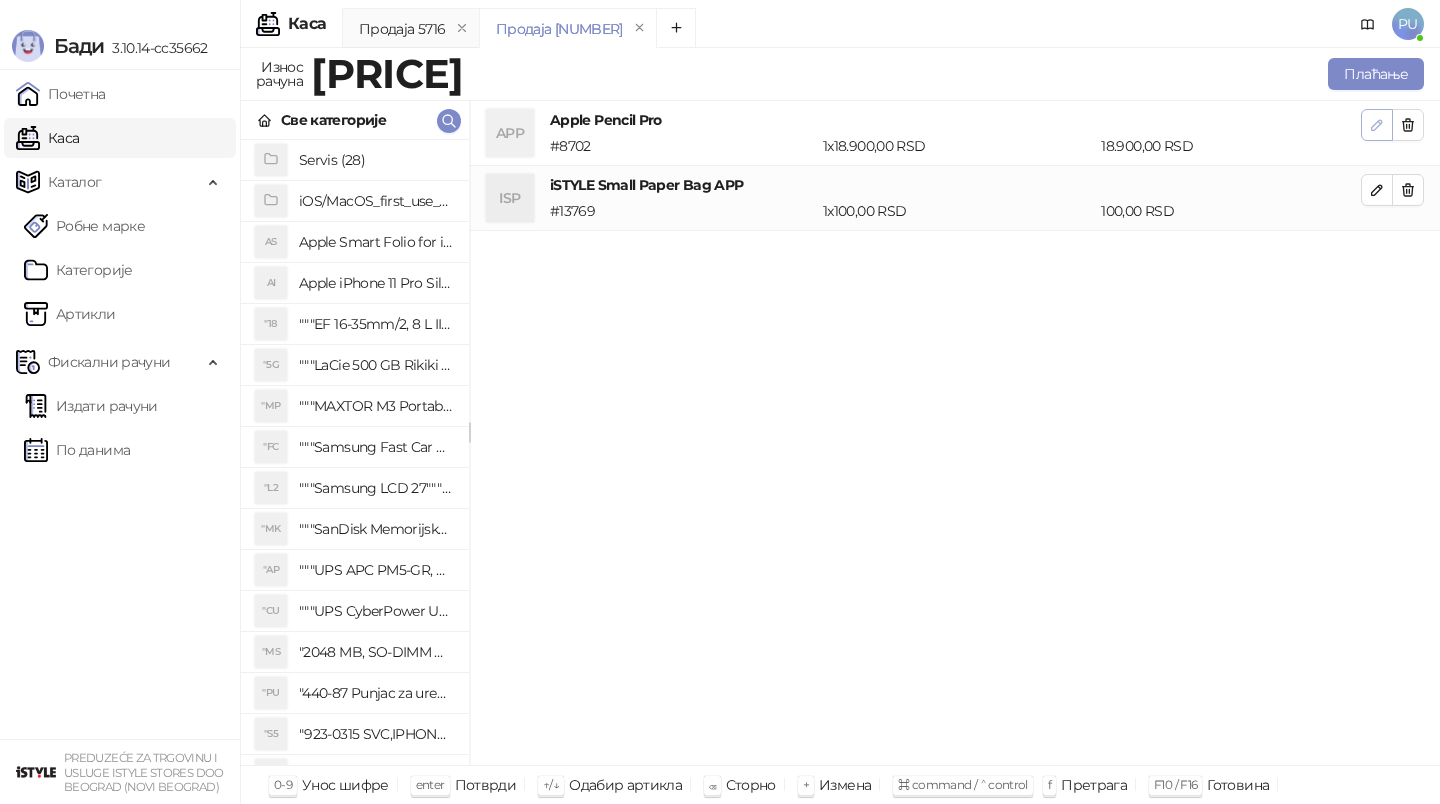 click 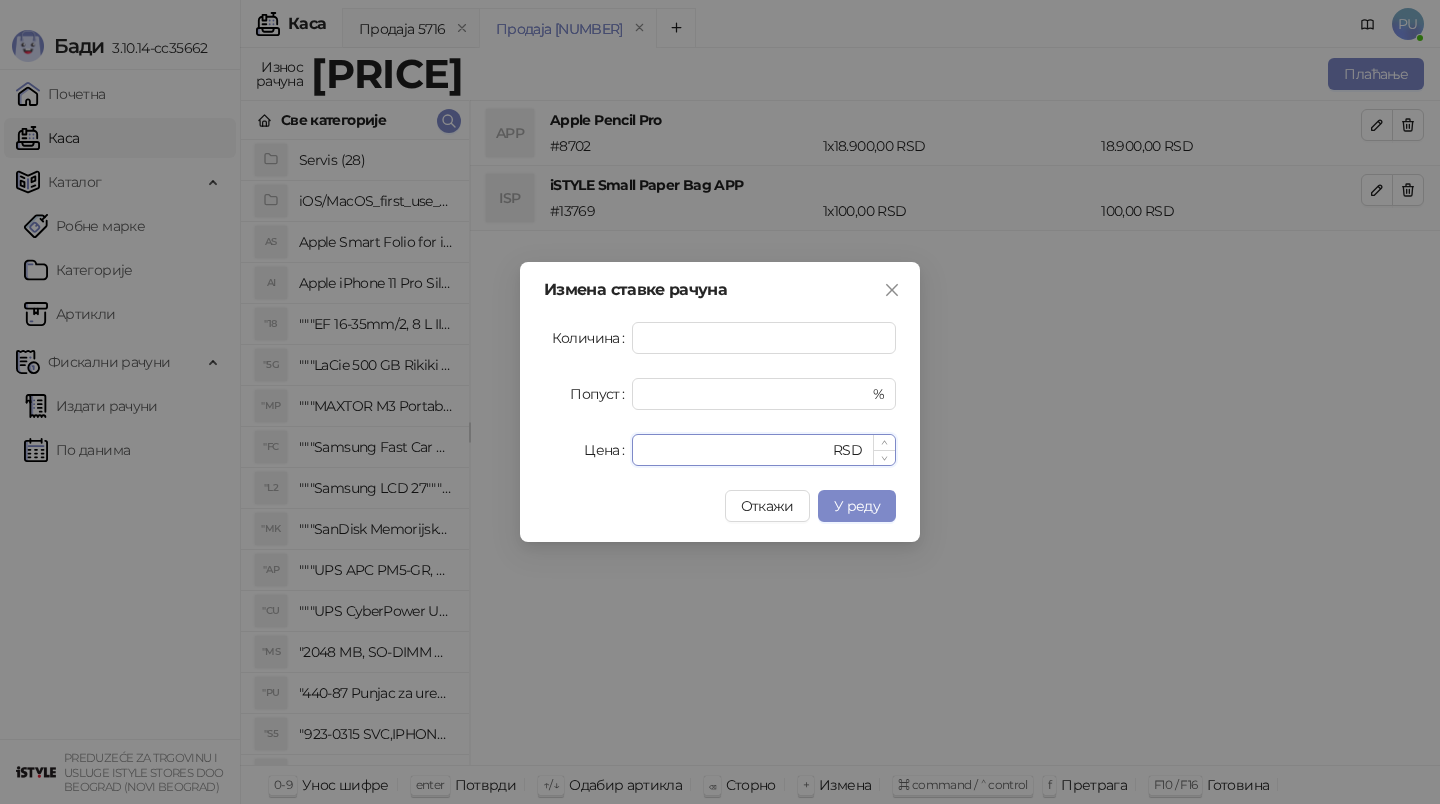 click on "*****" at bounding box center [736, 450] 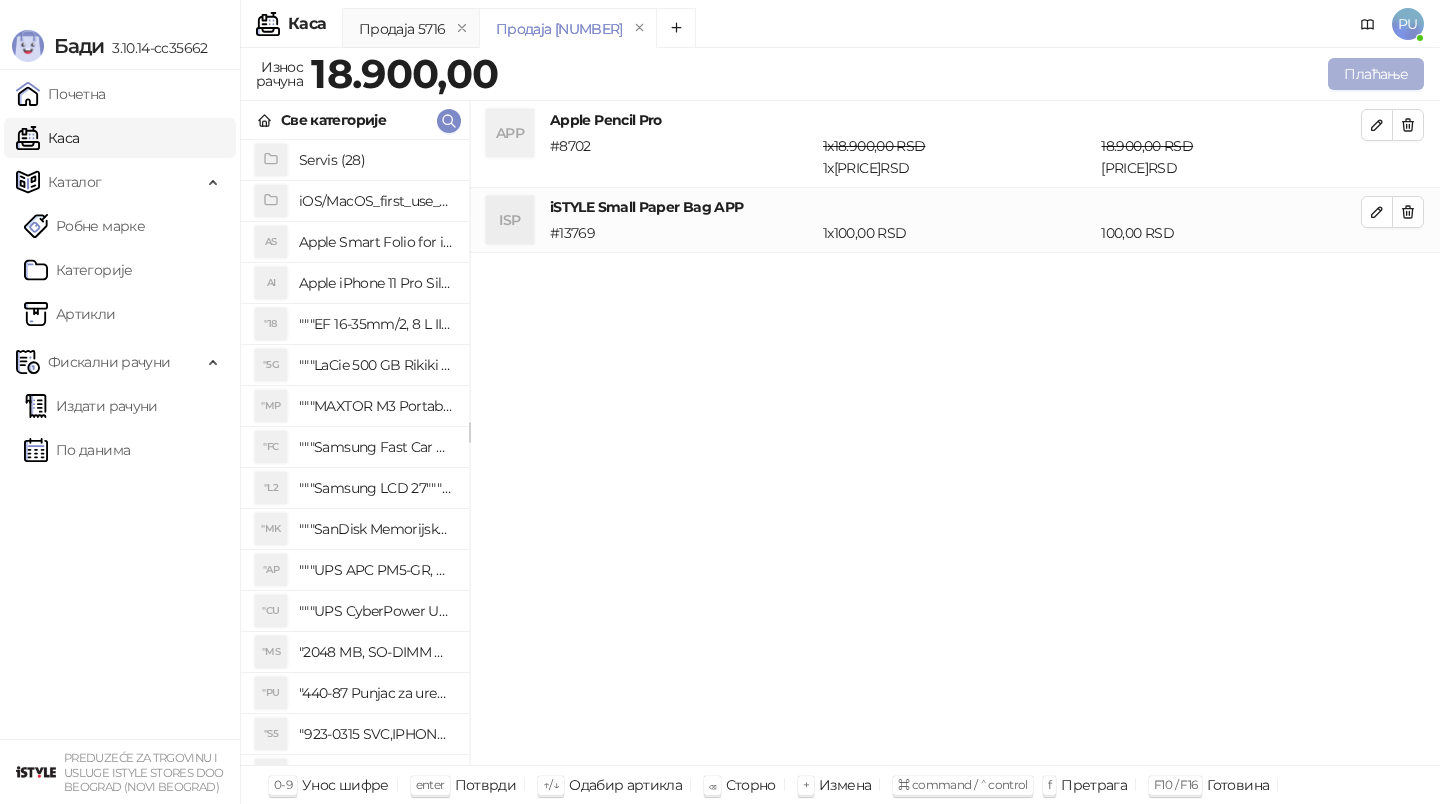 click on "Плаћање" at bounding box center [1376, 74] 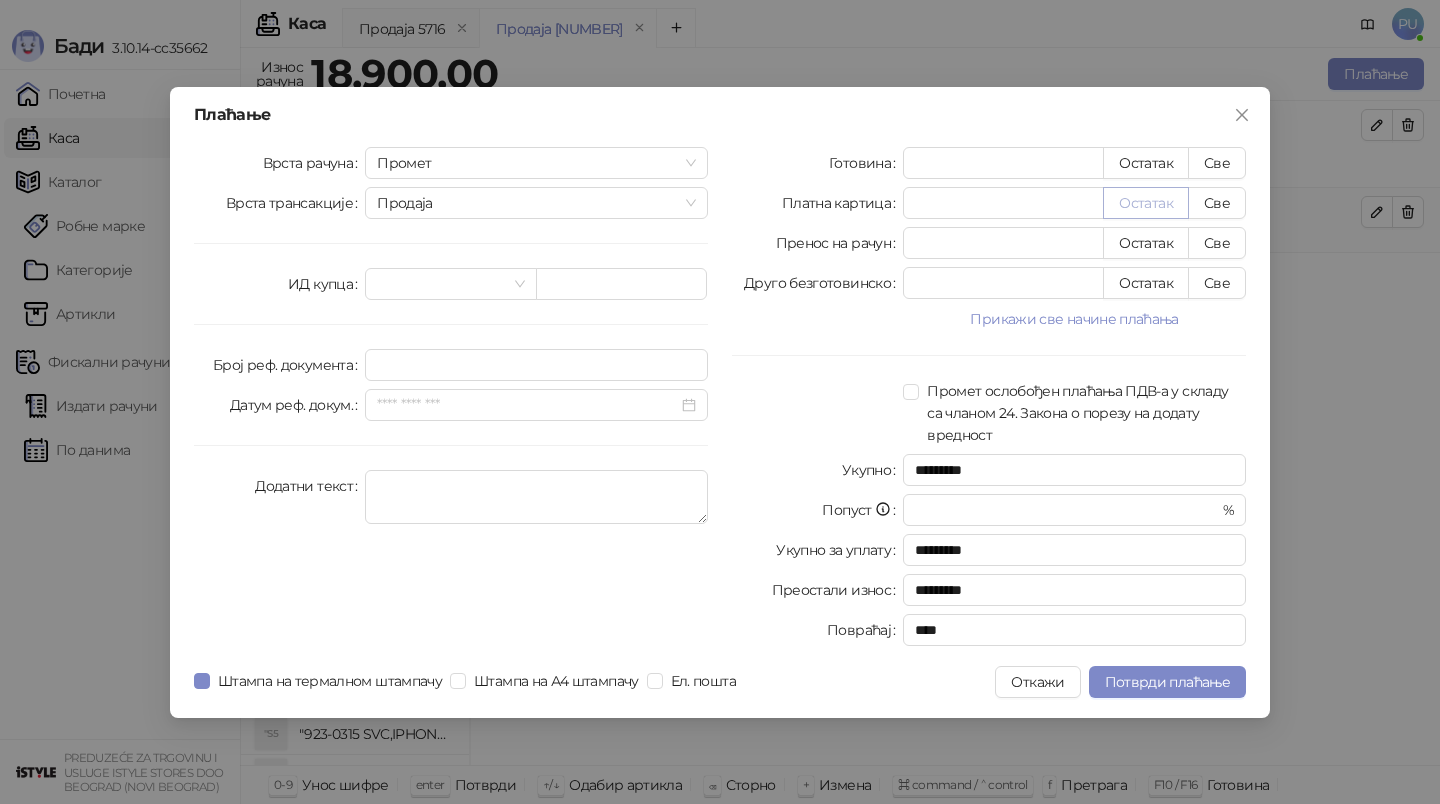 click on "Остатак" at bounding box center [1146, 203] 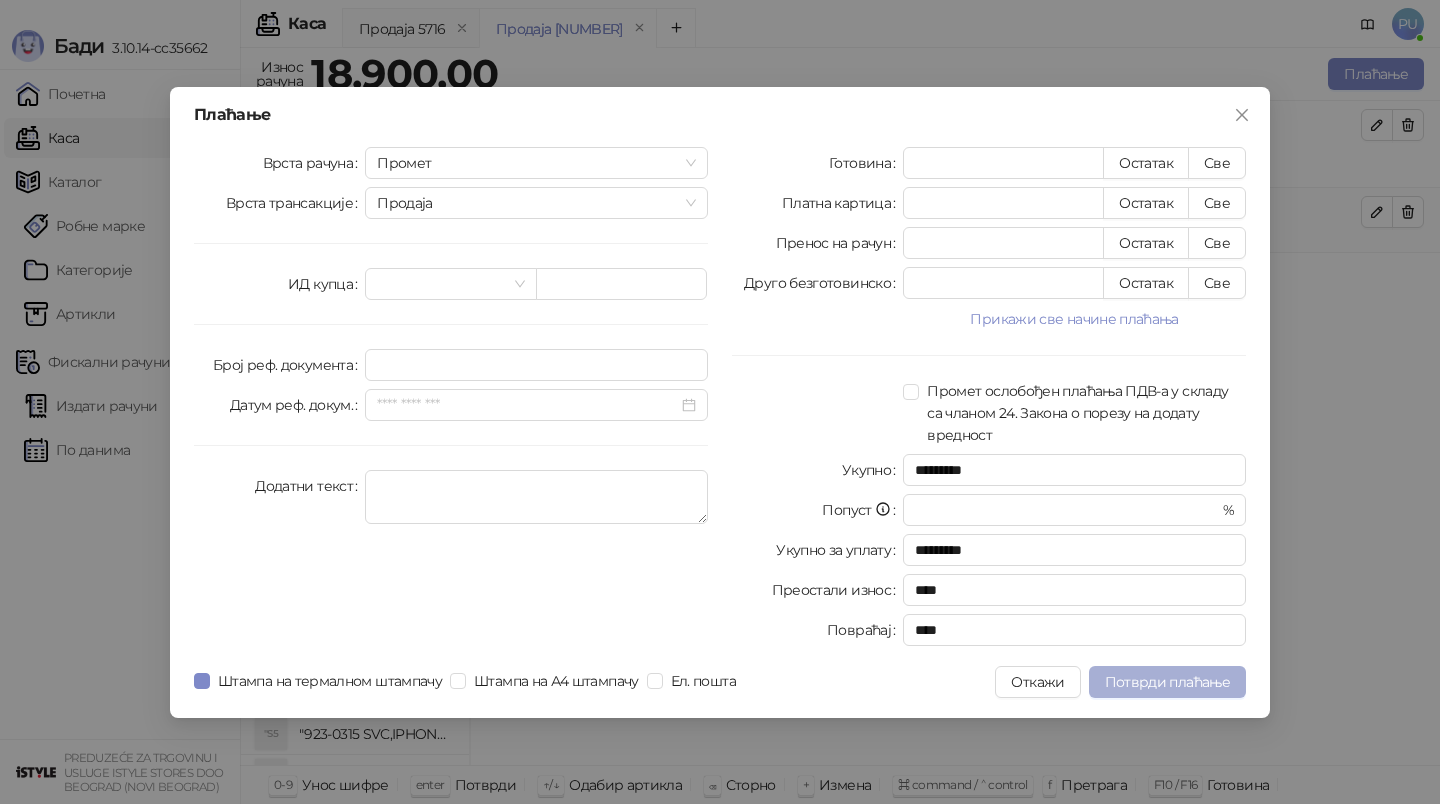 click on "Потврди плаћање" at bounding box center (1167, 682) 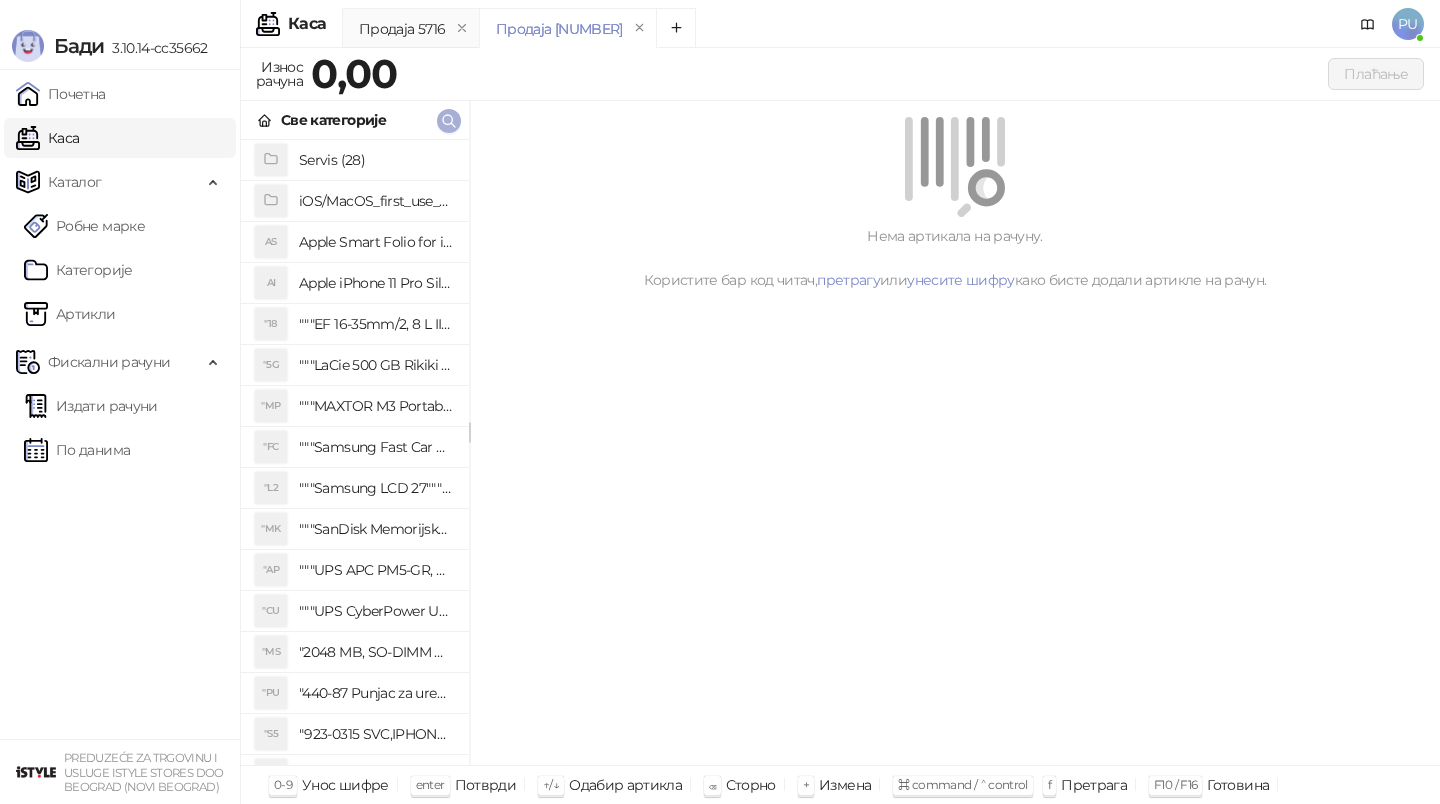 click 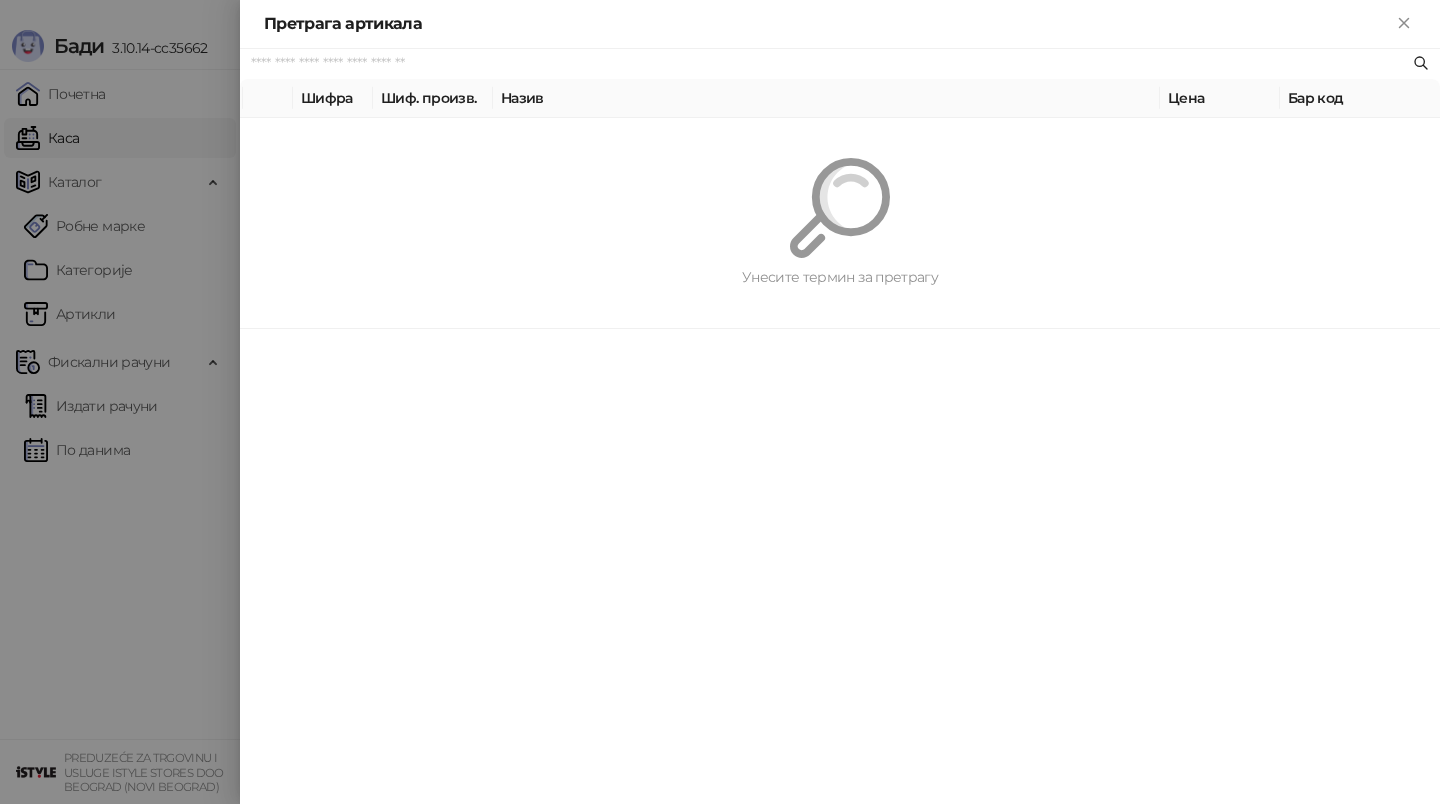 paste on "*********" 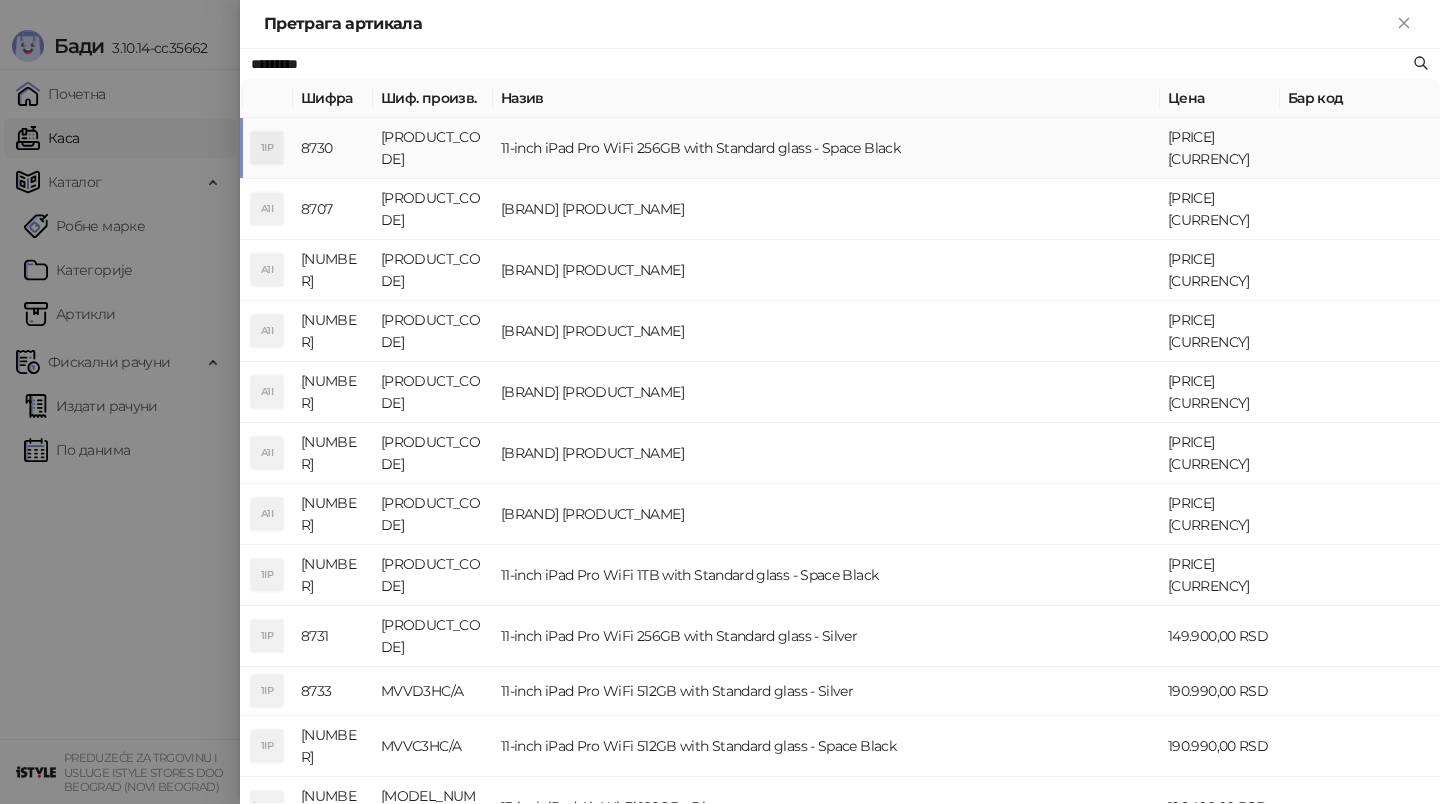 click on "11-inch iPad Pro WiFi 256GB with Standard glass - Space Black" at bounding box center [826, 148] 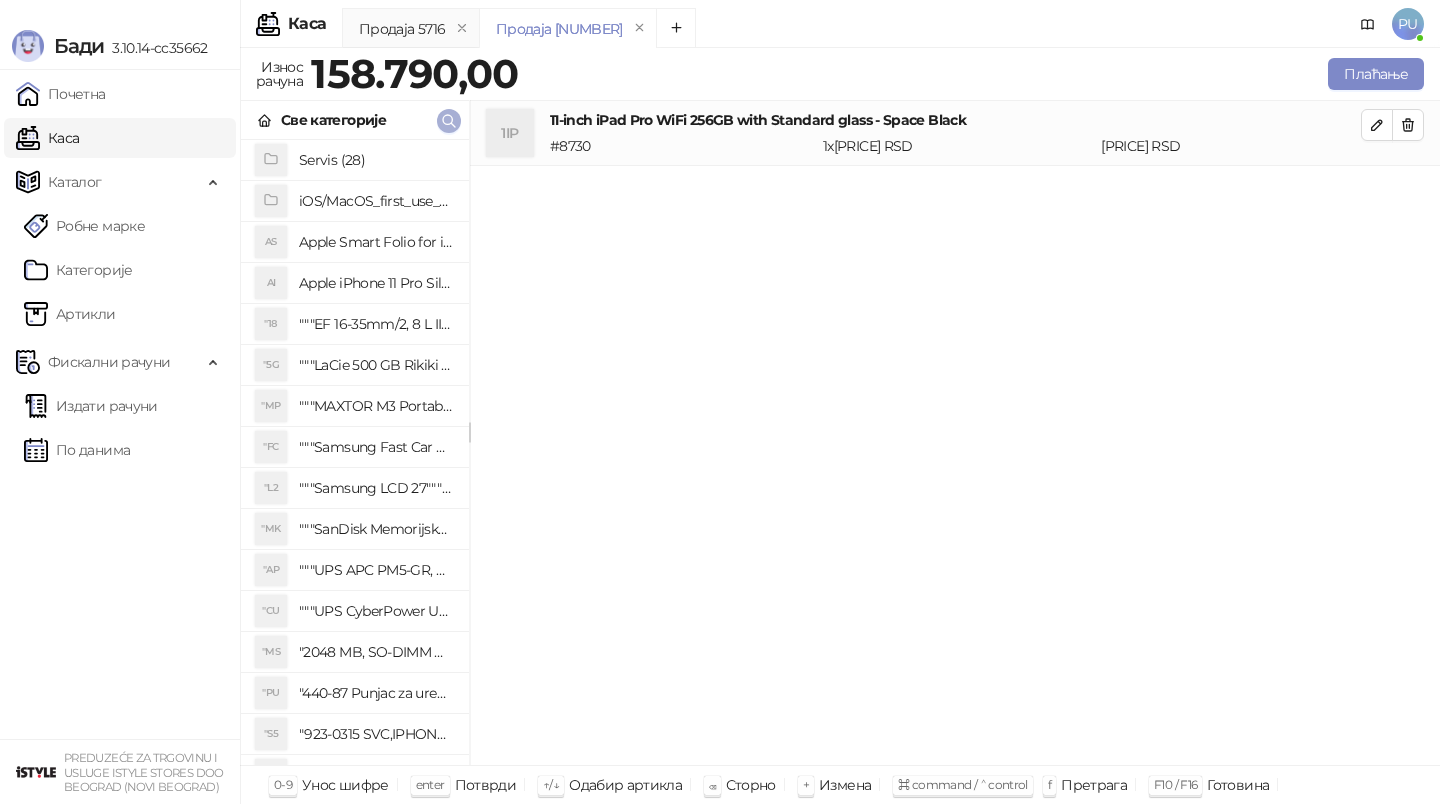 click 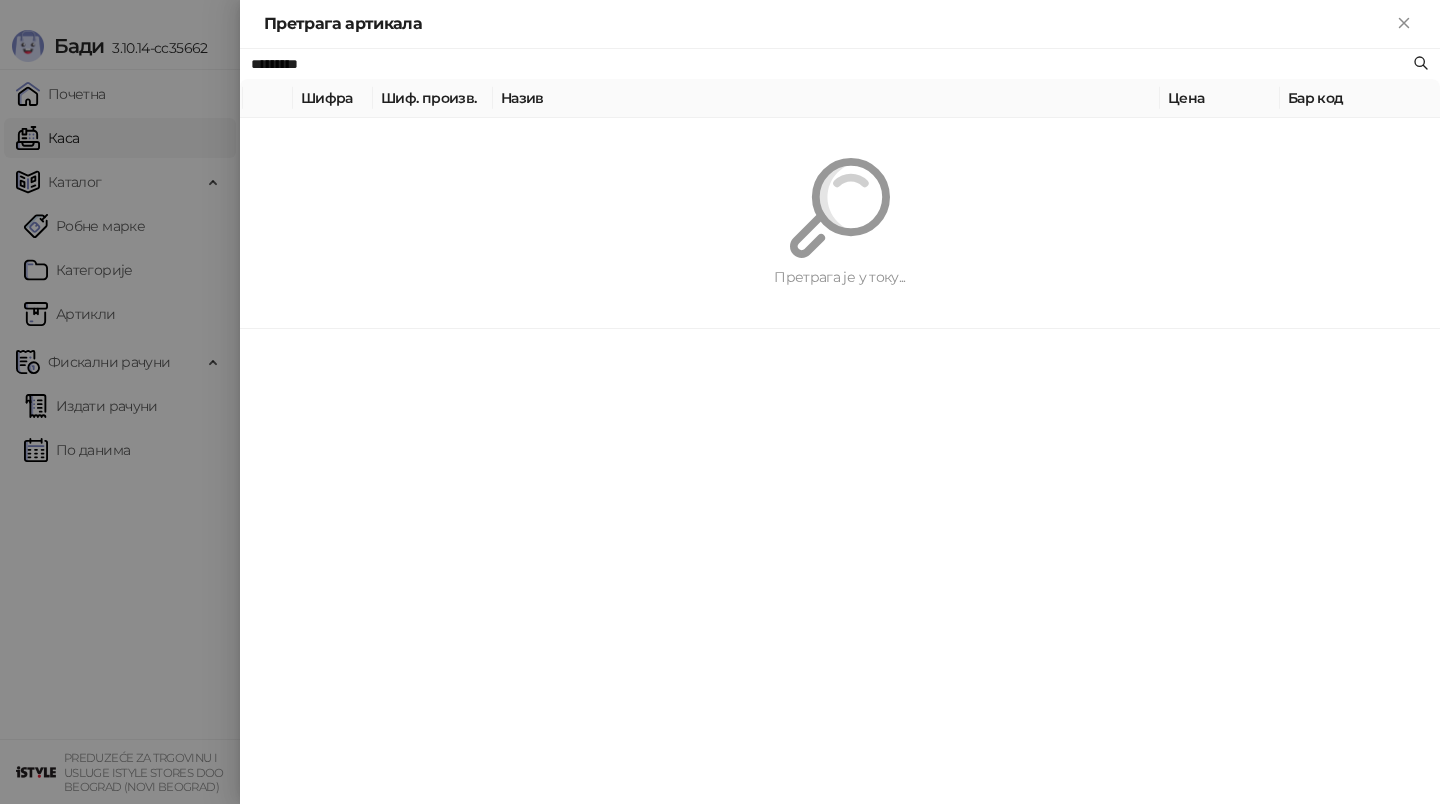 paste 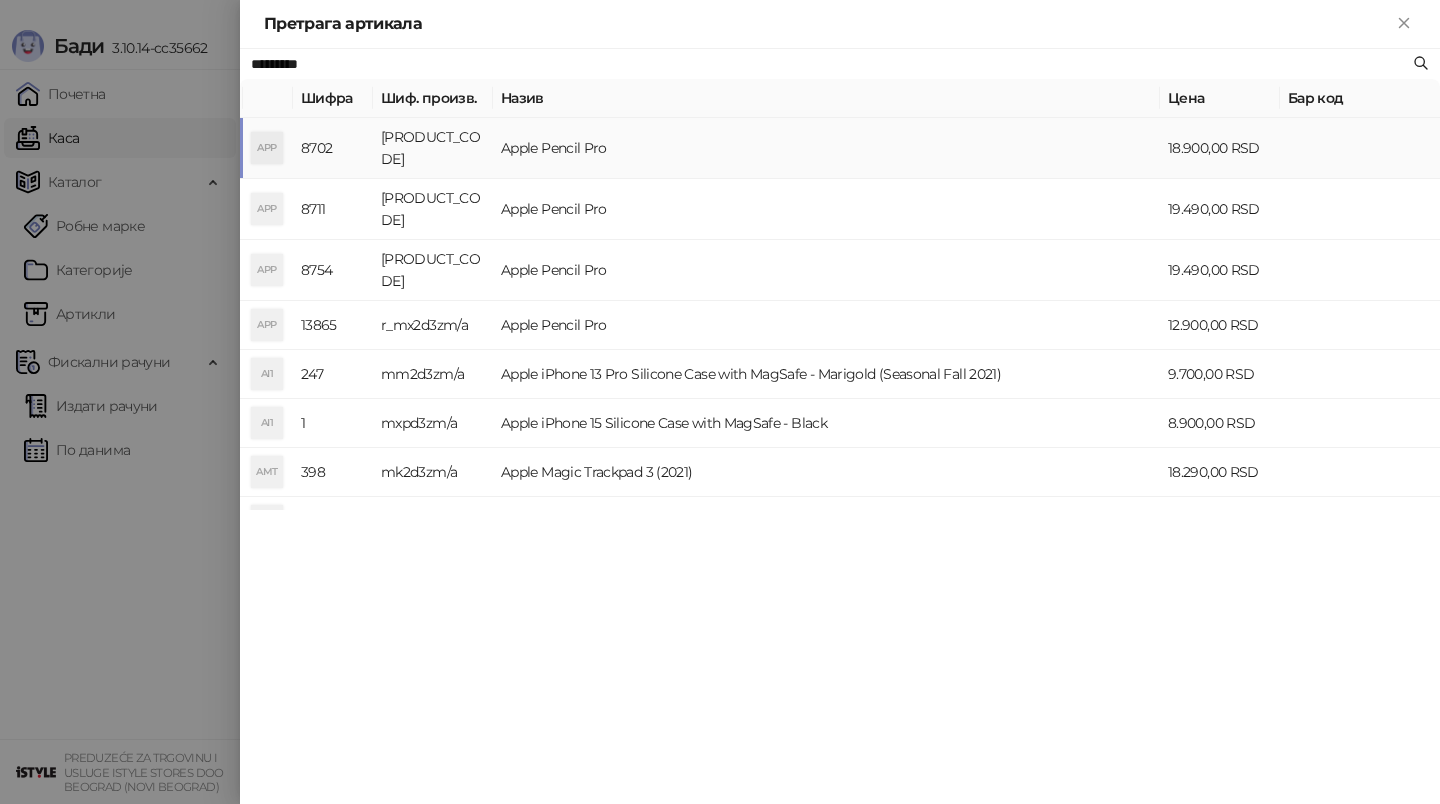 click on "Apple Pencil Pro" at bounding box center (826, 148) 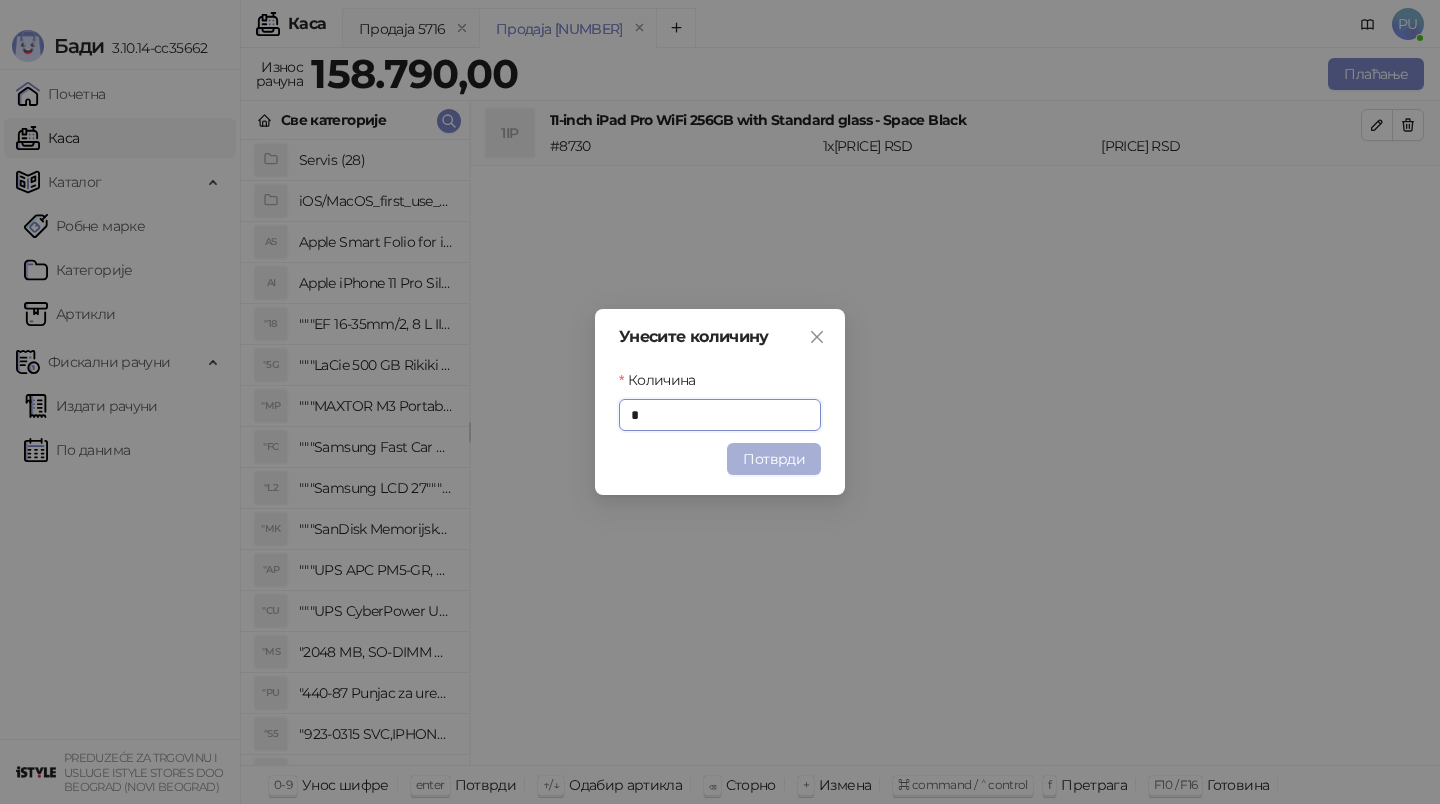 click on "Потврди" at bounding box center [774, 459] 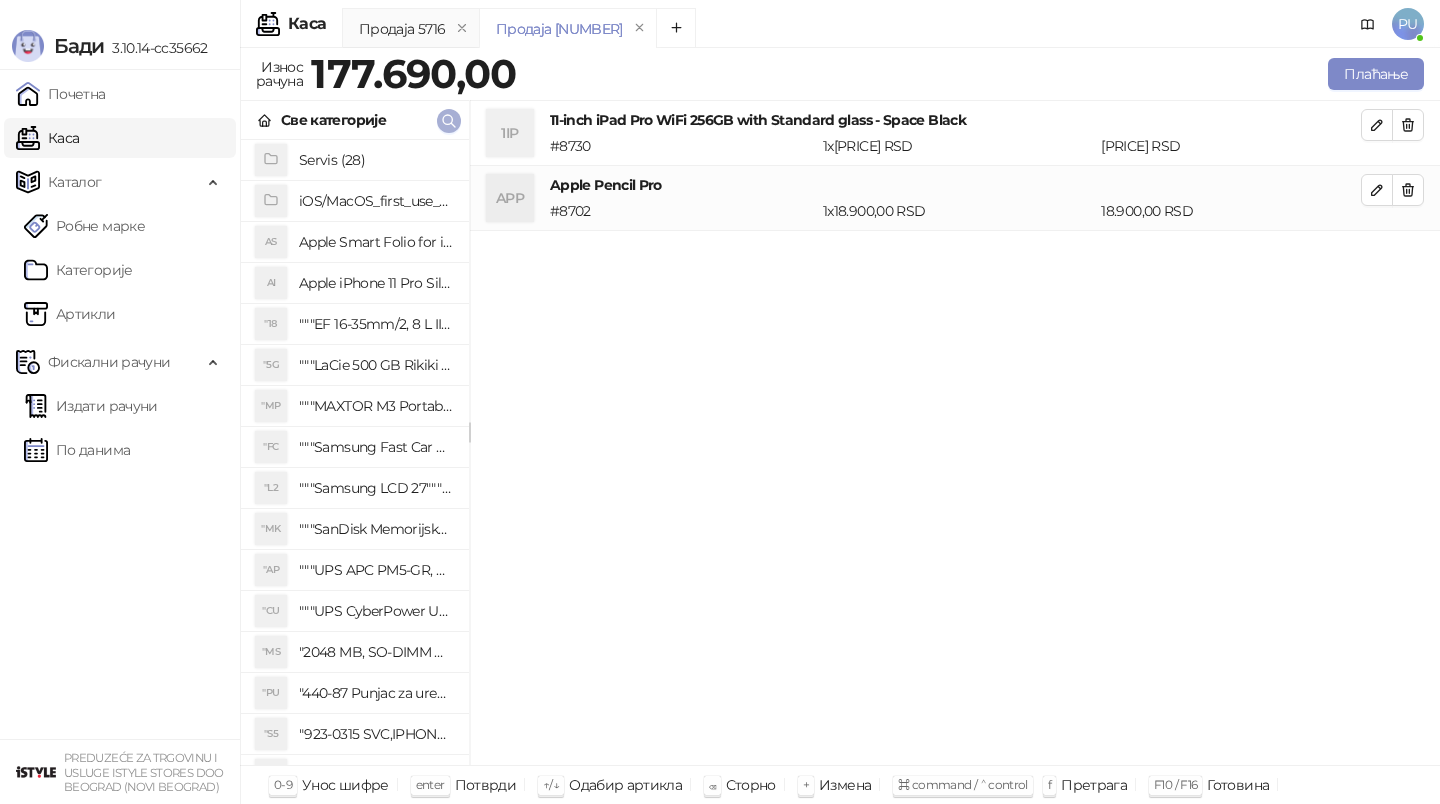 click 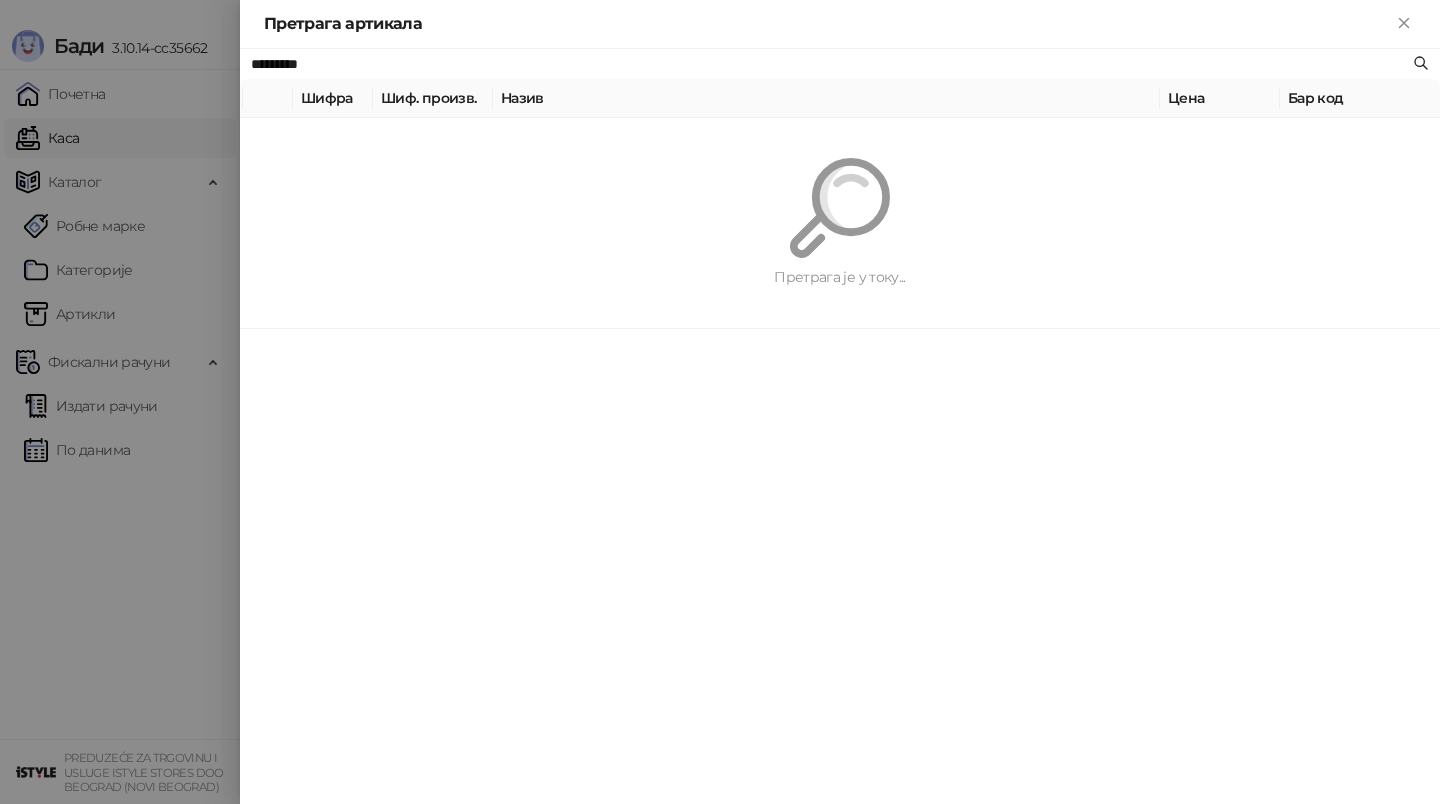 paste on "**********" 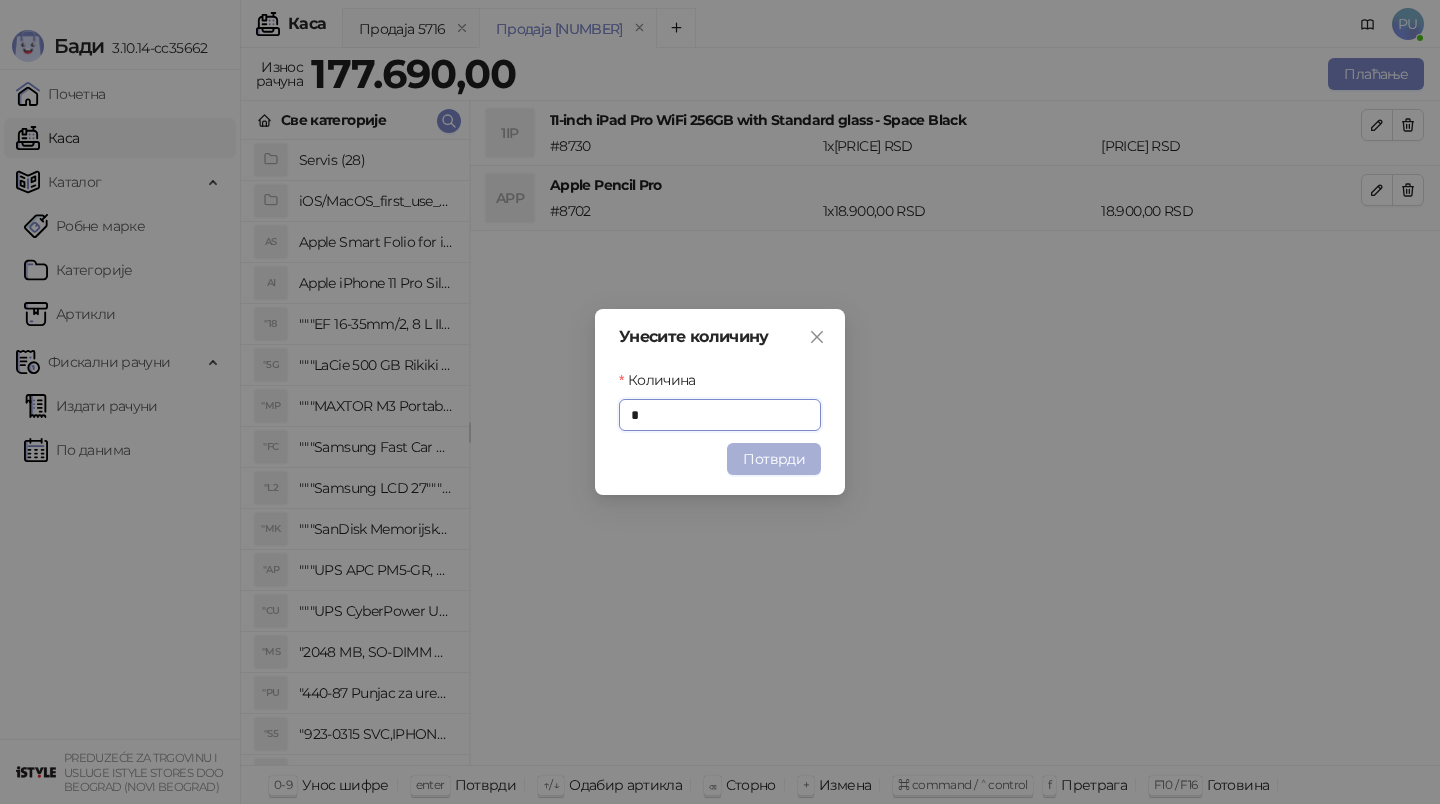 click on "Потврди" at bounding box center (774, 459) 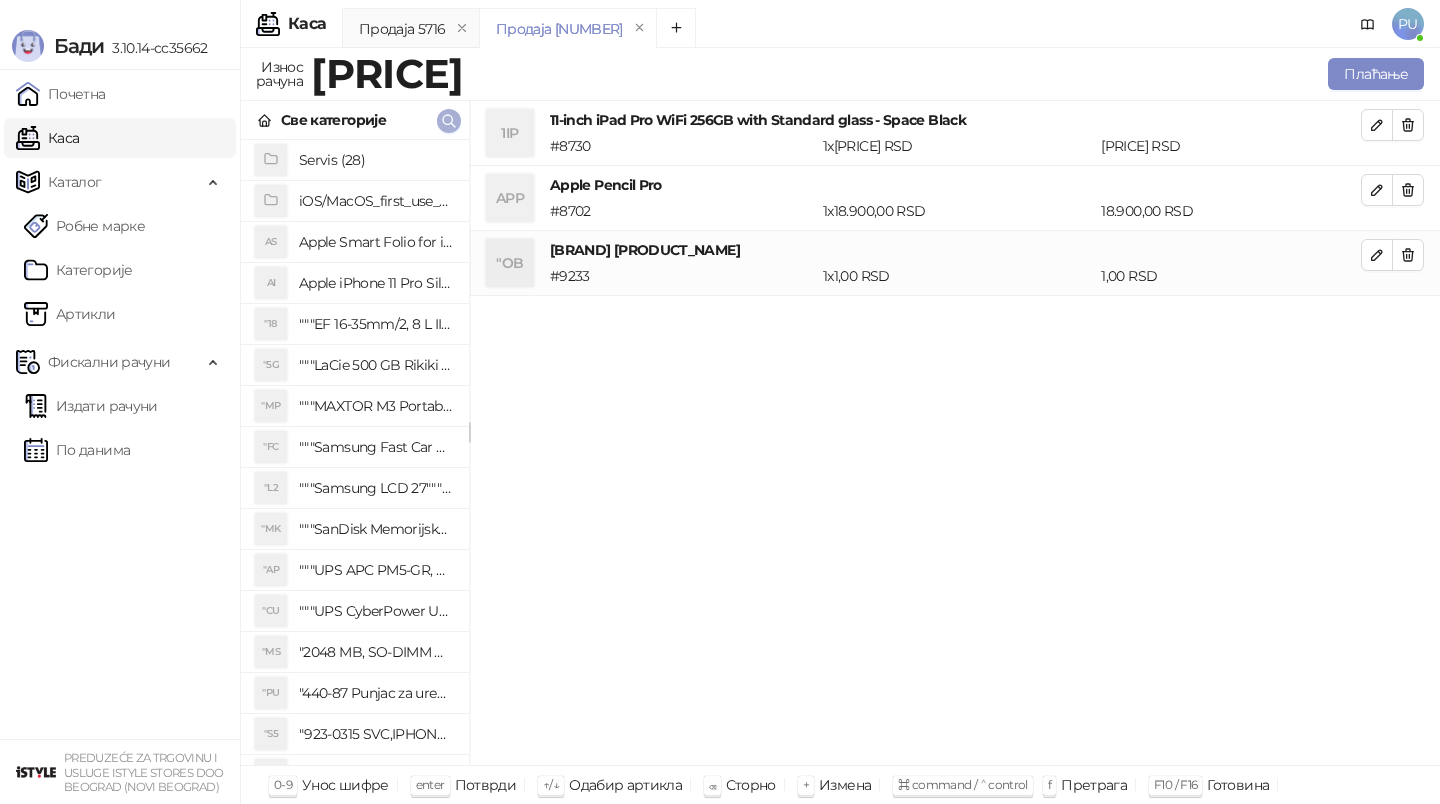 click 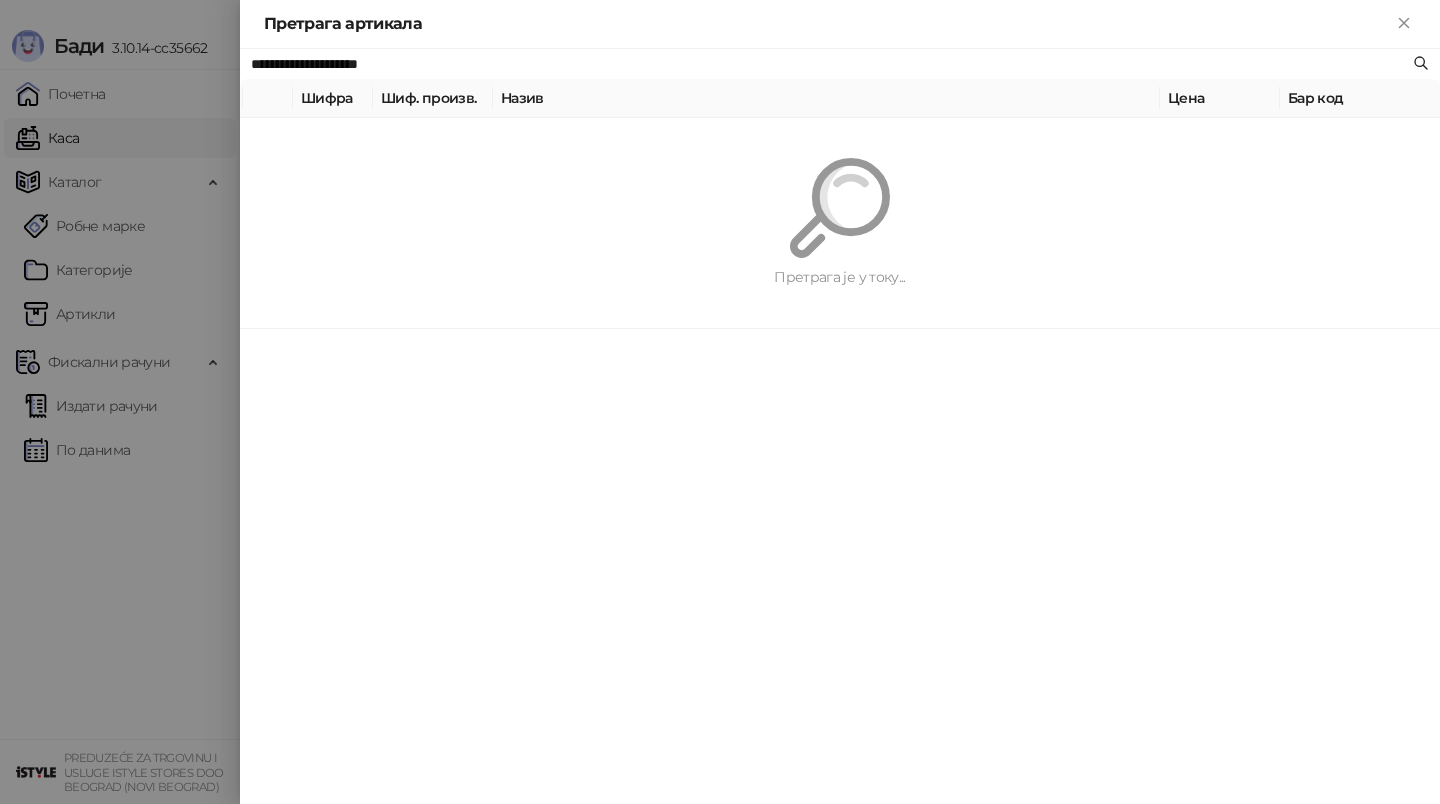 paste 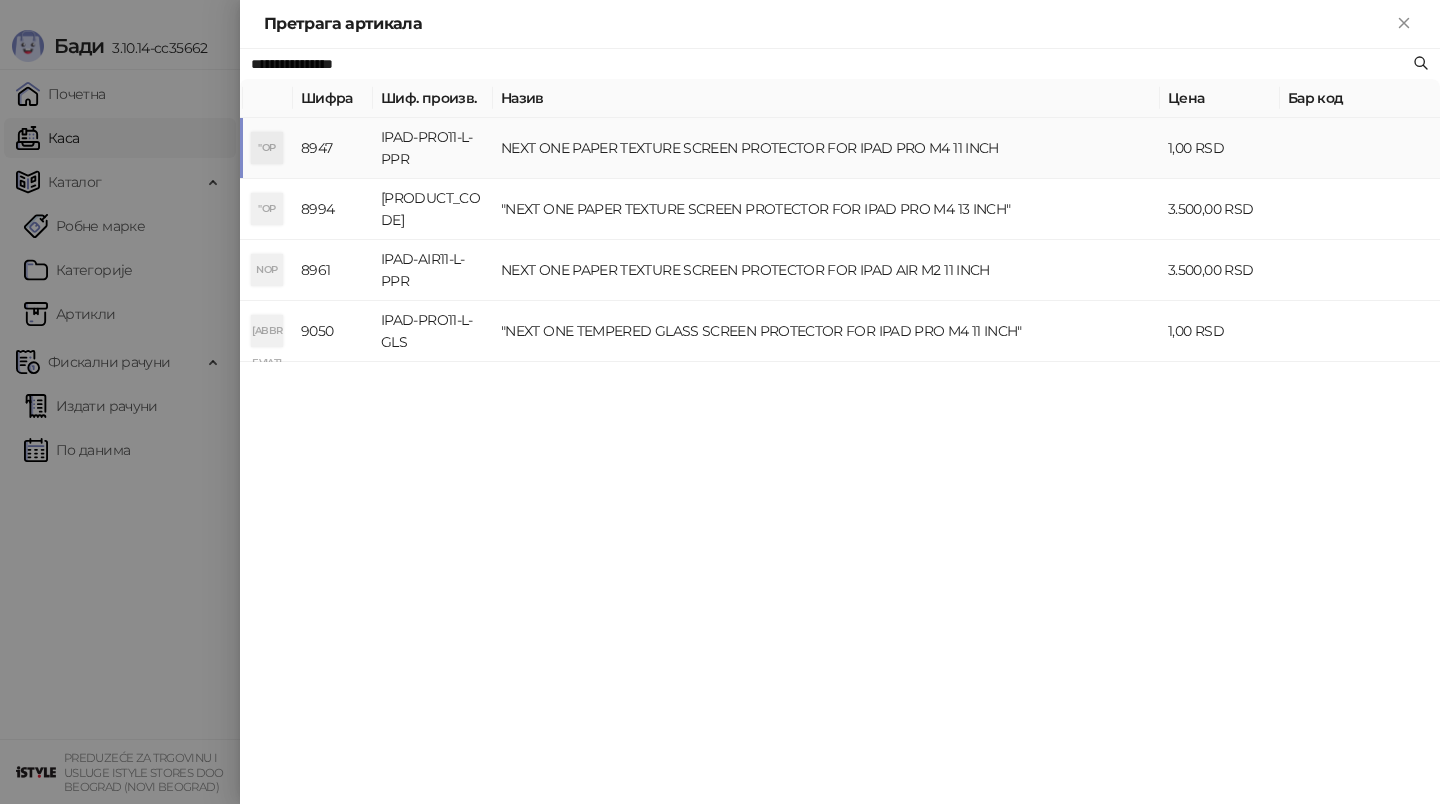 click on "NEXT ONE PAPER TEXTURE SCREEN PROTECTOR FOR IPAD PRO M4 11 INCH" at bounding box center (826, 148) 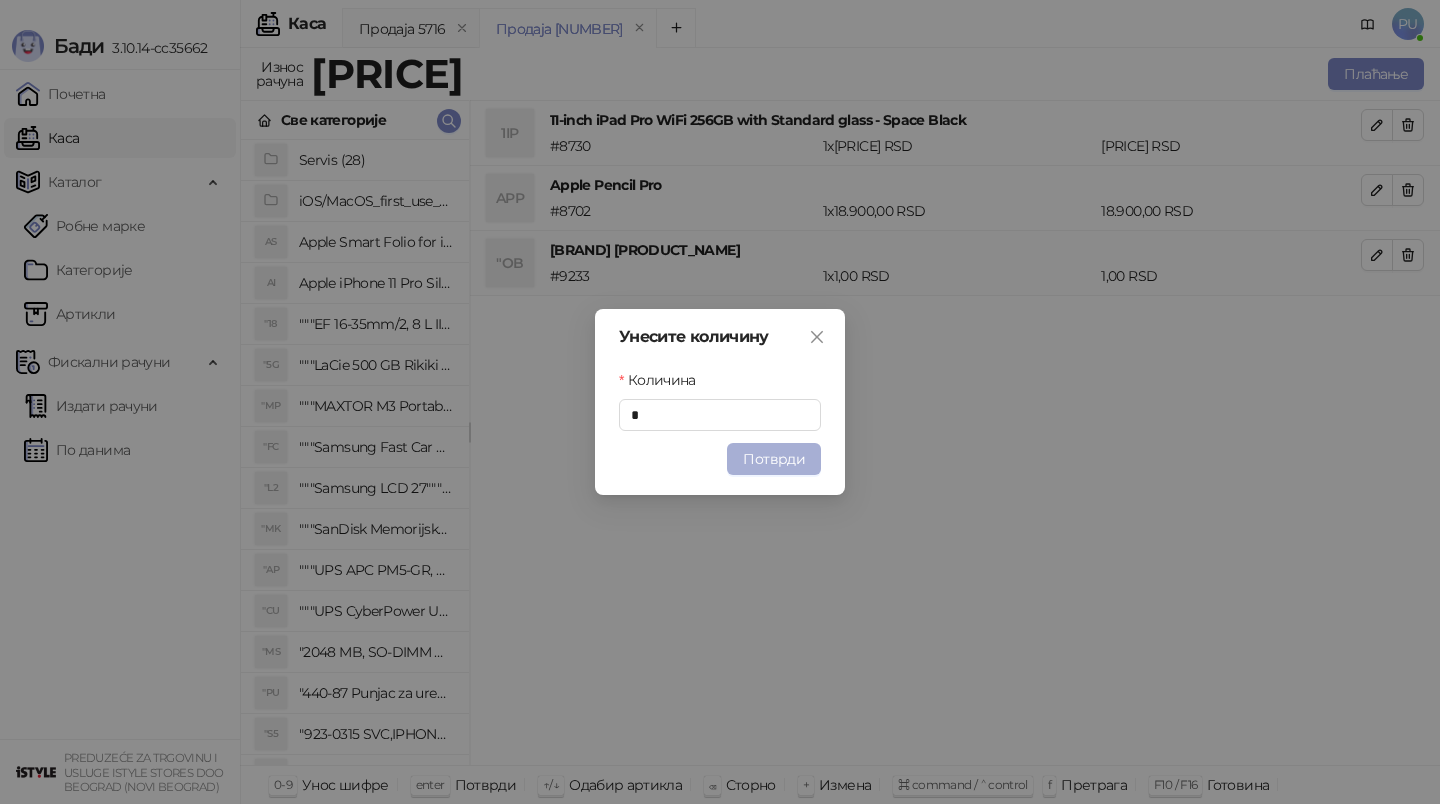 click on "Потврди" at bounding box center (774, 459) 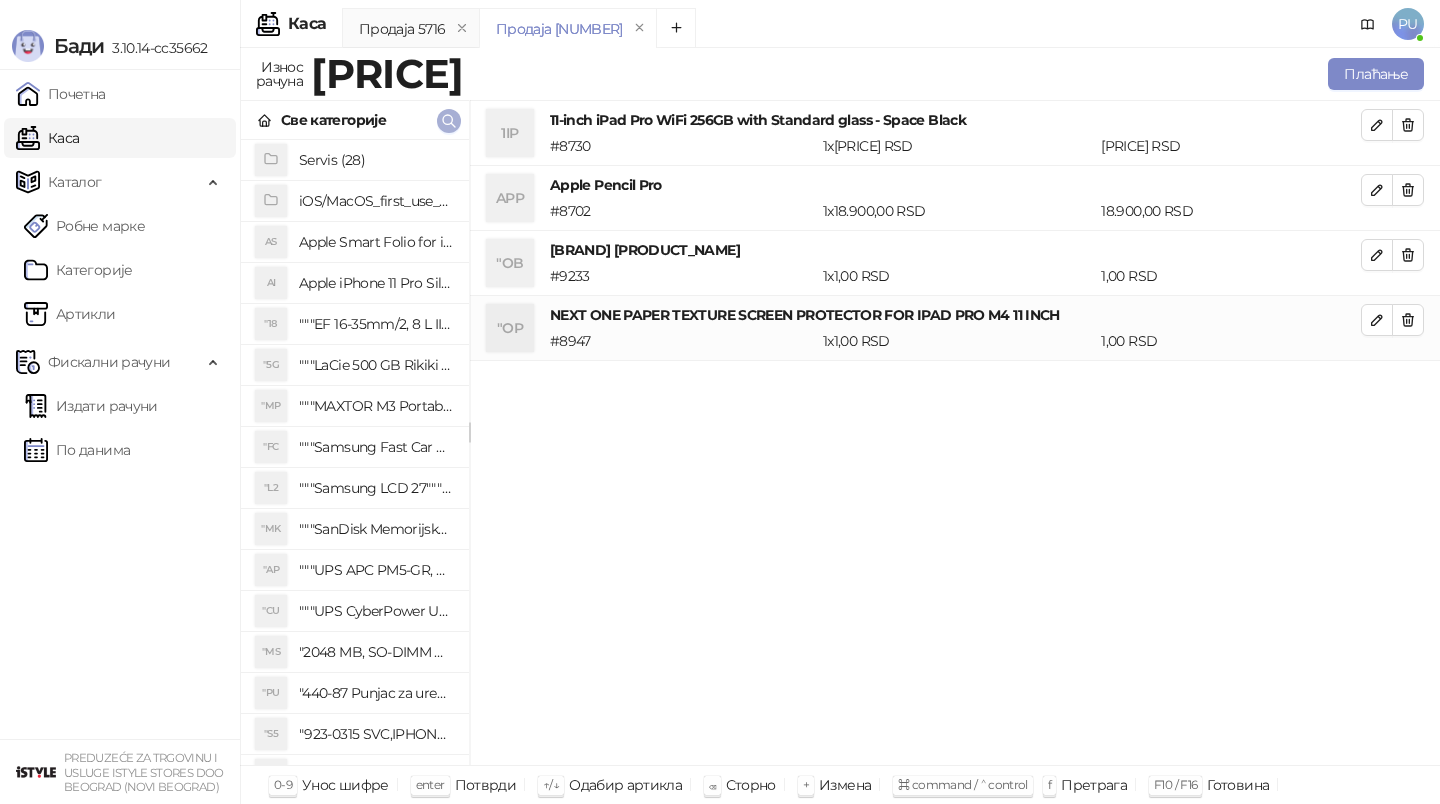 click 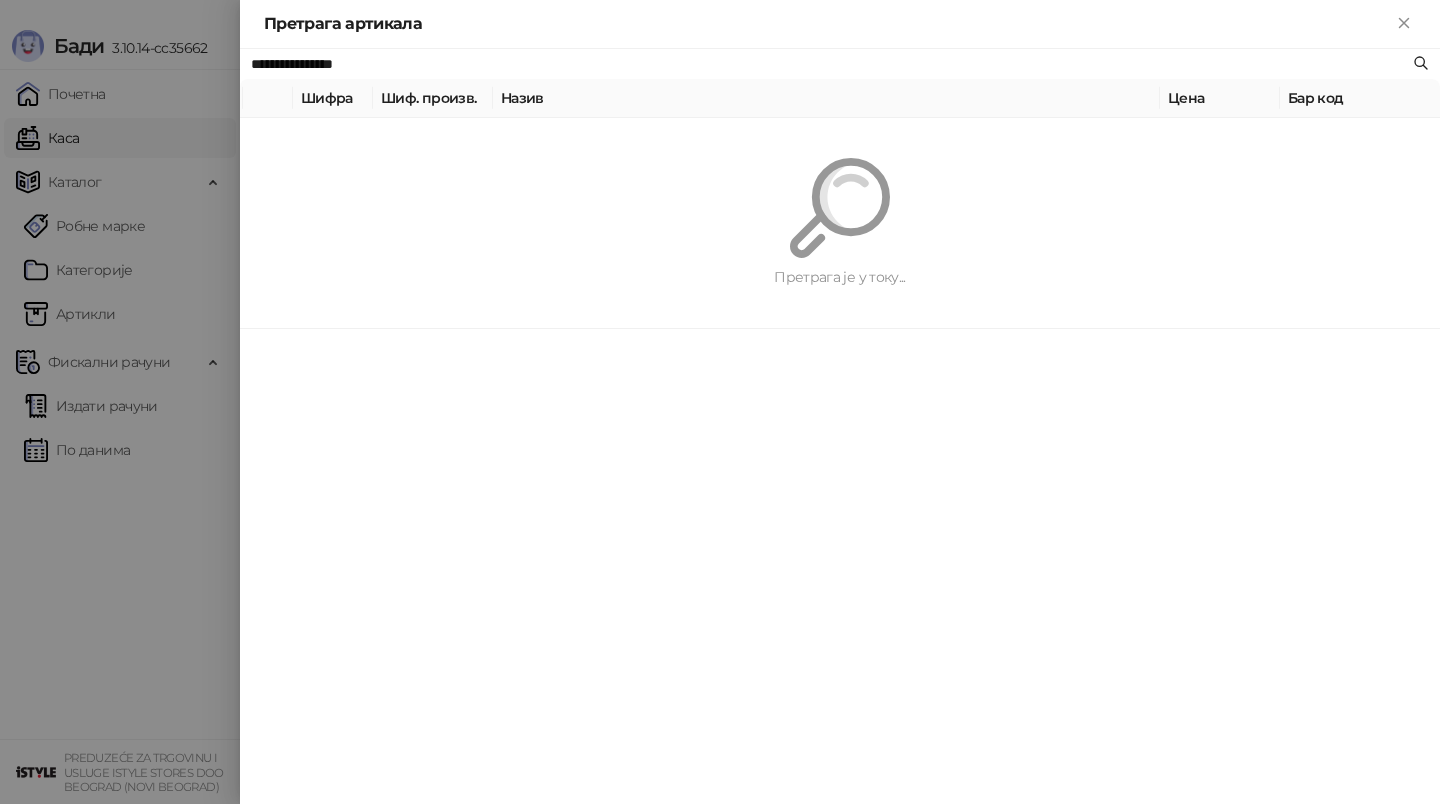 paste on "*******" 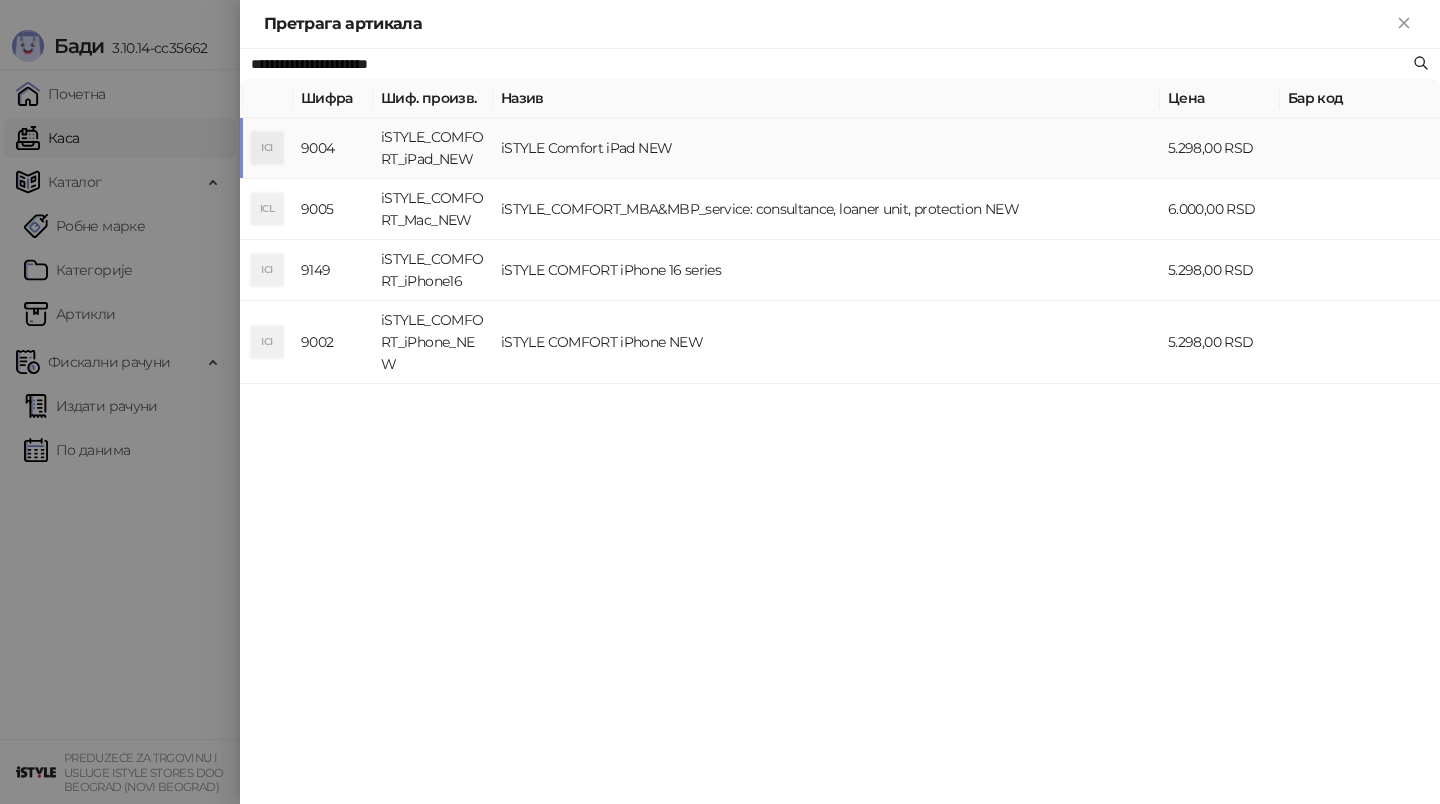 type on "**********" 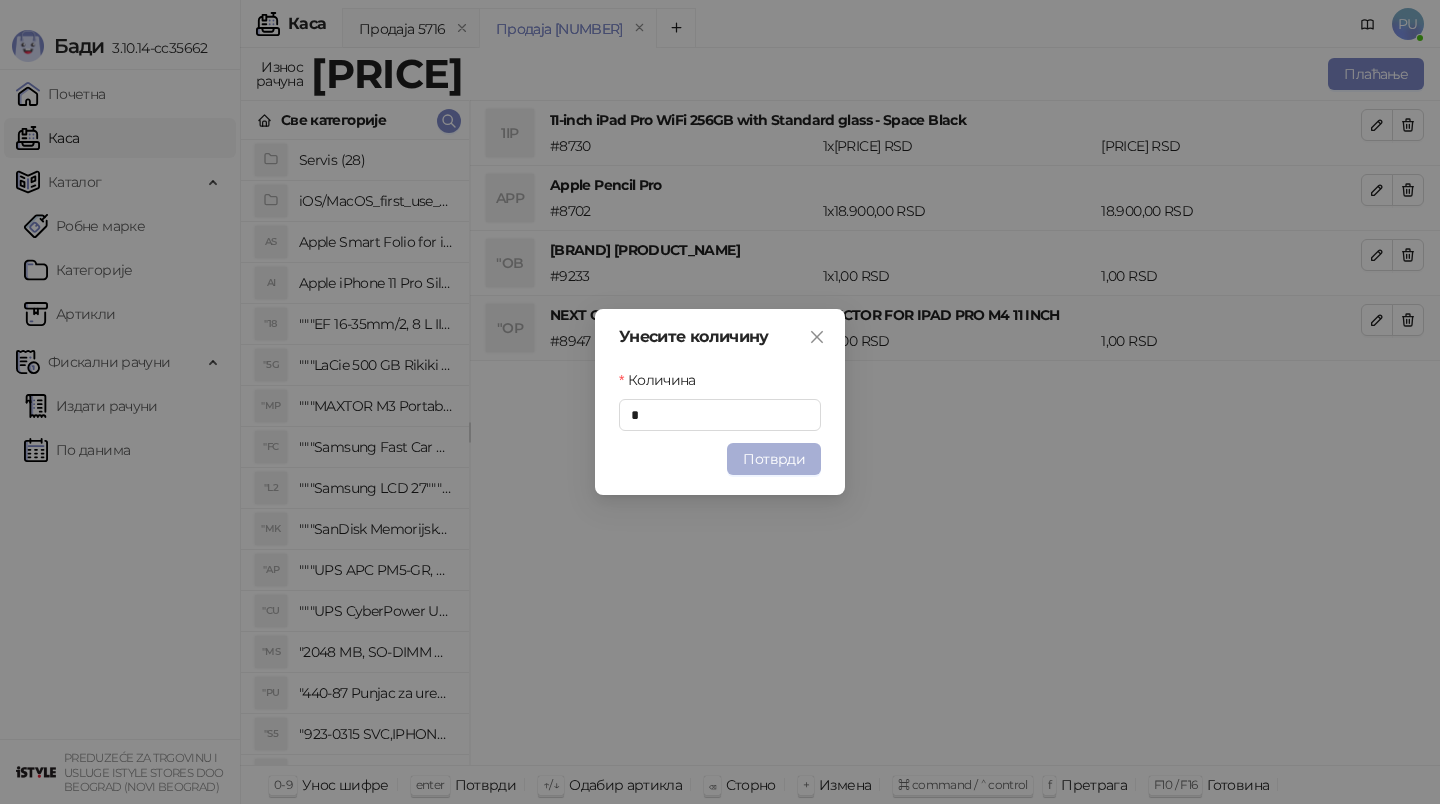 click on "Потврди" at bounding box center (774, 459) 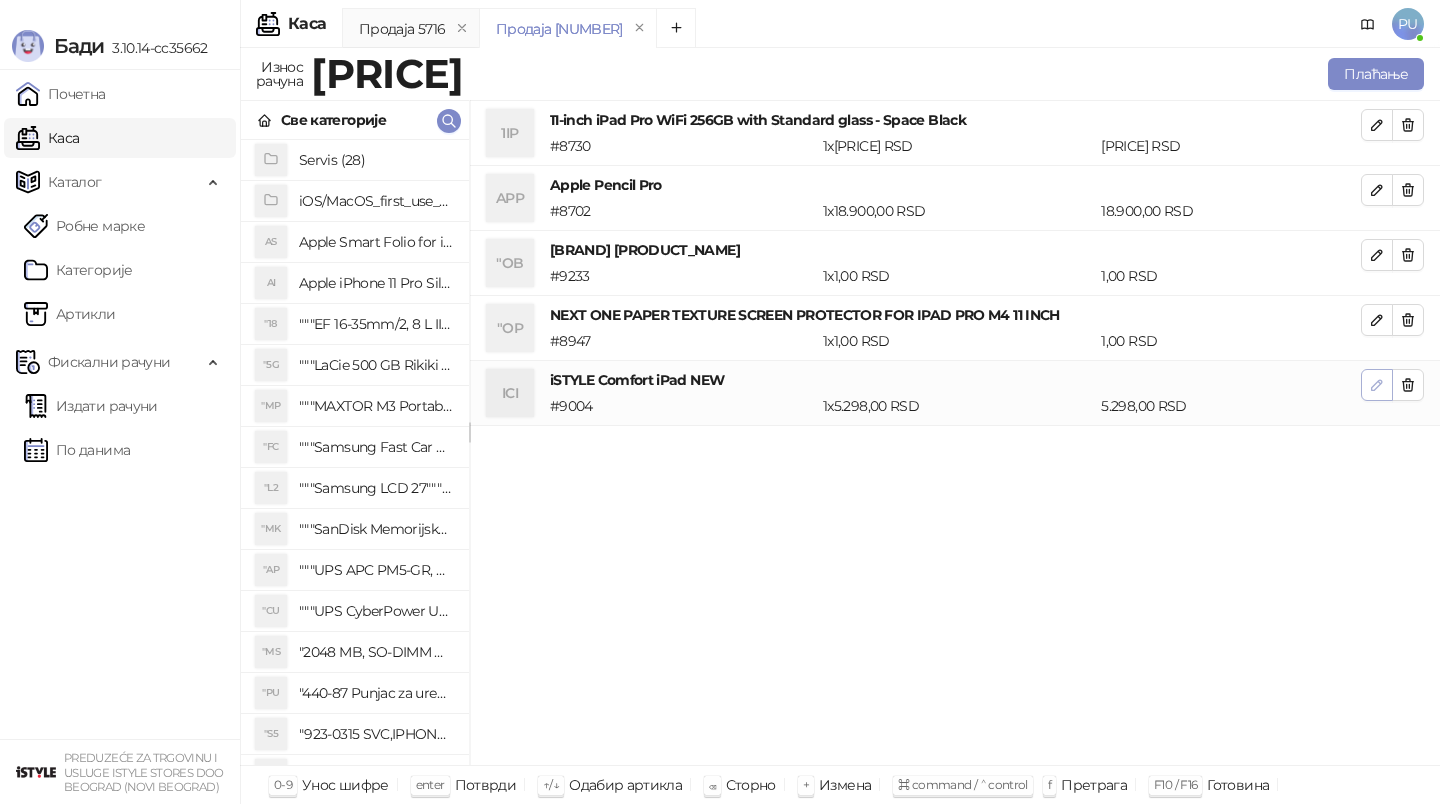 click 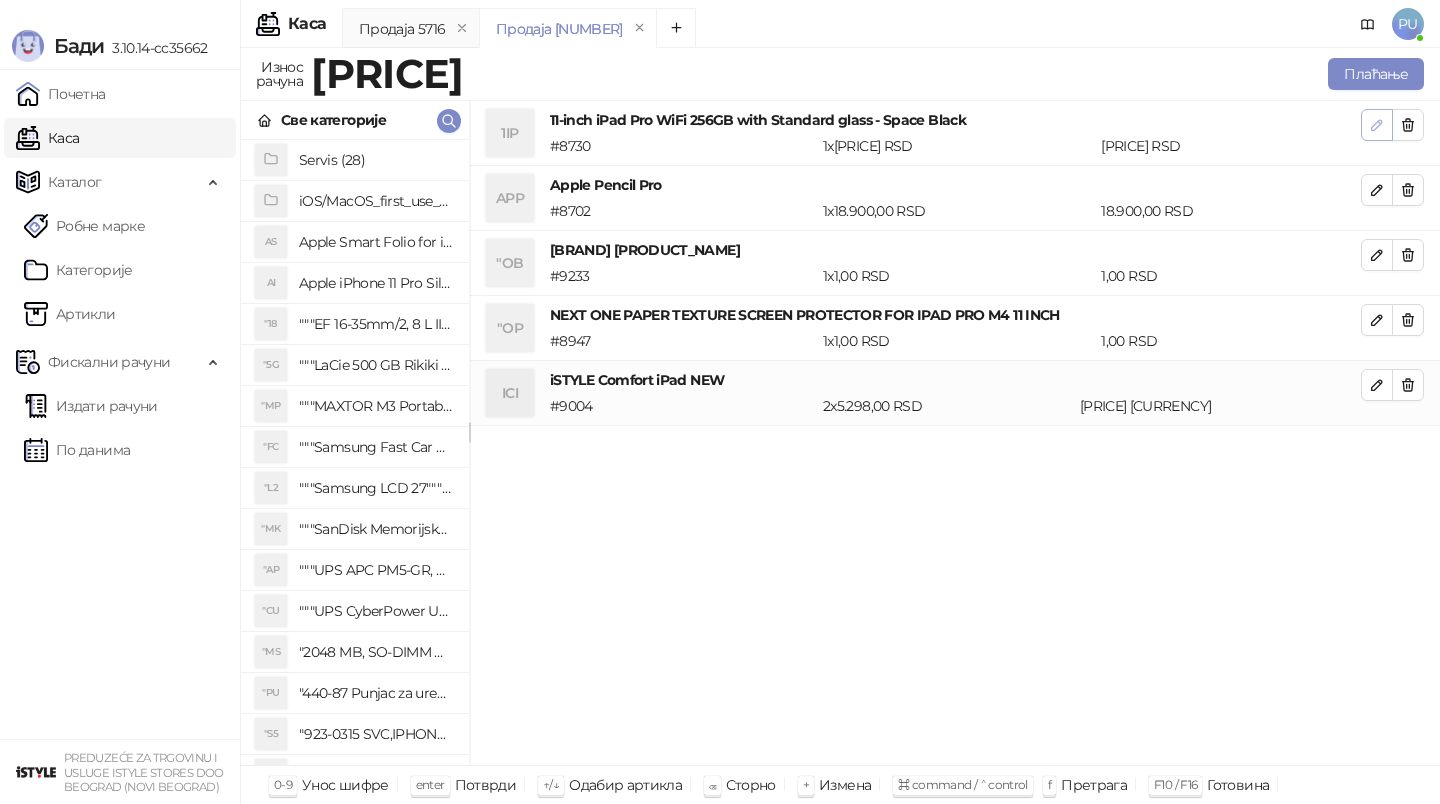 click 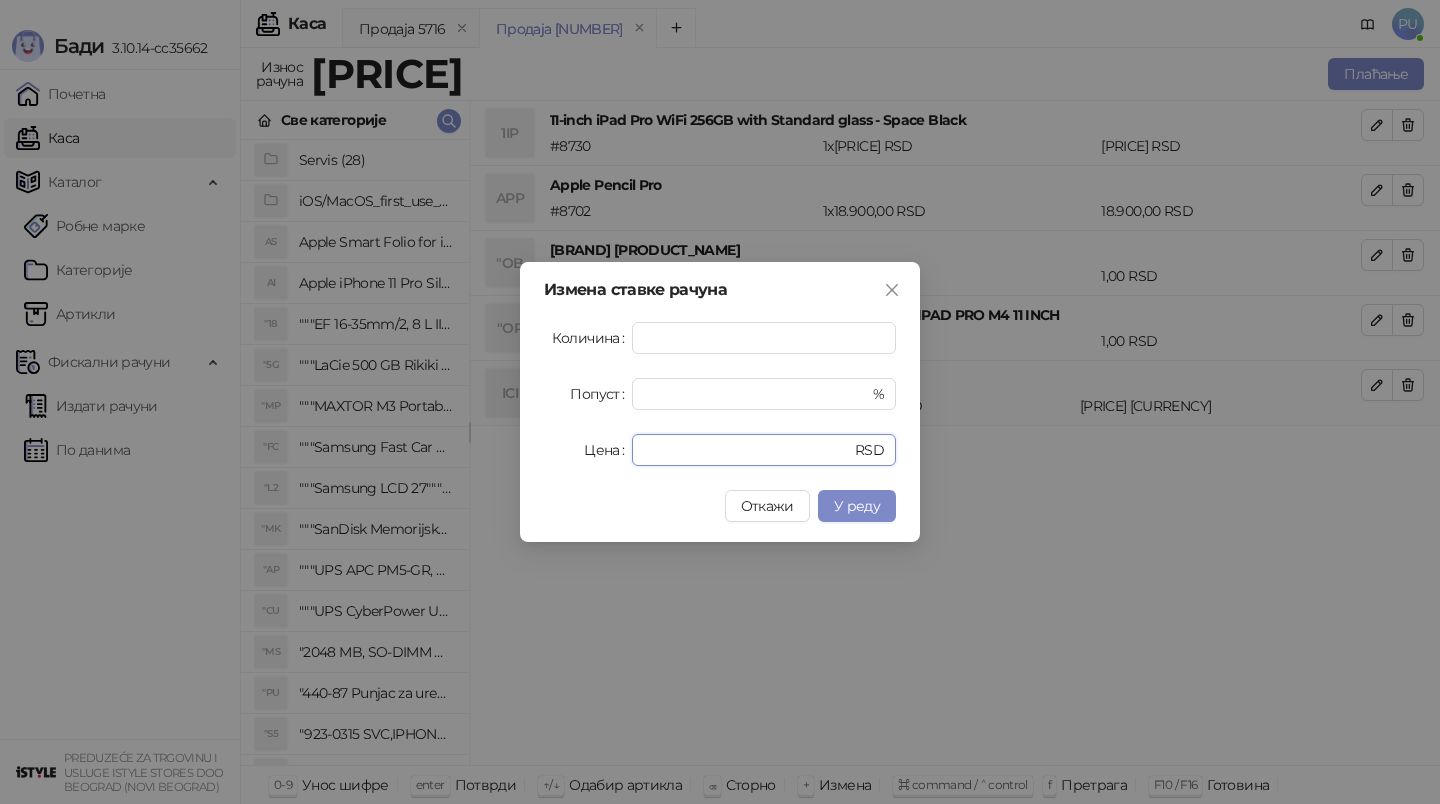 drag, startPoint x: 714, startPoint y: 452, endPoint x: 391, endPoint y: 453, distance: 323.00156 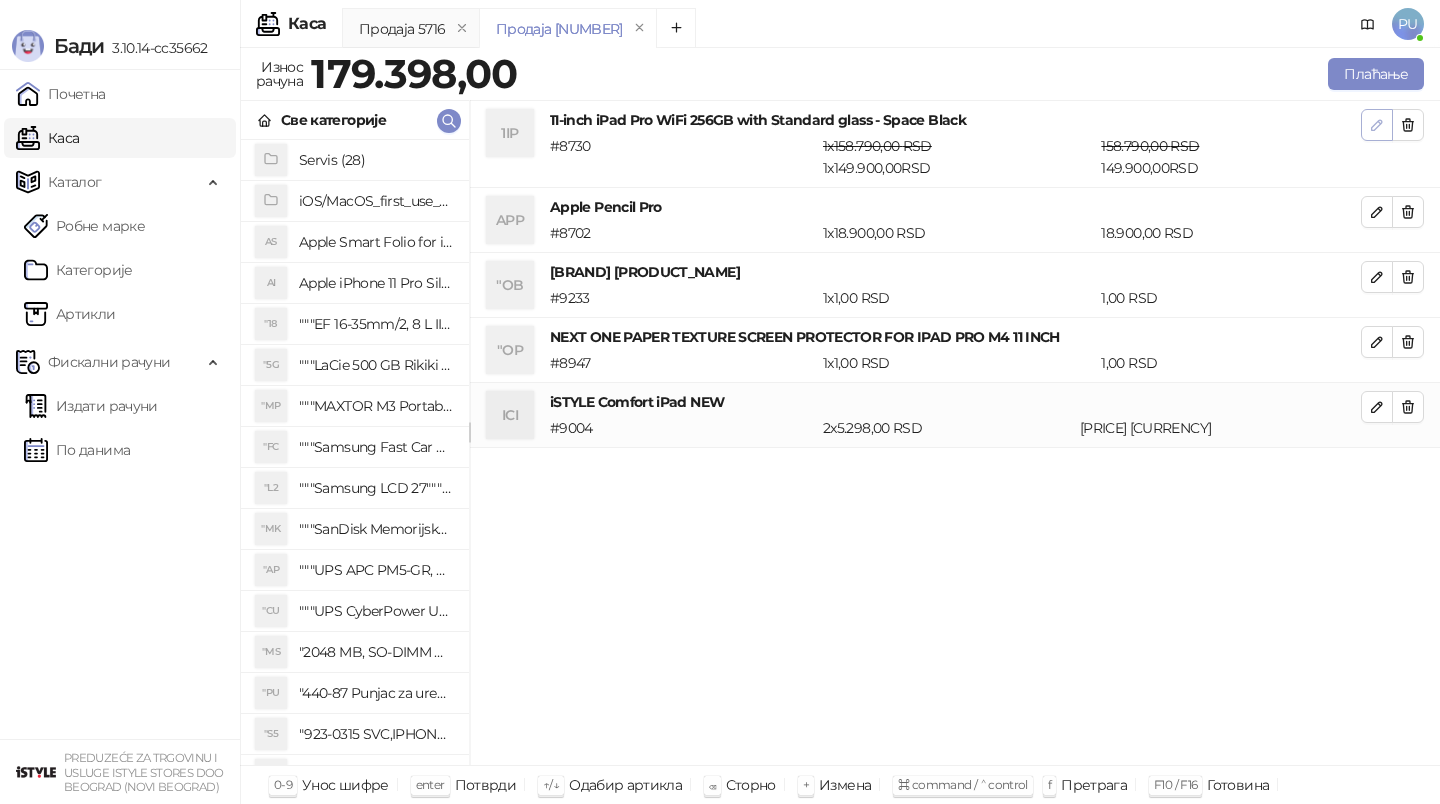 click 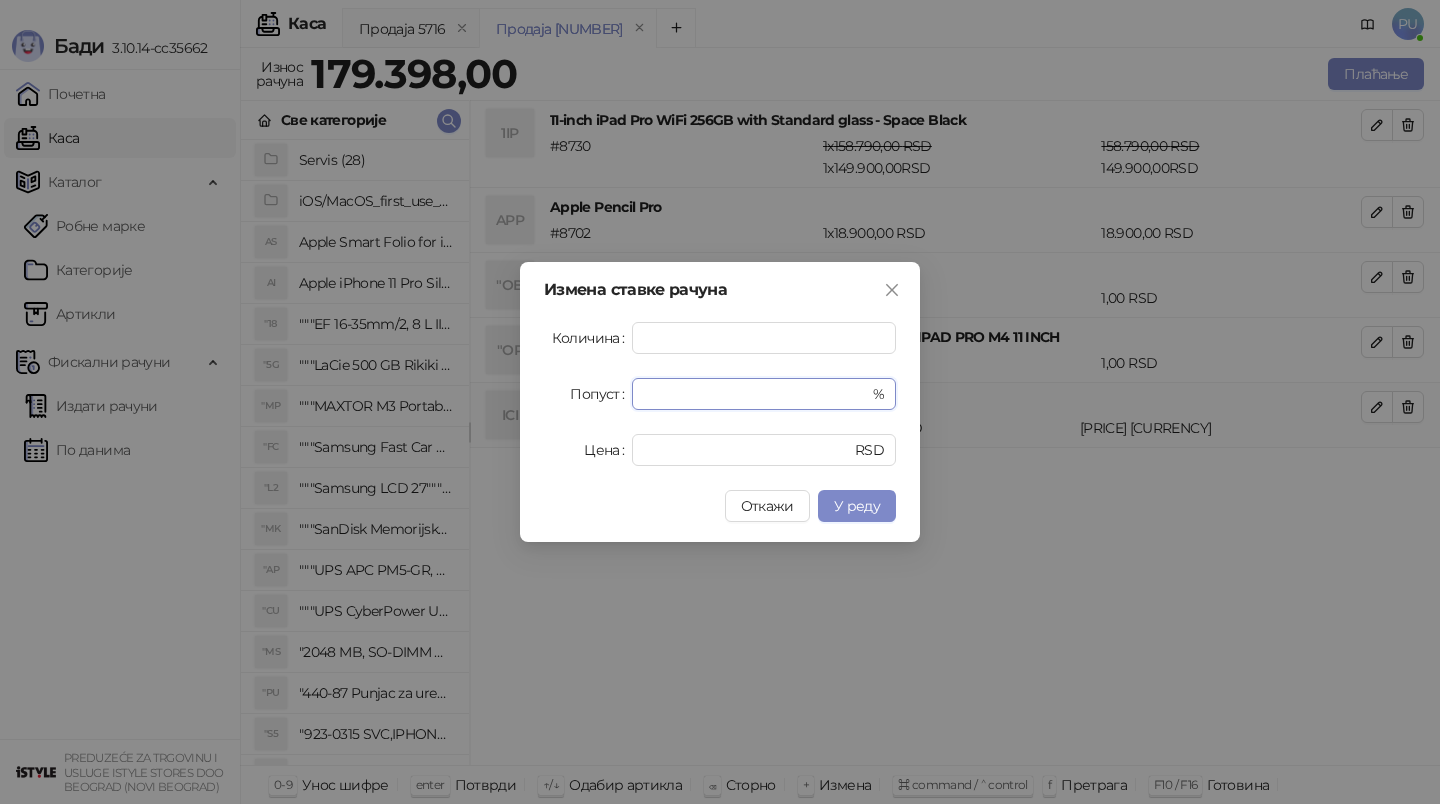 drag, startPoint x: 671, startPoint y: 394, endPoint x: 445, endPoint y: 394, distance: 226 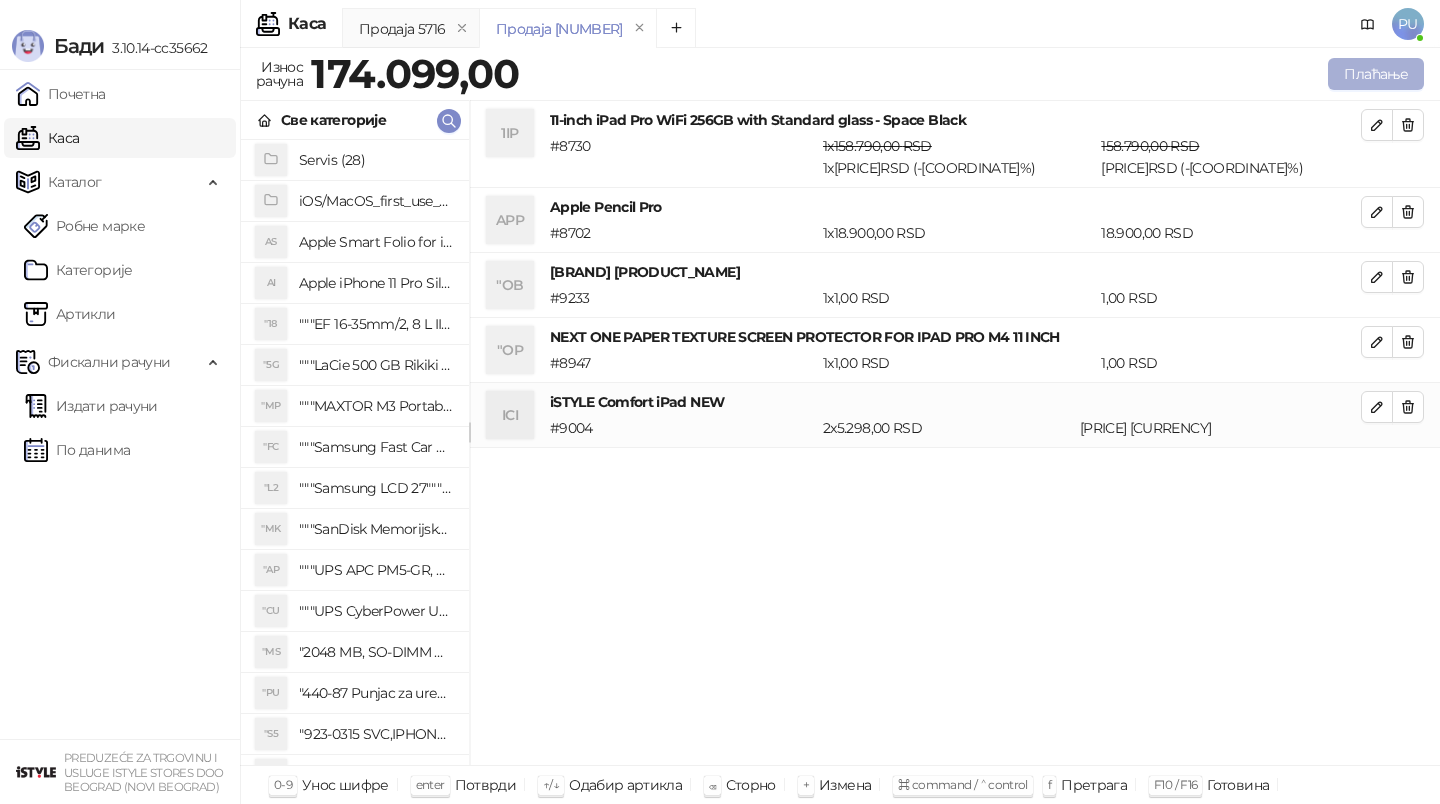 click on "Плаћање" at bounding box center [1376, 74] 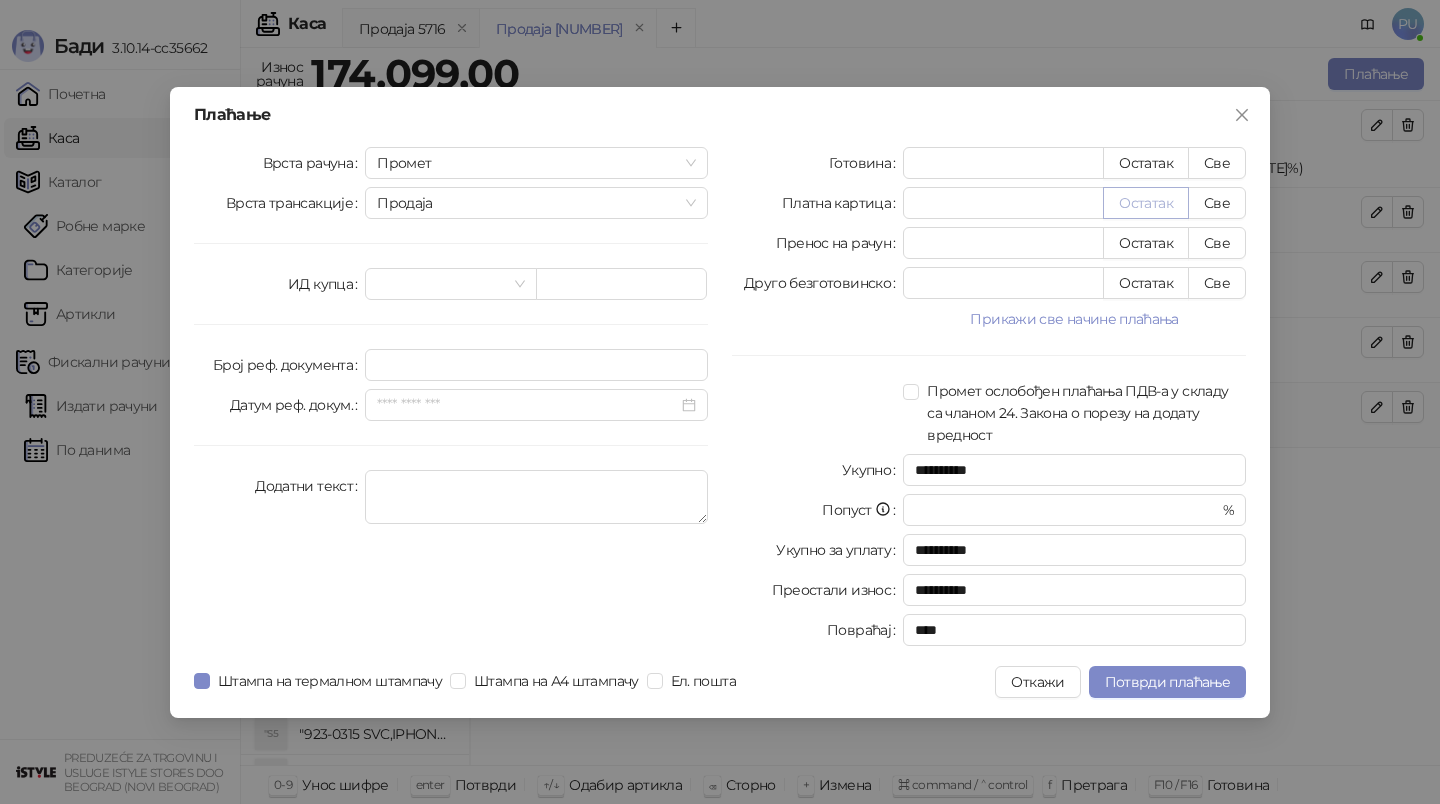 click on "Остатак" at bounding box center [1146, 203] 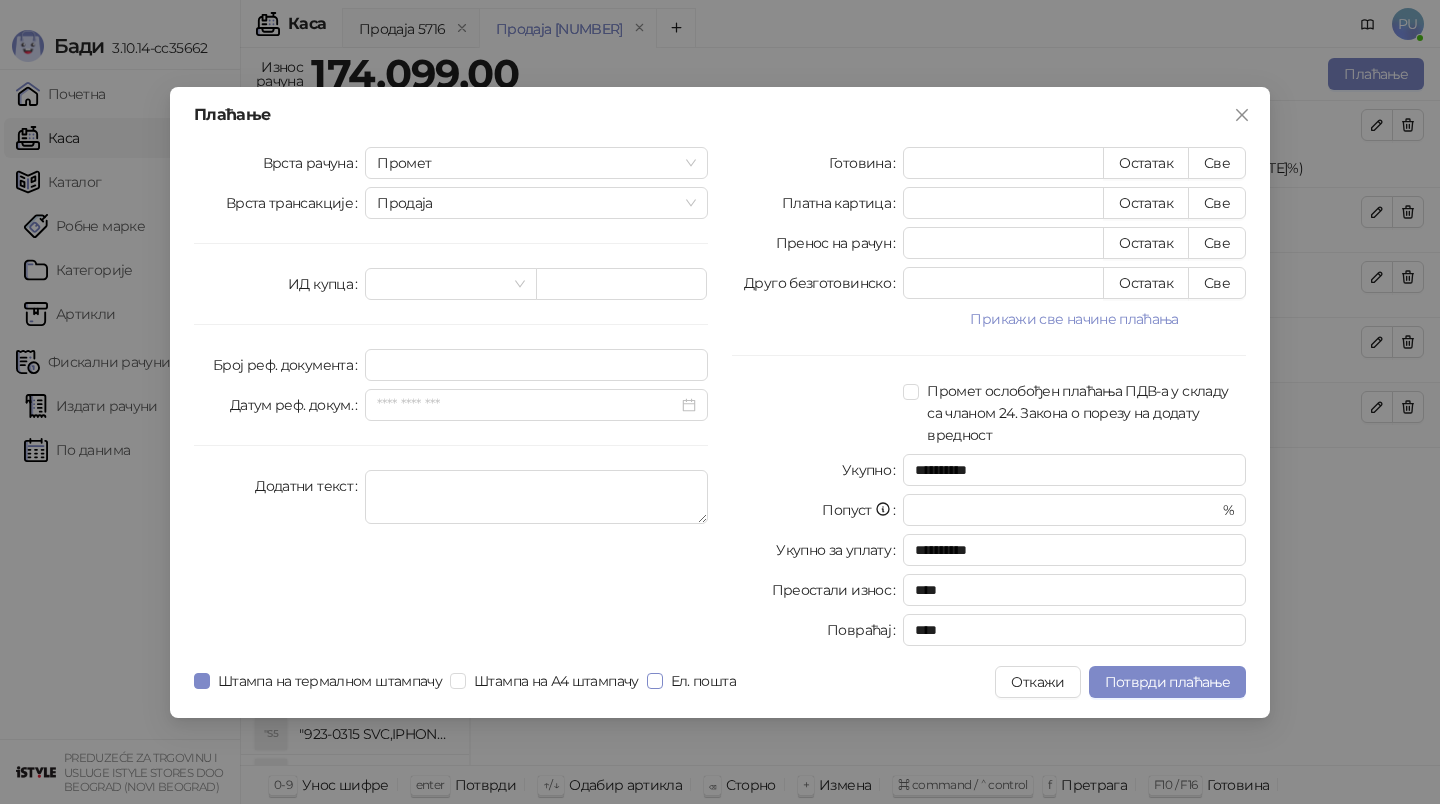click on "Ел. пошта" at bounding box center [703, 681] 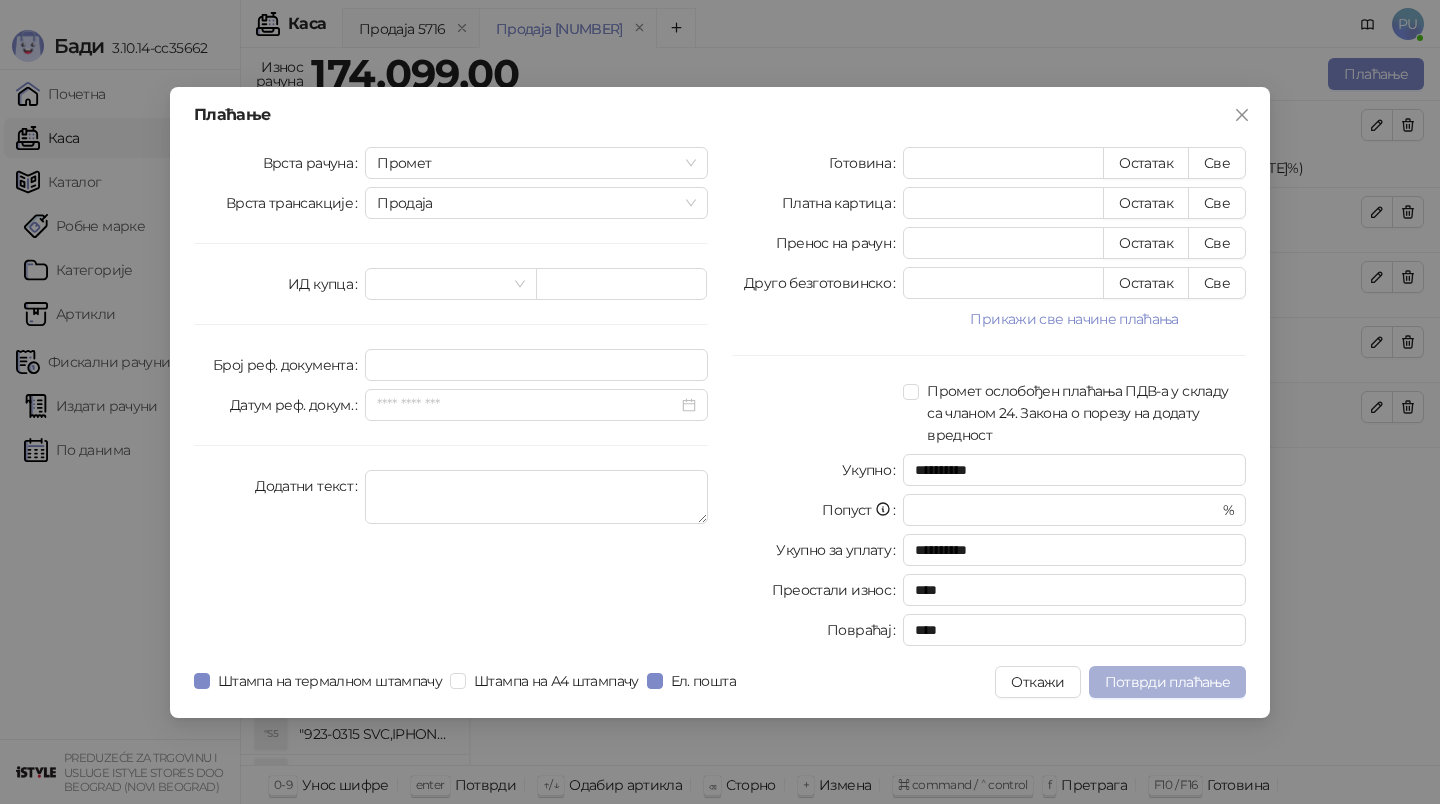 click on "Потврди плаћање" at bounding box center [1167, 682] 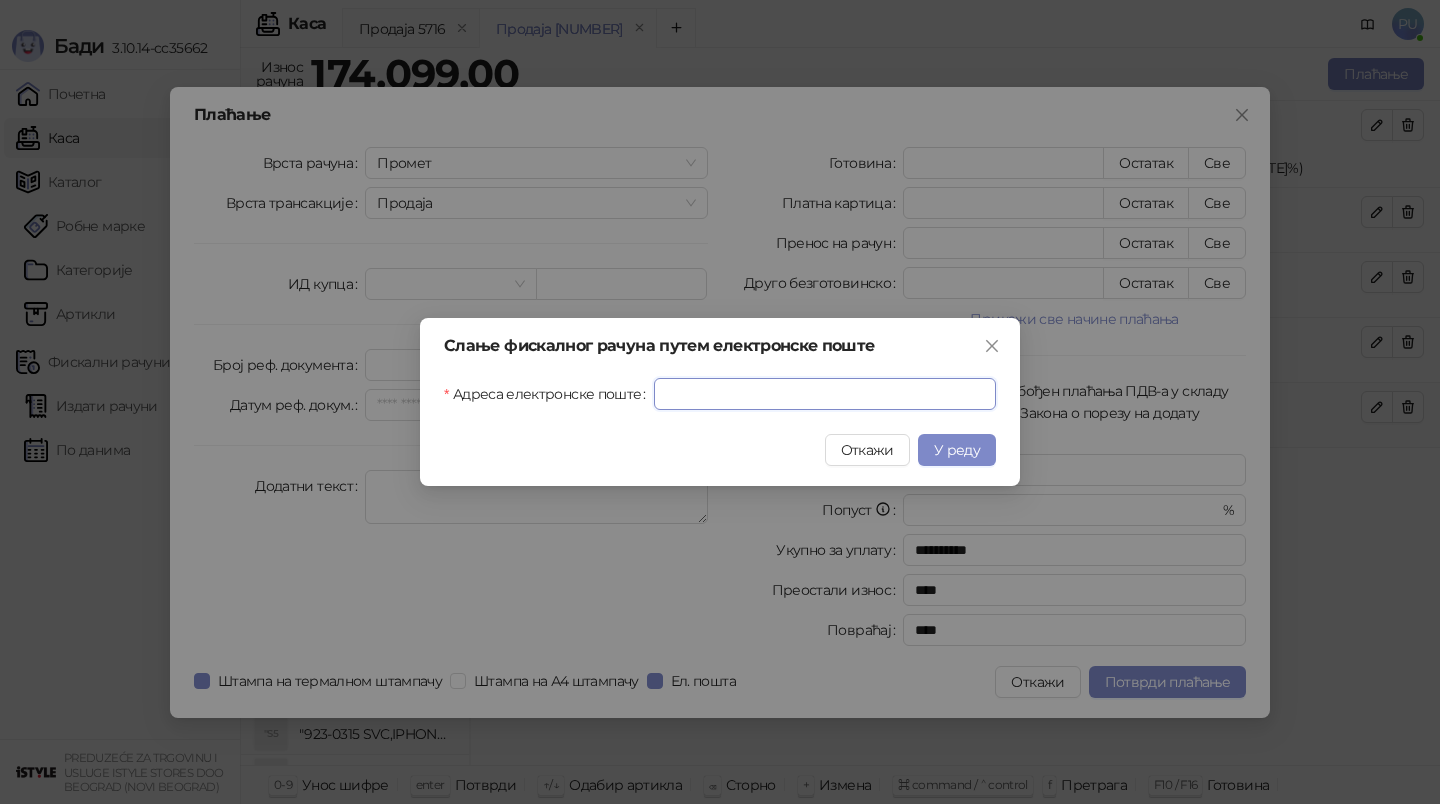 click on "Адреса електронске поште" at bounding box center (825, 394) 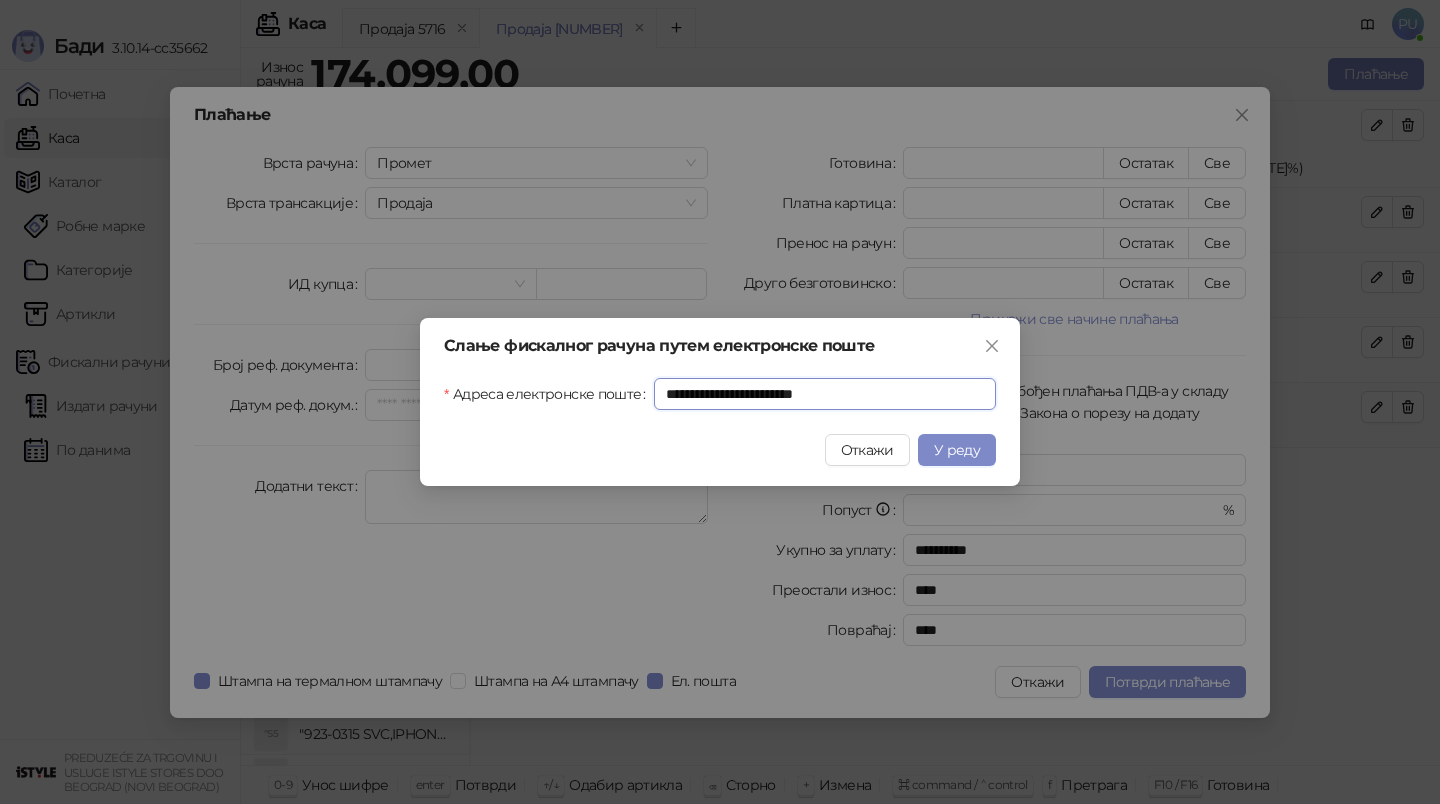 type on "**********" 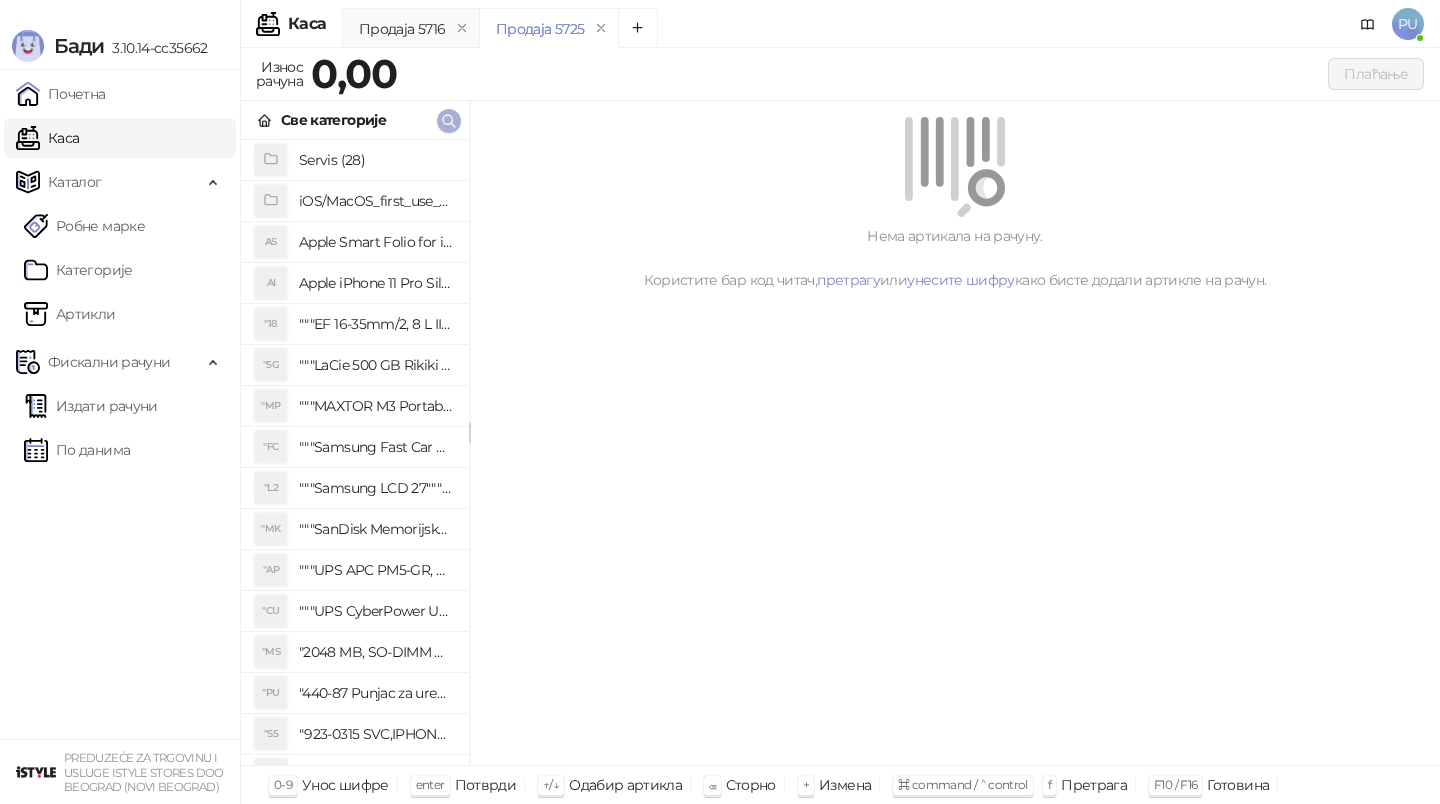 click 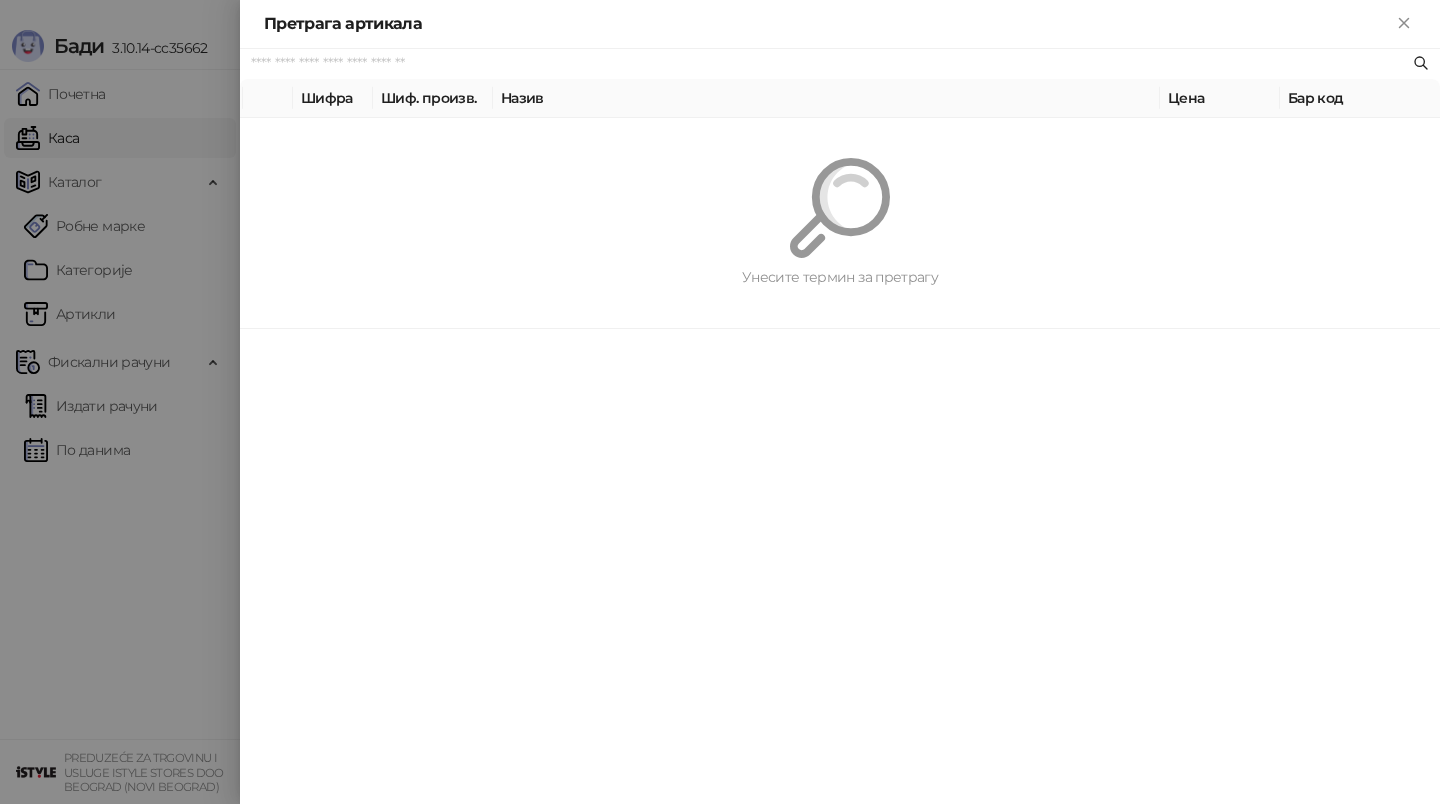 paste on "*********" 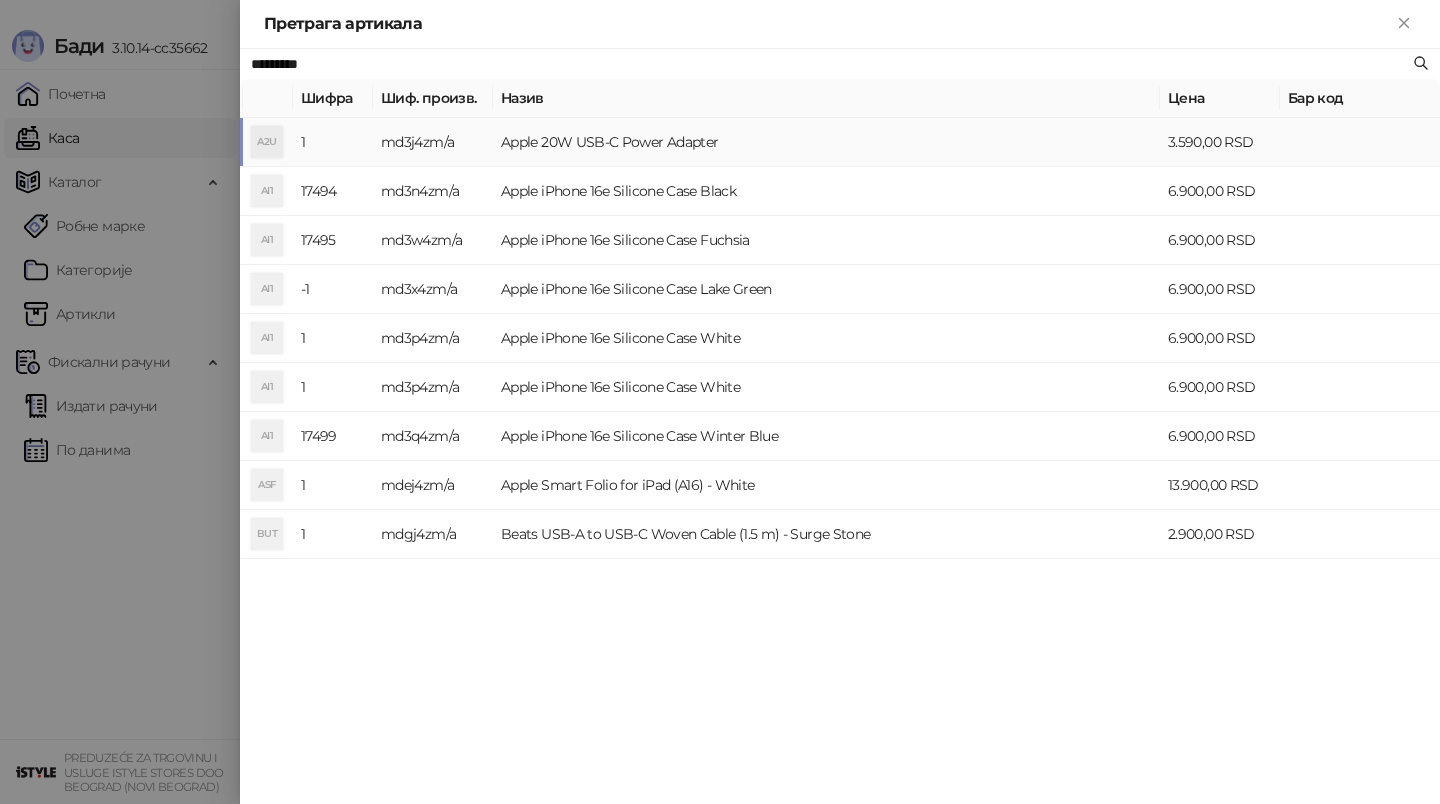 click on "Apple 20W USB-C Power Adapter" at bounding box center [826, 142] 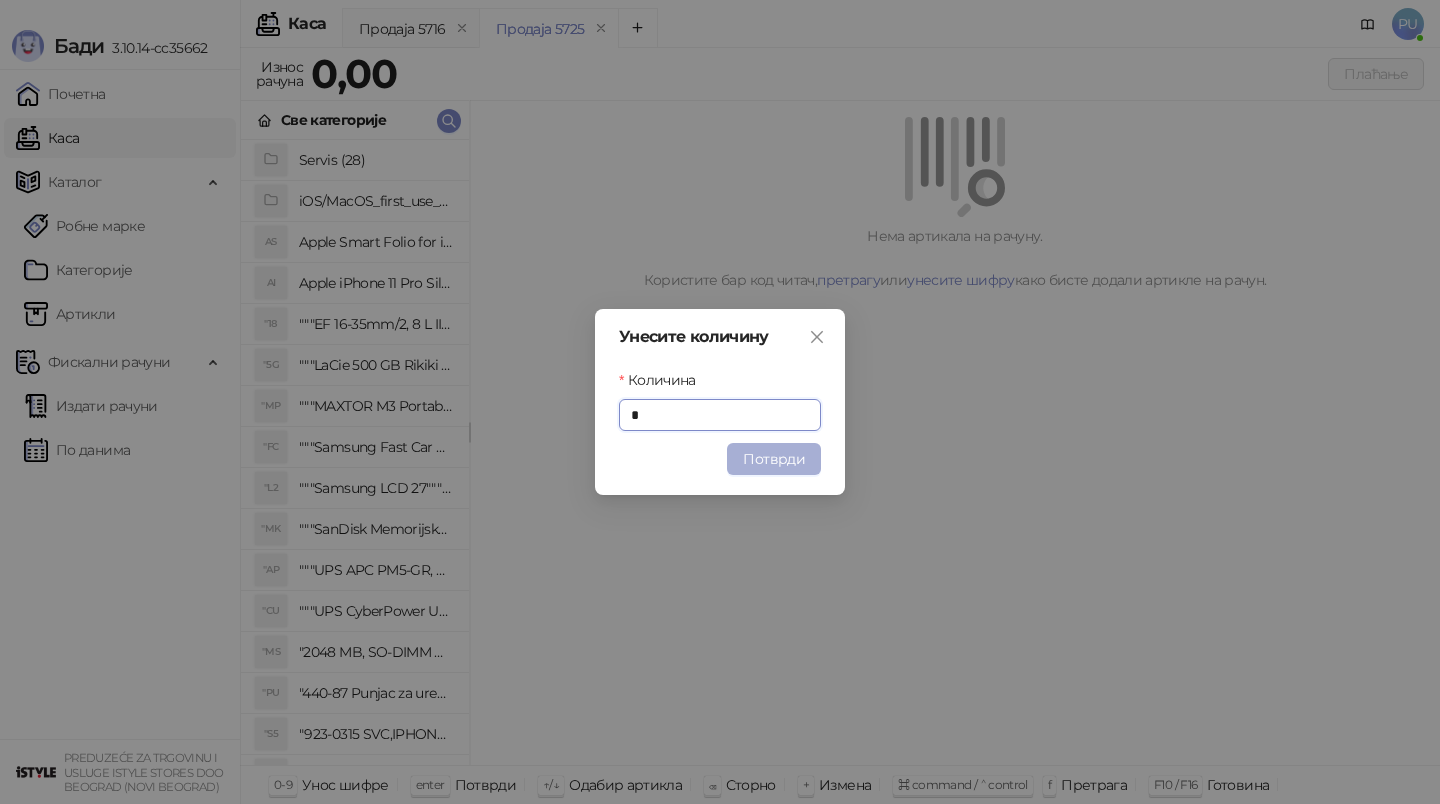 click on "Потврди" at bounding box center (774, 459) 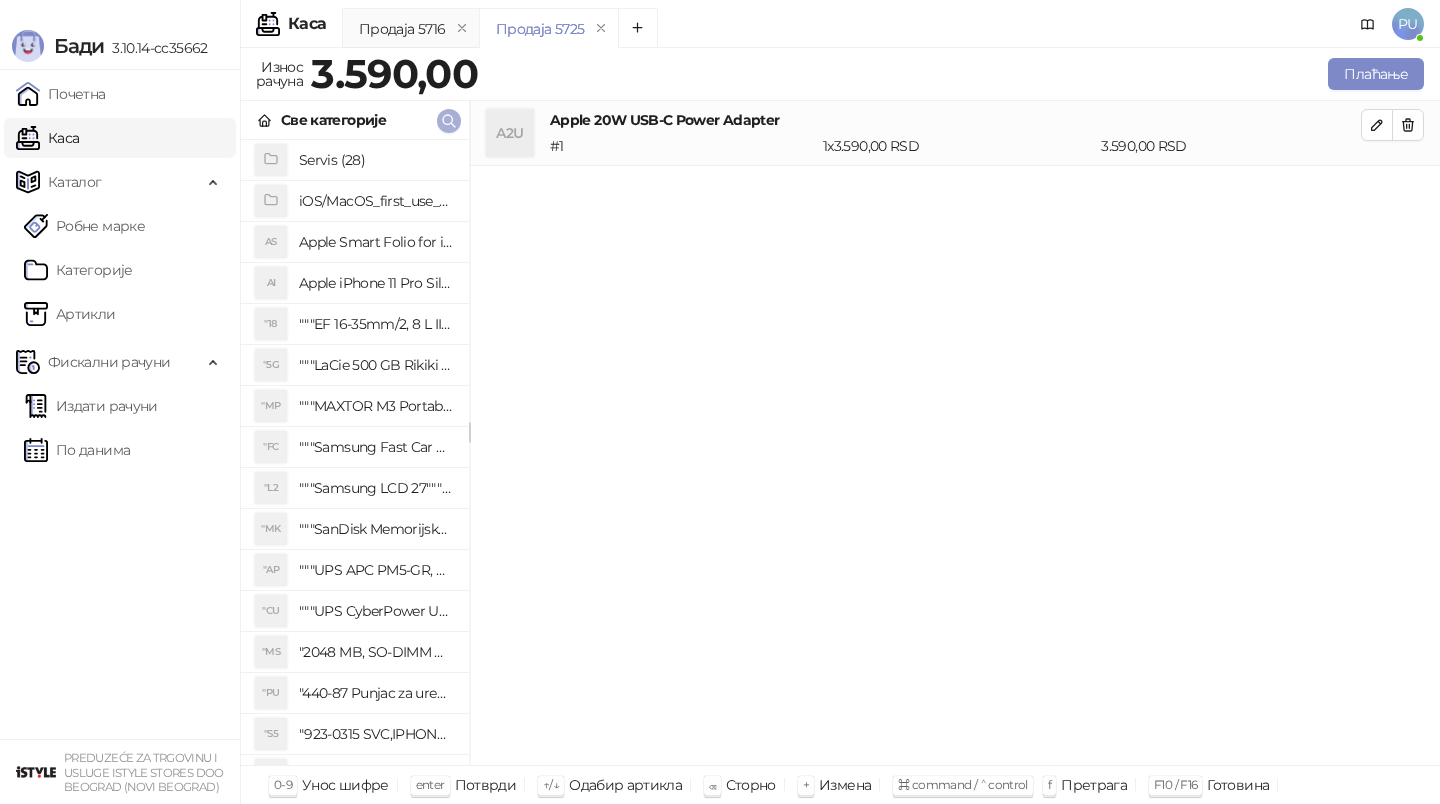click 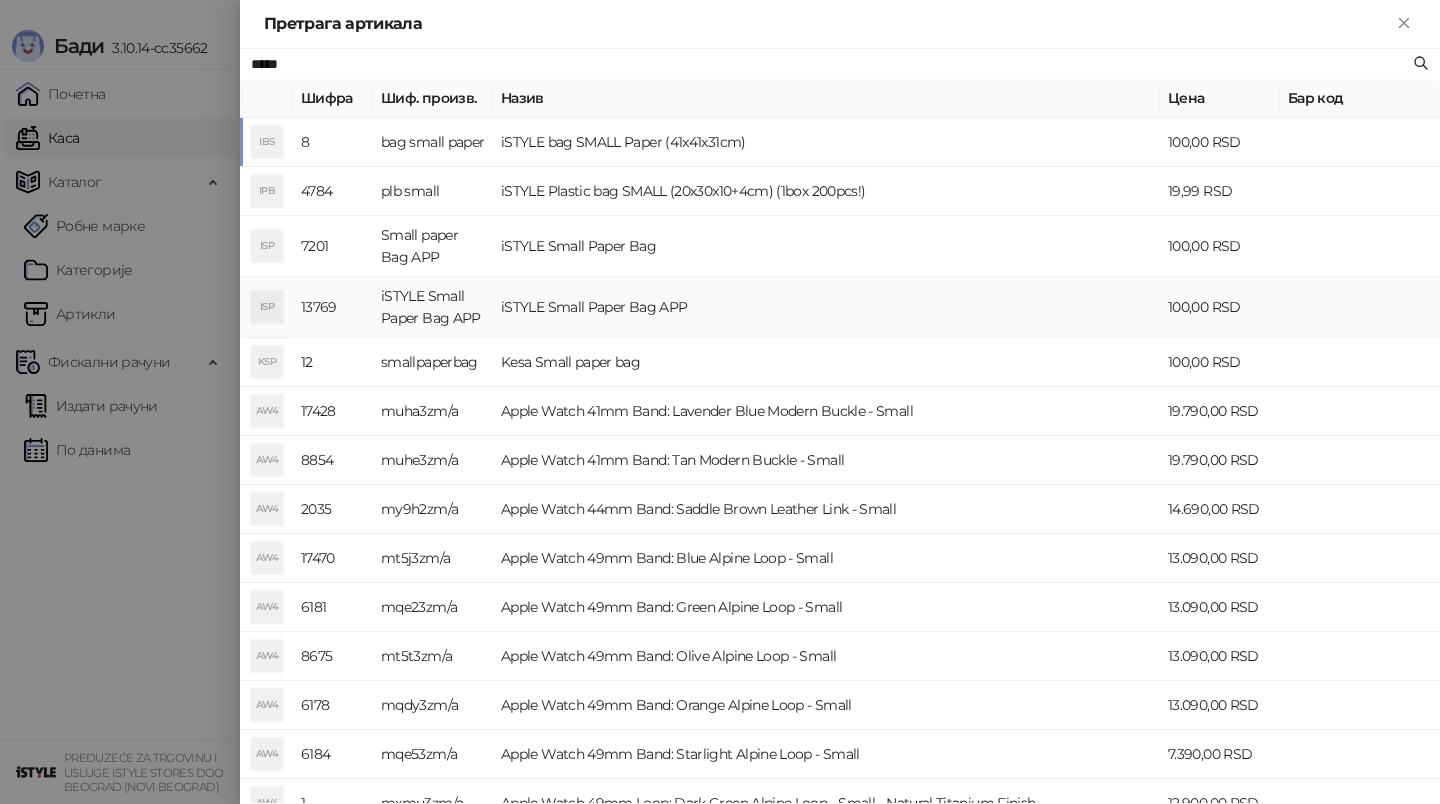 type on "*****" 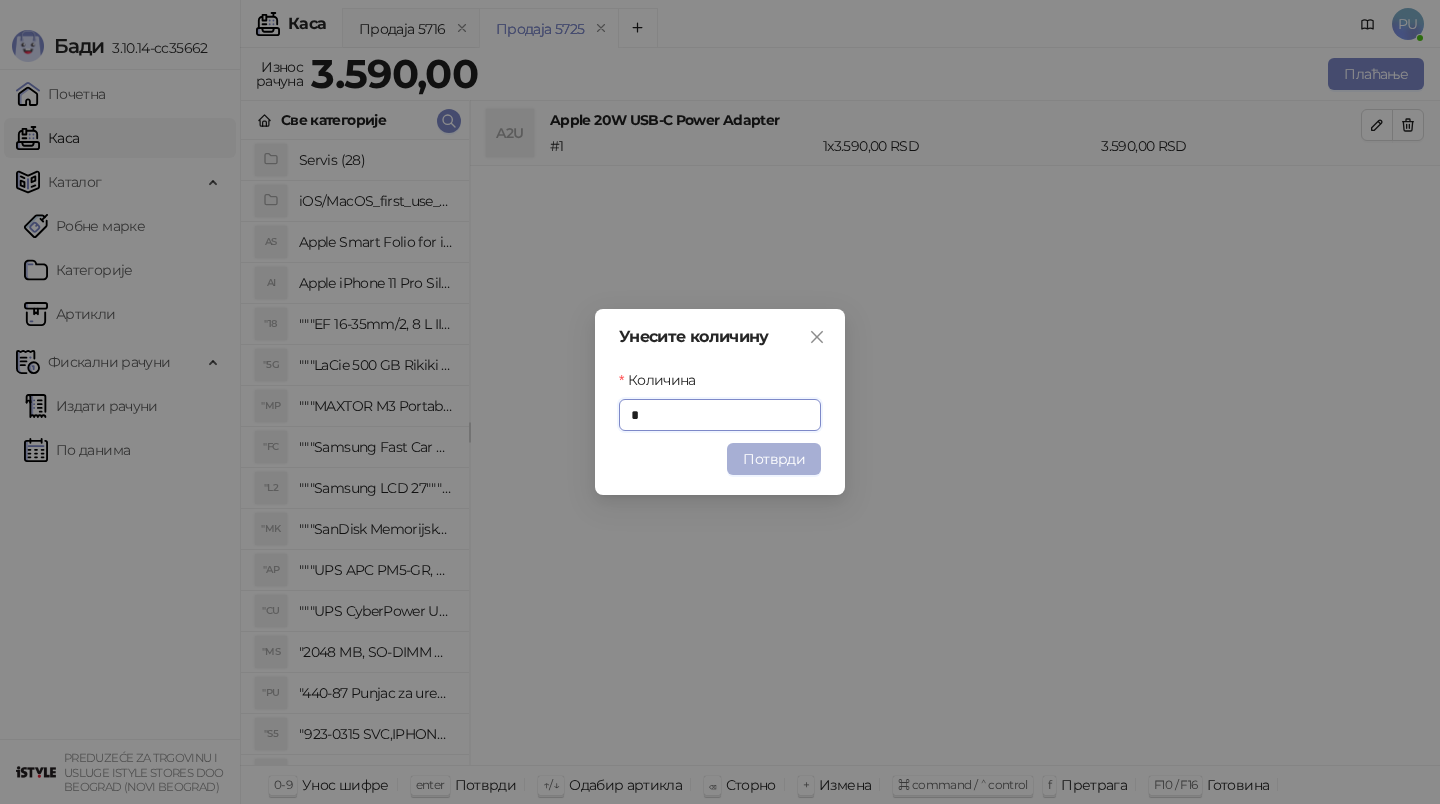 click on "Потврди" at bounding box center [774, 459] 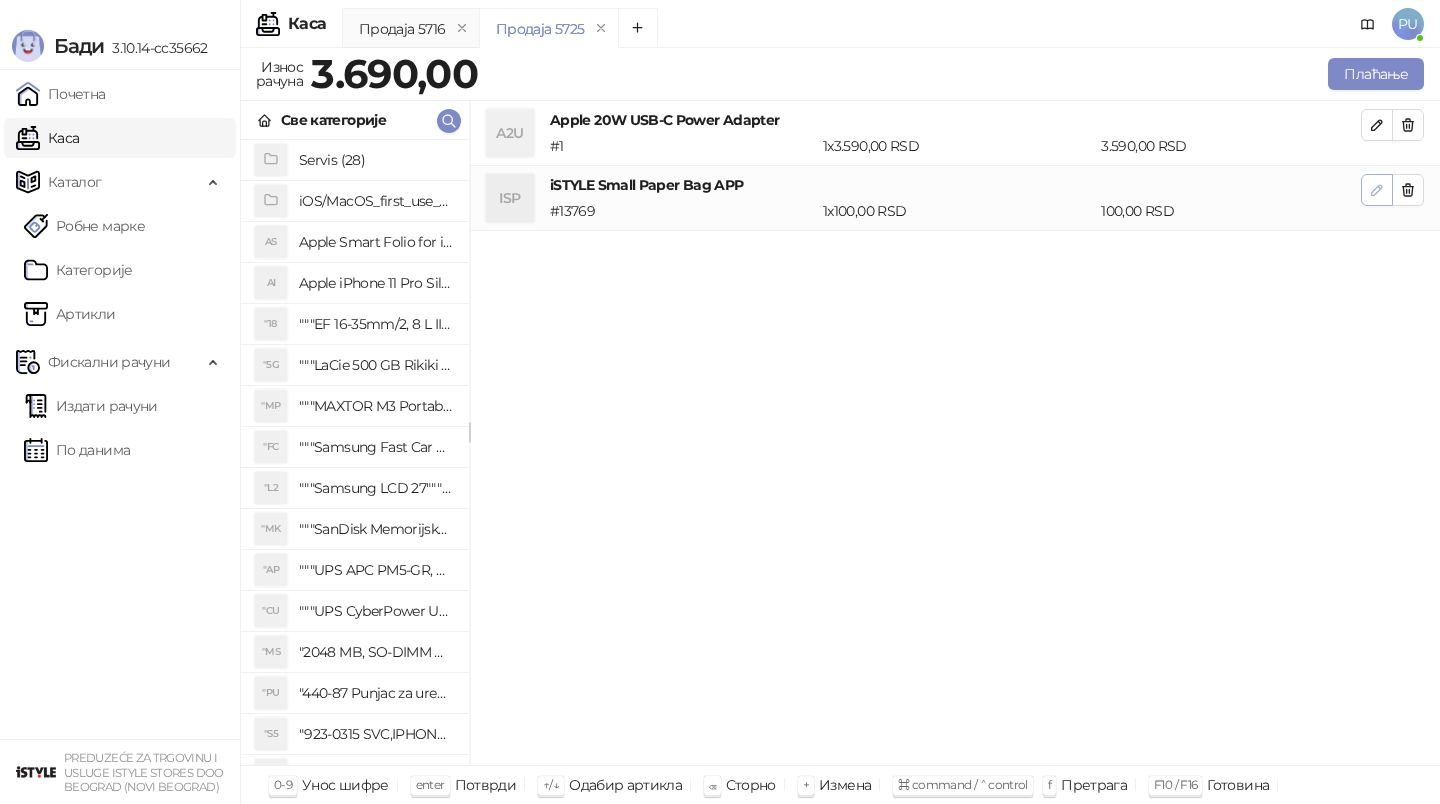 click 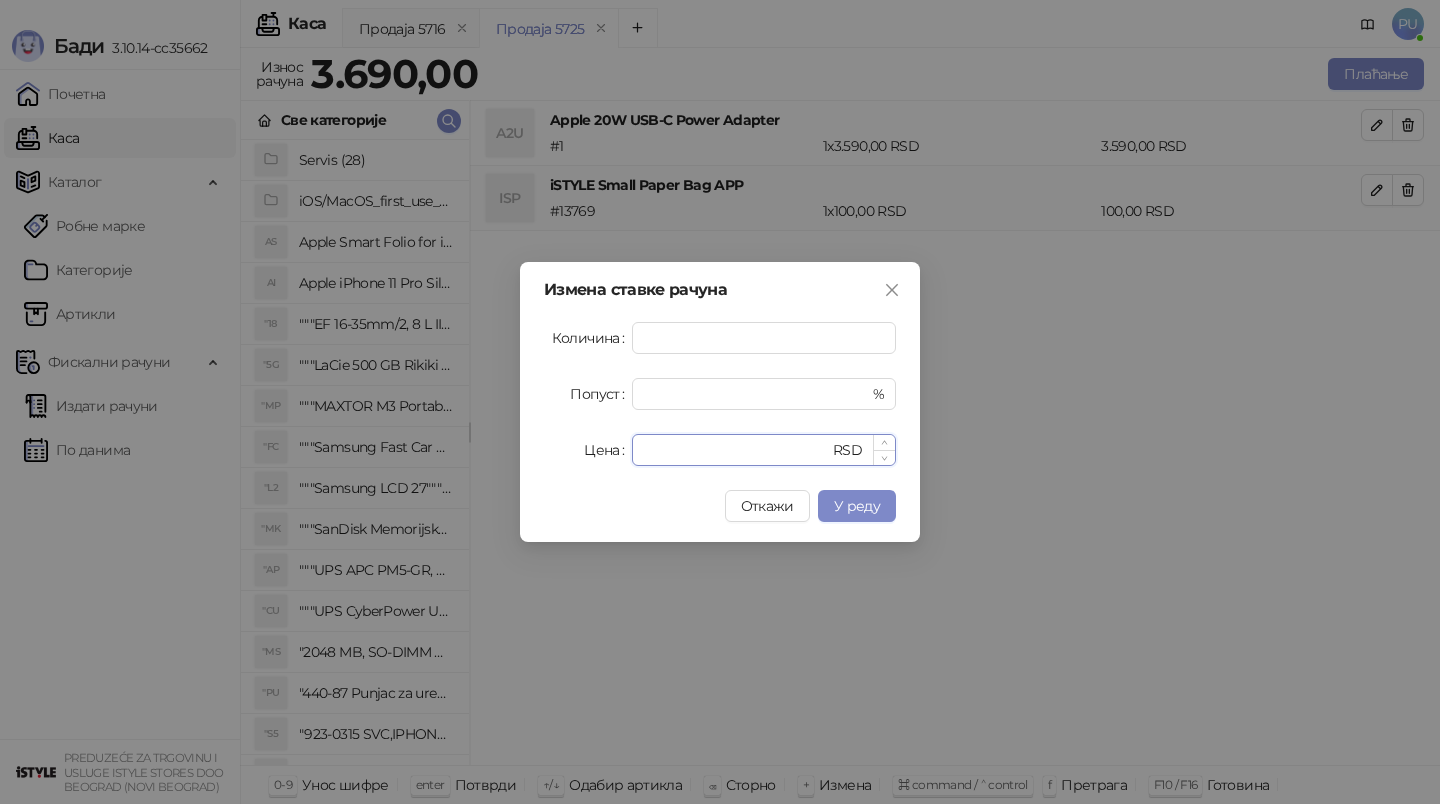 click on "***" at bounding box center [736, 450] 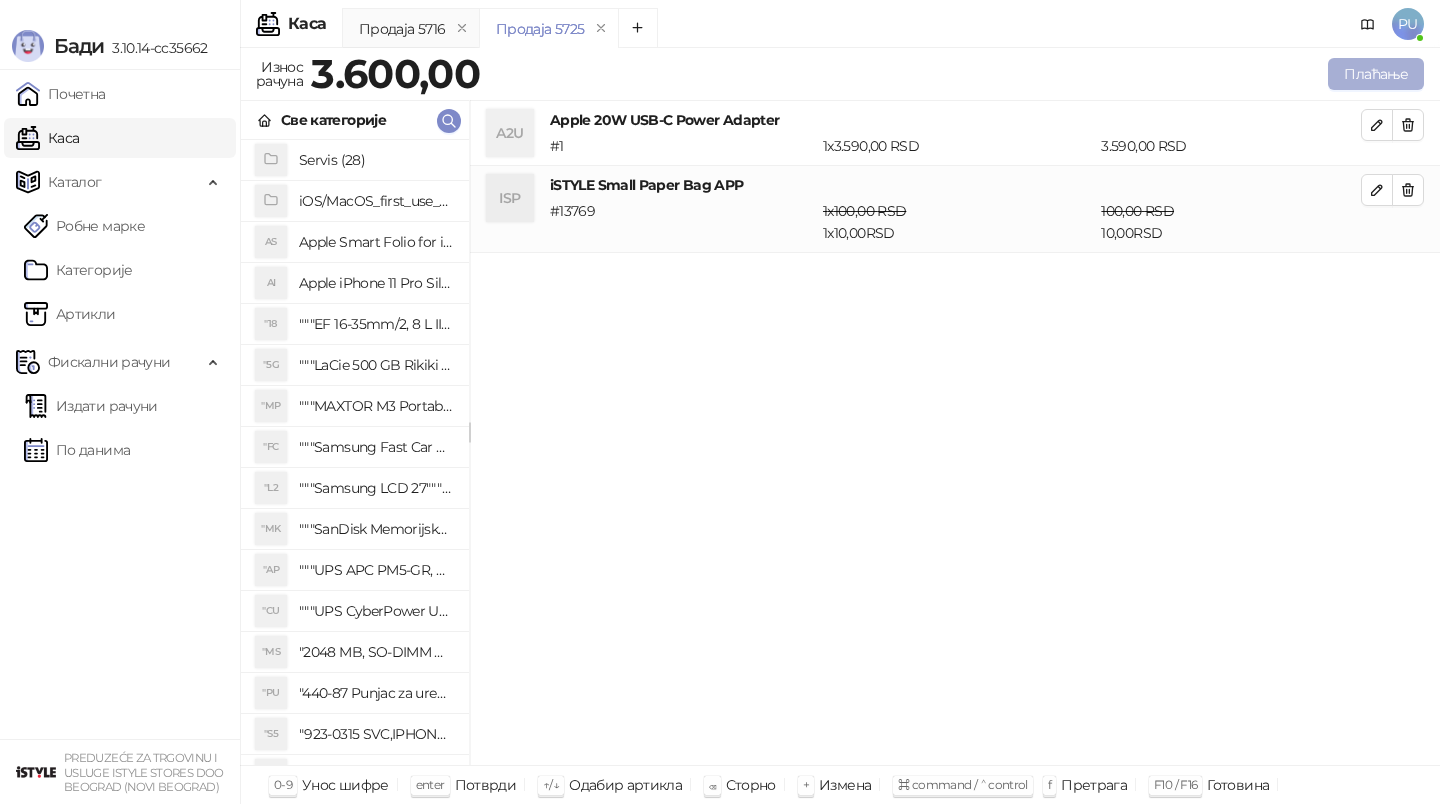 click on "Плаћање" at bounding box center [1376, 74] 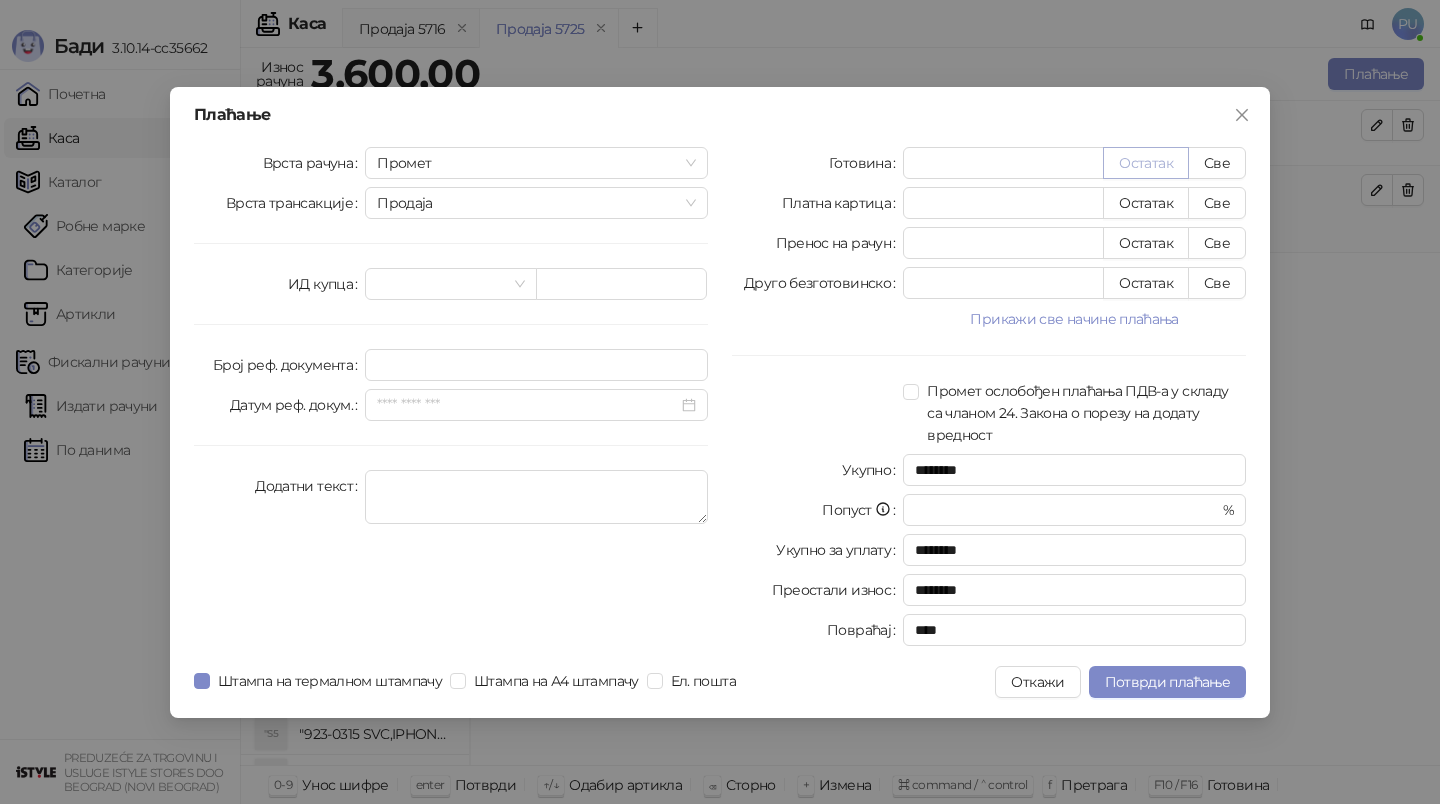 click on "Остатак" at bounding box center [1146, 163] 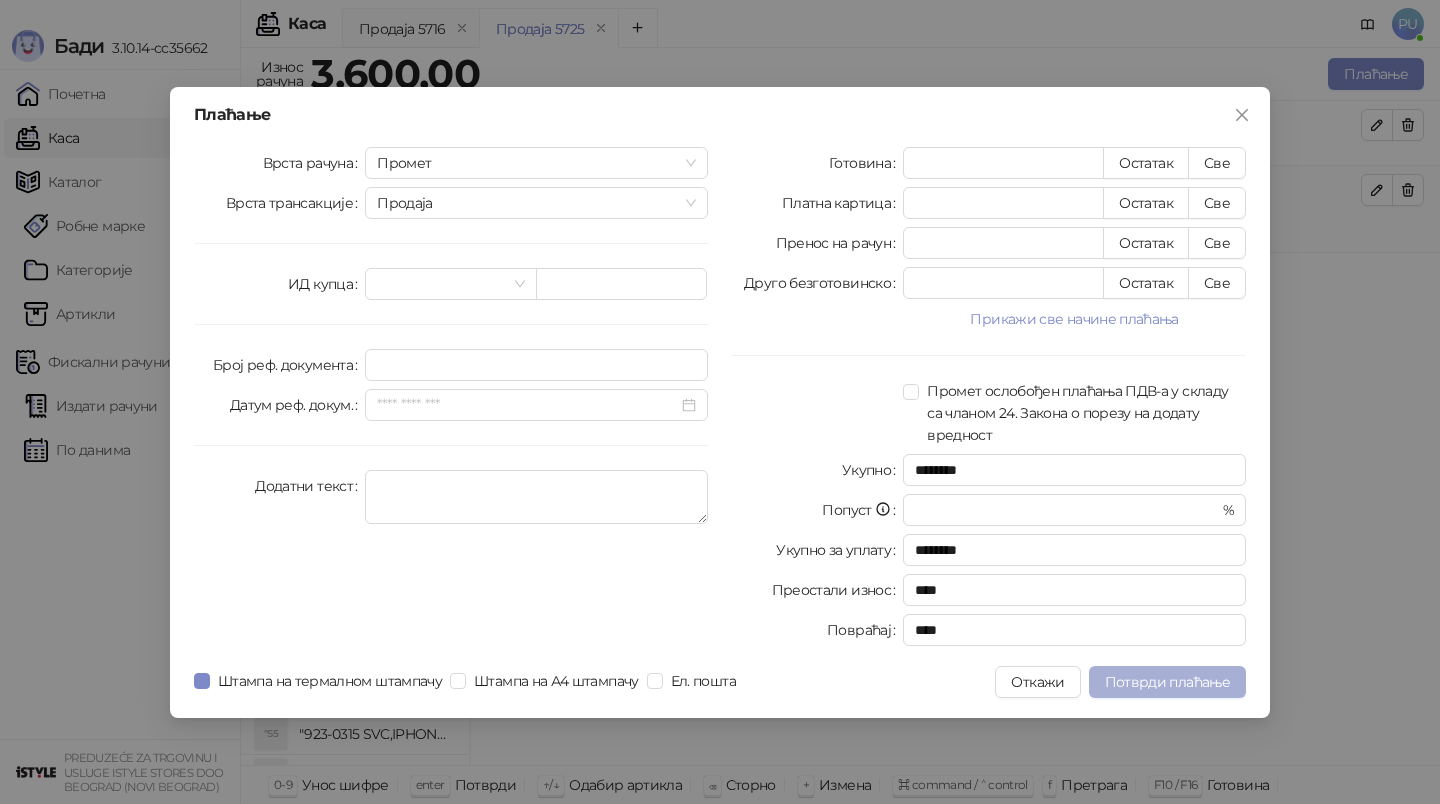 click on "Потврди плаћање" at bounding box center (1167, 682) 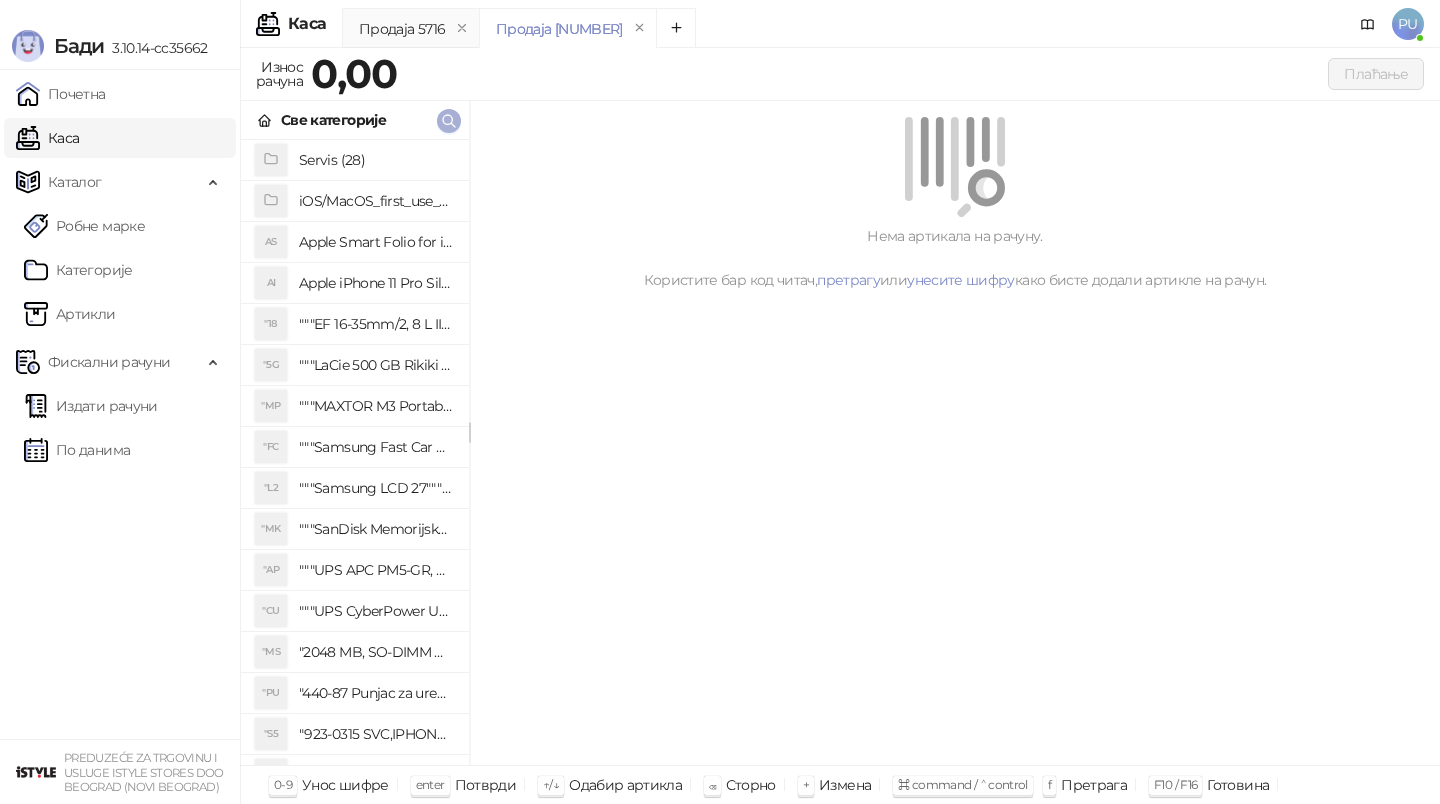 click 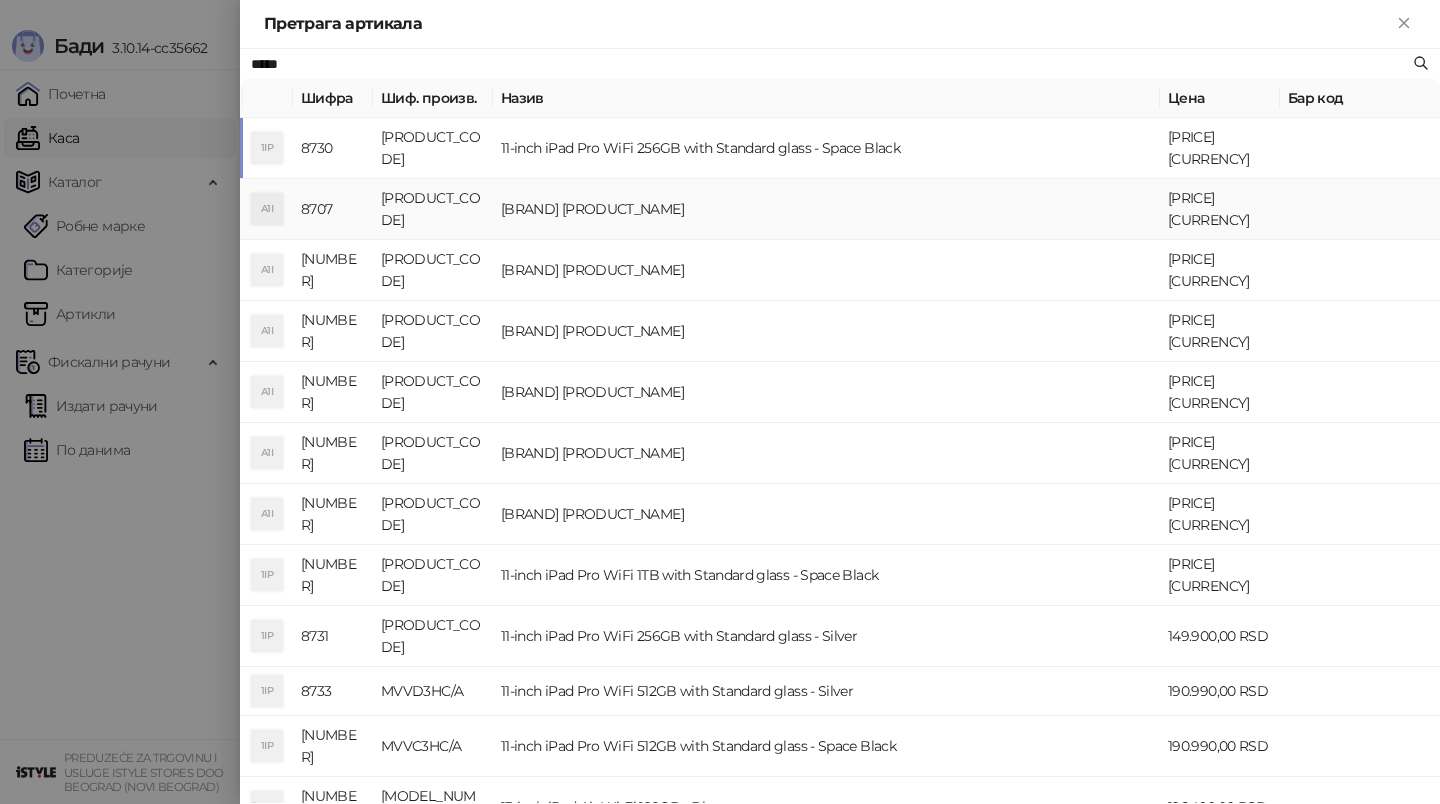 type on "*****" 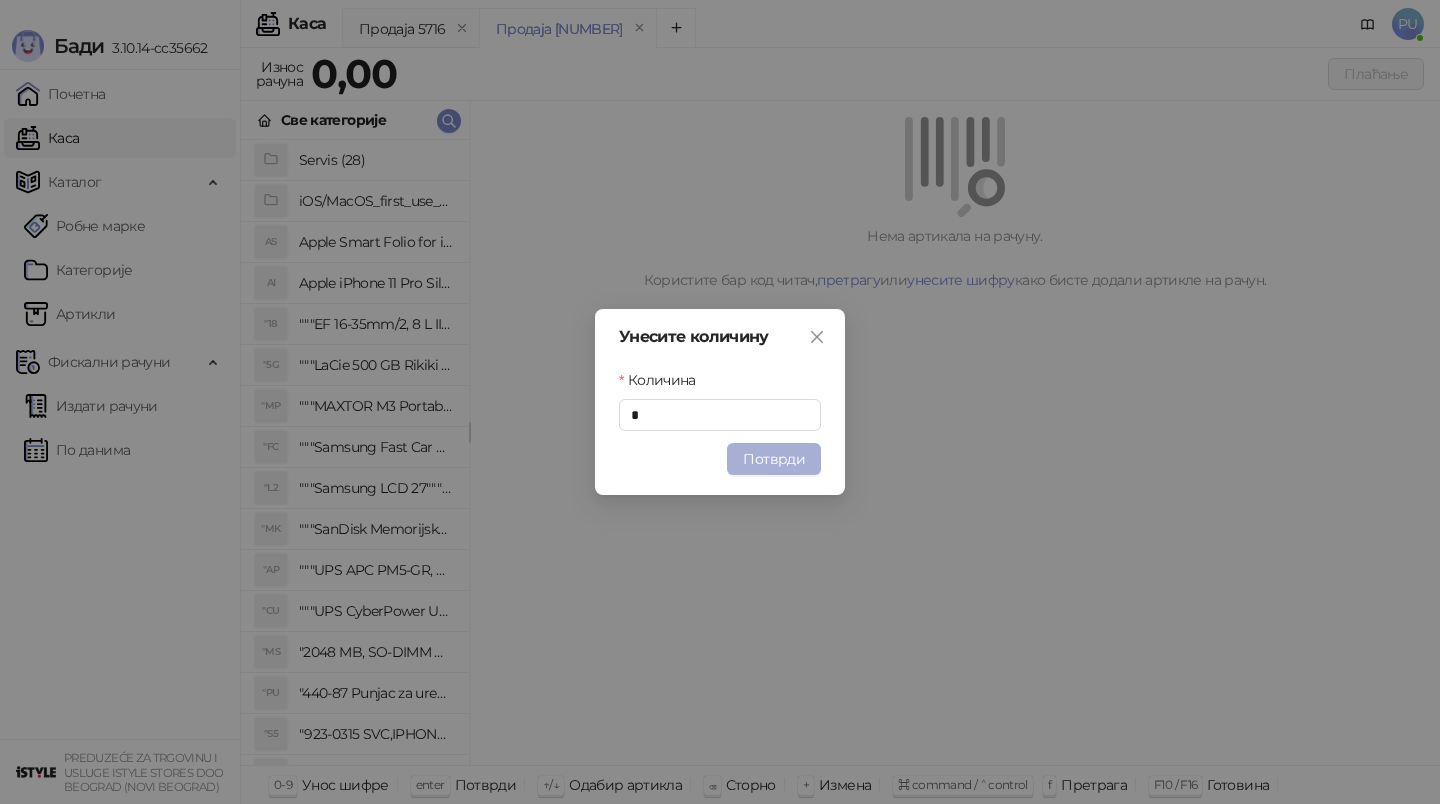 click on "Потврди" at bounding box center [774, 459] 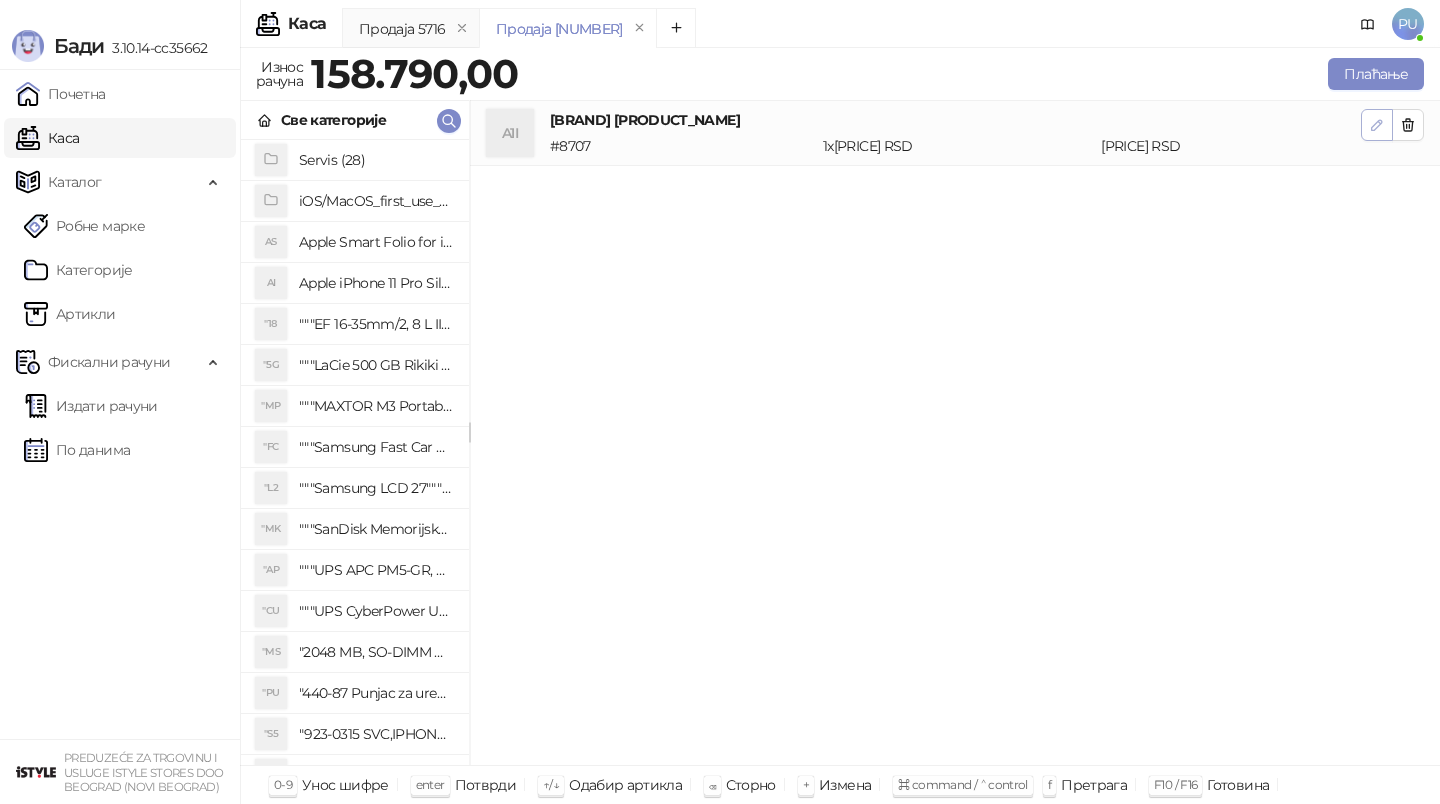 click 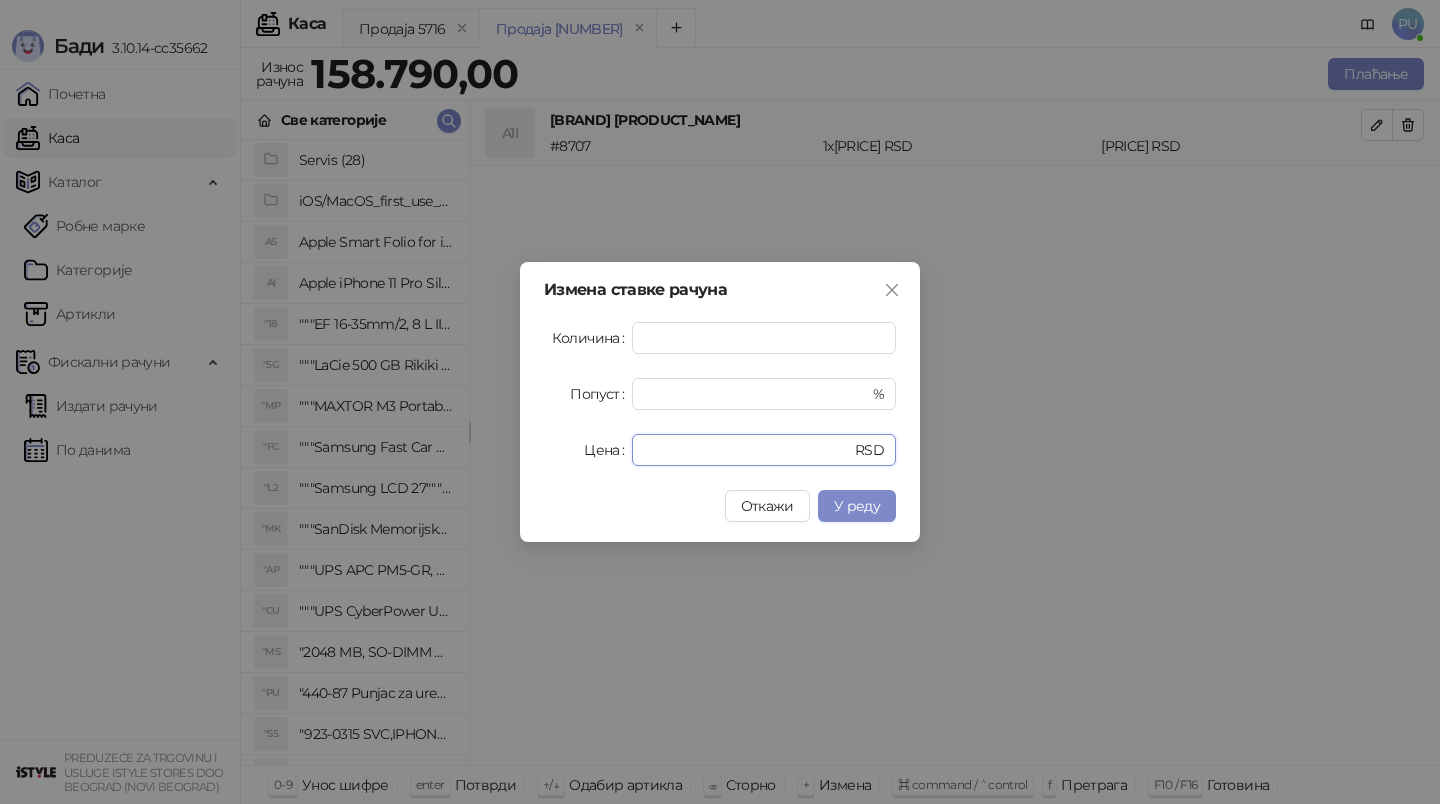 drag, startPoint x: 707, startPoint y: 452, endPoint x: 448, endPoint y: 450, distance: 259.00772 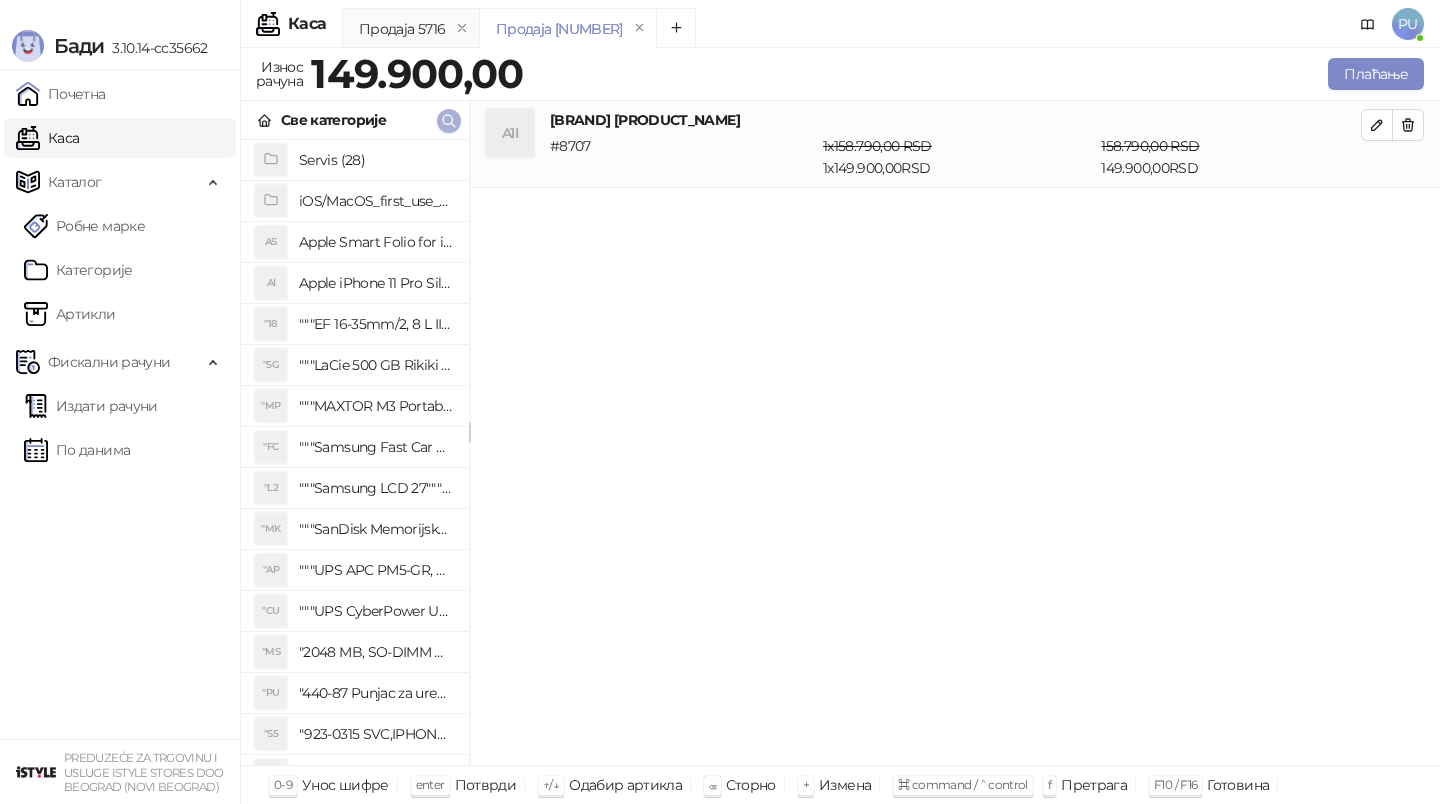 click 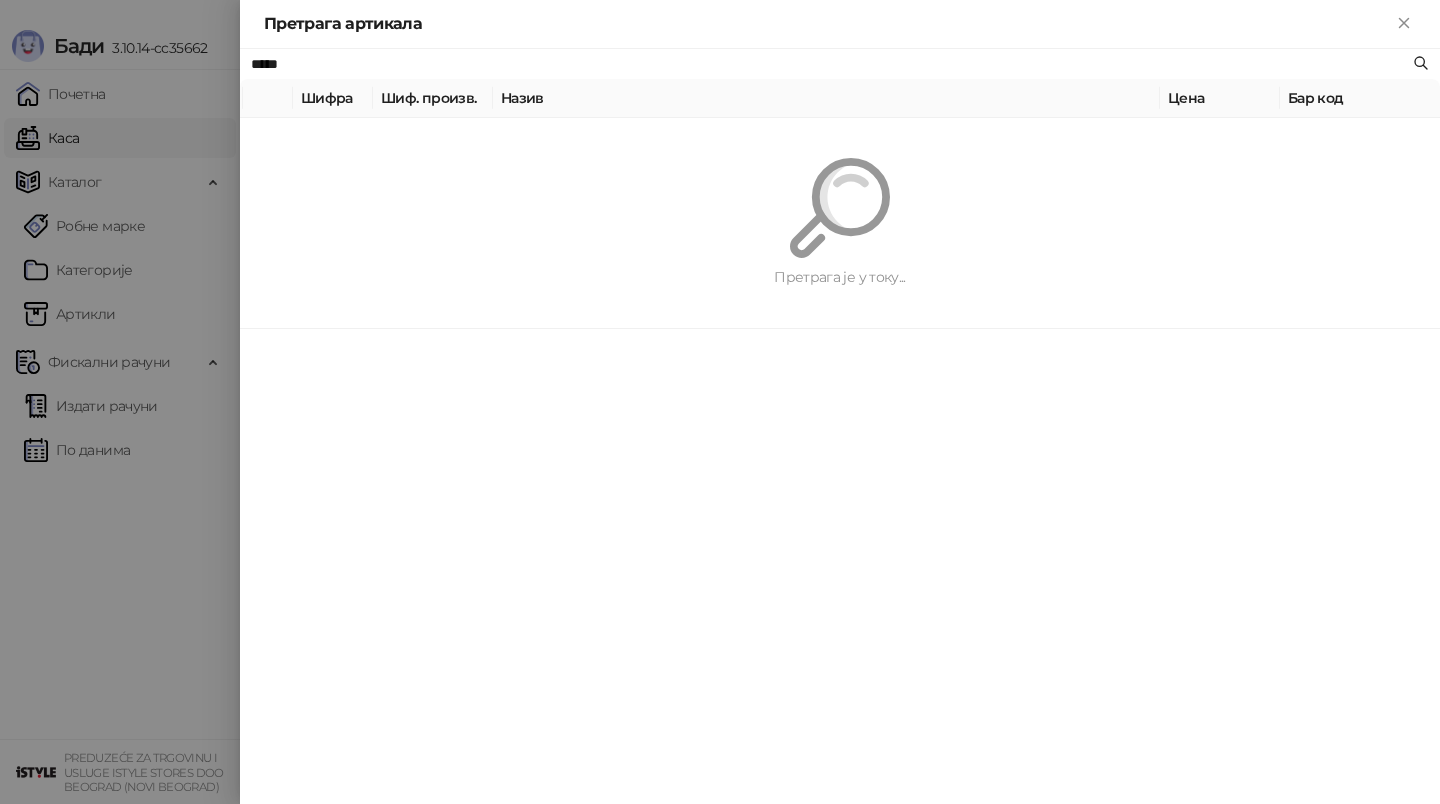 paste on "****" 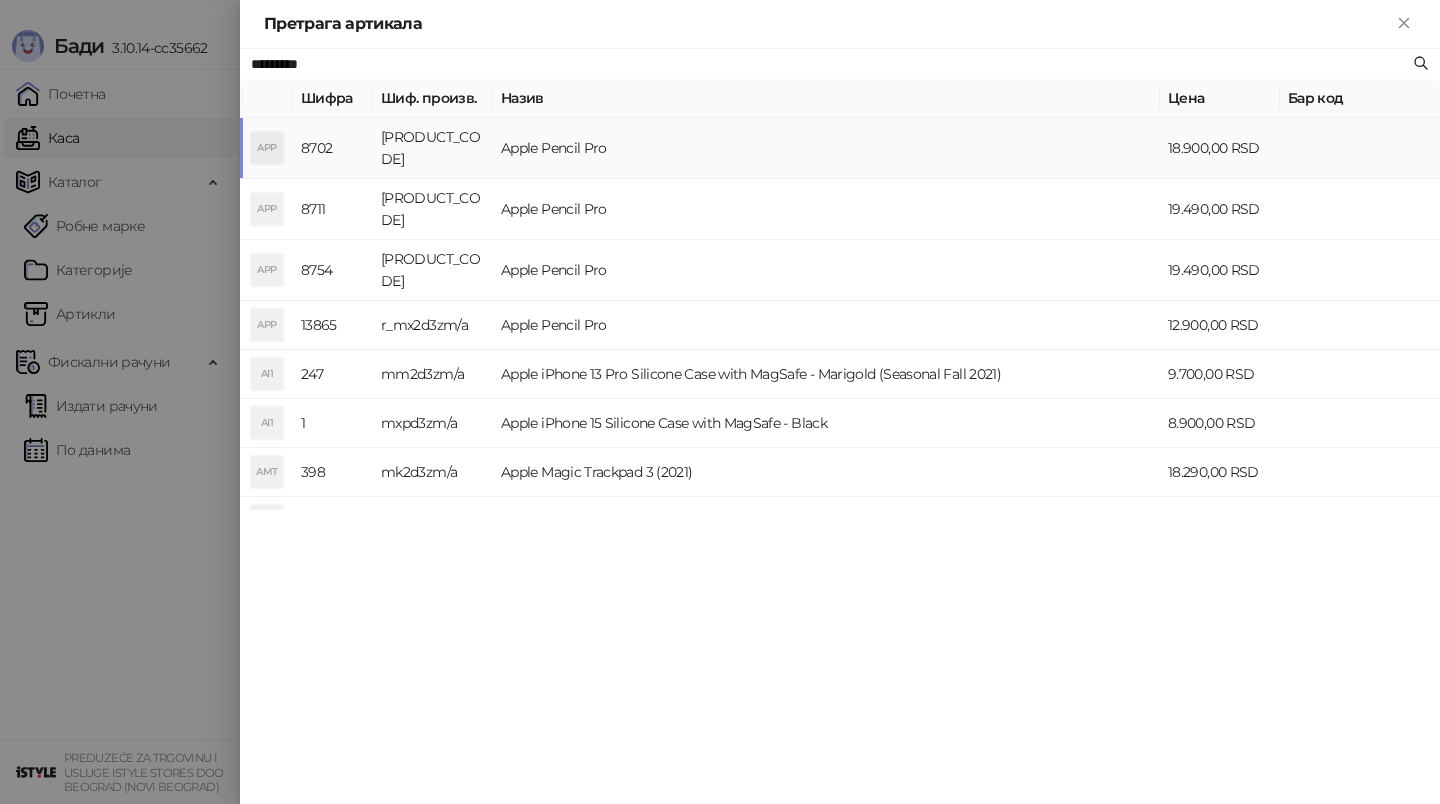 click on "Apple Pencil Pro" at bounding box center [826, 148] 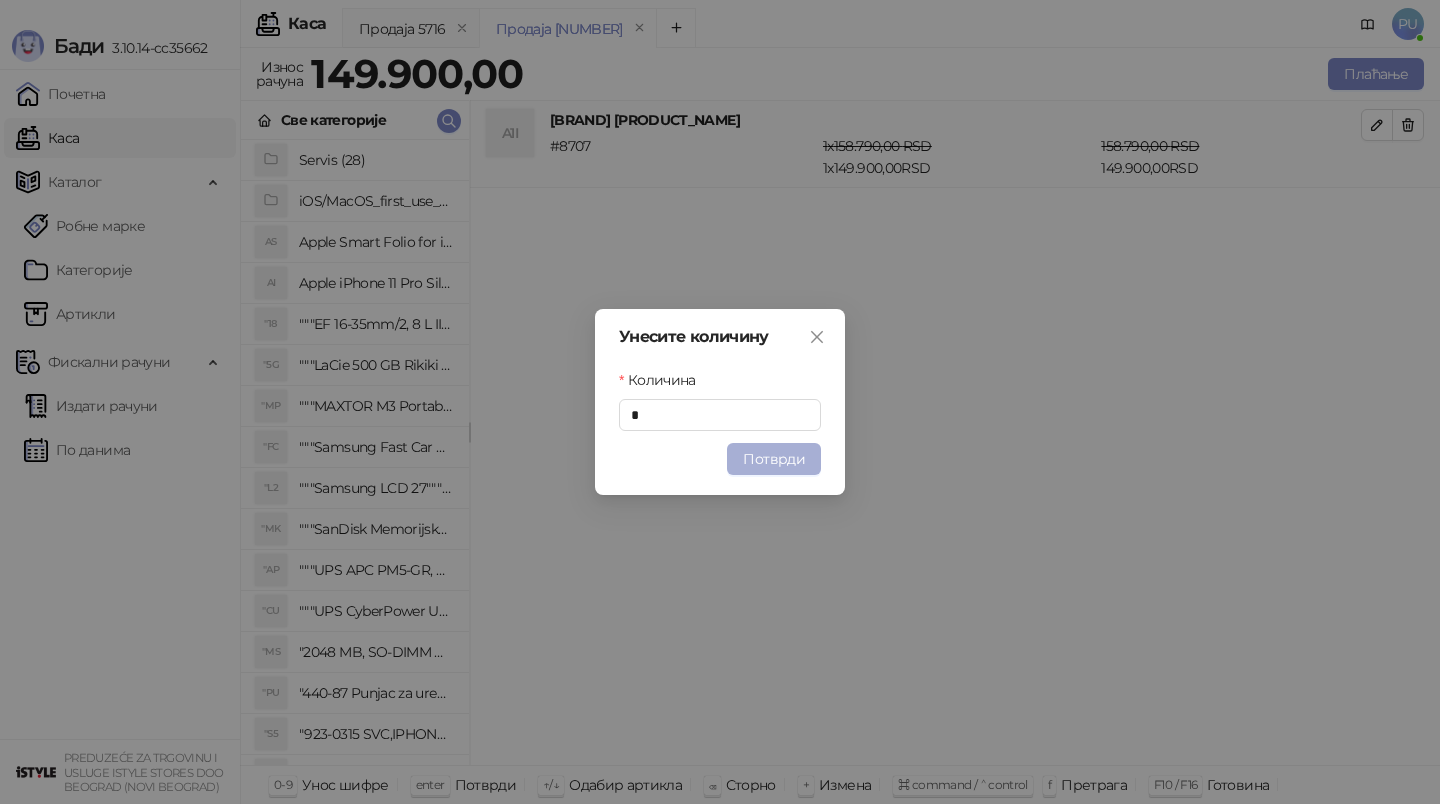 click on "Потврди" at bounding box center (774, 459) 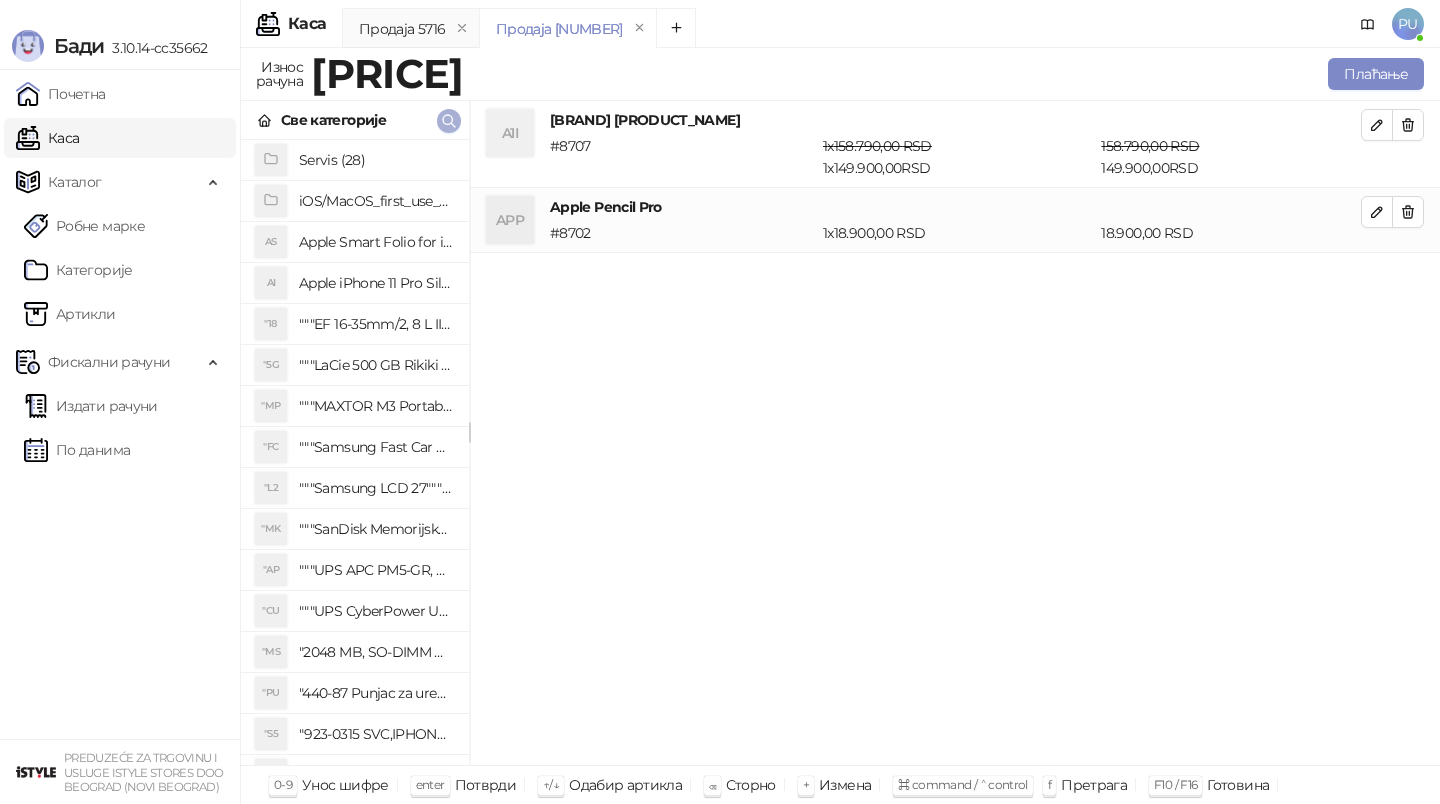 click 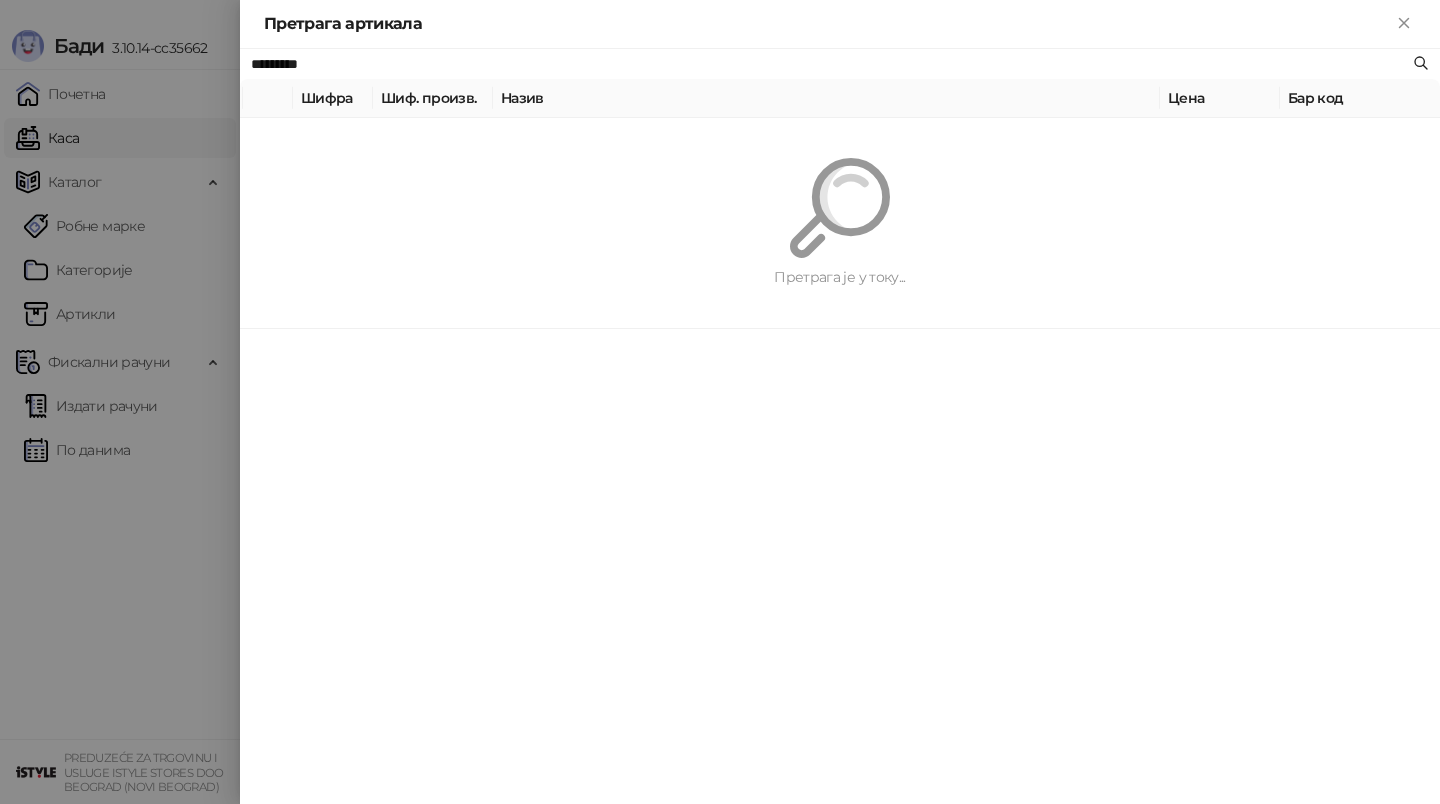 paste on "*" 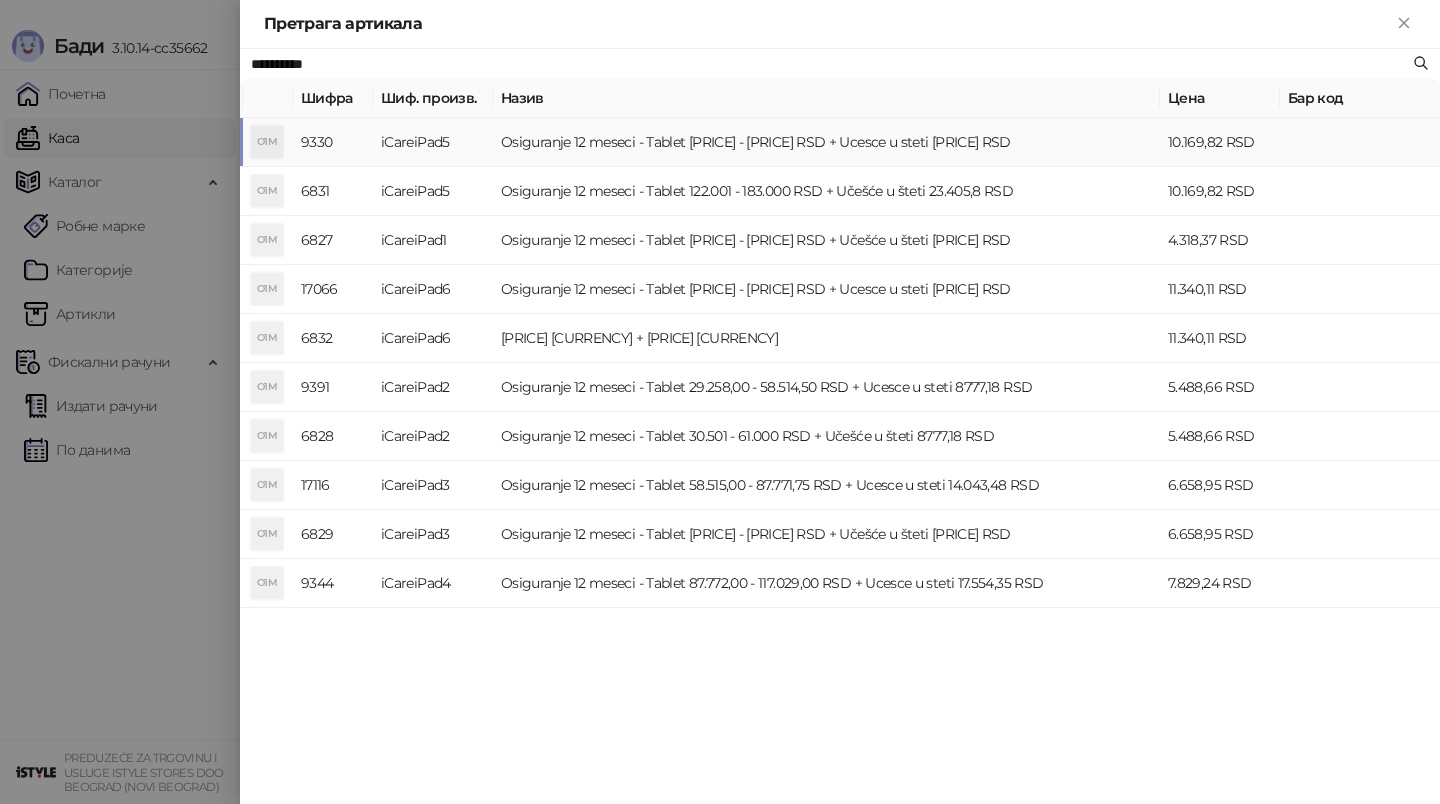 click on "Osiguranje 12 meseci - Tablet [PRICE] - [PRICE] RSD + Ucesce u steti [PRICE] RSD" at bounding box center (826, 142) 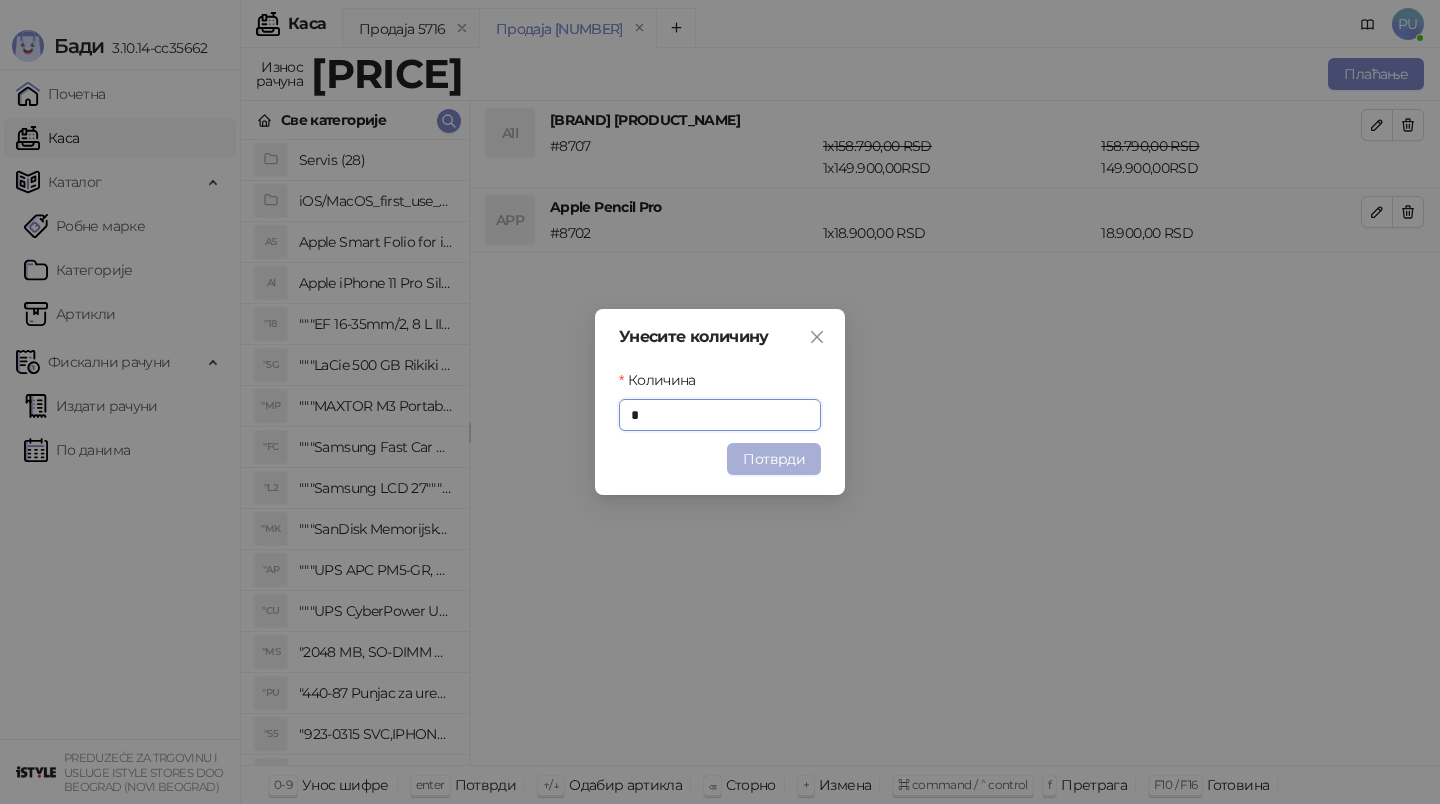 click on "Потврди" at bounding box center (774, 459) 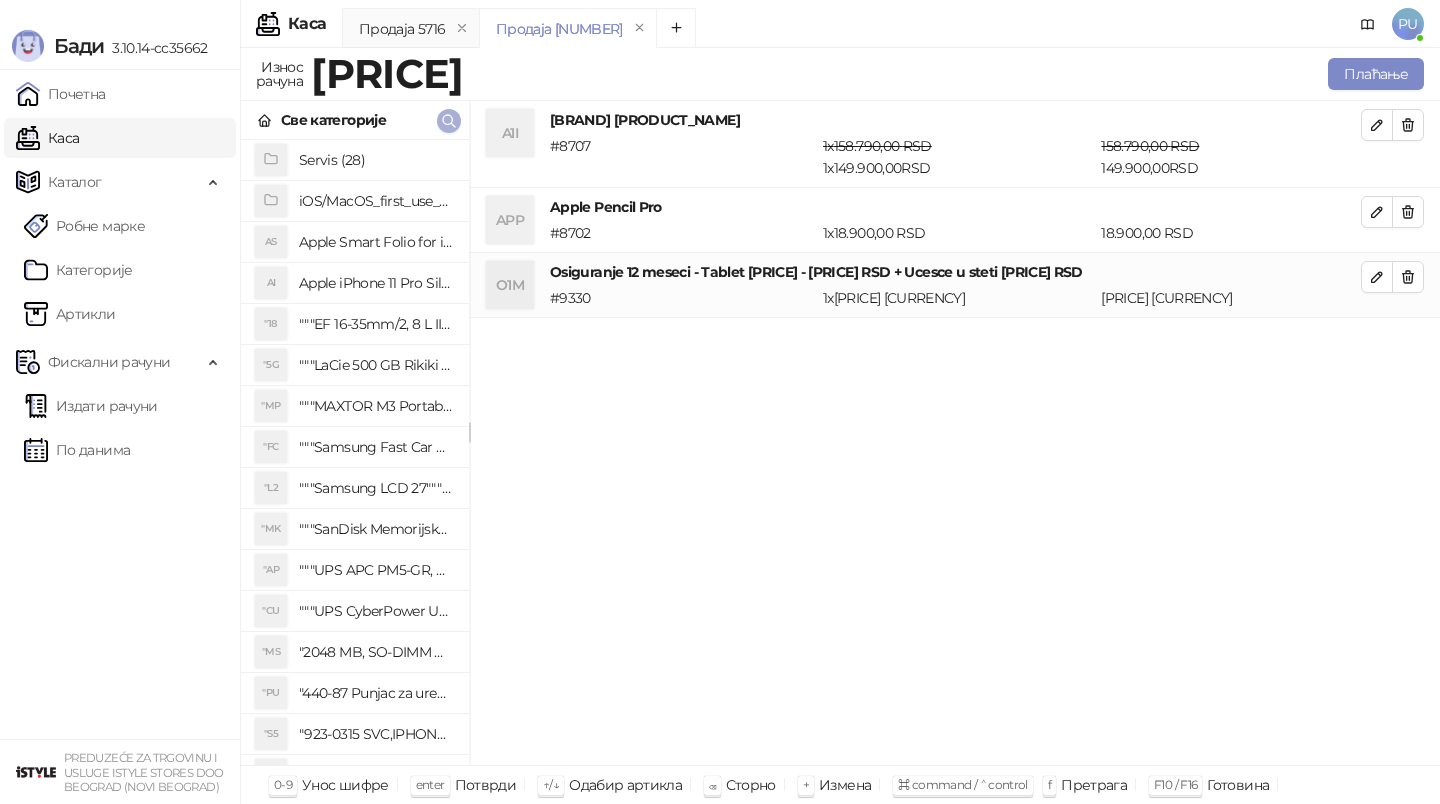 click 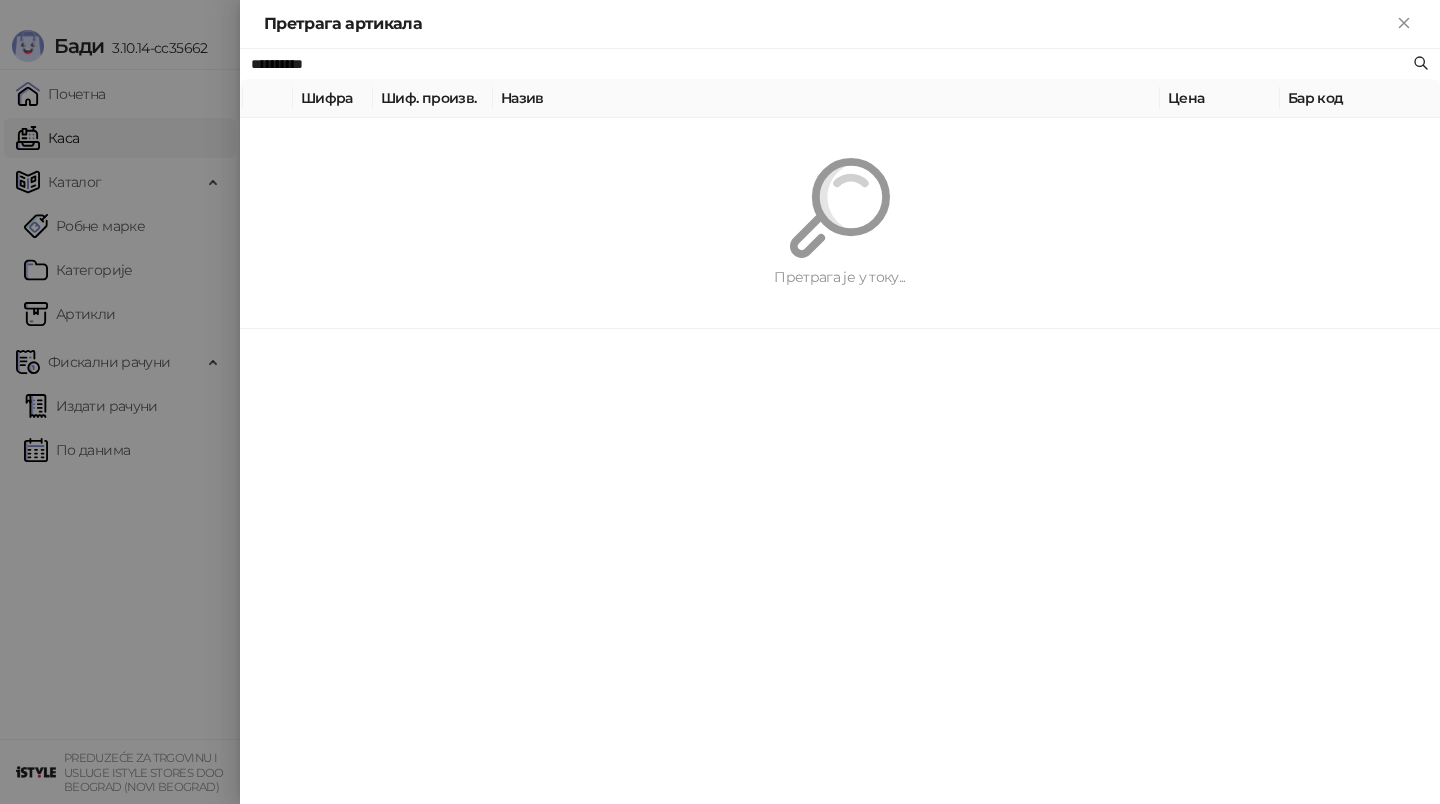 paste on "**********" 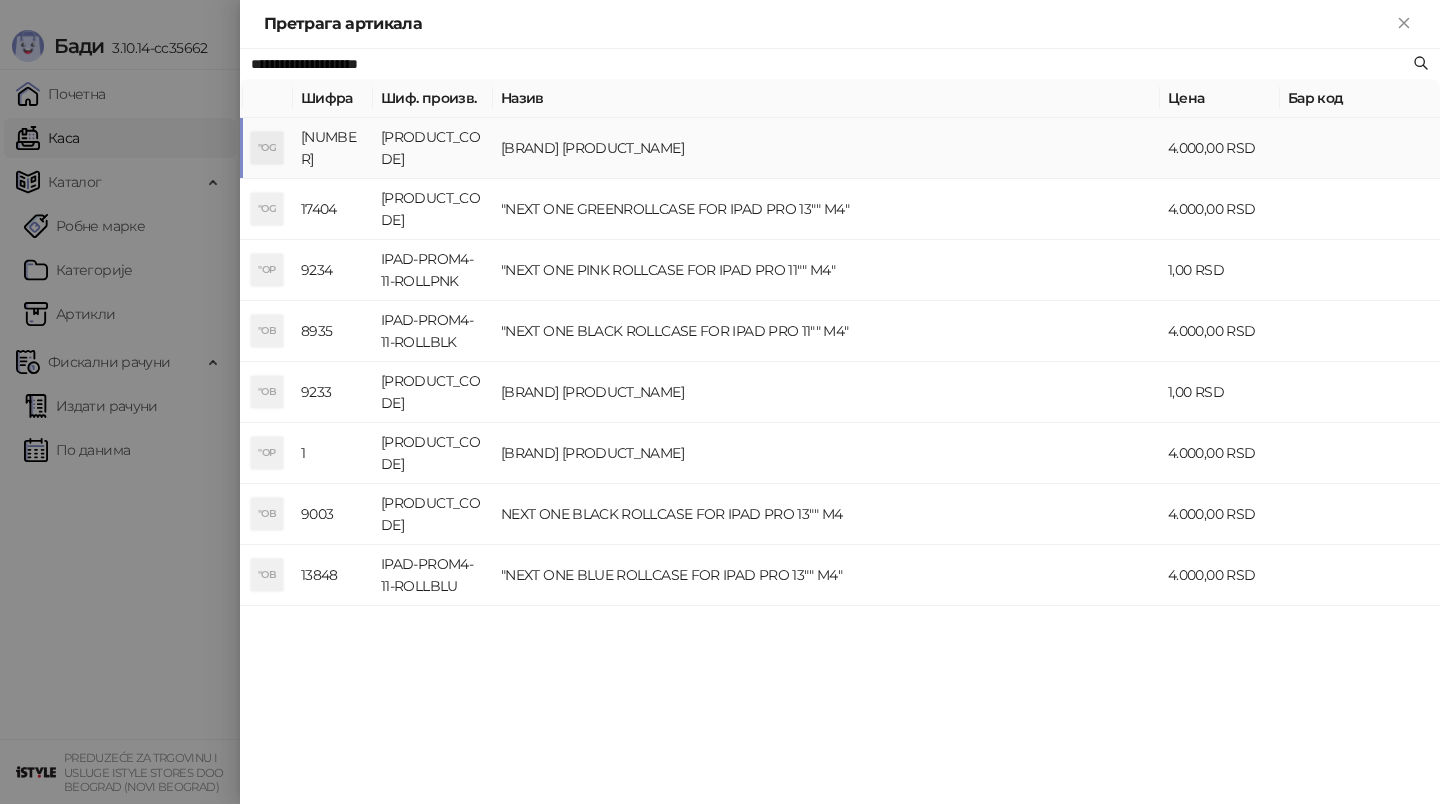 click on "[BRAND] [PRODUCT_NAME]" at bounding box center (826, 148) 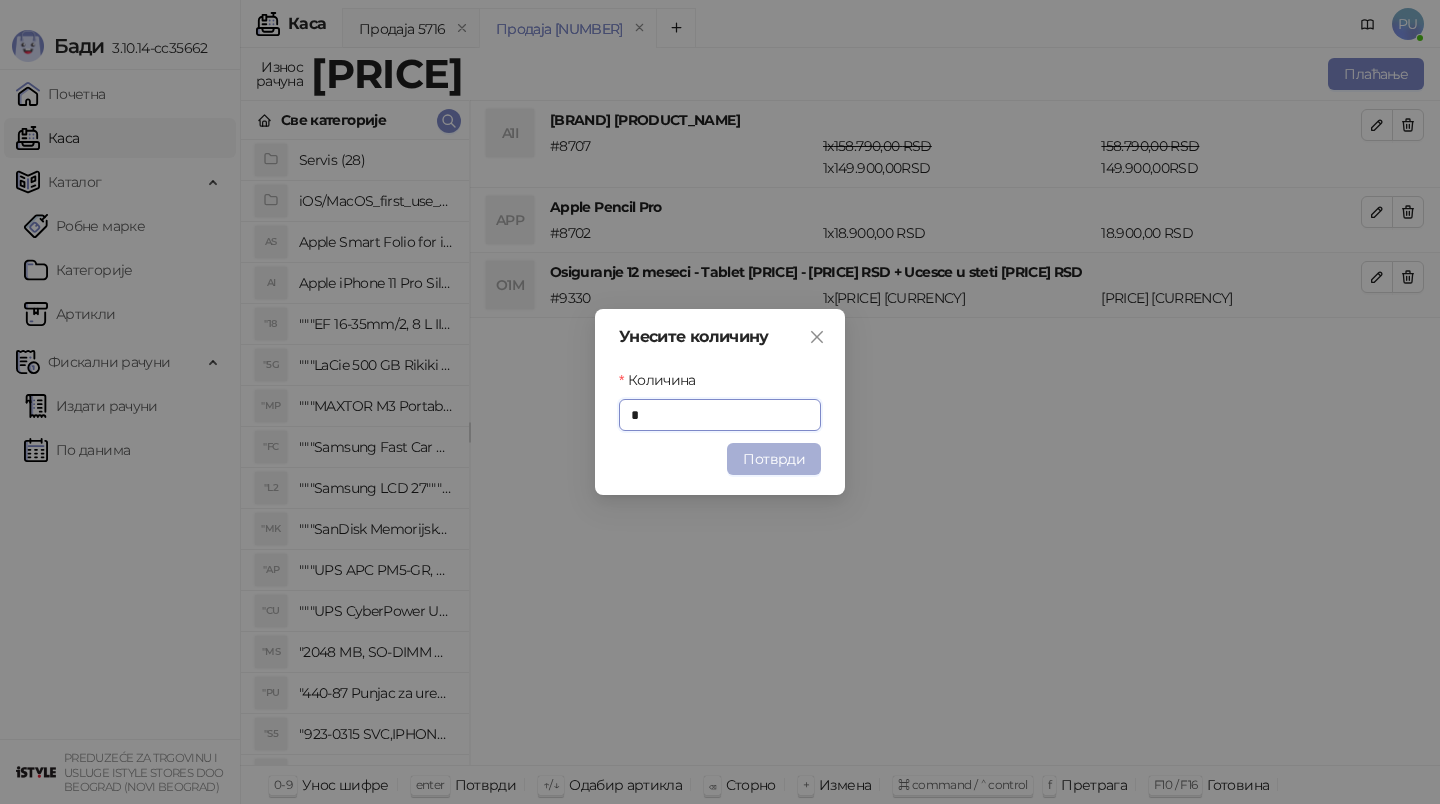 click on "Потврди" at bounding box center (774, 459) 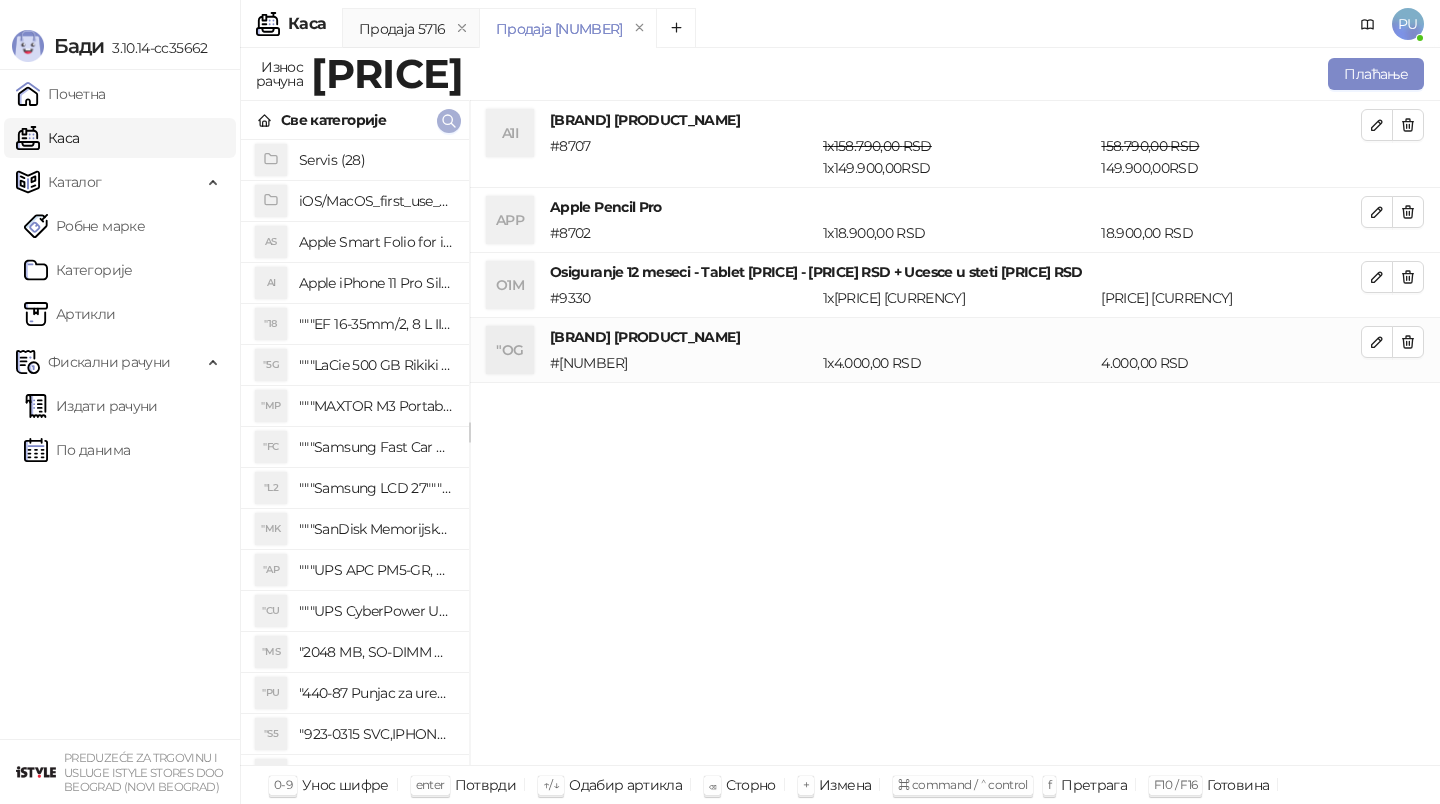 click 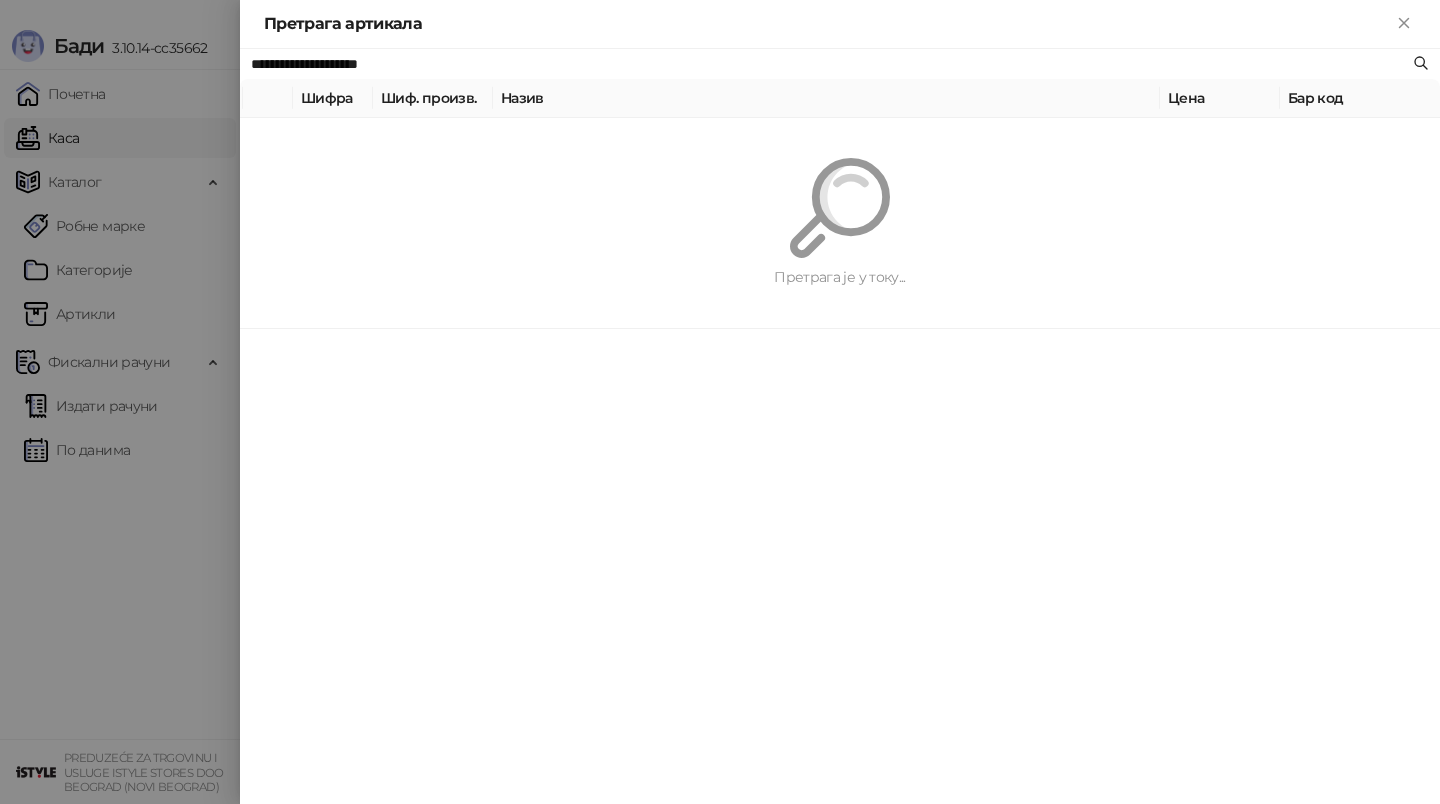 paste on "**" 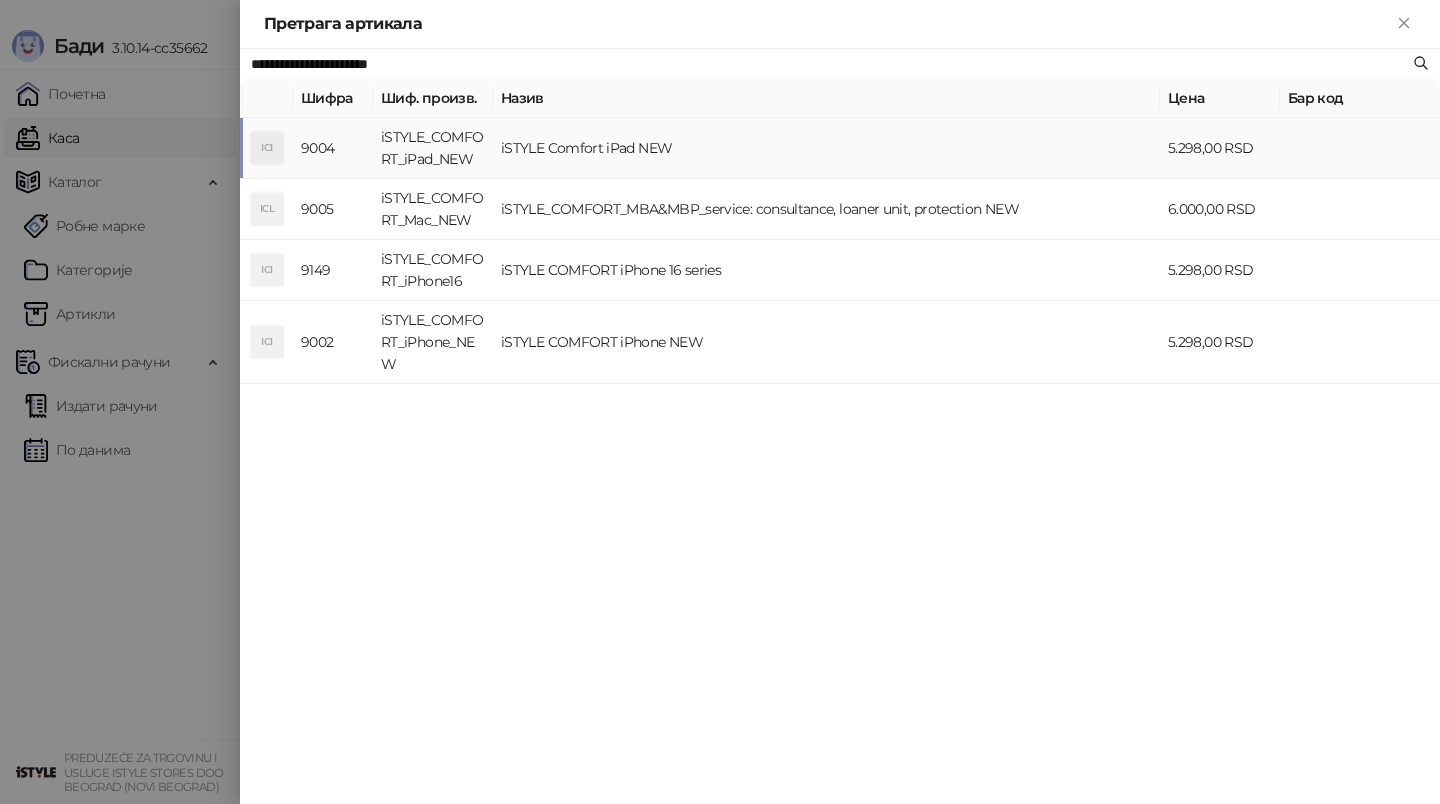 click on "iSTYLE Comfort iPad NEW" at bounding box center (826, 148) 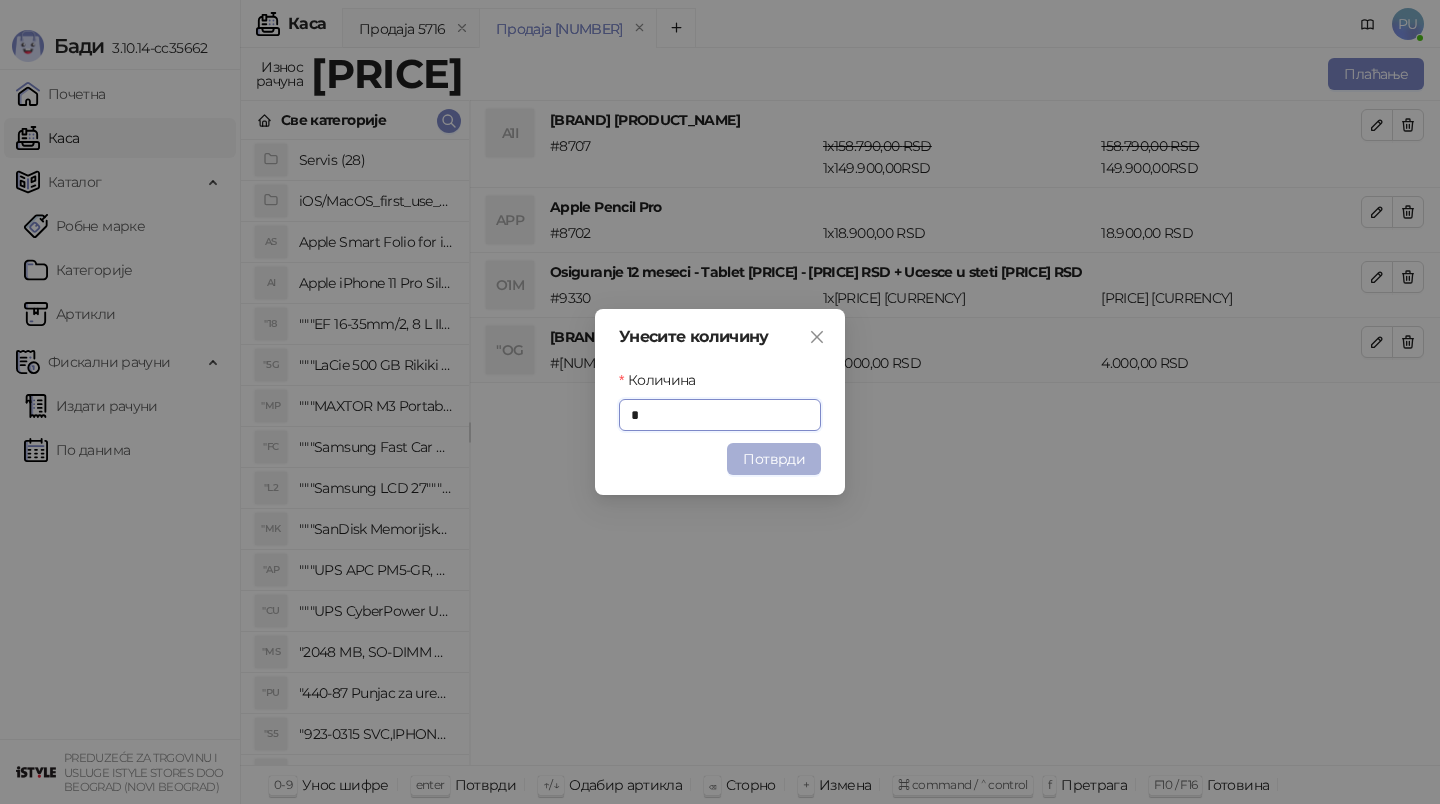 click on "Потврди" at bounding box center [774, 459] 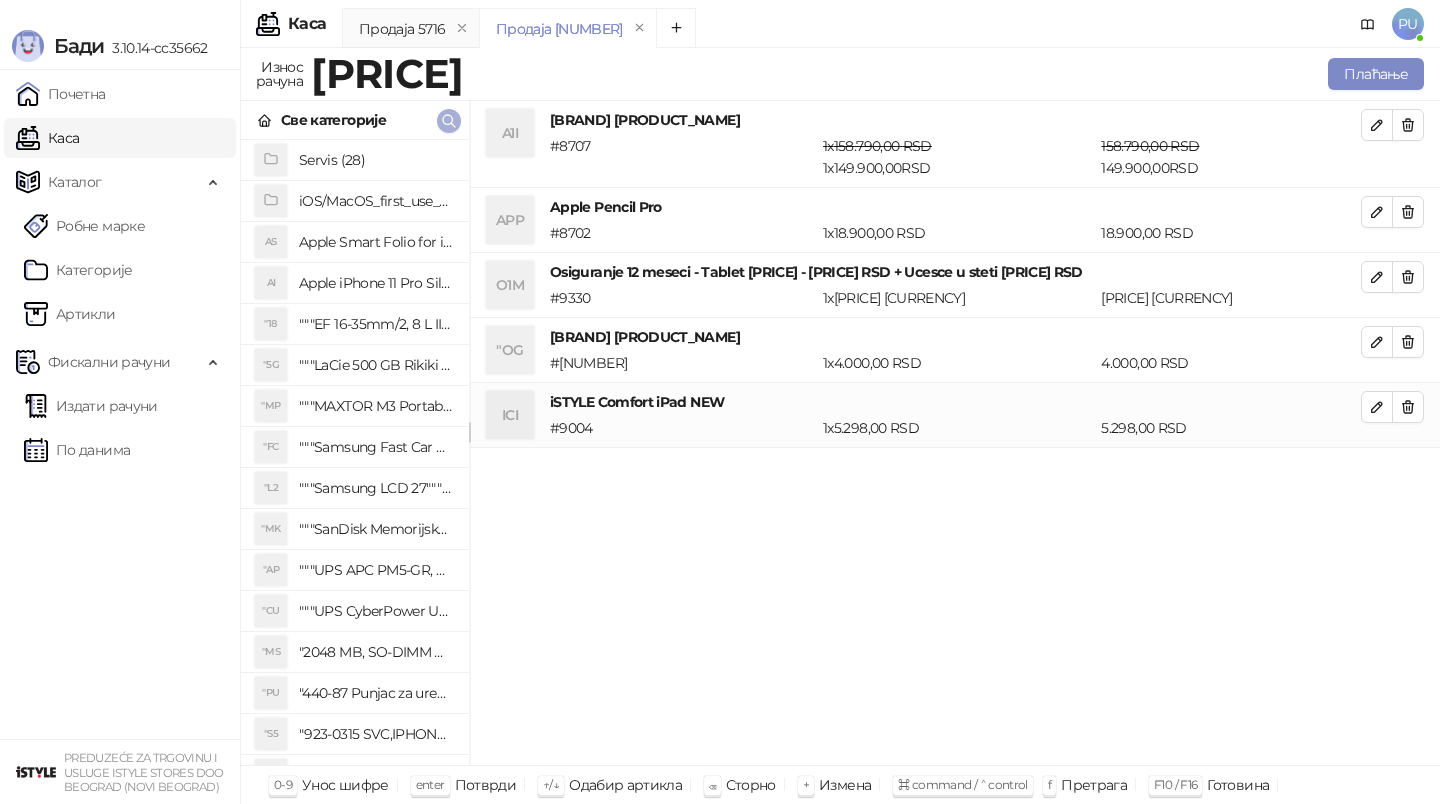 click 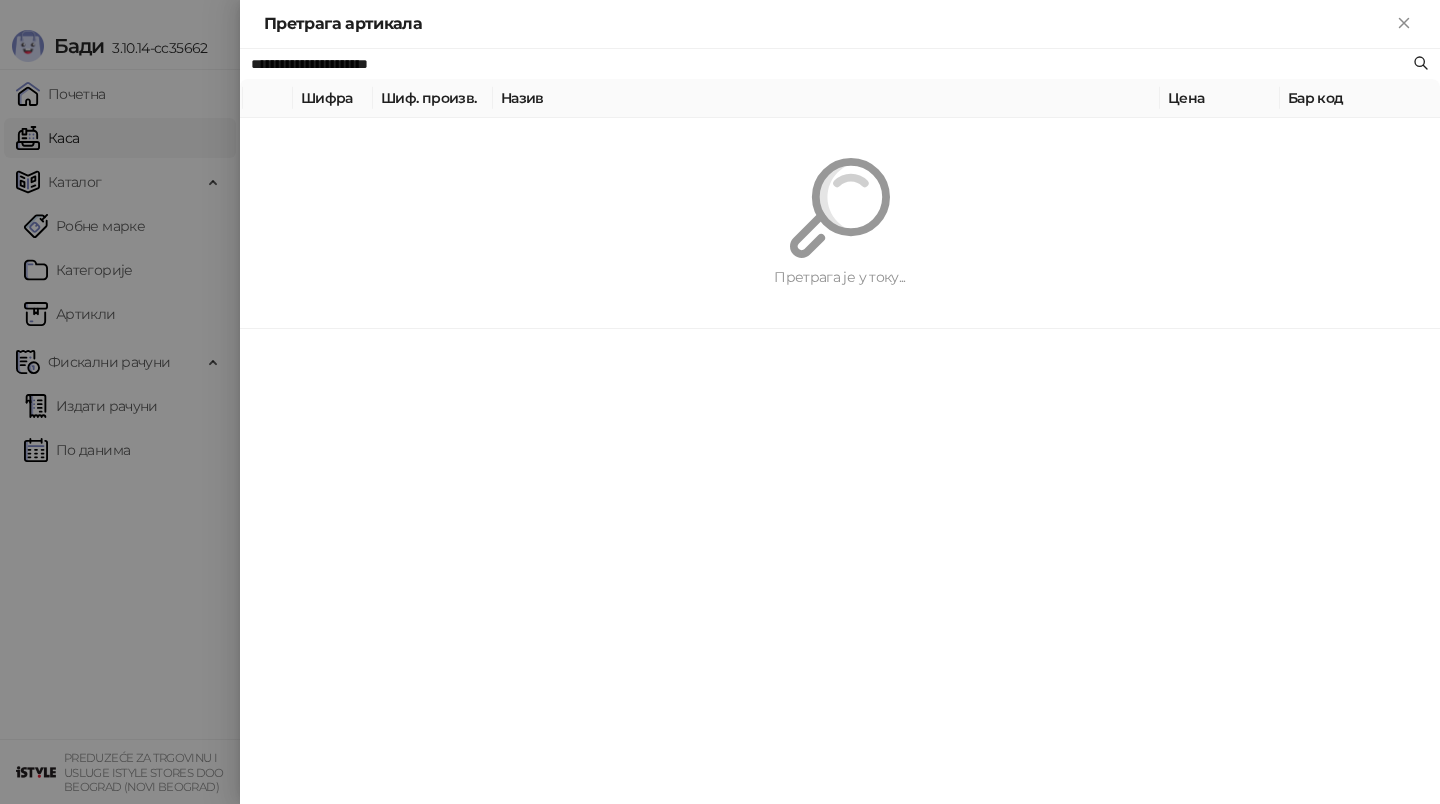 paste 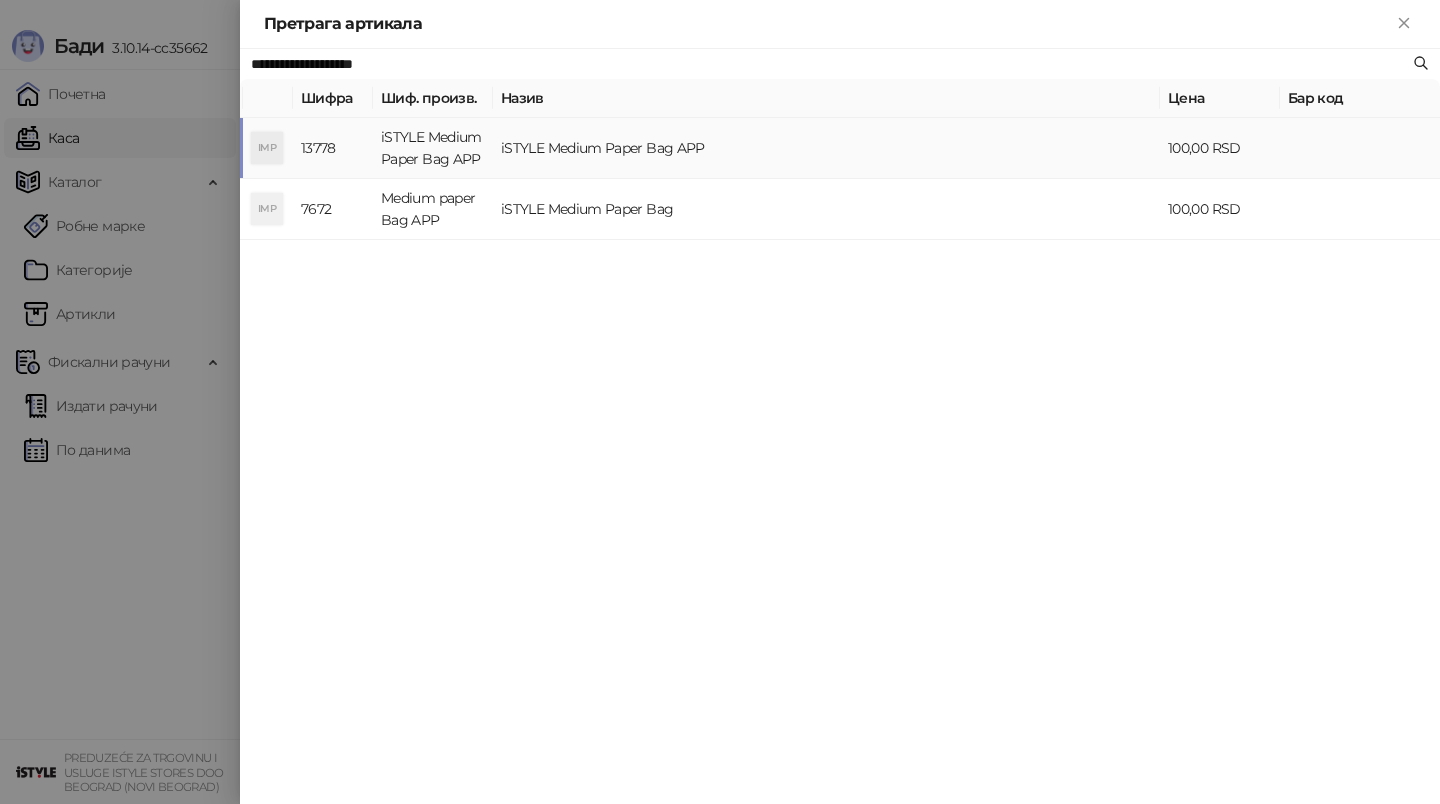 type on "**********" 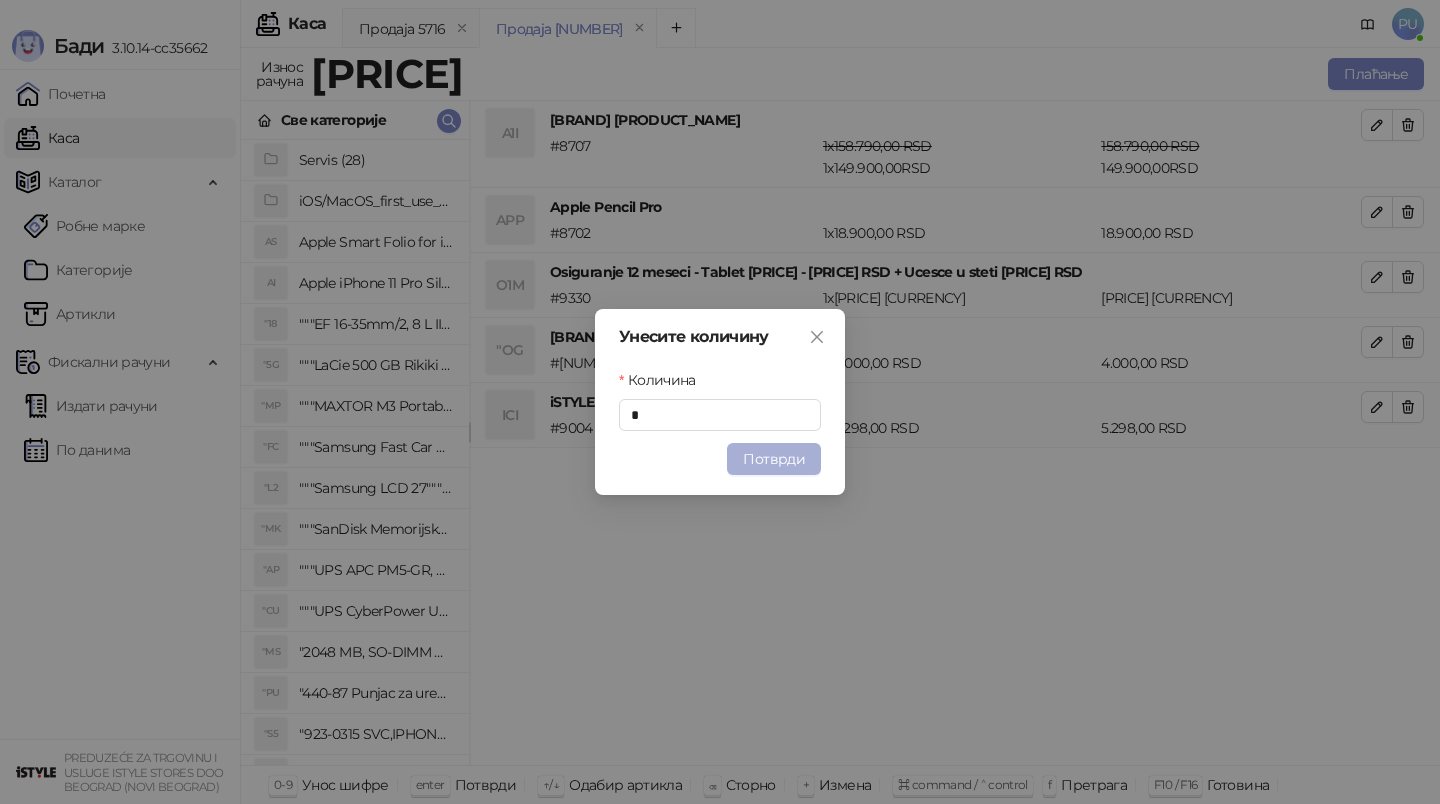 click on "Потврди" at bounding box center (774, 459) 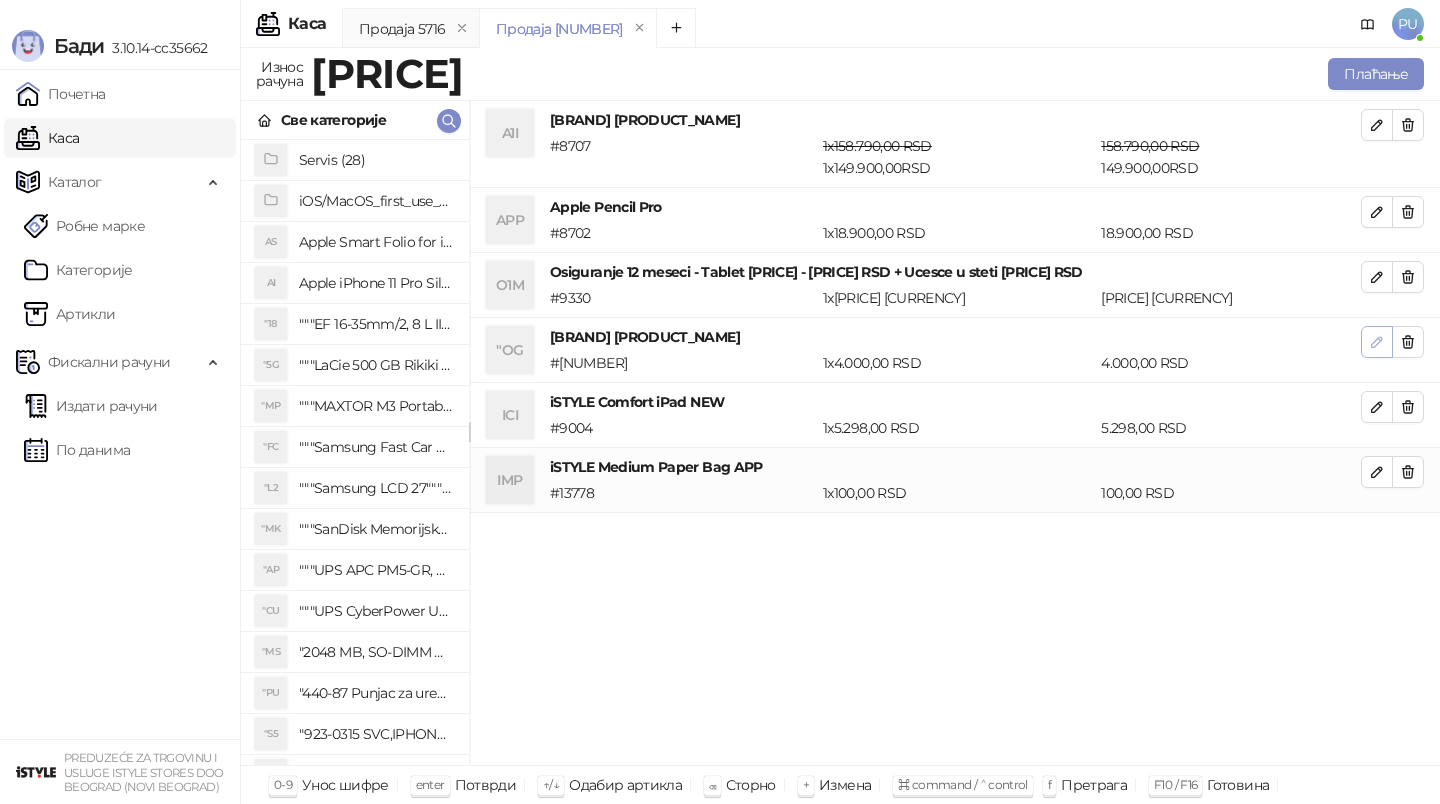 click at bounding box center (1377, 342) 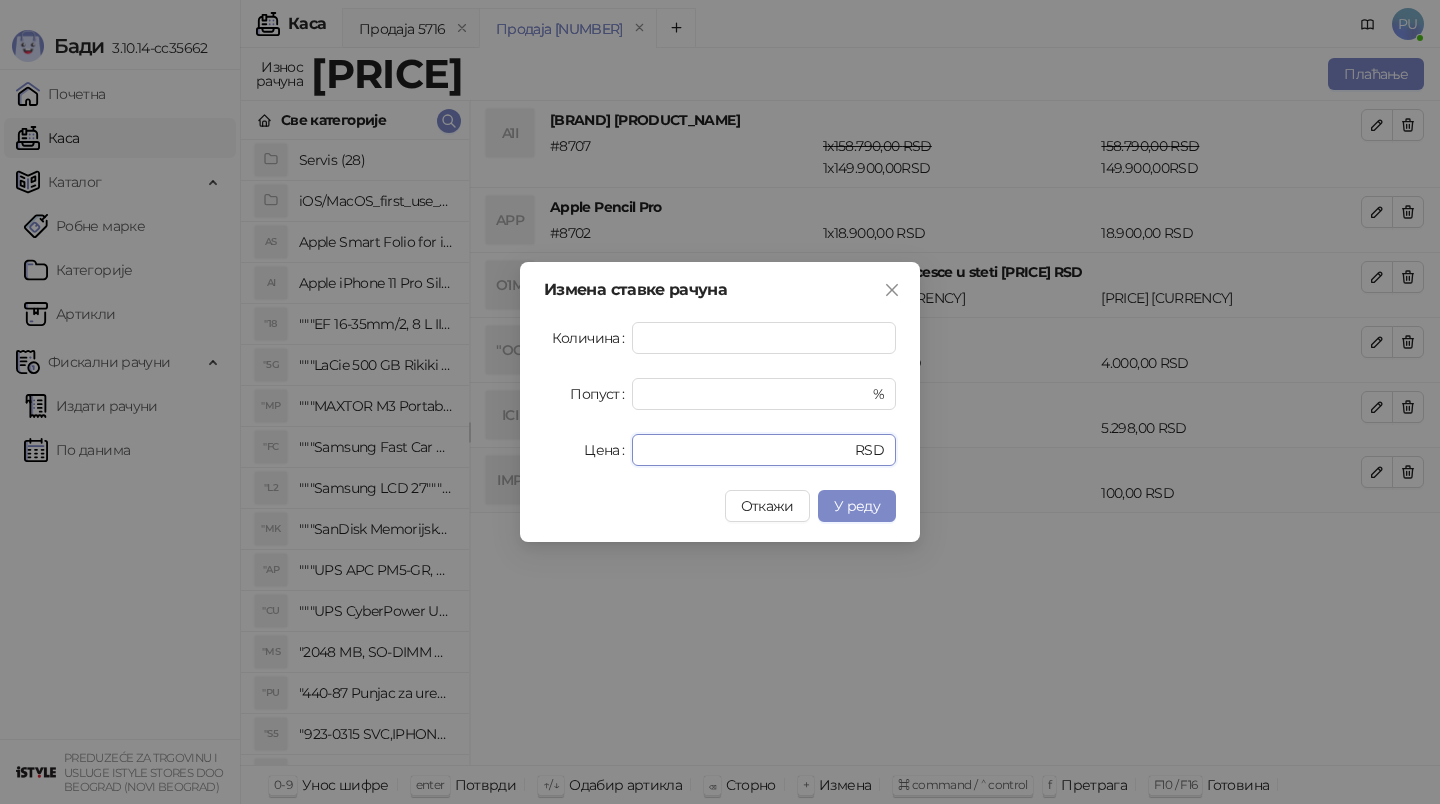 drag, startPoint x: 734, startPoint y: 455, endPoint x: 546, endPoint y: 455, distance: 188 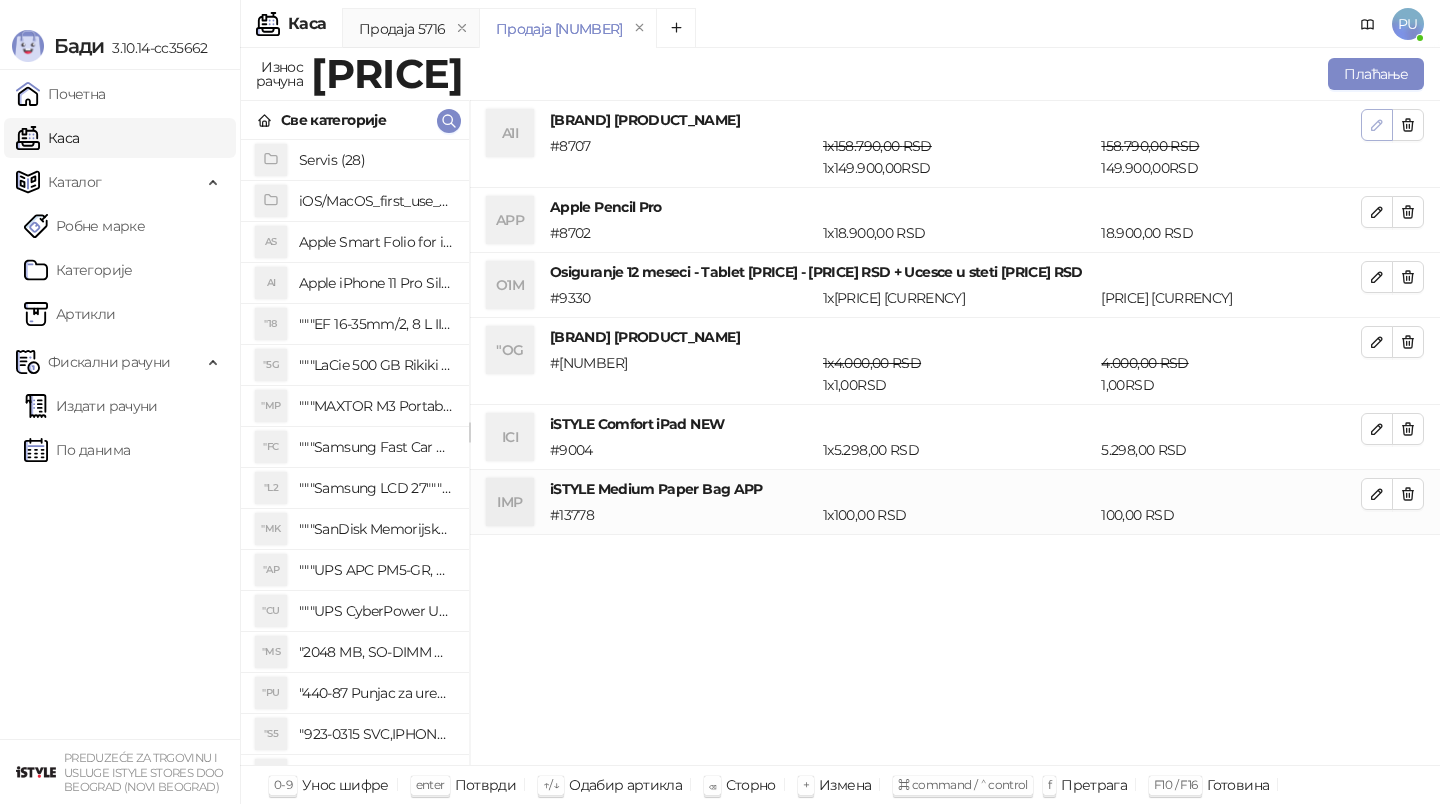 click at bounding box center [1377, 125] 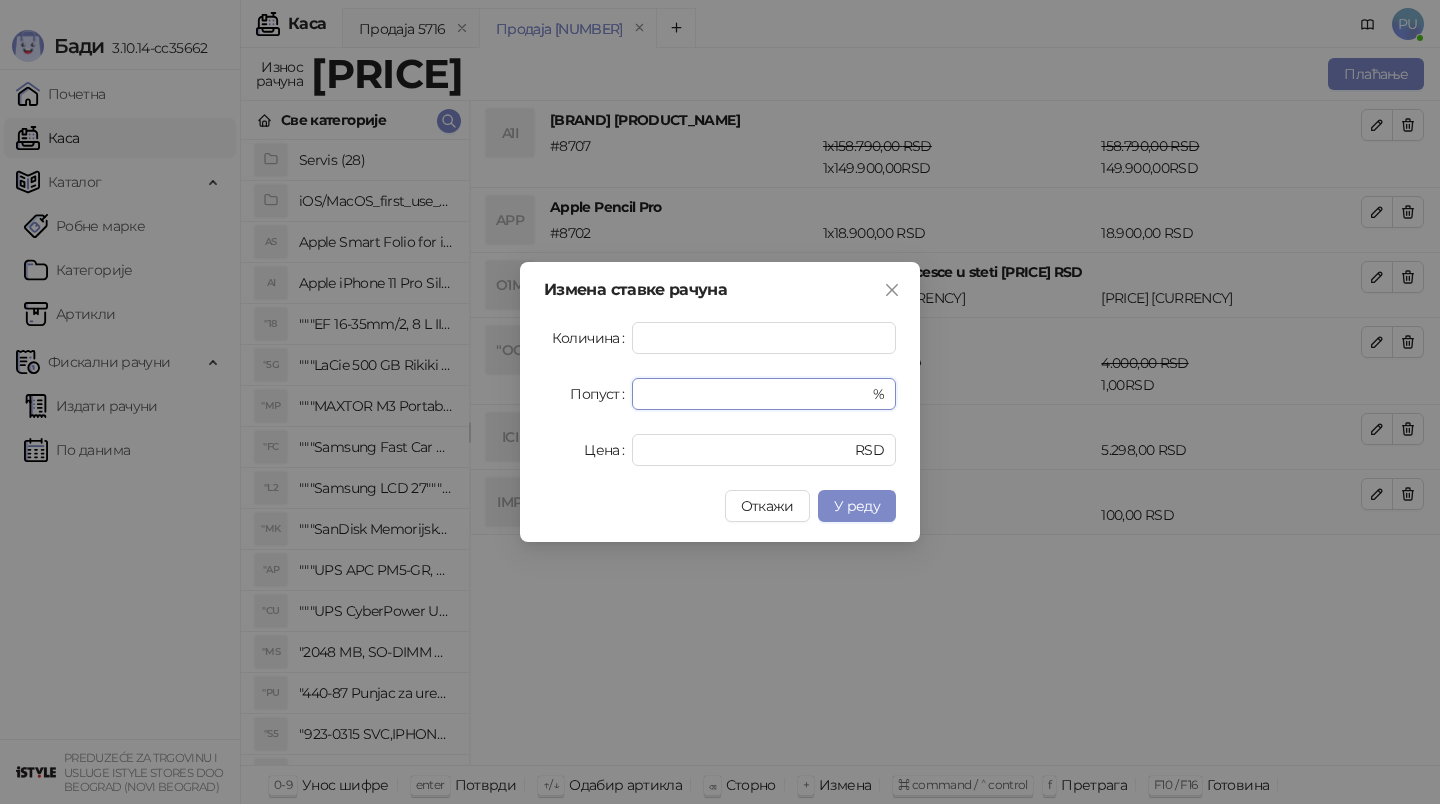 drag, startPoint x: 659, startPoint y: 397, endPoint x: 483, endPoint y: 397, distance: 176 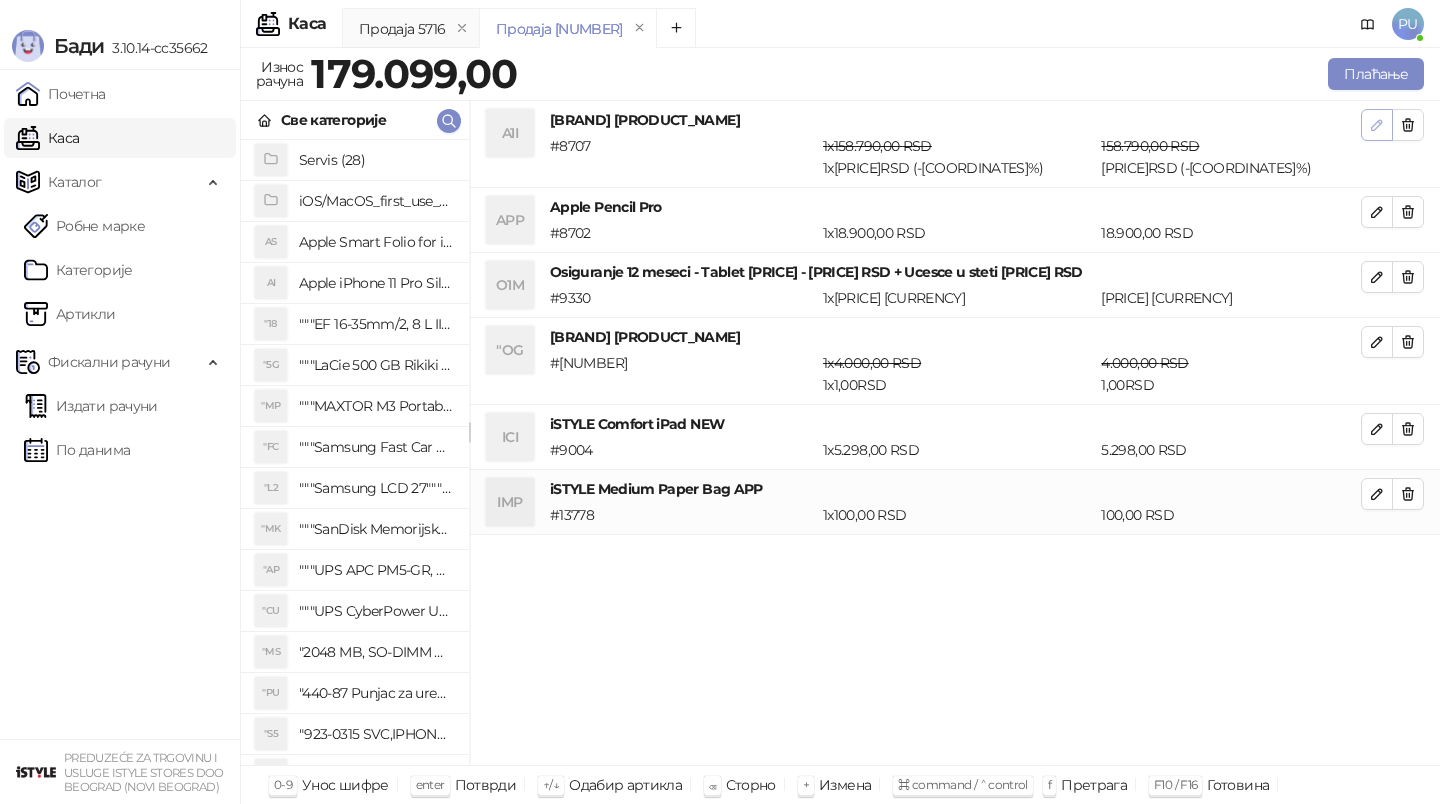 click 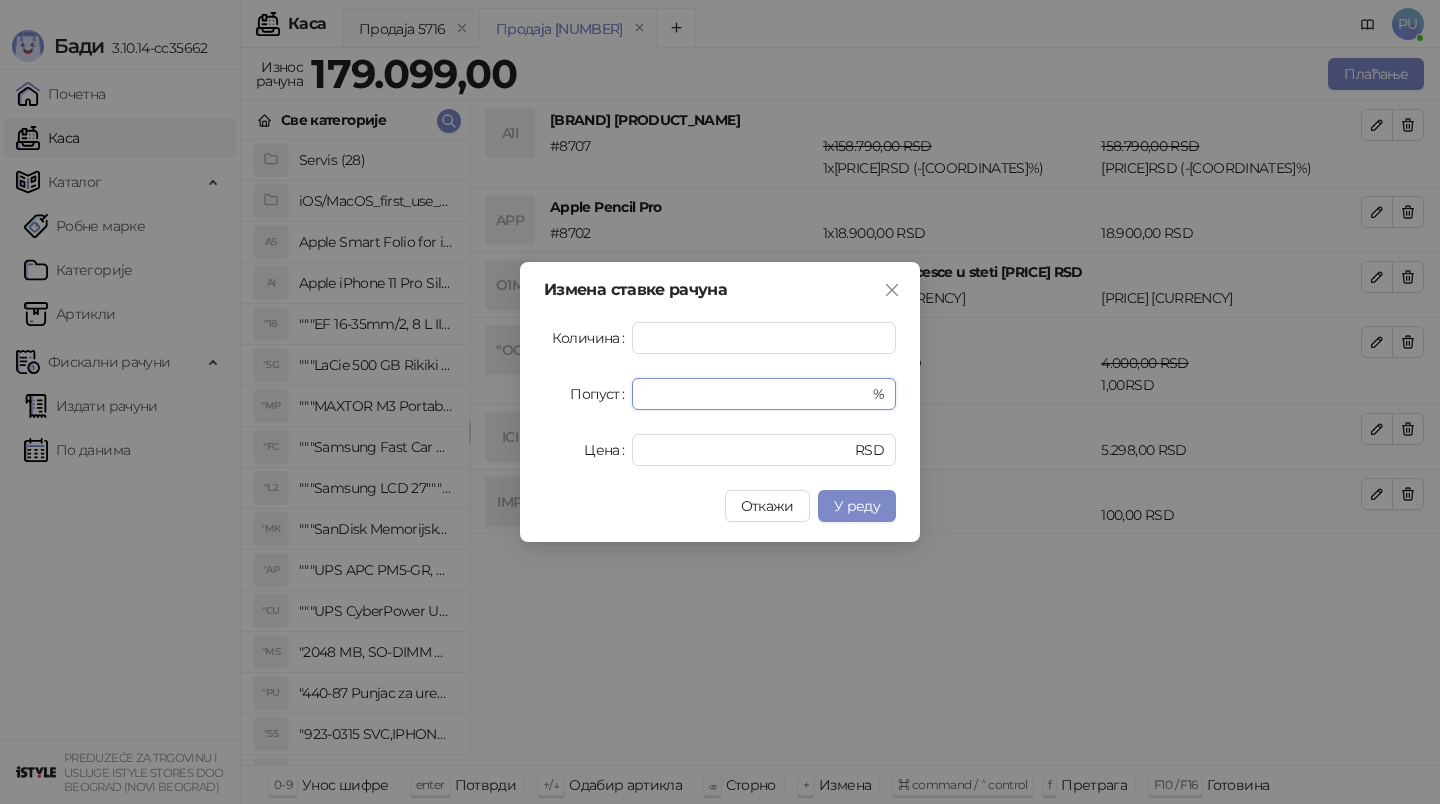 drag, startPoint x: 764, startPoint y: 402, endPoint x: 473, endPoint y: 391, distance: 291.20782 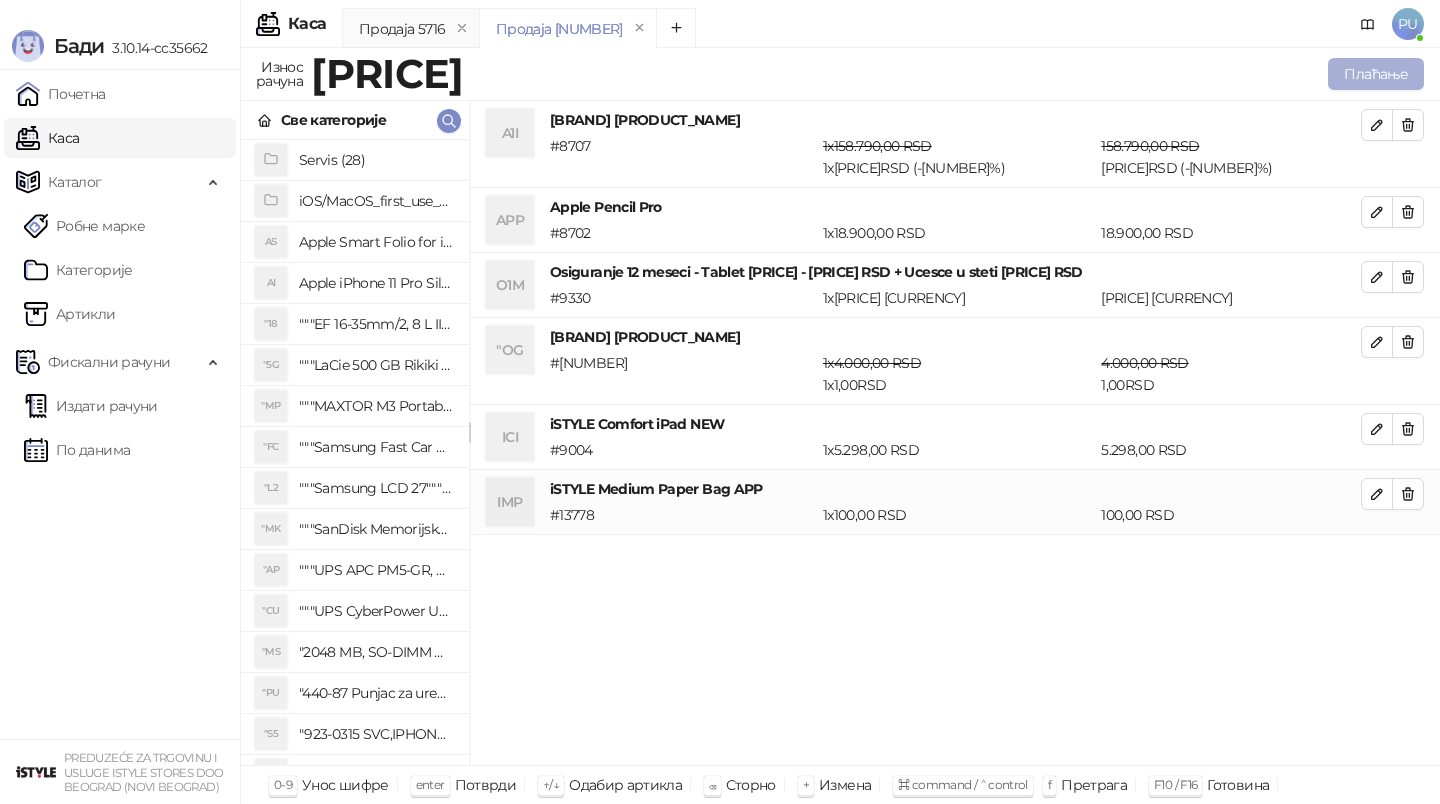 click on "Плаћање" at bounding box center (1376, 74) 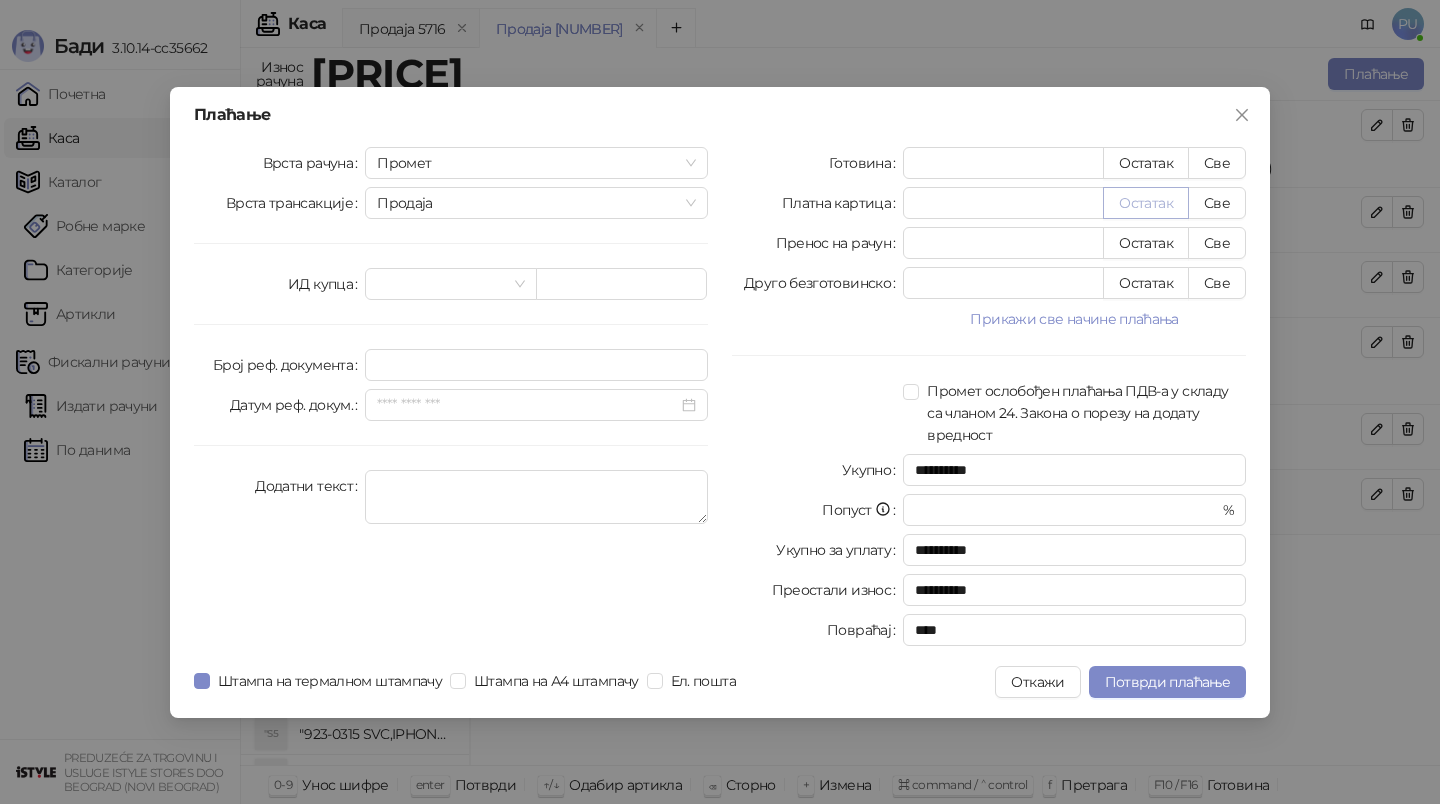 click on "Остатак" at bounding box center [1146, 203] 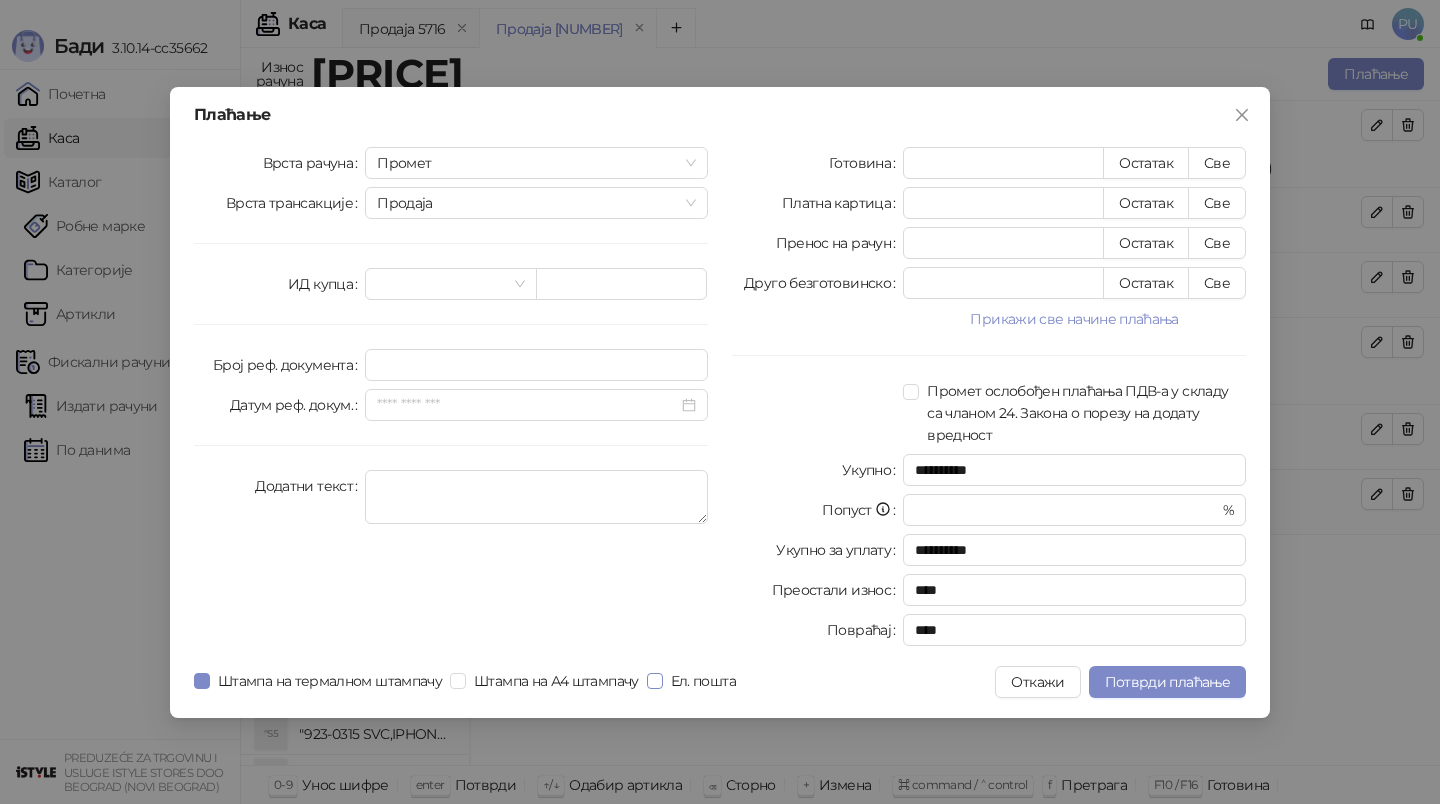 click on "Ел. пошта" at bounding box center [703, 681] 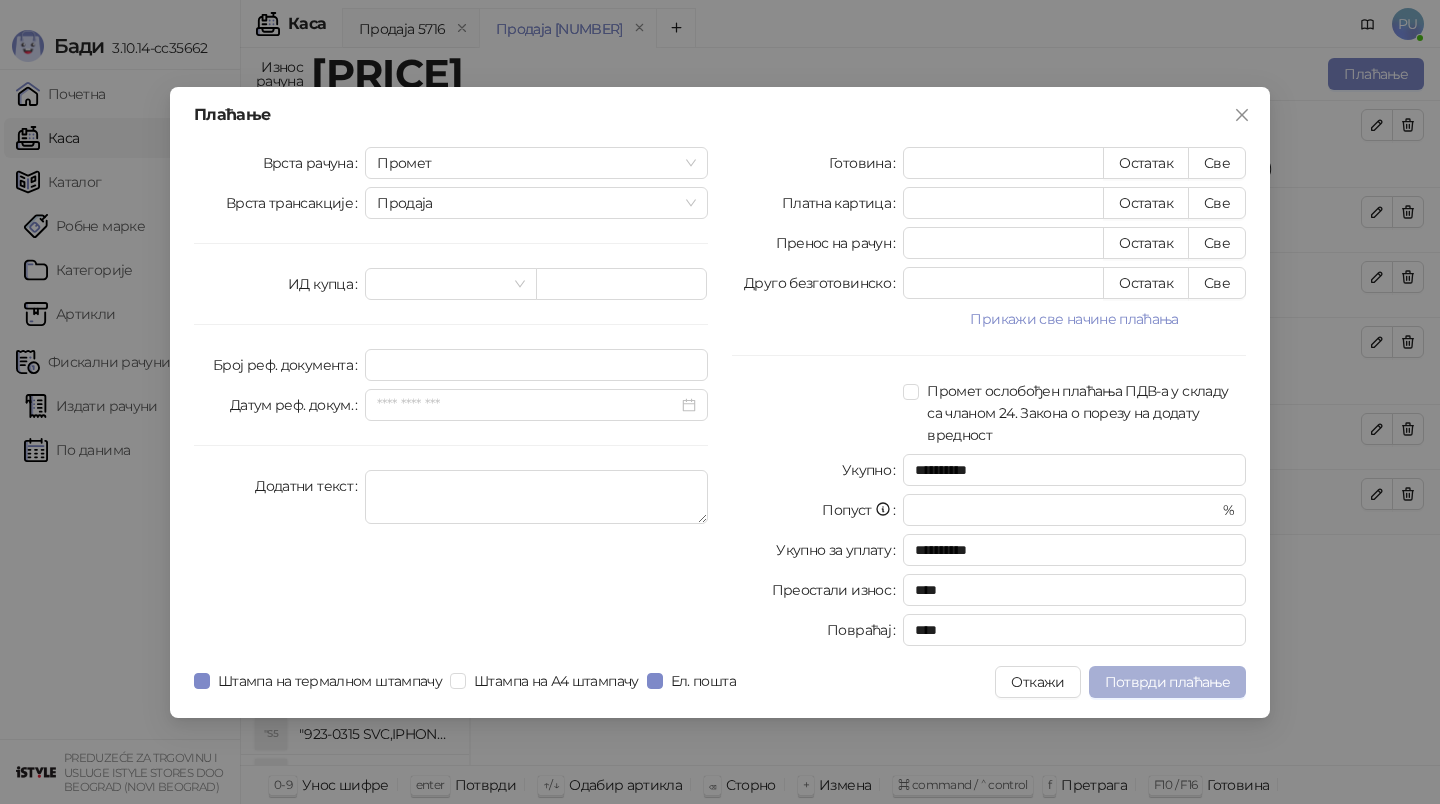 click on "Потврди плаћање" at bounding box center (1167, 682) 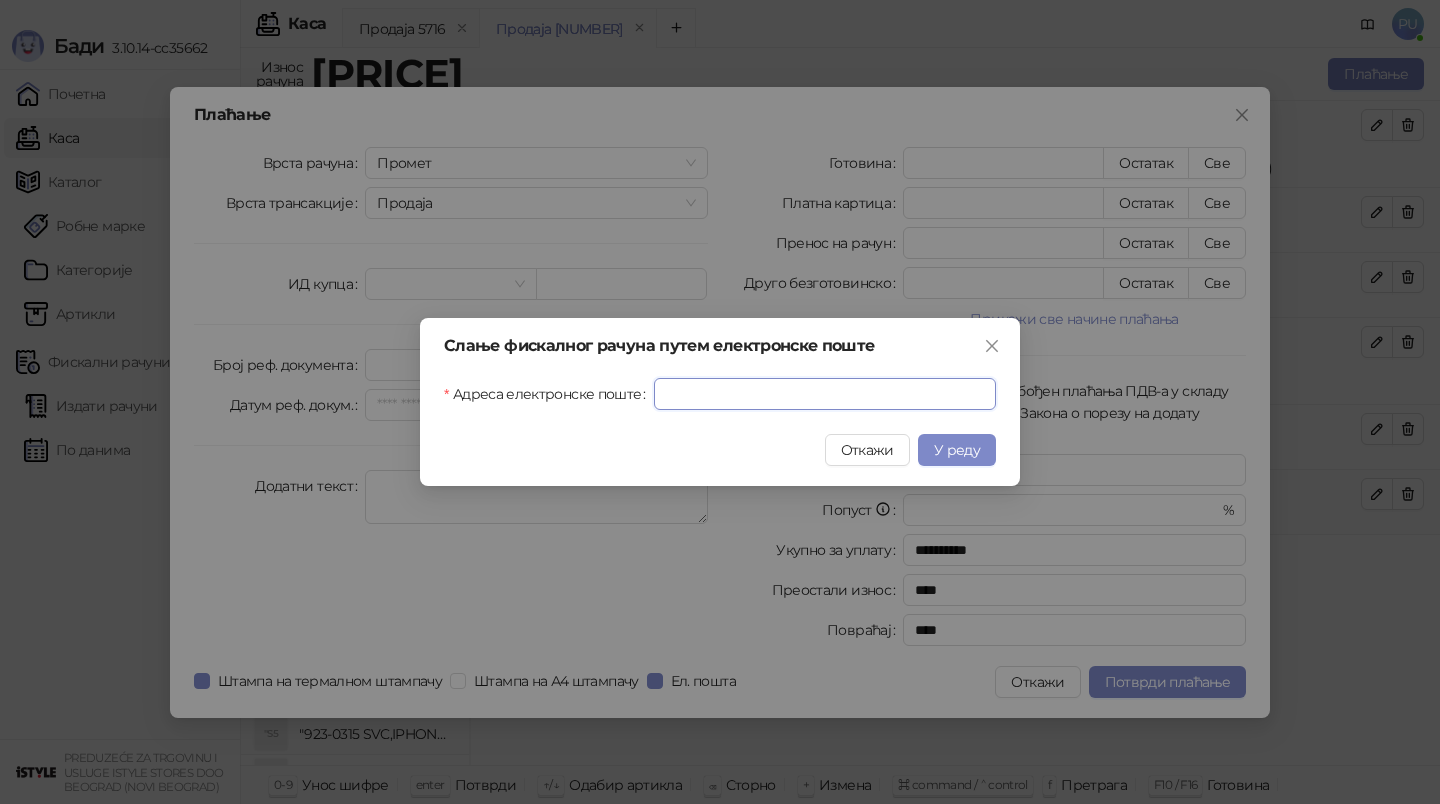 click on "Адреса електронске поште" at bounding box center [825, 394] 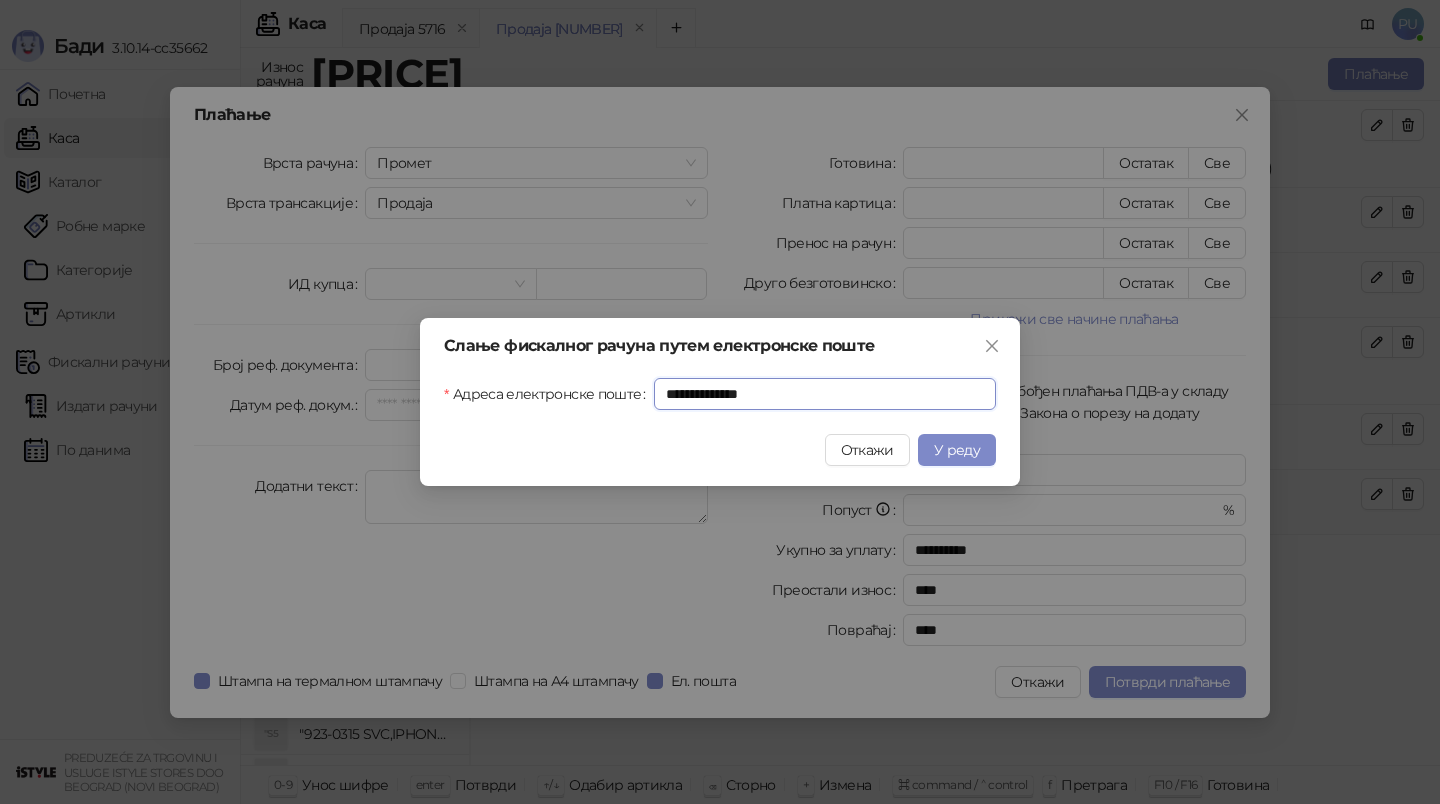 type on "**********" 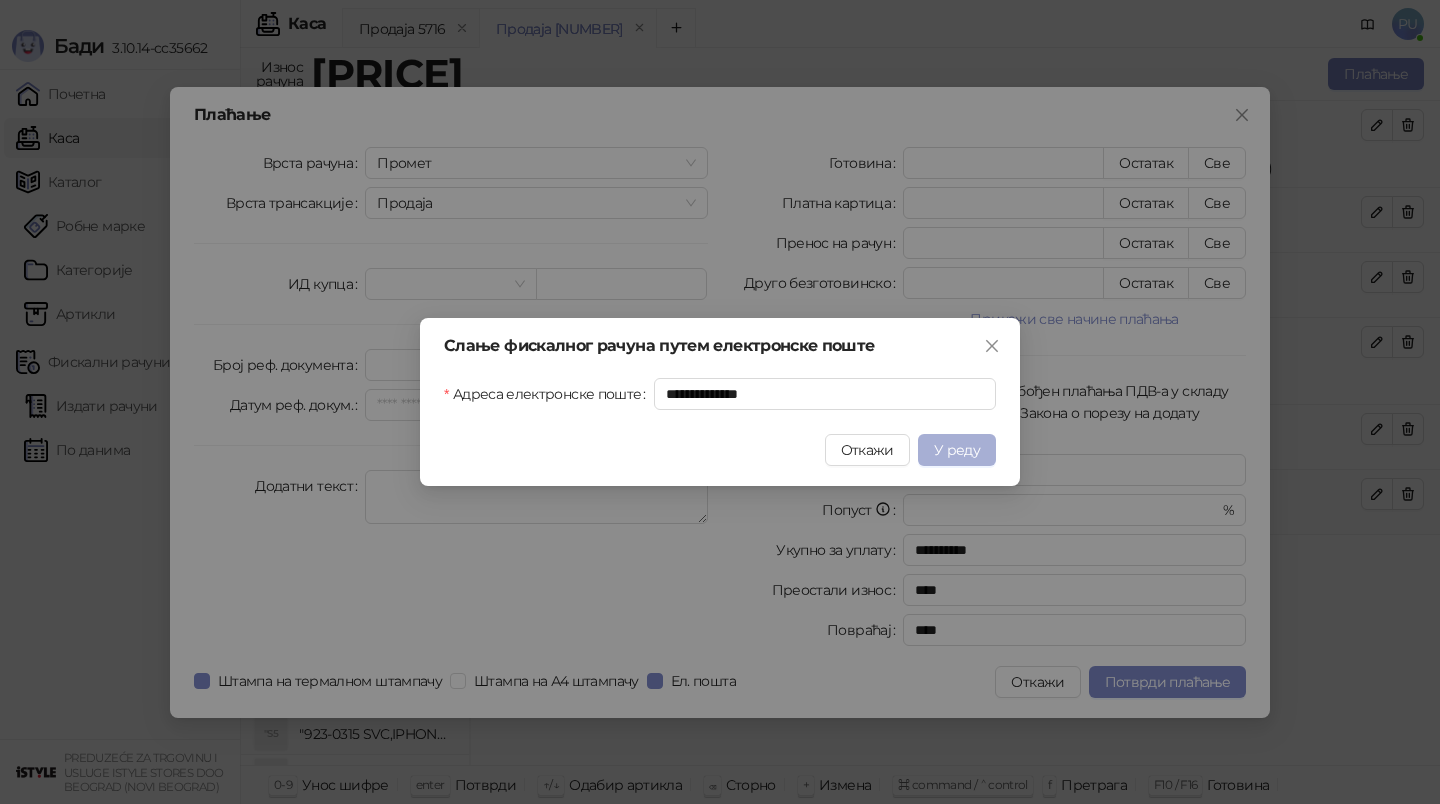 click on "У реду" at bounding box center (957, 450) 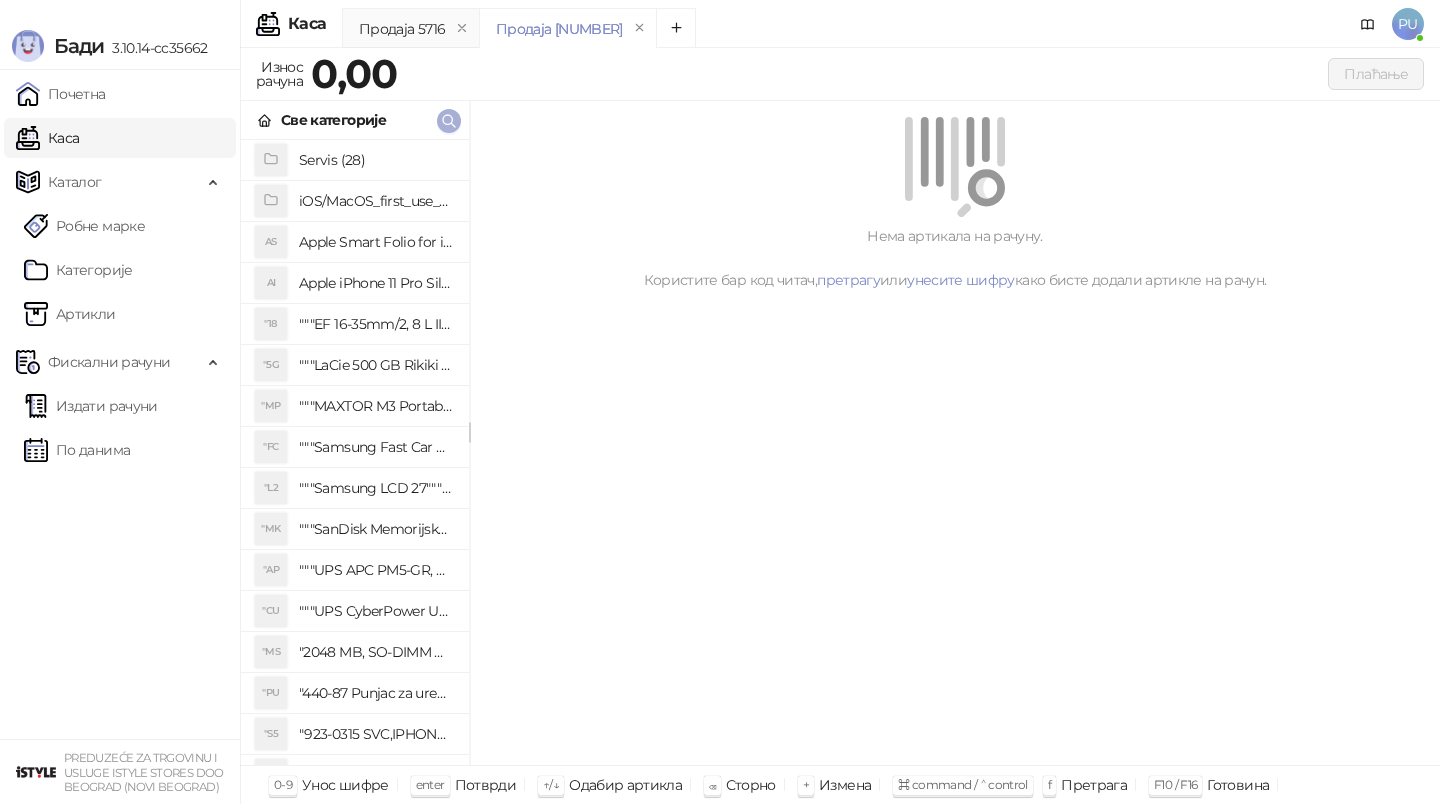 click 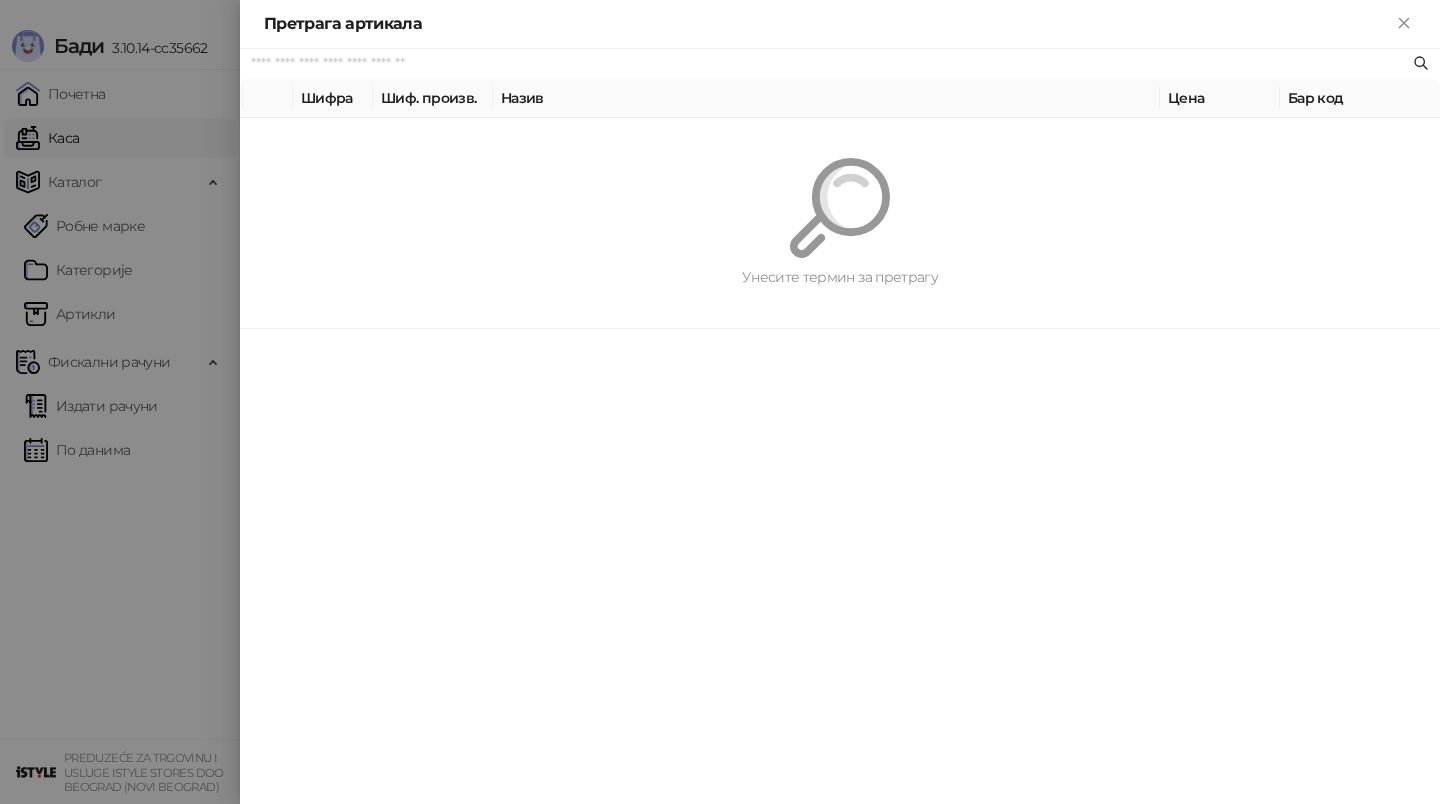 paste on "*********" 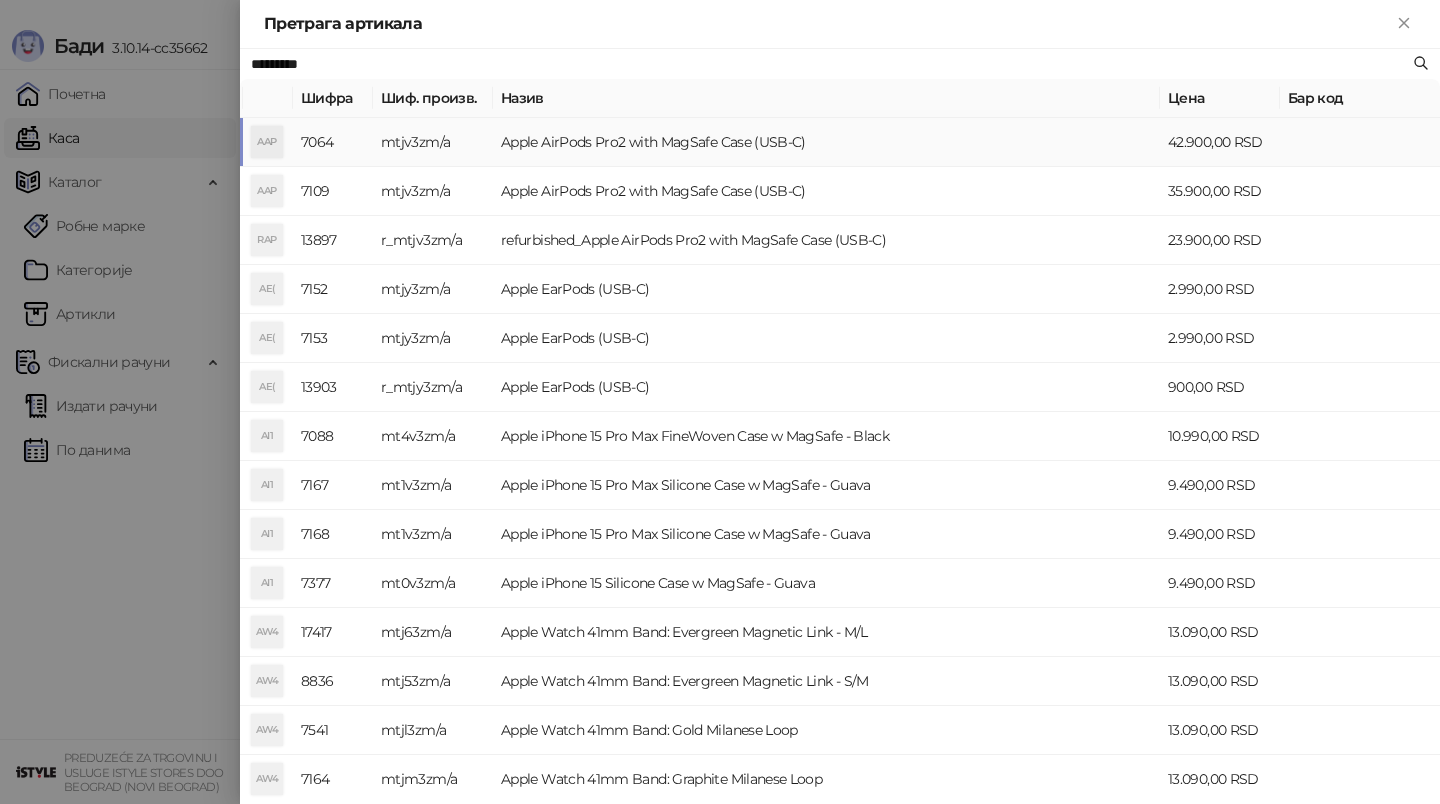 type on "*********" 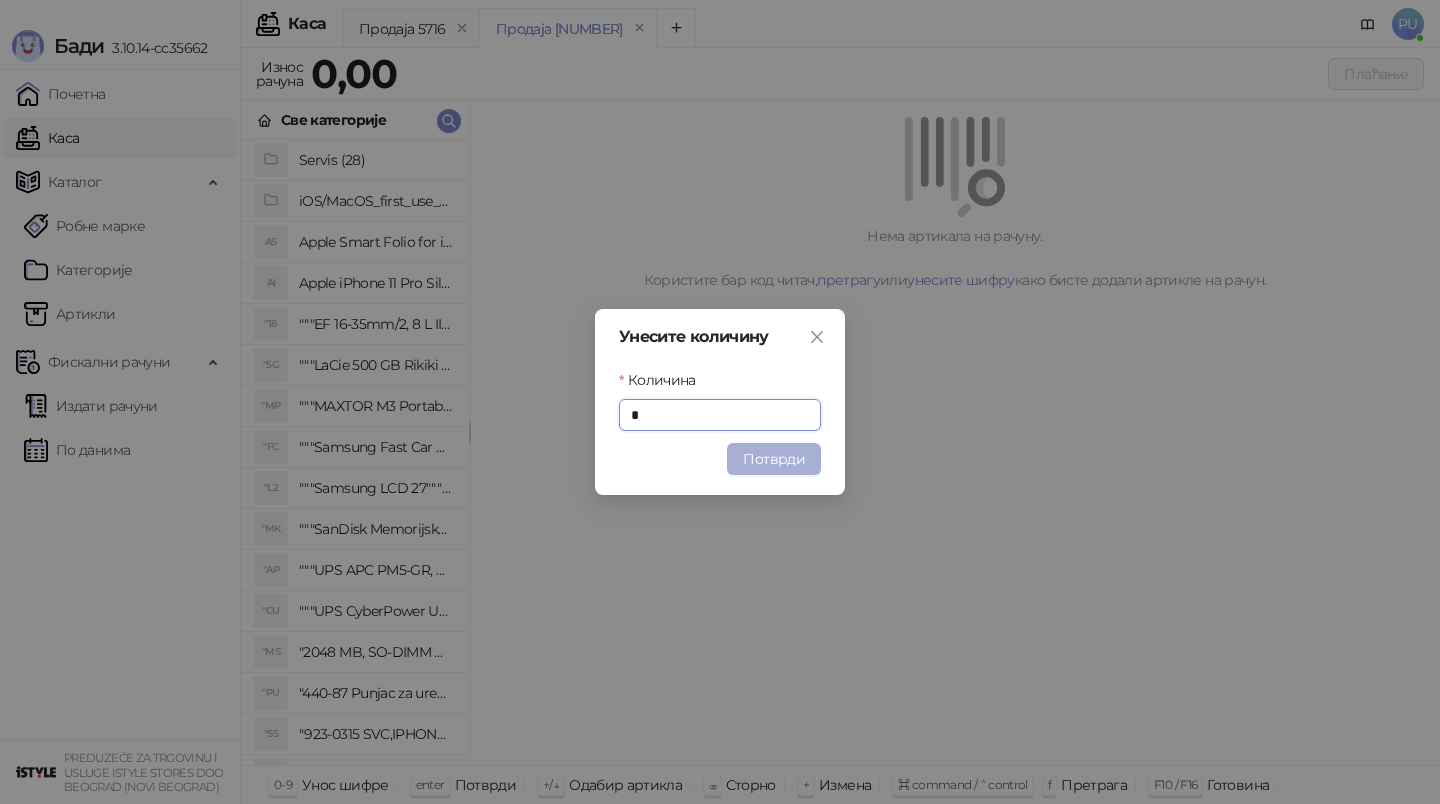 click on "Потврди" at bounding box center [774, 459] 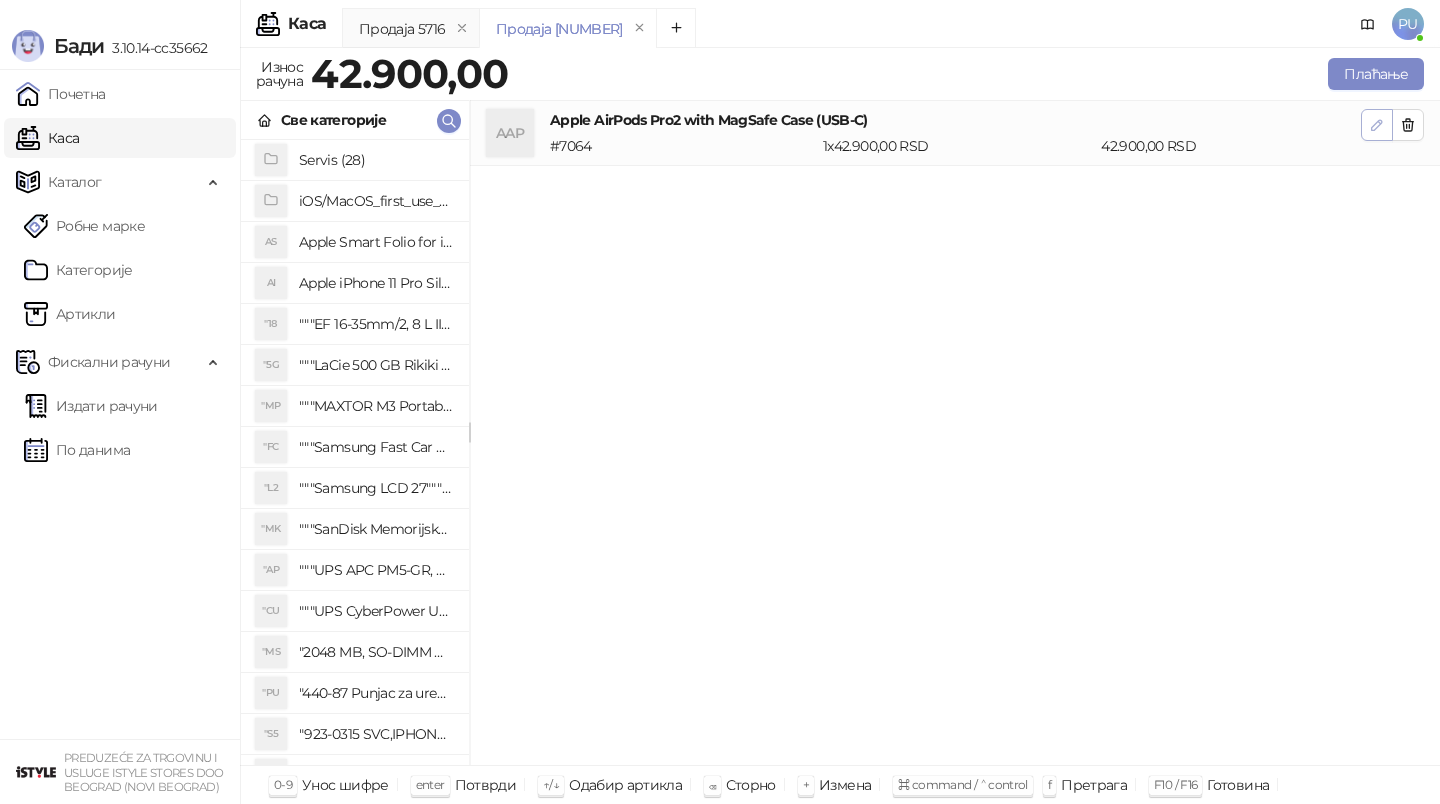 click at bounding box center [1377, 125] 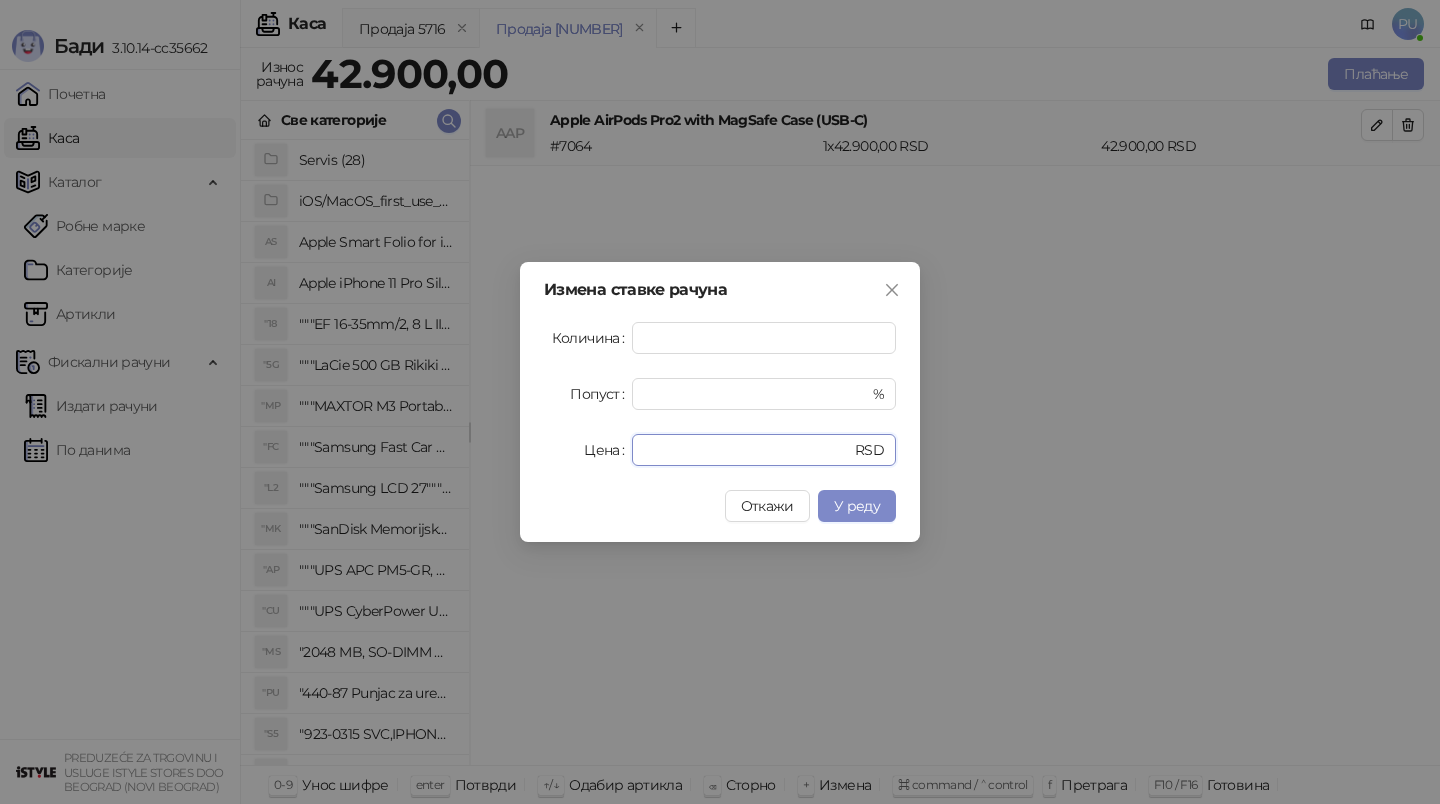drag, startPoint x: 727, startPoint y: 454, endPoint x: 449, endPoint y: 454, distance: 278 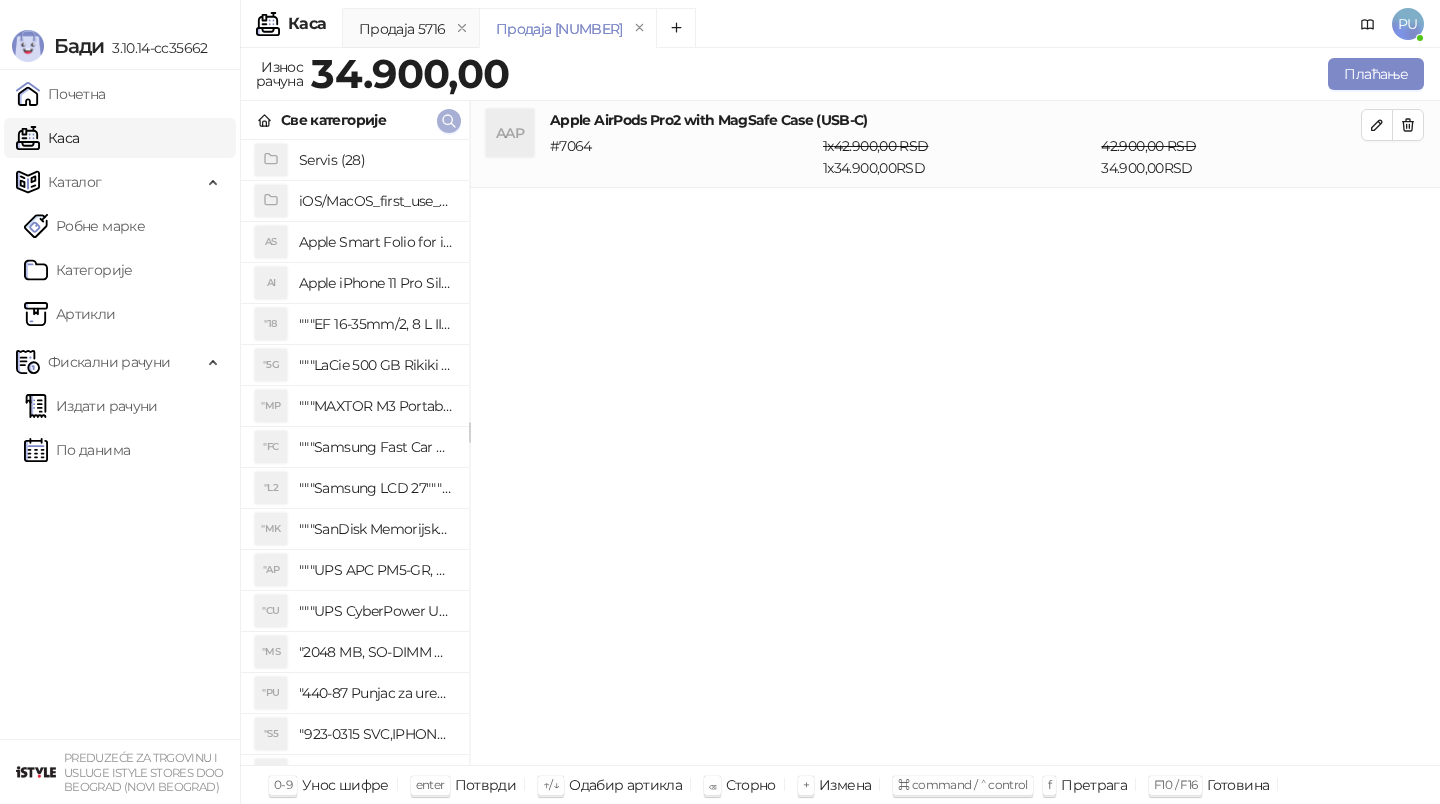 click at bounding box center (449, 120) 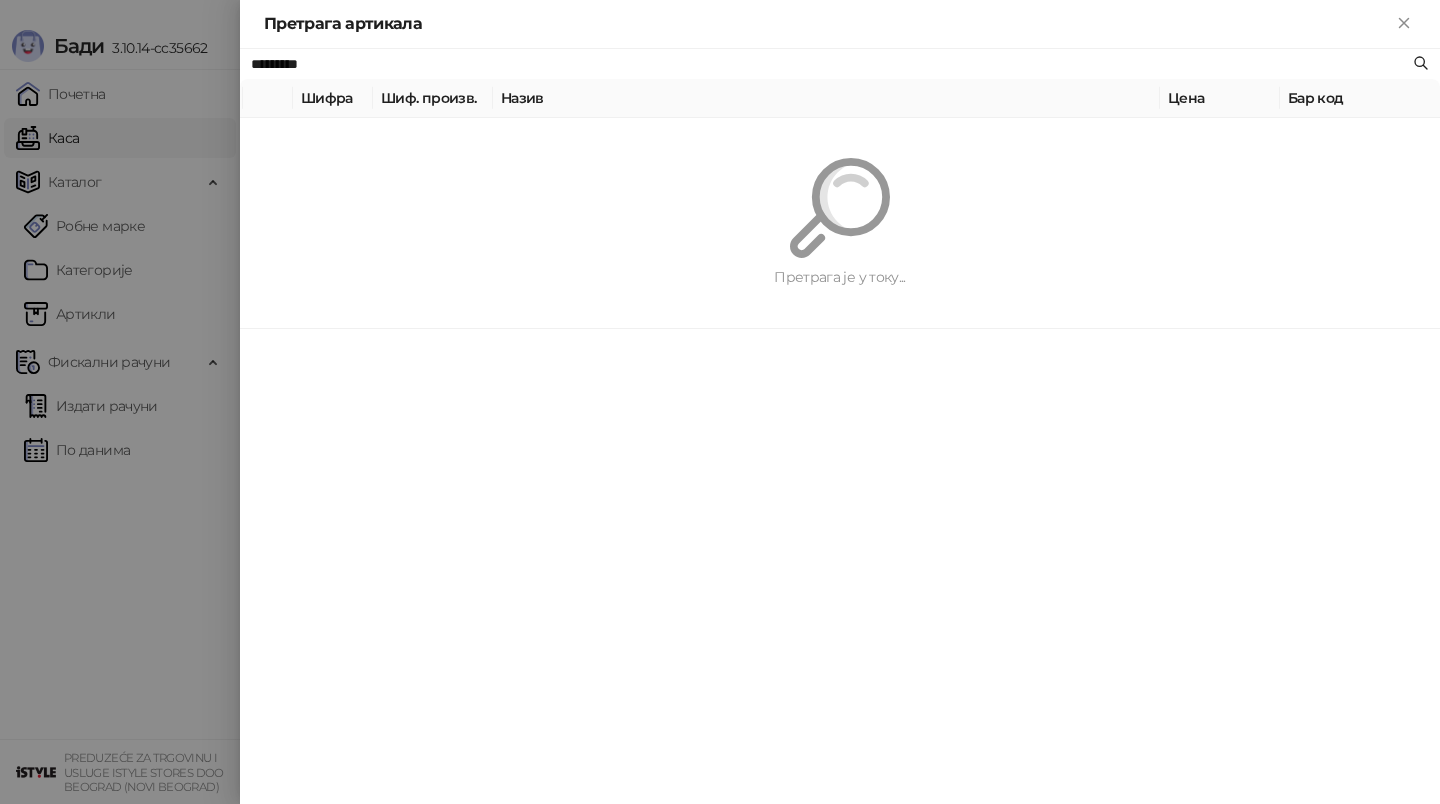 paste on "****" 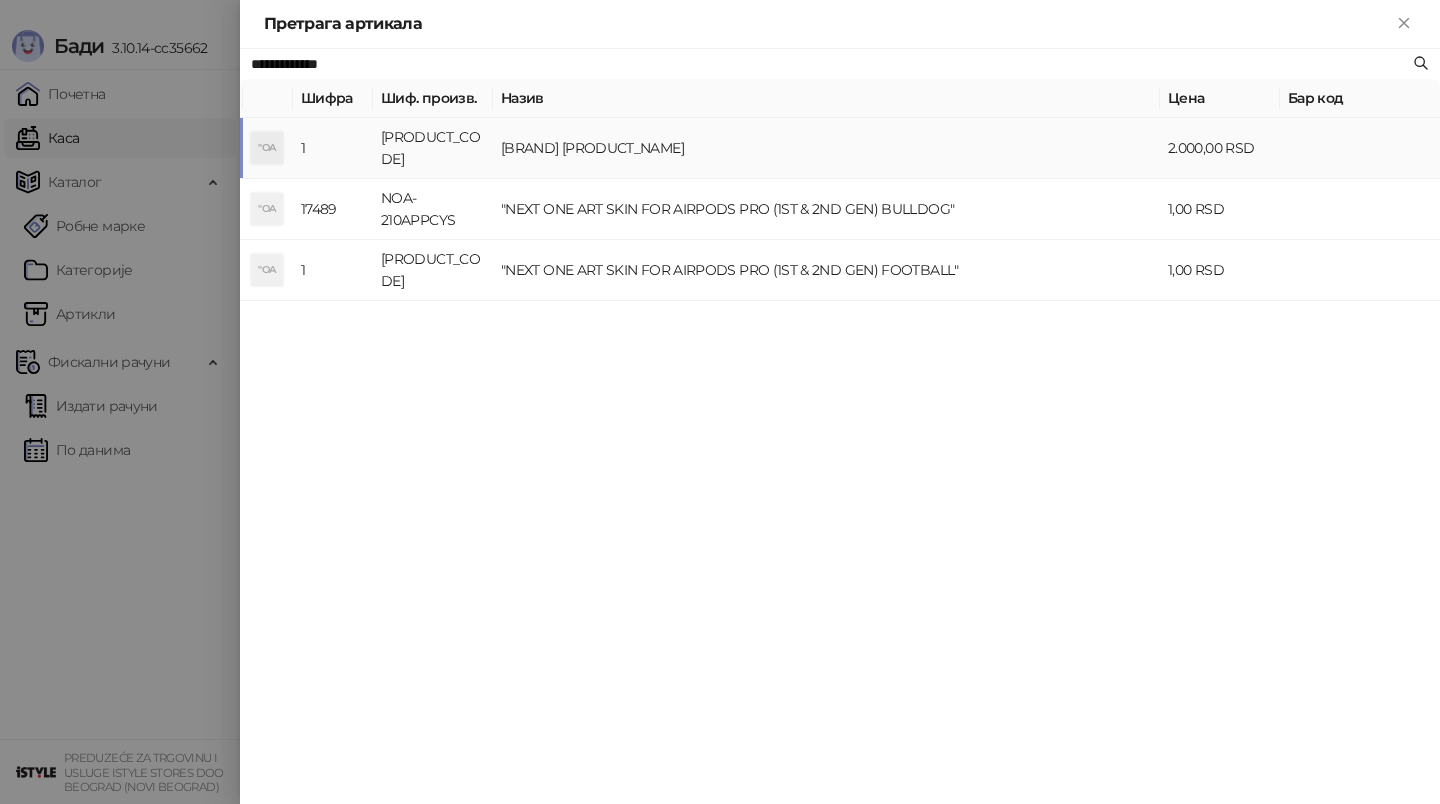 click on "[BRAND] [PRODUCT_NAME]" at bounding box center [826, 148] 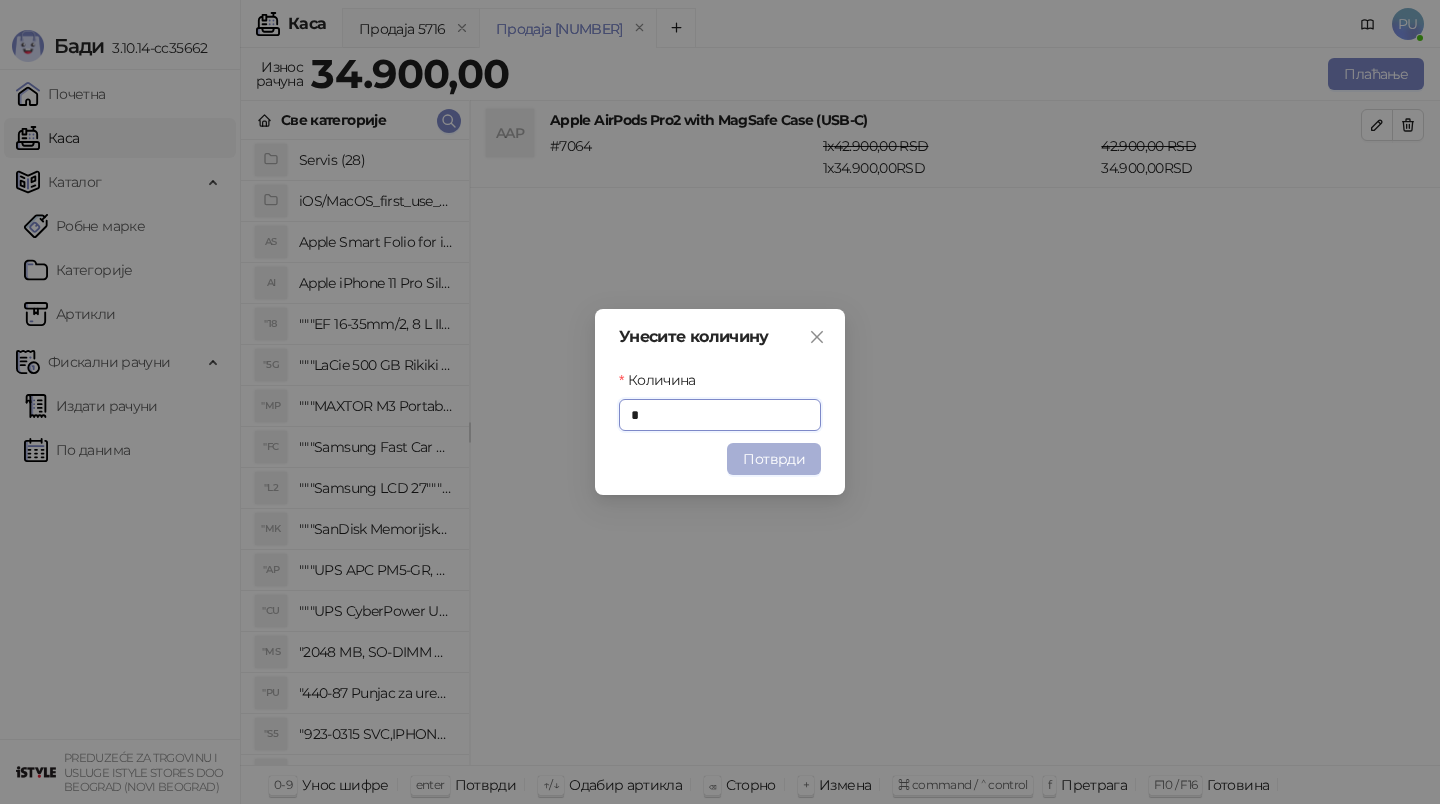 click on "Потврди" at bounding box center (774, 459) 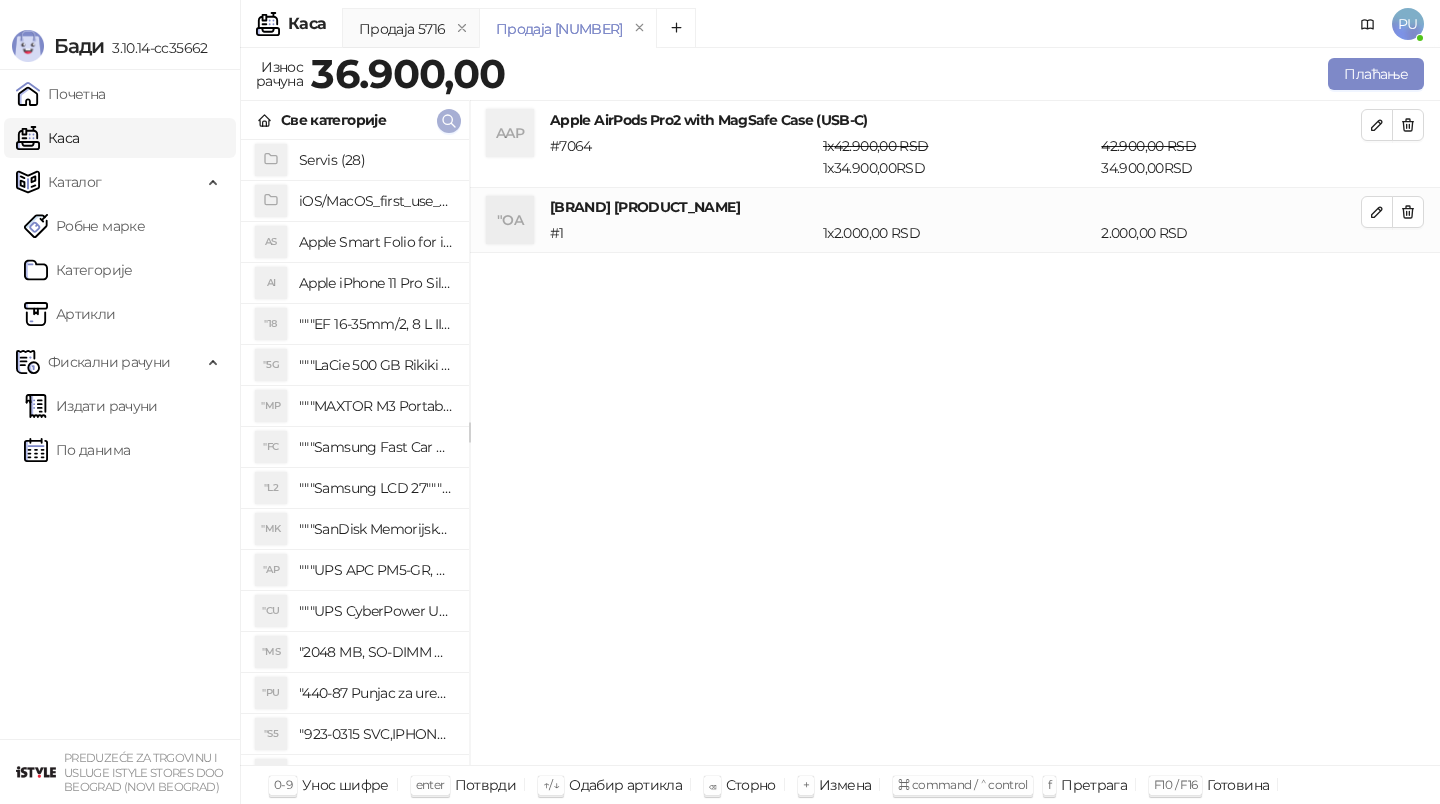 click 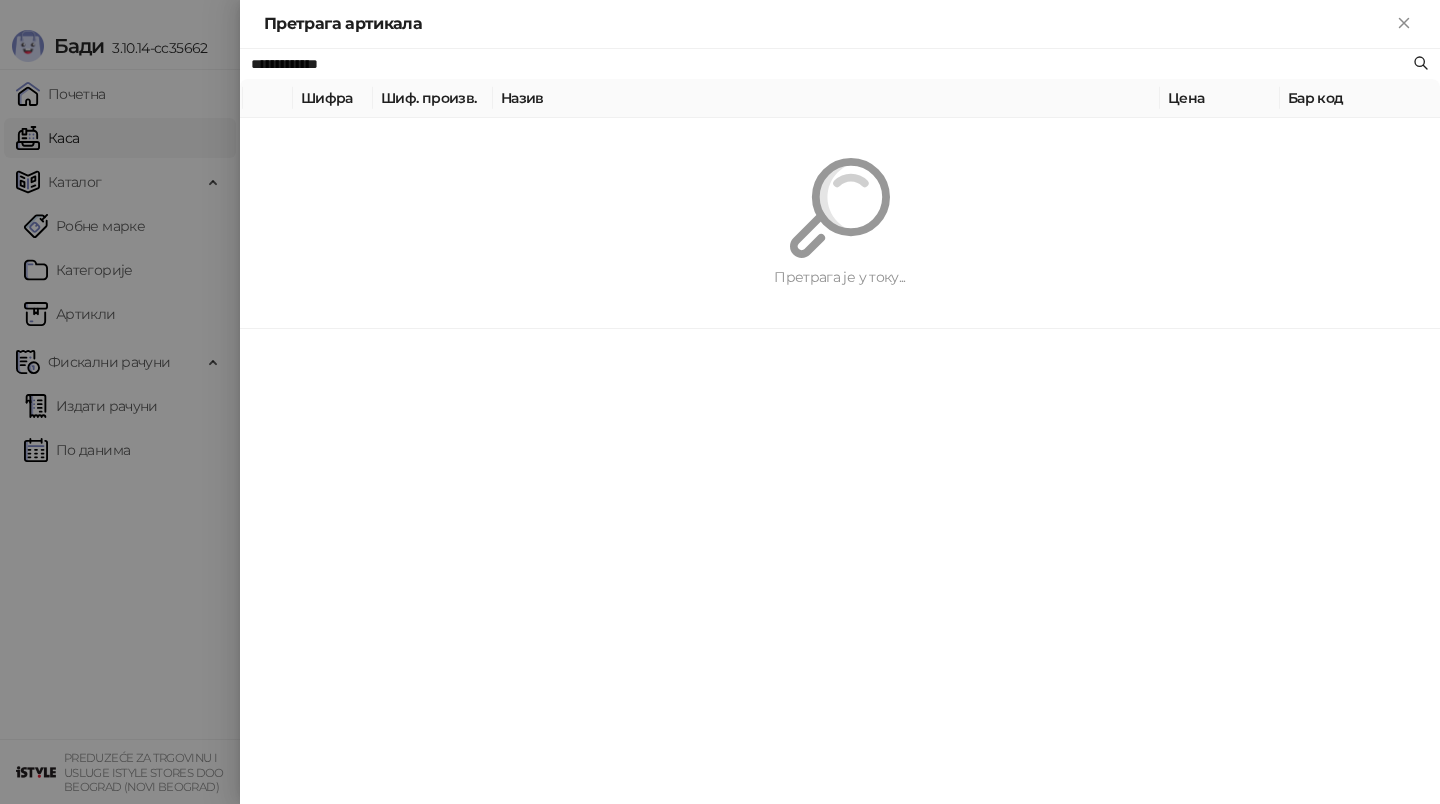 paste on "******" 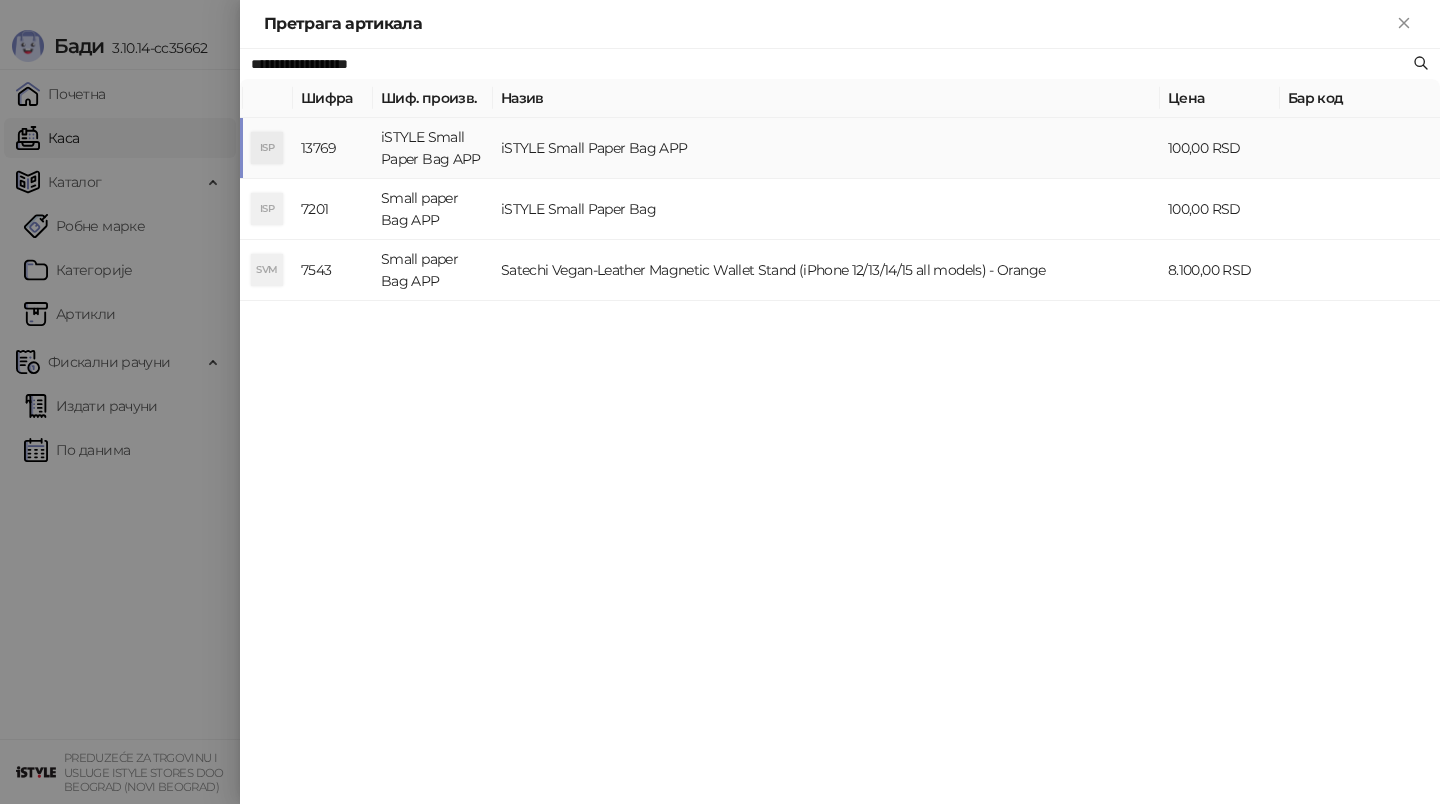 type on "**********" 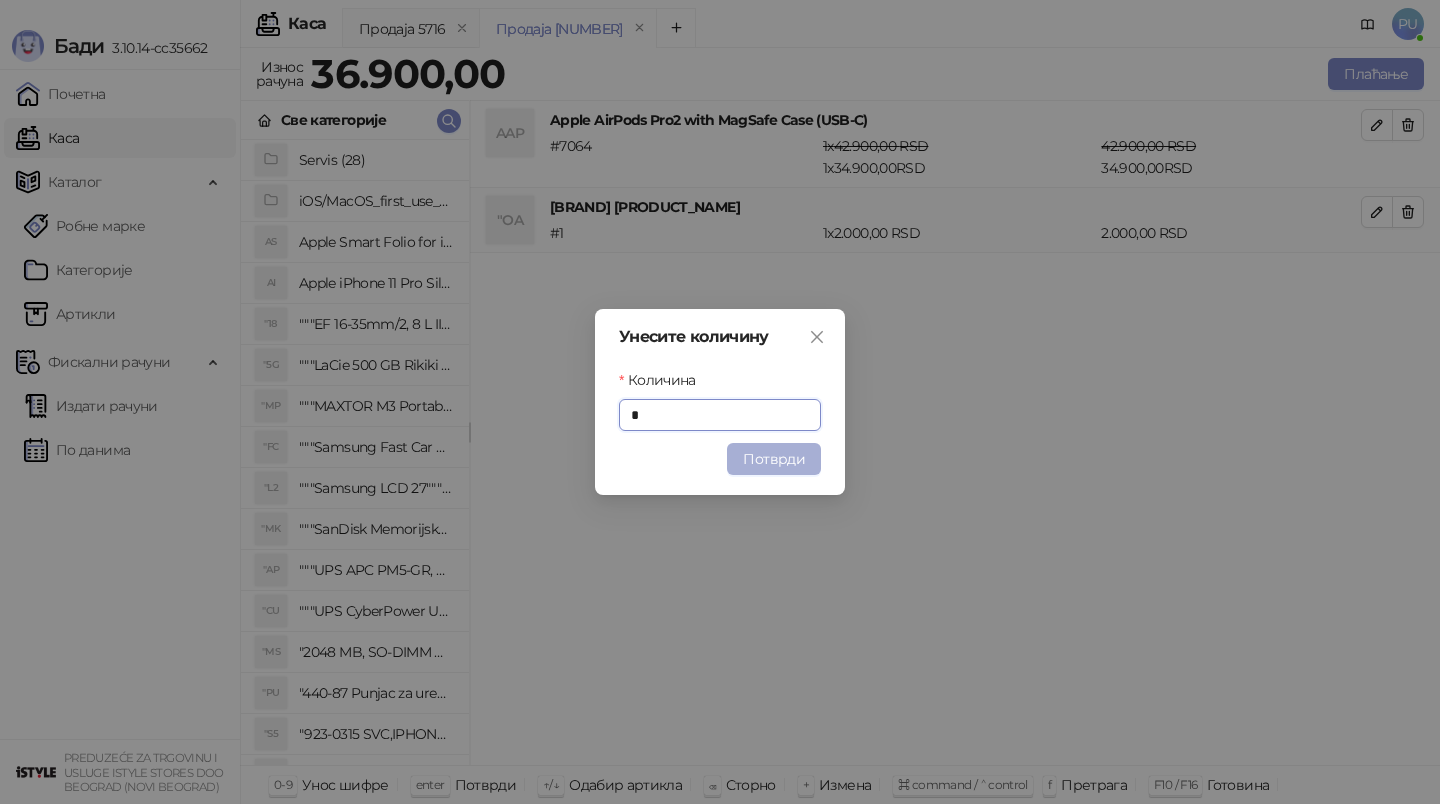 click on "Потврди" at bounding box center [774, 459] 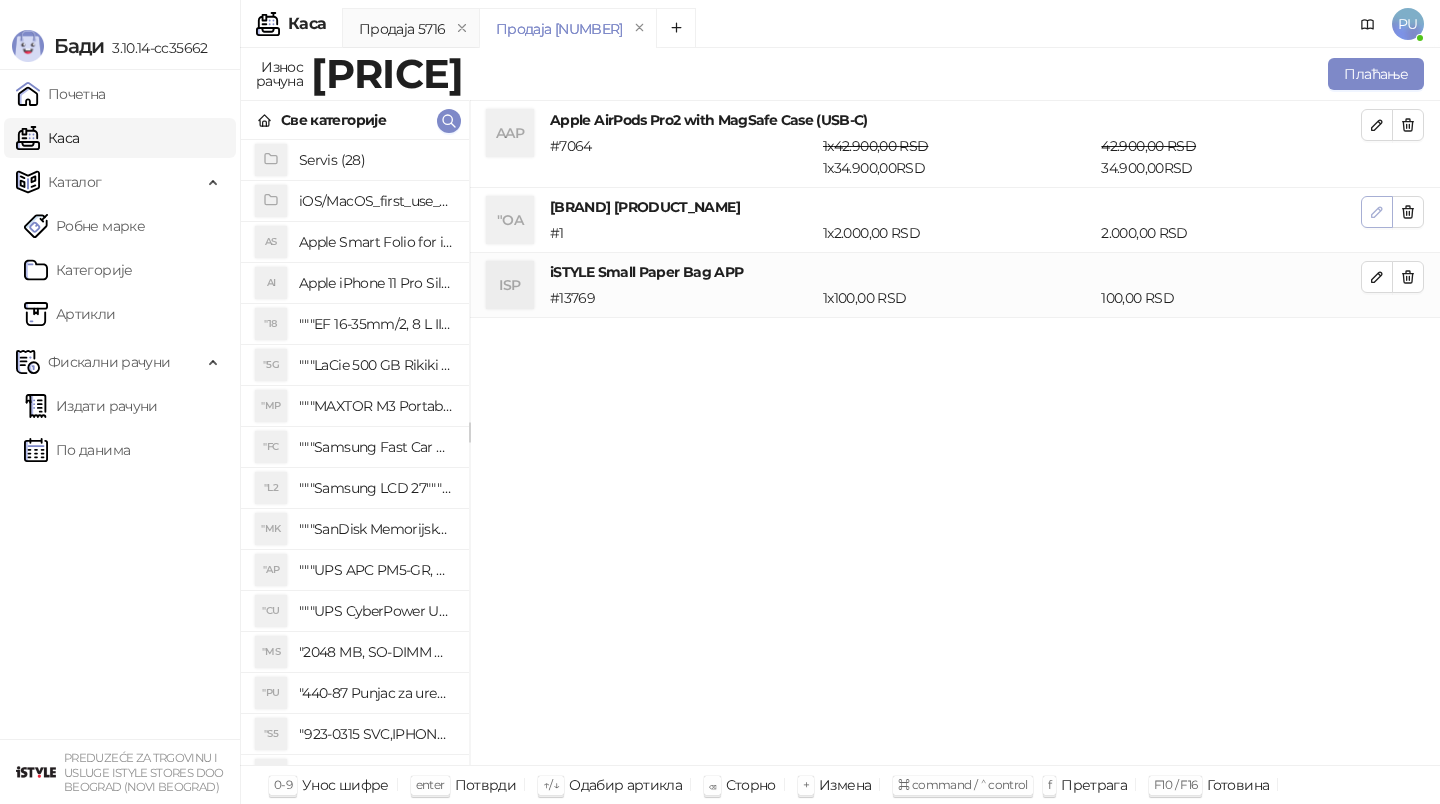 click at bounding box center [1377, 212] 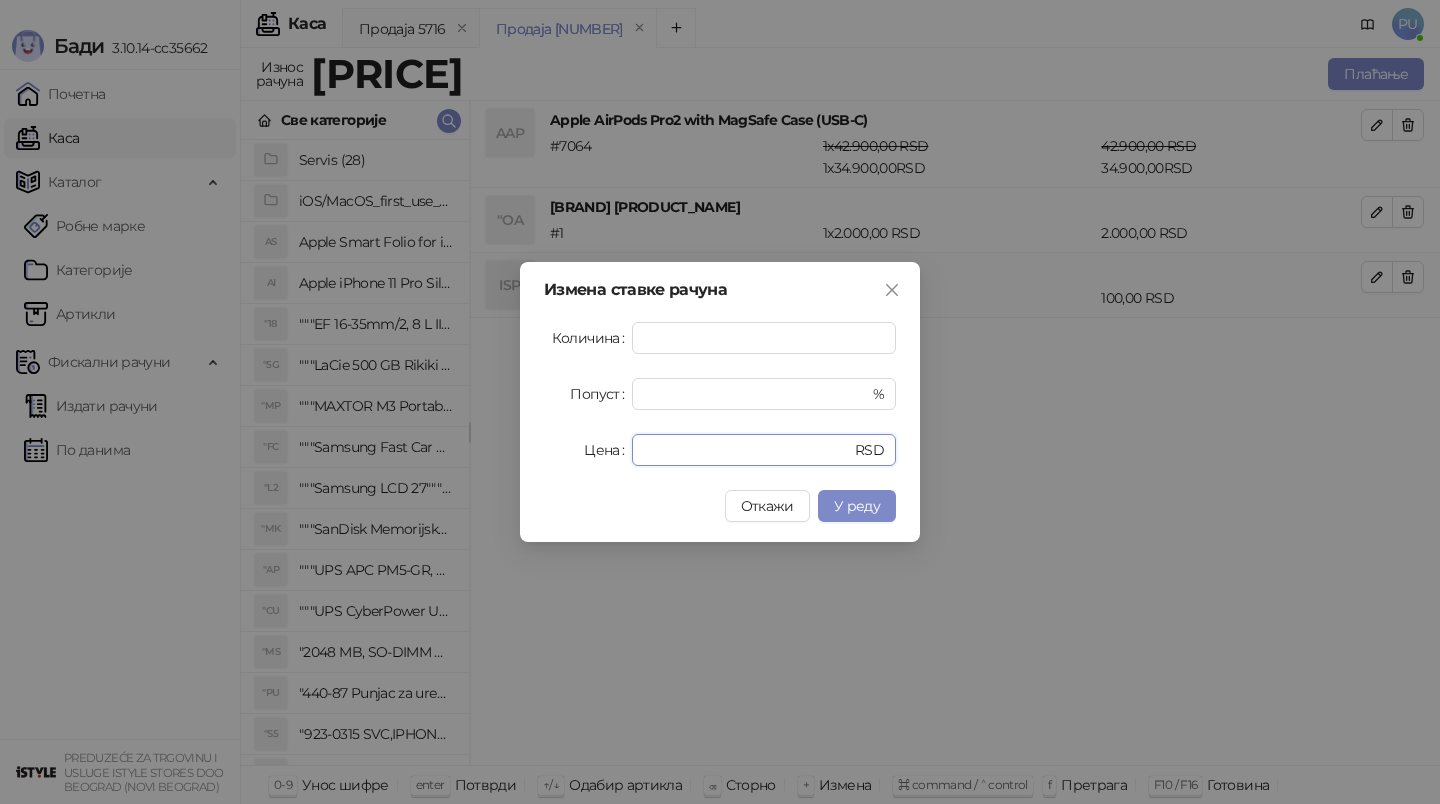 drag, startPoint x: 697, startPoint y: 445, endPoint x: 497, endPoint y: 445, distance: 200 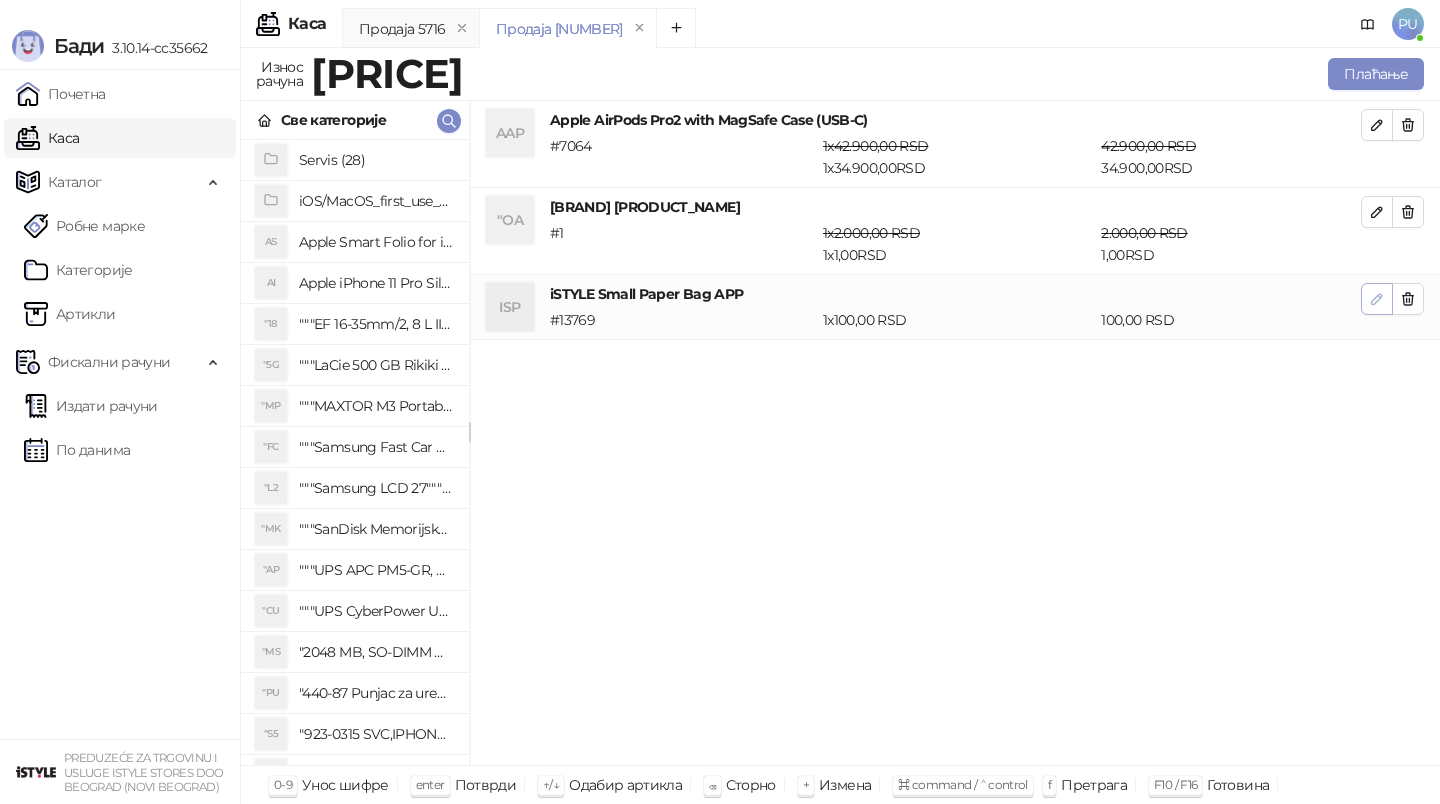 click at bounding box center (1377, 299) 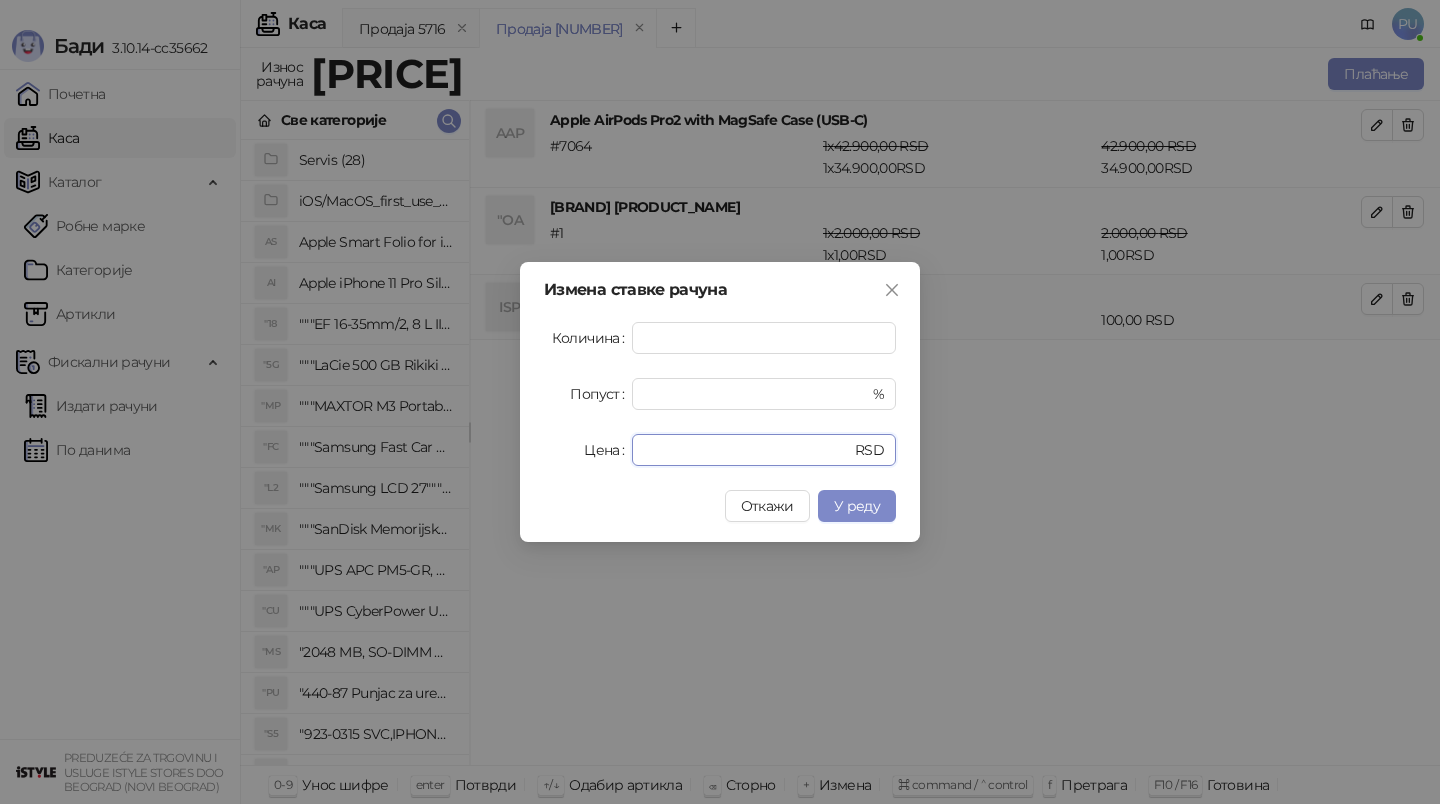 drag, startPoint x: 710, startPoint y: 459, endPoint x: 456, endPoint y: 459, distance: 254 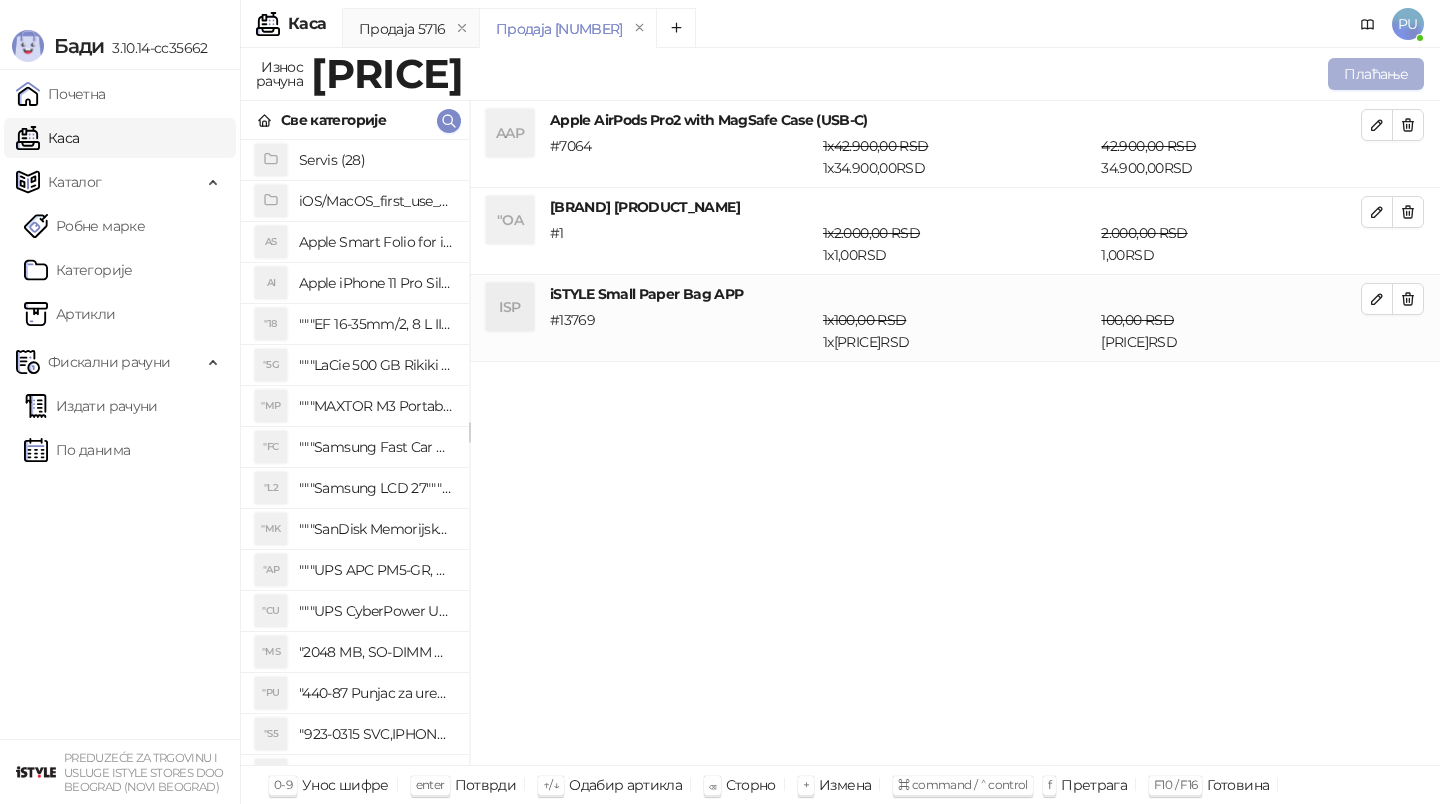 click on "Плаћање" at bounding box center (1376, 74) 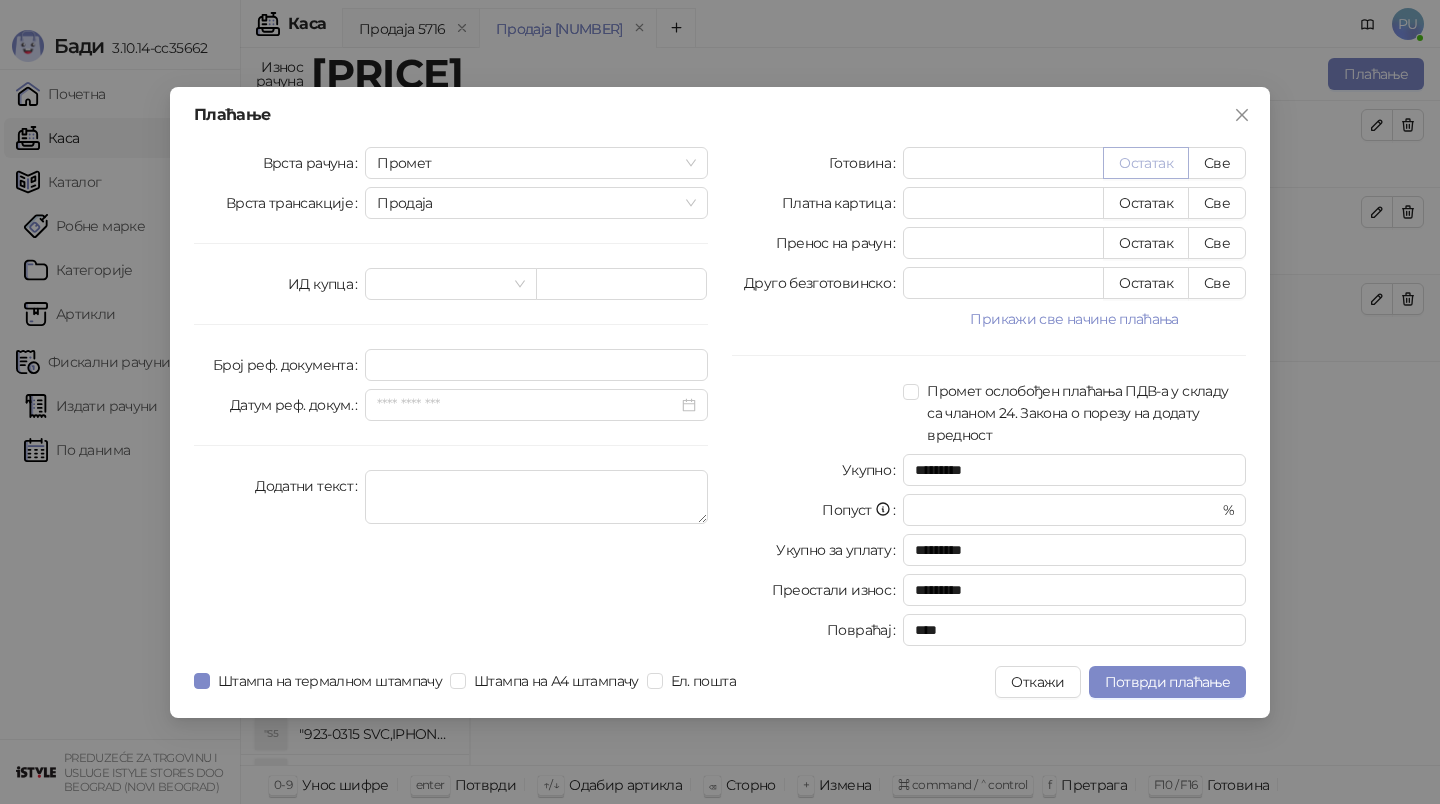 click on "Остатак" at bounding box center (1146, 163) 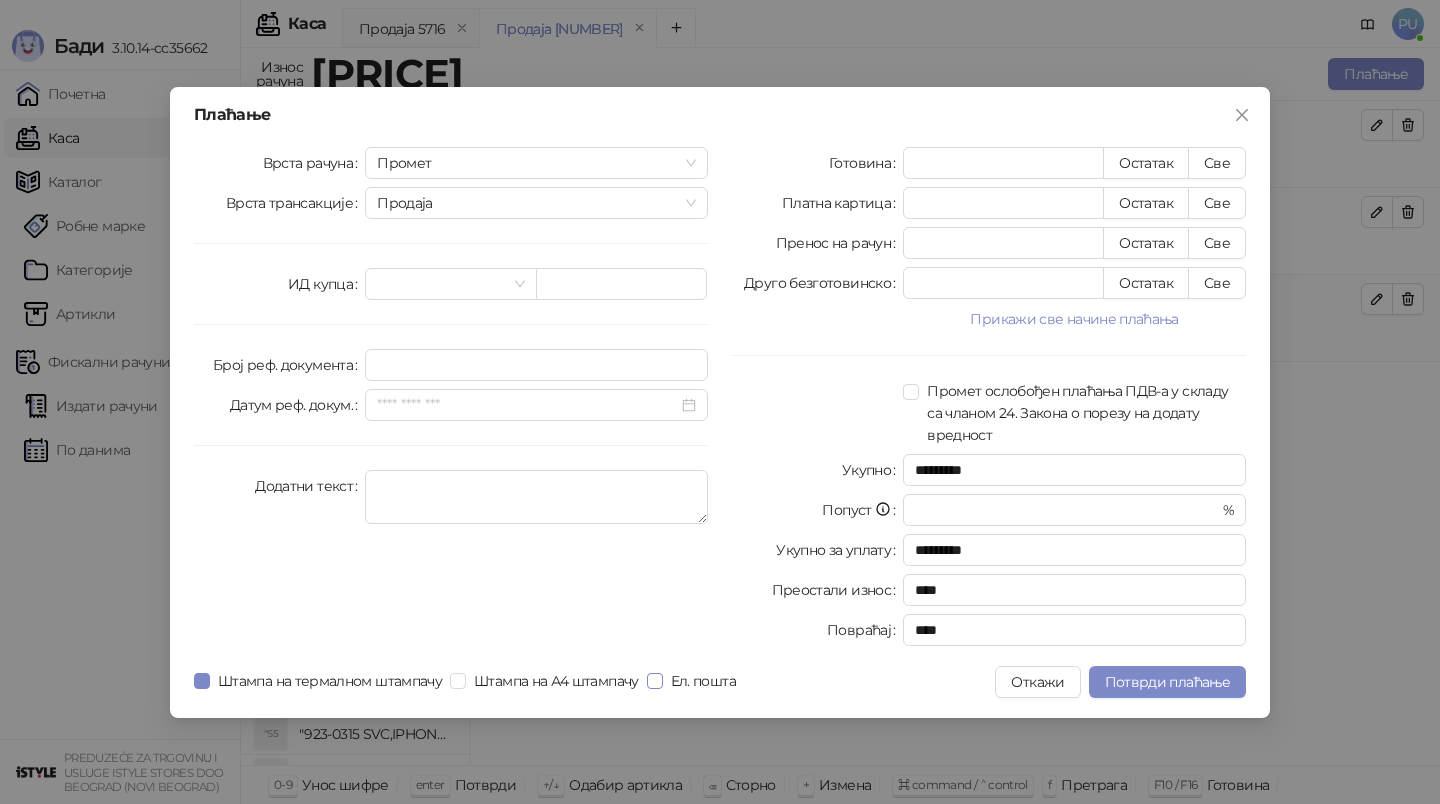 click on "Ел. пошта" at bounding box center (703, 681) 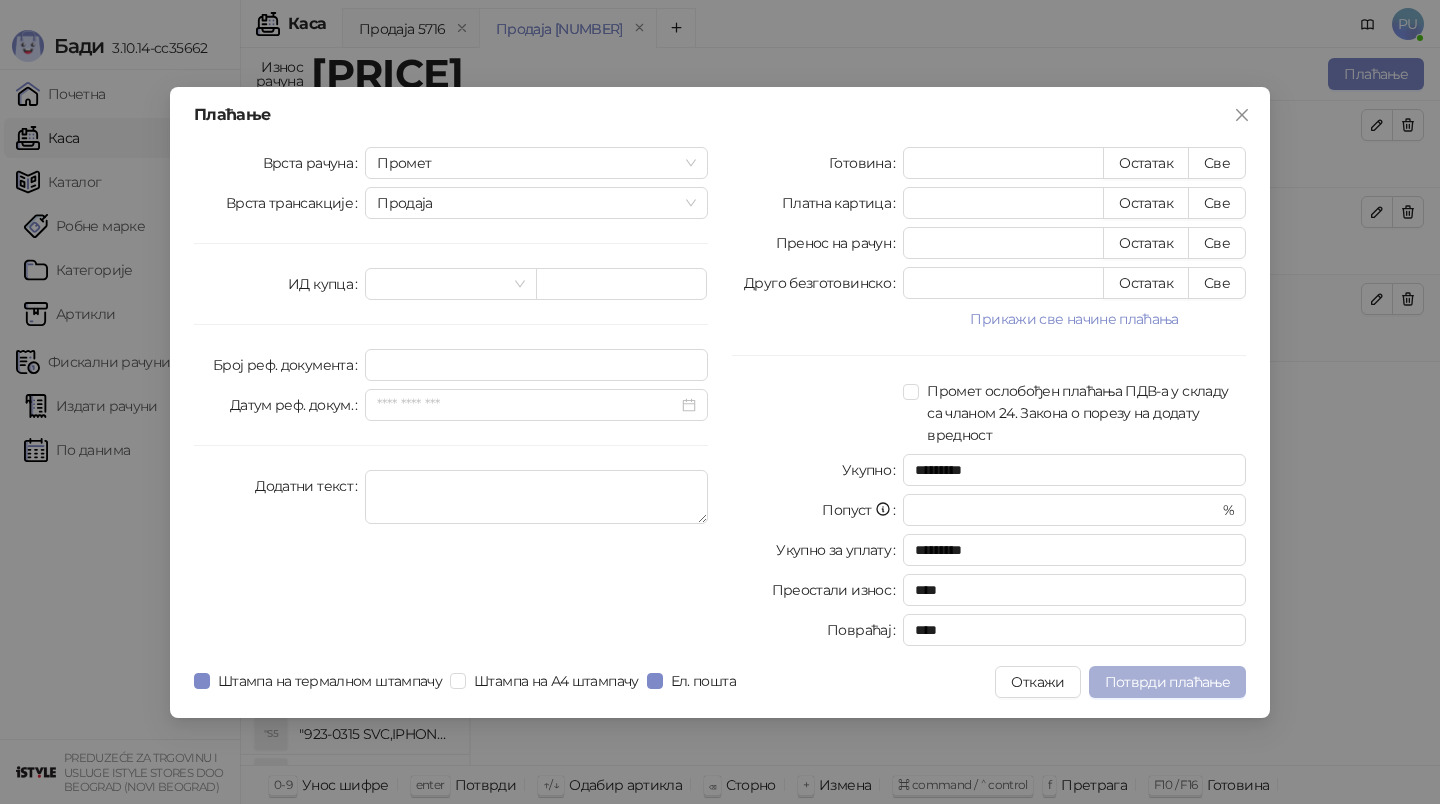 click on "Потврди плаћање" at bounding box center [1167, 682] 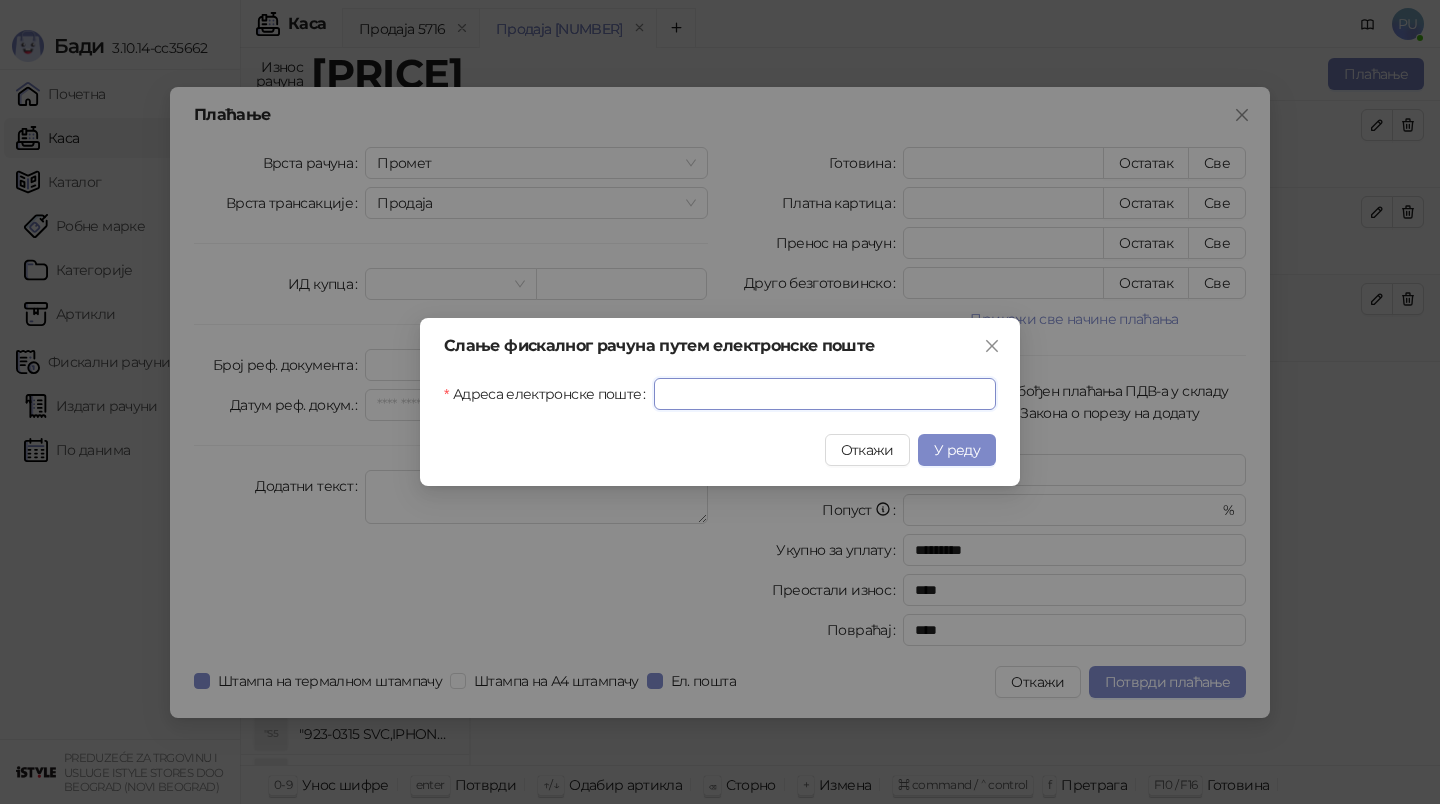 click on "Адреса електронске поште" at bounding box center (825, 394) 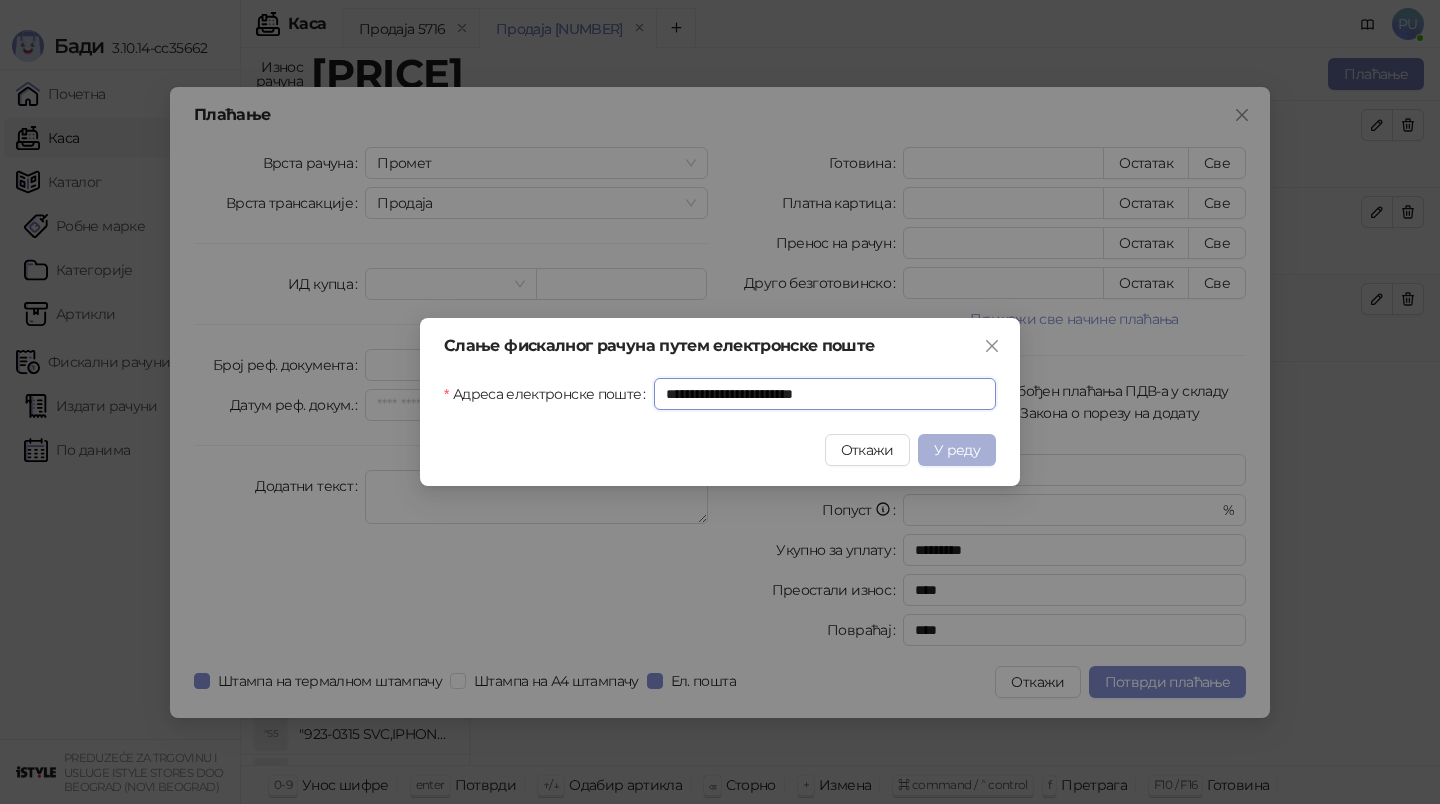 type on "**********" 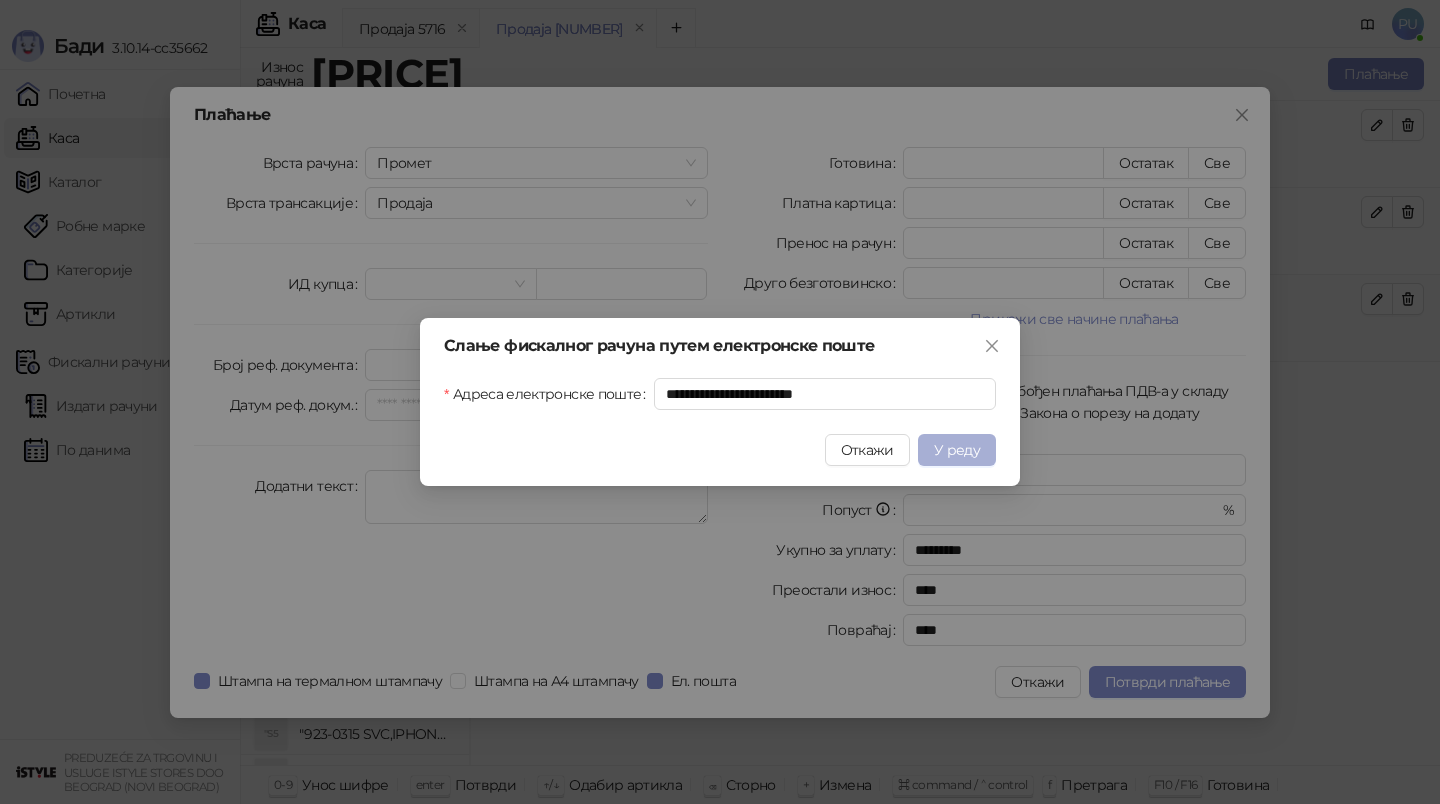 click on "У реду" at bounding box center [957, 450] 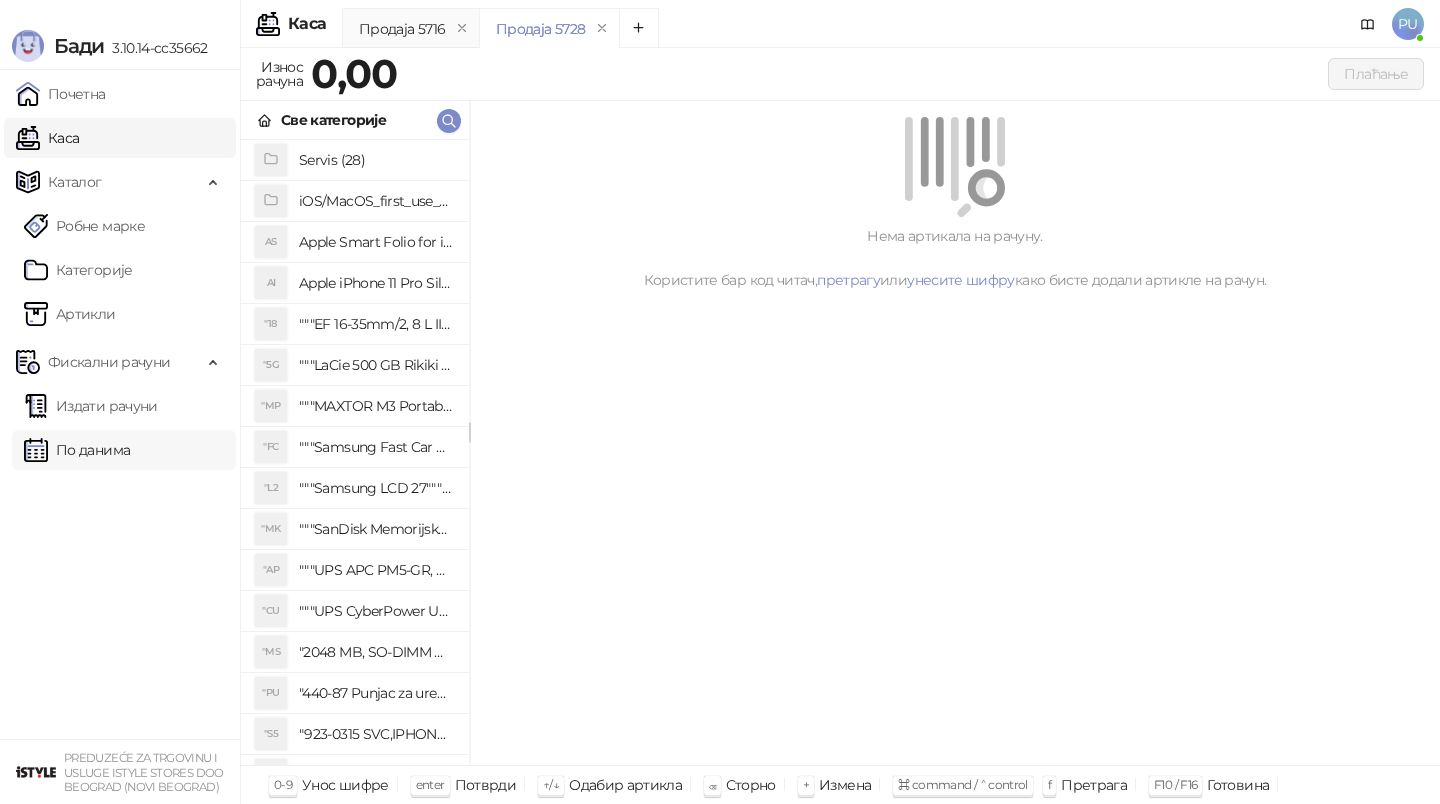 click on "По данима" at bounding box center [77, 450] 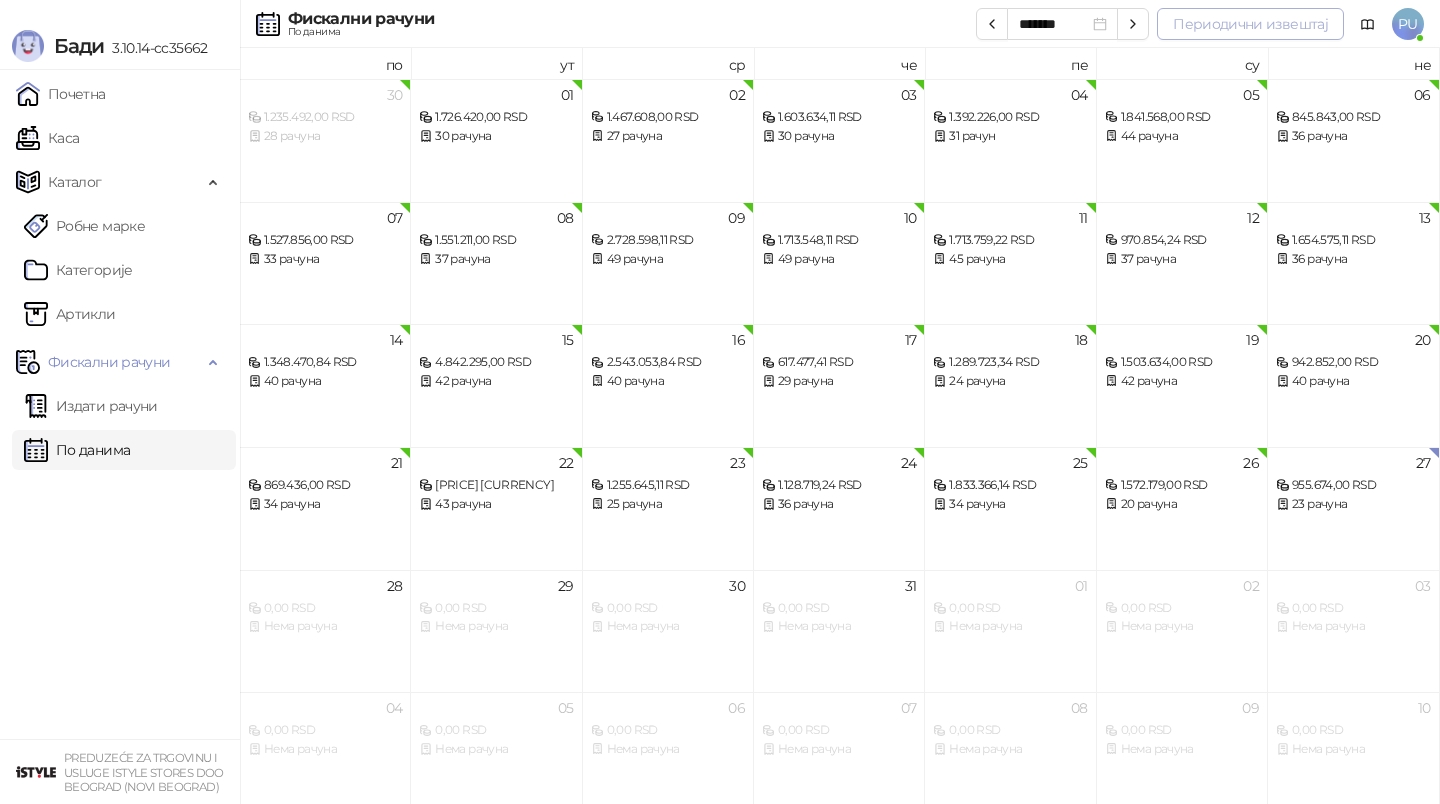click on "Периодични извештај" at bounding box center (1250, 24) 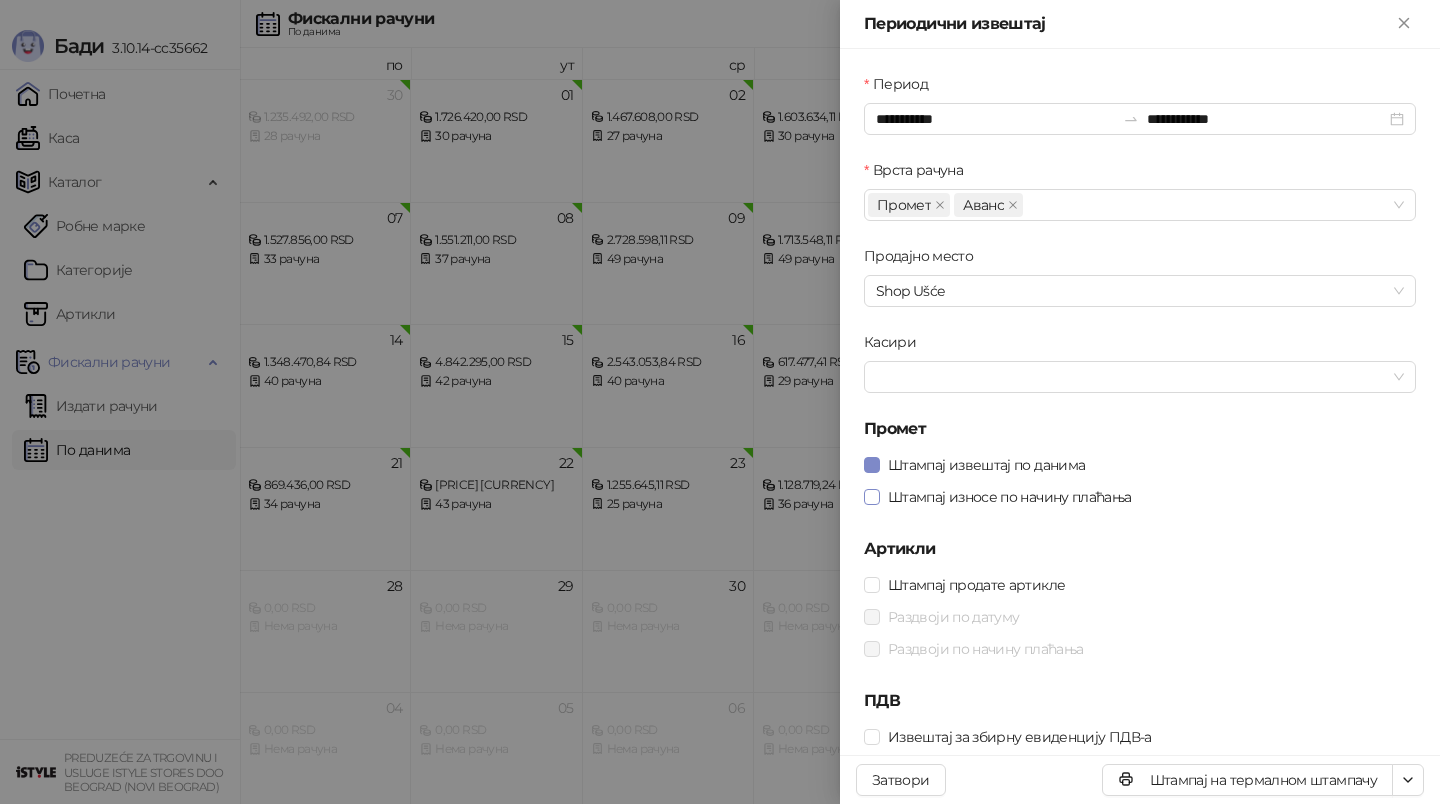 click on "Штампај износе по начину плаћања" at bounding box center (1010, 497) 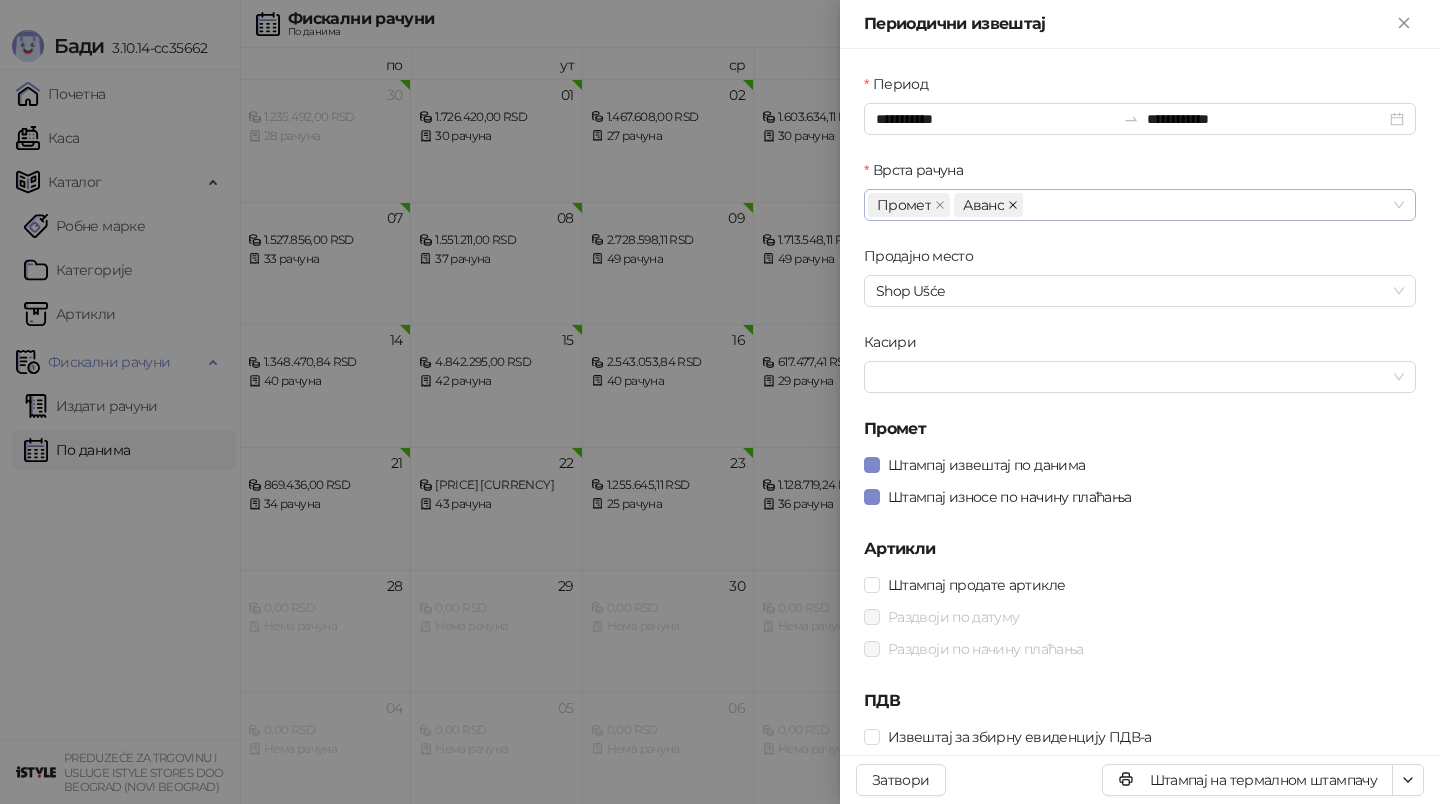 click 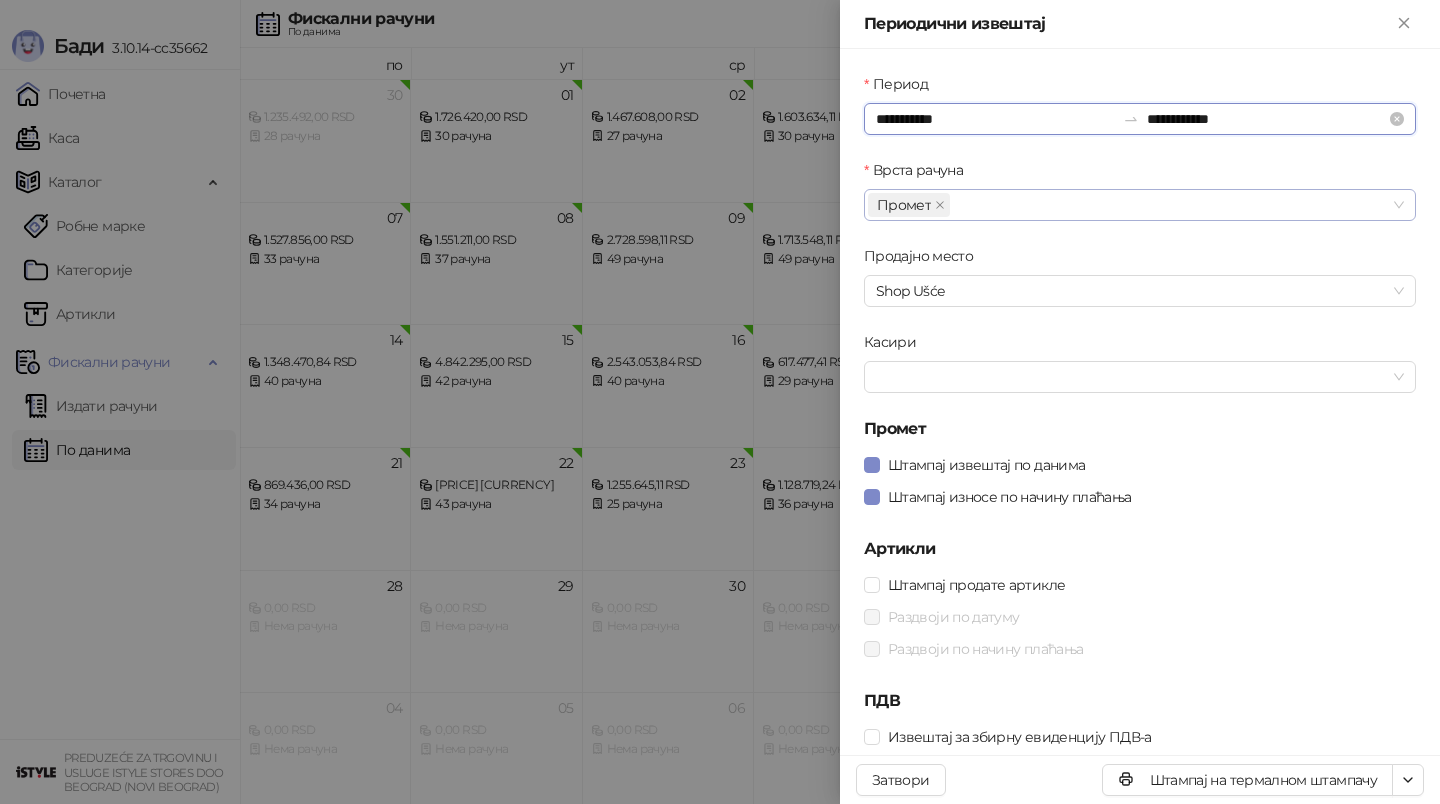 click on "**********" at bounding box center [995, 119] 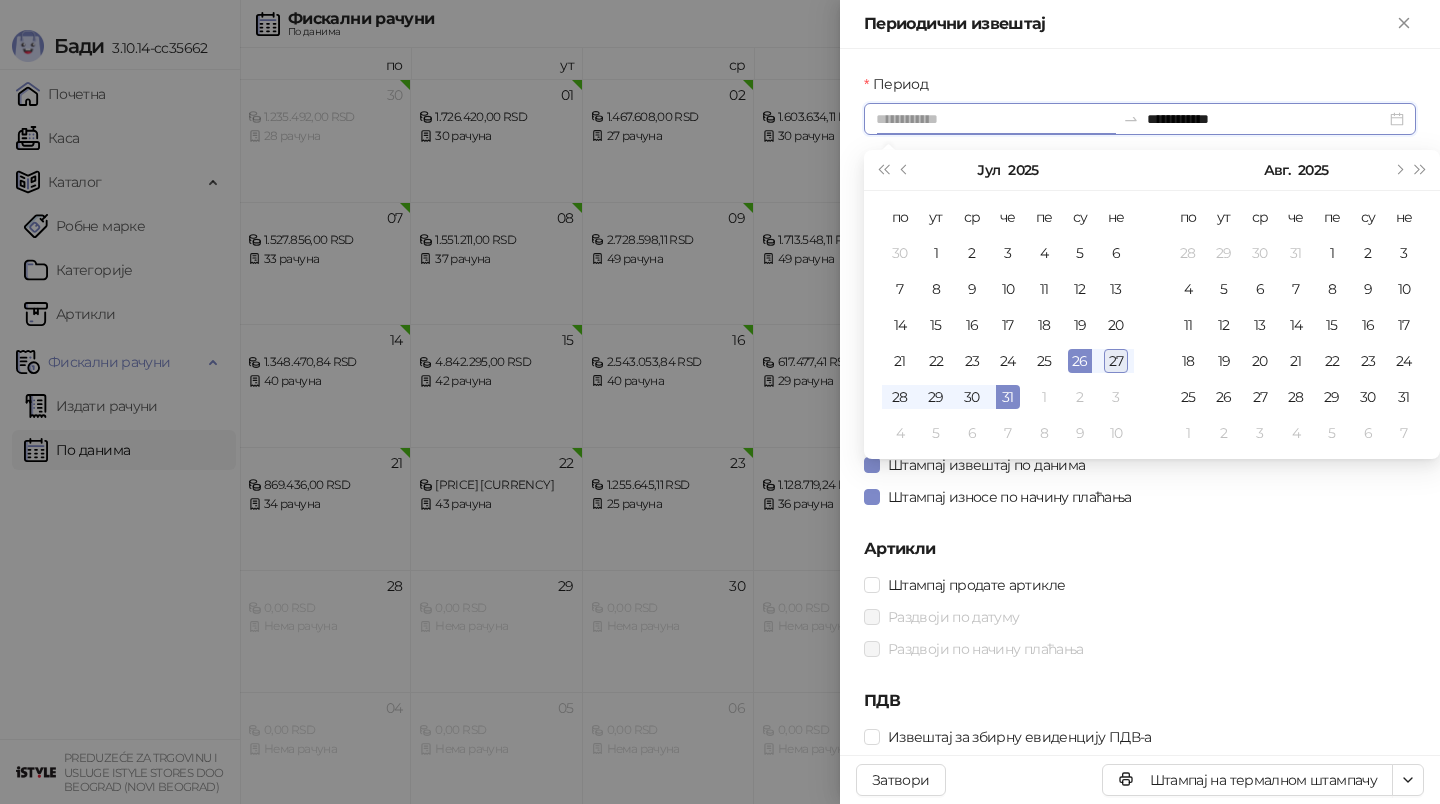 type on "**********" 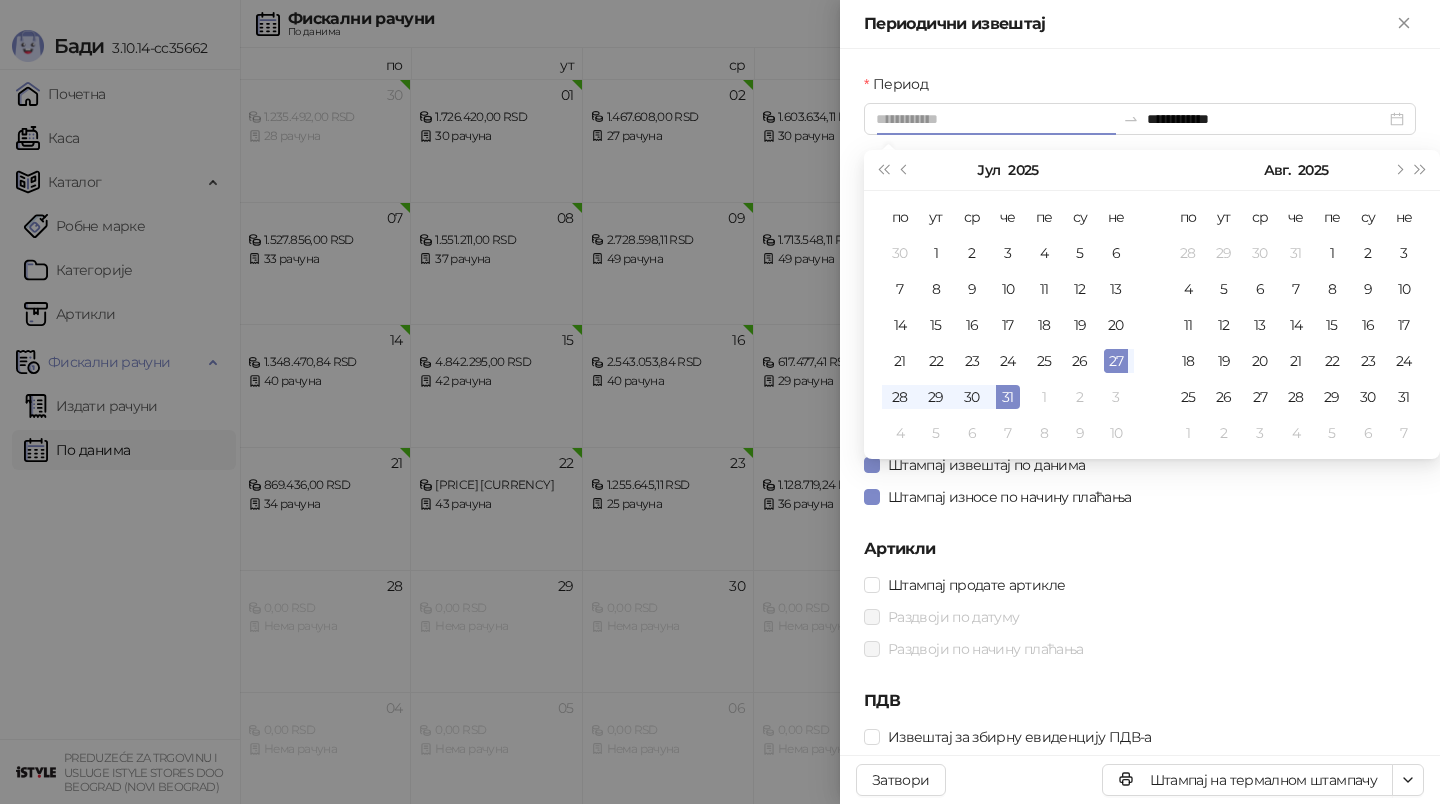 click on "27" at bounding box center (1116, 361) 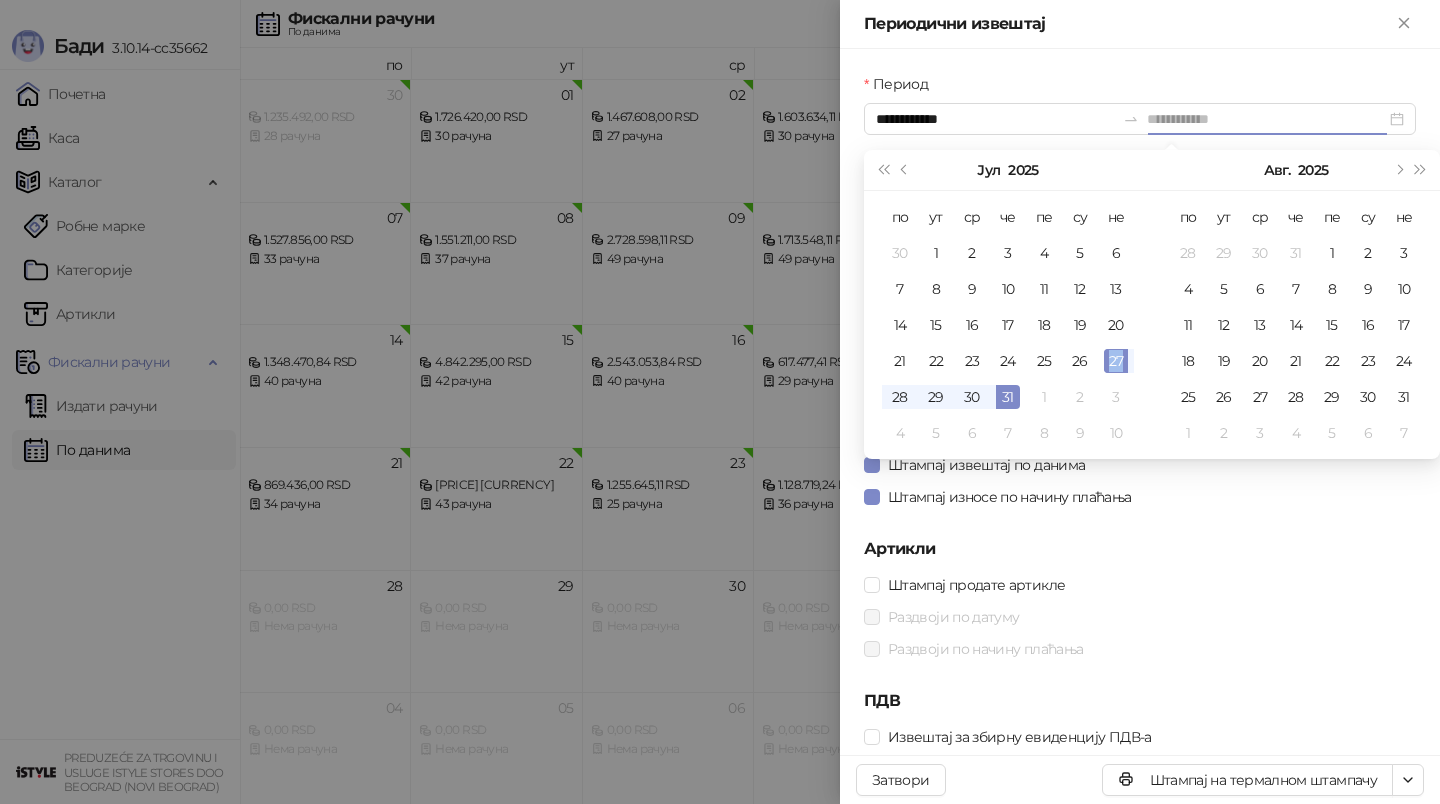 click on "27" at bounding box center (1116, 361) 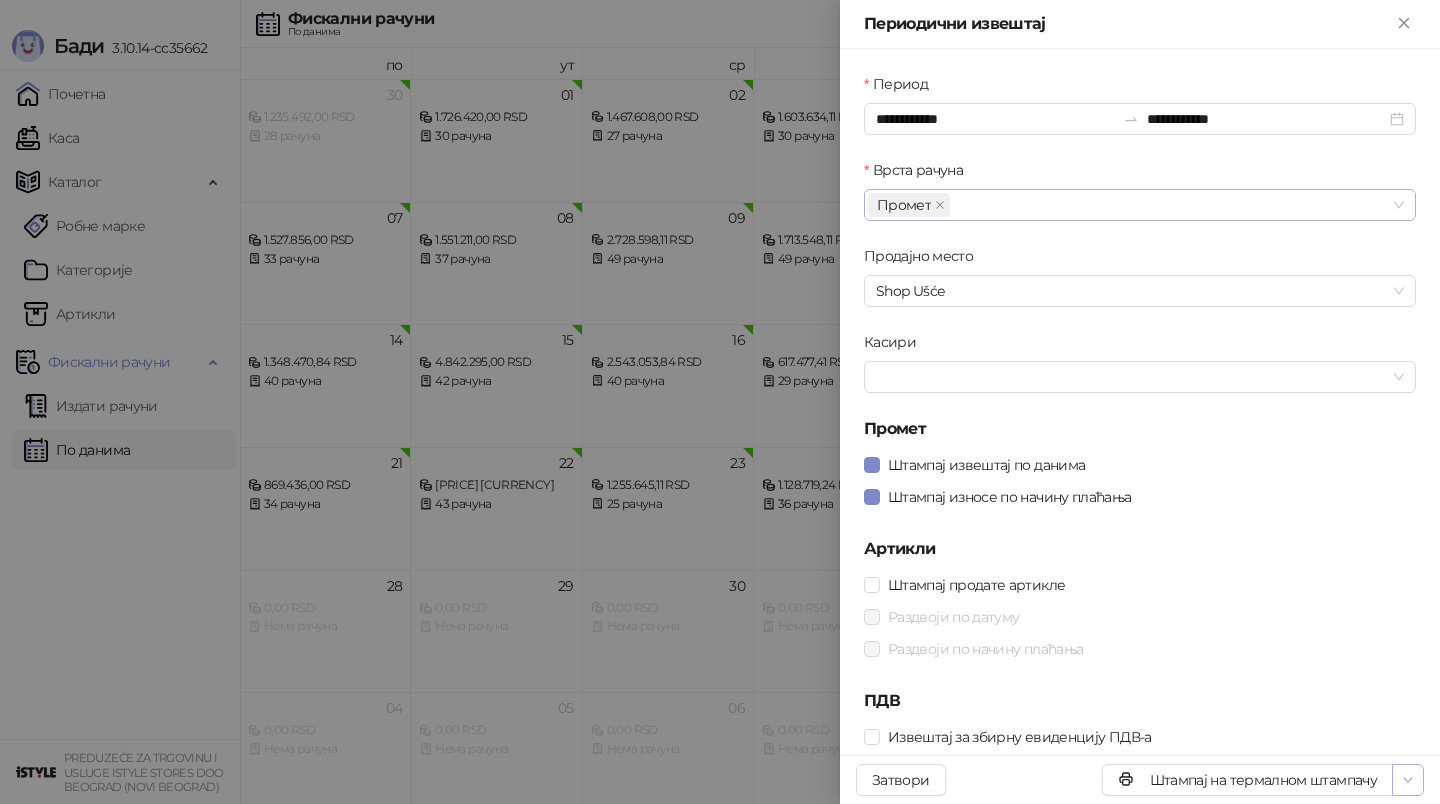 click at bounding box center (1408, 780) 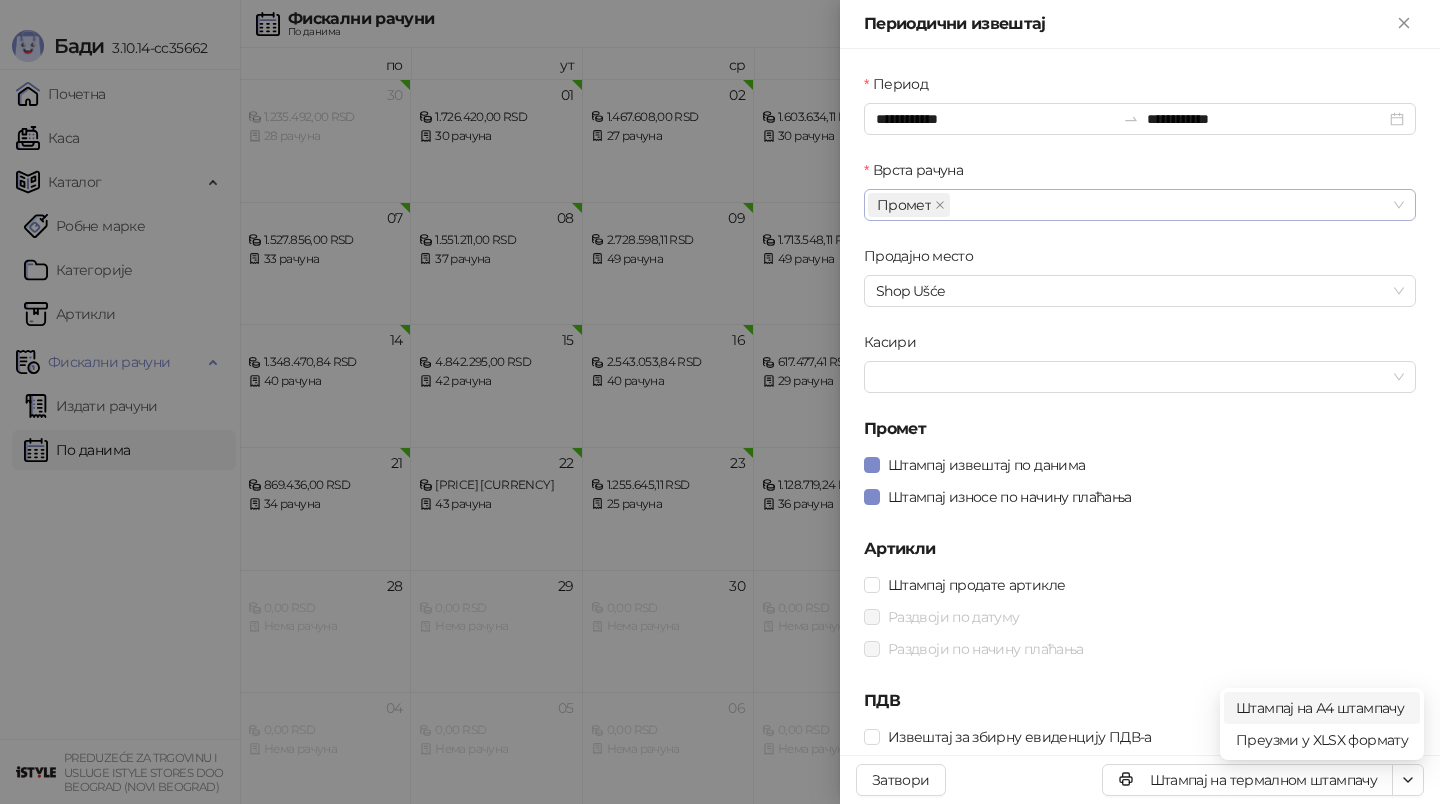 click on "Штампај на А4 штампачу" at bounding box center (1322, 708) 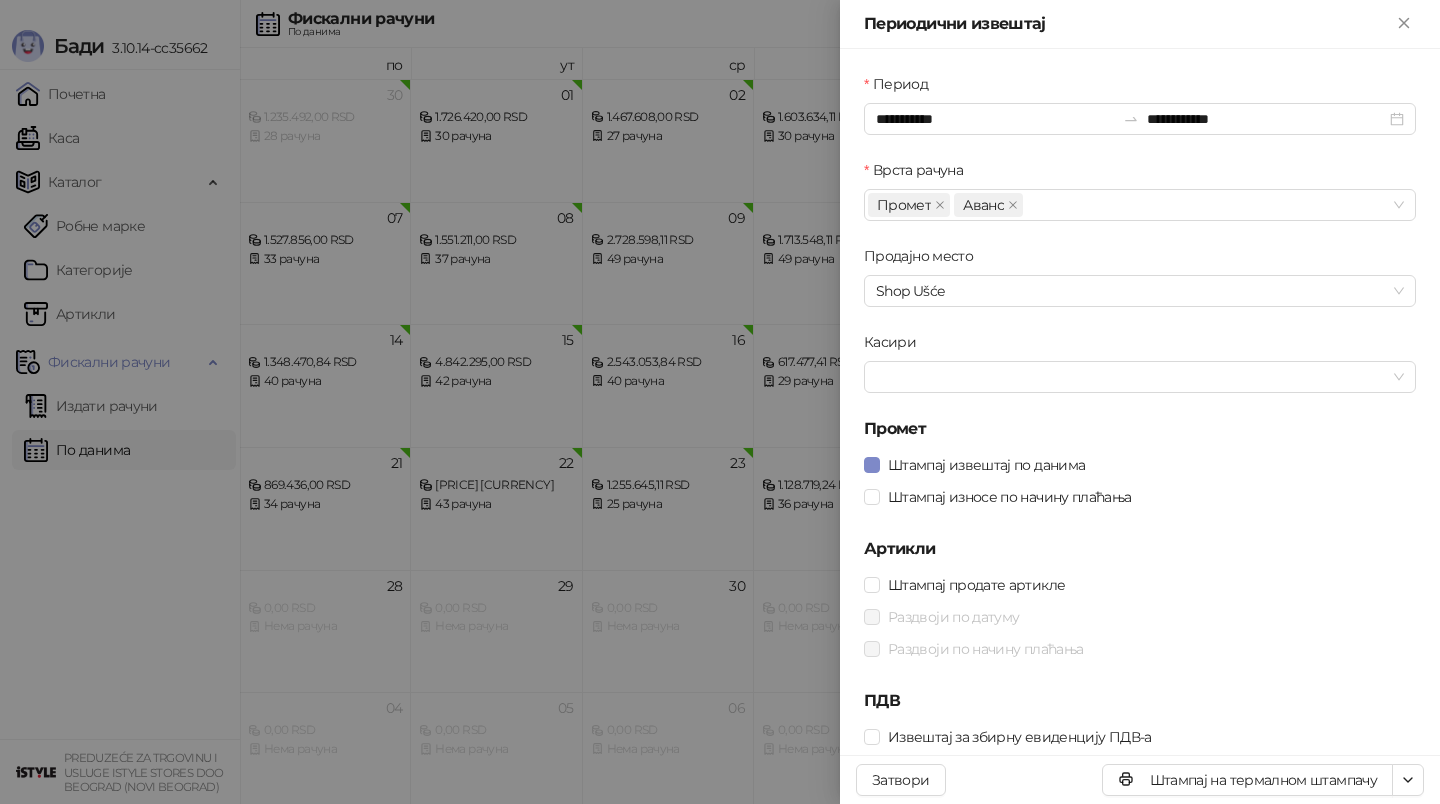 click at bounding box center (720, 402) 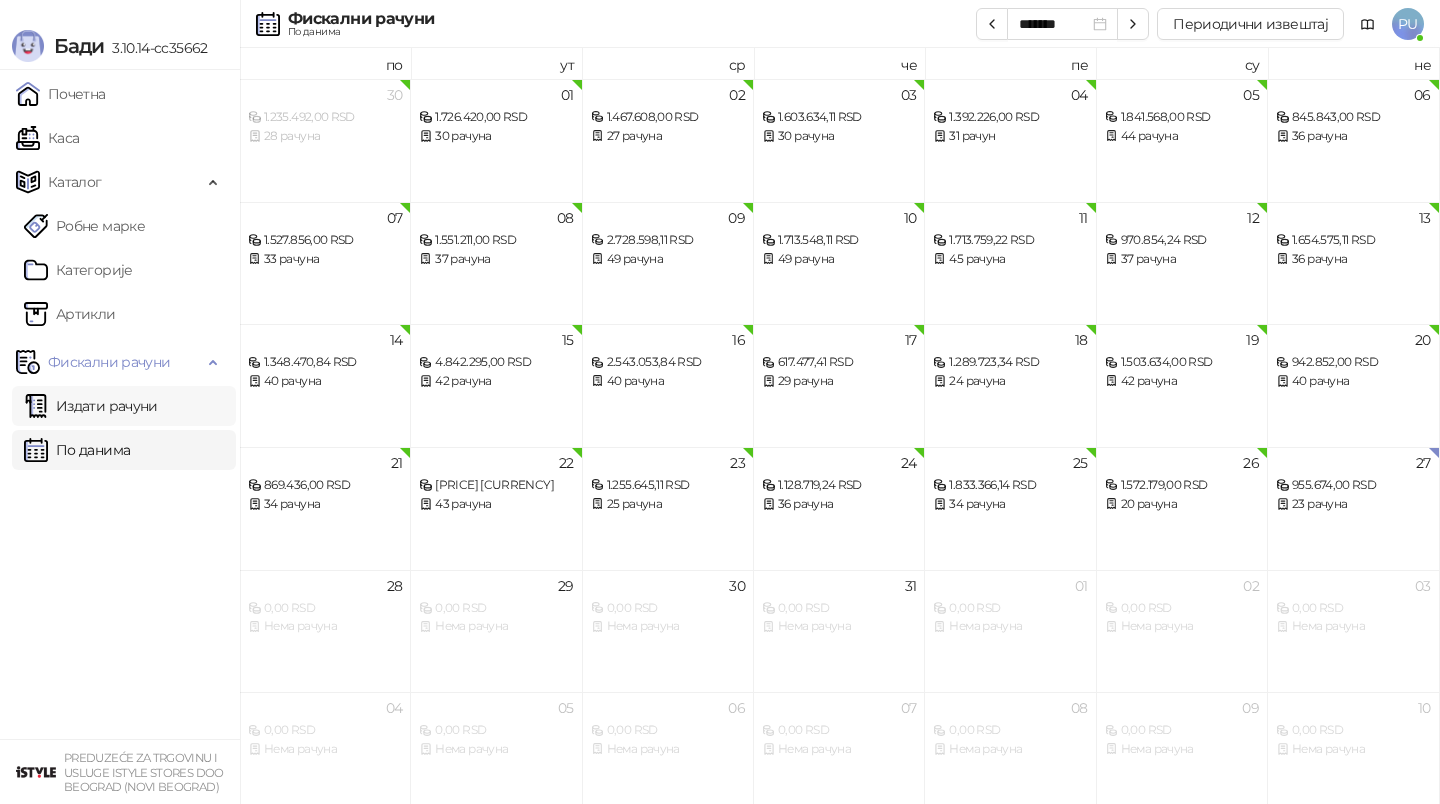 click on "Издати рачуни" at bounding box center (91, 406) 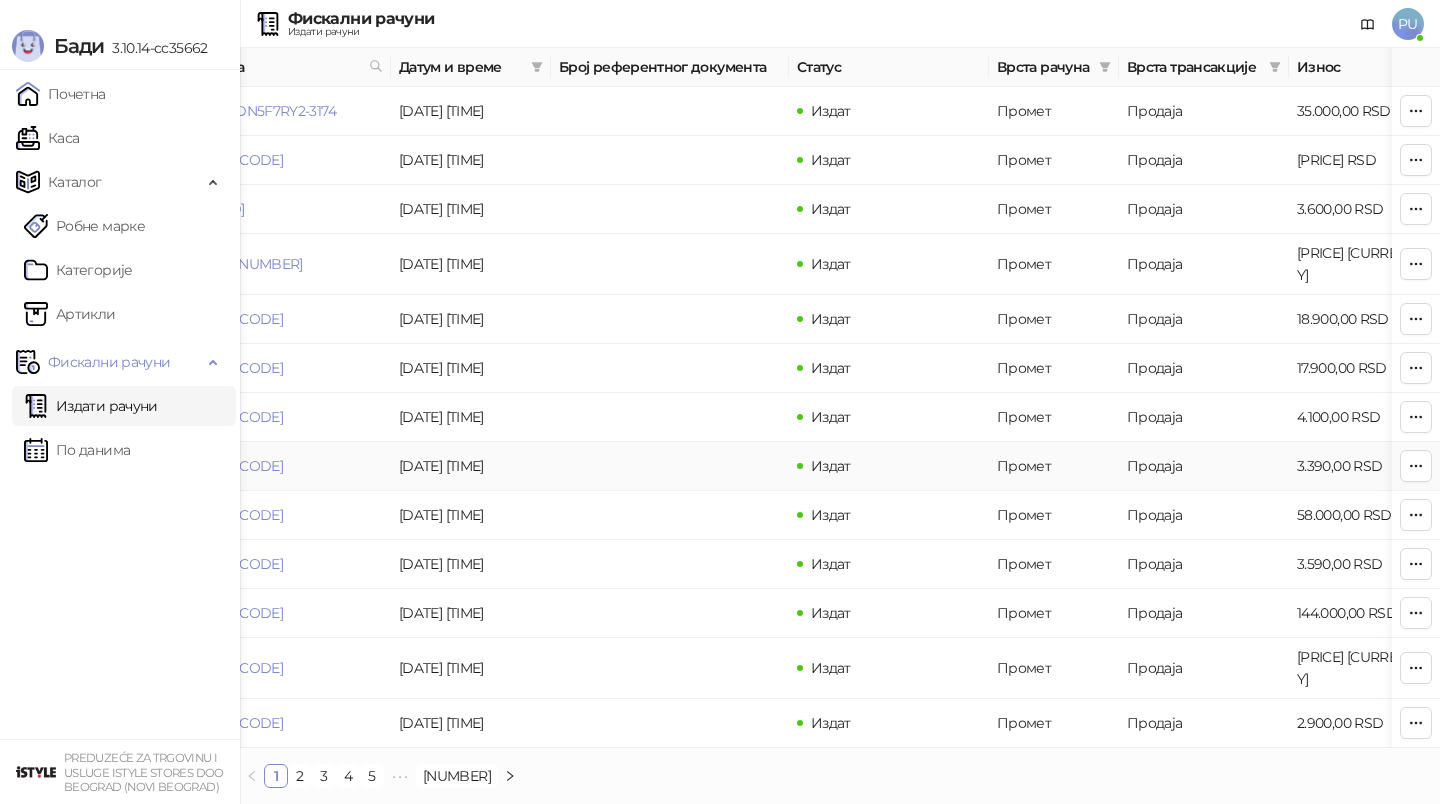 scroll, scrollTop: 0, scrollLeft: 83, axis: horizontal 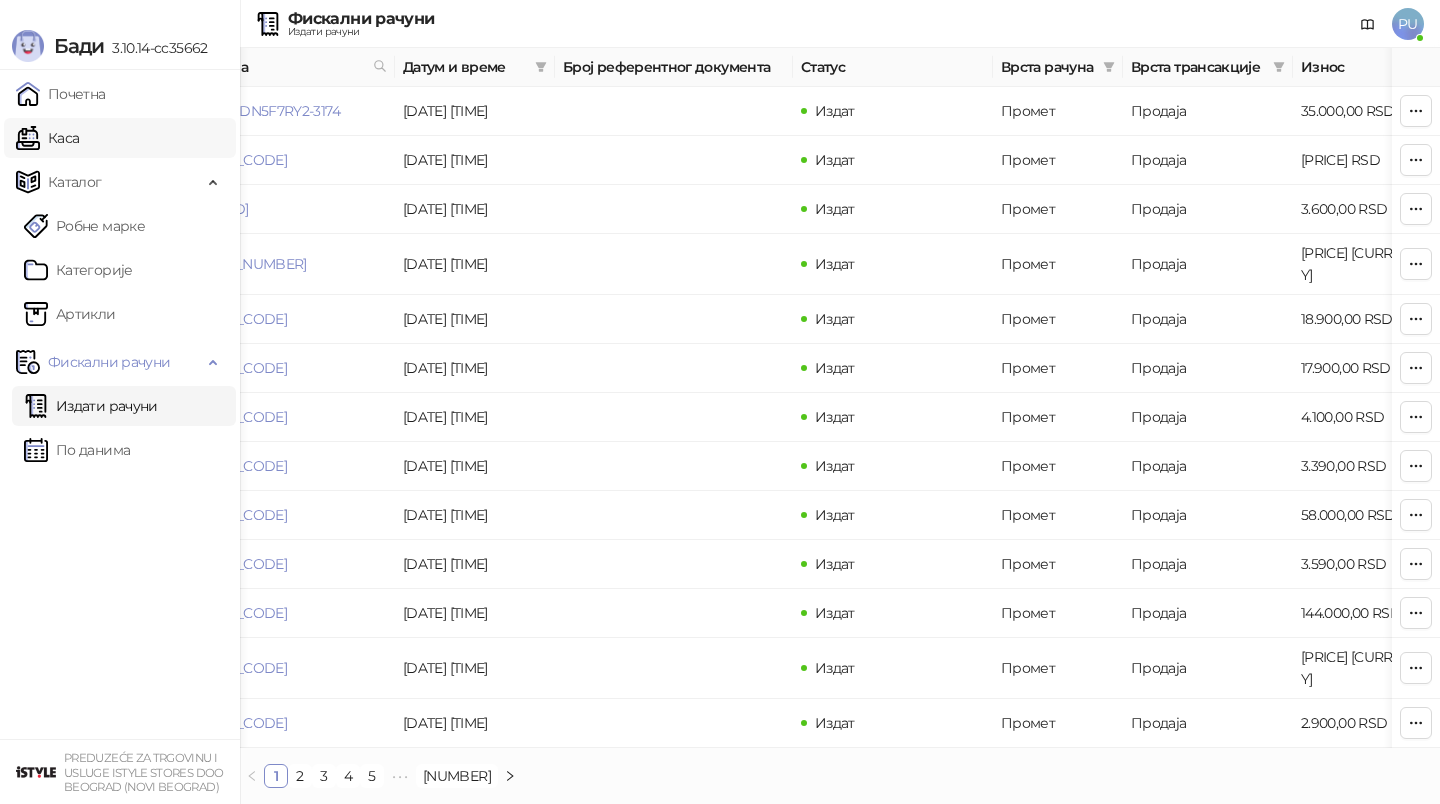 click on "Каса" at bounding box center [47, 138] 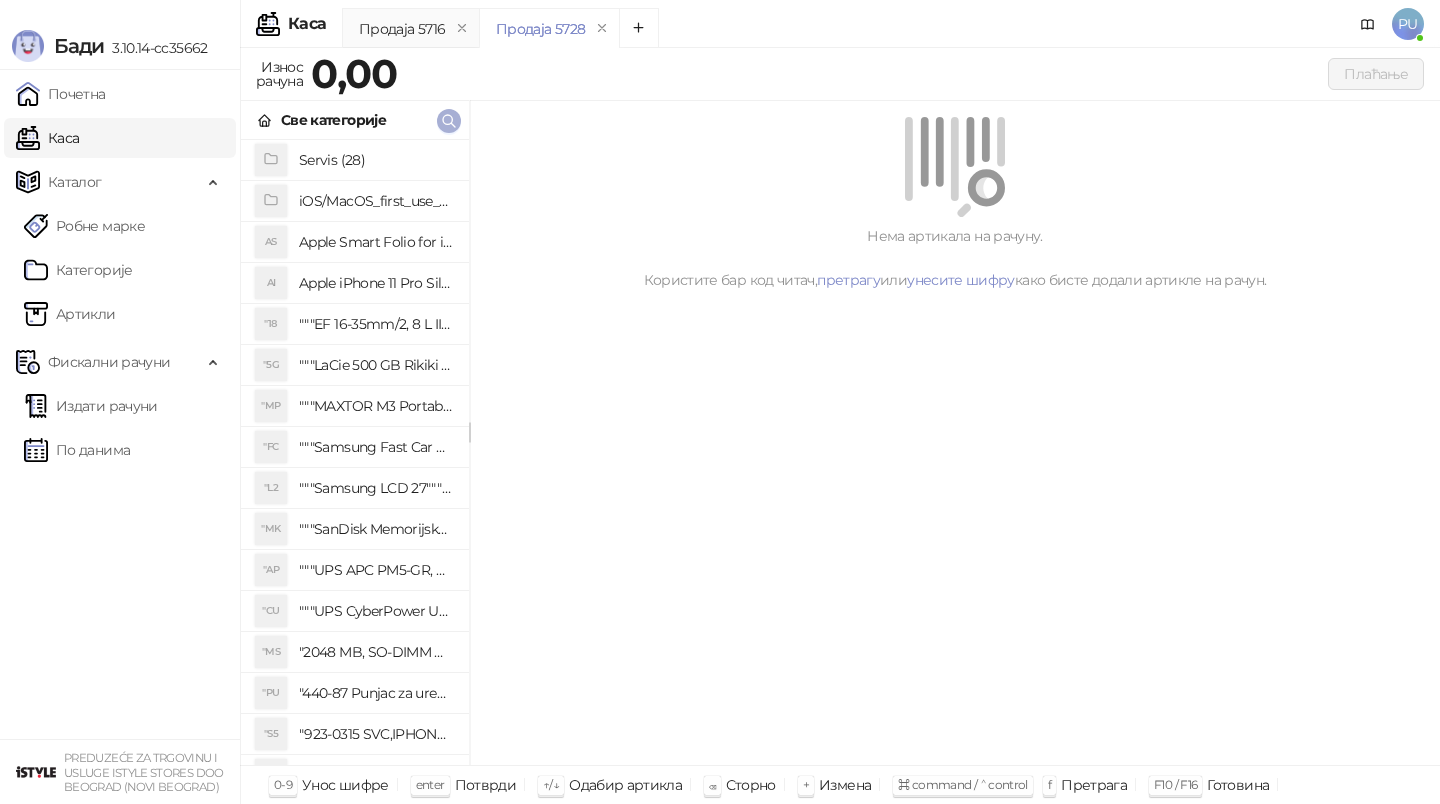 click 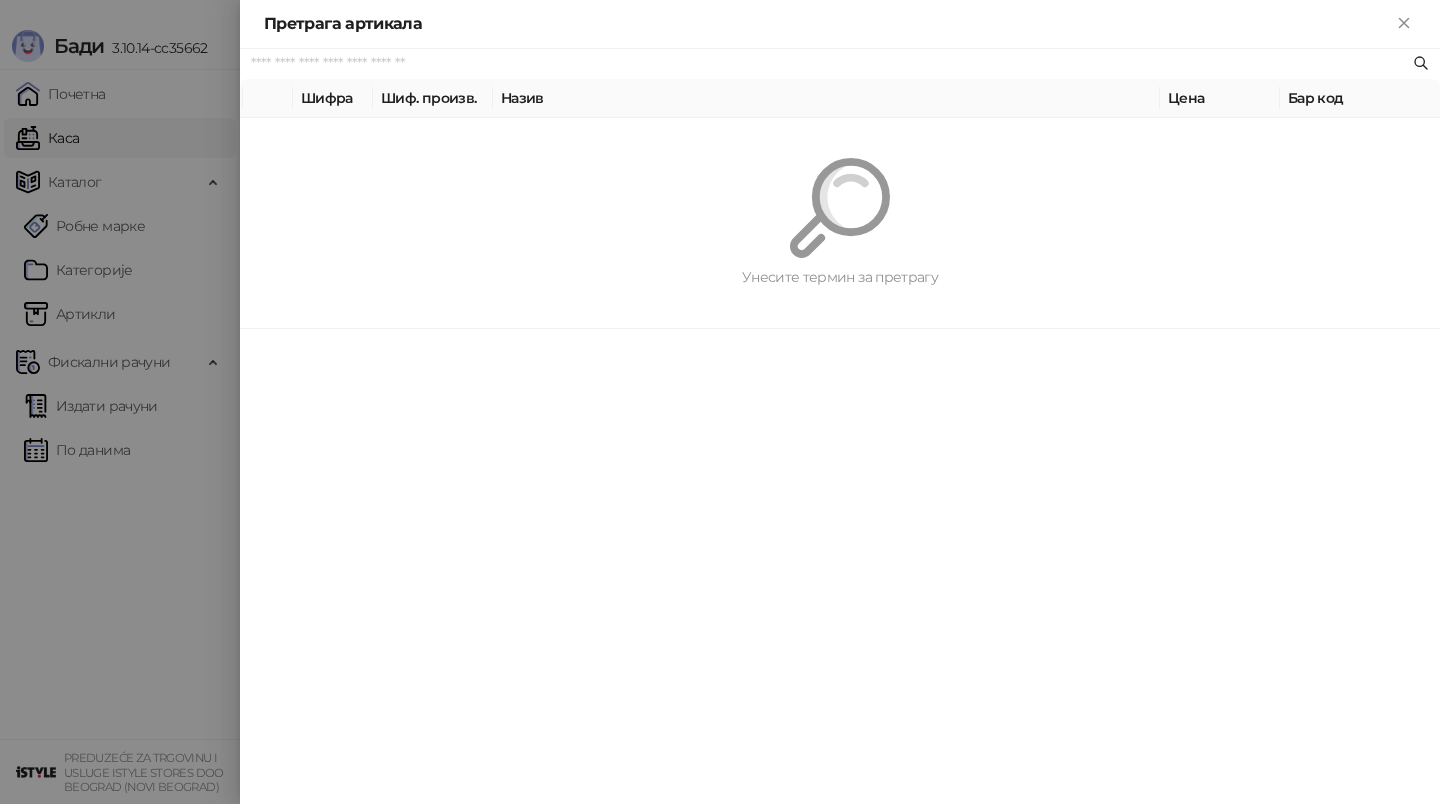 paste on "*********" 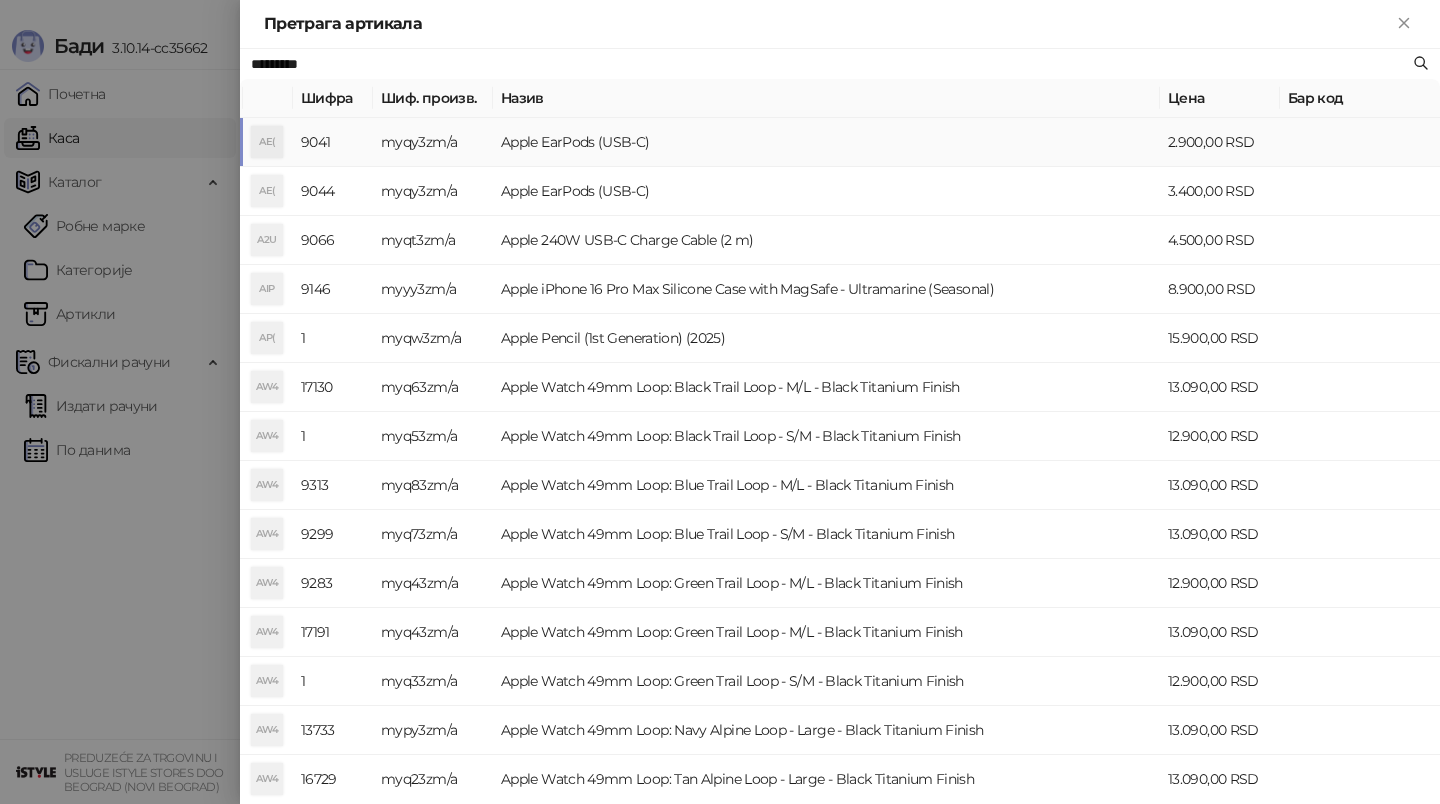 type on "*********" 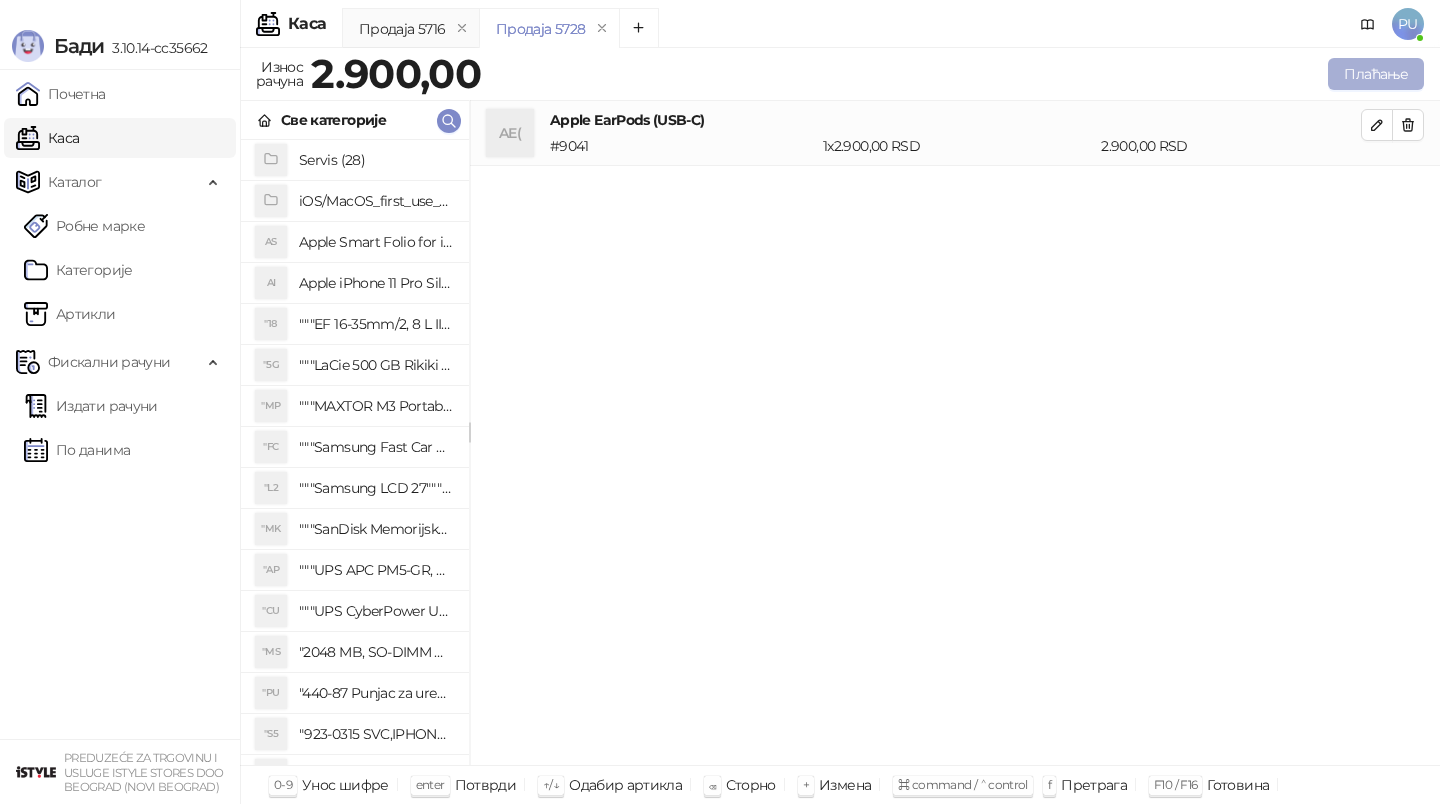 click on "Плаћање" at bounding box center [1376, 74] 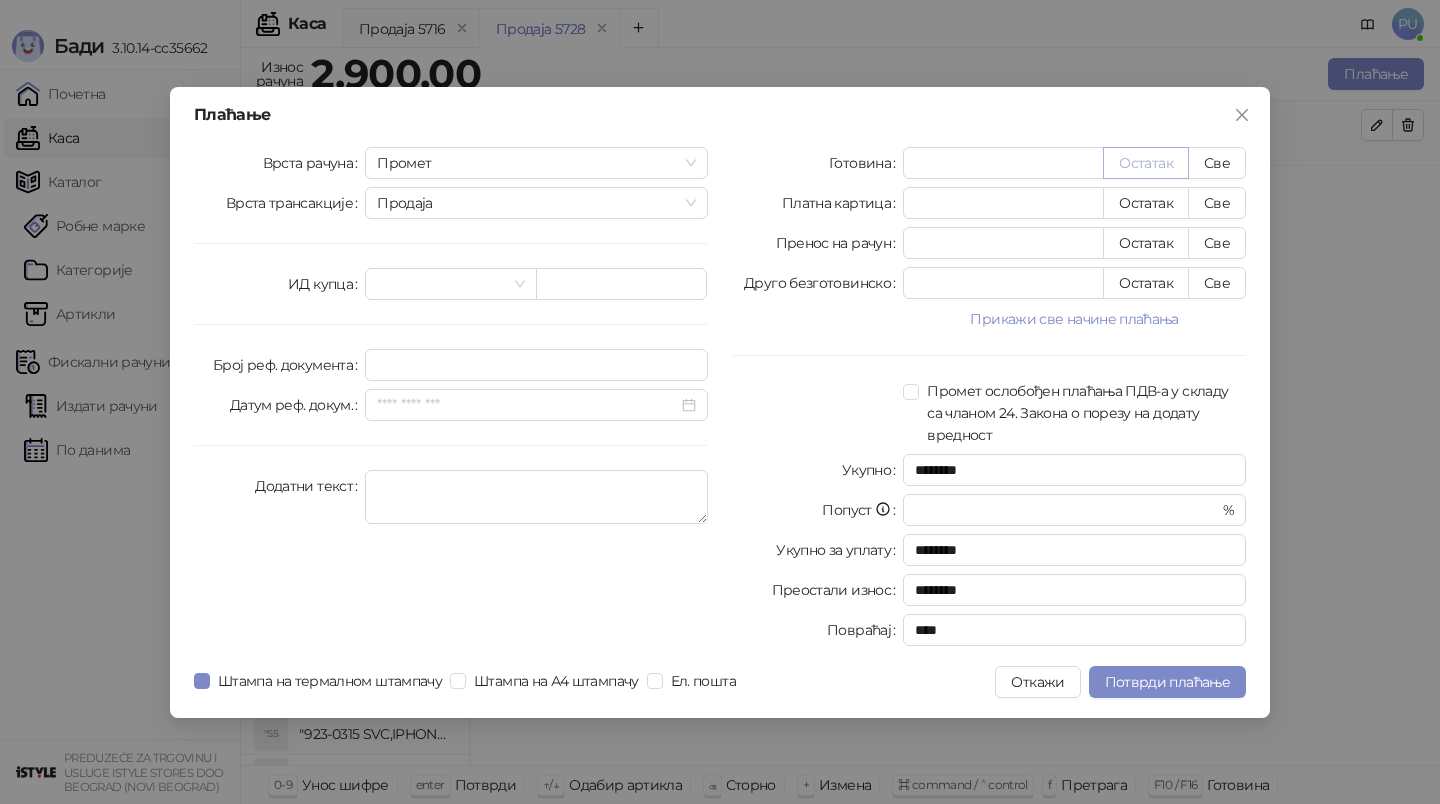 click on "Остатак" at bounding box center [1146, 163] 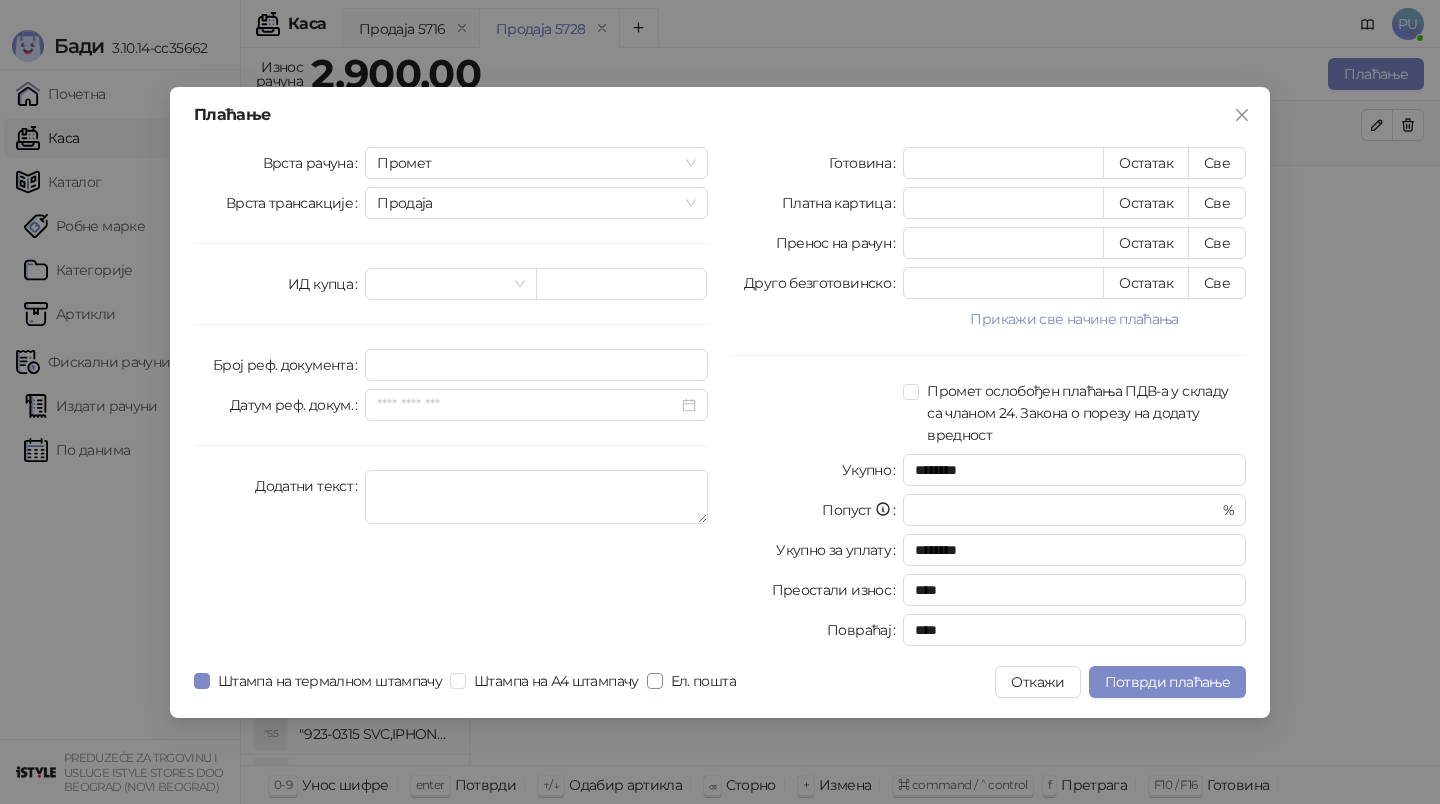 click on "Ел. пошта" at bounding box center [703, 681] 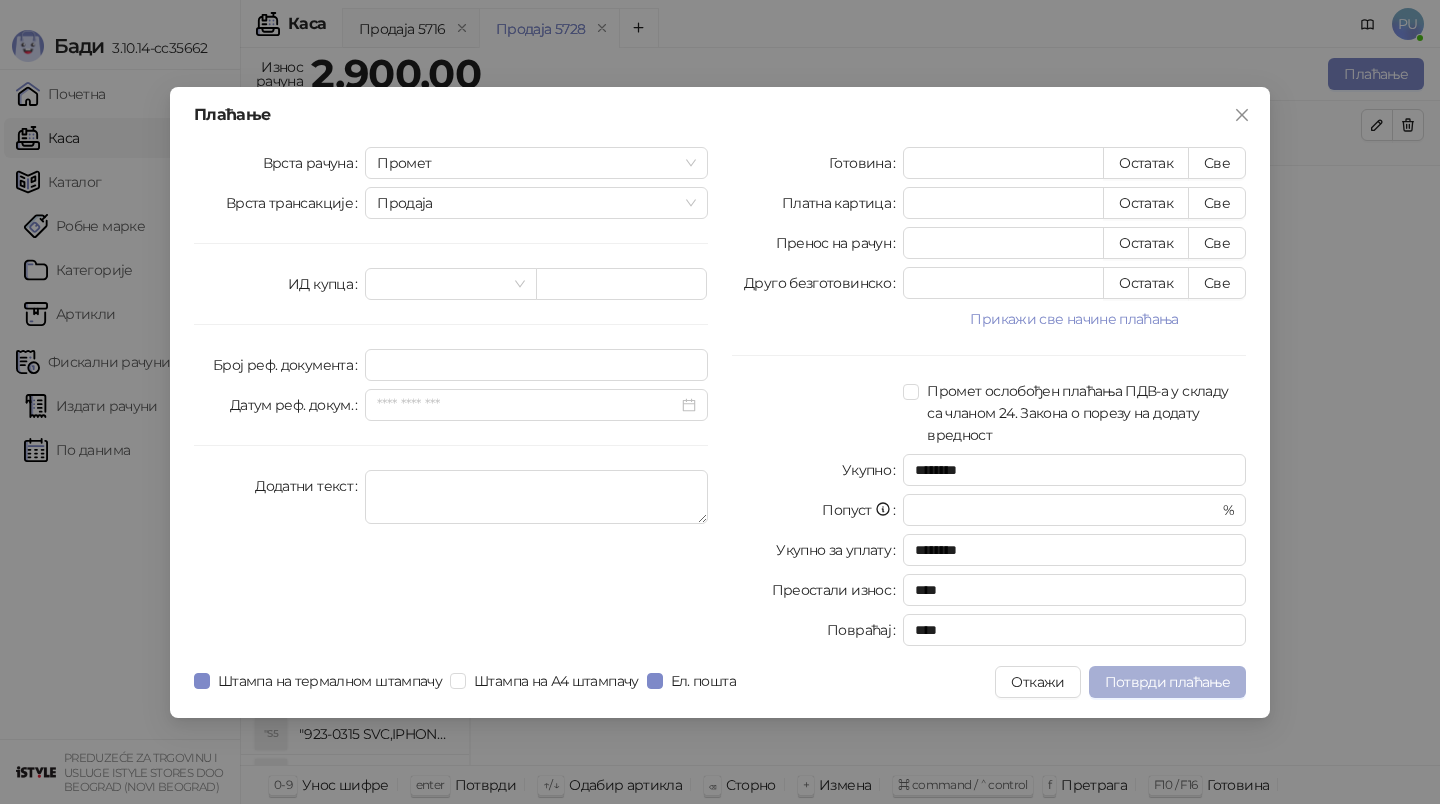 click on "Потврди плаћање" at bounding box center [1167, 682] 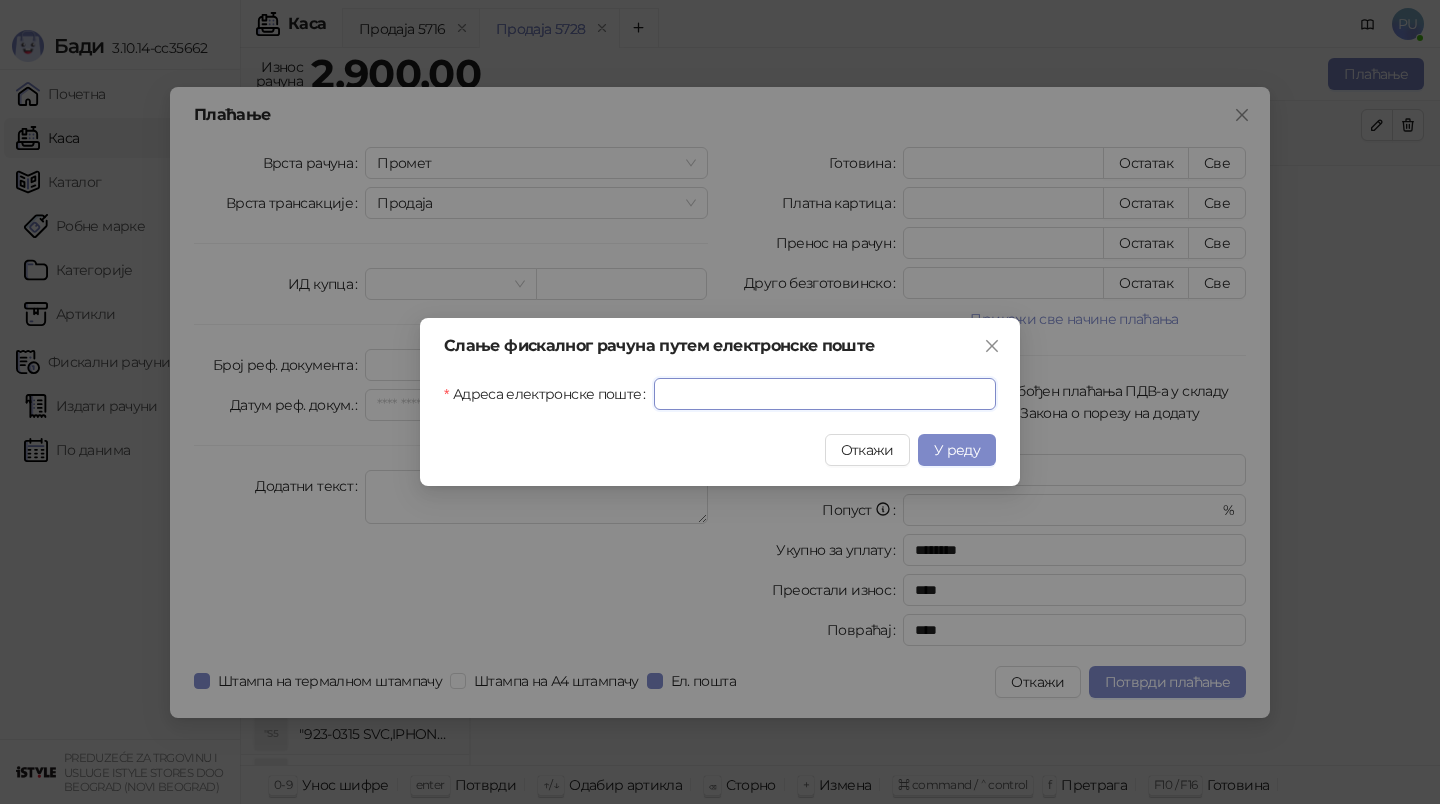 click on "Адреса електронске поште" at bounding box center [825, 394] 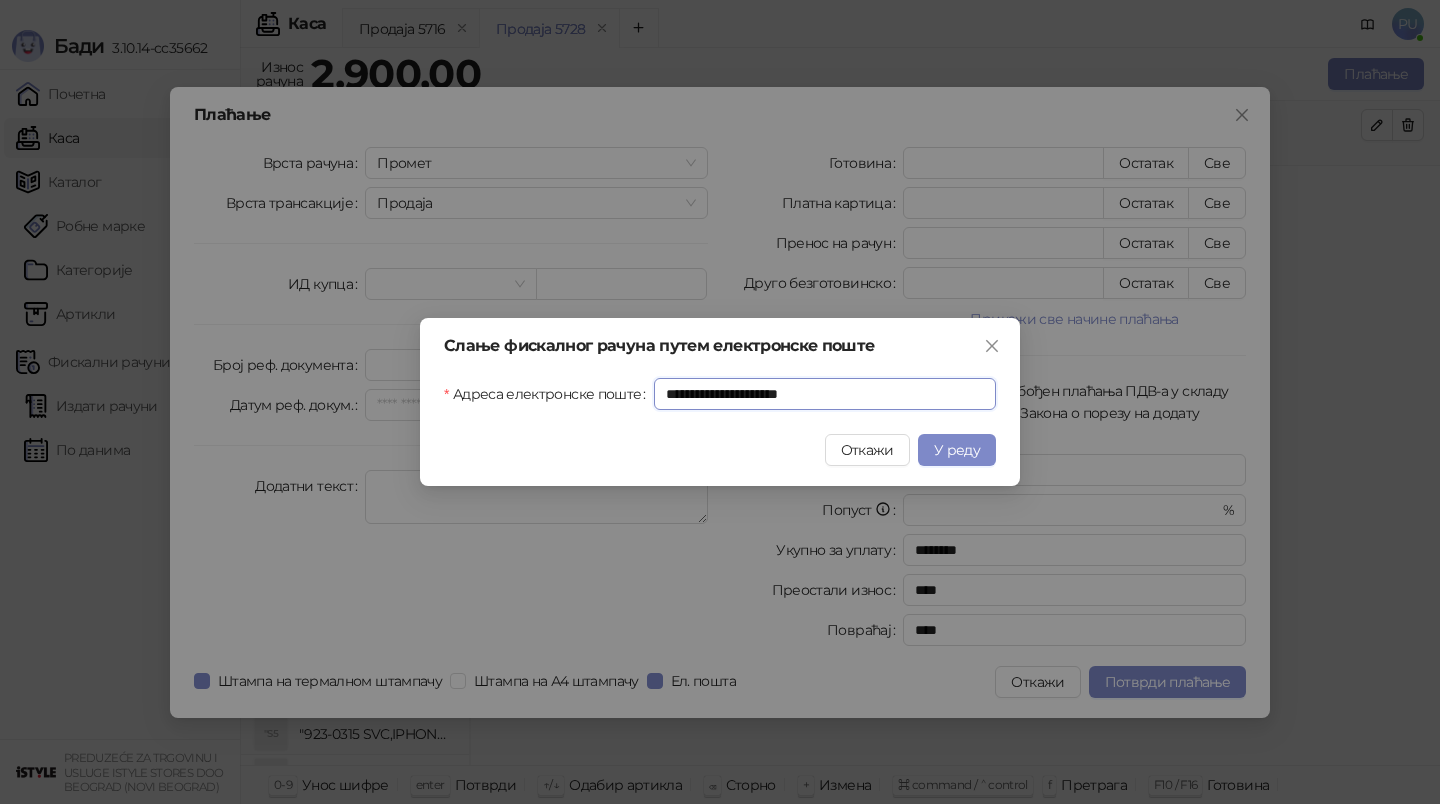 type on "**********" 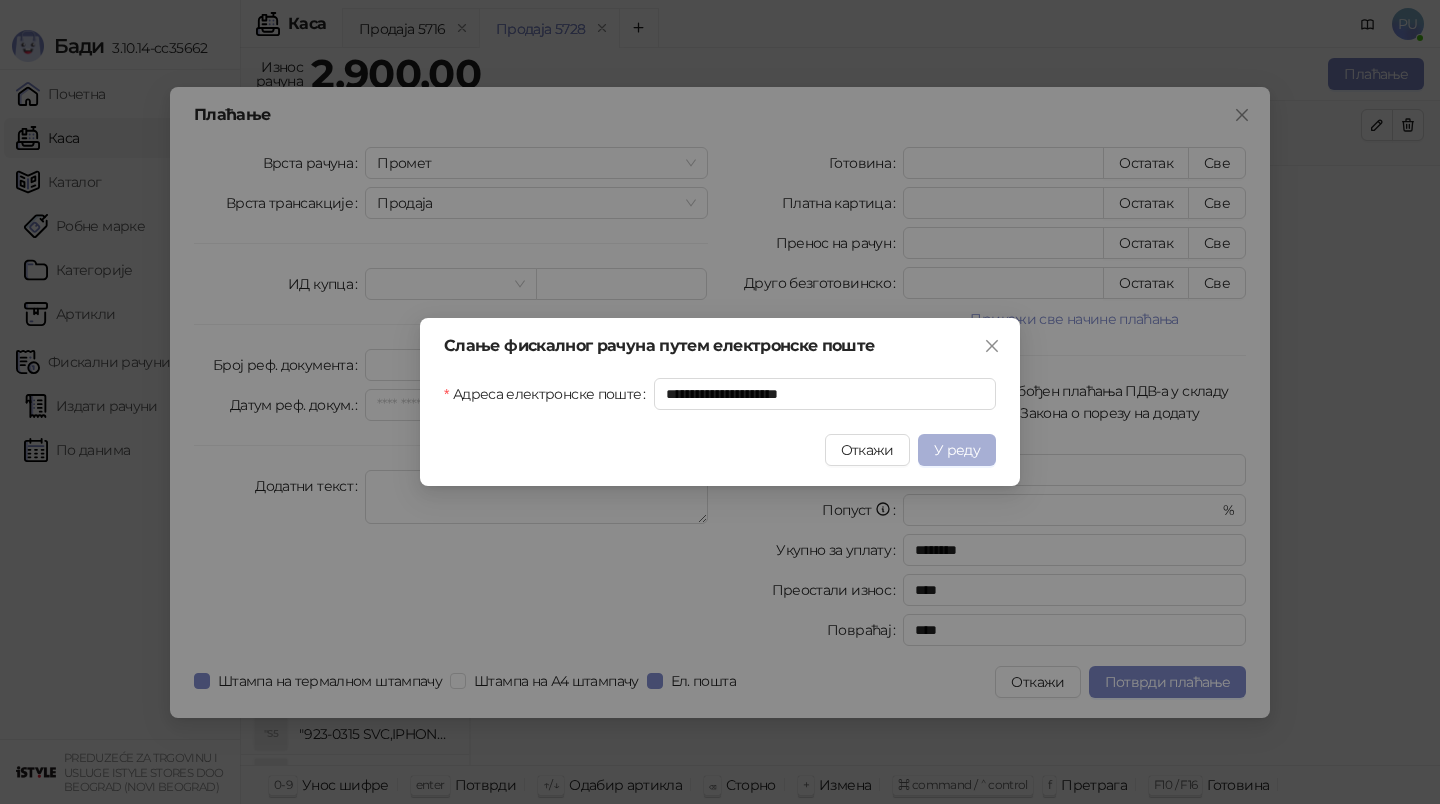 click on "У реду" at bounding box center [957, 450] 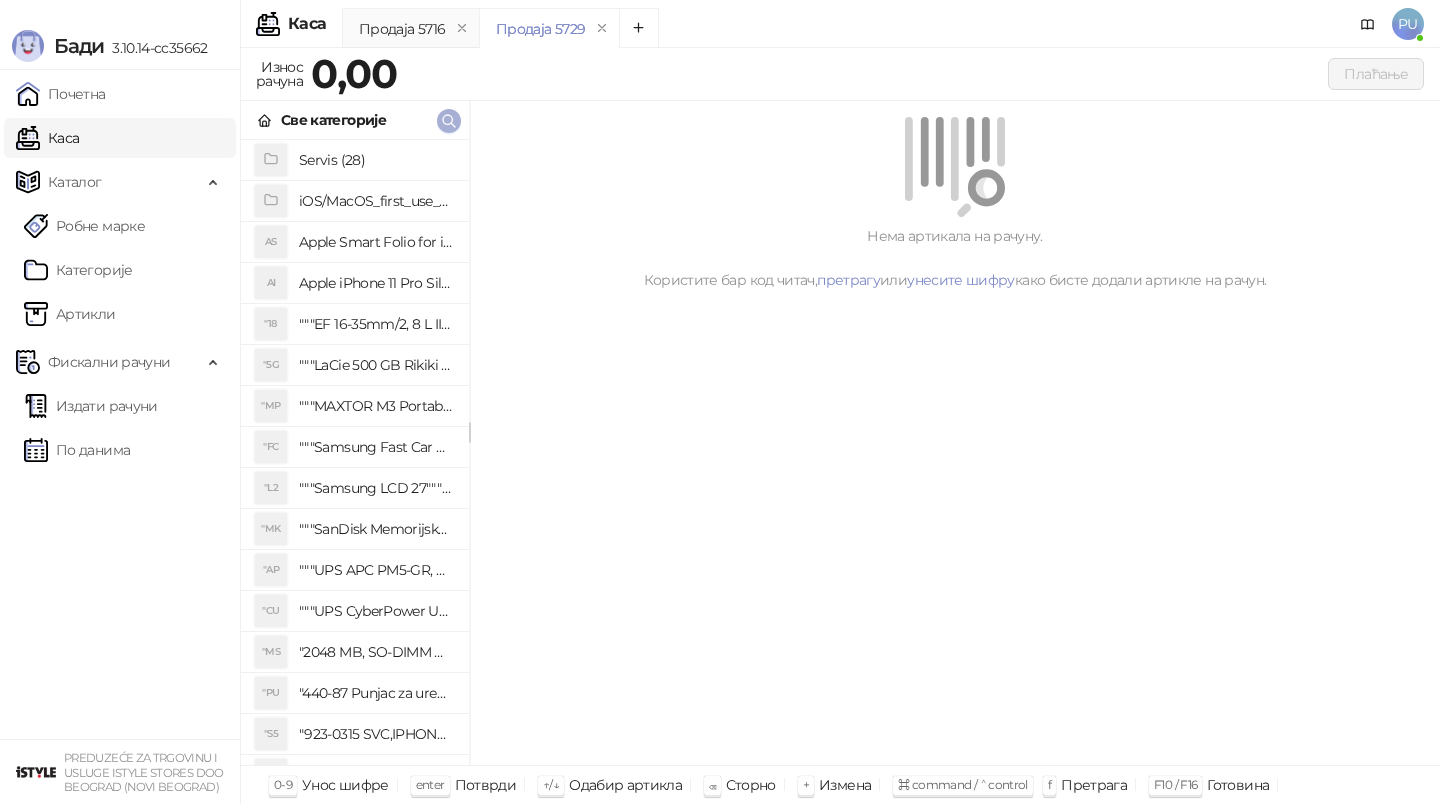 click at bounding box center [449, 121] 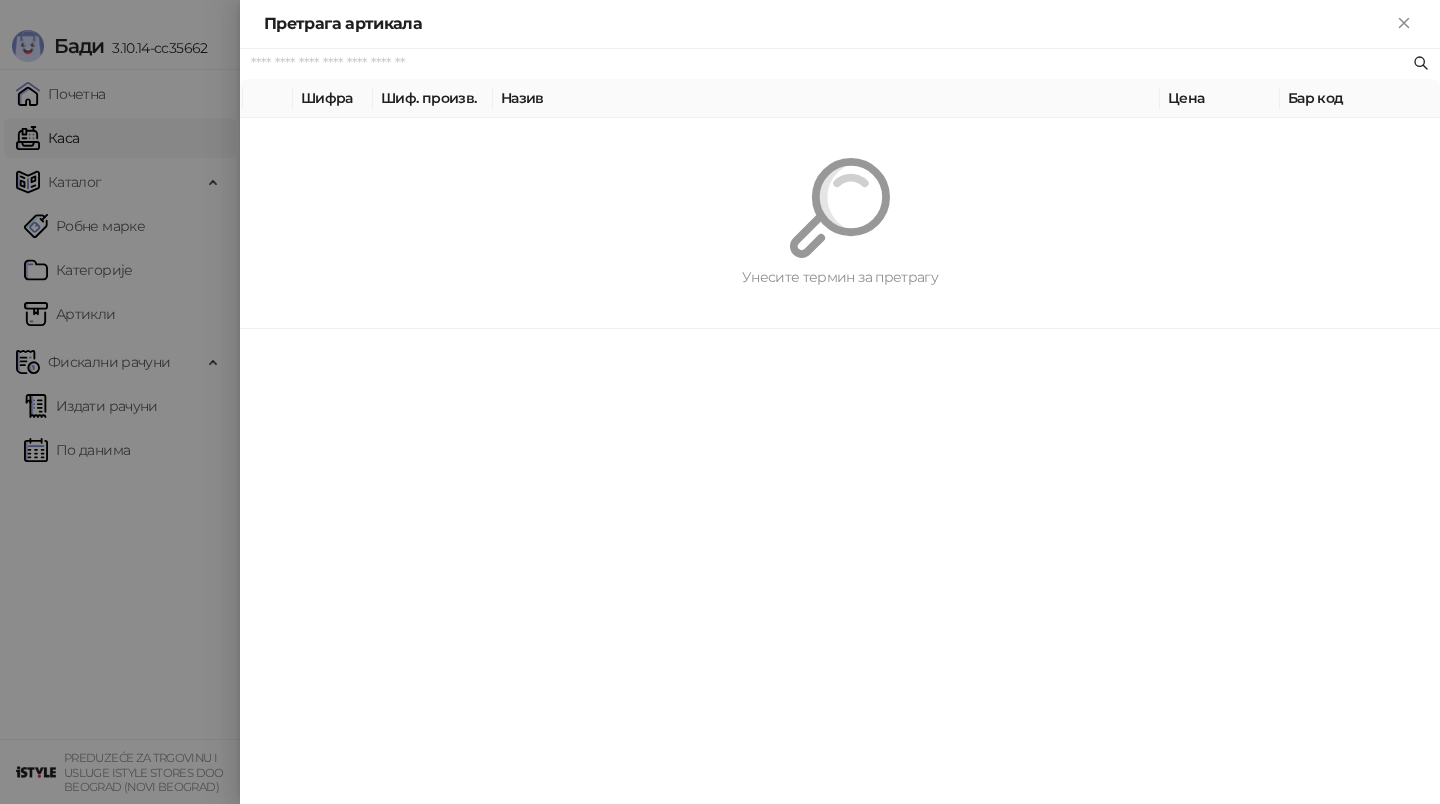 paste on "*********" 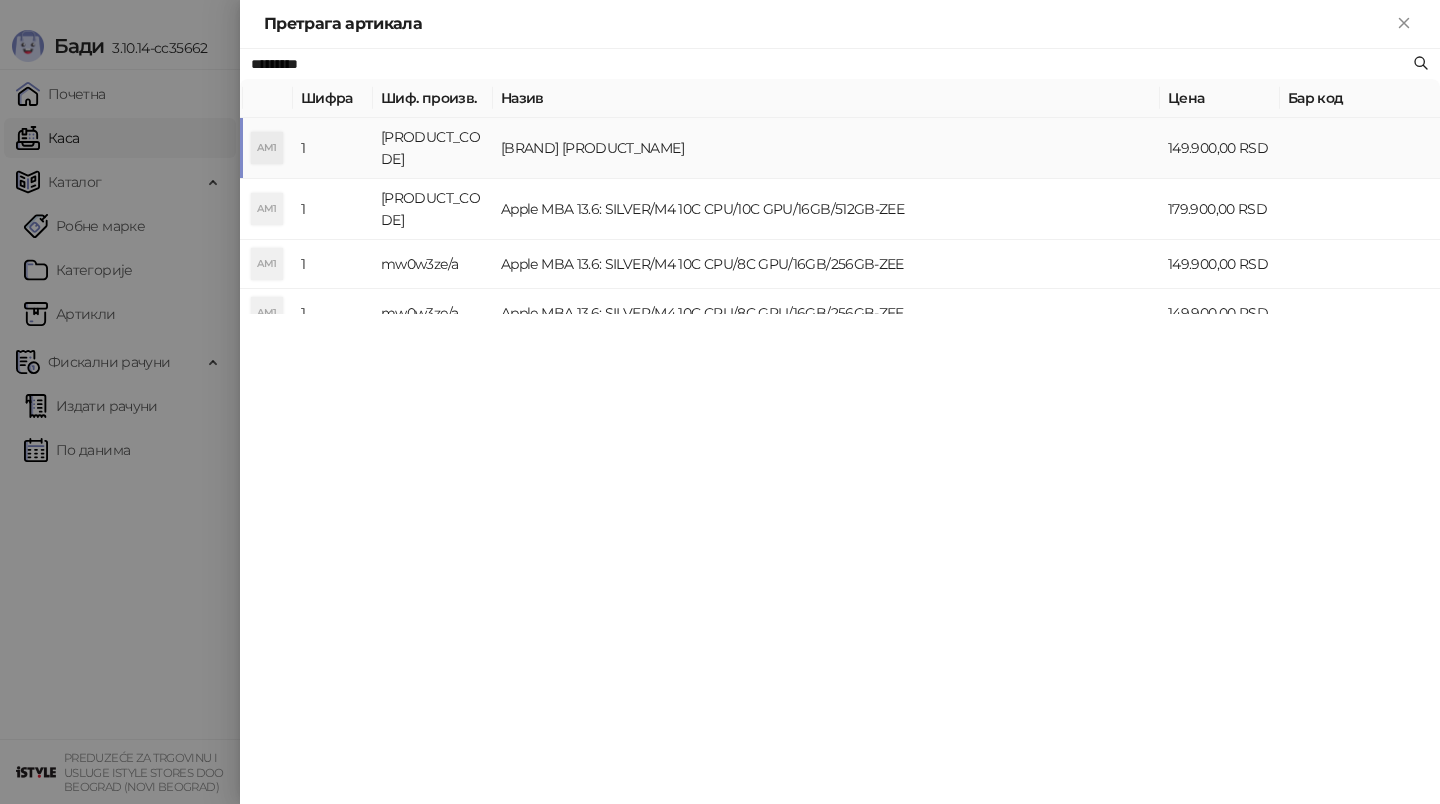 click on "[BRAND] [PRODUCT_NAME]" at bounding box center (826, 148) 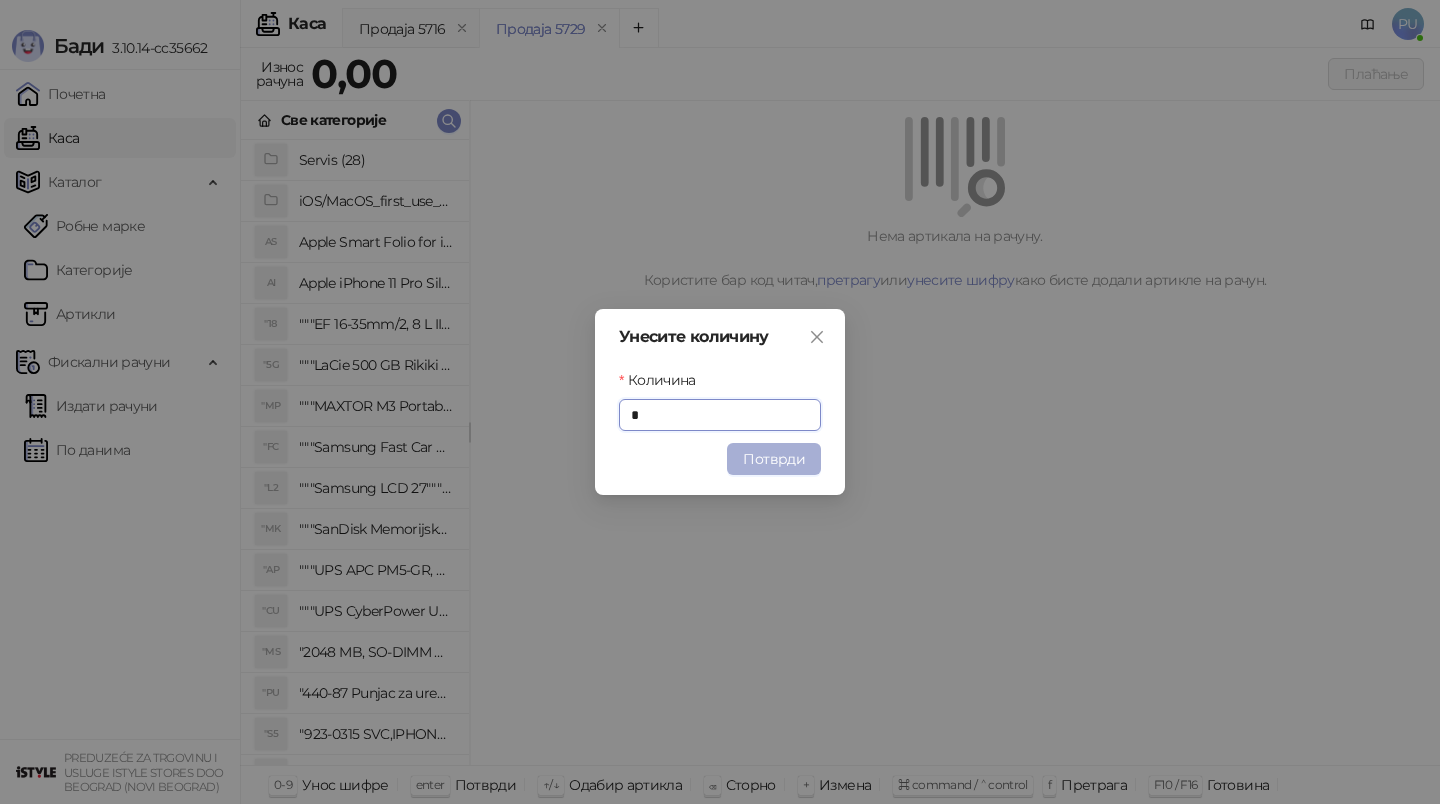 click on "Потврди" at bounding box center (774, 459) 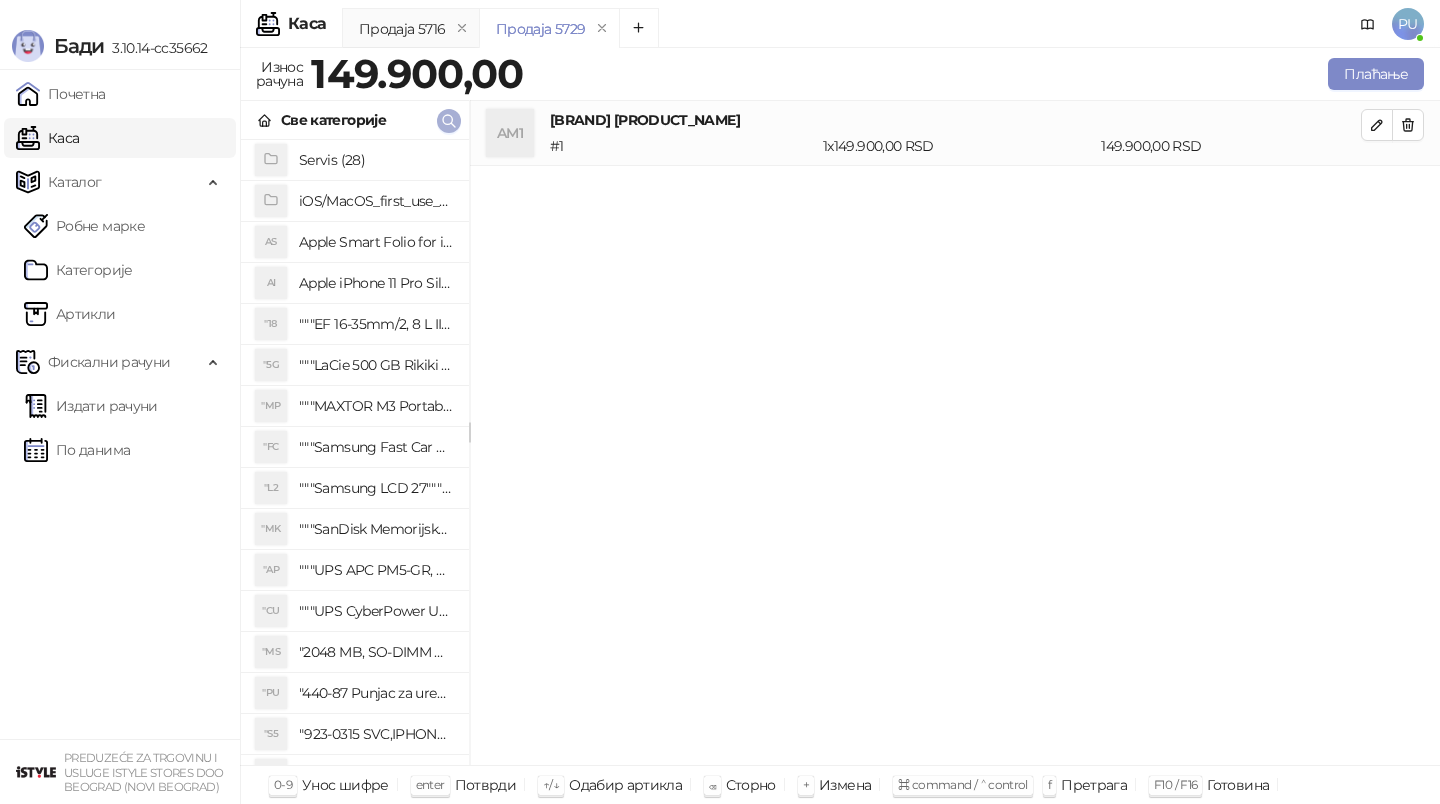 click 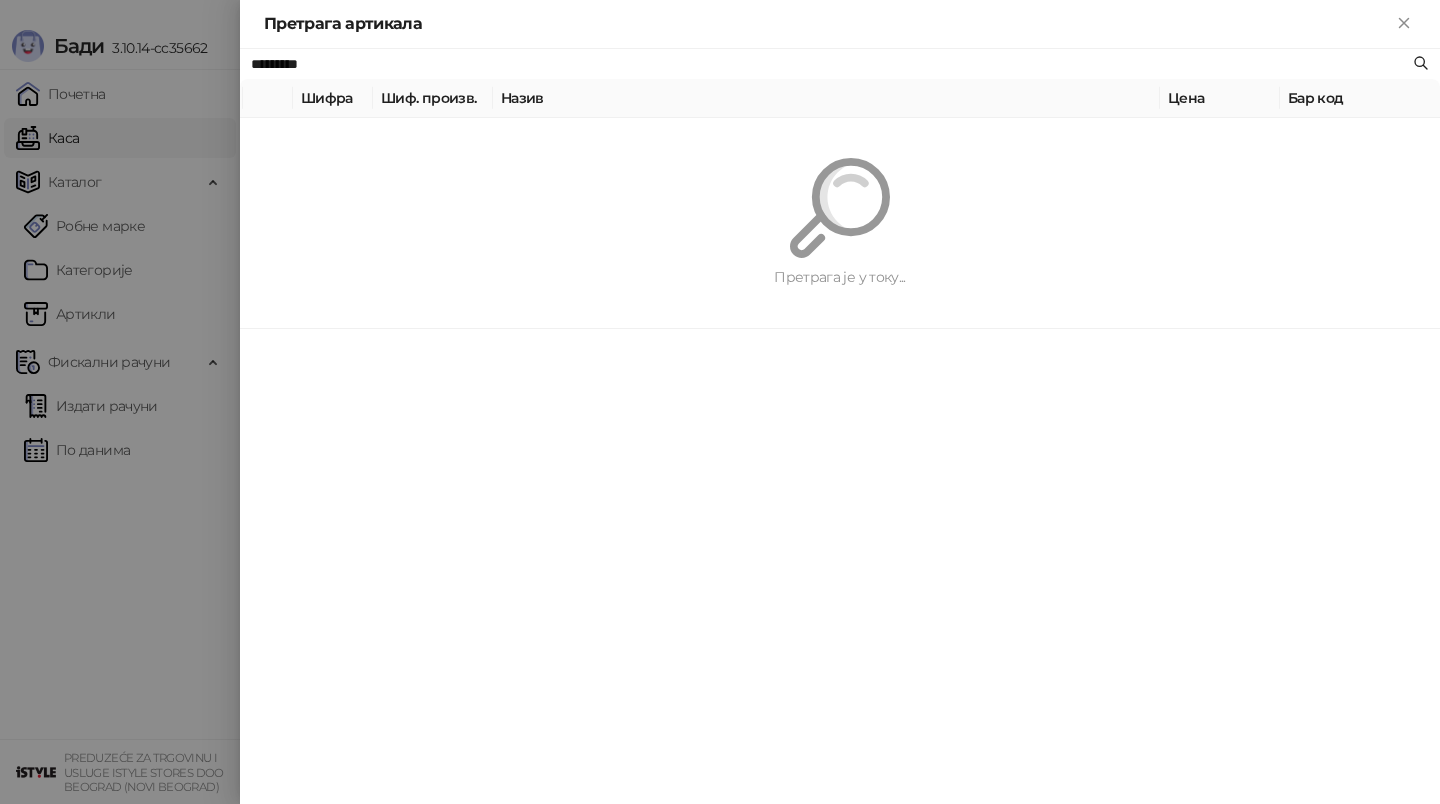 paste on "**********" 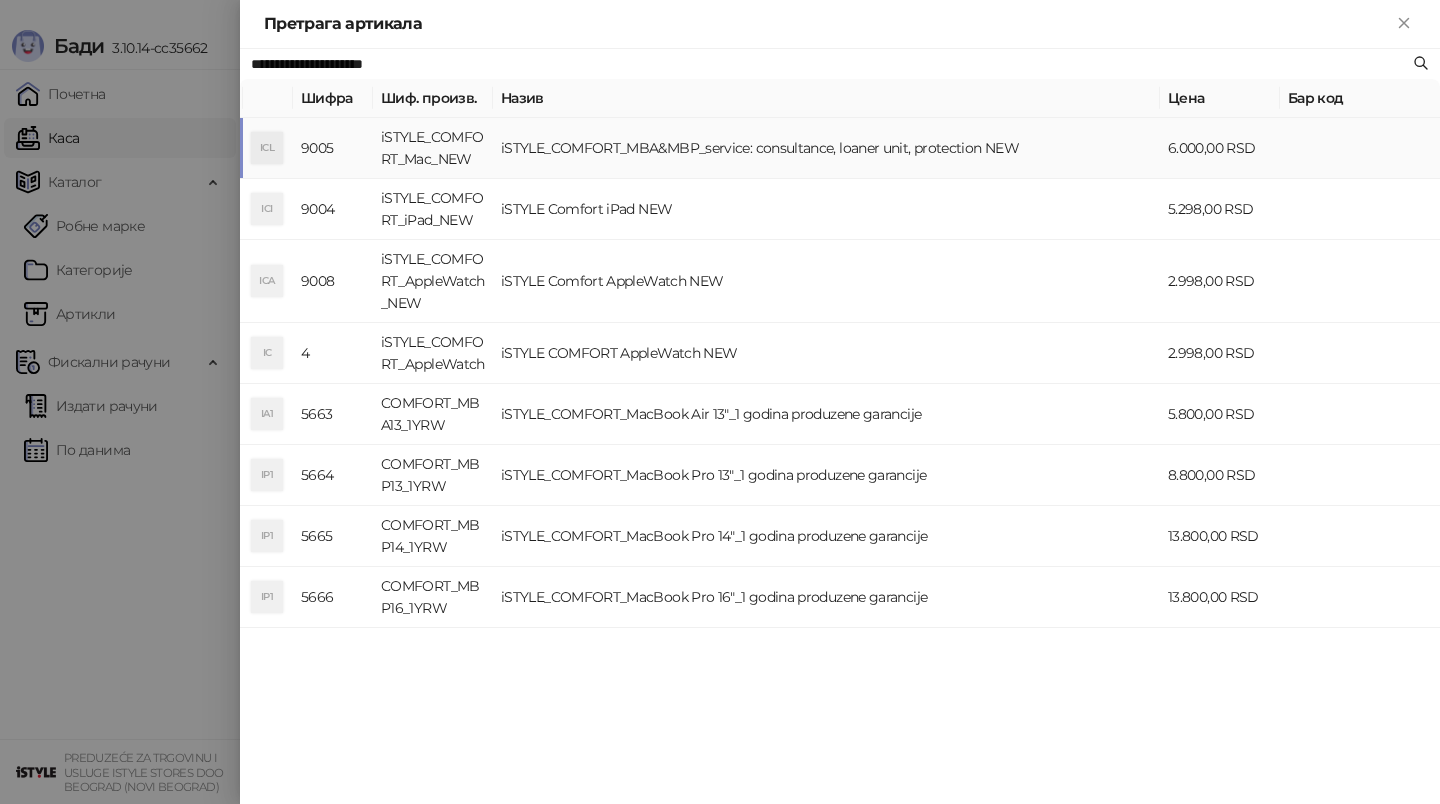 click on "iSTYLE_COMFORT_MBA&MBP_service: consultance, loaner unit, protection NEW" at bounding box center [826, 148] 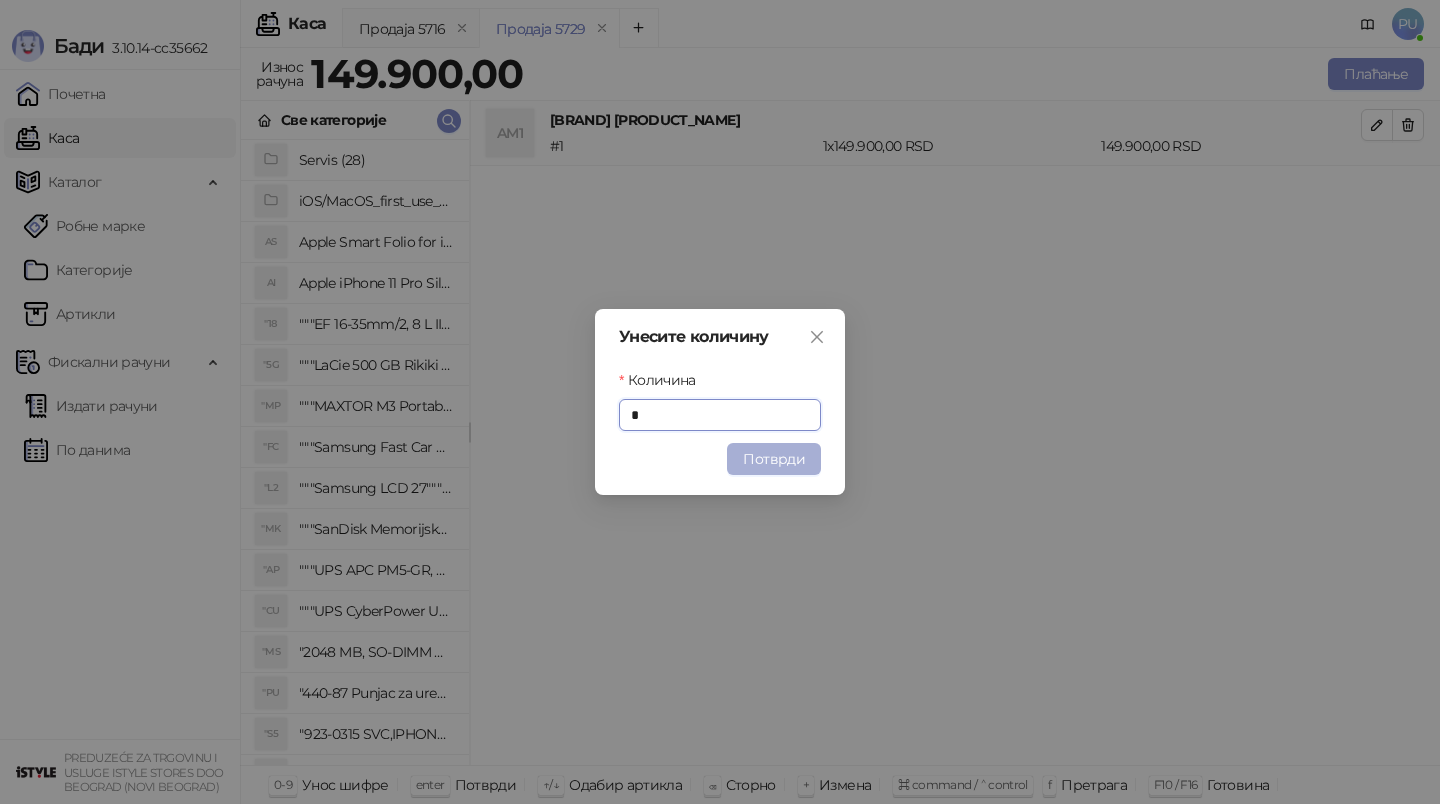 click on "Потврди" at bounding box center [774, 459] 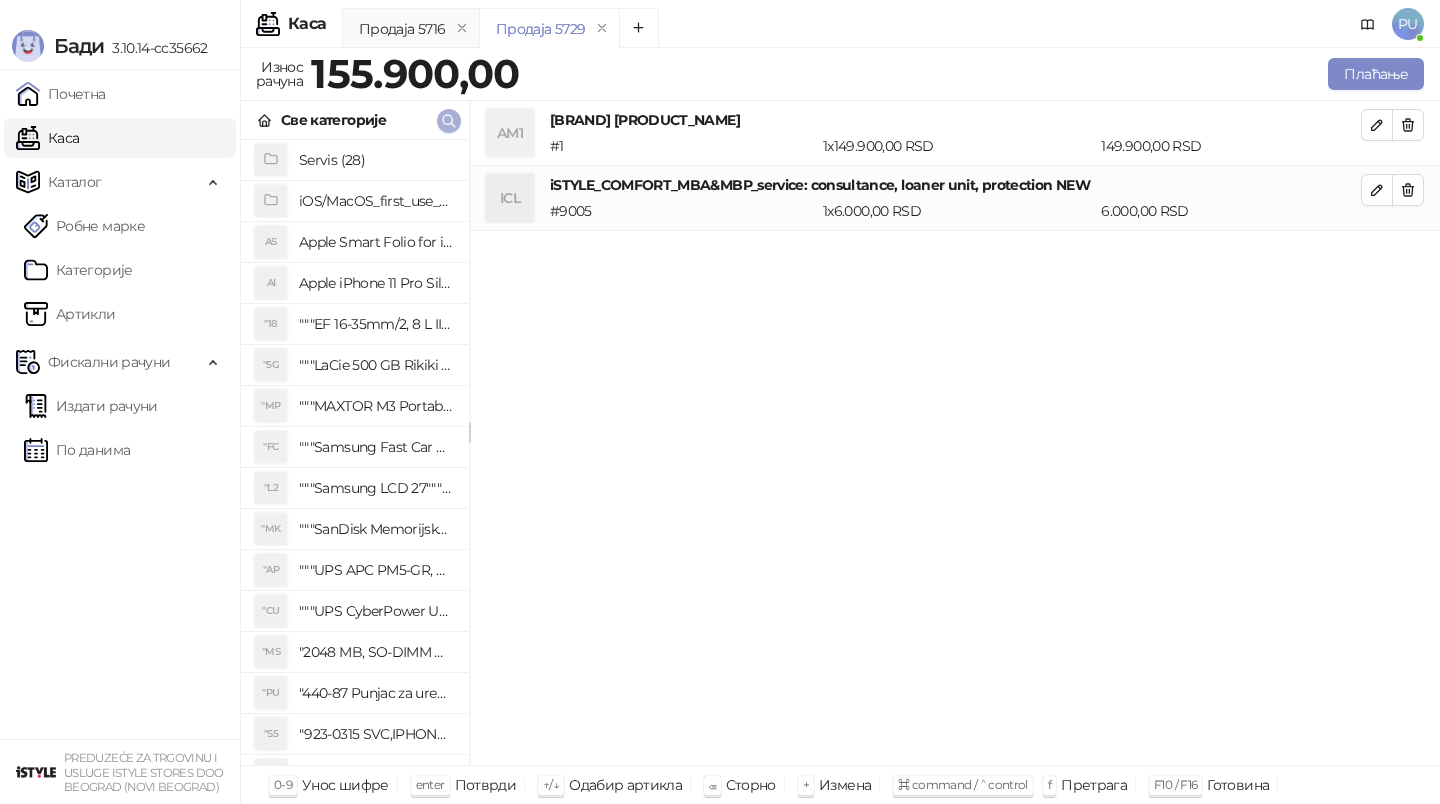 click 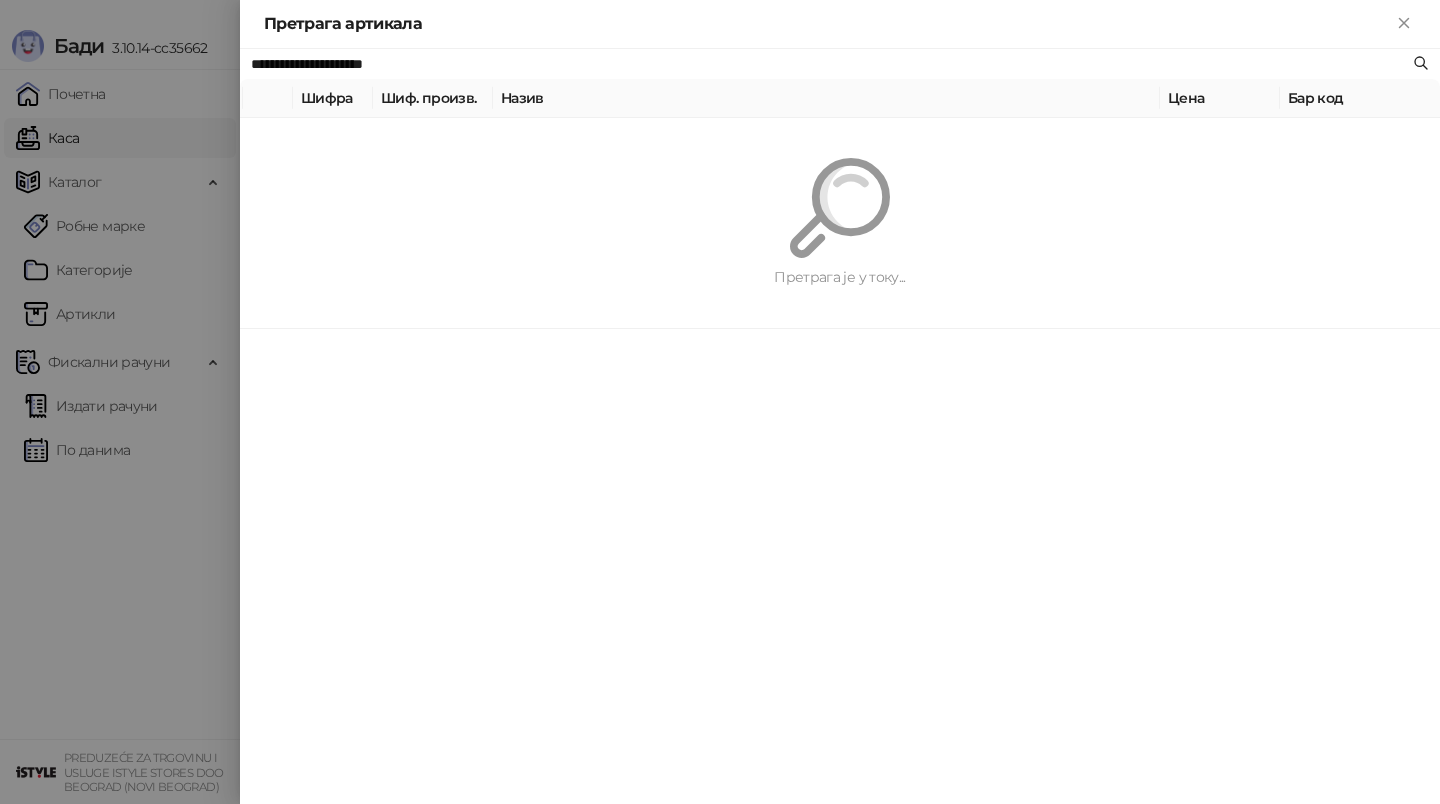paste 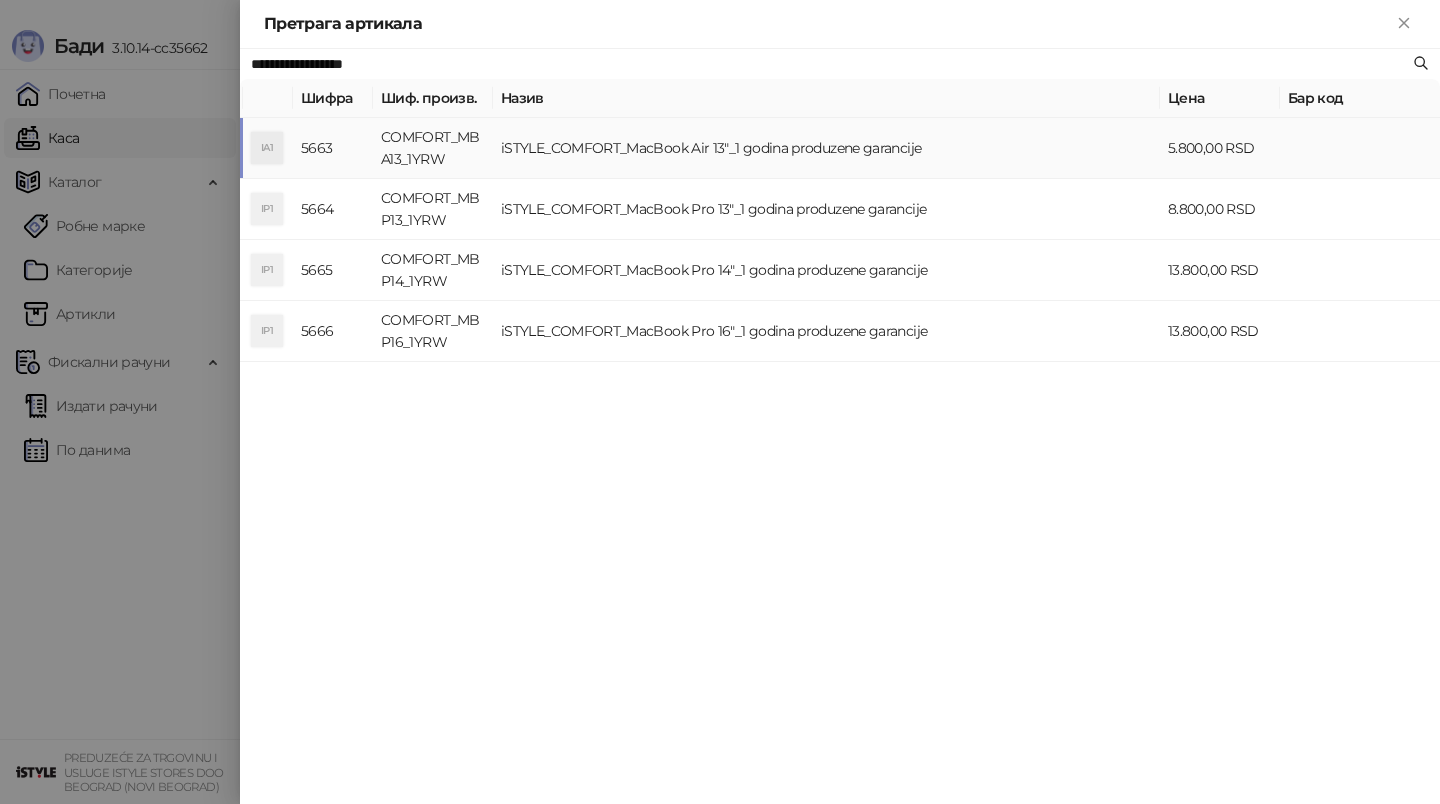 type on "**********" 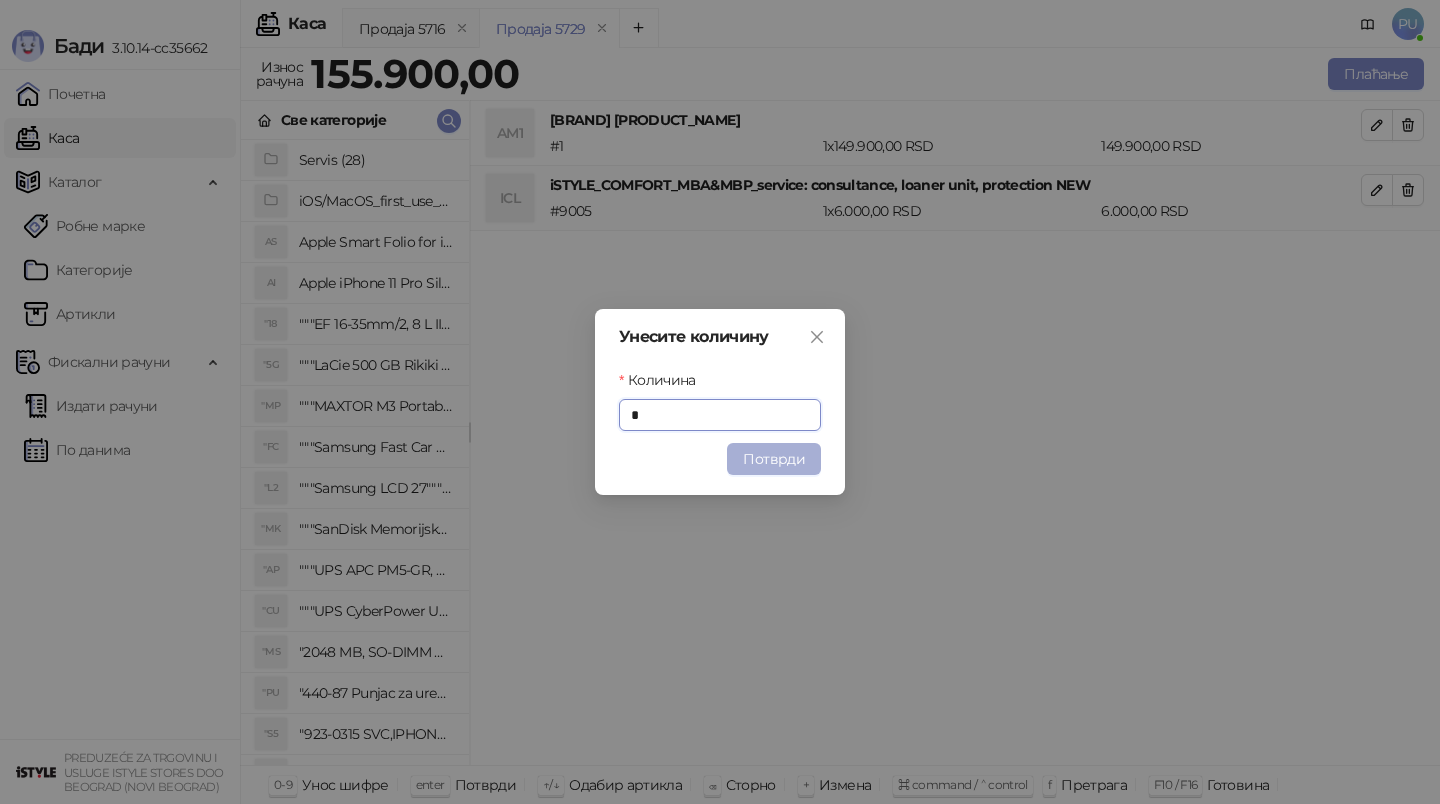 click on "Потврди" at bounding box center (774, 459) 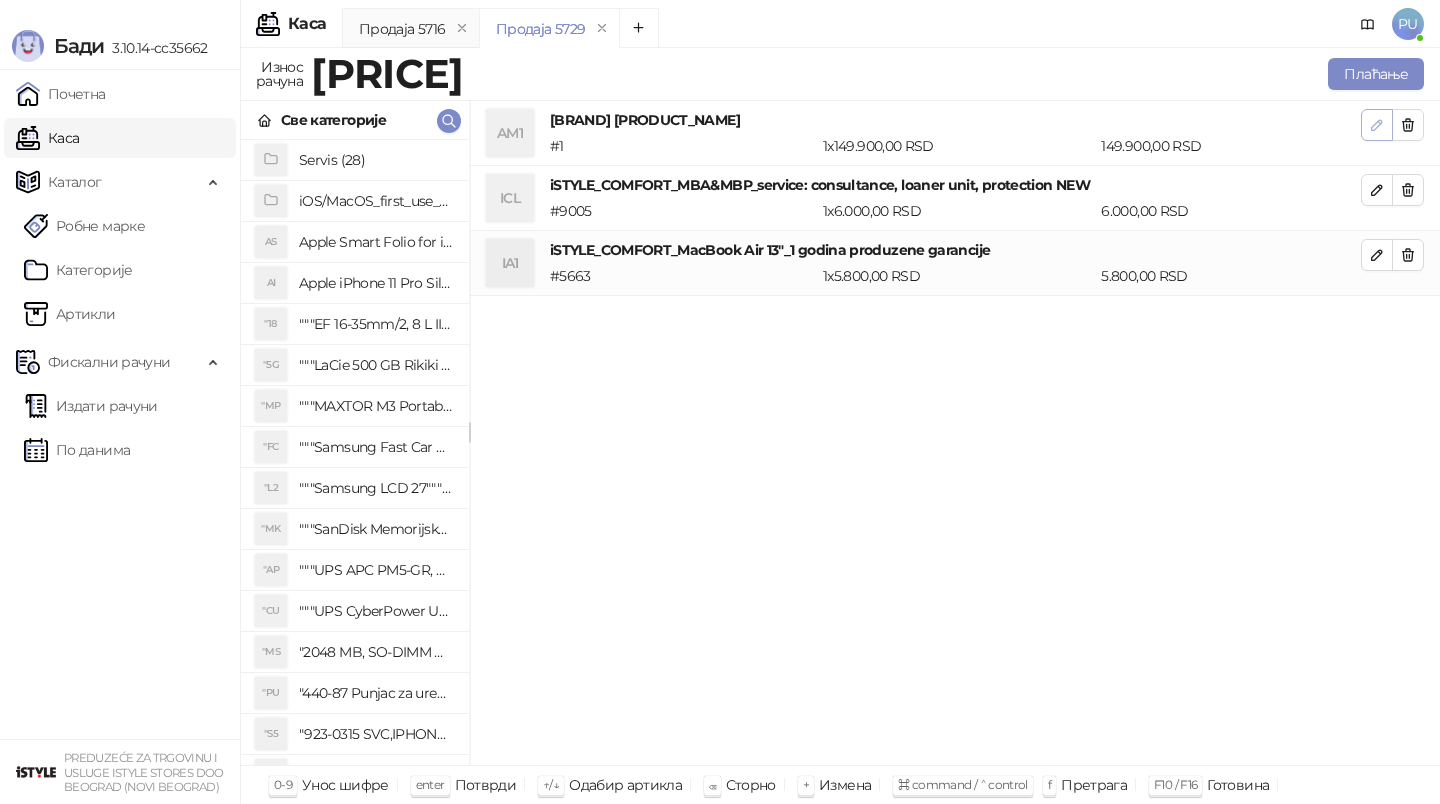 click 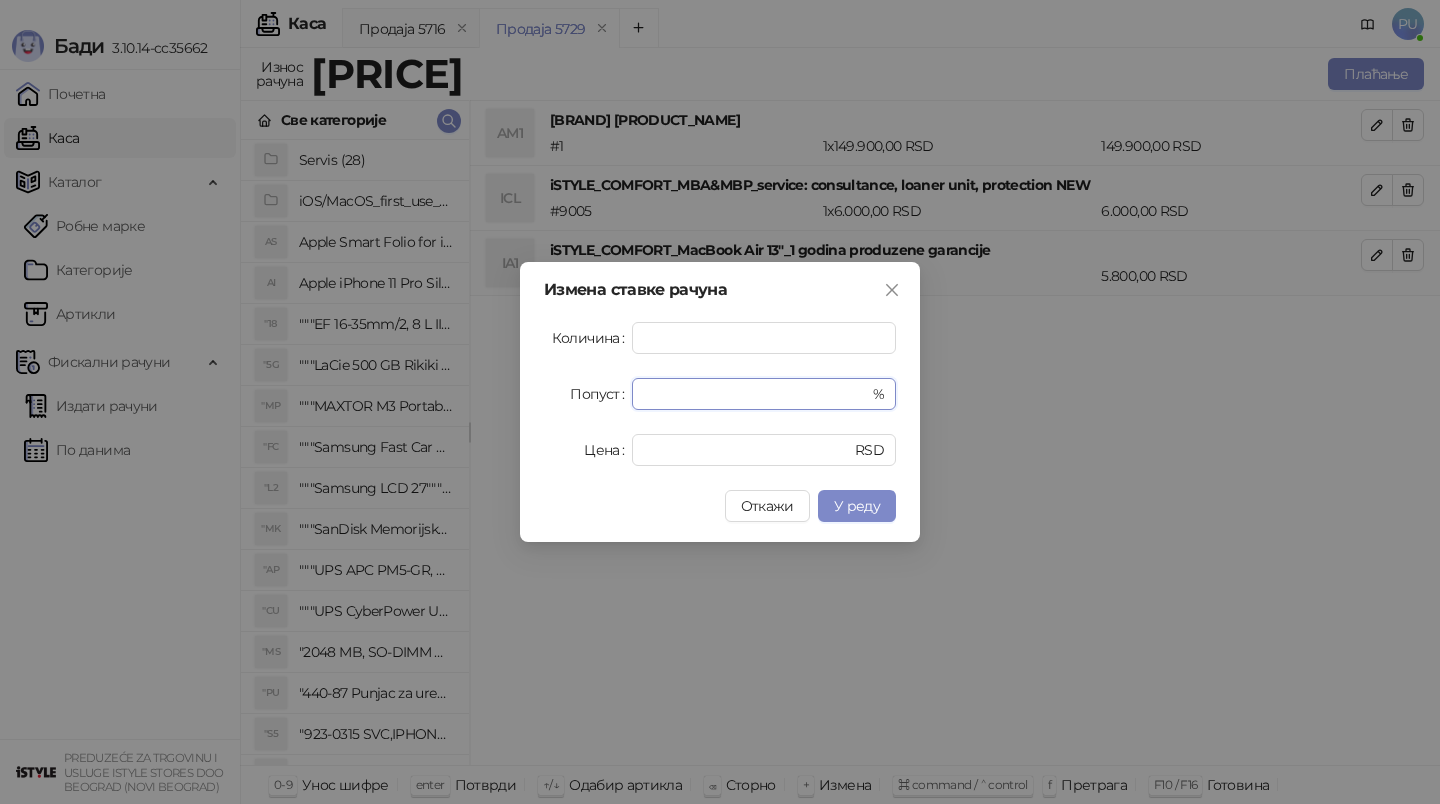 drag, startPoint x: 672, startPoint y: 392, endPoint x: 543, endPoint y: 392, distance: 129 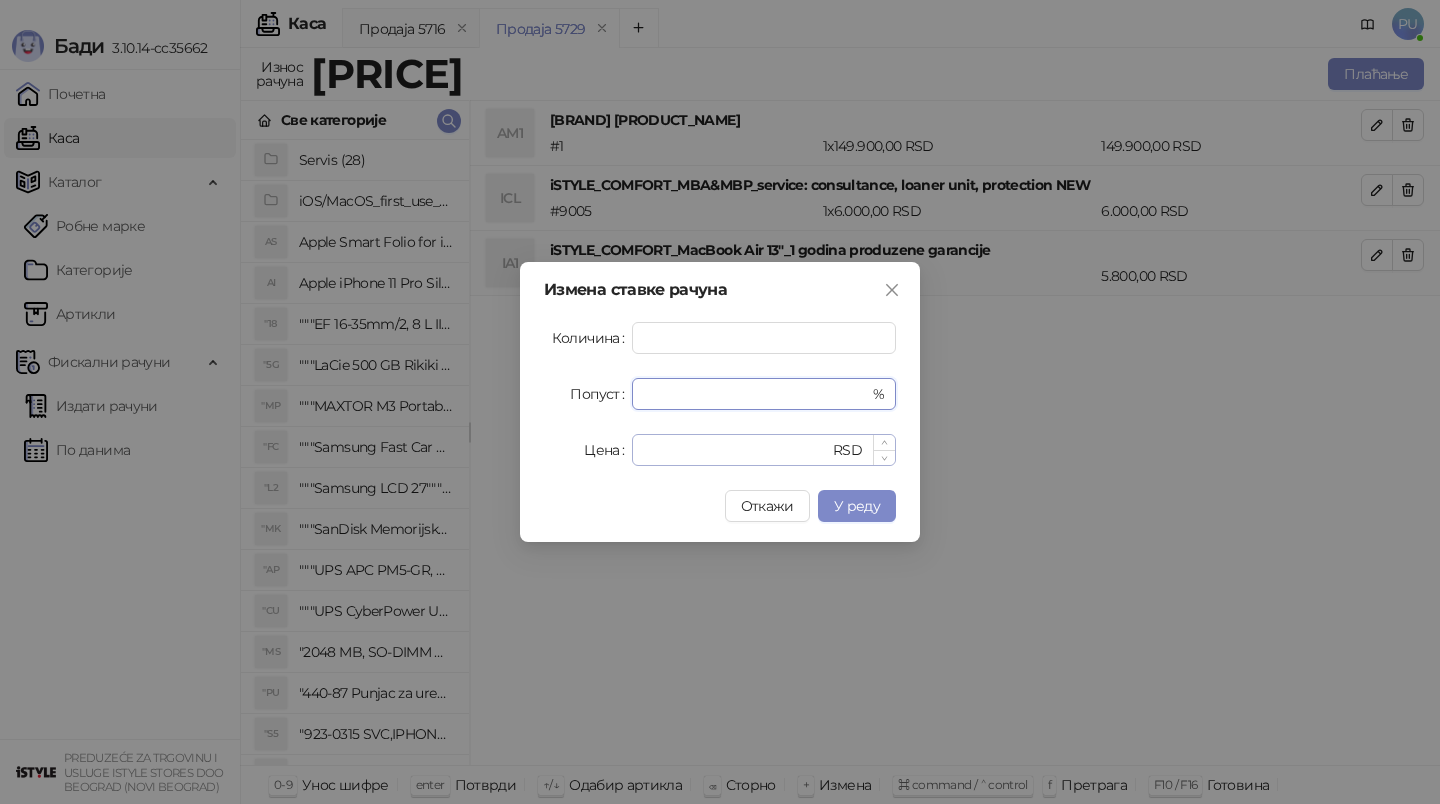 type on "**********" 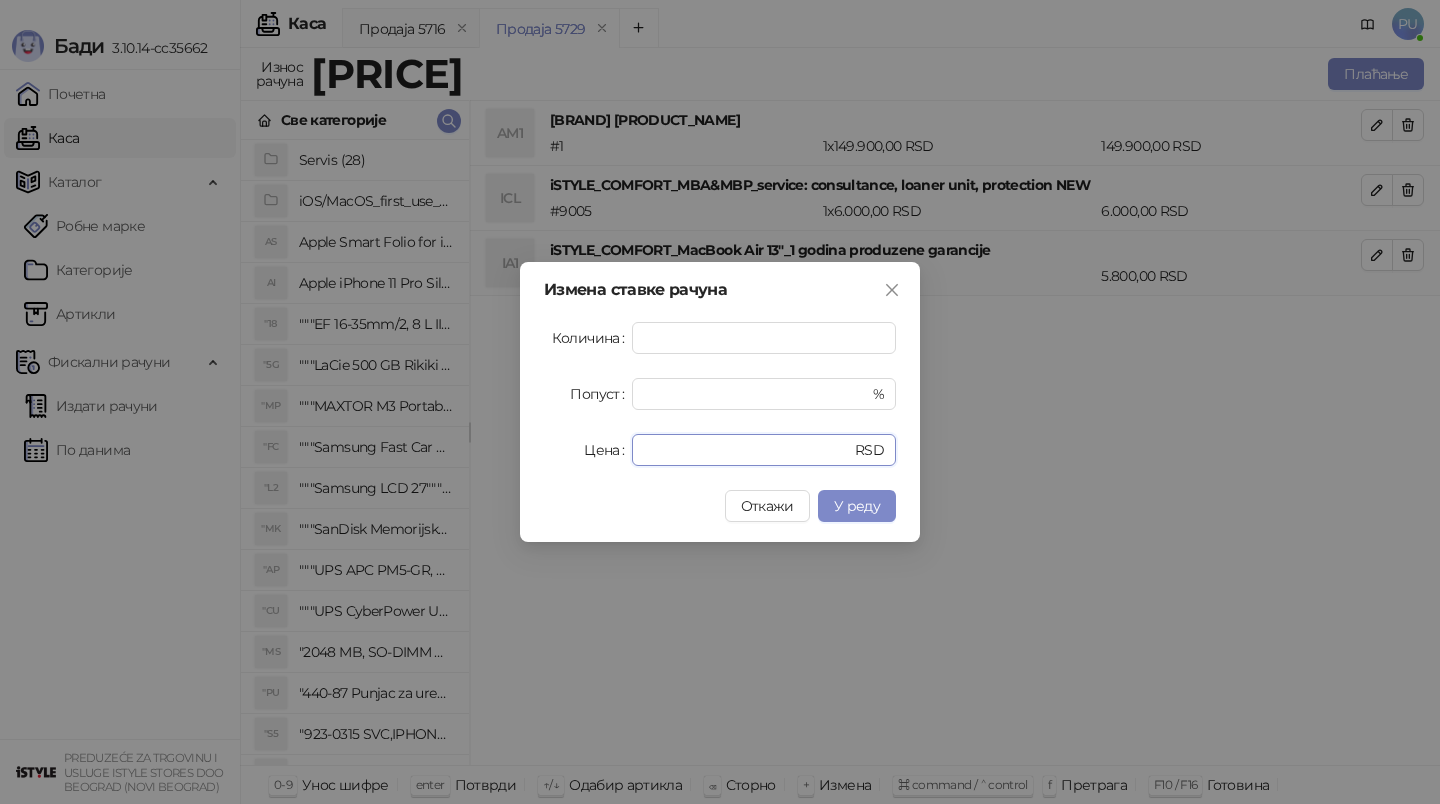 drag, startPoint x: 666, startPoint y: 451, endPoint x: 427, endPoint y: 451, distance: 239 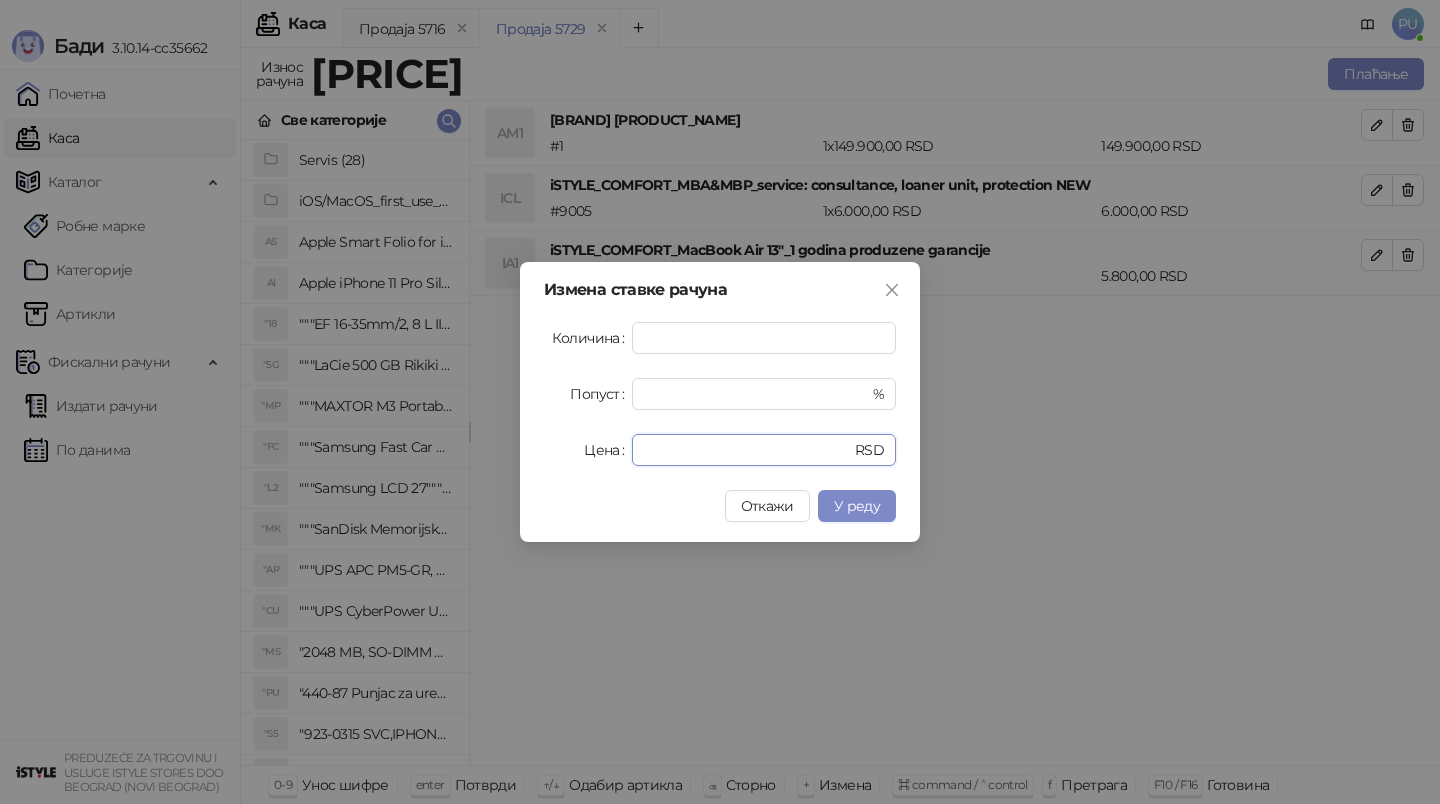 type on "******" 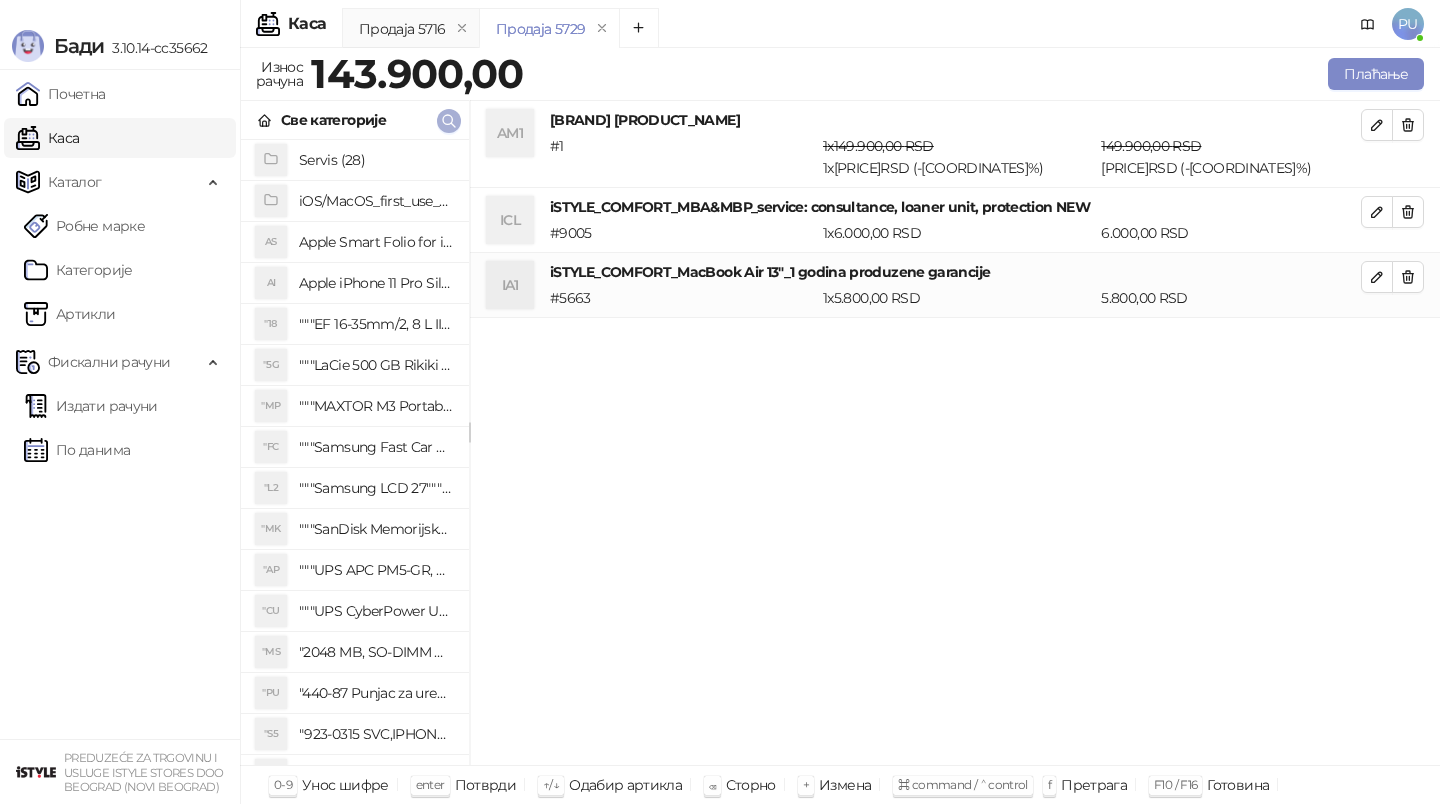 click 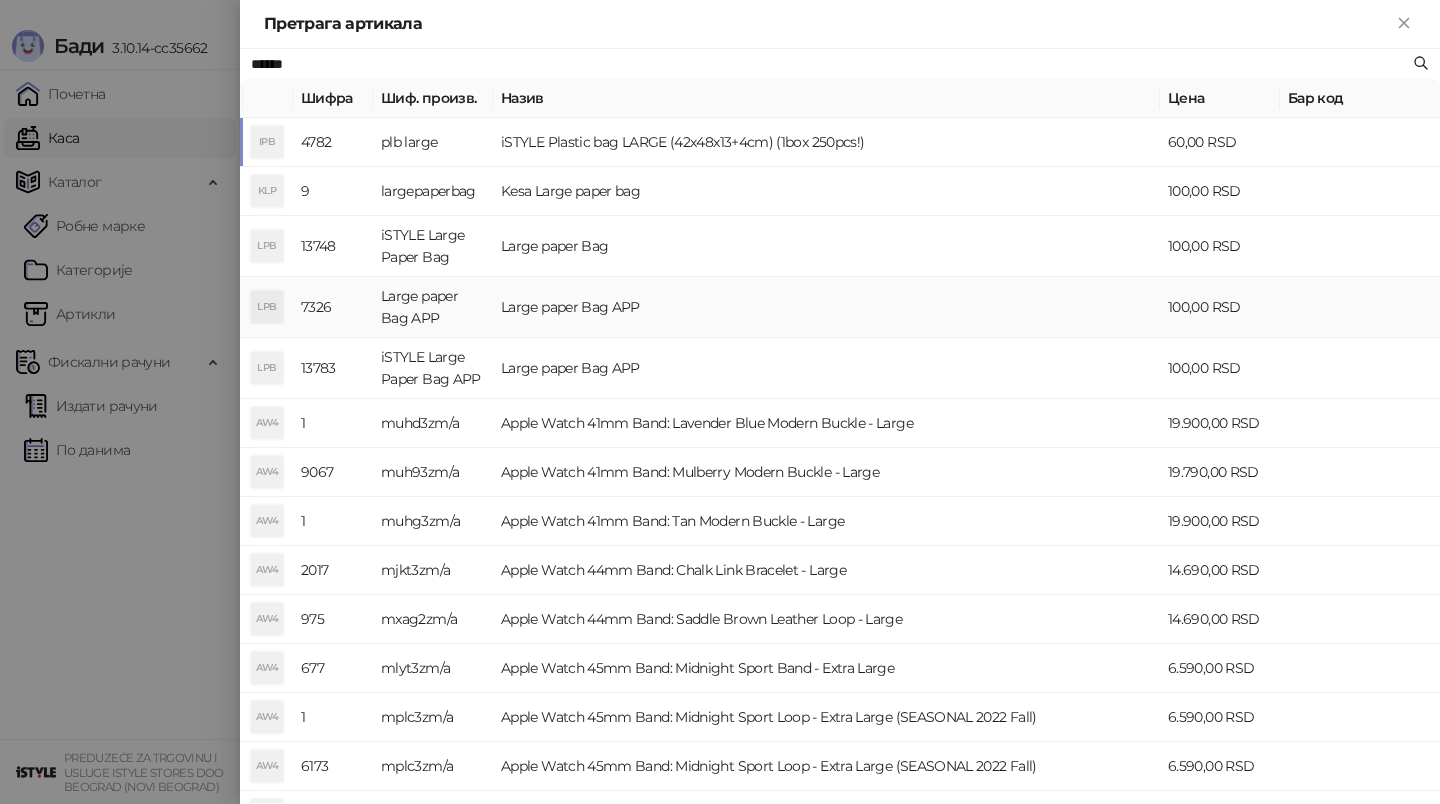 type on "*****" 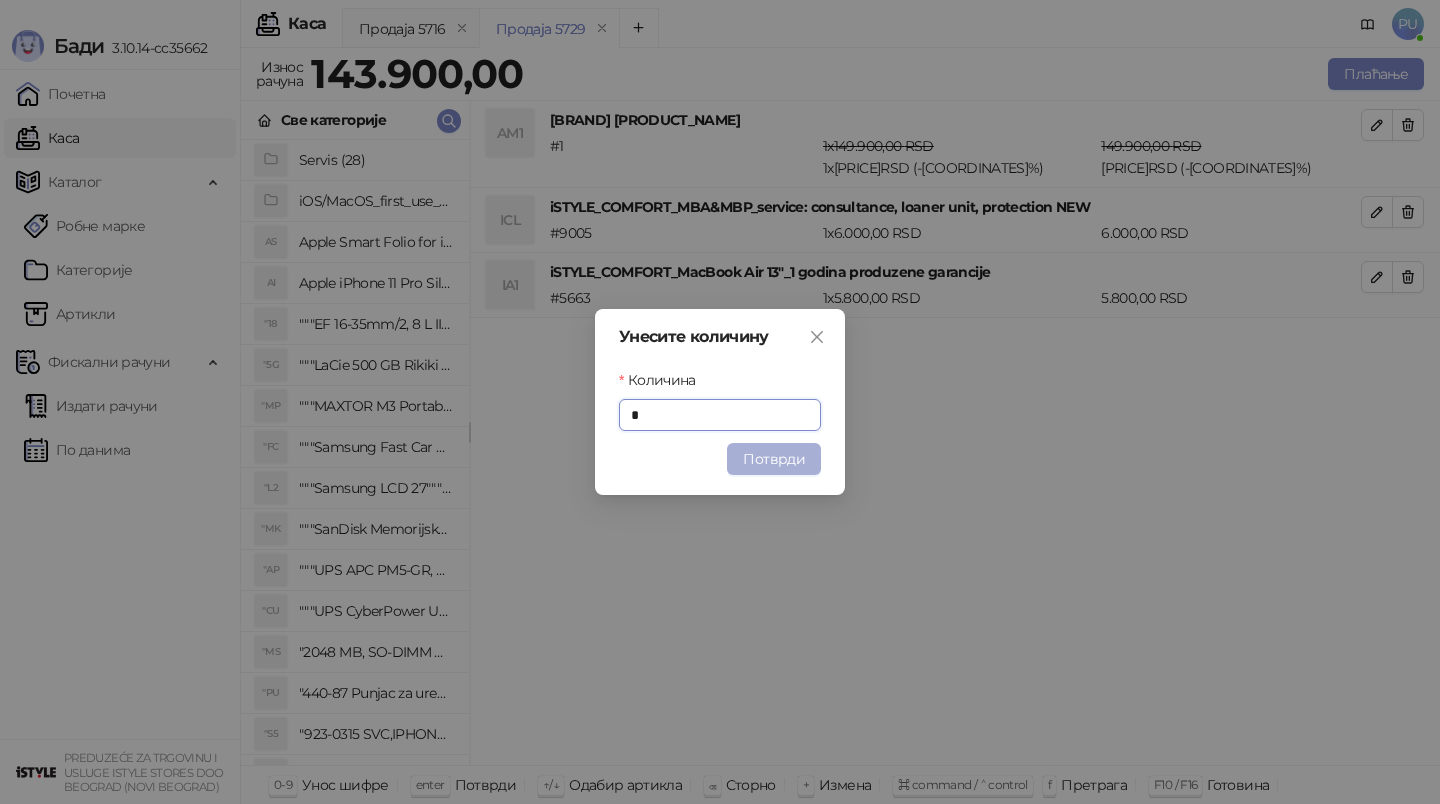 click on "Потврди" at bounding box center [774, 459] 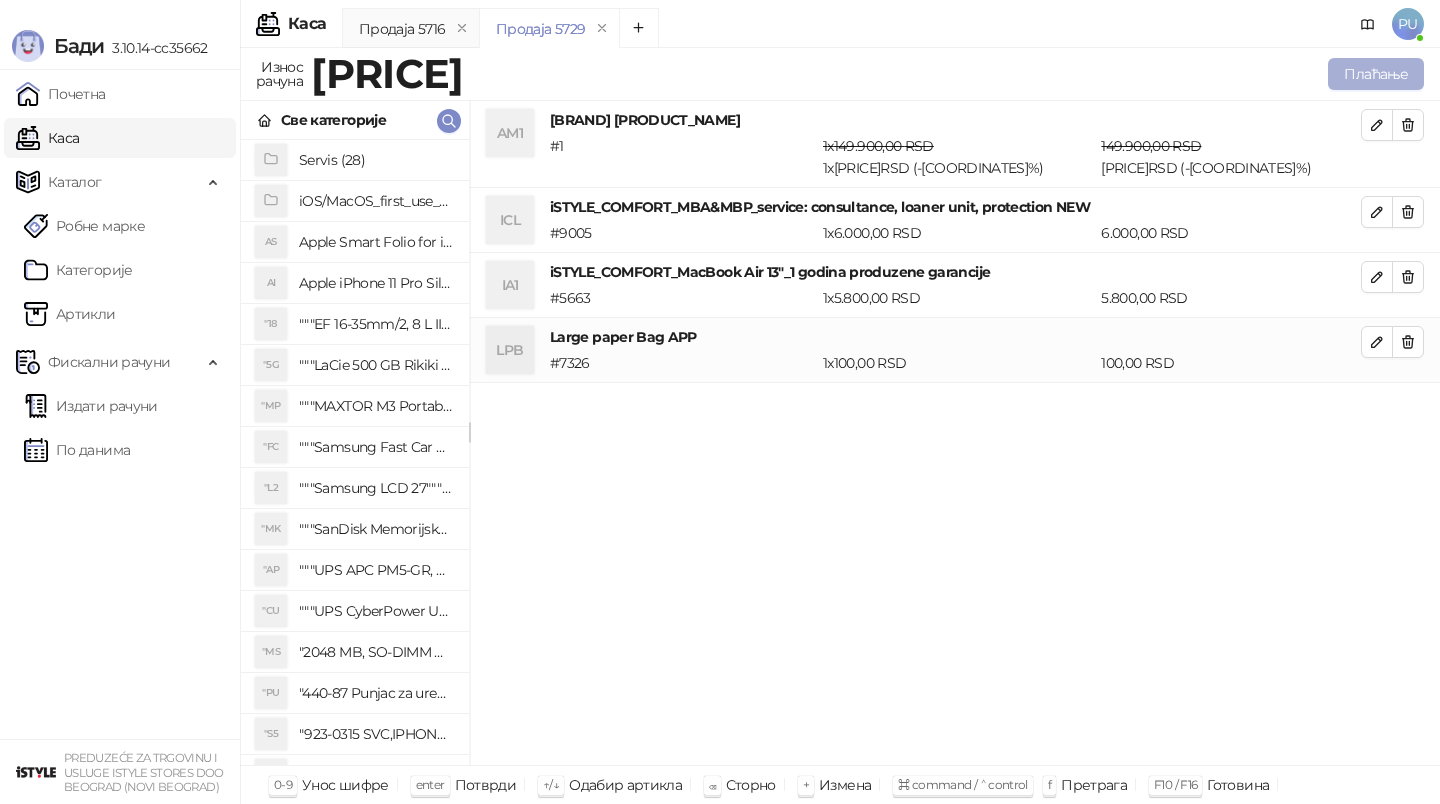 click on "Плаћање" at bounding box center [1376, 74] 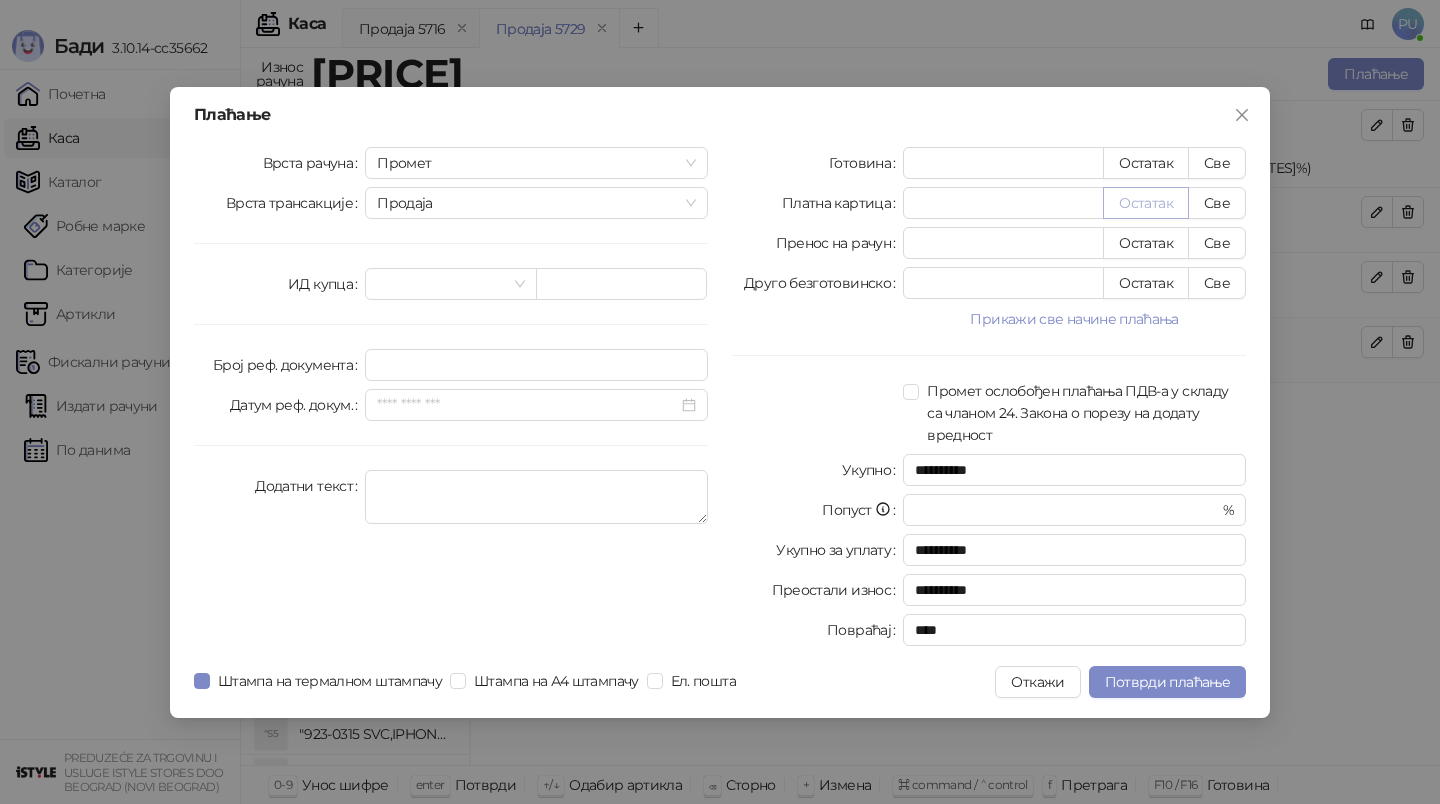 click on "Остатак" at bounding box center (1146, 203) 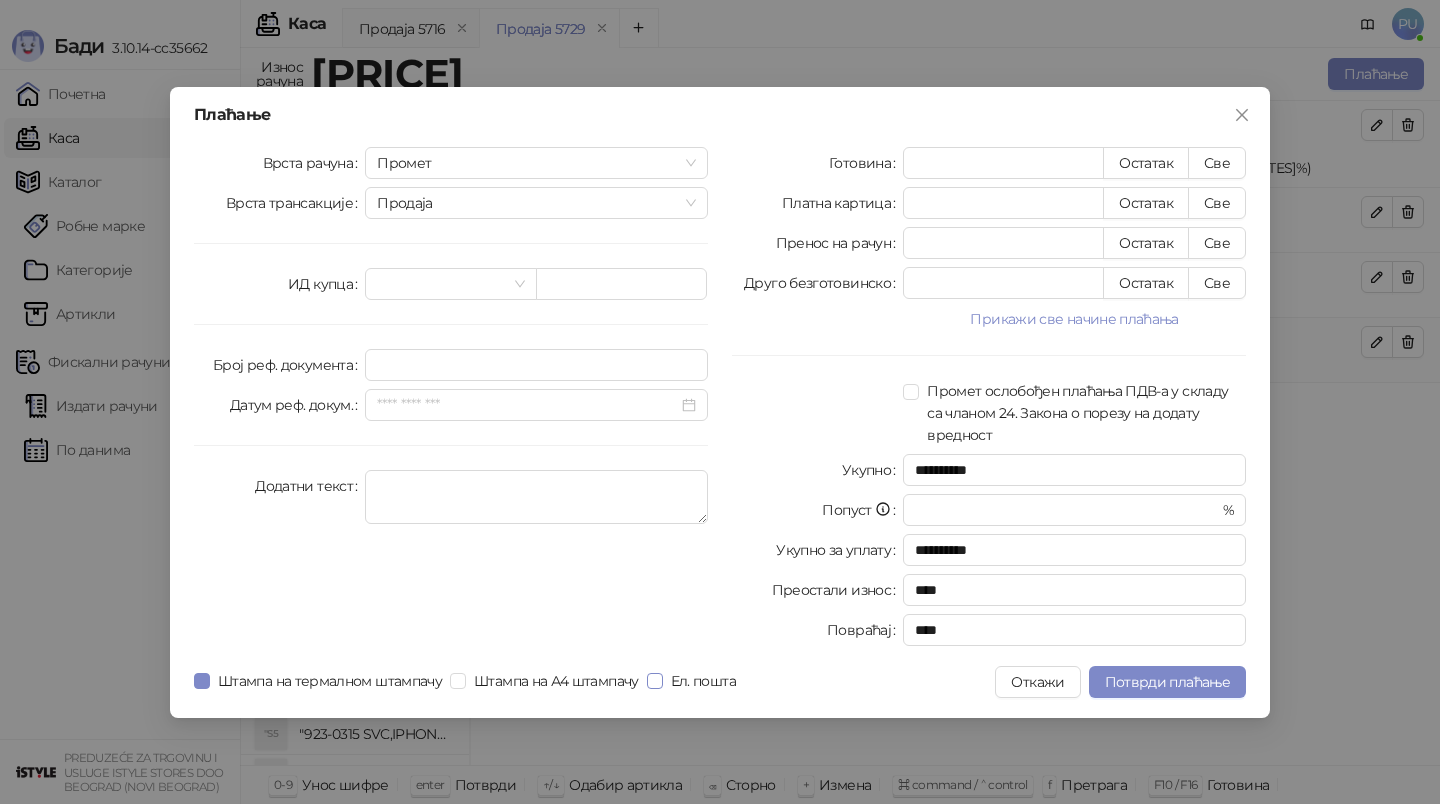 click on "Ел. пошта" at bounding box center (703, 681) 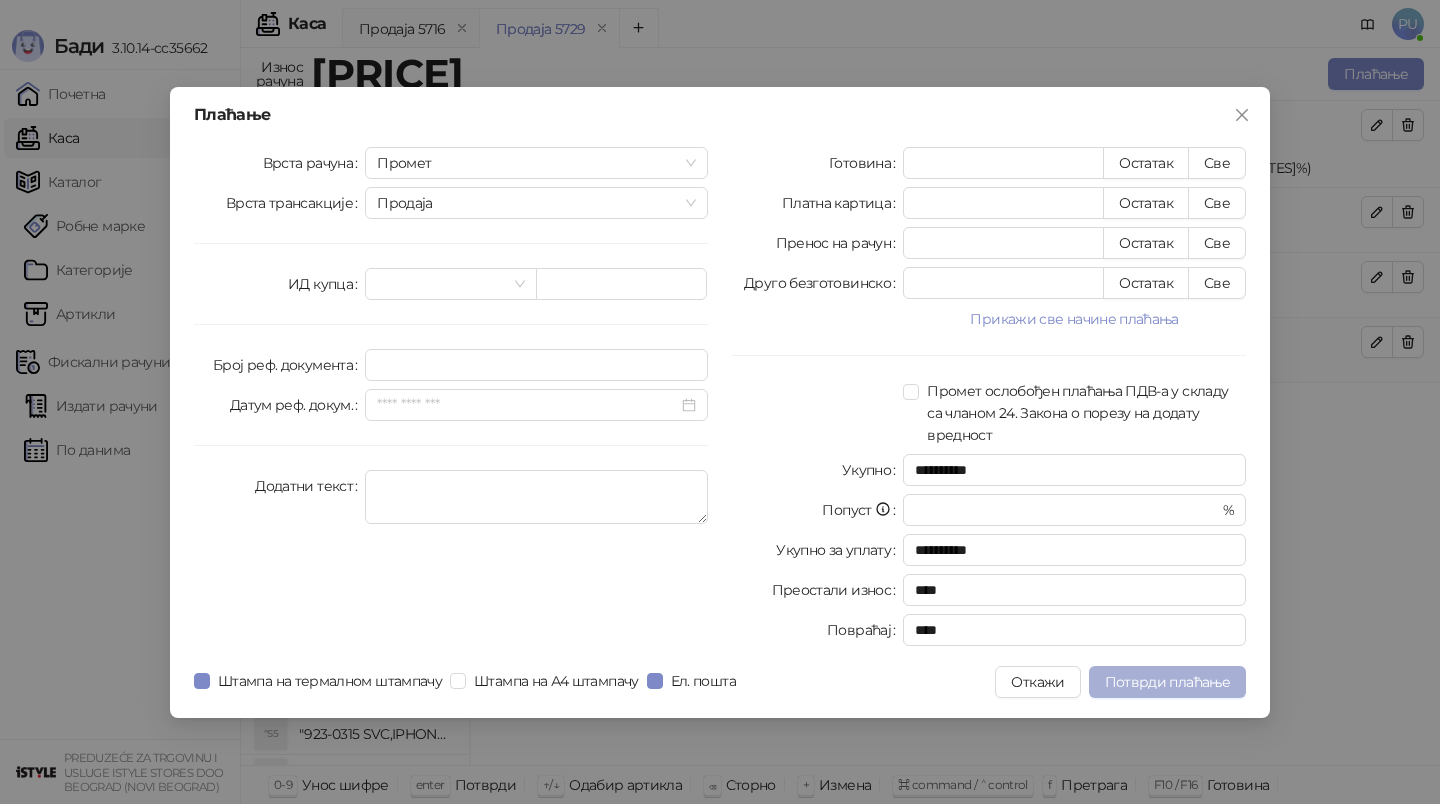 click on "Потврди плаћање" at bounding box center (1167, 682) 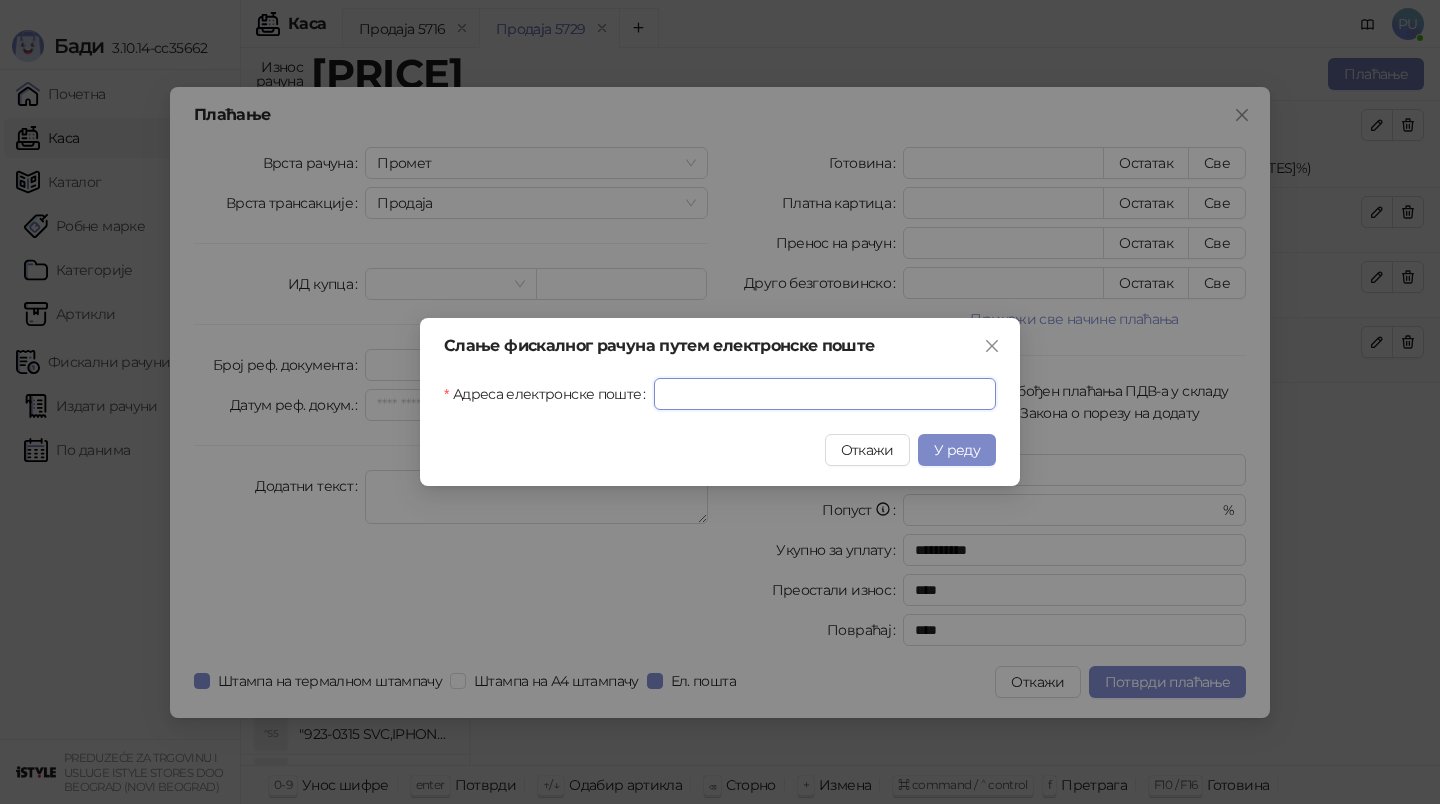 click on "Адреса електронске поште" at bounding box center [825, 394] 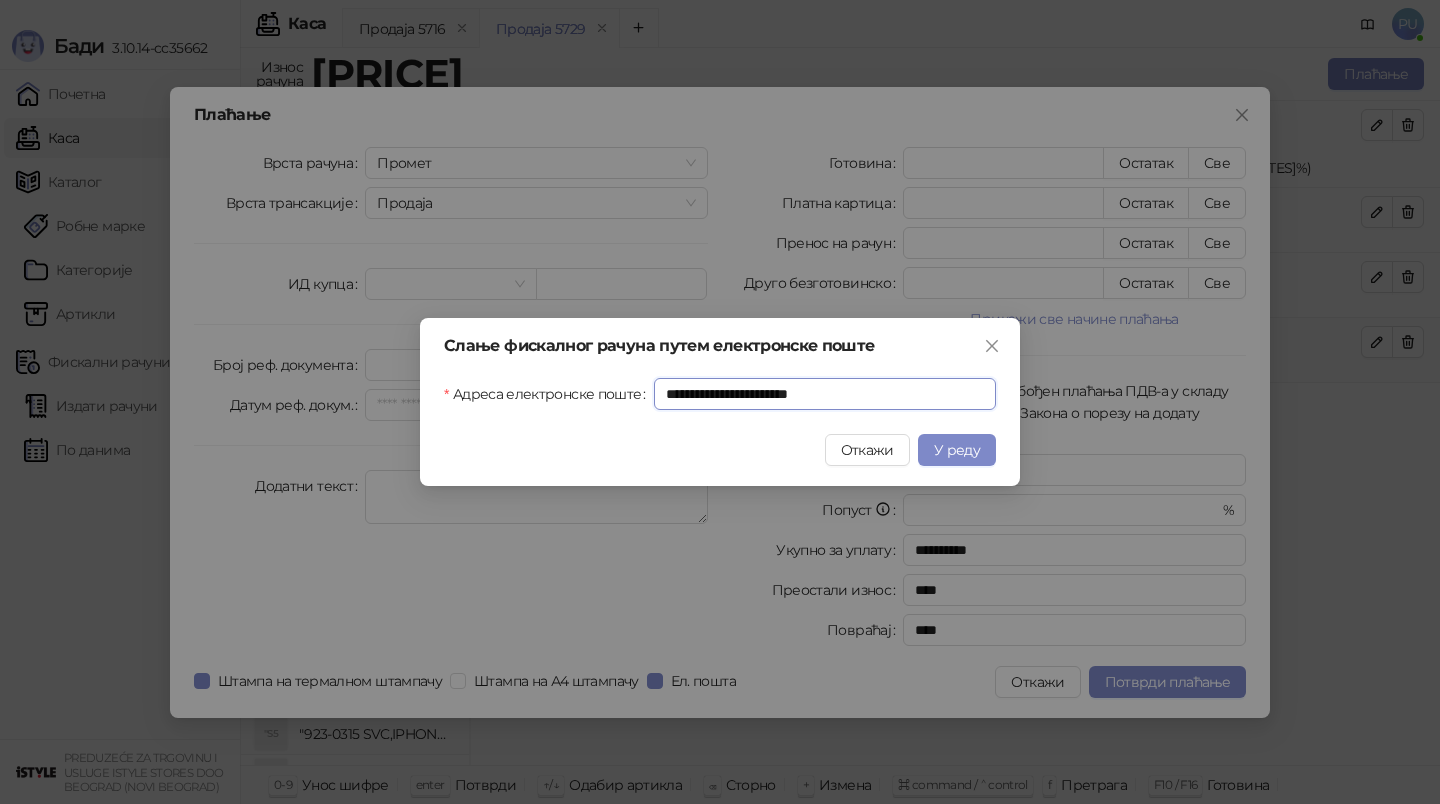 type on "**********" 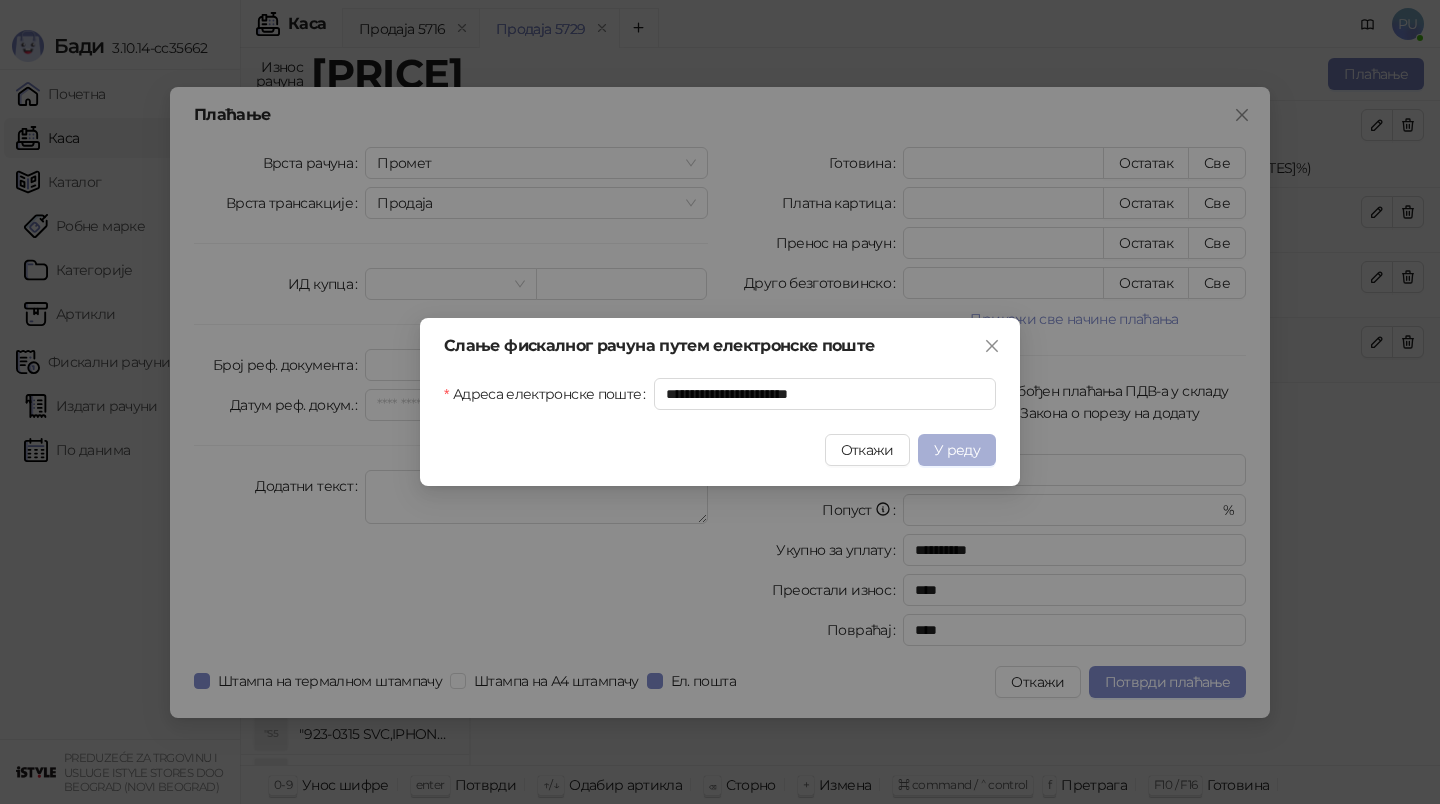 click on "У реду" at bounding box center [957, 450] 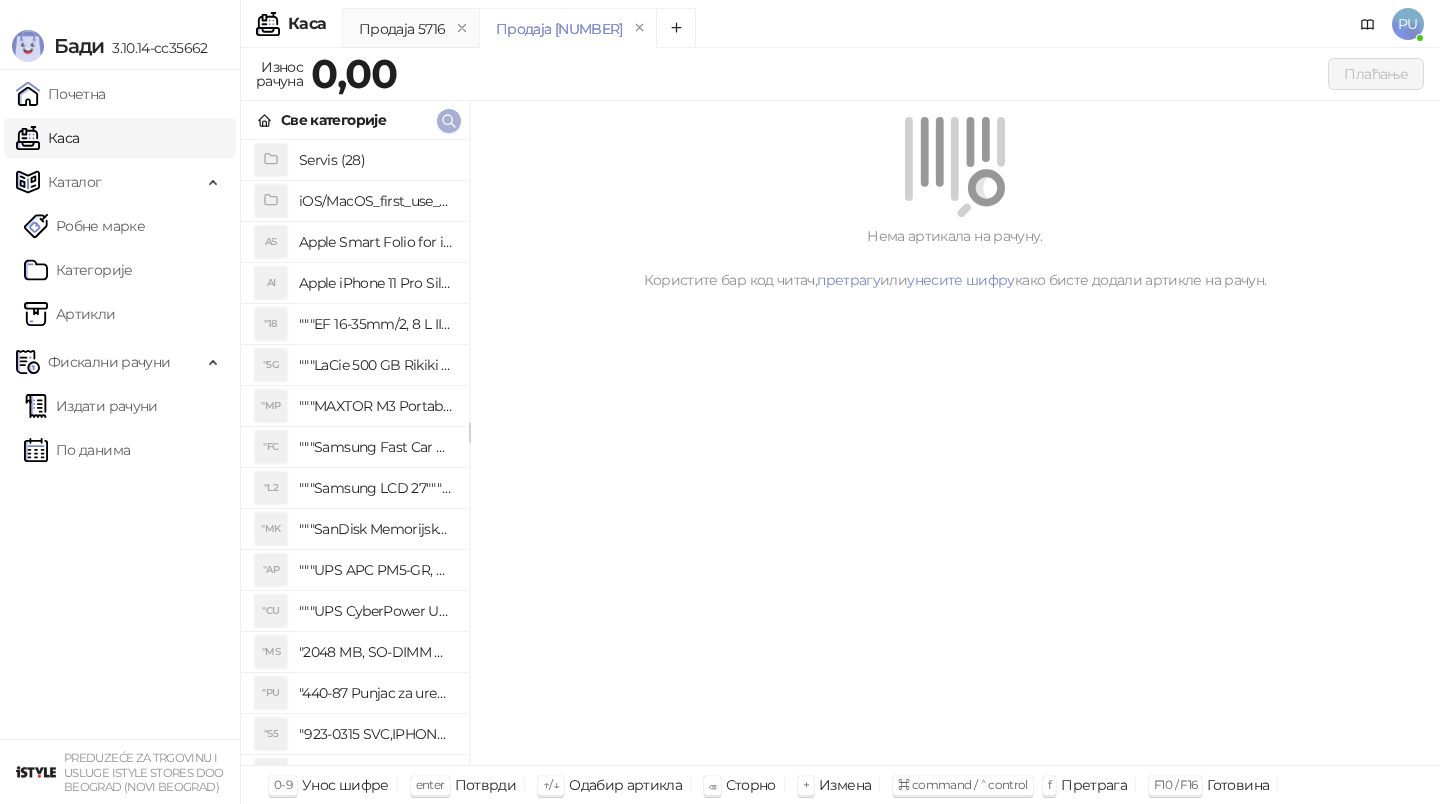 click 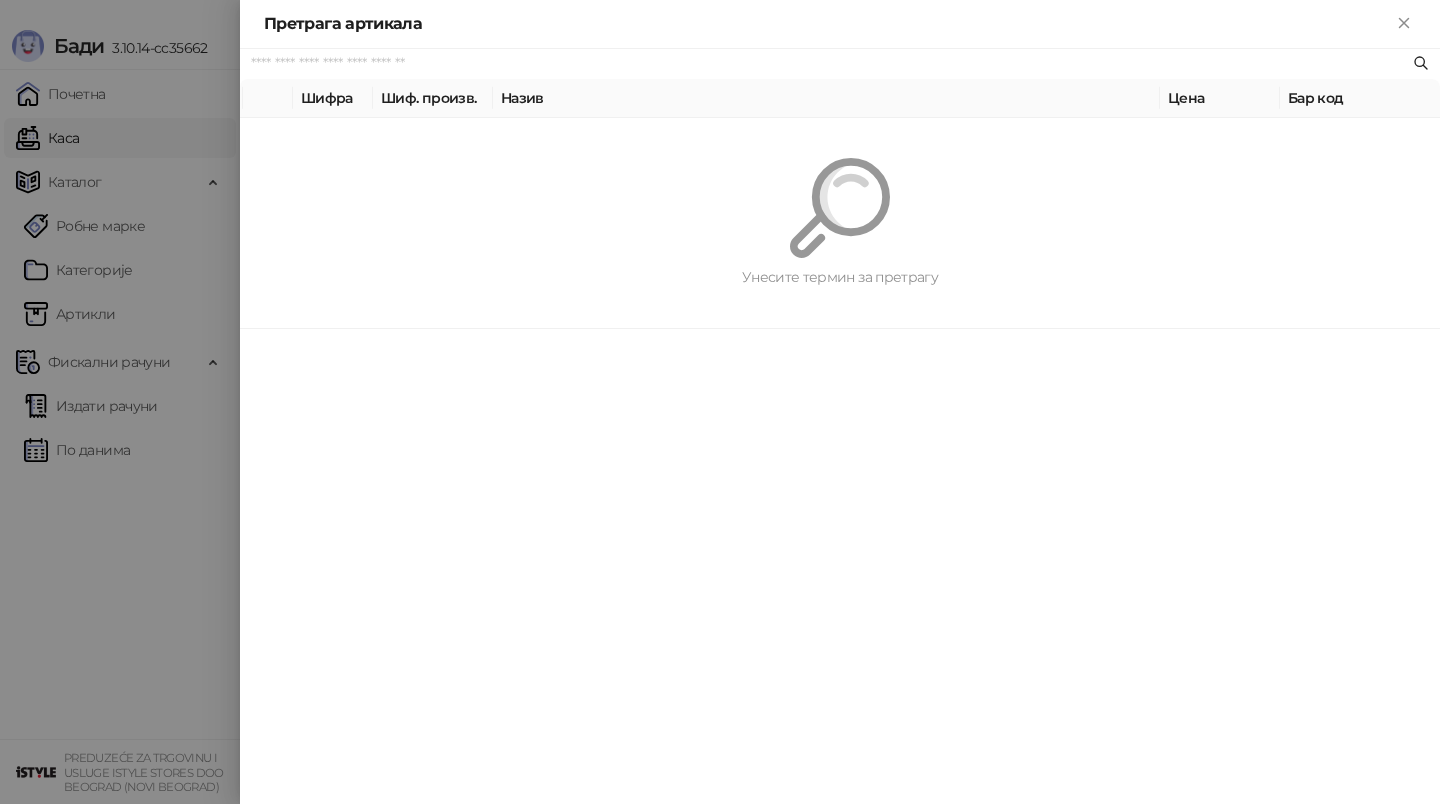 paste on "*********" 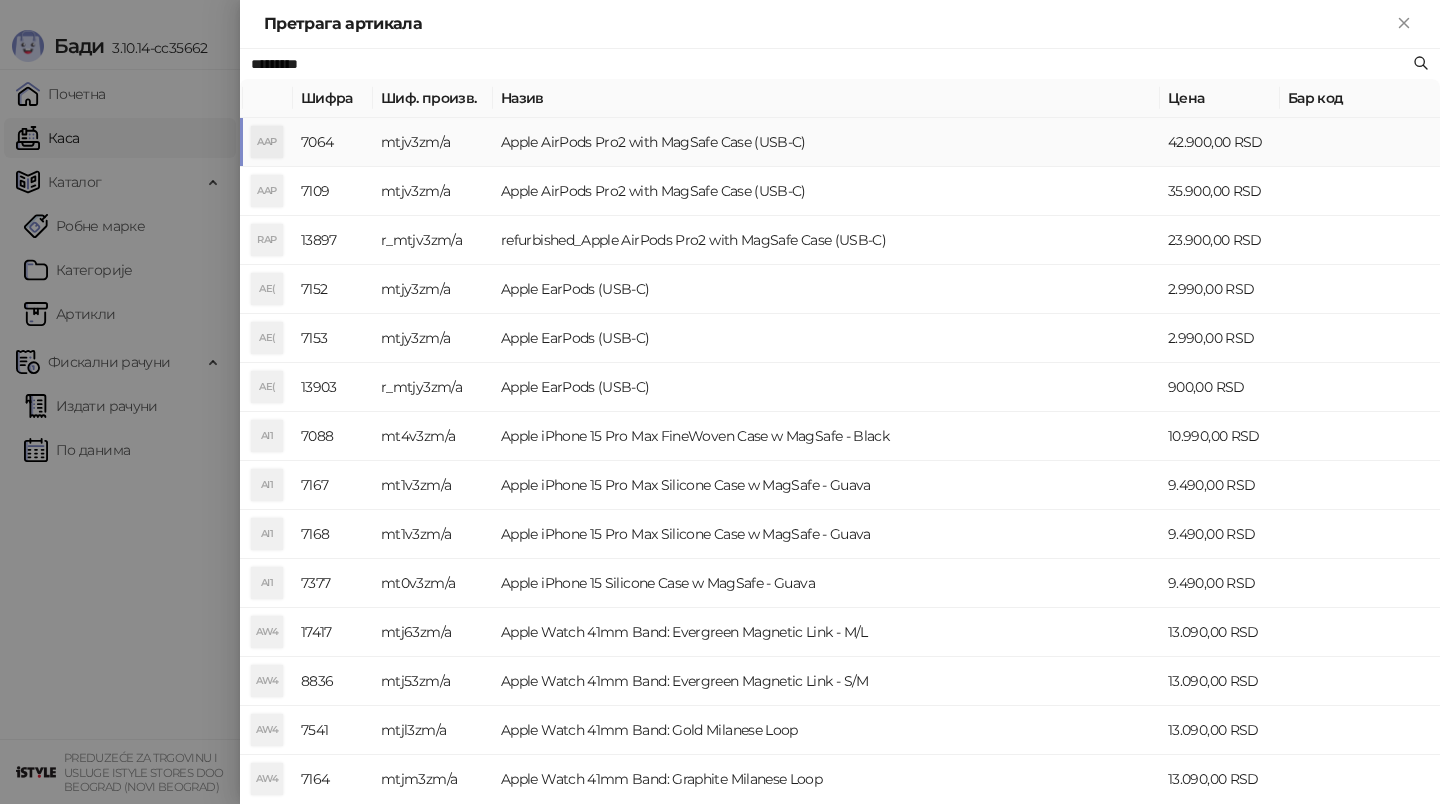 click on "Apple AirPods Pro2 with MagSafe Case (USB-C)" at bounding box center [826, 142] 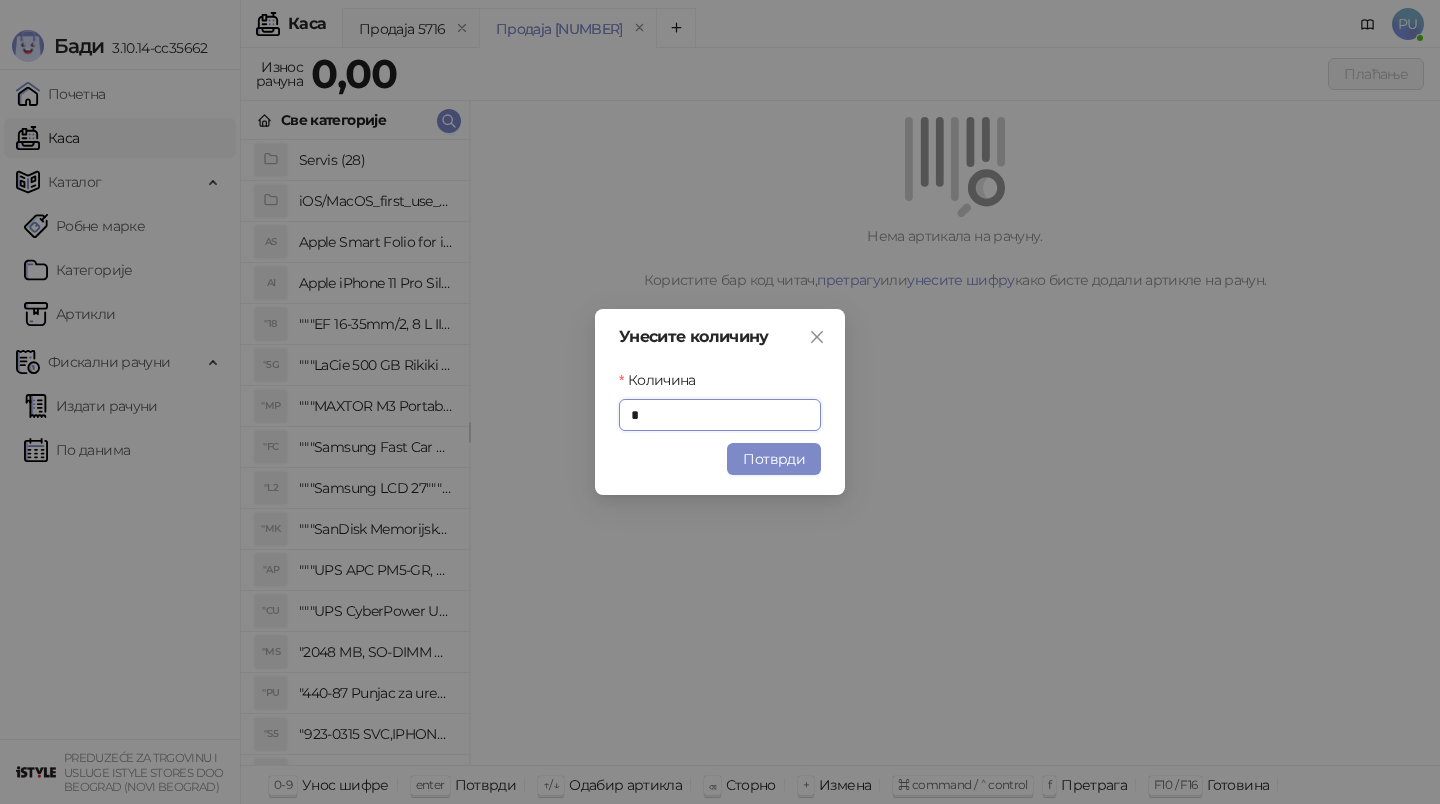 click on "Унесите количину Количина * Потврди" at bounding box center [720, 402] 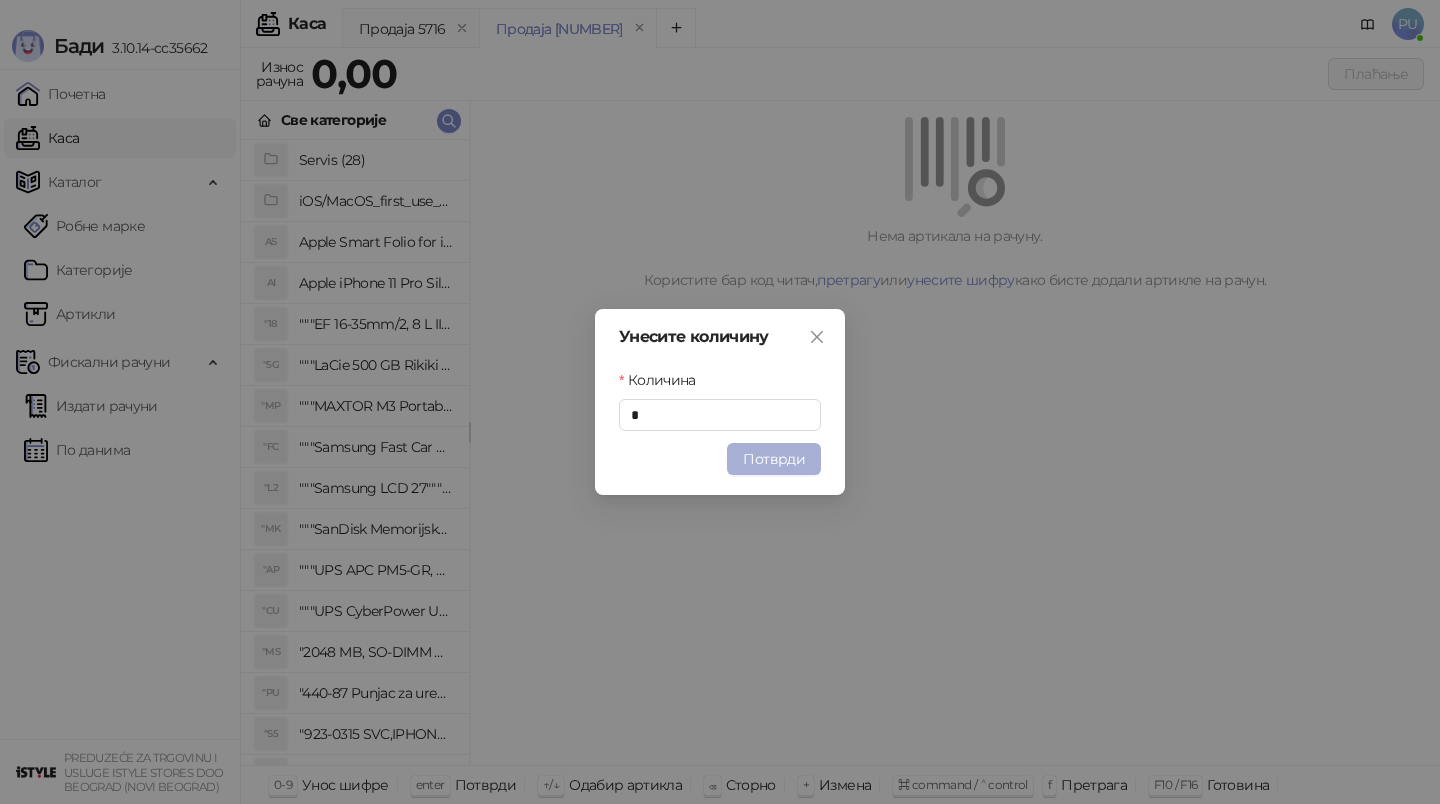 click on "Потврди" at bounding box center [774, 459] 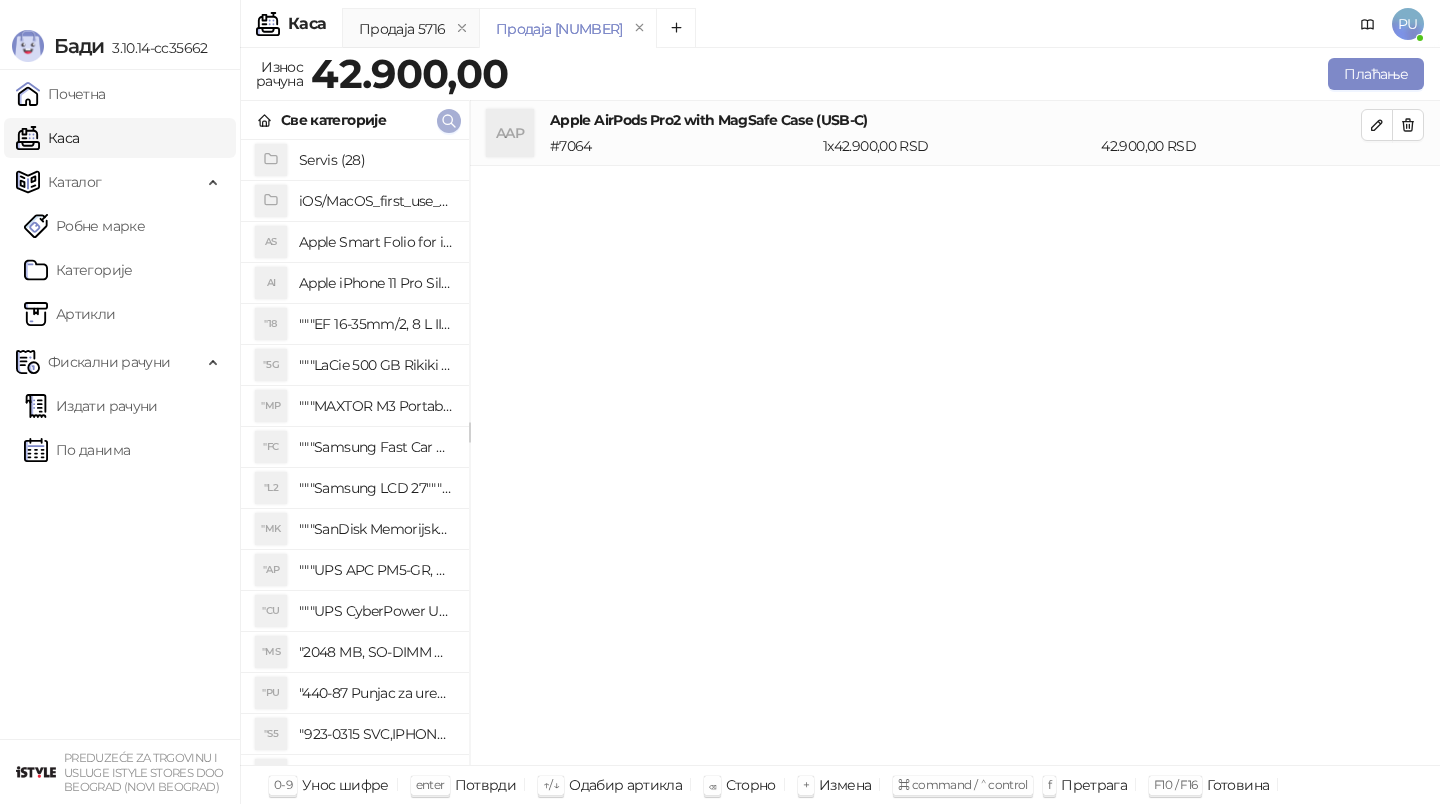 click 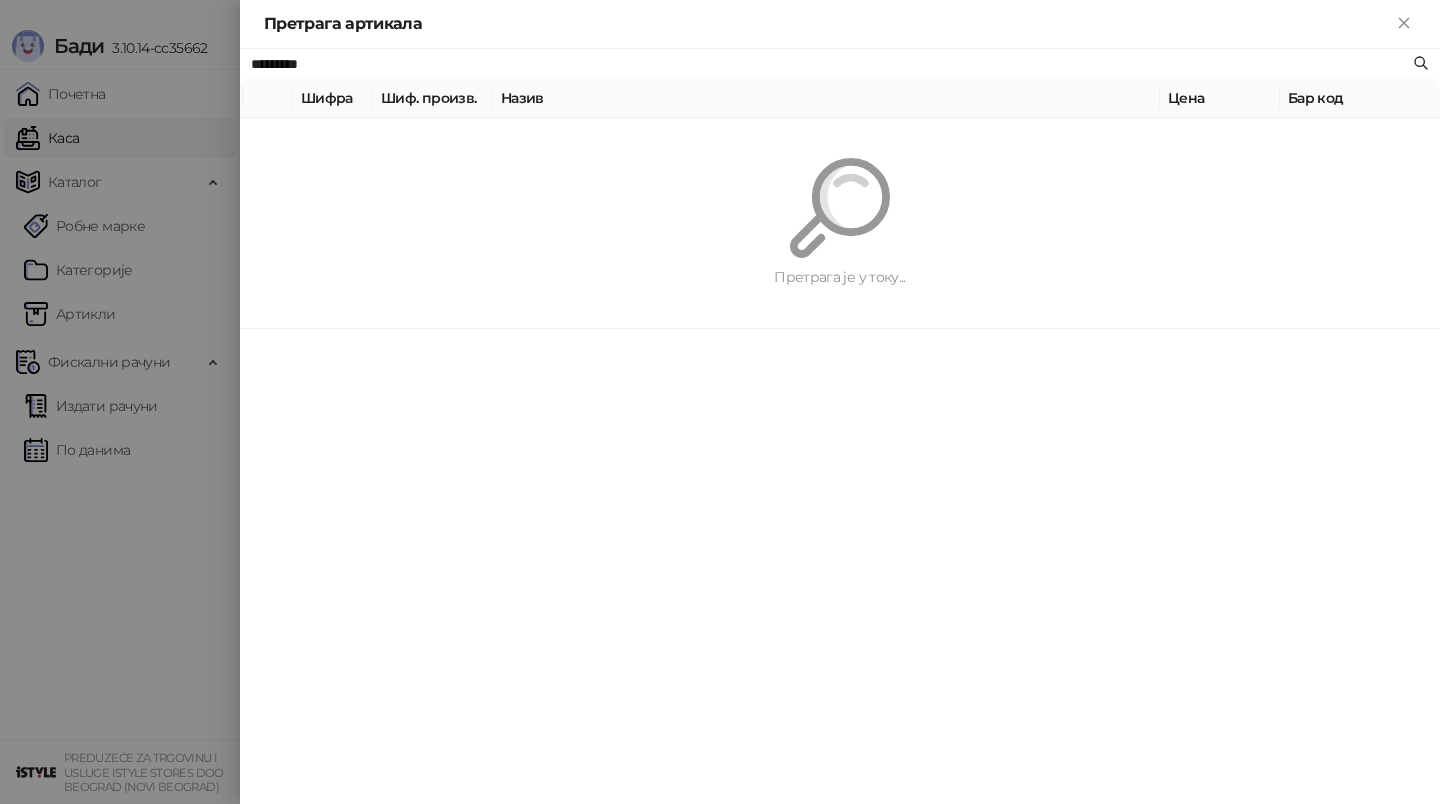 paste on "***" 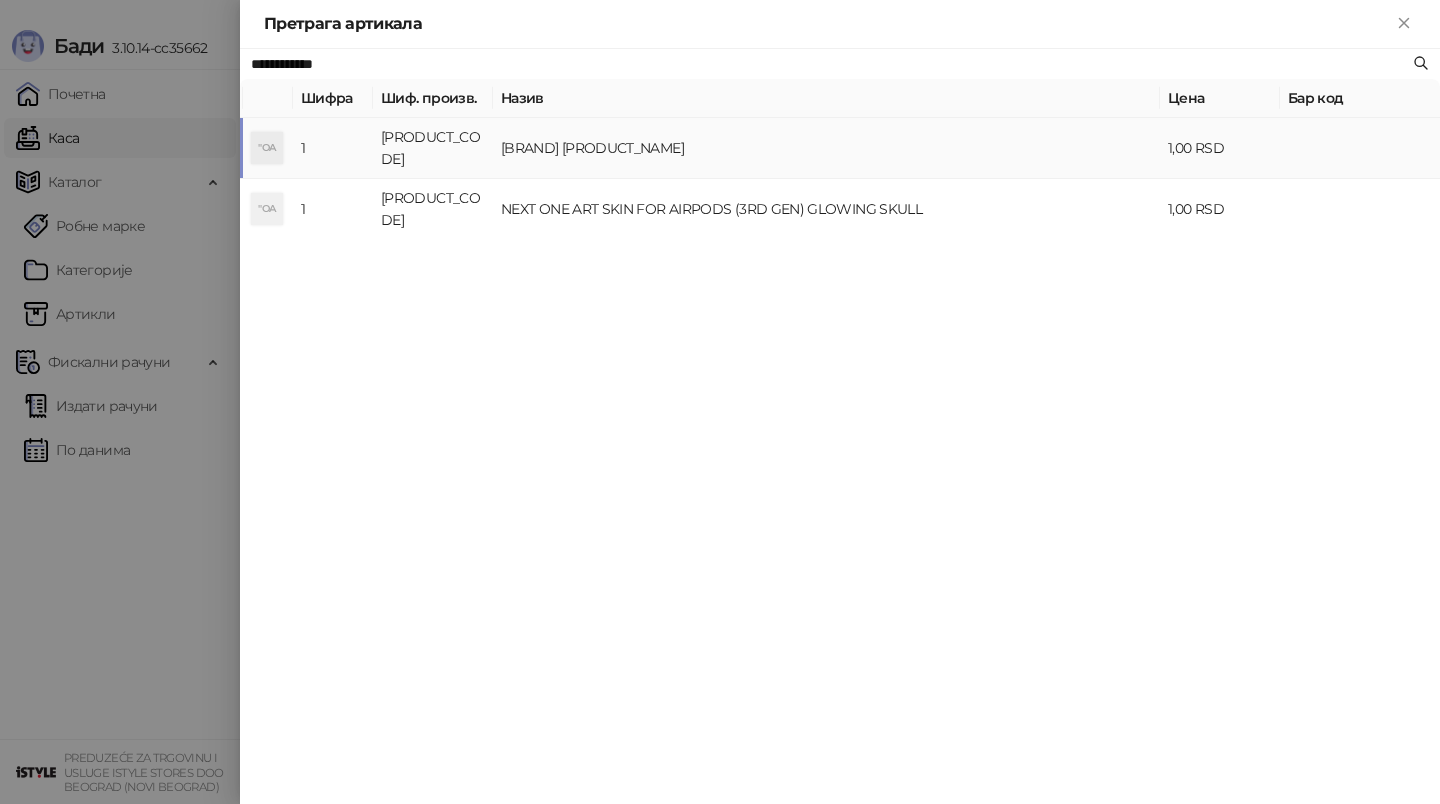 click on "[BRAND] [PRODUCT_NAME]" at bounding box center [826, 148] 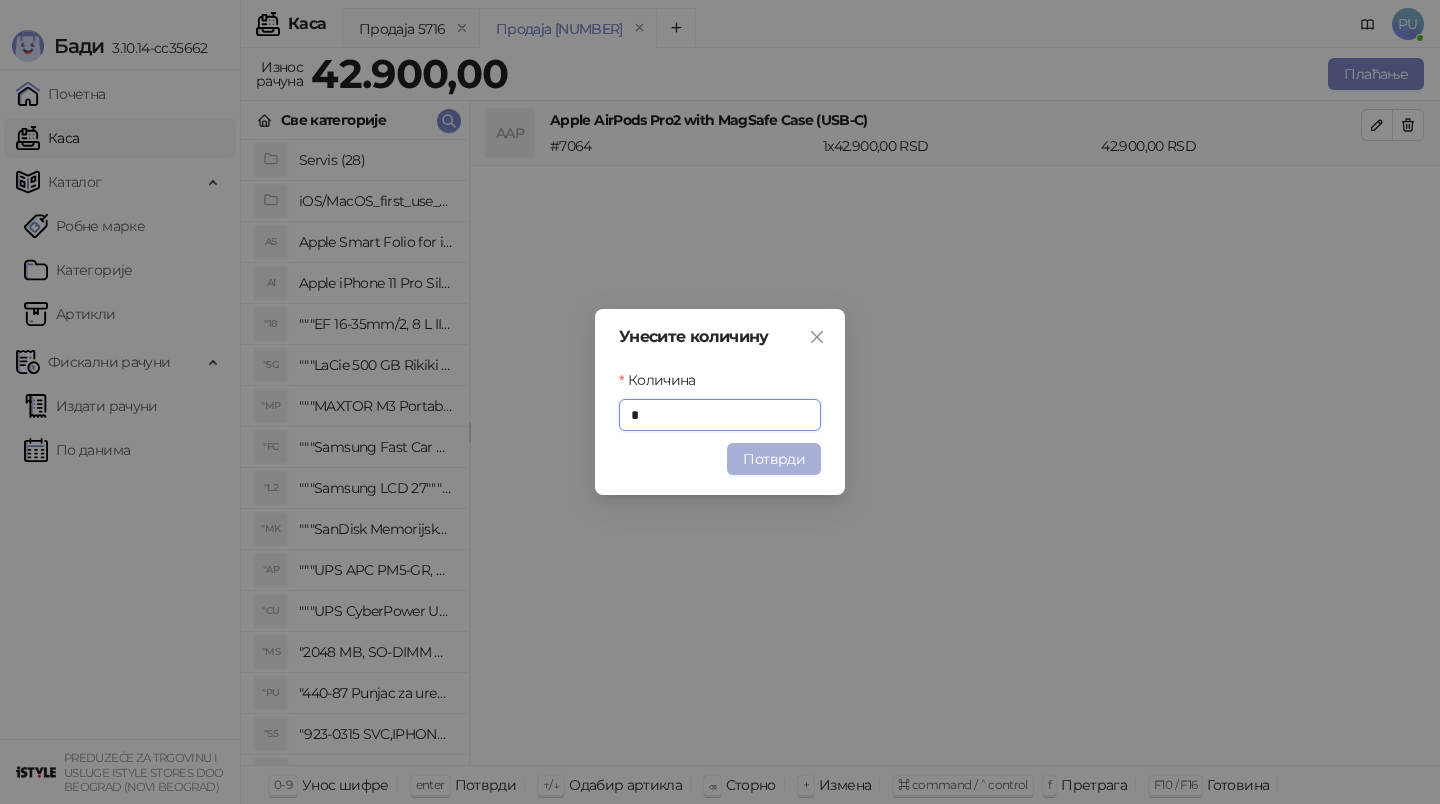 click on "Потврди" at bounding box center [774, 459] 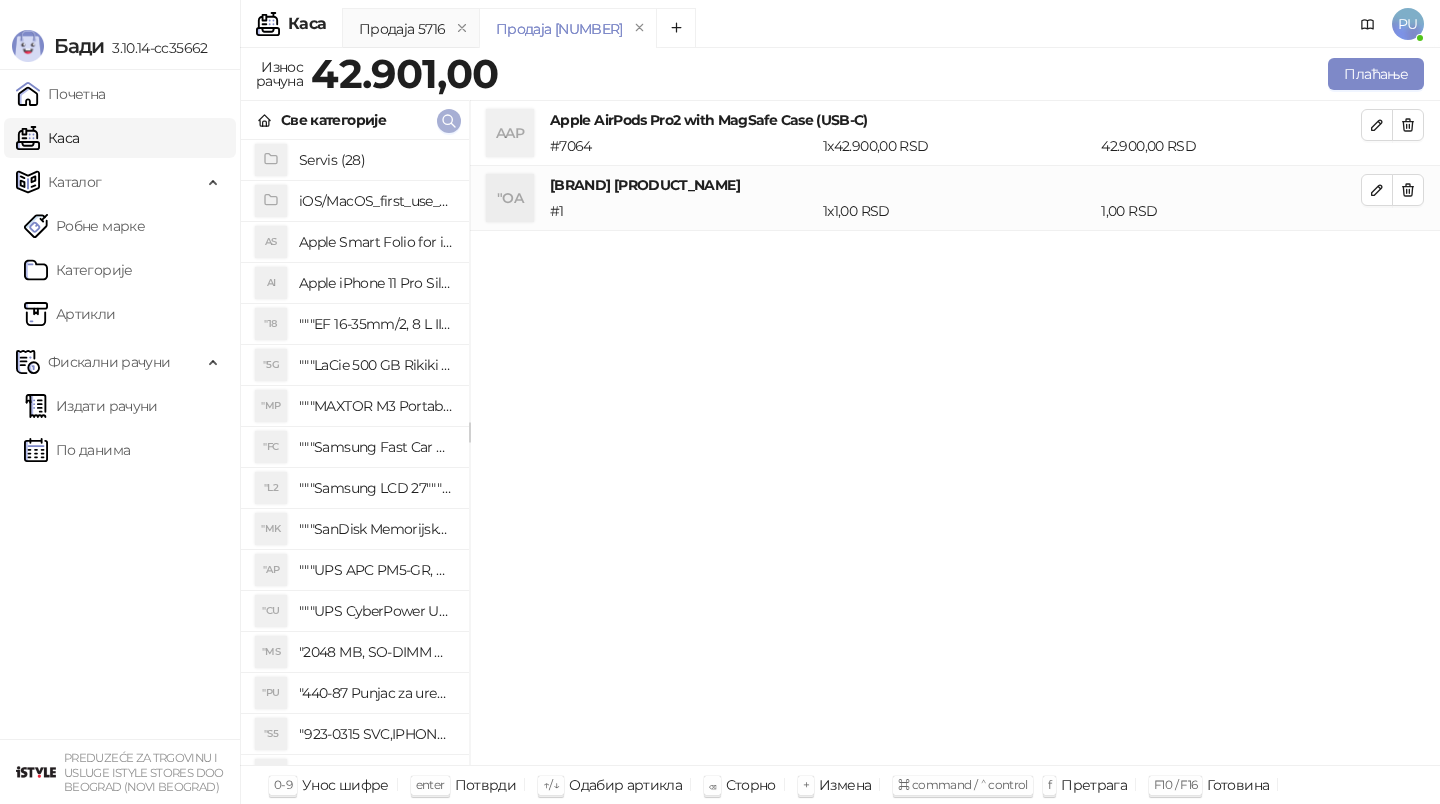 click 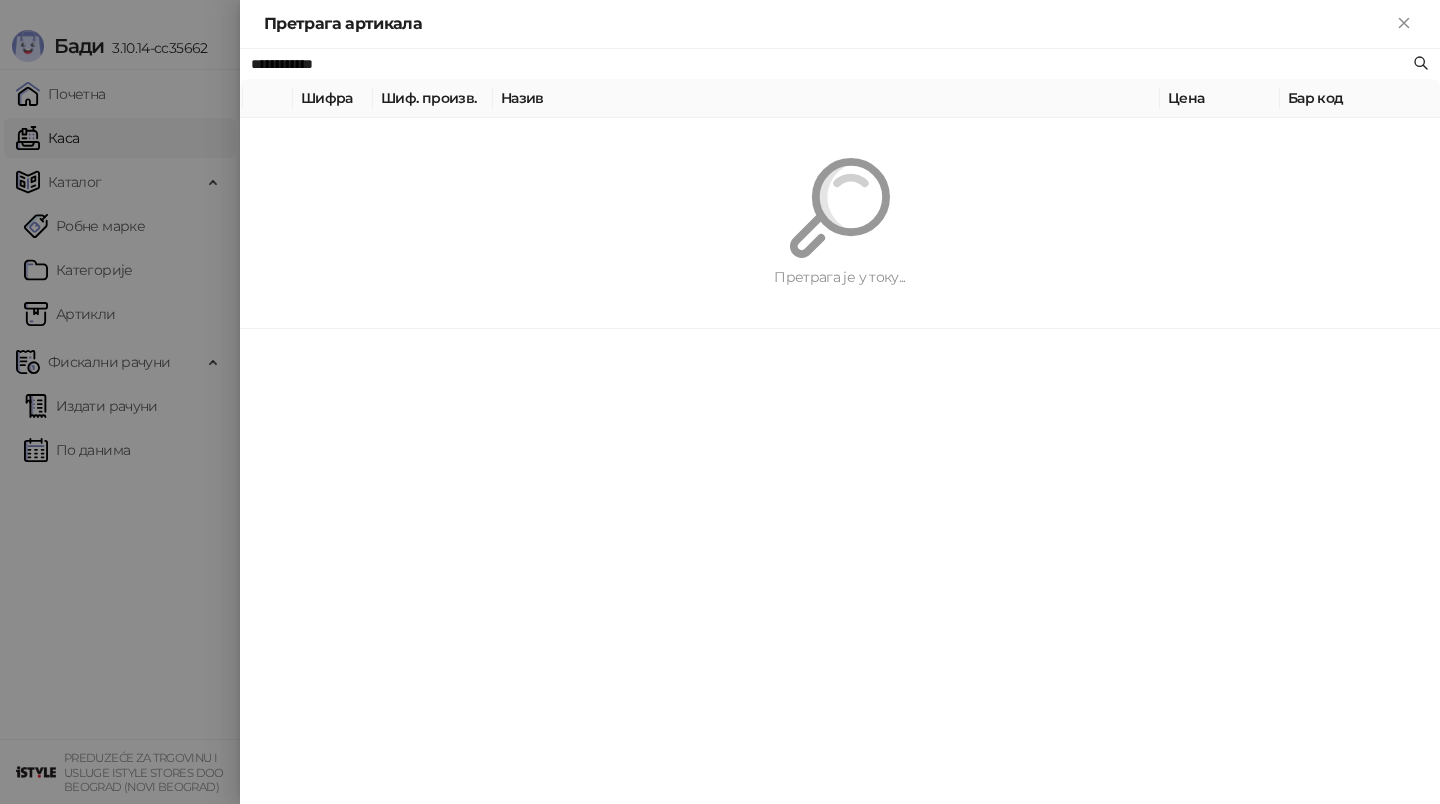 paste on "*******" 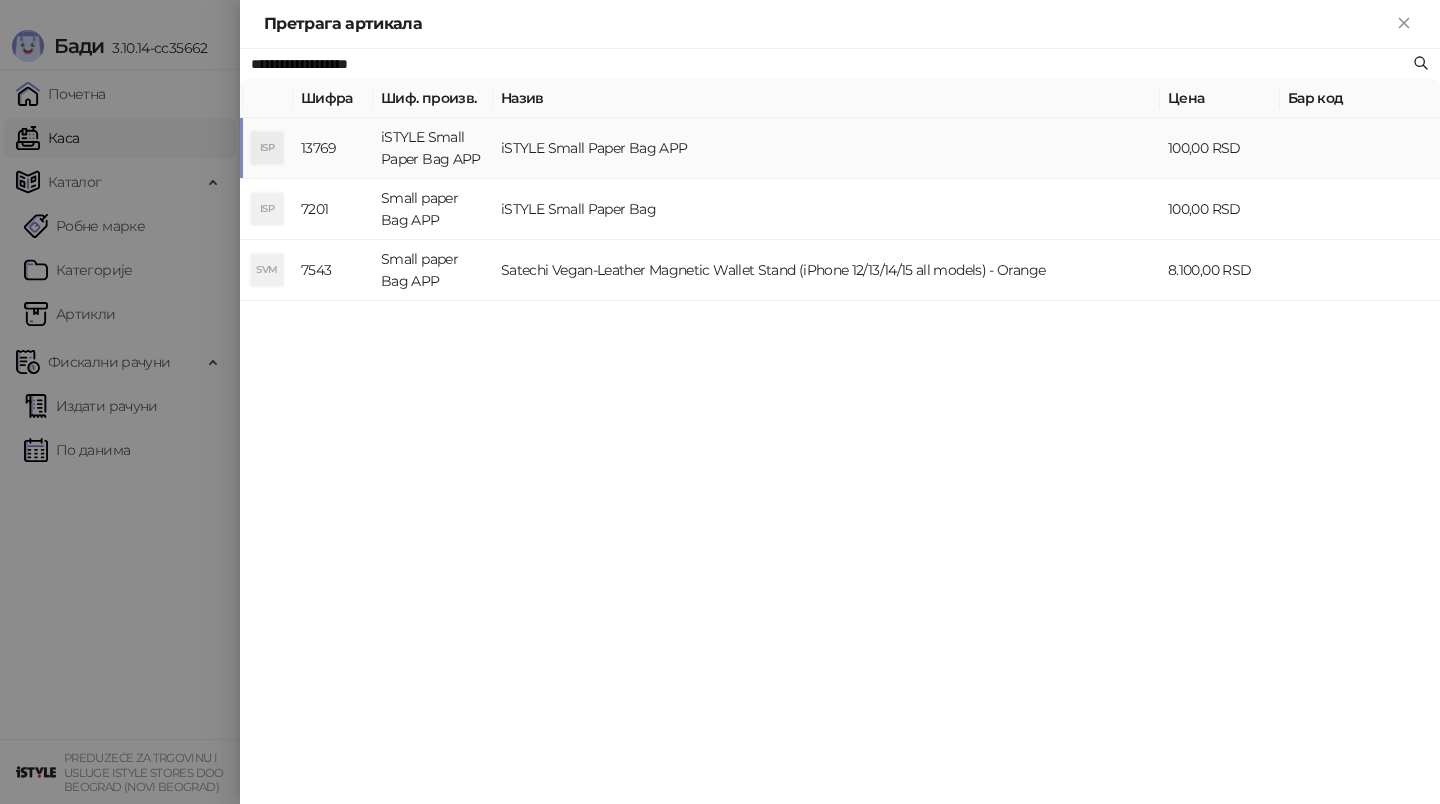 type on "**********" 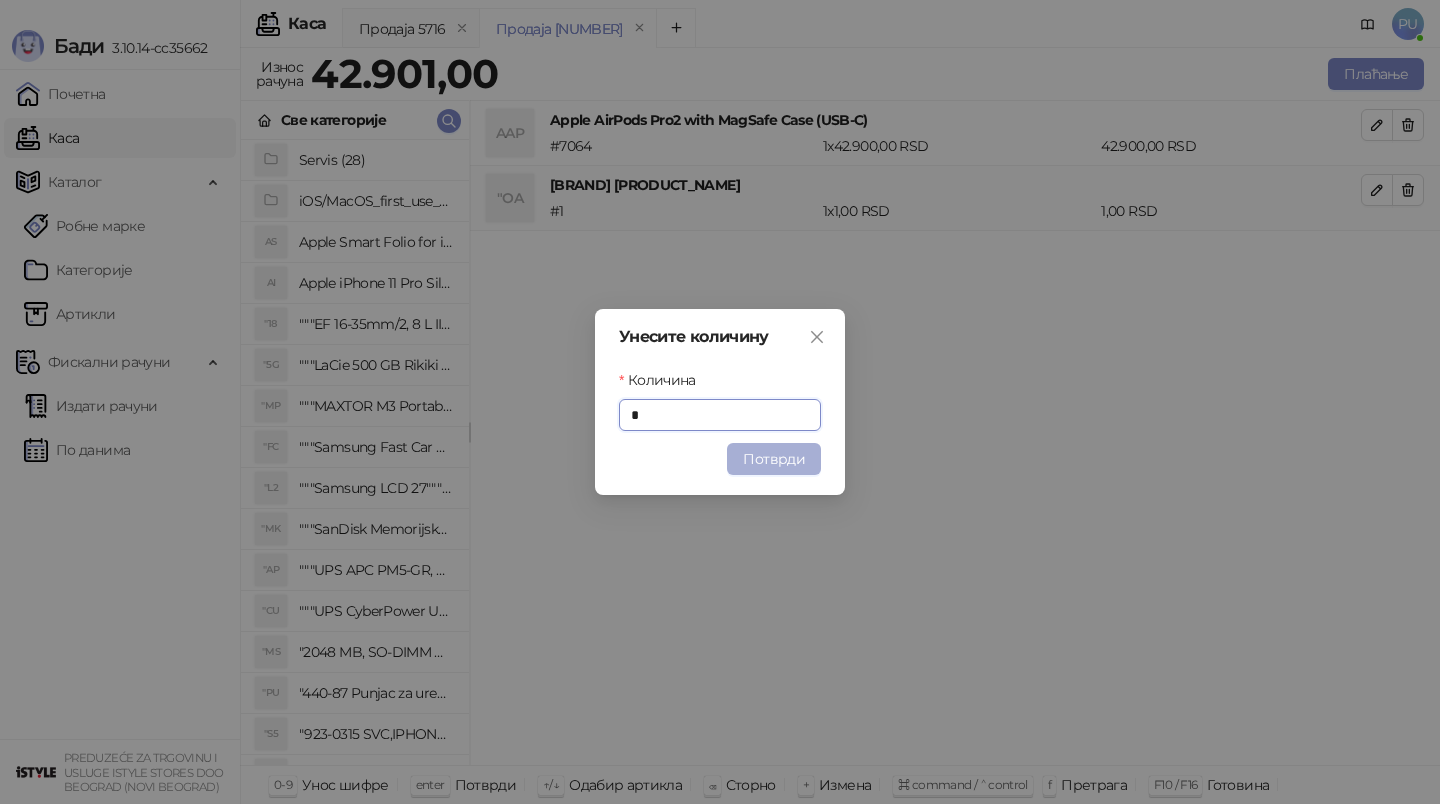 click on "Потврди" at bounding box center [774, 459] 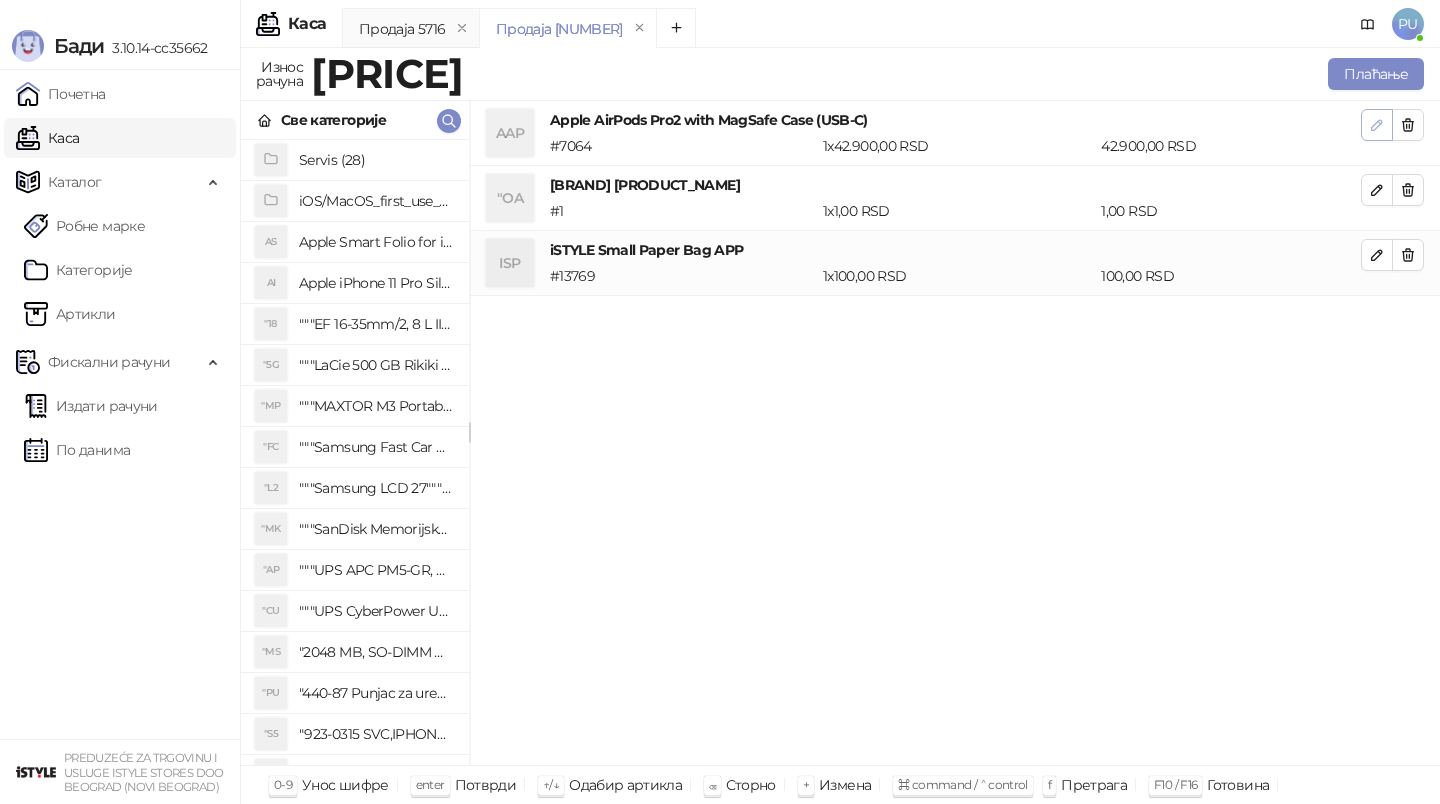 click 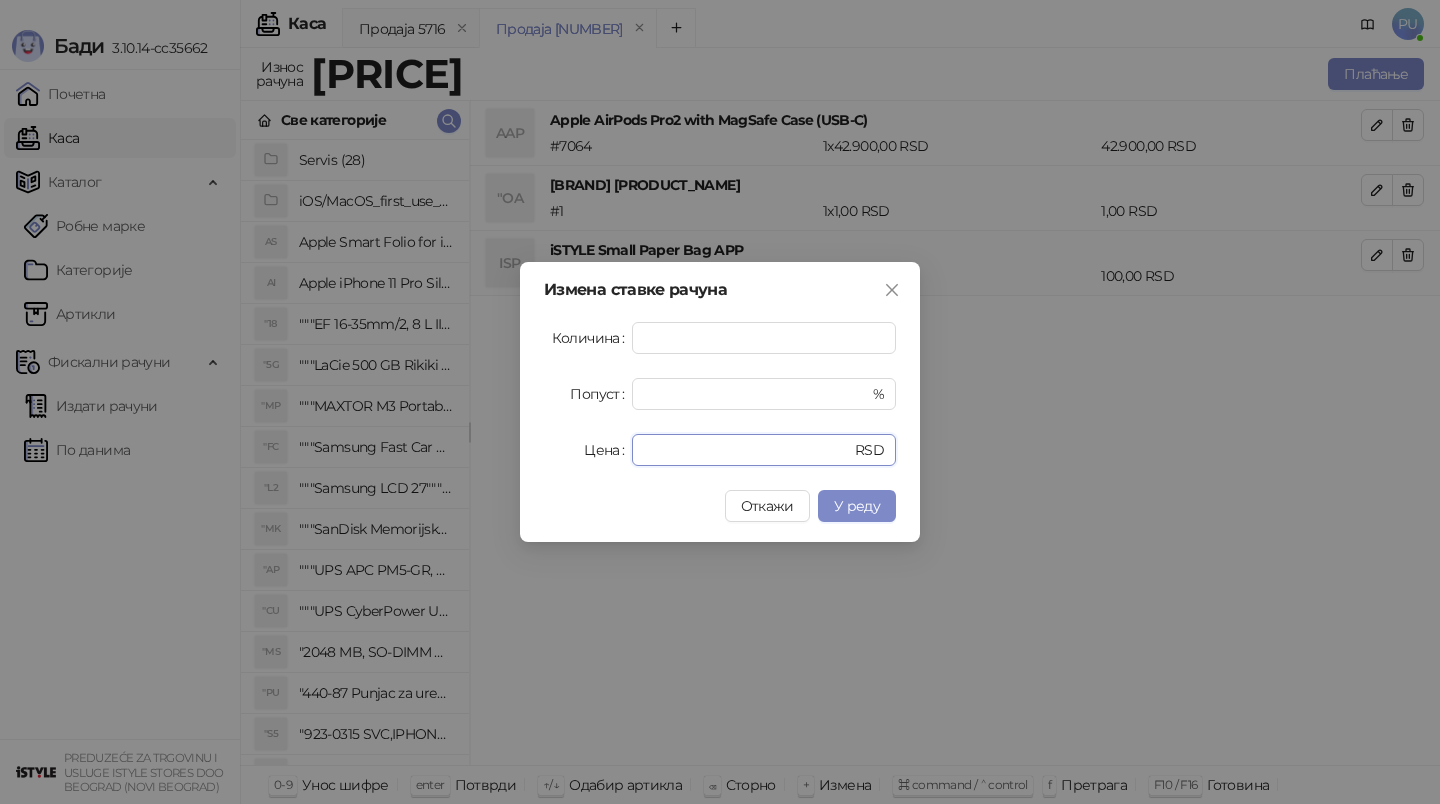 drag, startPoint x: 704, startPoint y: 444, endPoint x: 284, endPoint y: 447, distance: 420.0107 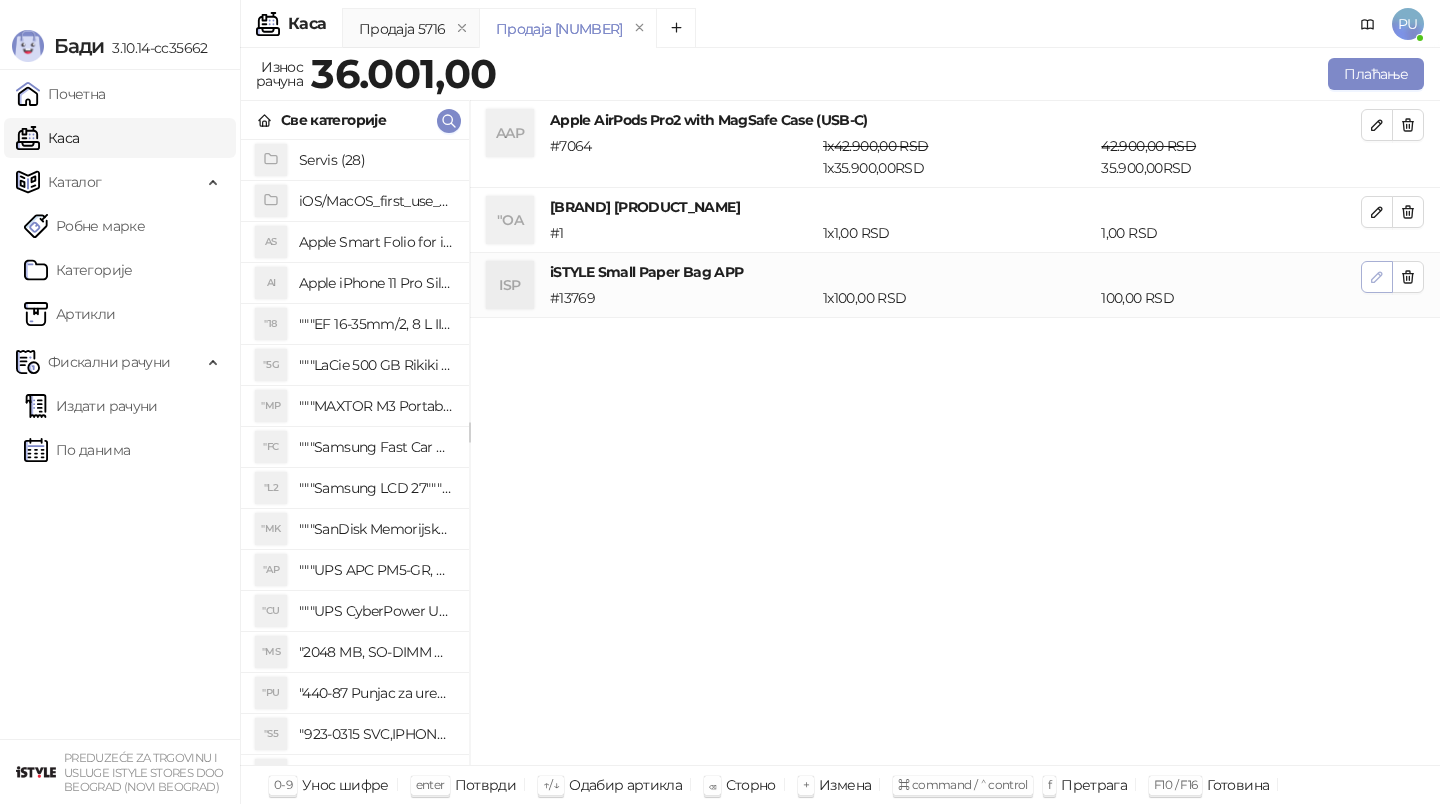 click 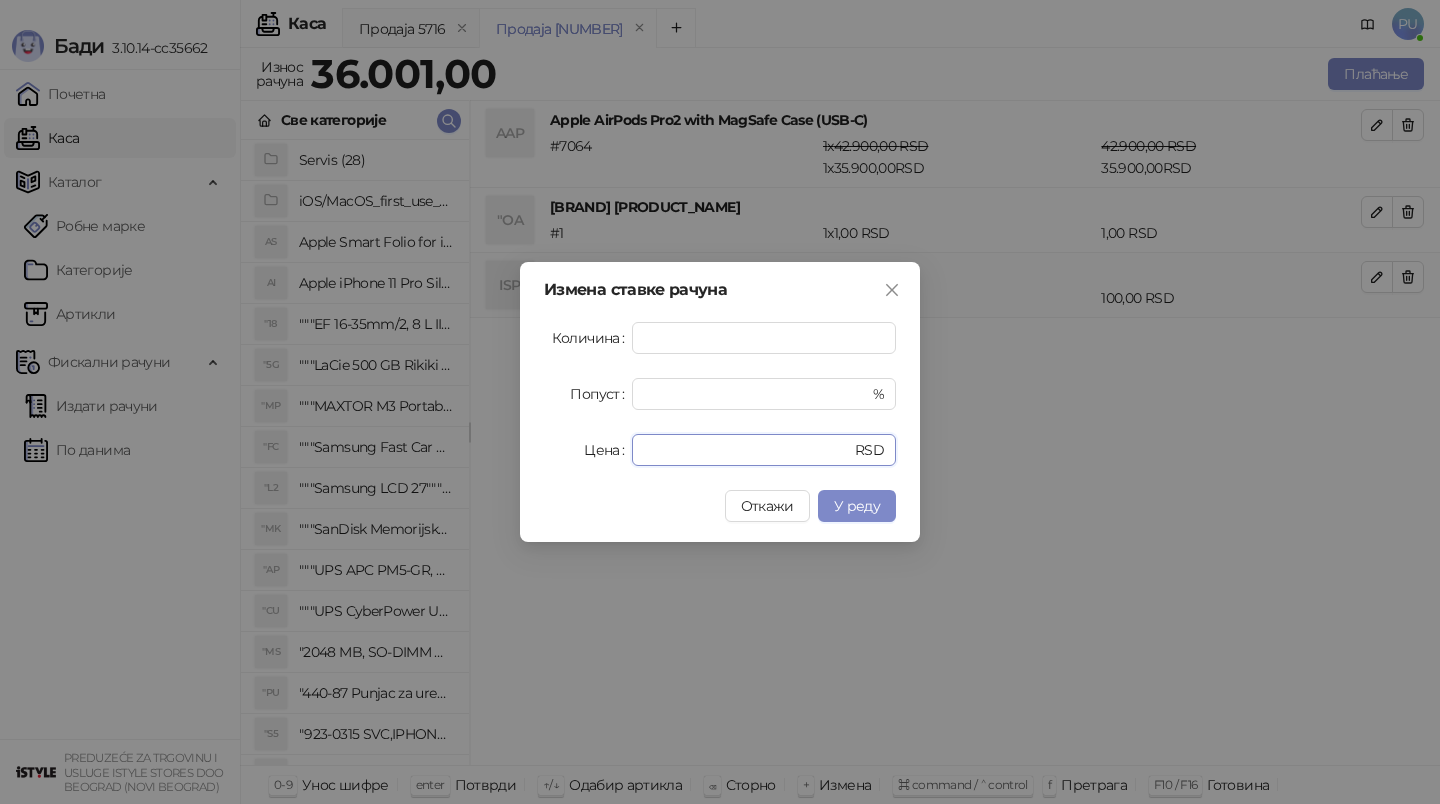 drag, startPoint x: 684, startPoint y: 459, endPoint x: 404, endPoint y: 459, distance: 280 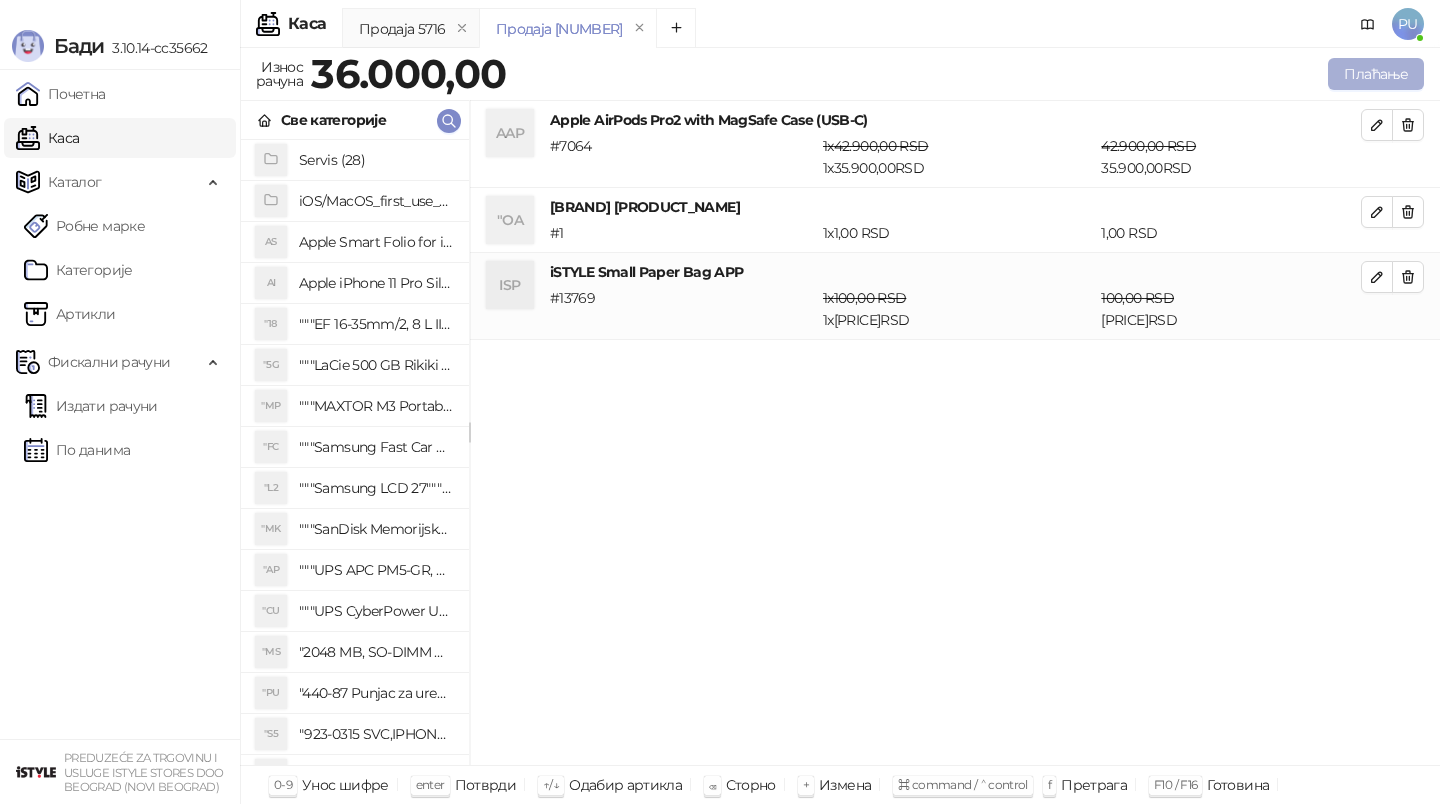 click on "Плаћање" at bounding box center (1376, 74) 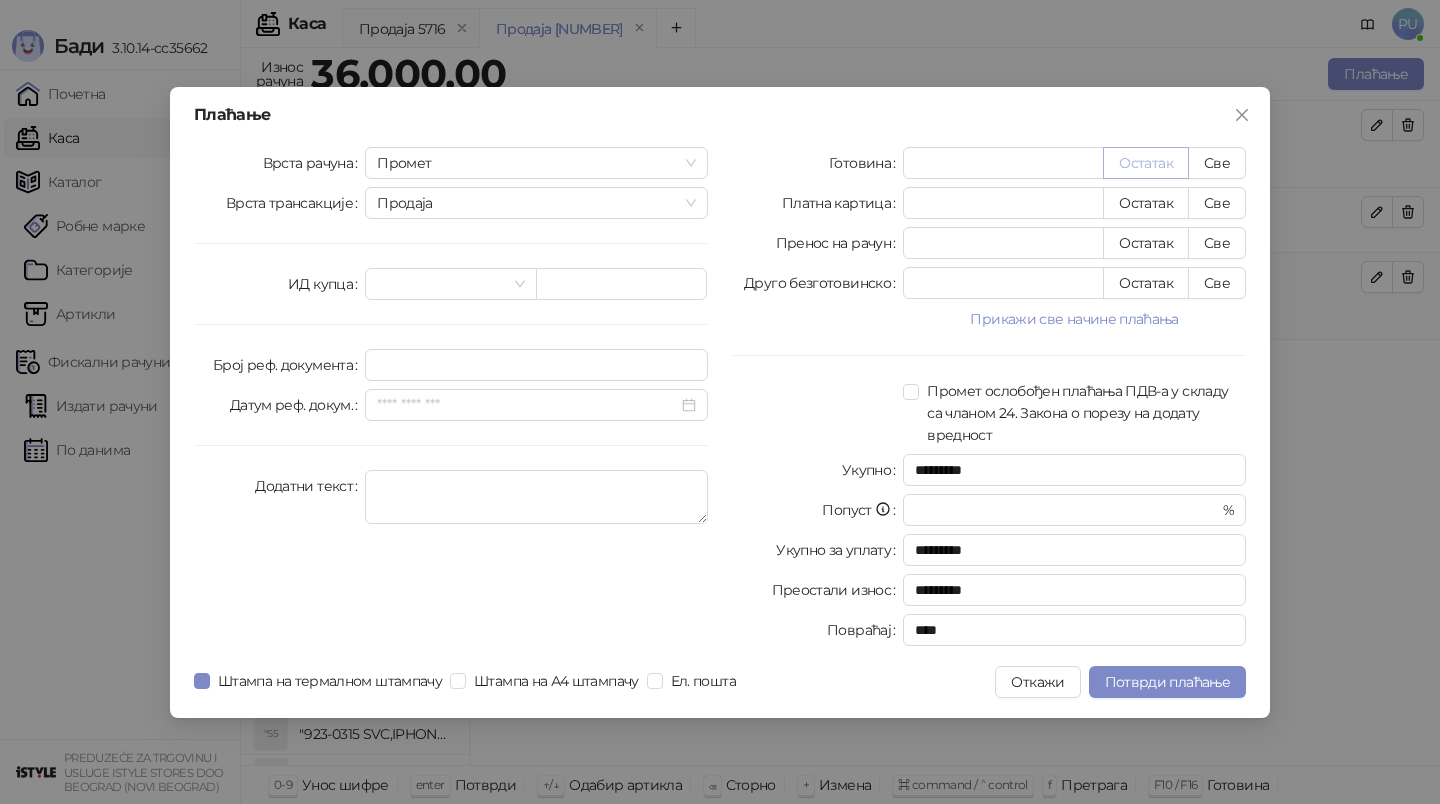 click on "Остатак" at bounding box center (1146, 163) 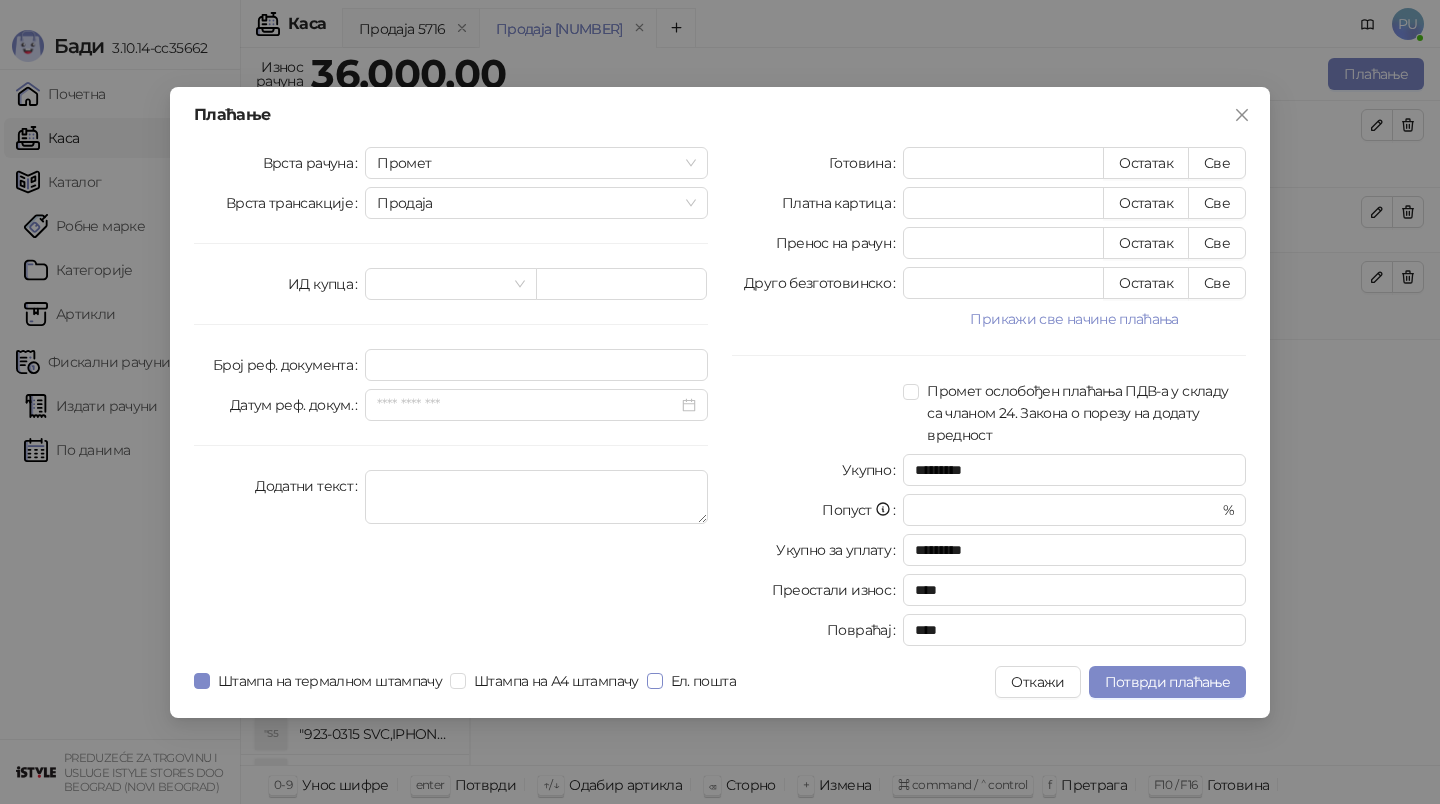 click on "Ел. пошта" at bounding box center (703, 681) 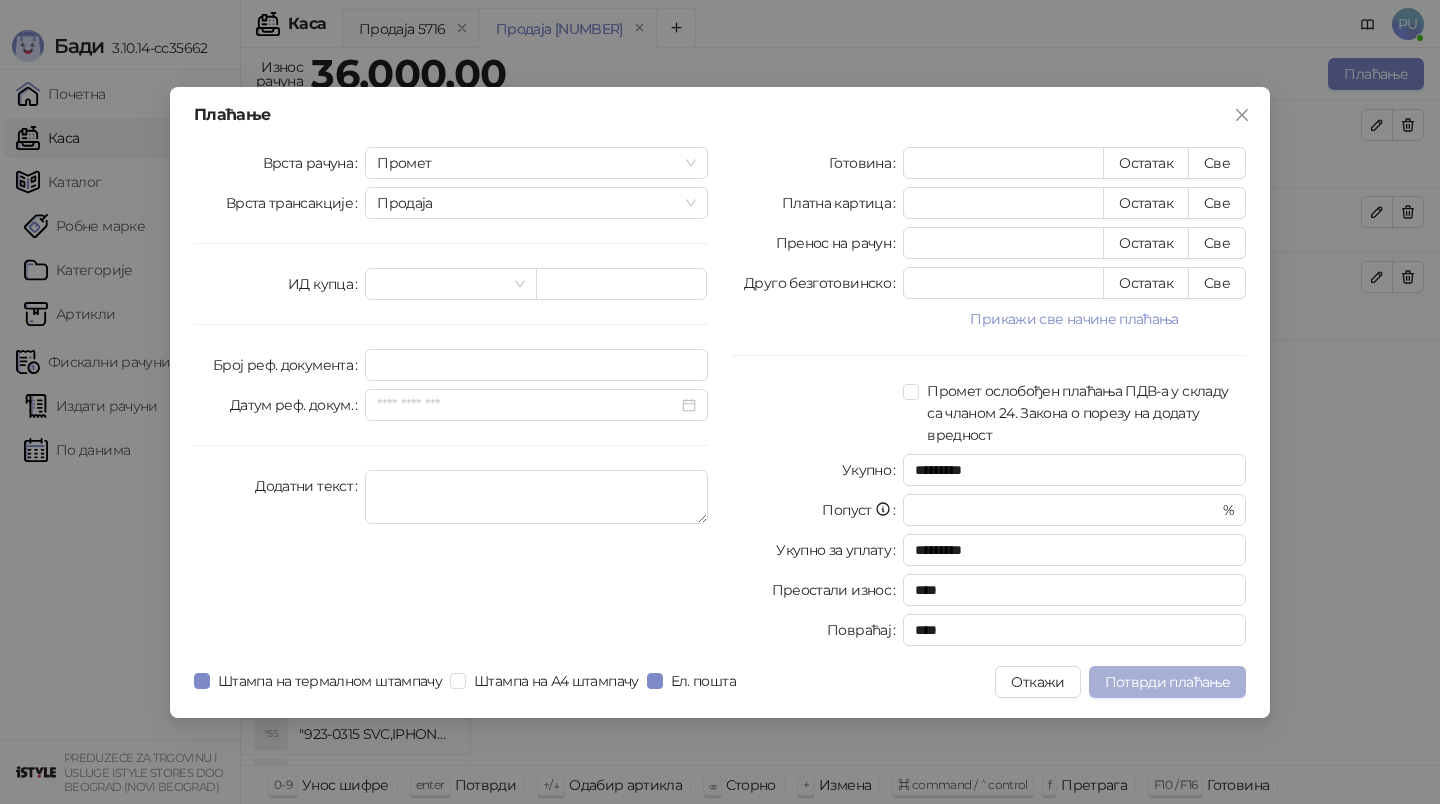 click on "Потврди плаћање" at bounding box center [1167, 682] 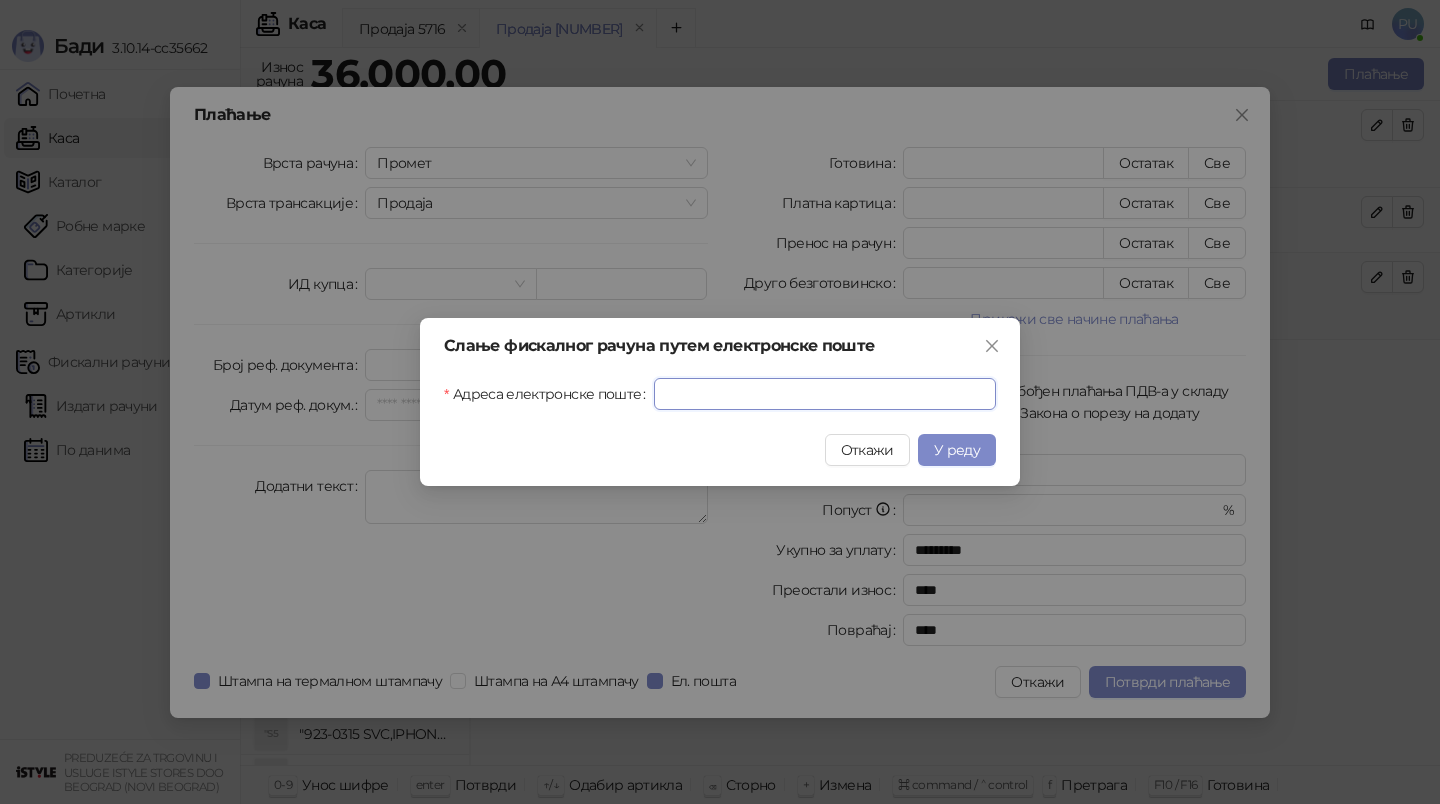 click on "Адреса електронске поште" at bounding box center [825, 394] 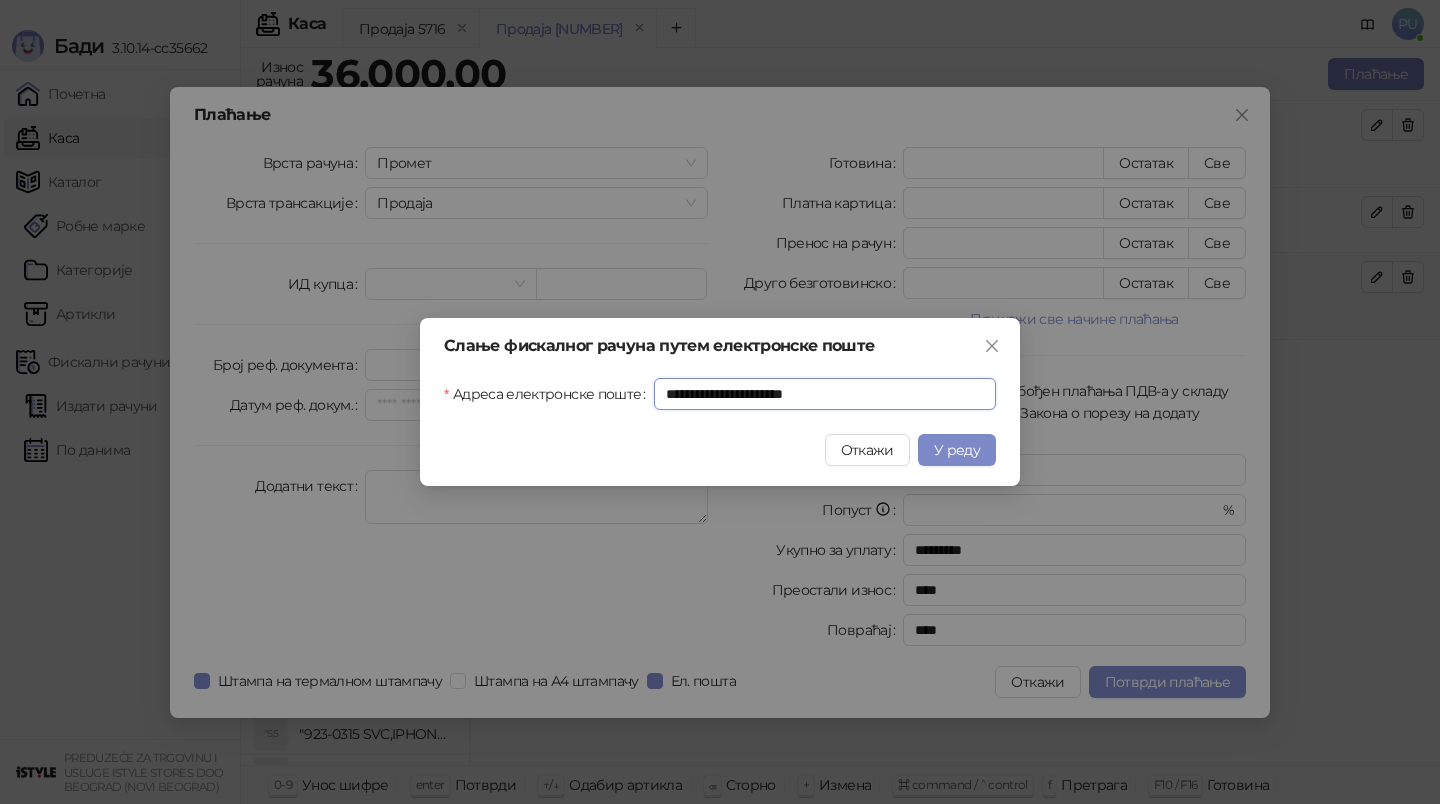 type on "**********" 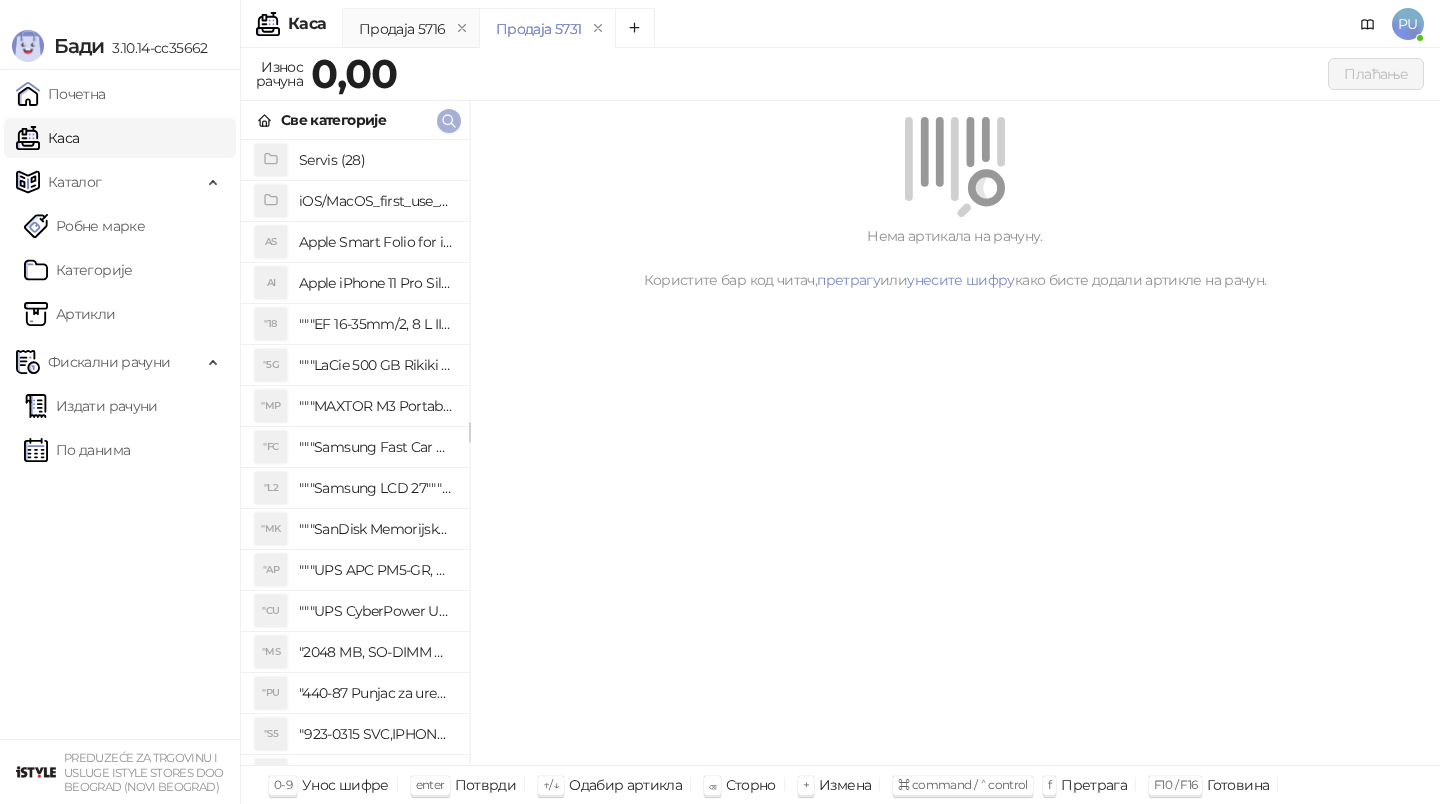 click 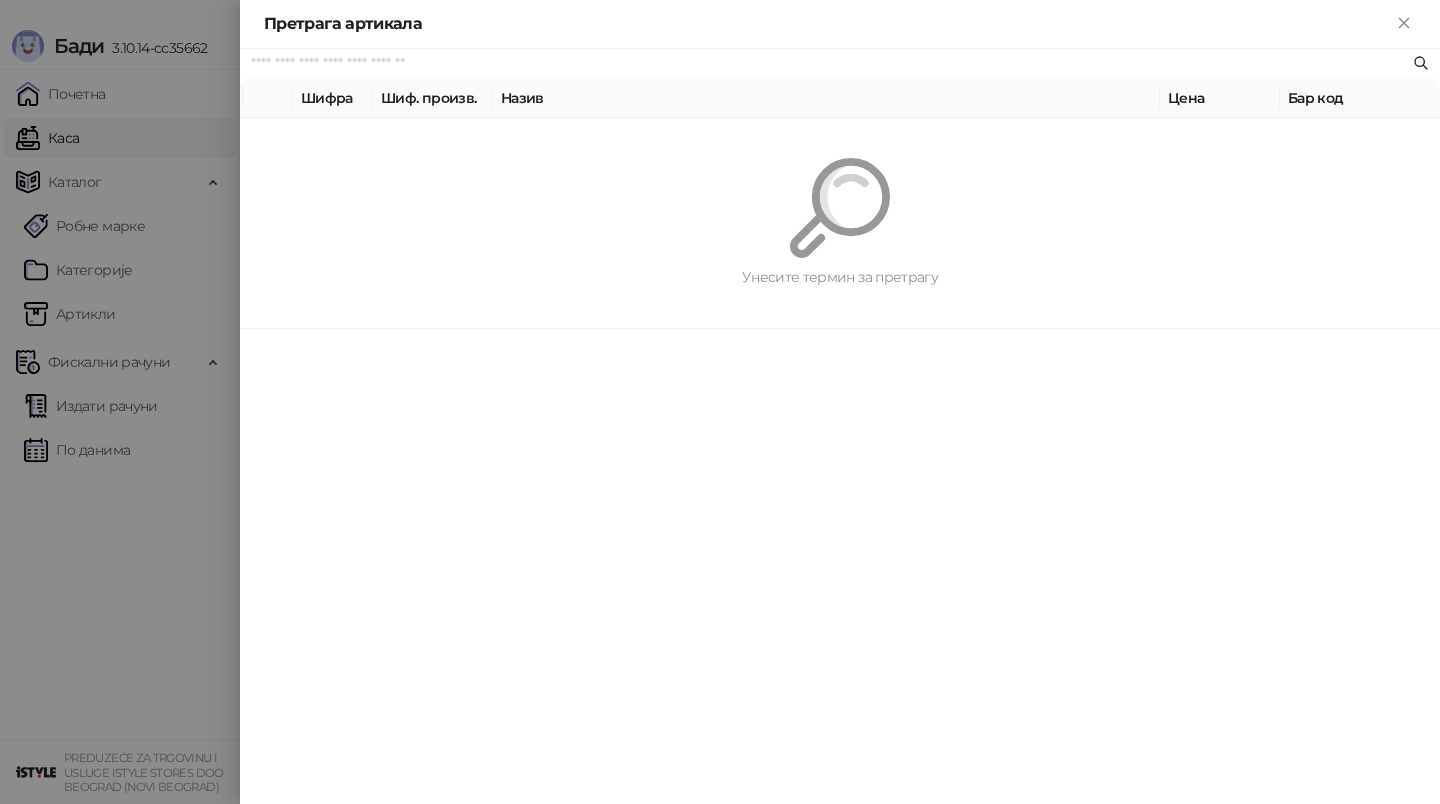 paste on "********" 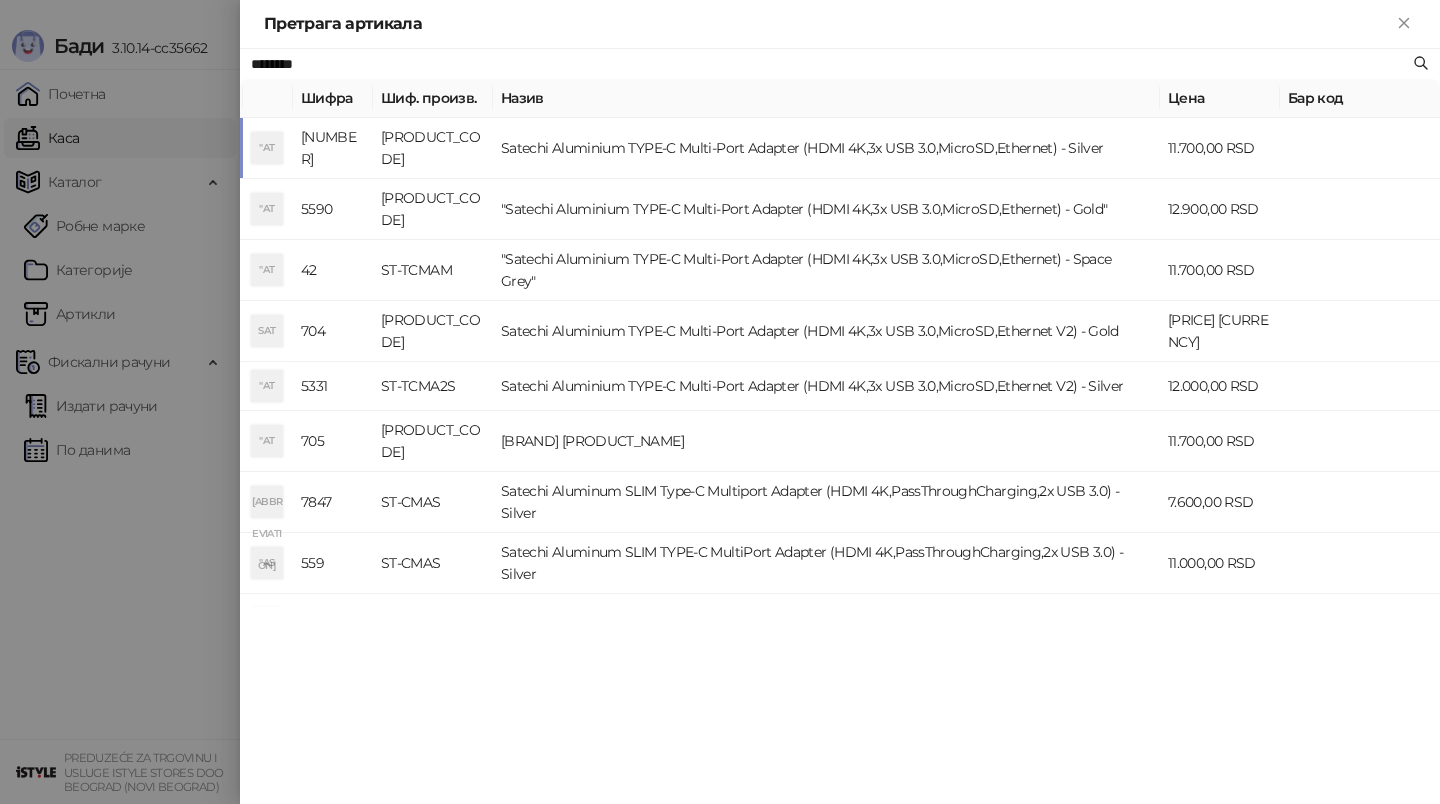 type on "********" 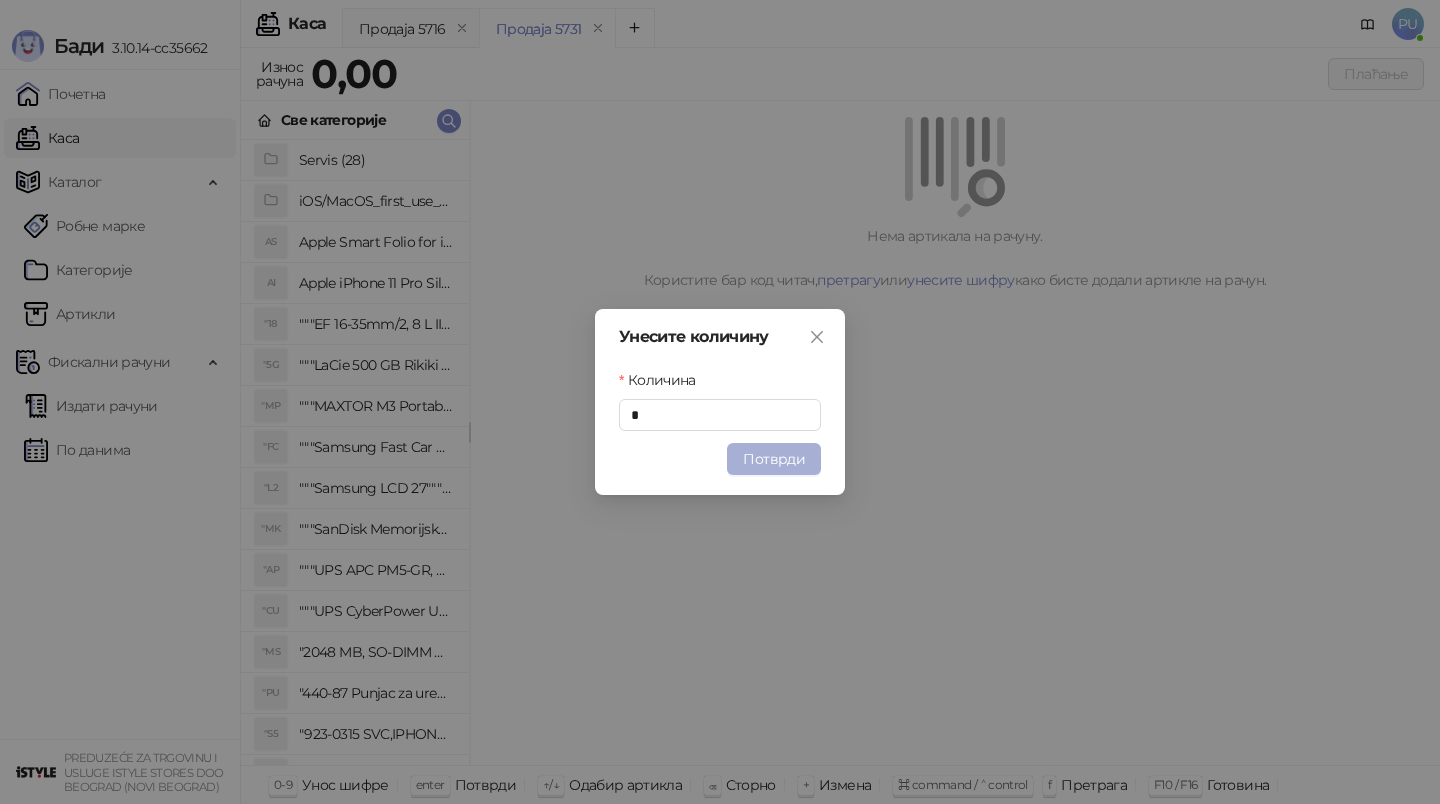 click on "Потврди" at bounding box center [774, 459] 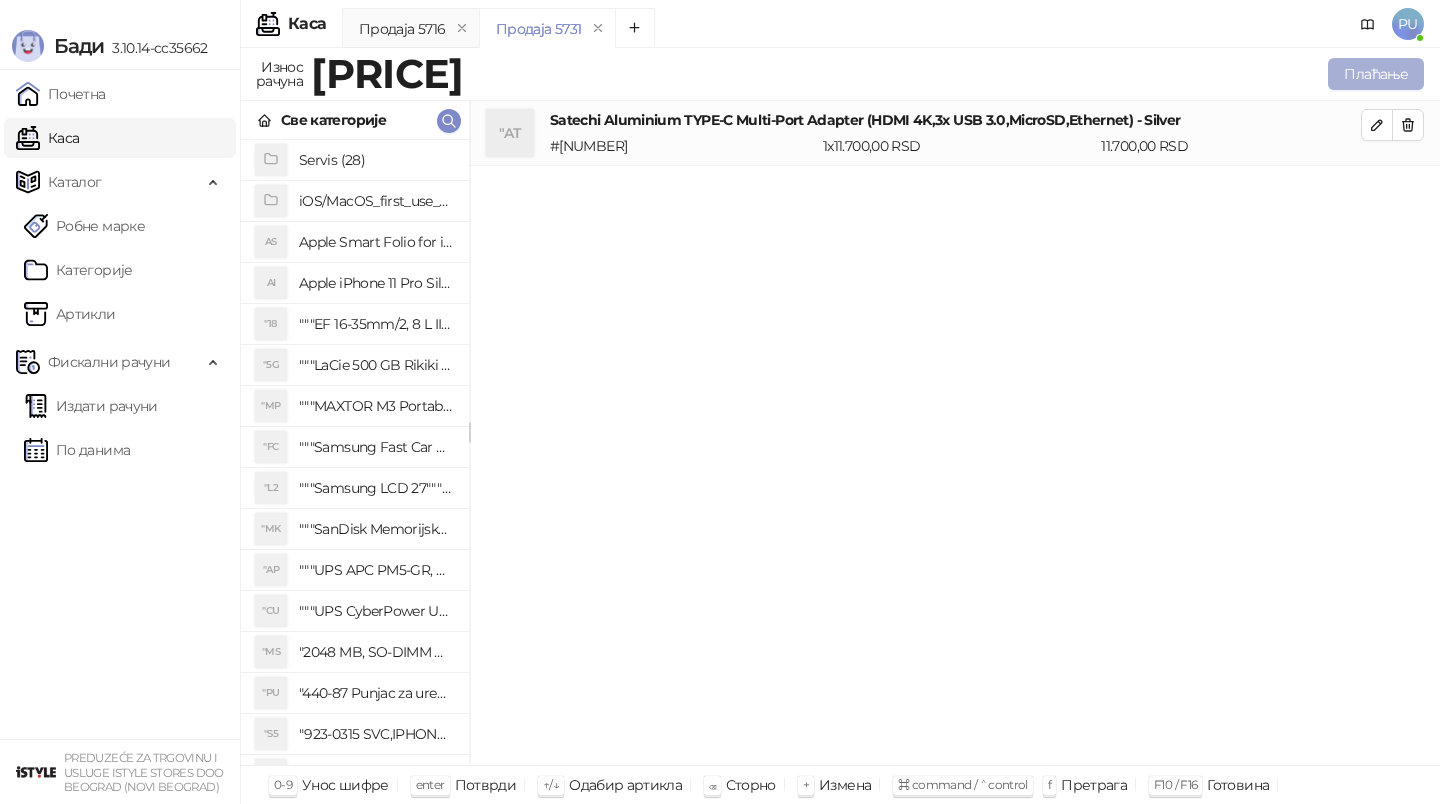 click on "Плаћање" at bounding box center (1376, 74) 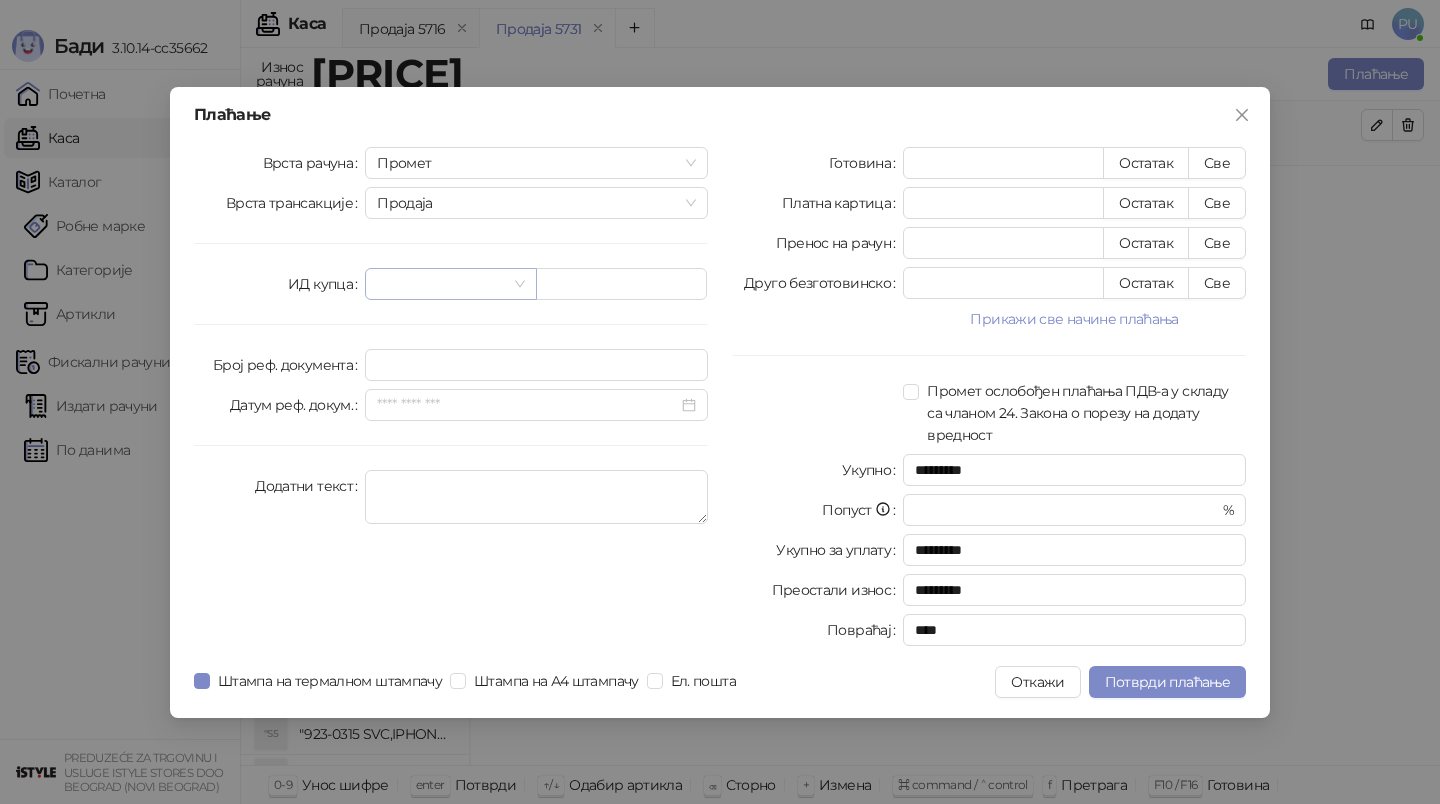 click at bounding box center (441, 284) 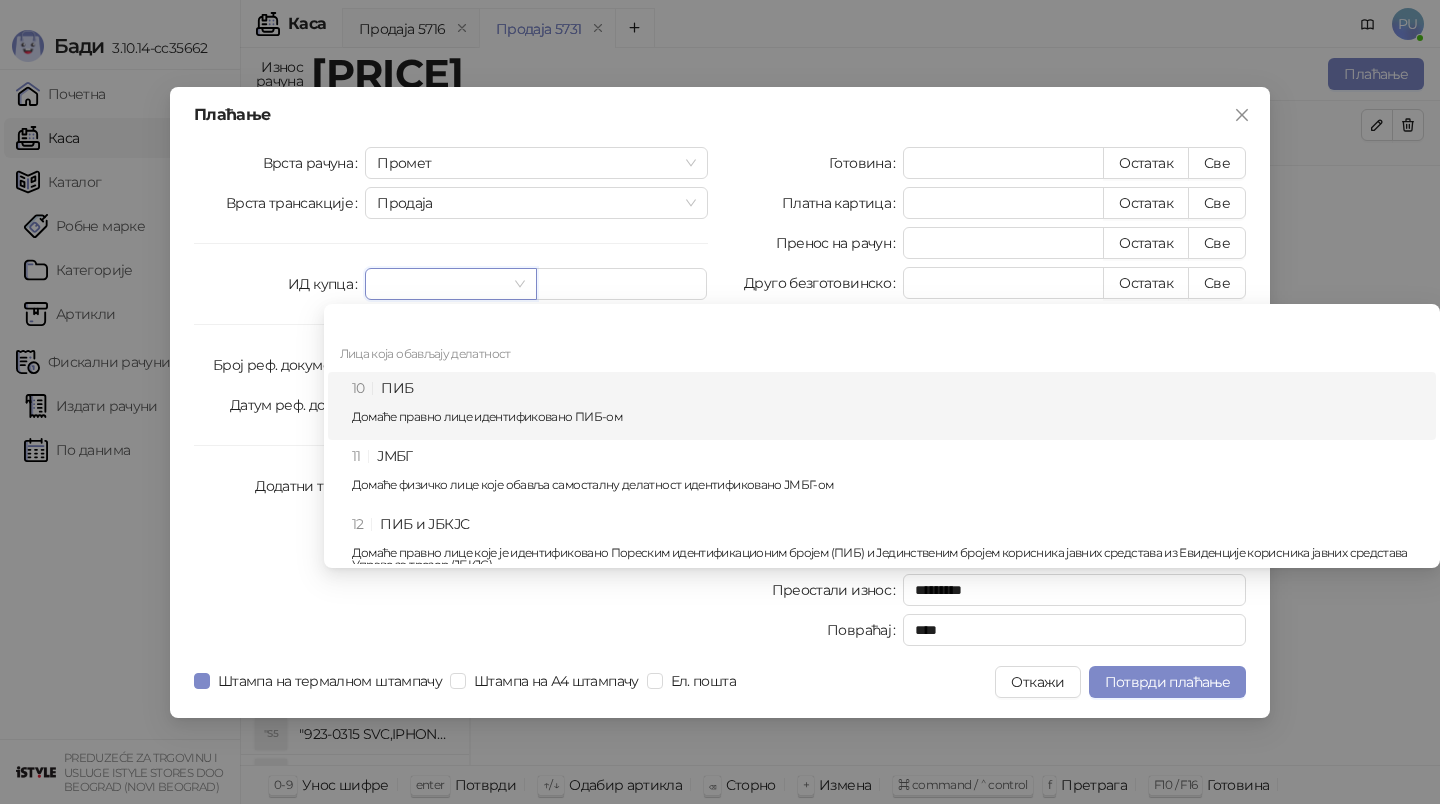 click on "10 ПИБ Домаће правно лице идентификовано ПИБ-ом" at bounding box center (888, 406) 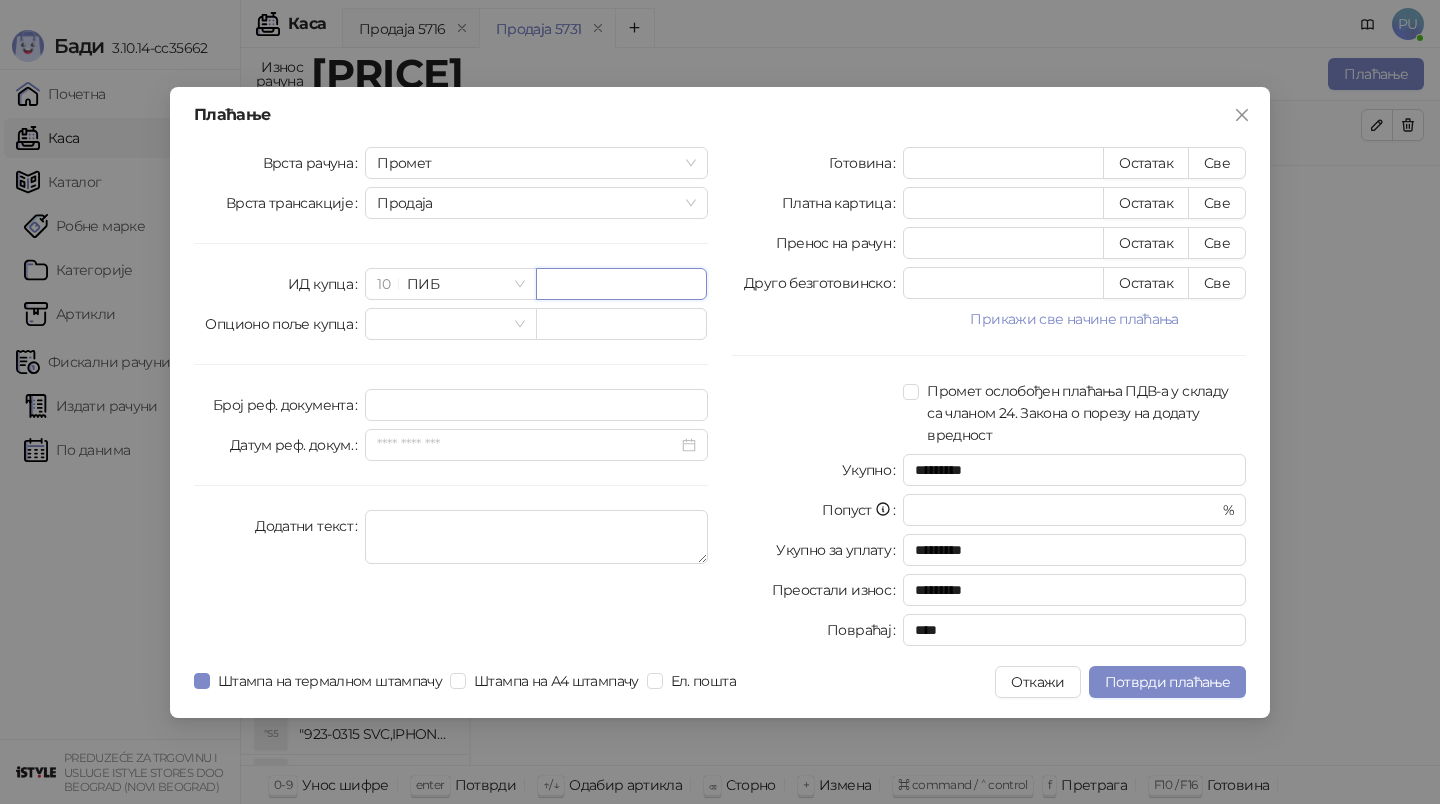paste on "*********" 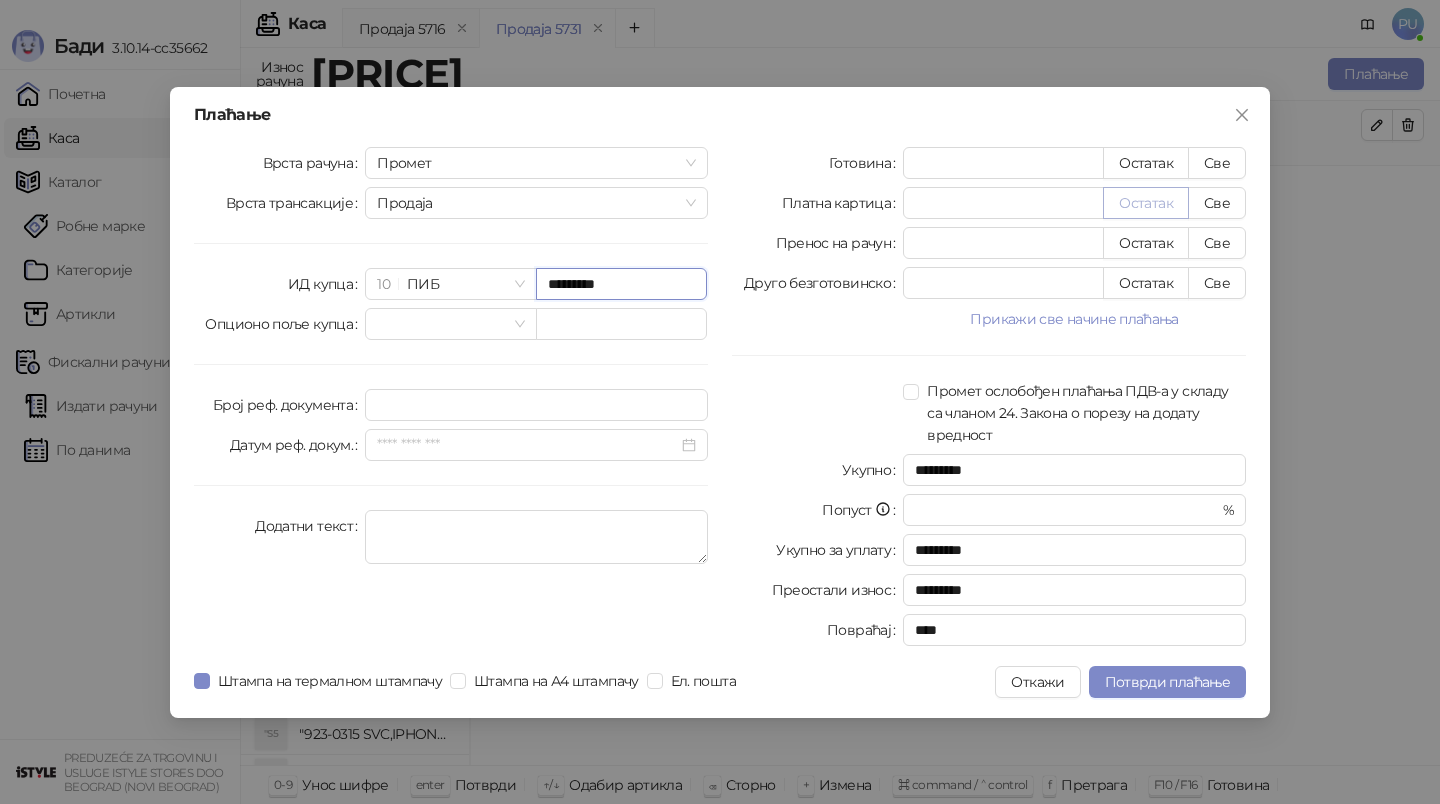 type on "*********" 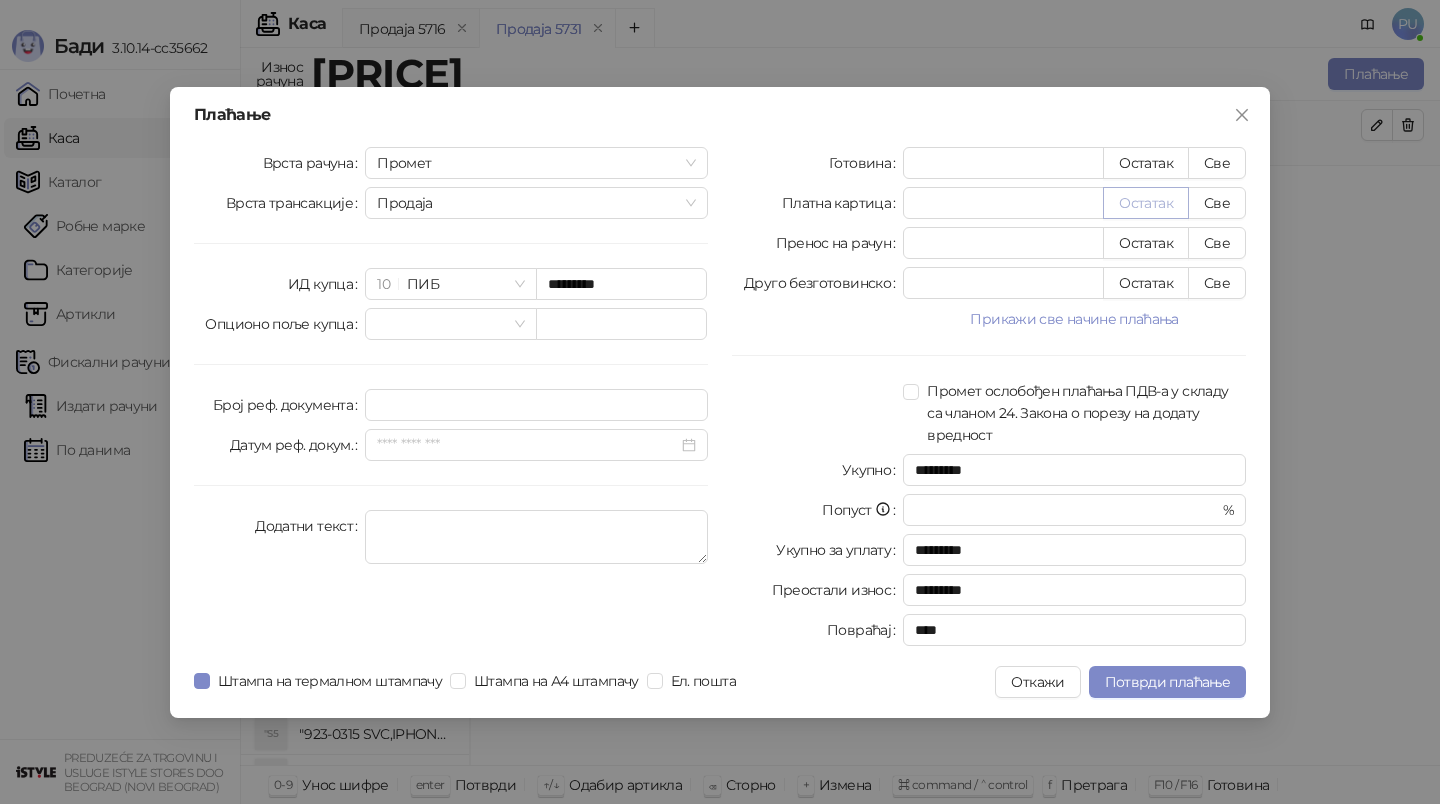 click on "Остатак" at bounding box center [1146, 203] 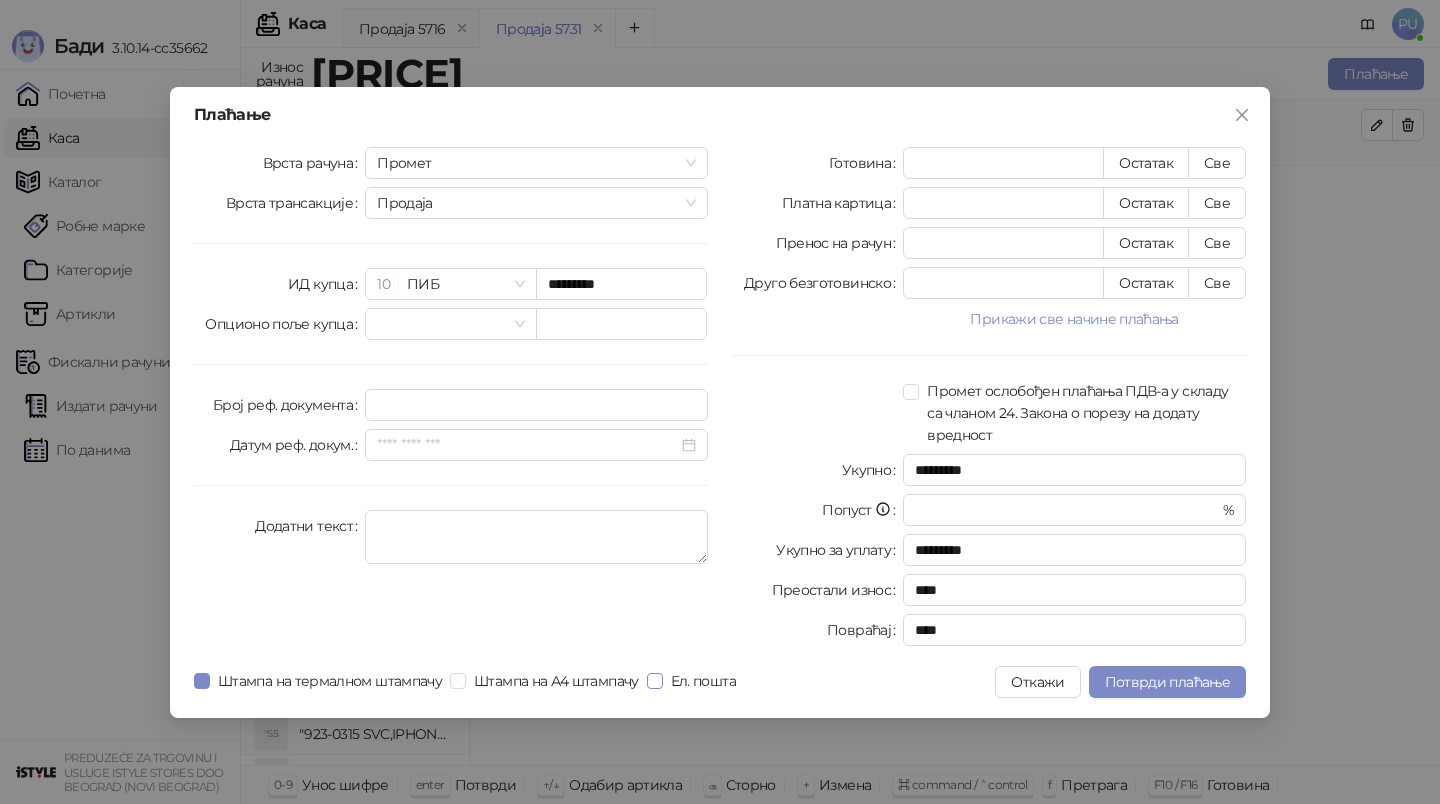 click on "Ел. пошта" at bounding box center [703, 681] 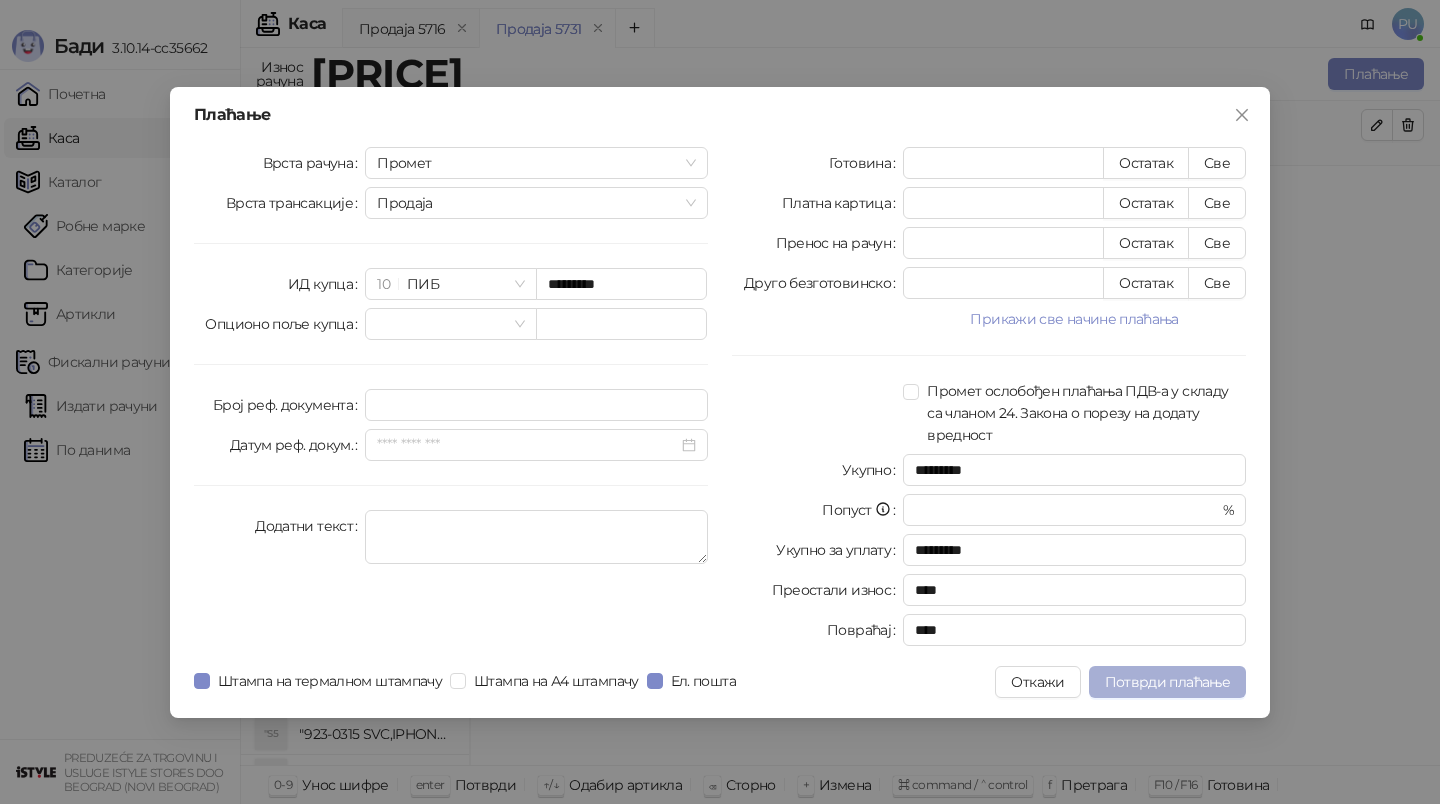 click on "Потврди плаћање" at bounding box center (1167, 682) 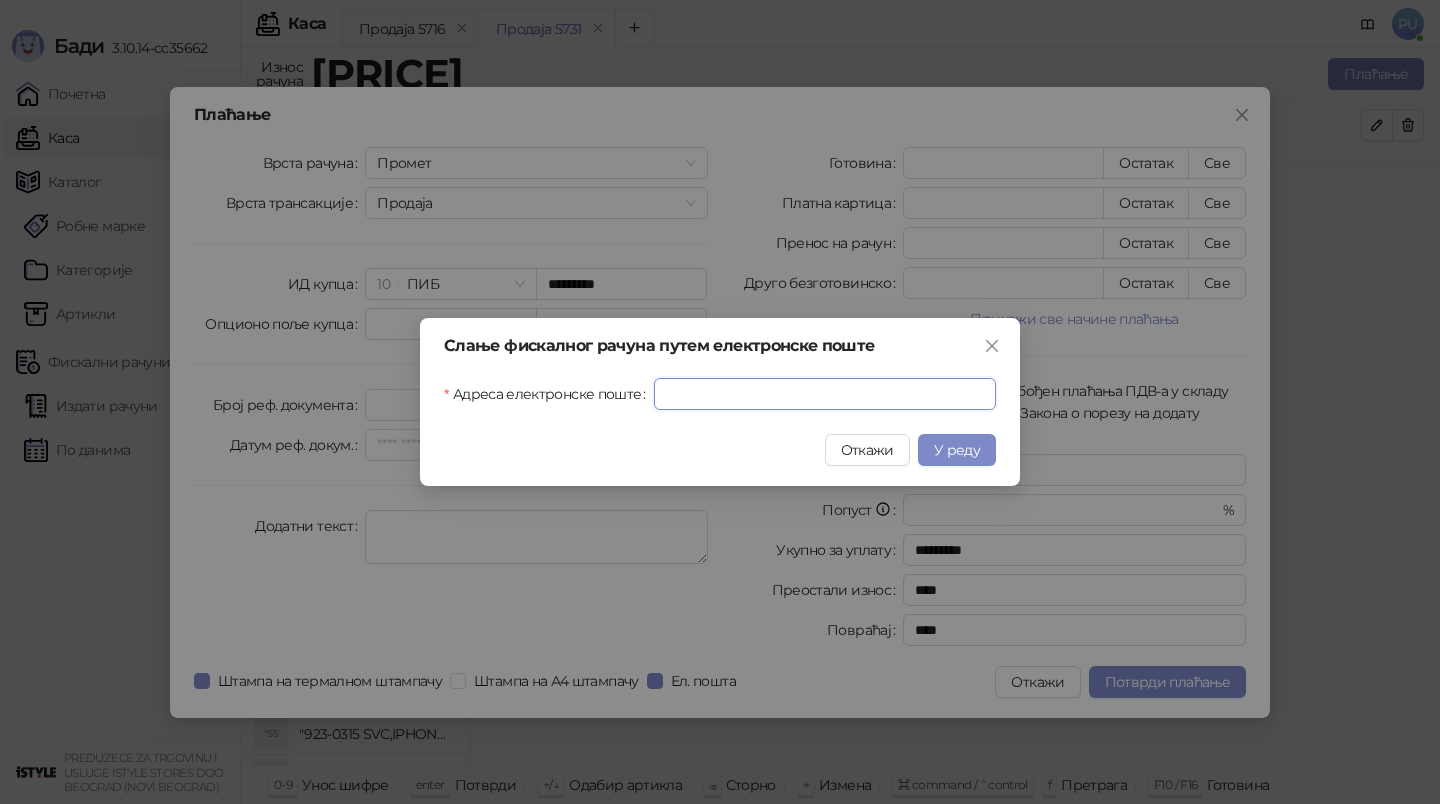 click on "Адреса електронске поште" at bounding box center (825, 394) 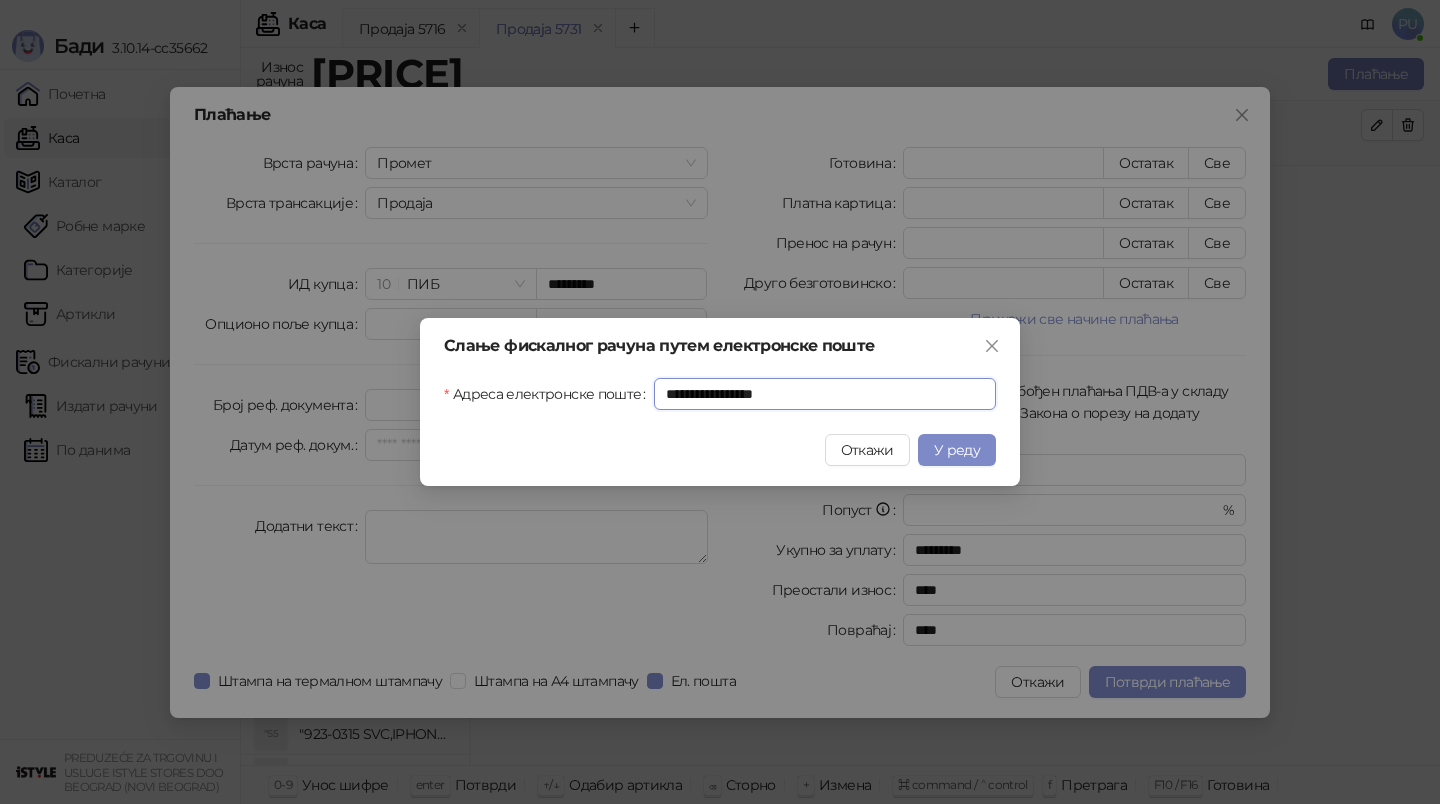 type on "**********" 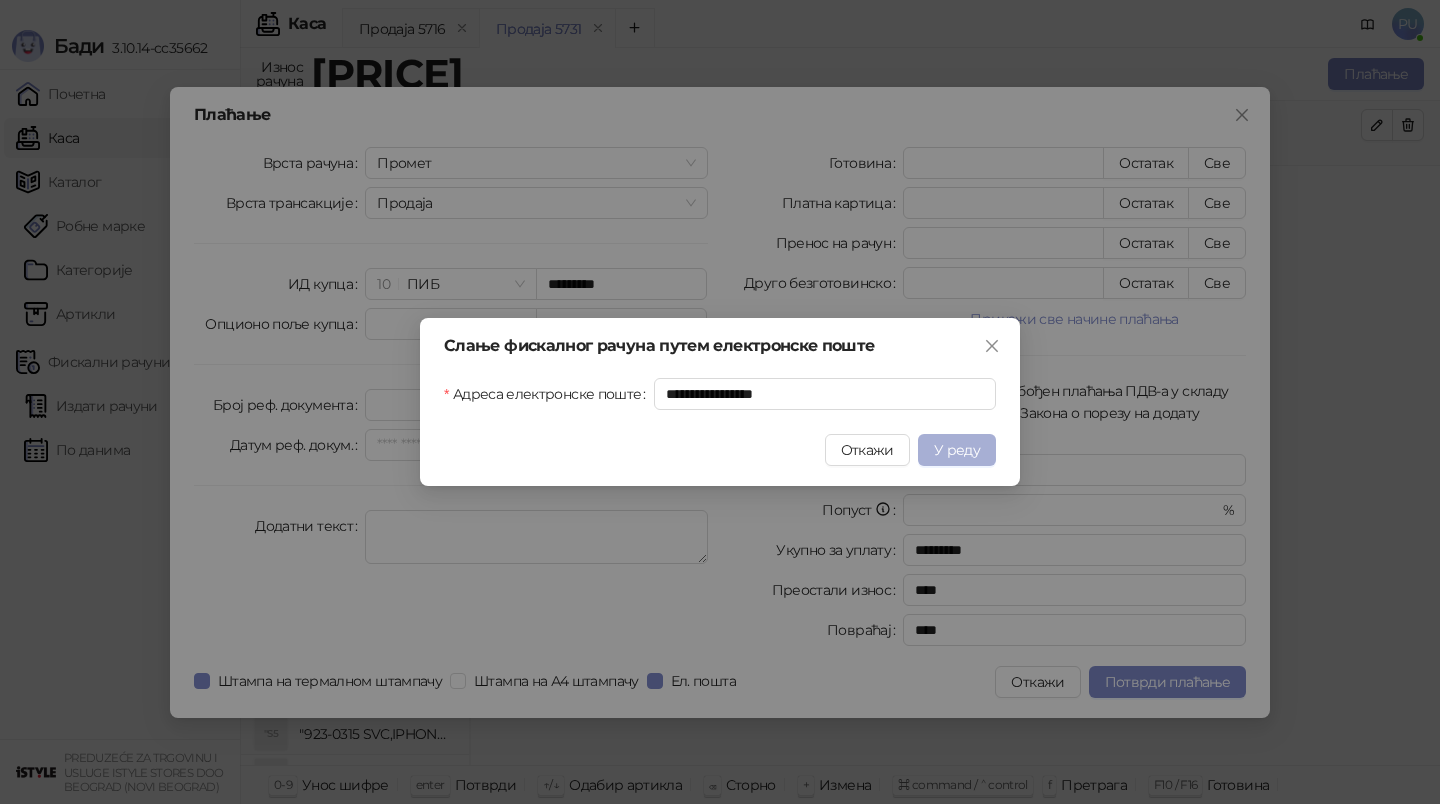 click on "У реду" at bounding box center [957, 450] 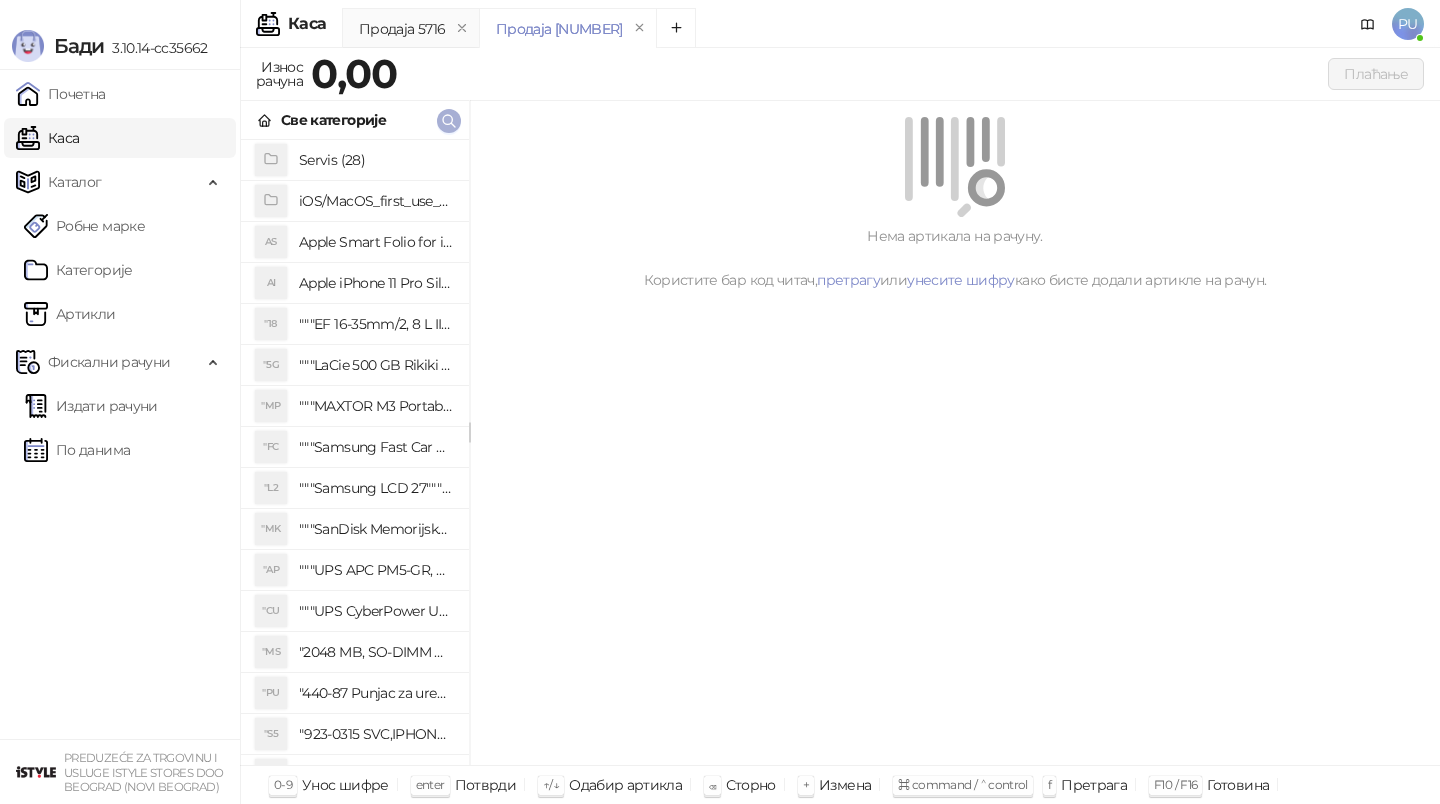 click 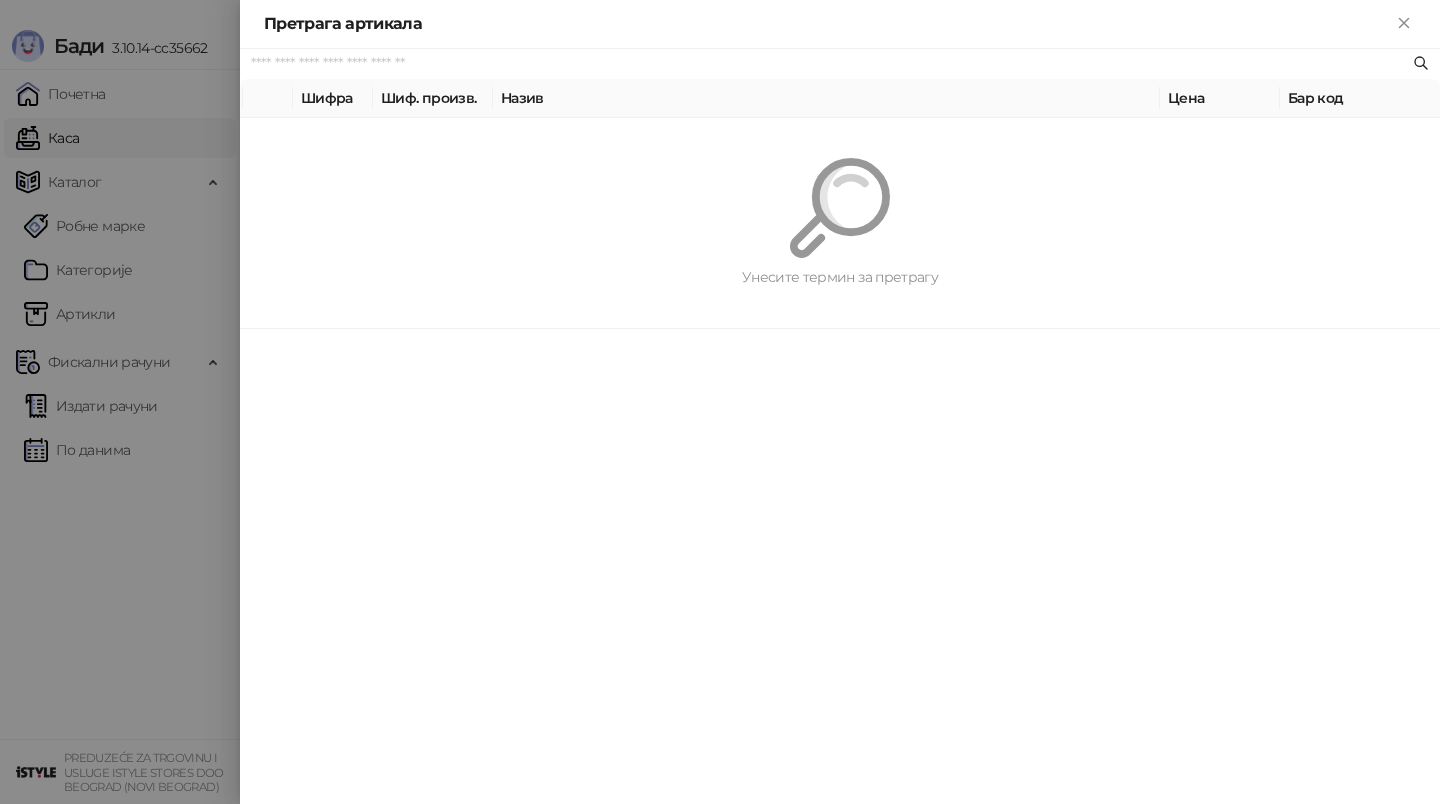 paste on "**********" 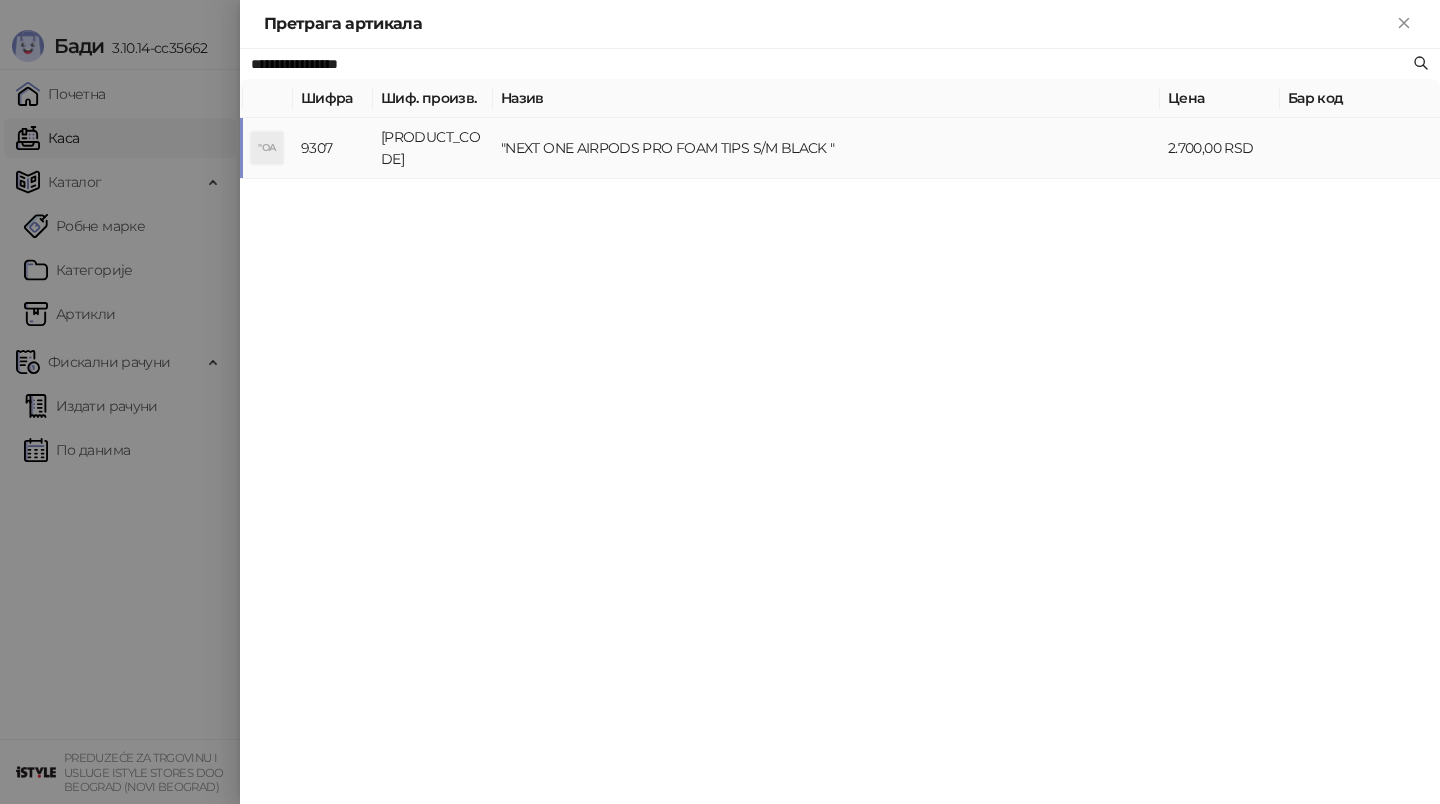 type on "**********" 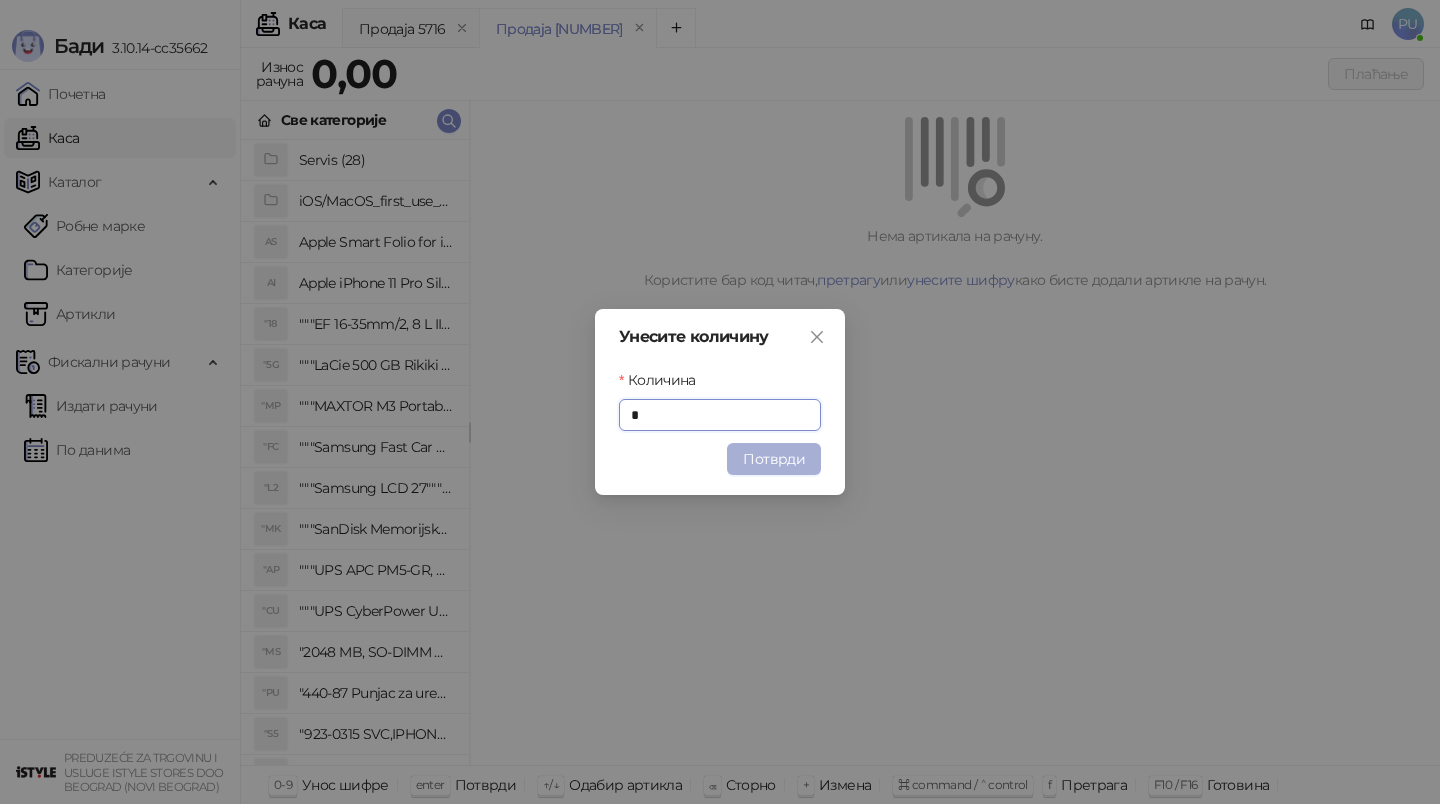 click on "Потврди" at bounding box center [774, 459] 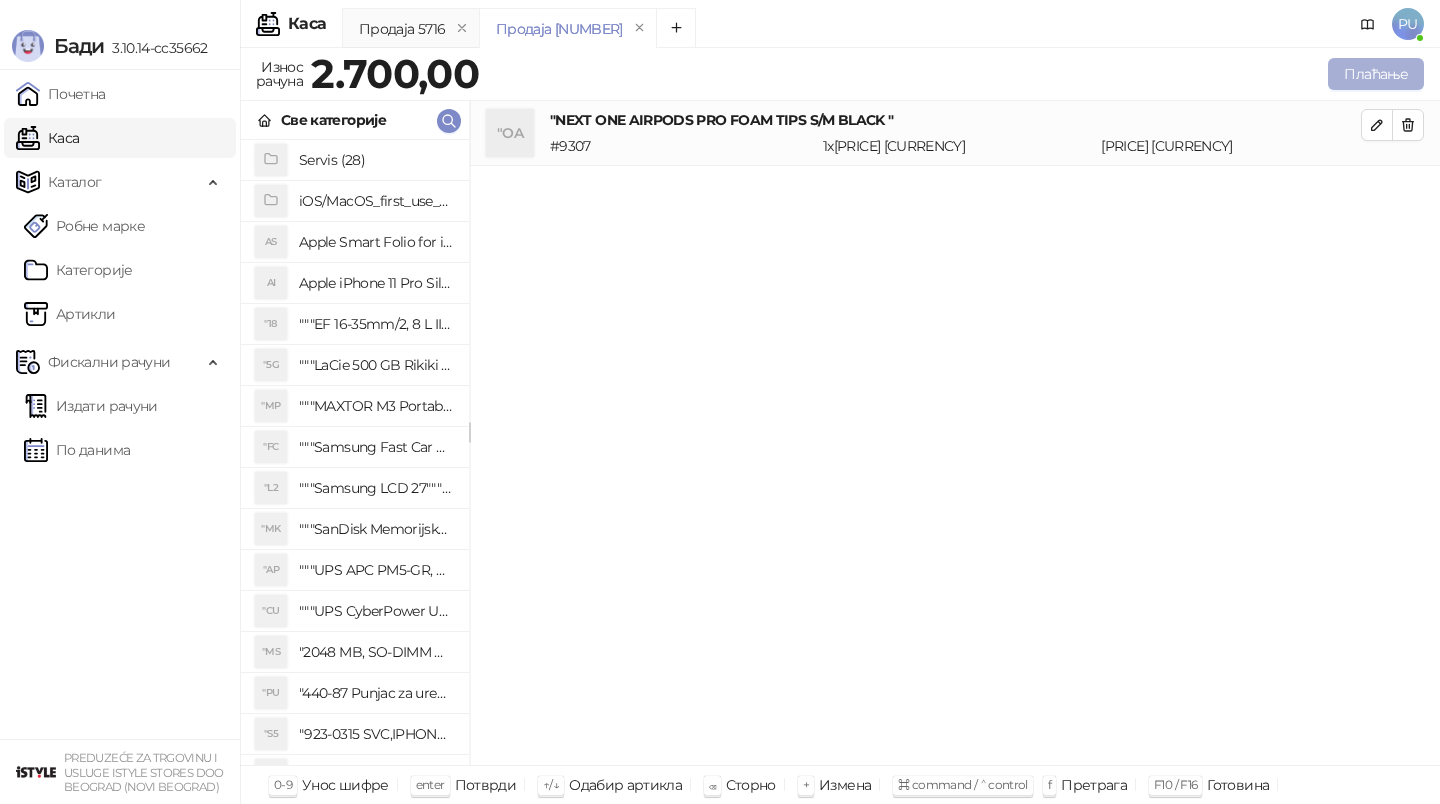 click on "Плаћање" at bounding box center [1376, 74] 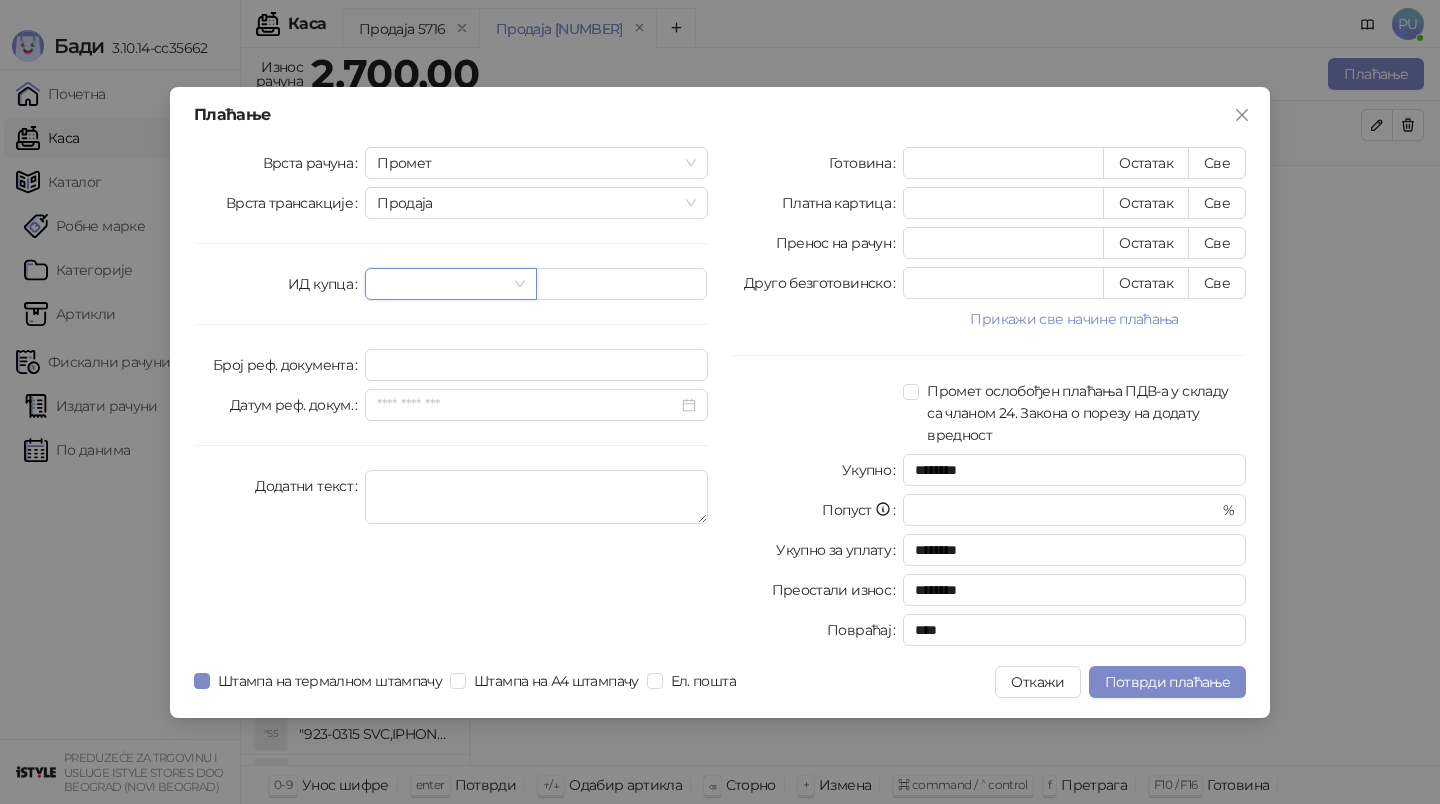 click at bounding box center (441, 284) 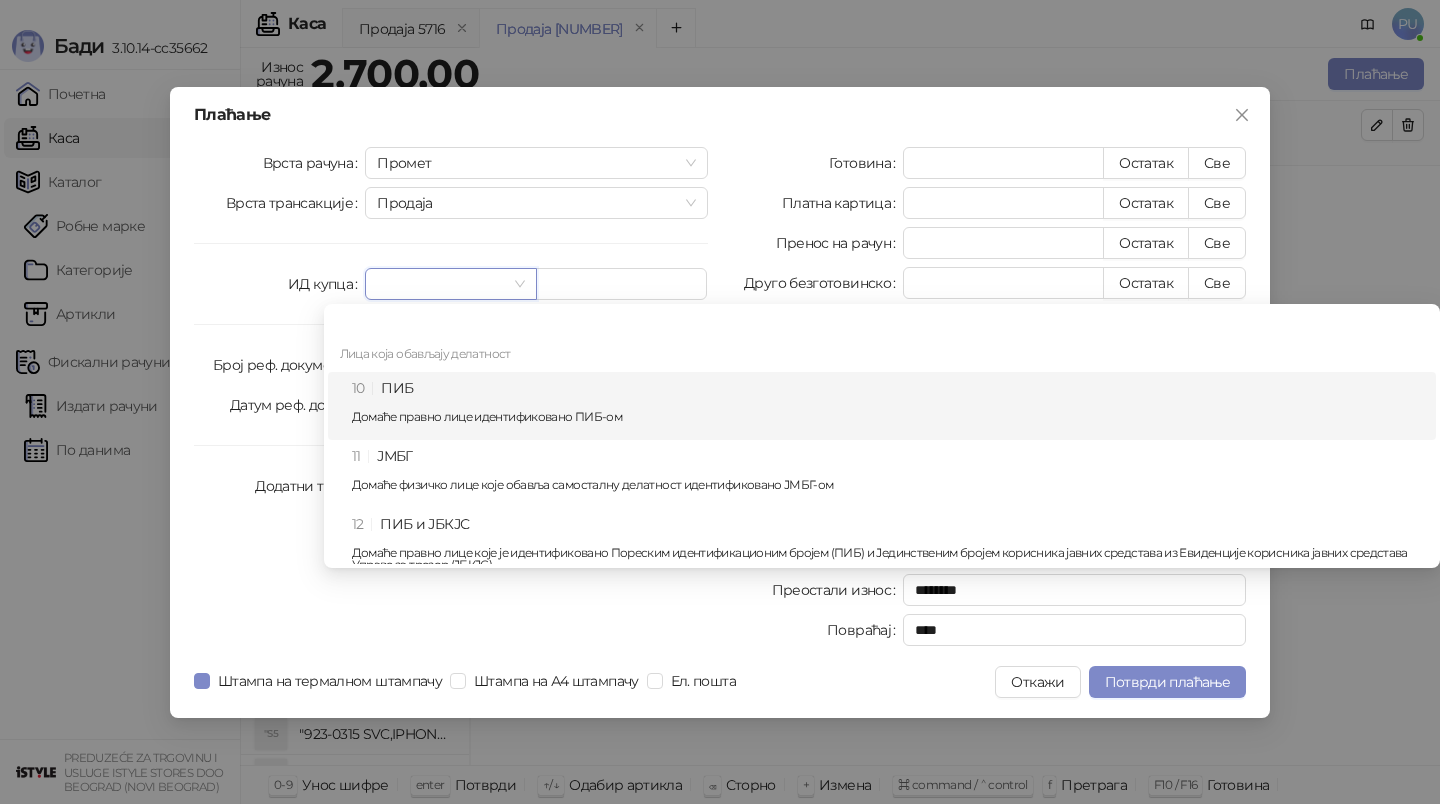 click on "Домаће правно лице идентификовано ПИБ-ом" at bounding box center [888, 417] 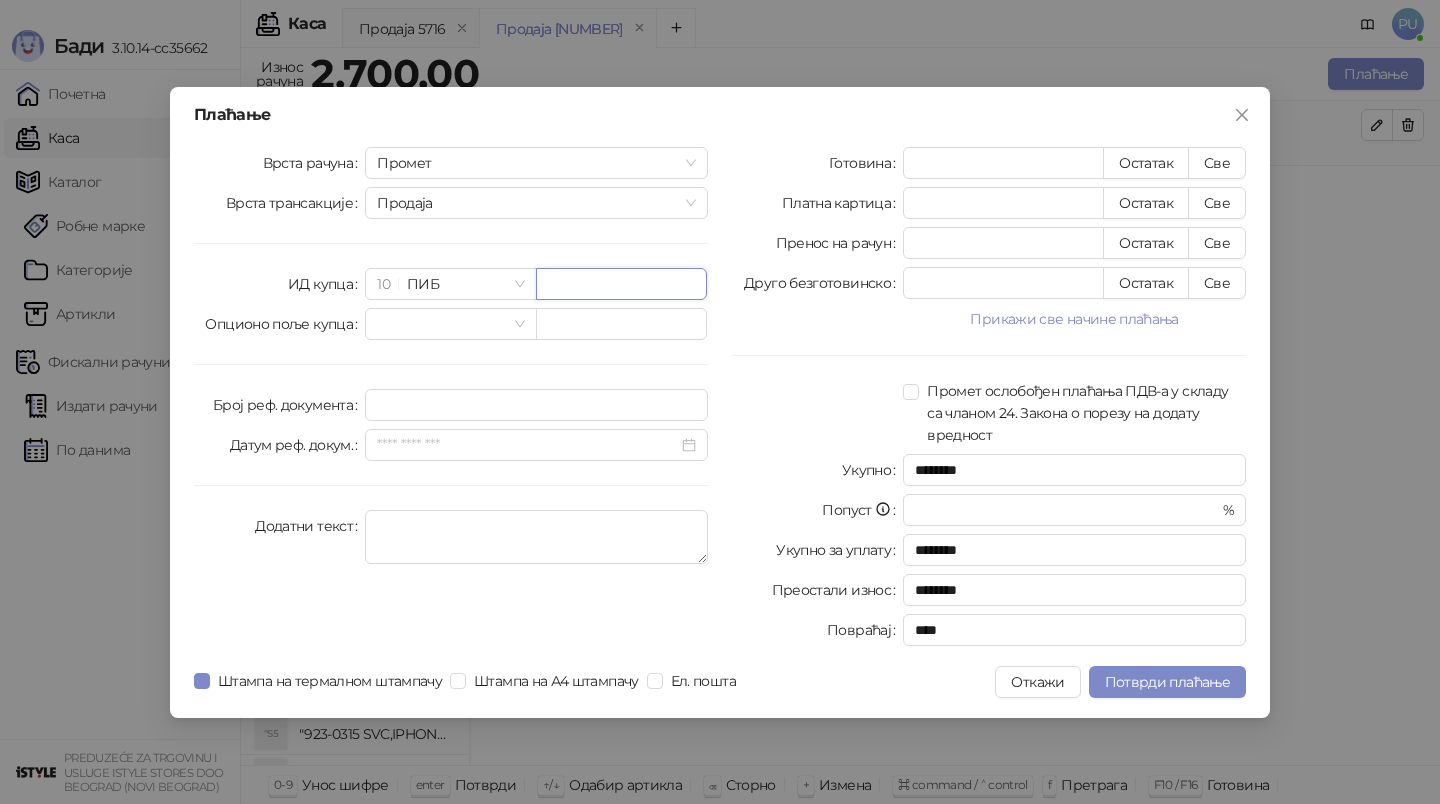 paste on "*********" 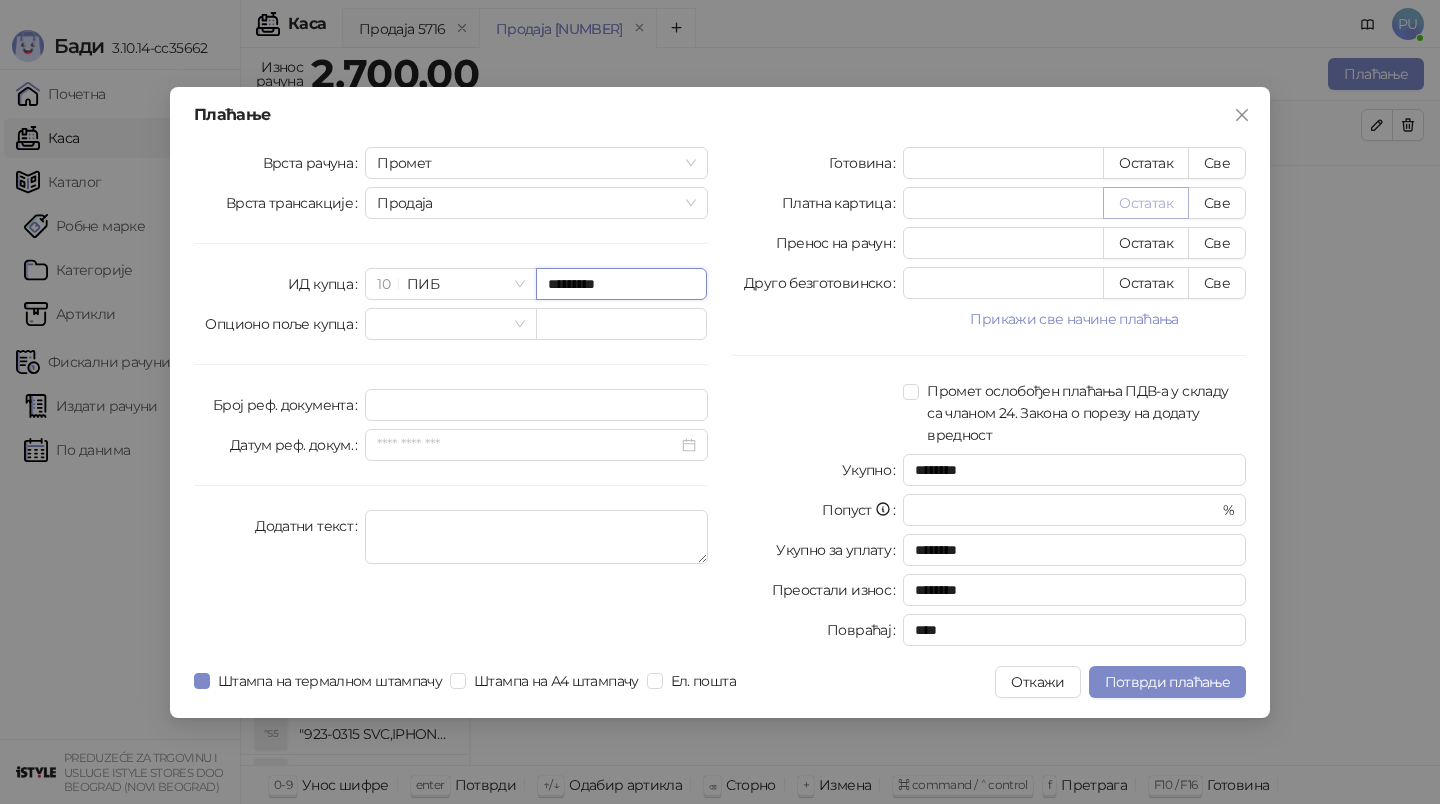 type on "*********" 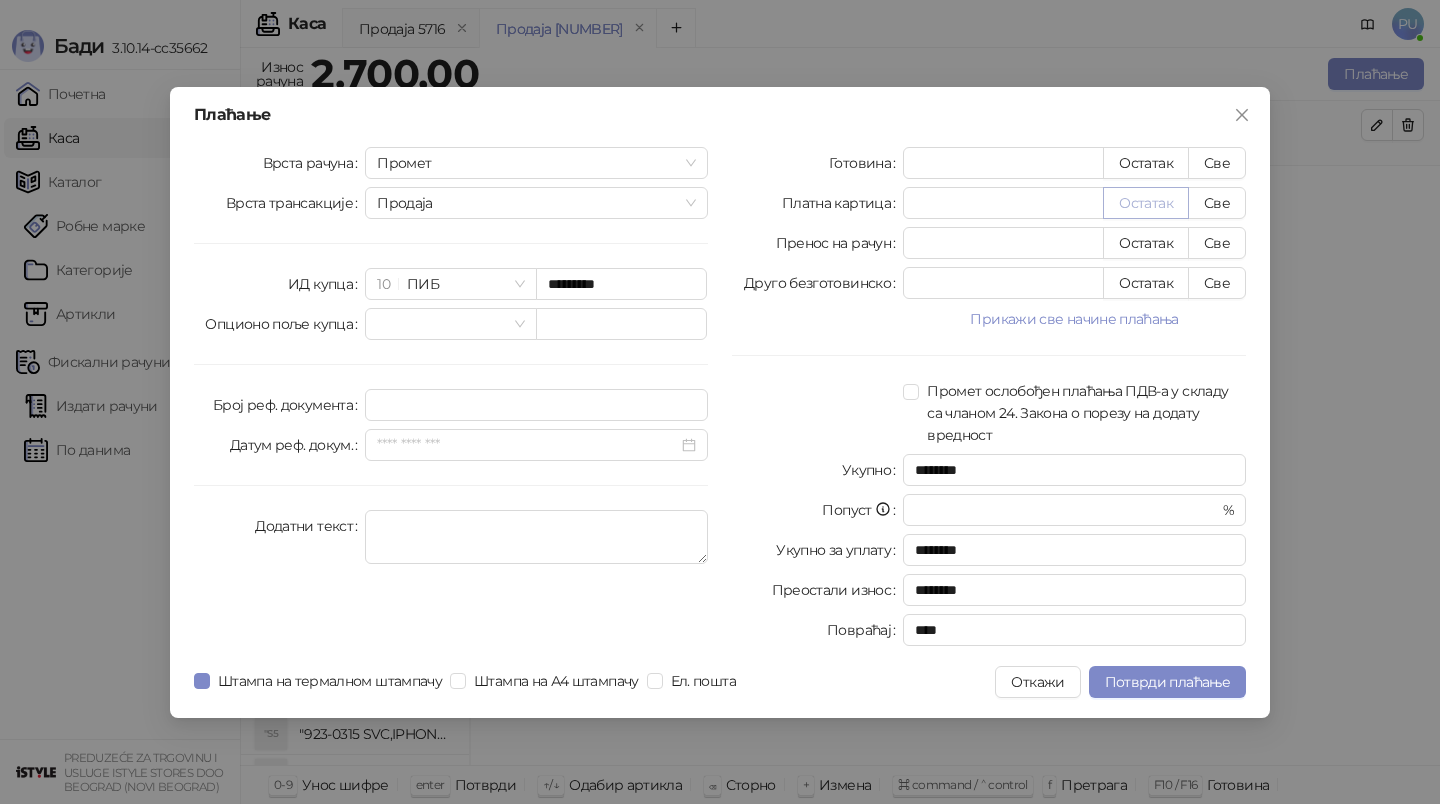 click on "Остатак" at bounding box center (1146, 203) 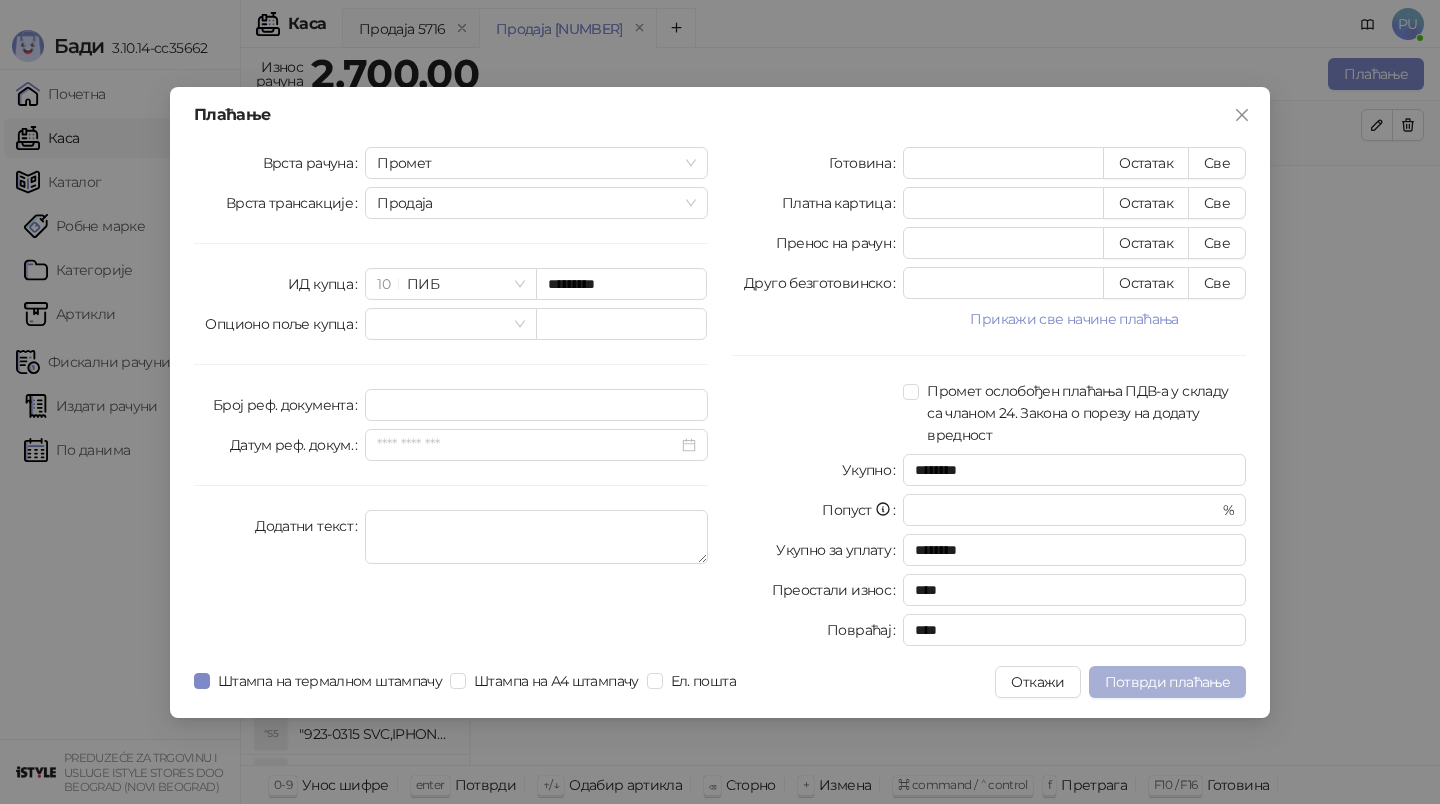 click on "Потврди плаћање" at bounding box center [1167, 682] 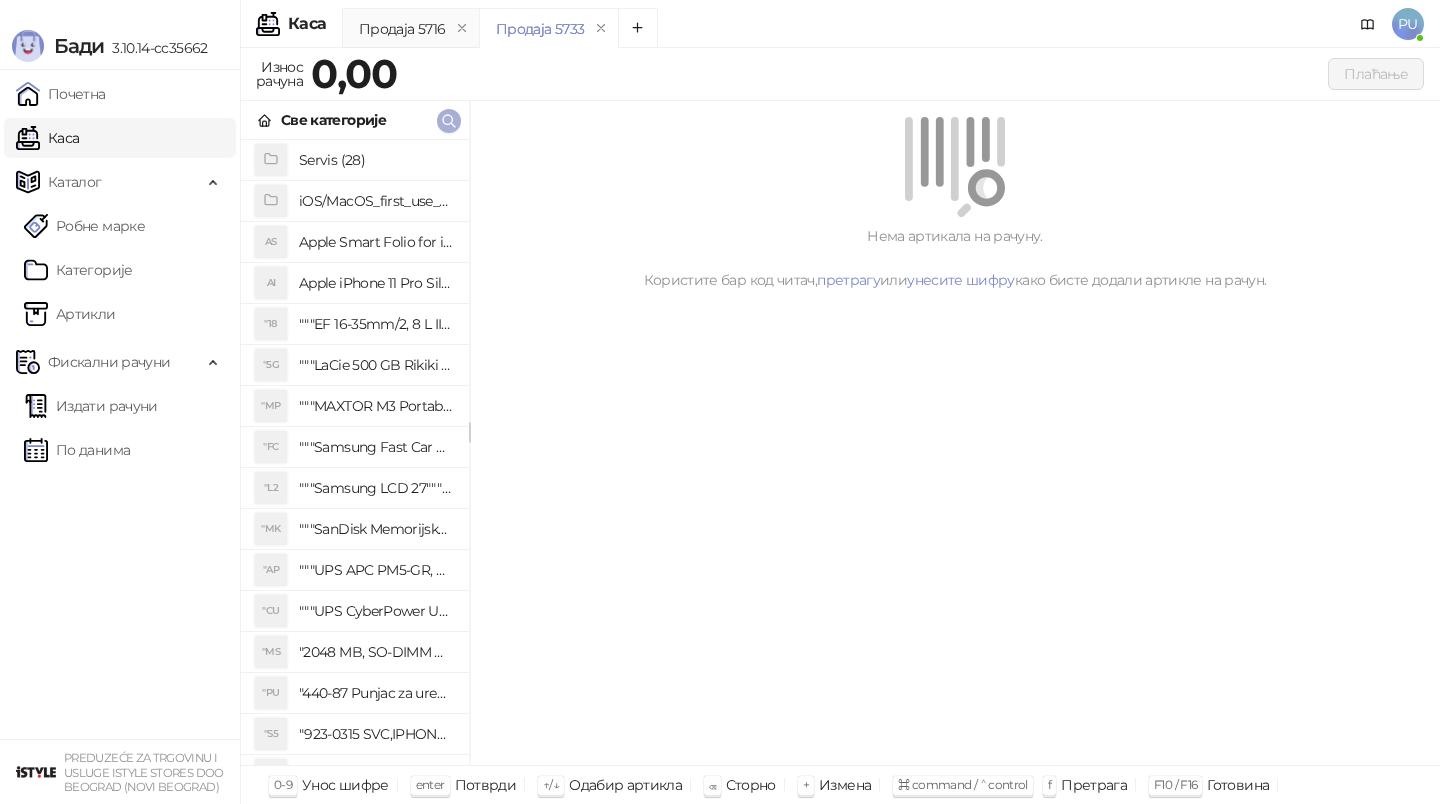 click 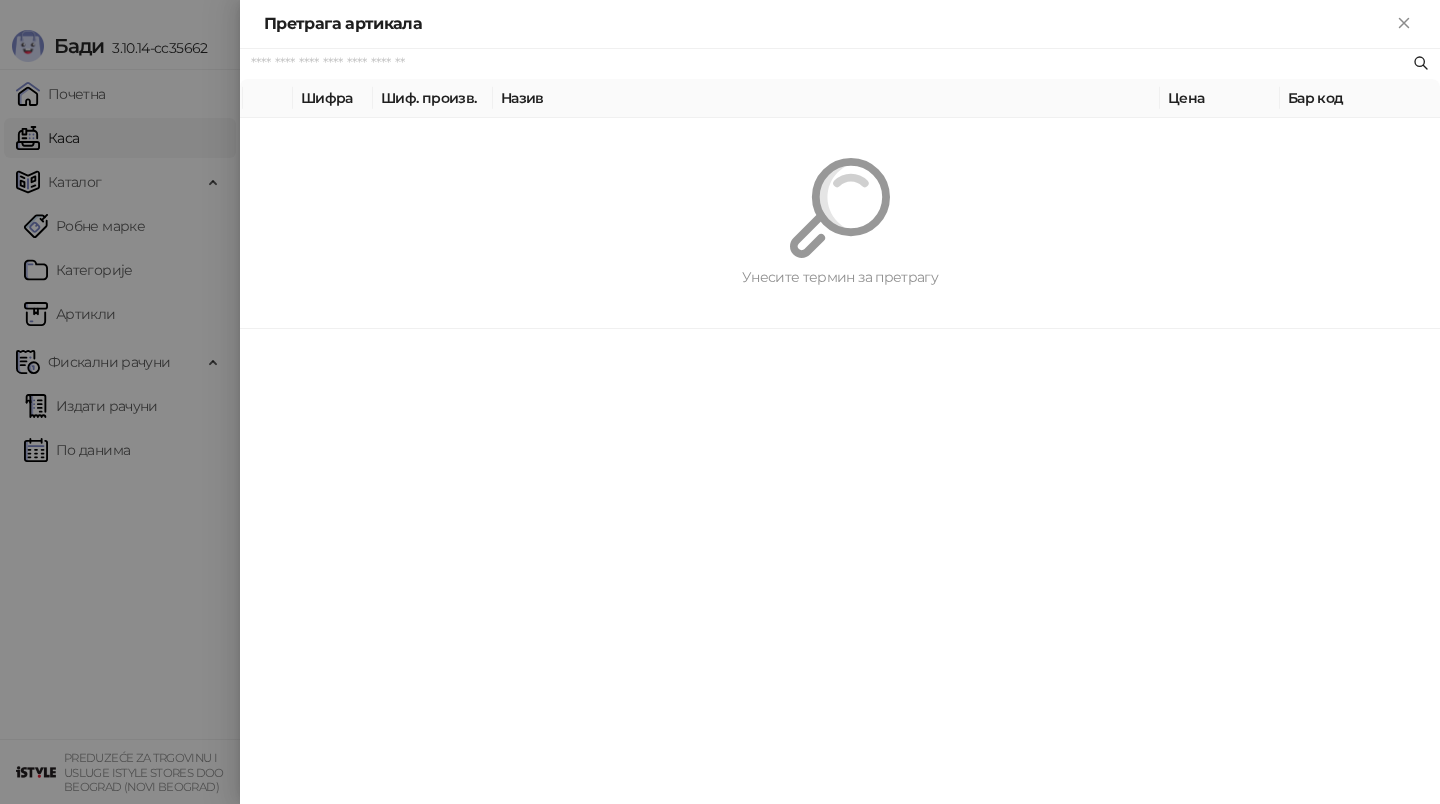 paste on "*********" 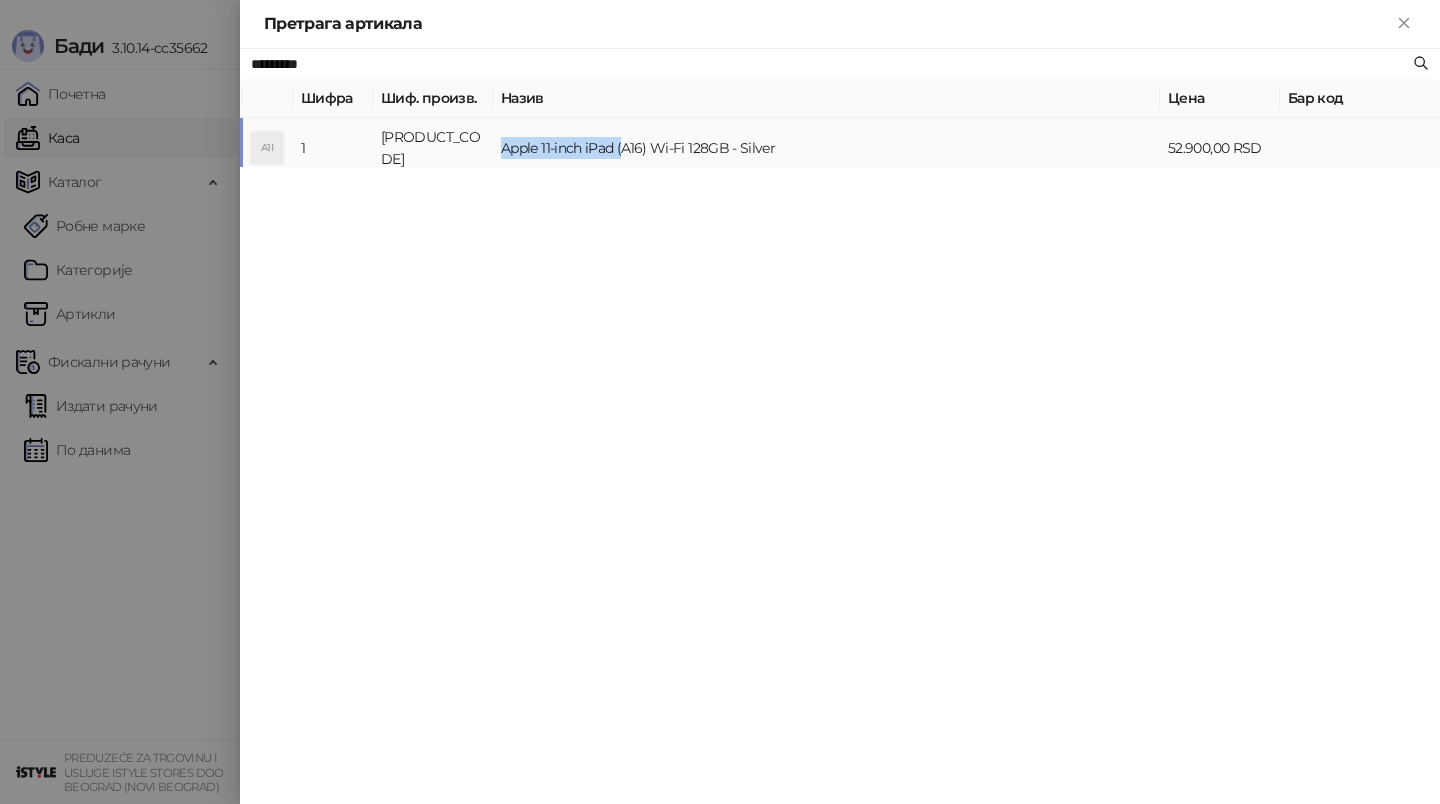 click on "Apple 11-inch iPad (A16) Wi-Fi 128GB - Silver" at bounding box center [826, 148] 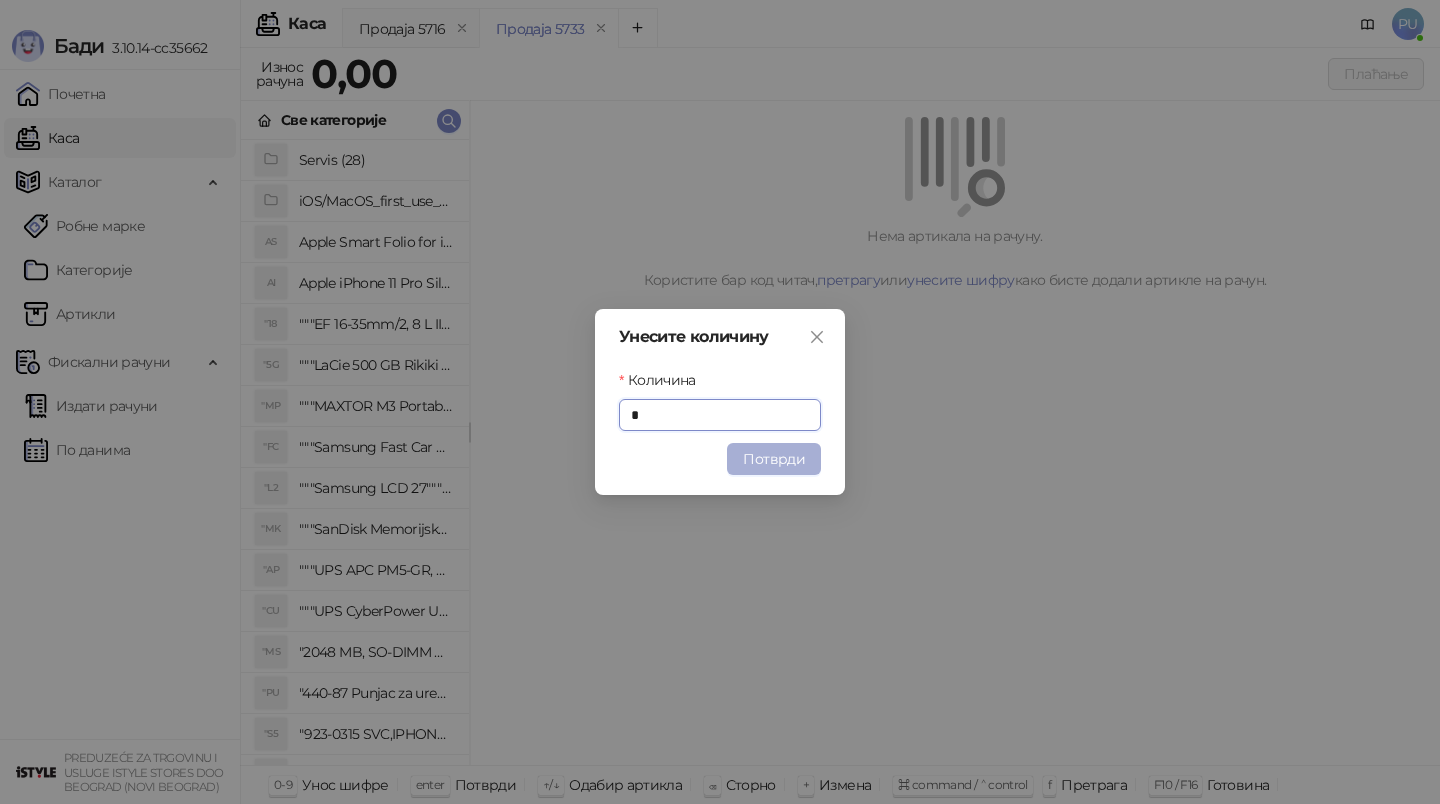 click on "Потврди" at bounding box center [774, 459] 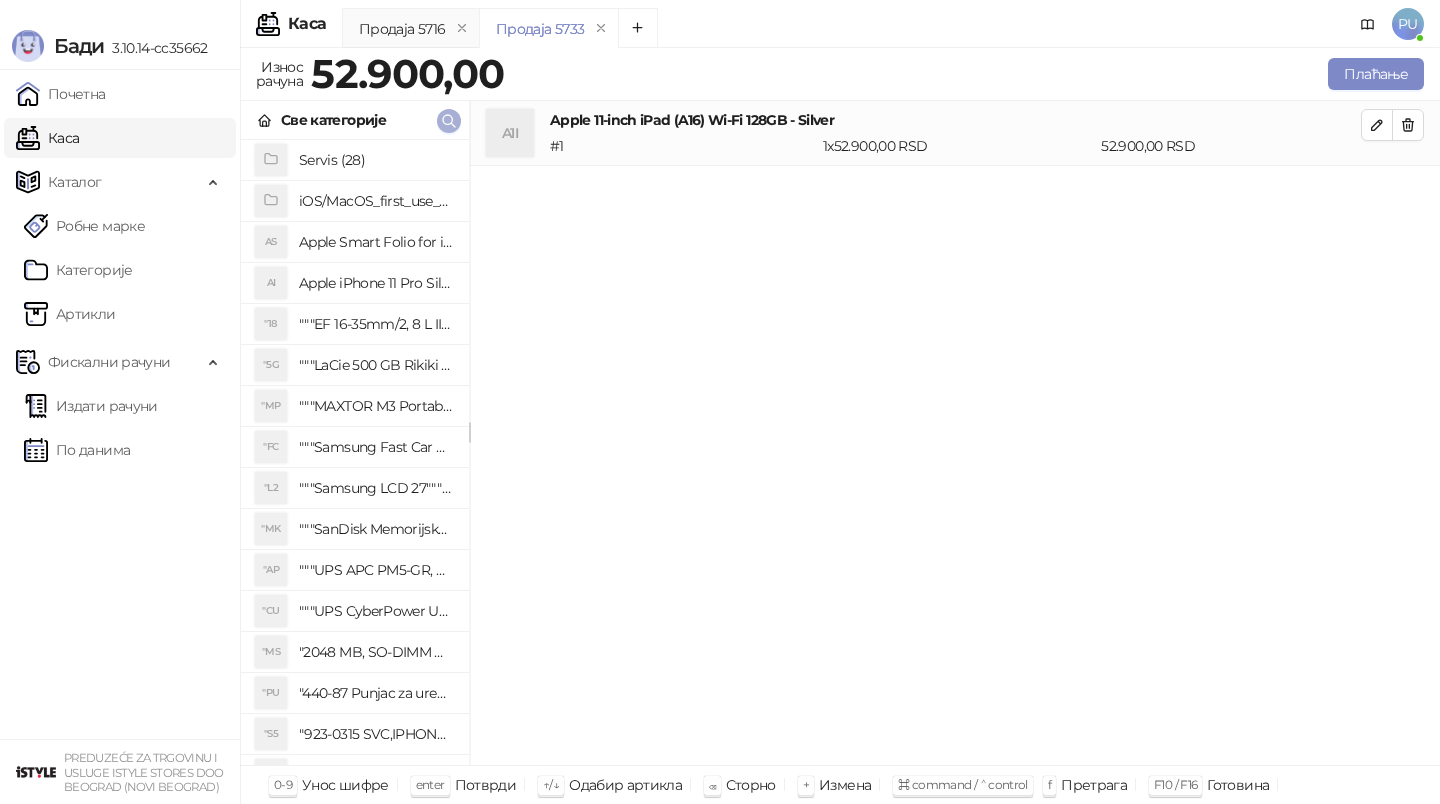 click 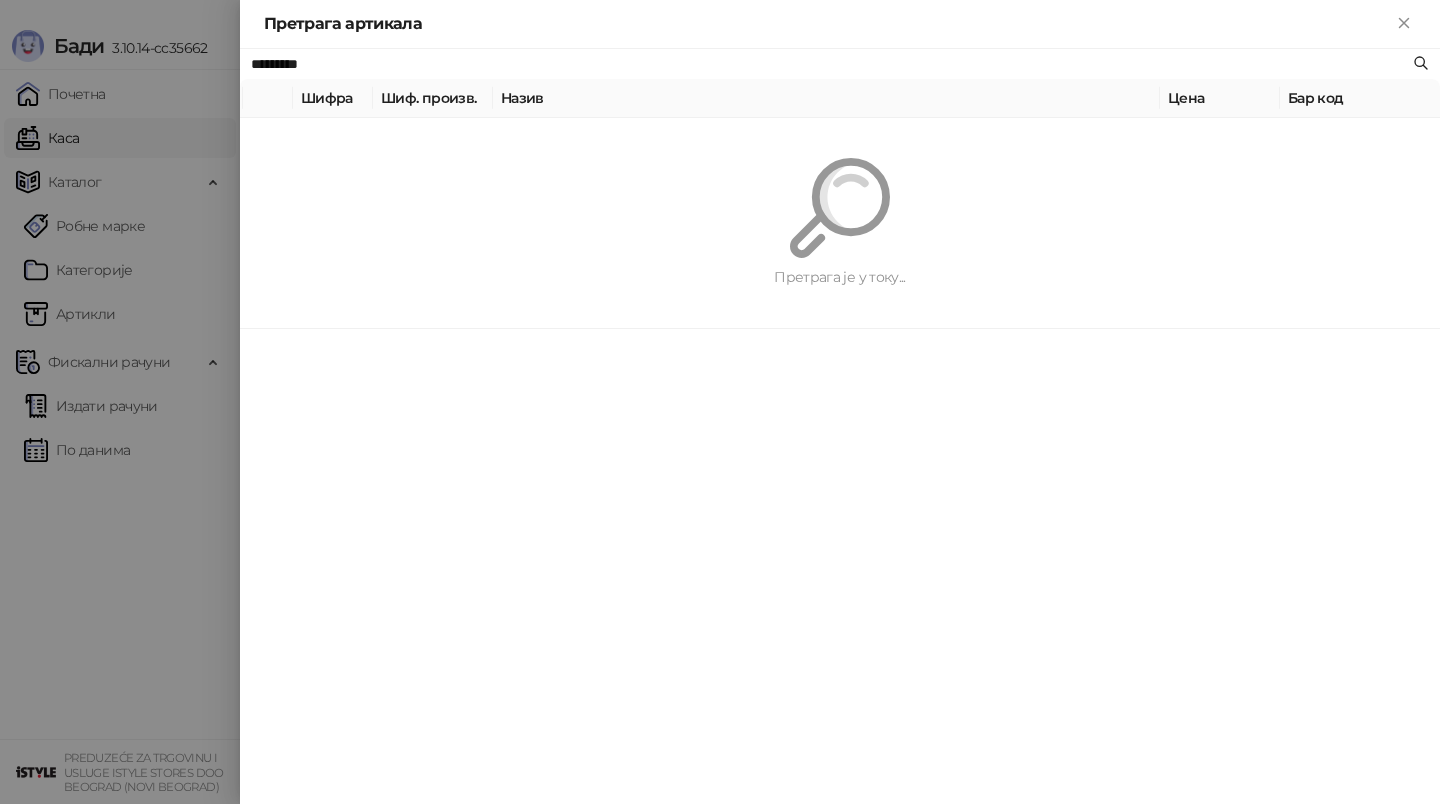 paste on "*" 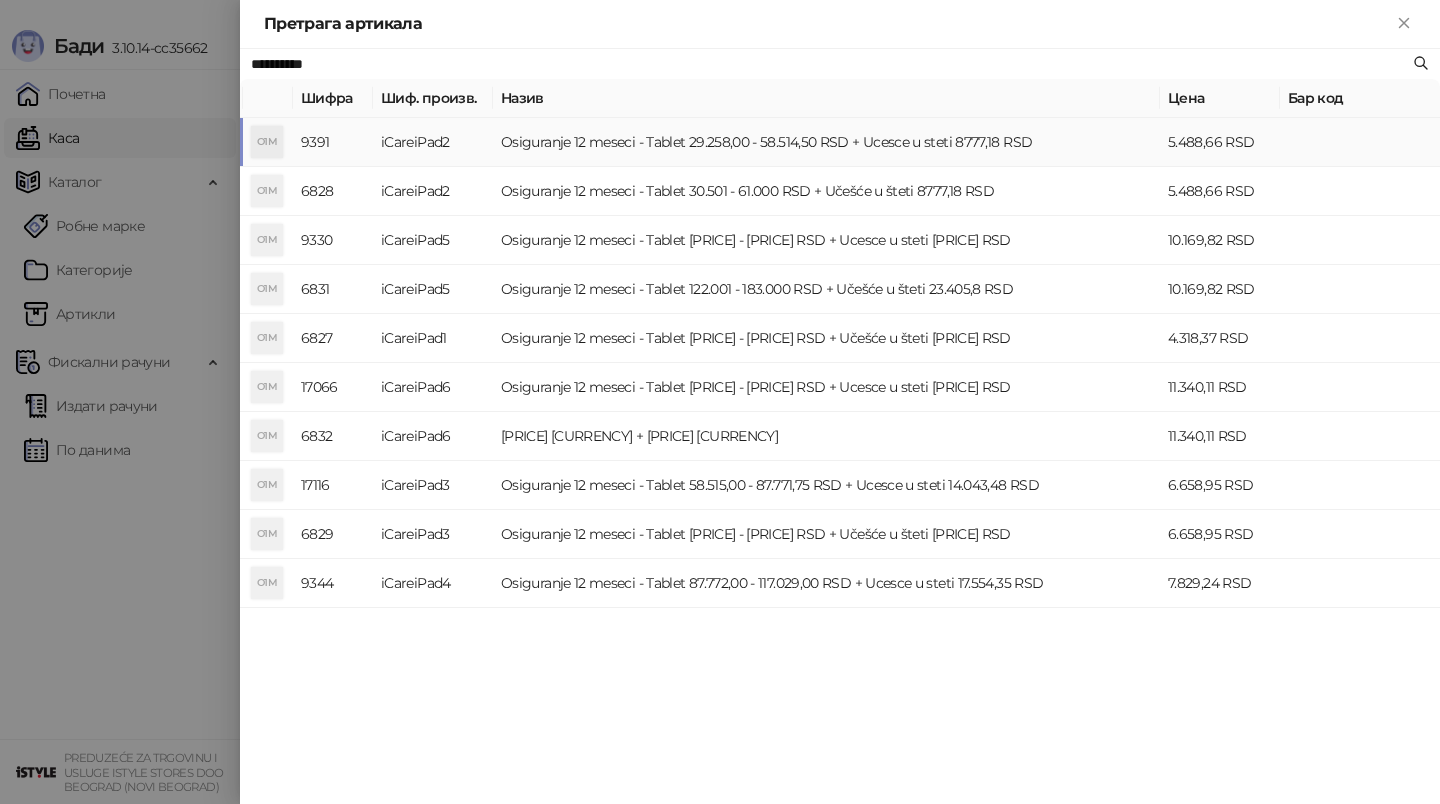 click on "Osiguranje 12 meseci - Tablet 29.258,00 - 58.514,50 RSD + Ucesce u steti 8777,18 RSD" at bounding box center [826, 142] 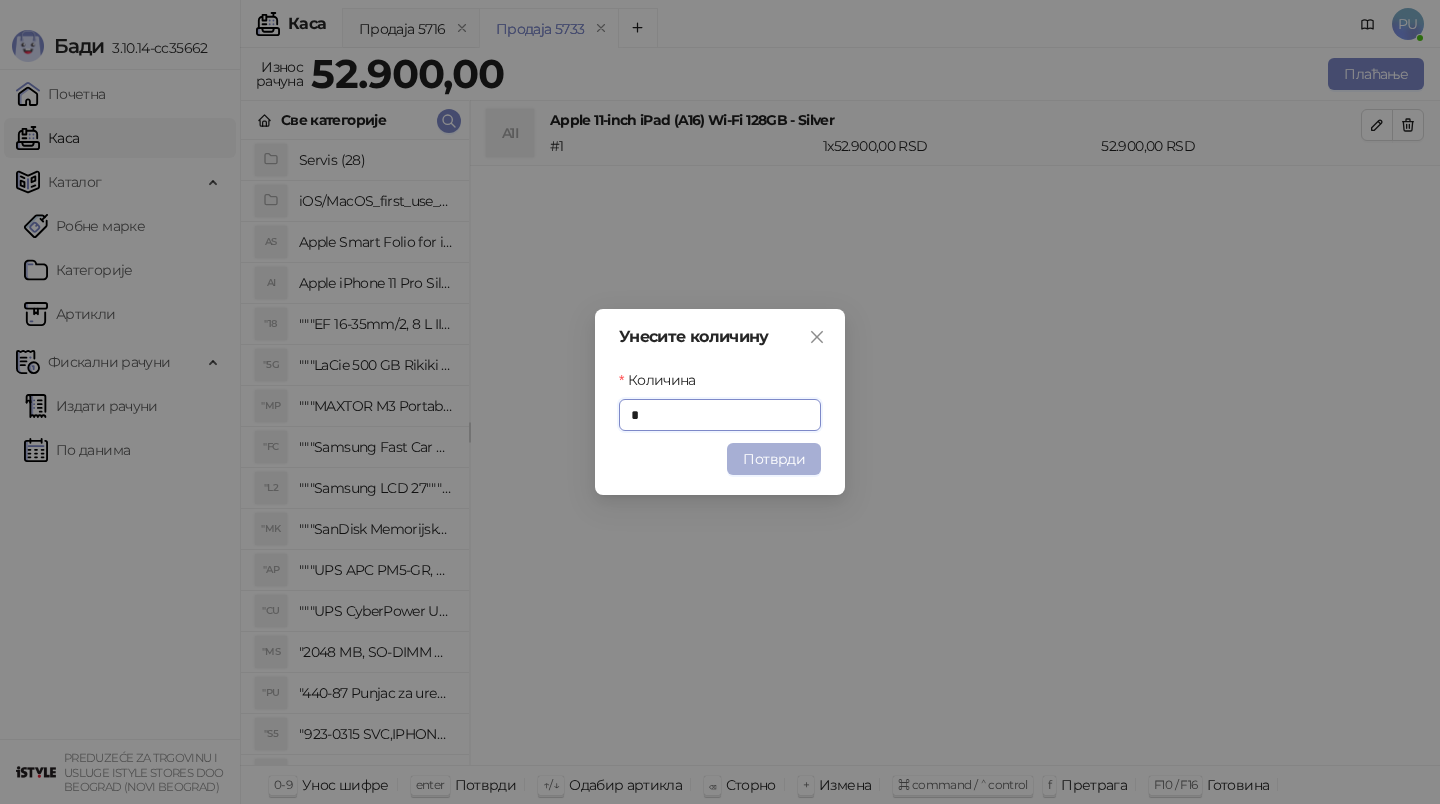 click on "Потврди" at bounding box center [774, 459] 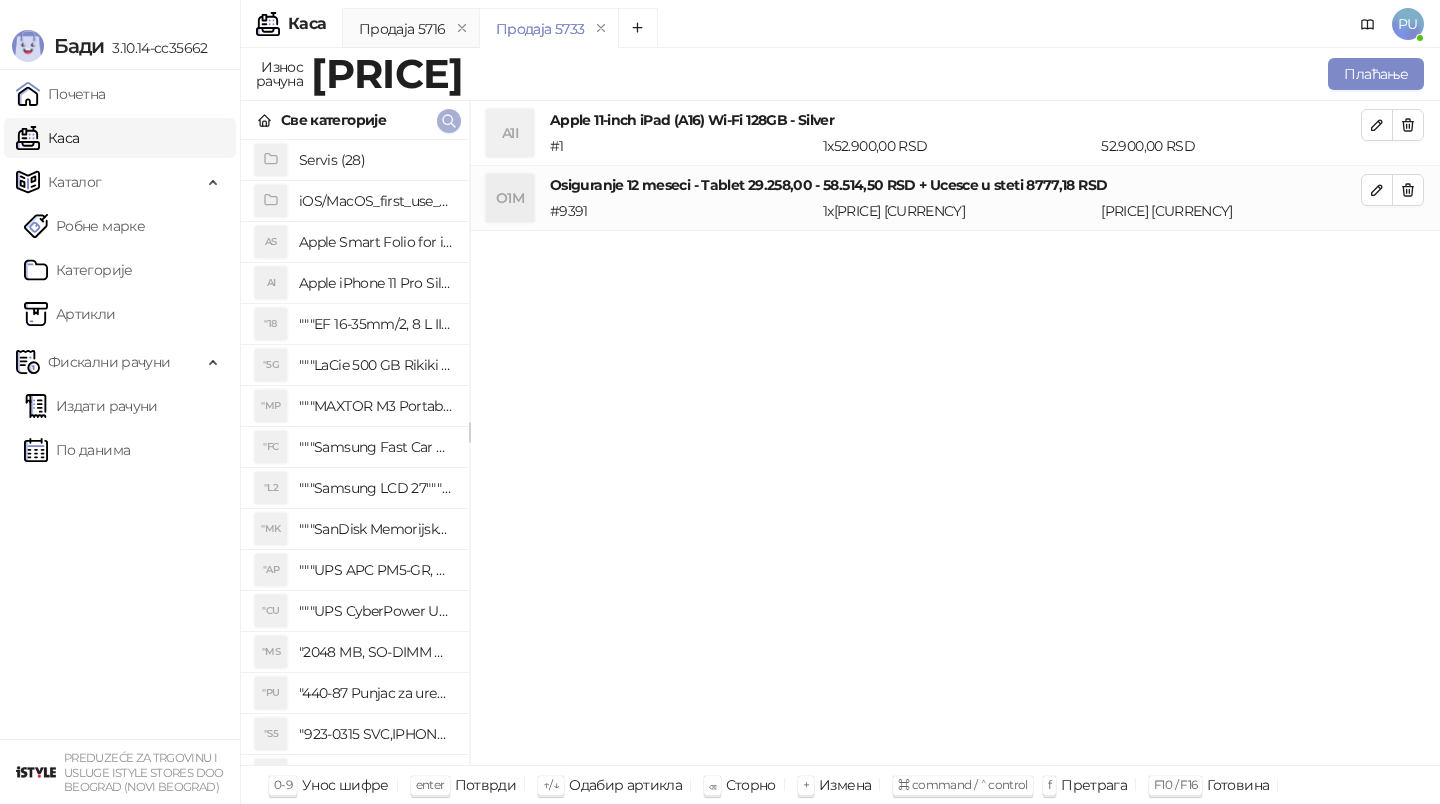 click at bounding box center [449, 120] 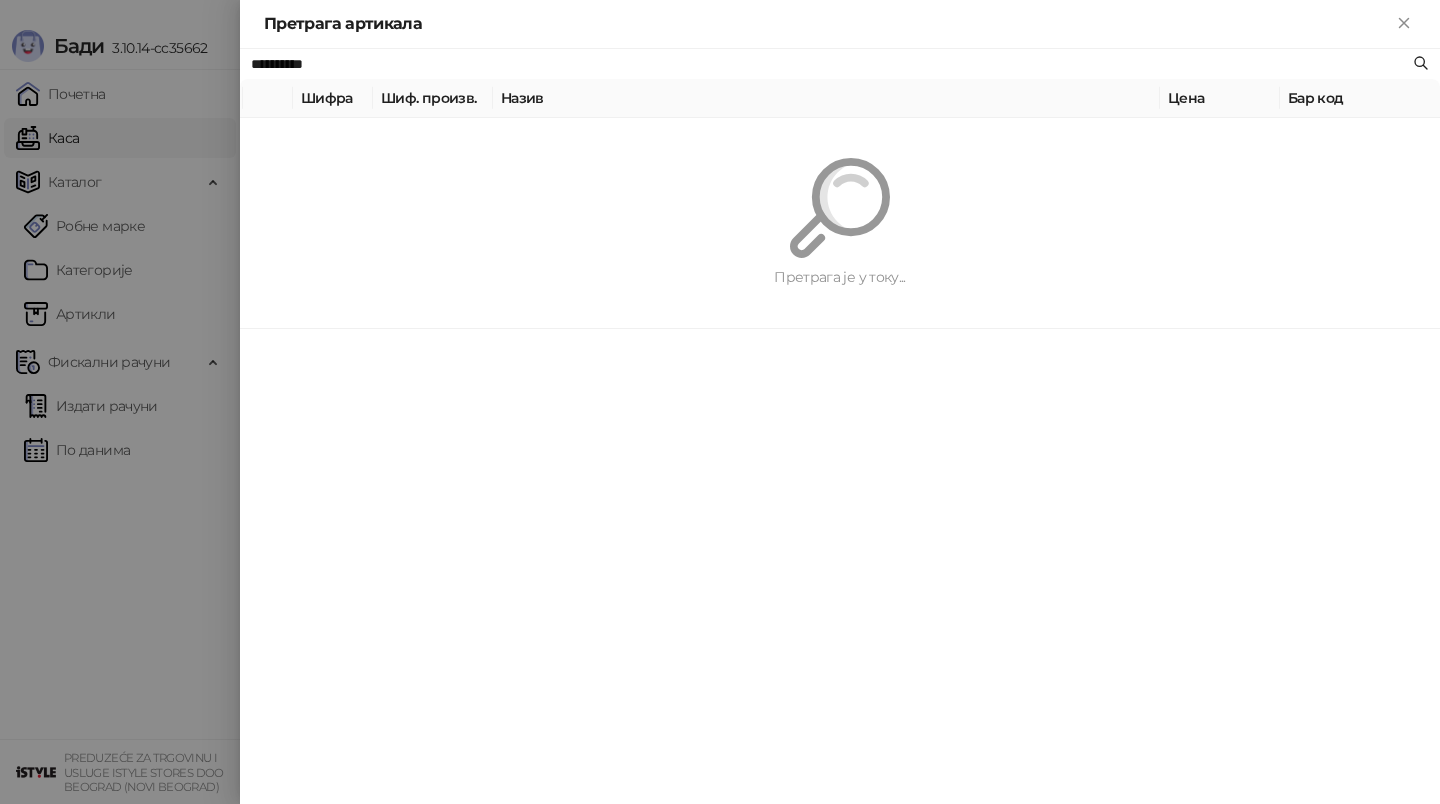 paste on "**********" 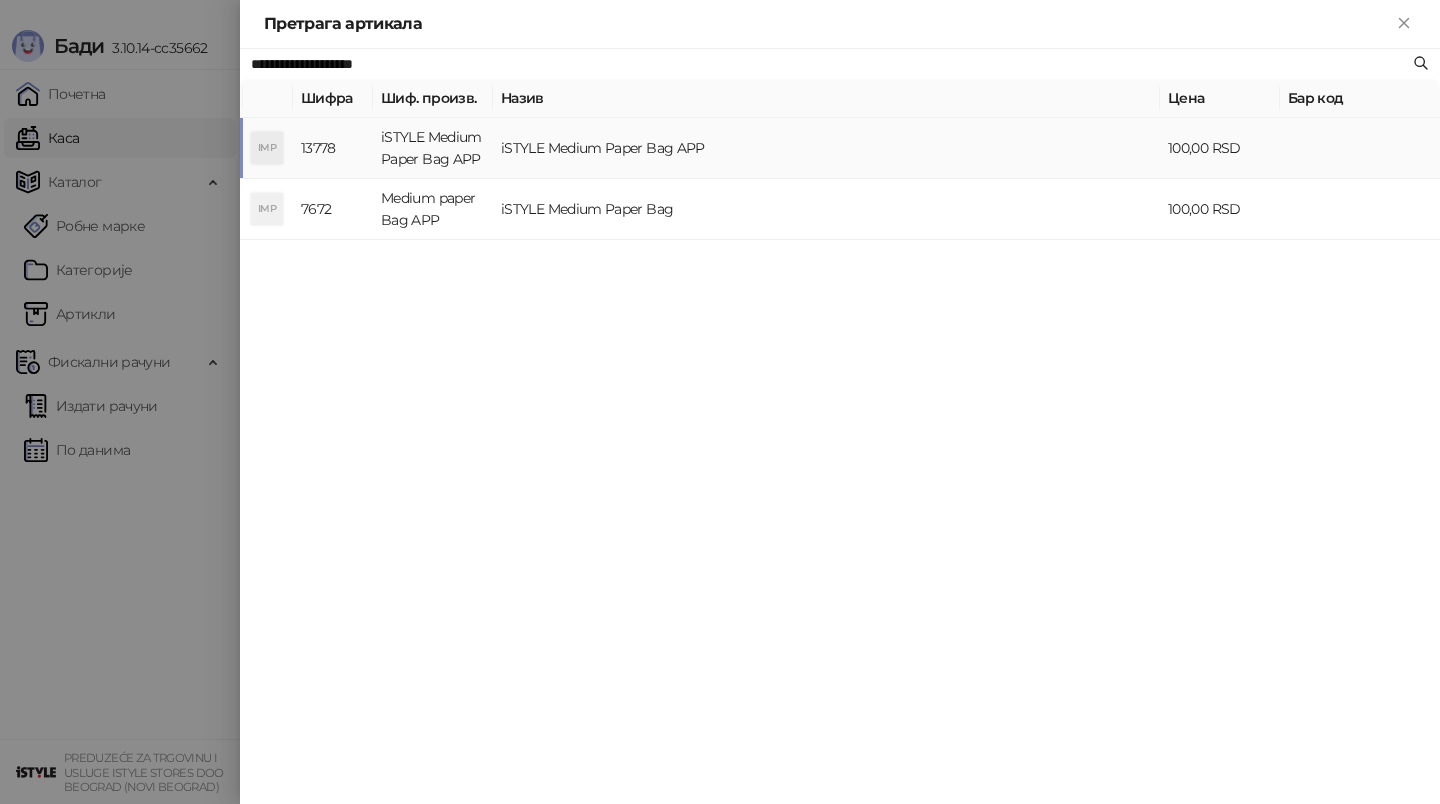 type on "**********" 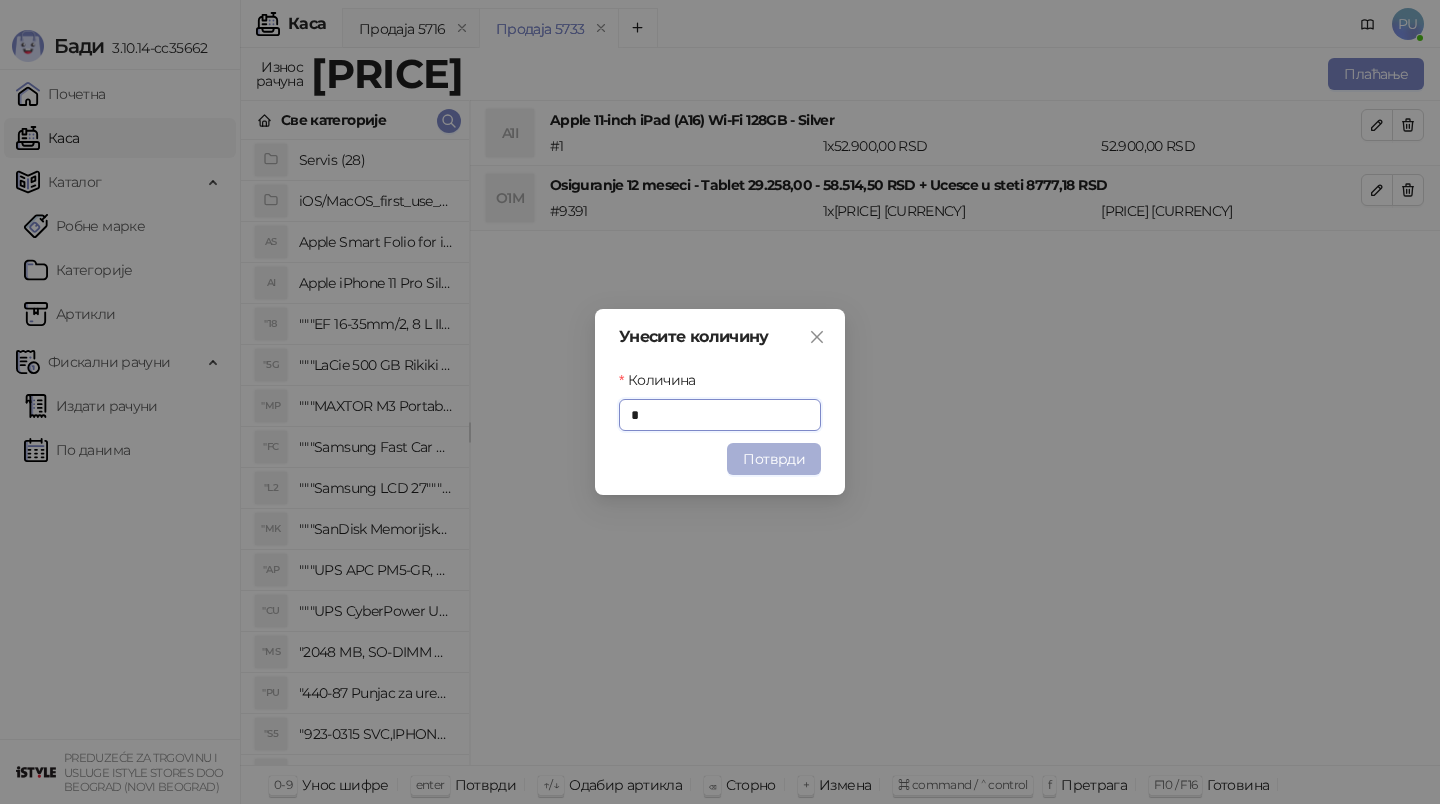 click on "Потврди" at bounding box center [774, 459] 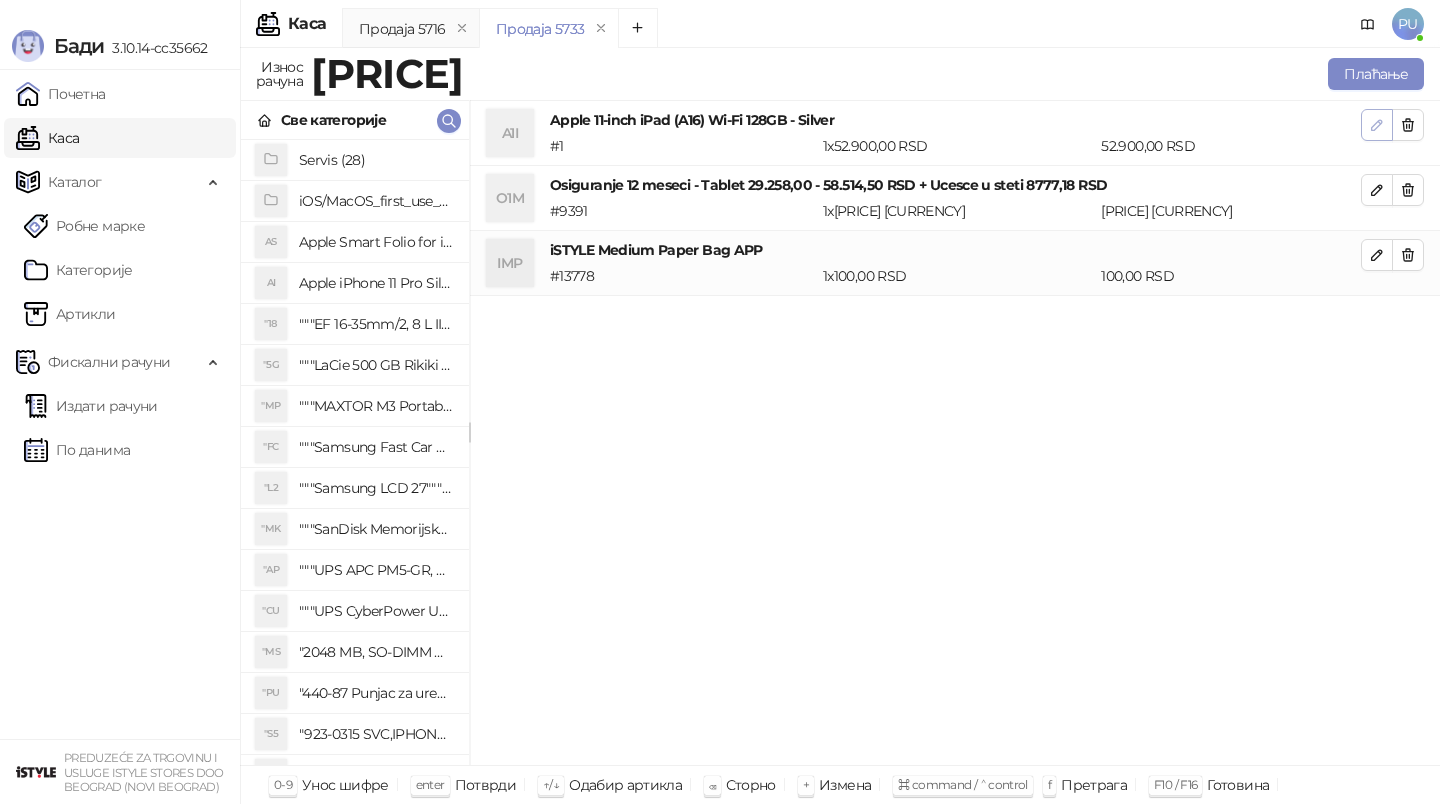 click at bounding box center (1377, 125) 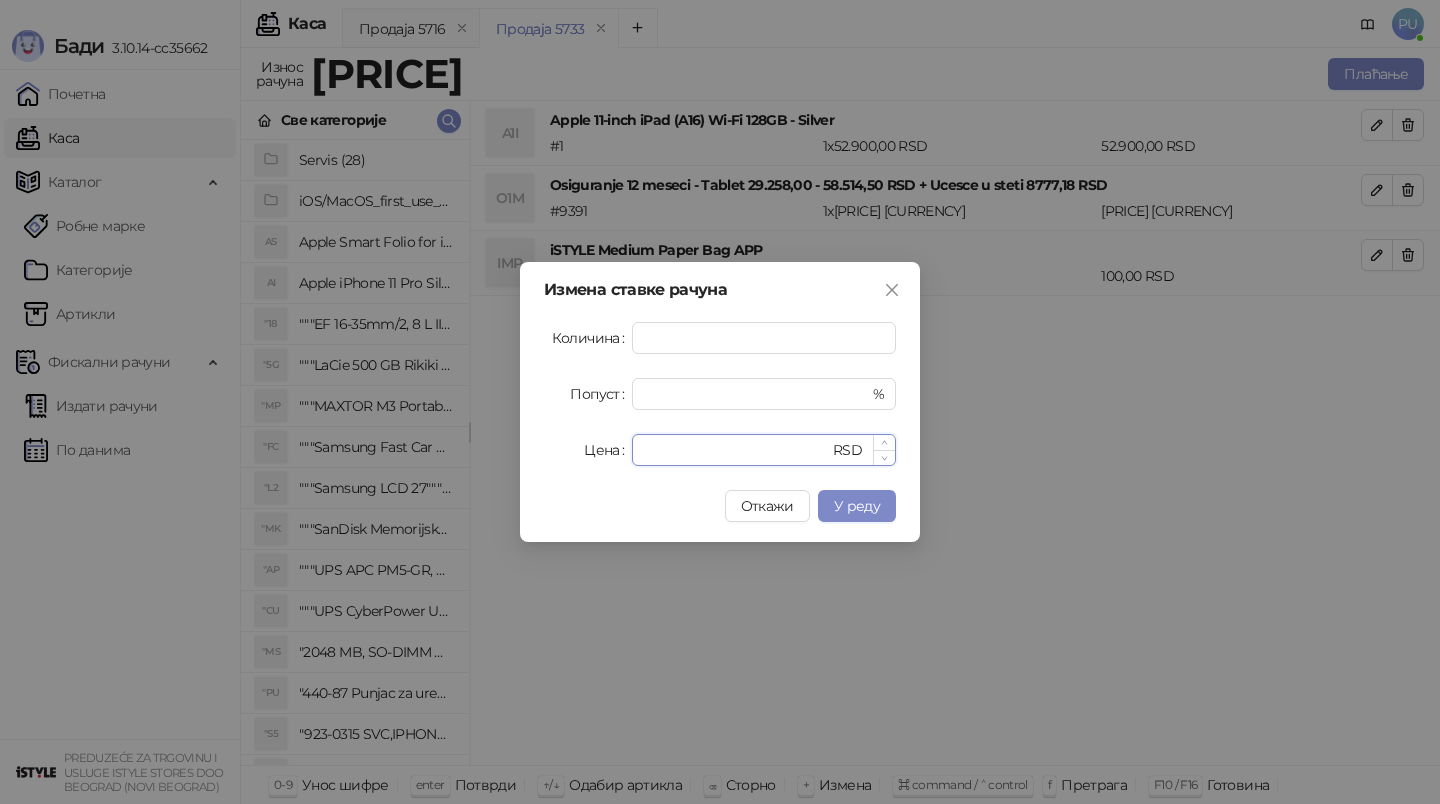 click on "*****" at bounding box center [736, 450] 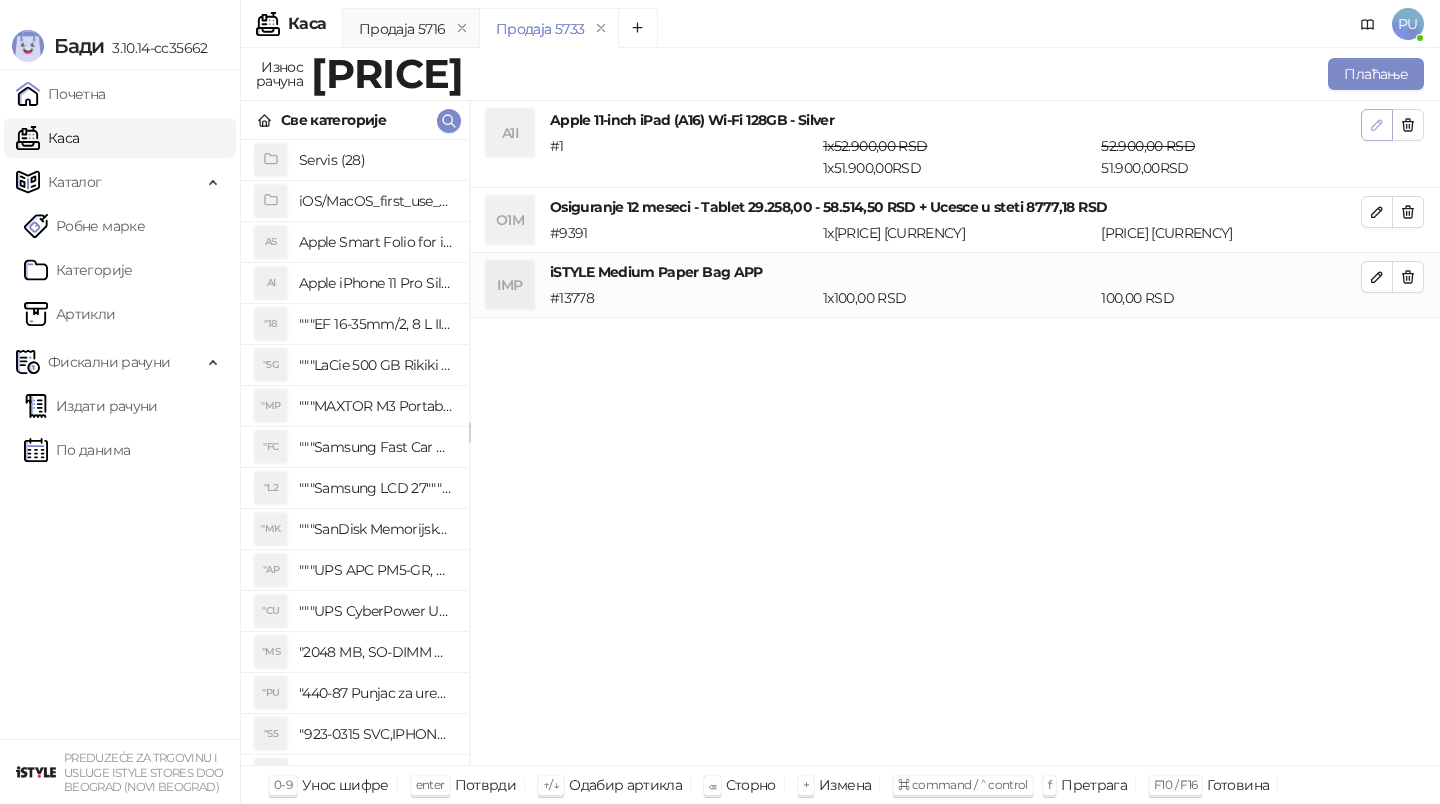 click 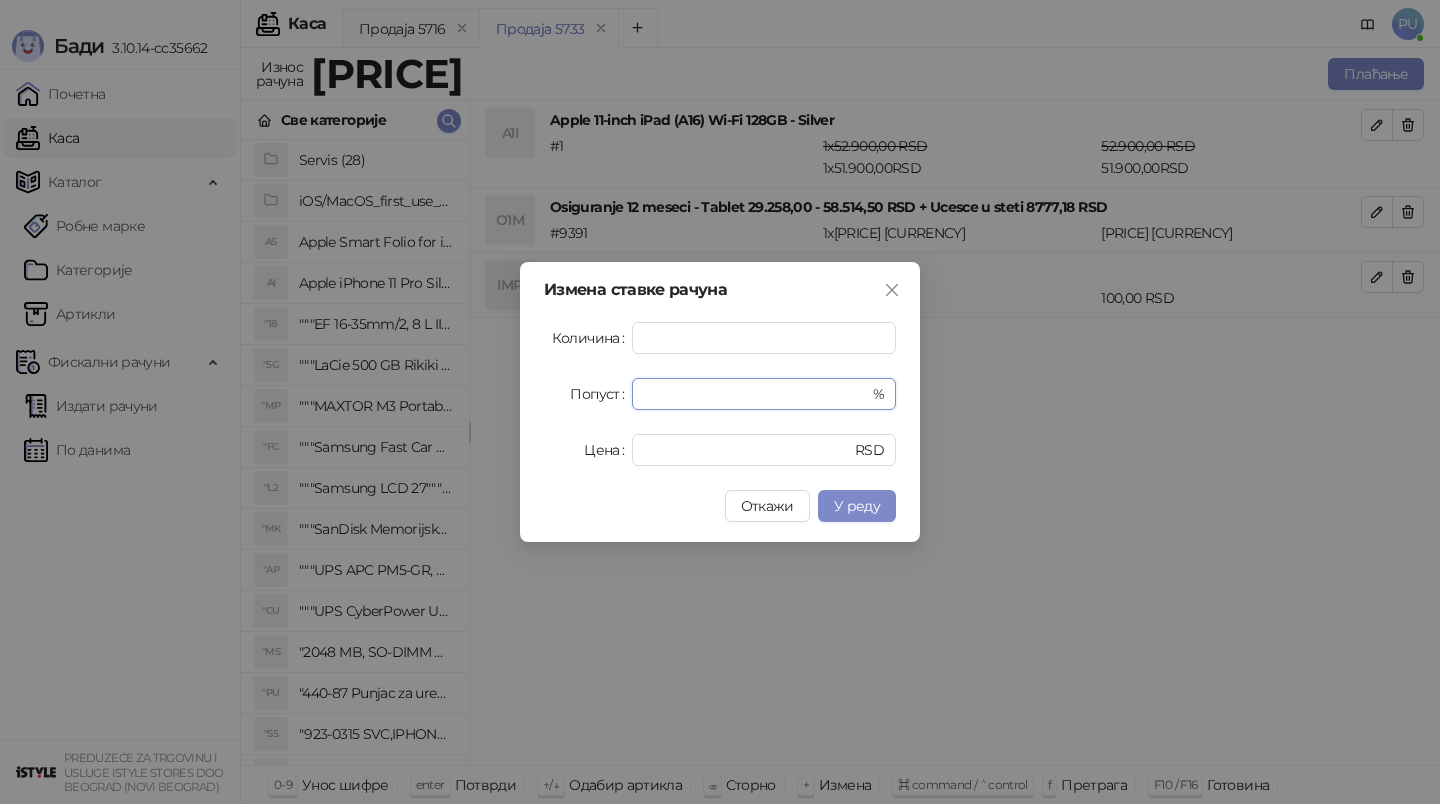 drag, startPoint x: 725, startPoint y: 381, endPoint x: 506, endPoint y: 383, distance: 219.00912 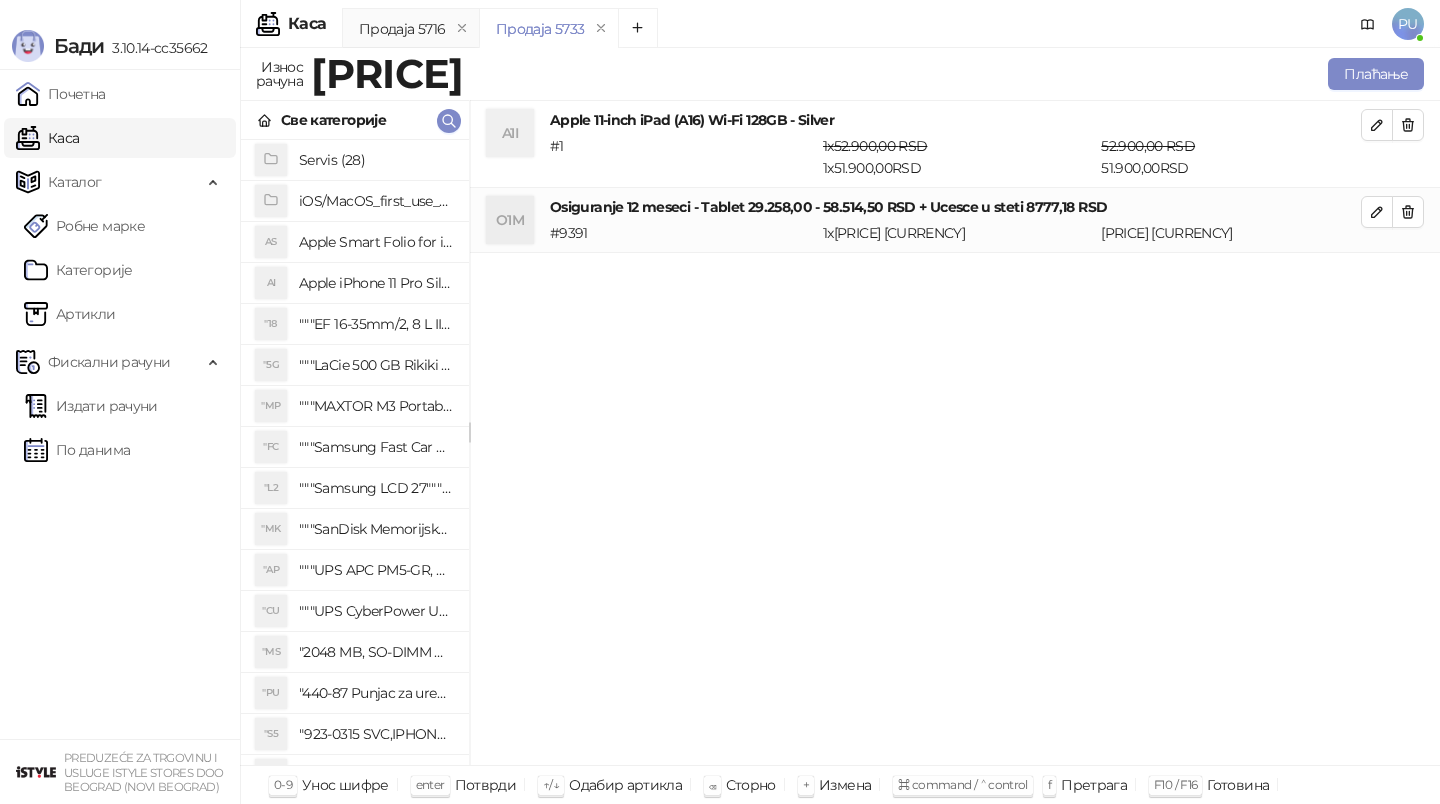 click at bounding box center [1377, 125] 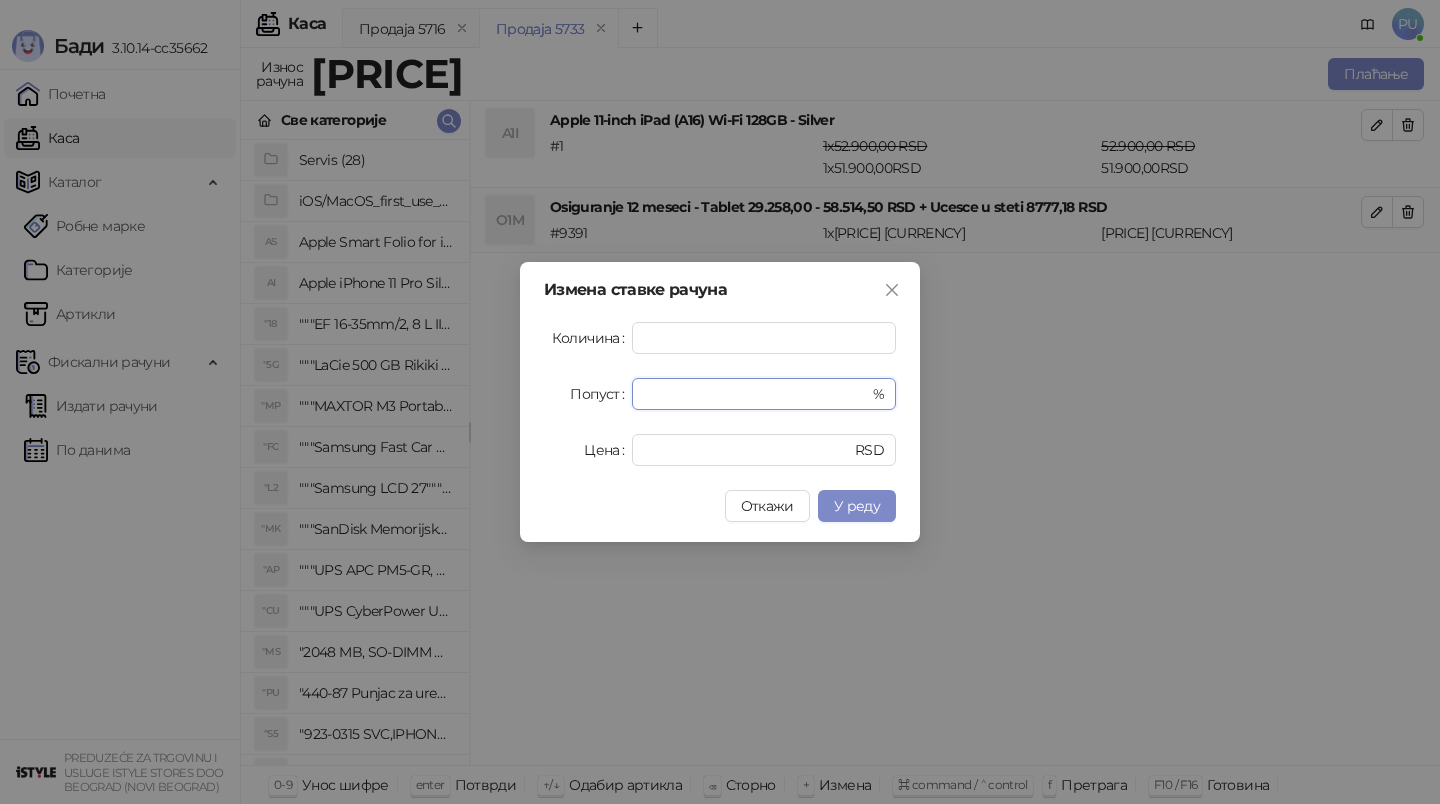 drag, startPoint x: 678, startPoint y: 393, endPoint x: 582, endPoint y: 393, distance: 96 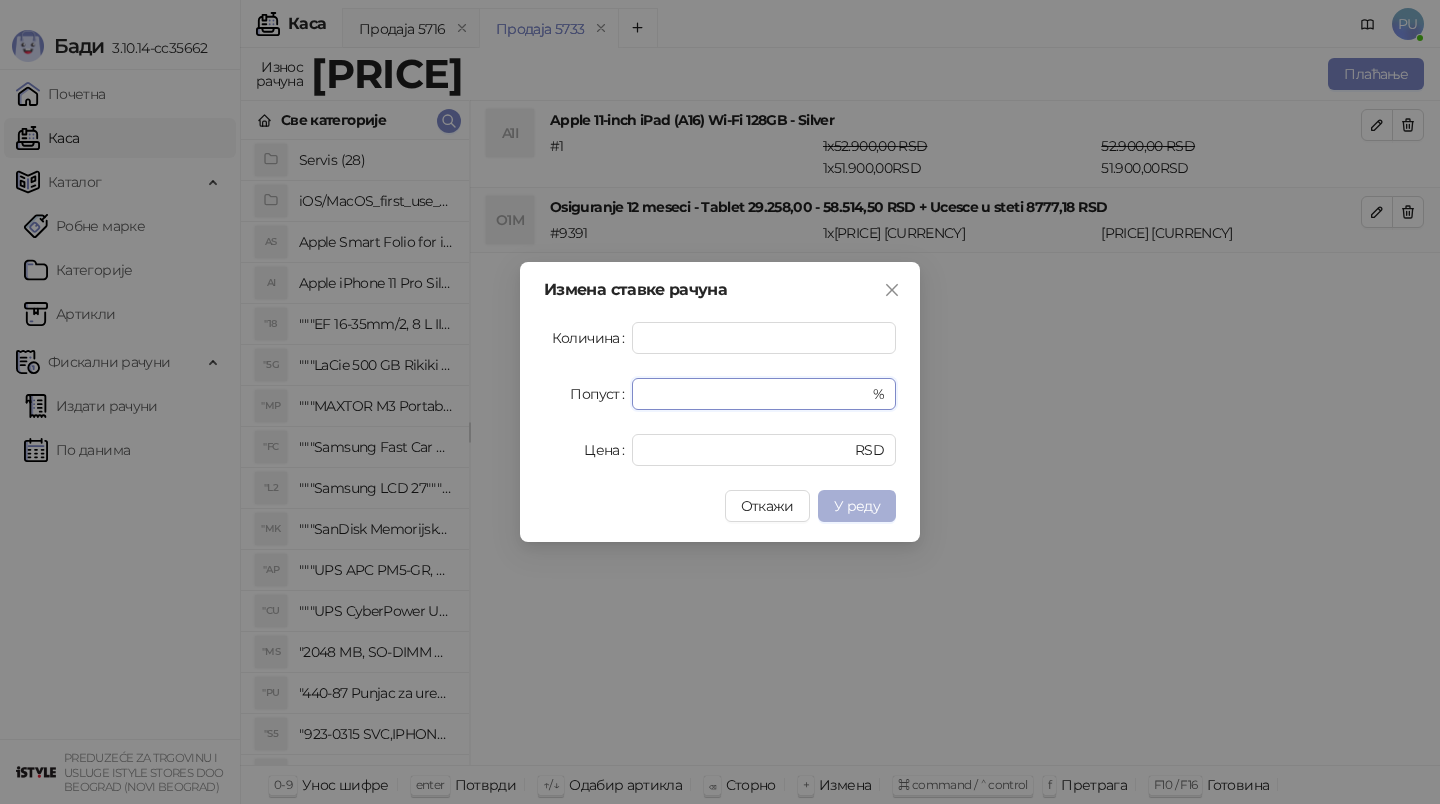 type on "**********" 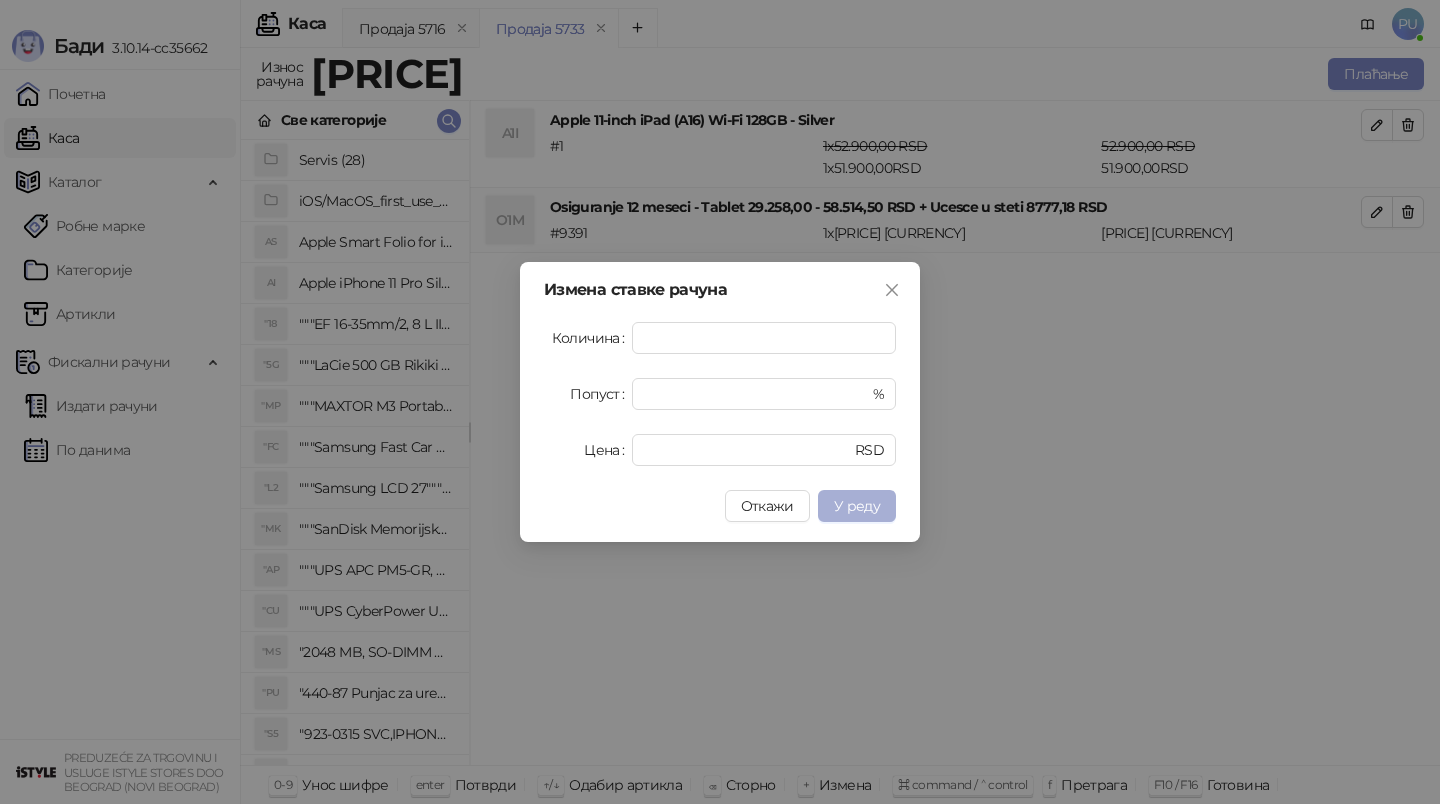 click on "У реду" at bounding box center (857, 506) 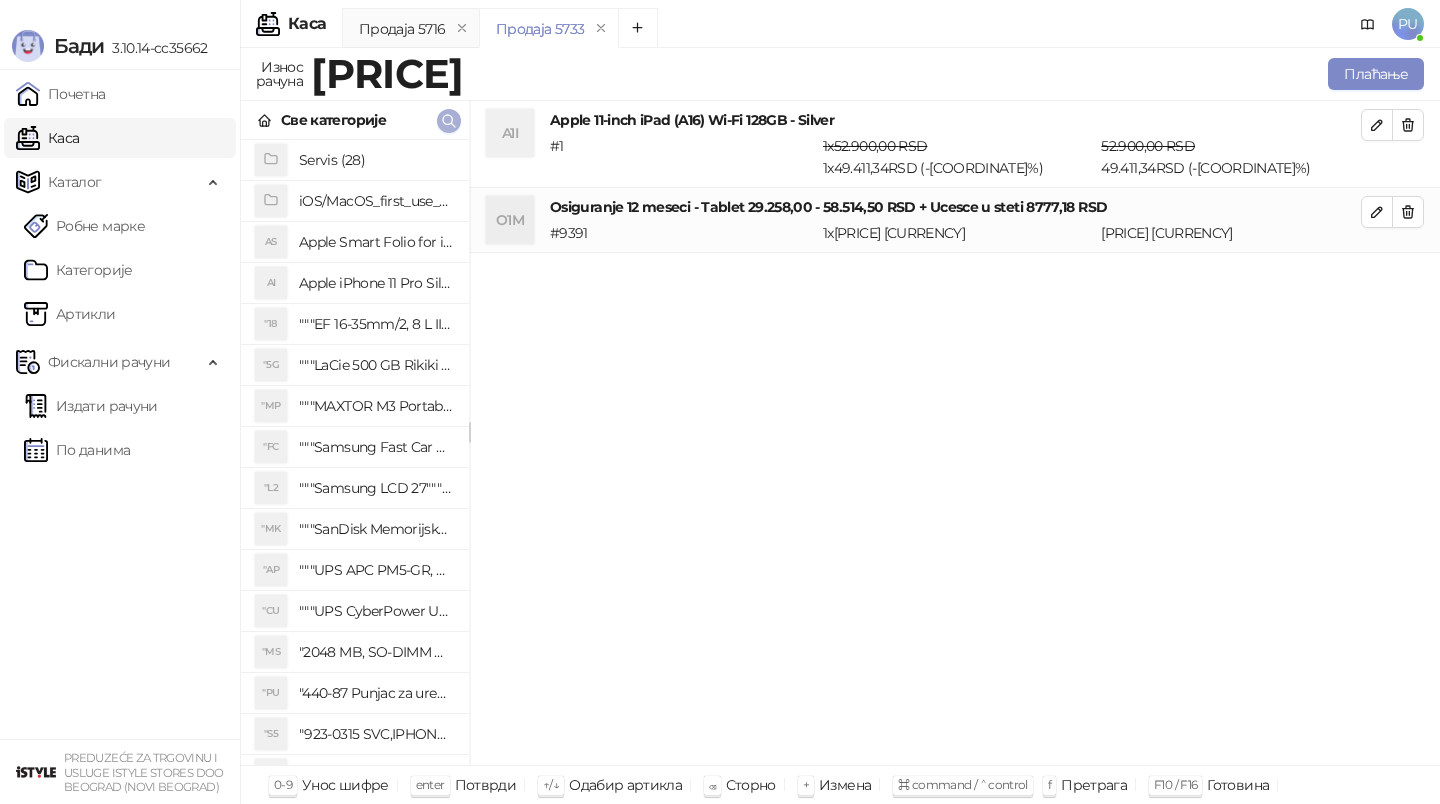 click 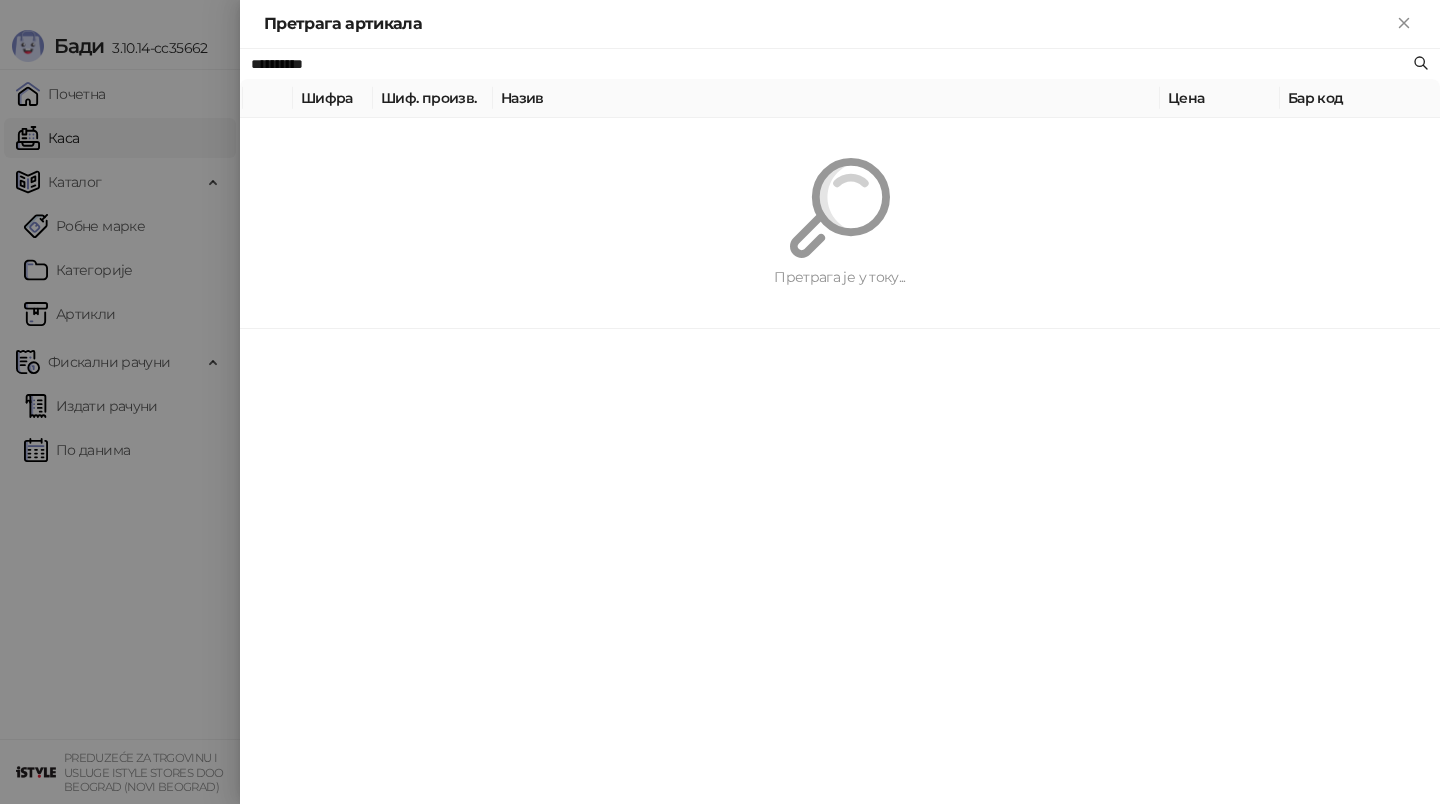 type on "**********" 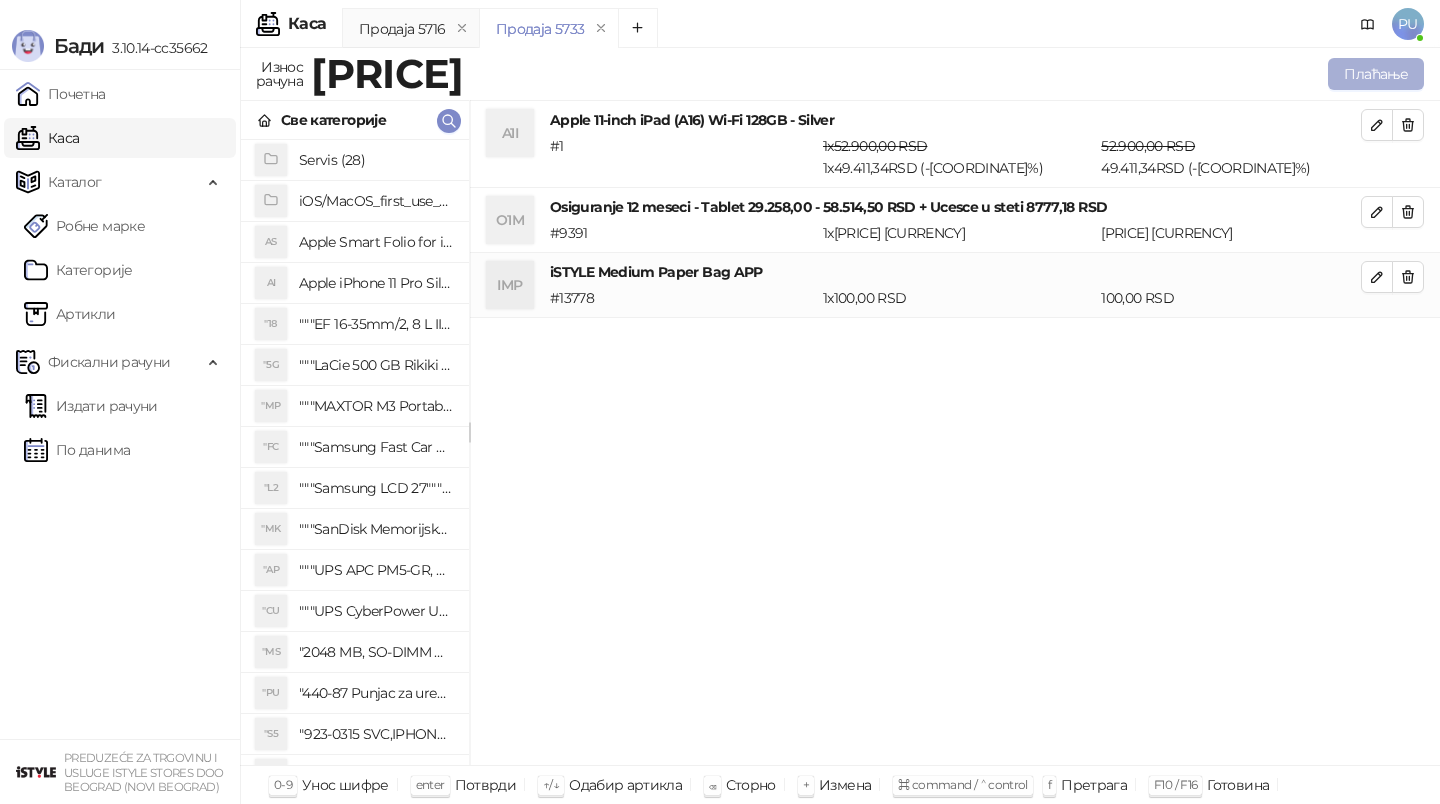 click on "Плаћање" at bounding box center (1376, 74) 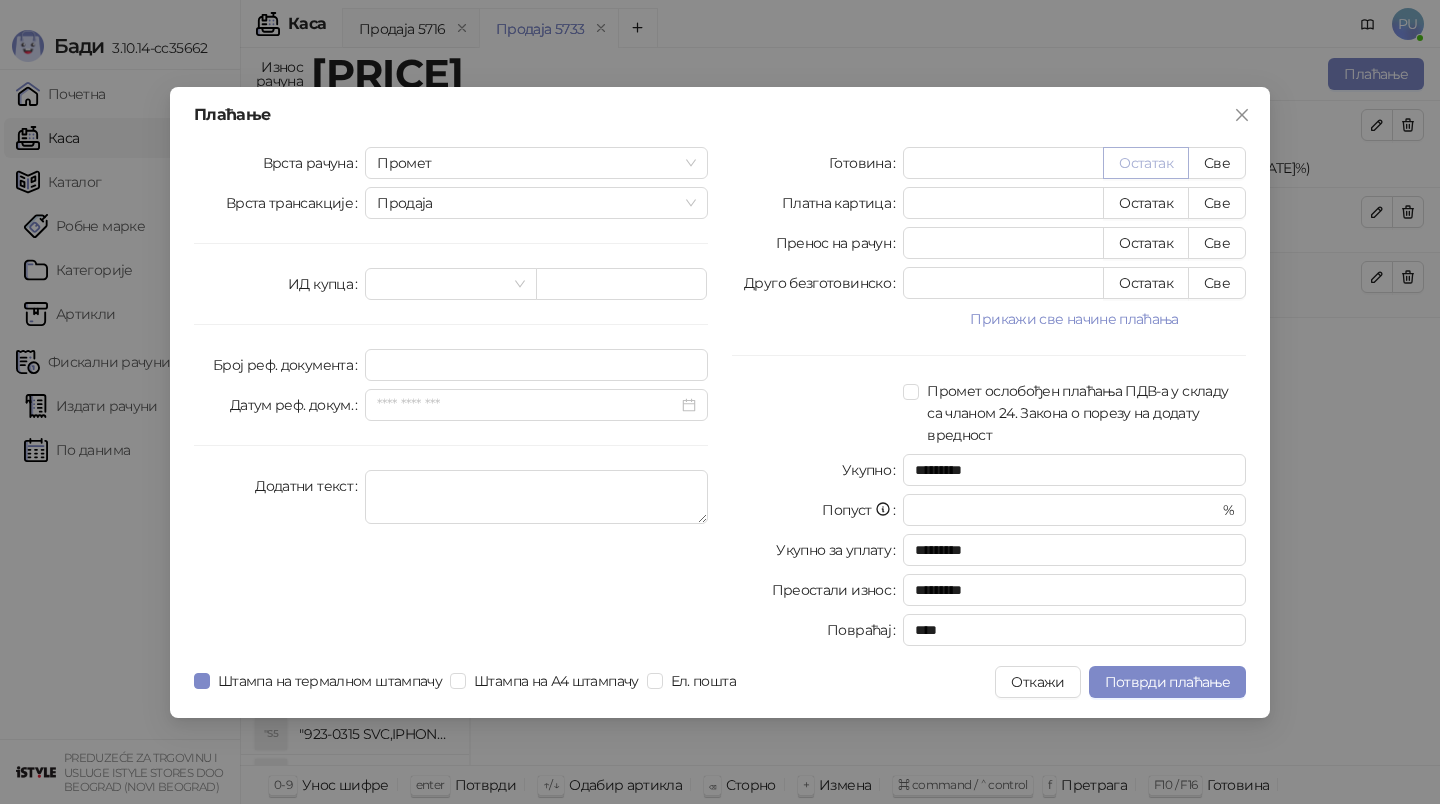 click on "Остатак" at bounding box center (1146, 163) 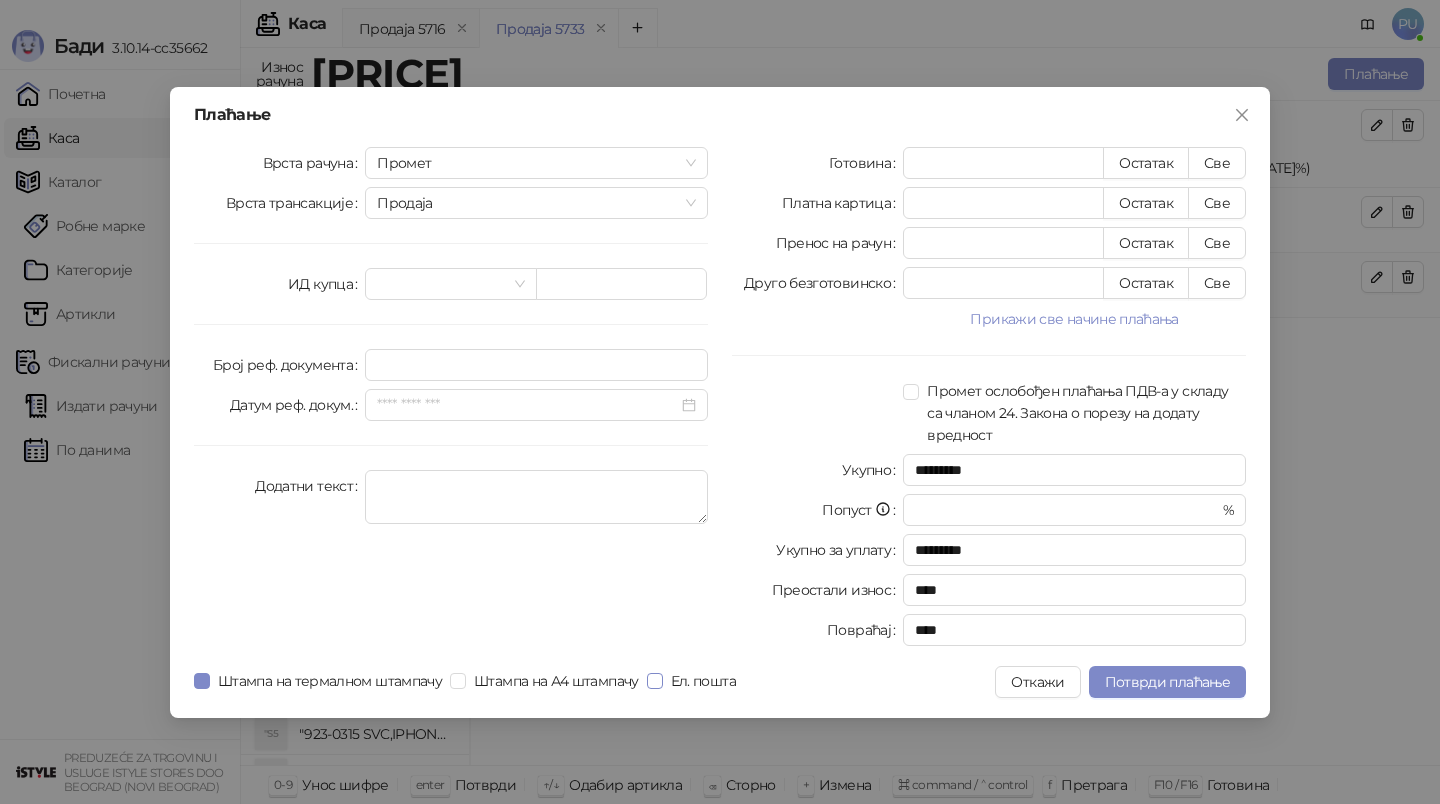 click on "Ел. пошта" at bounding box center (703, 681) 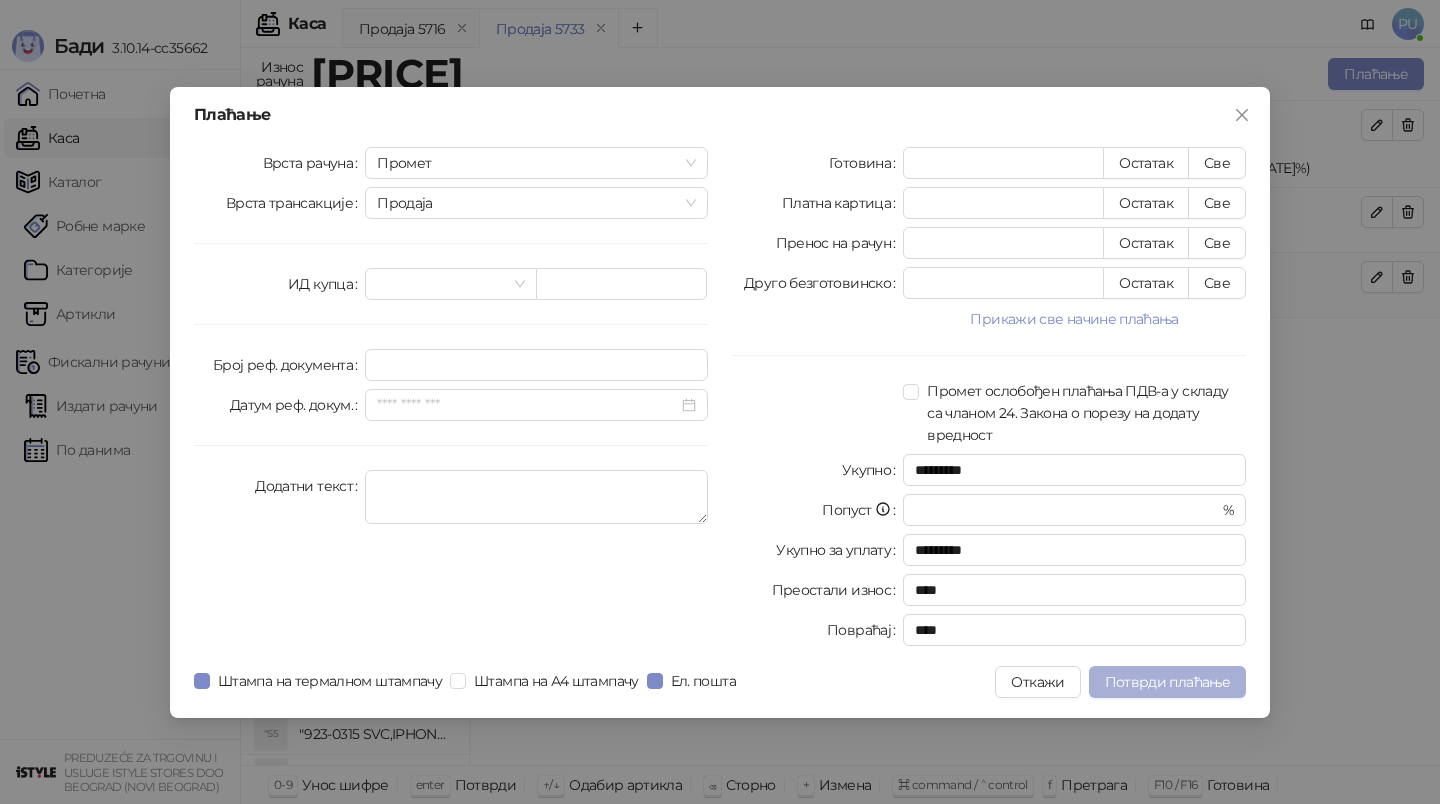 click on "Потврди плаћање" at bounding box center (1167, 682) 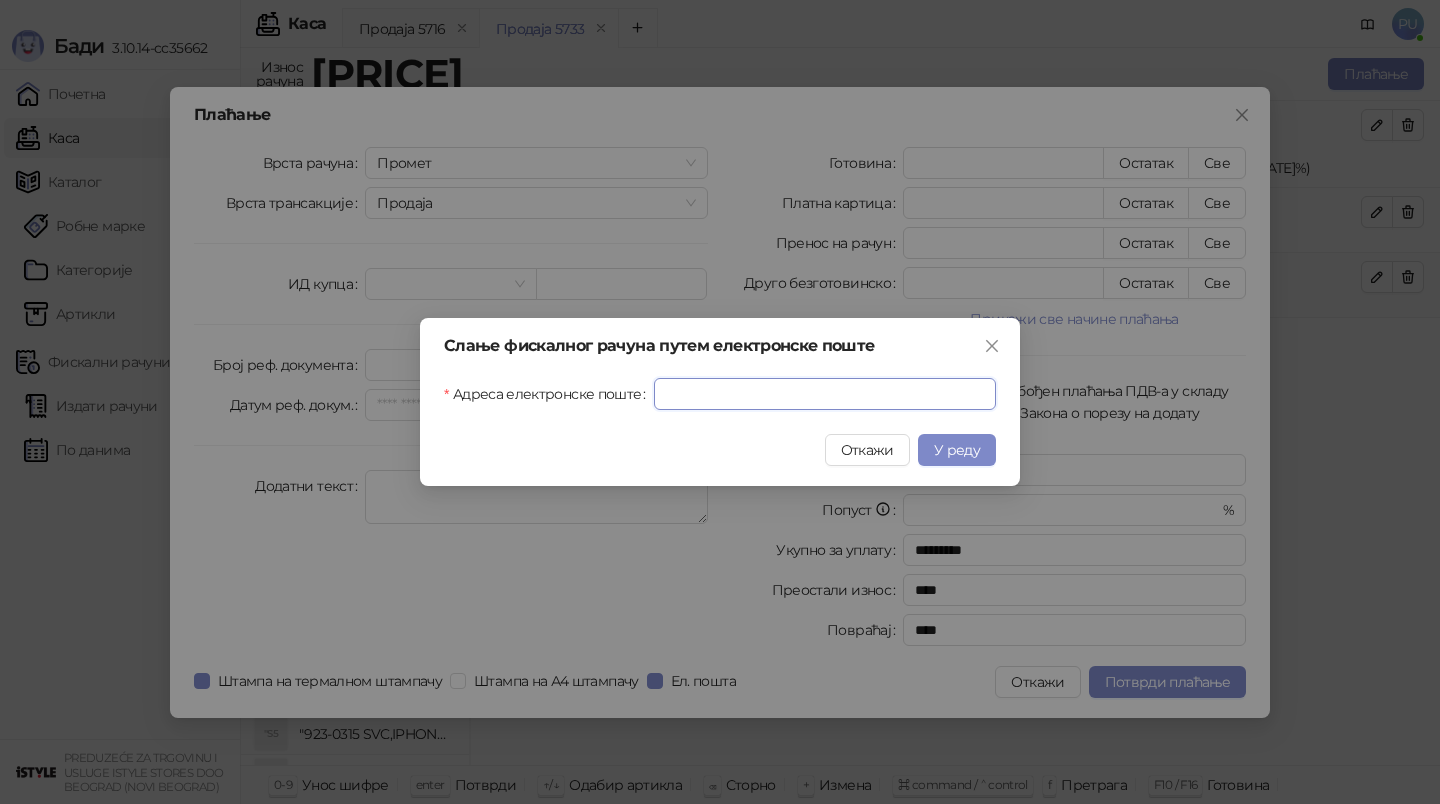 click on "Адреса електронске поште" at bounding box center (825, 394) 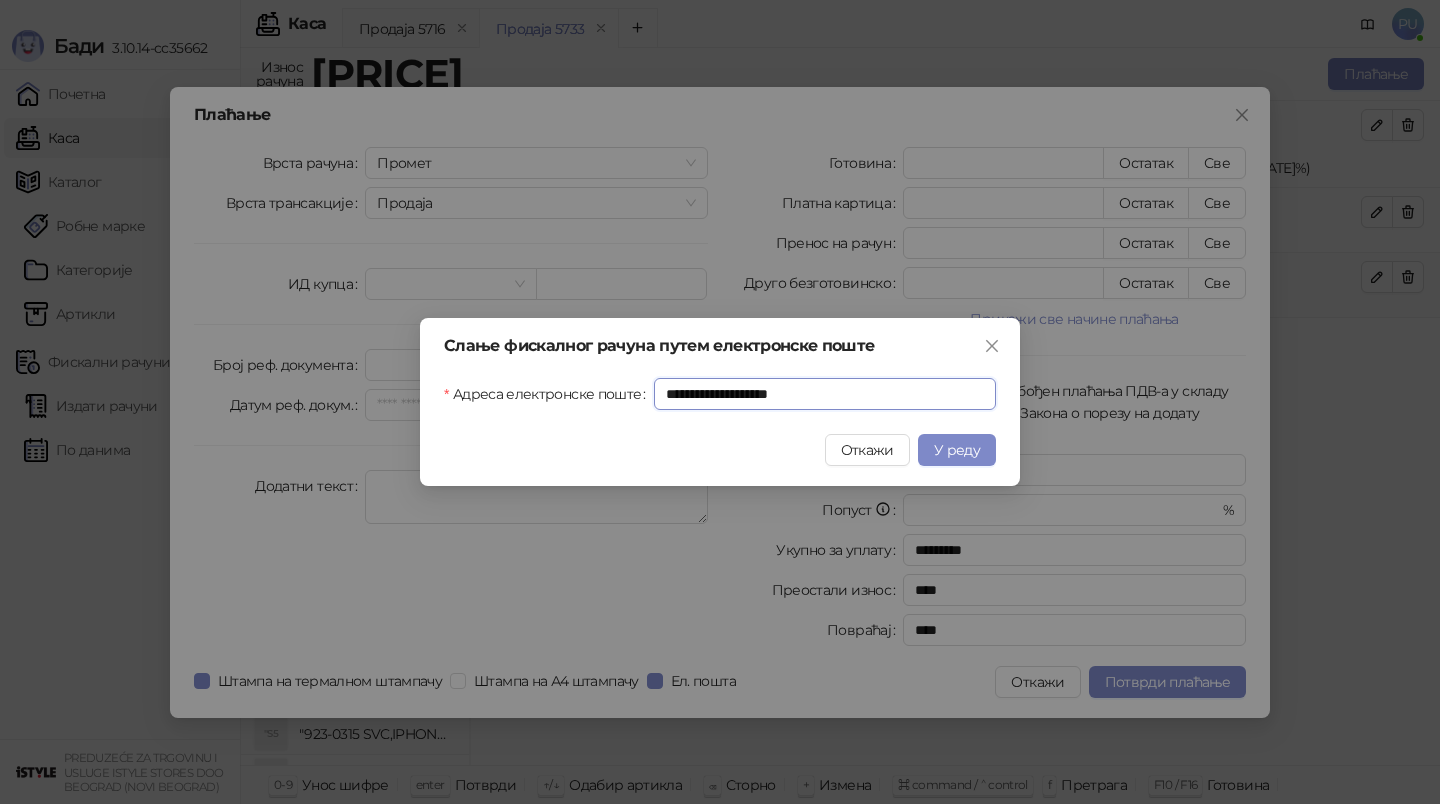 type on "**********" 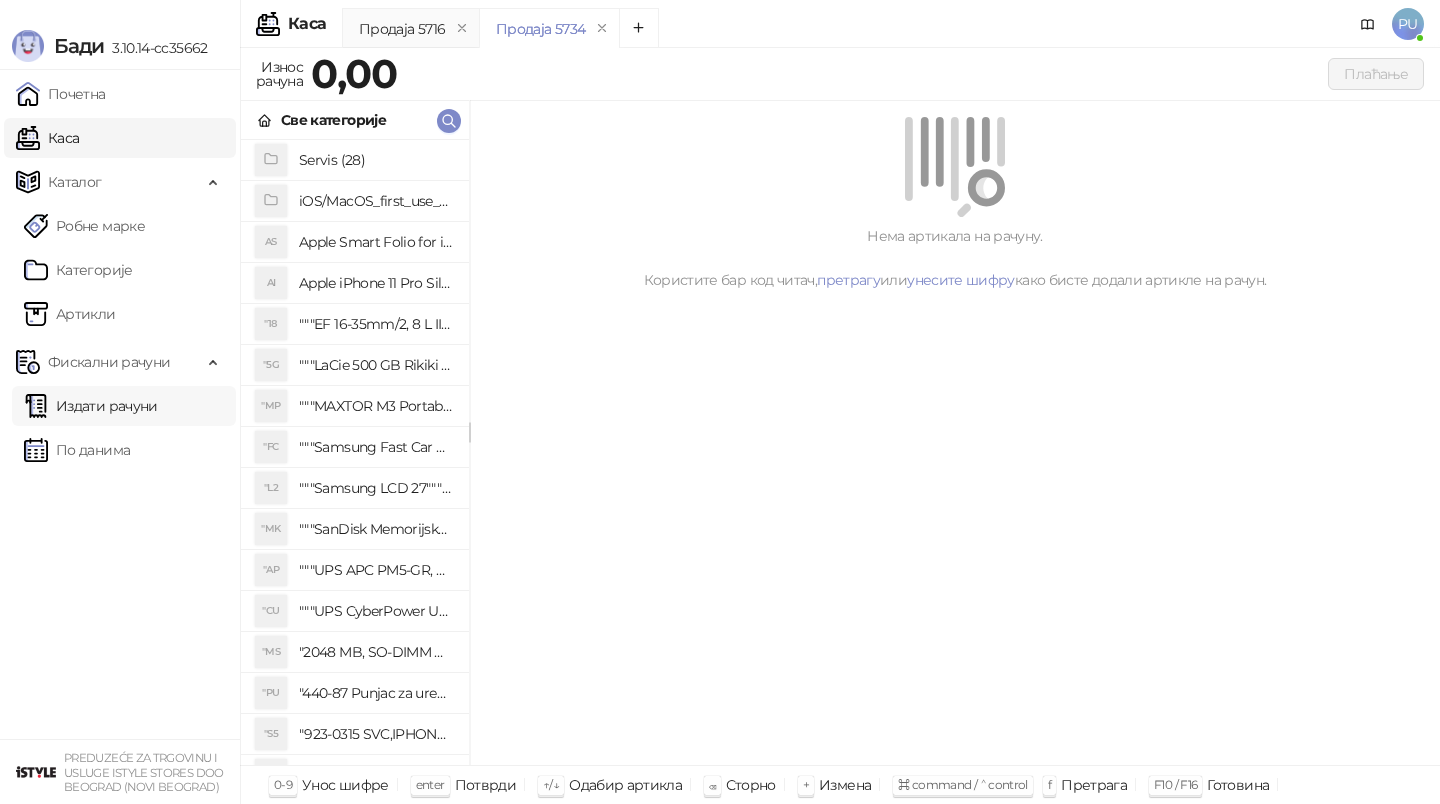 click on "Издати рачуни" at bounding box center [91, 406] 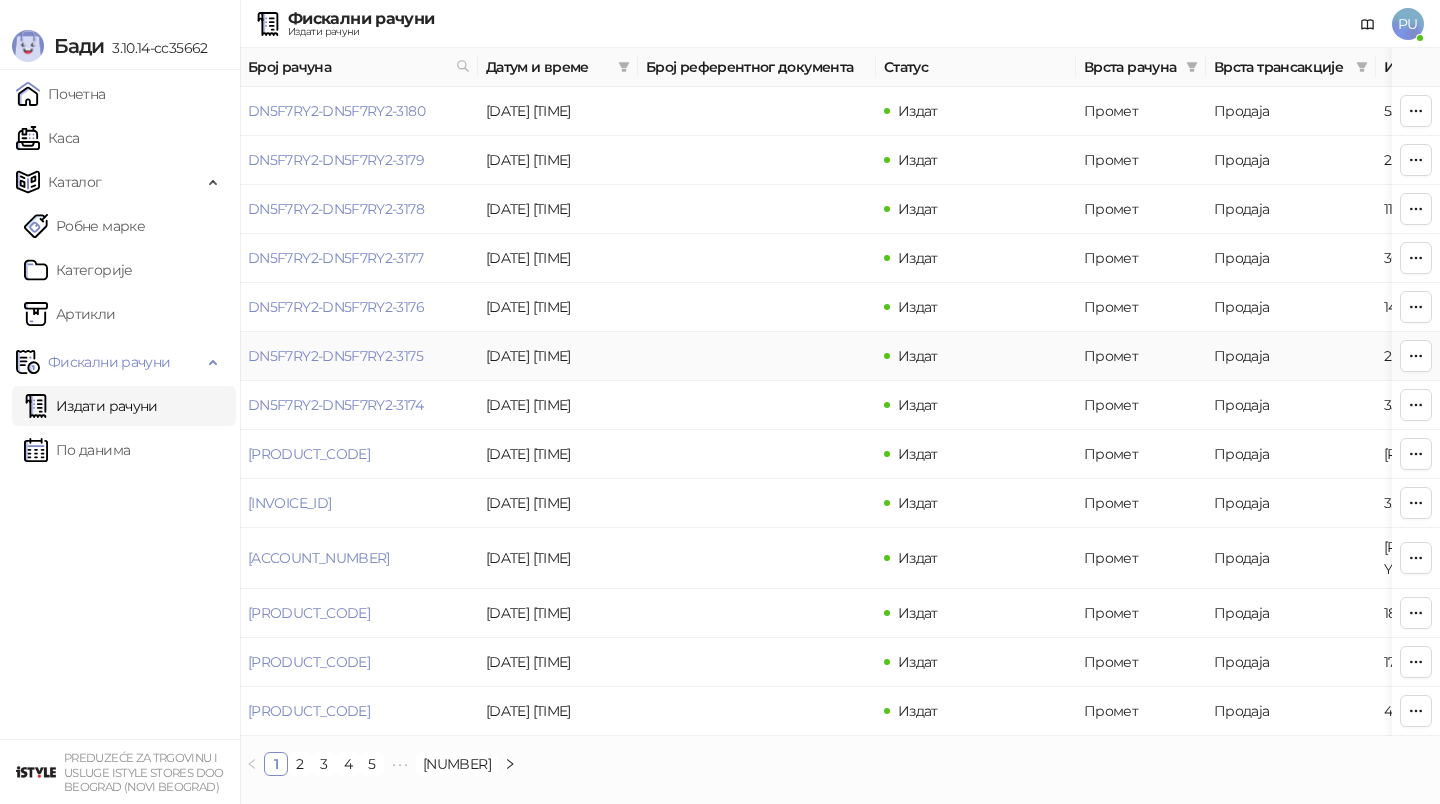scroll, scrollTop: 0, scrollLeft: 172, axis: horizontal 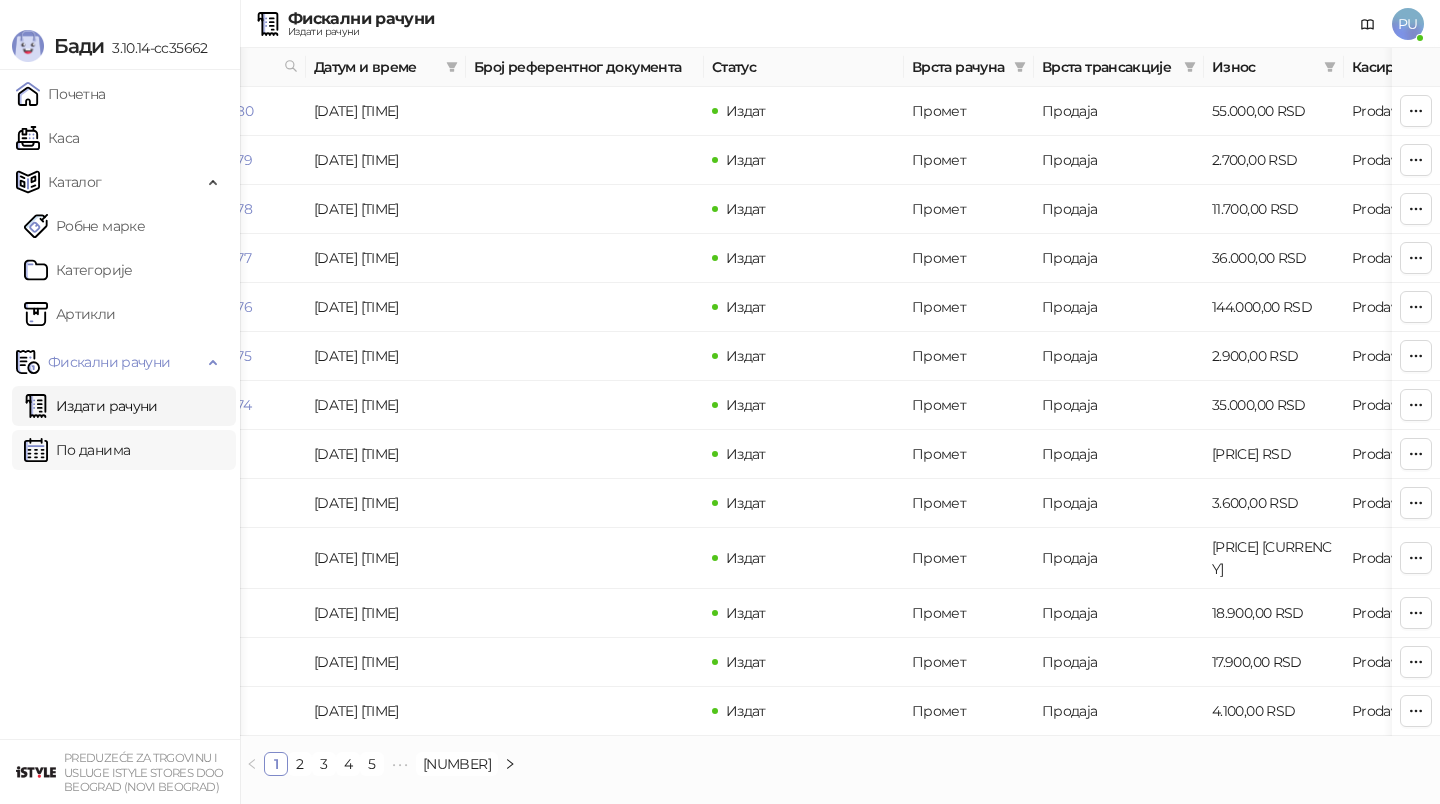 click on "По данима" at bounding box center (77, 450) 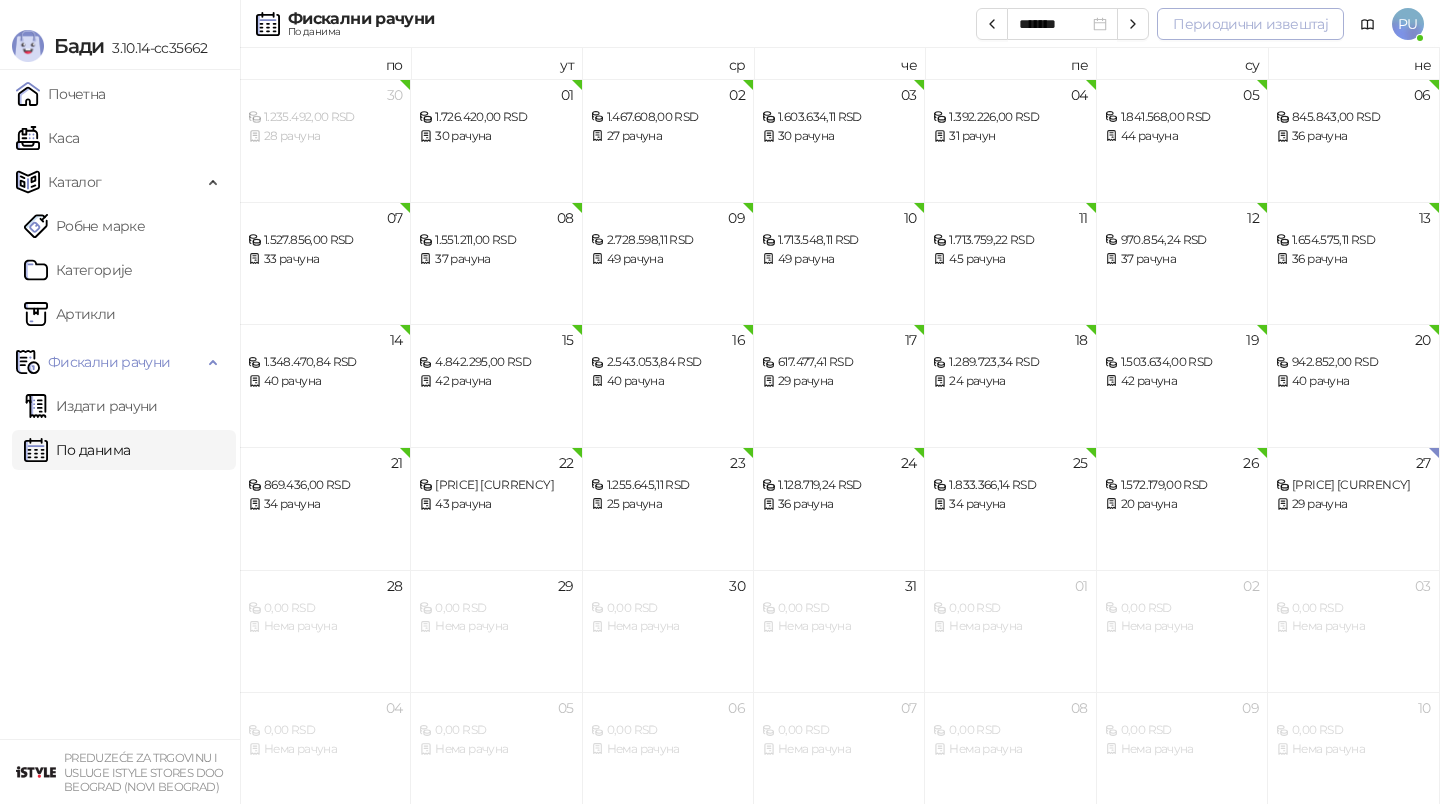 click on "Периодични извештај" at bounding box center (1250, 24) 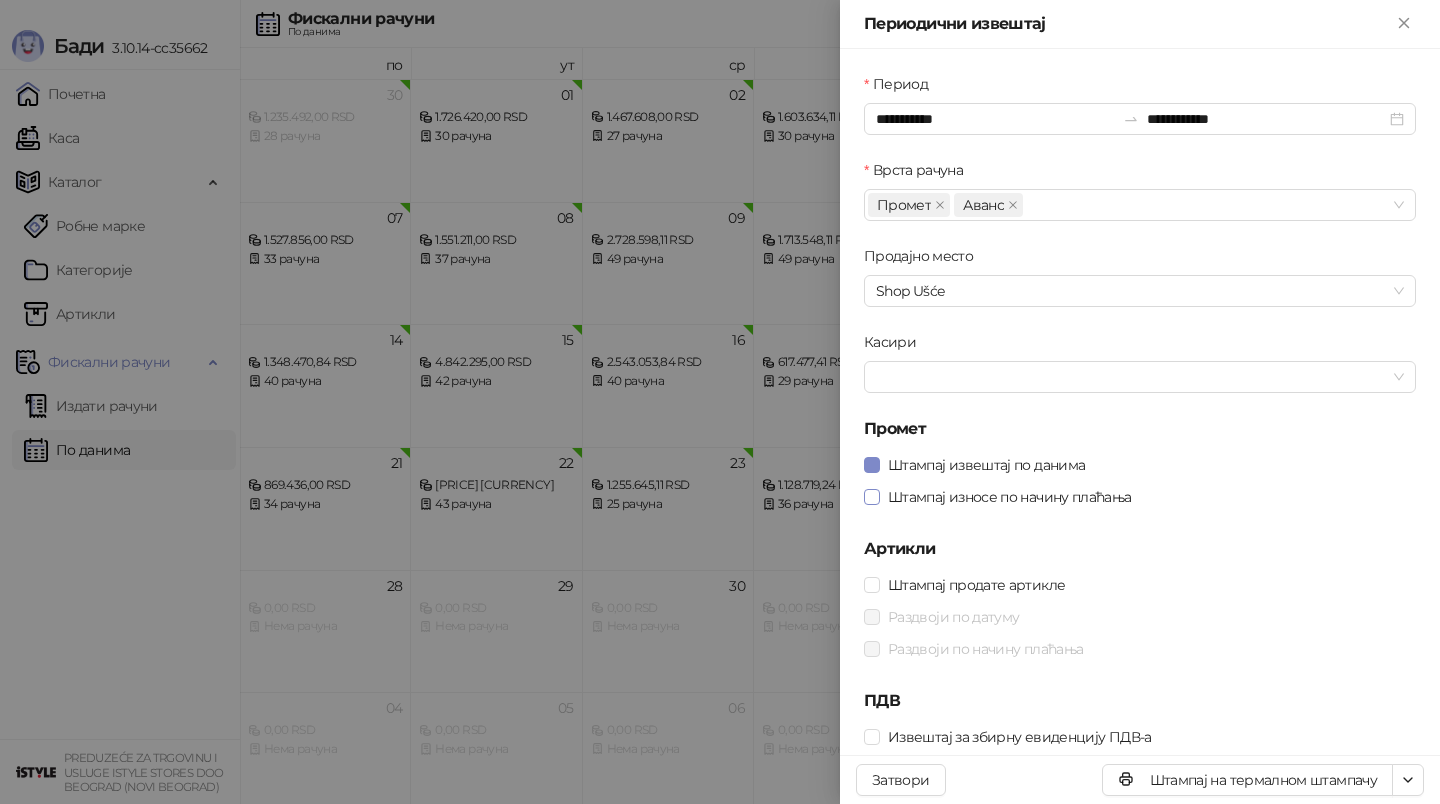 click on "Штампај износе по начину плаћања" at bounding box center [1010, 497] 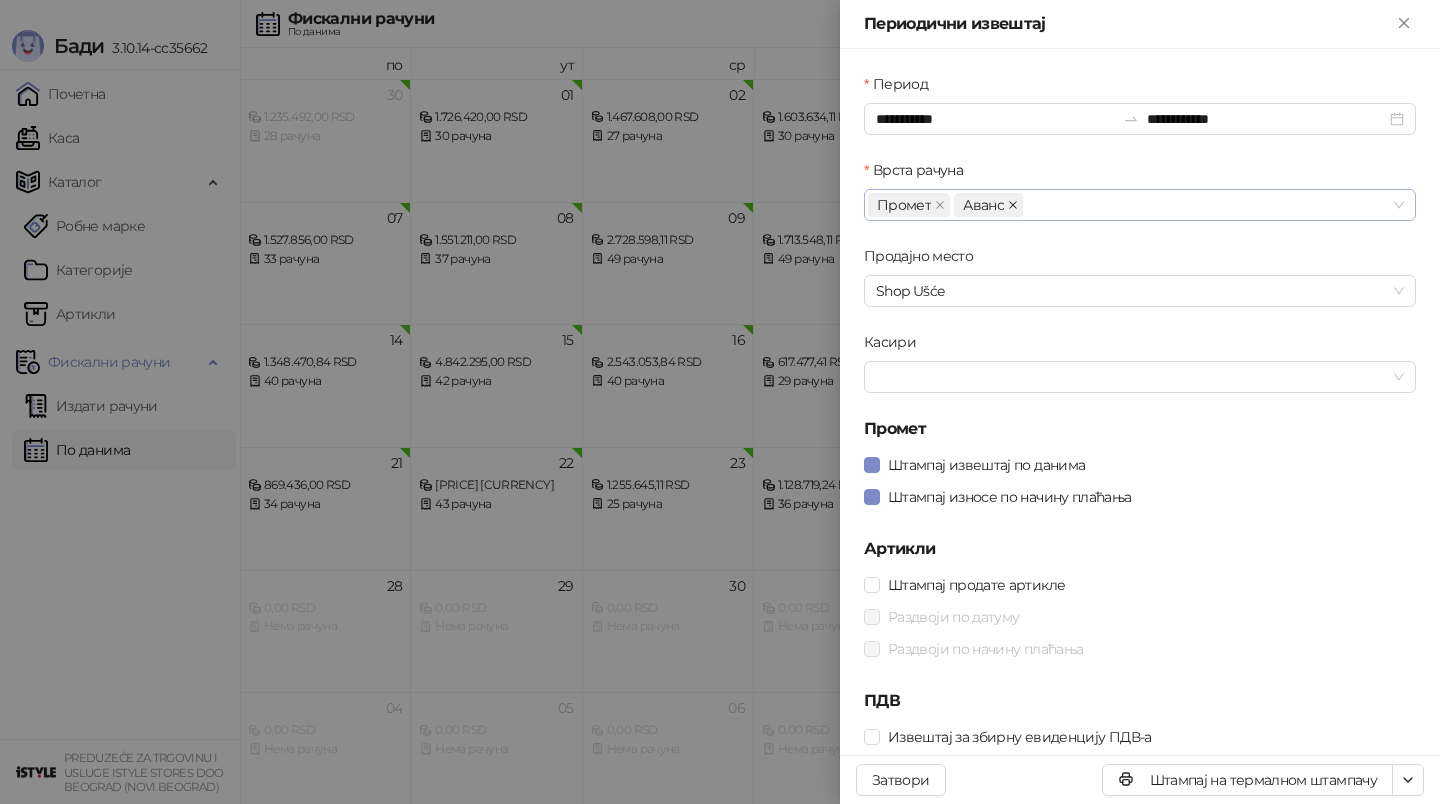 click 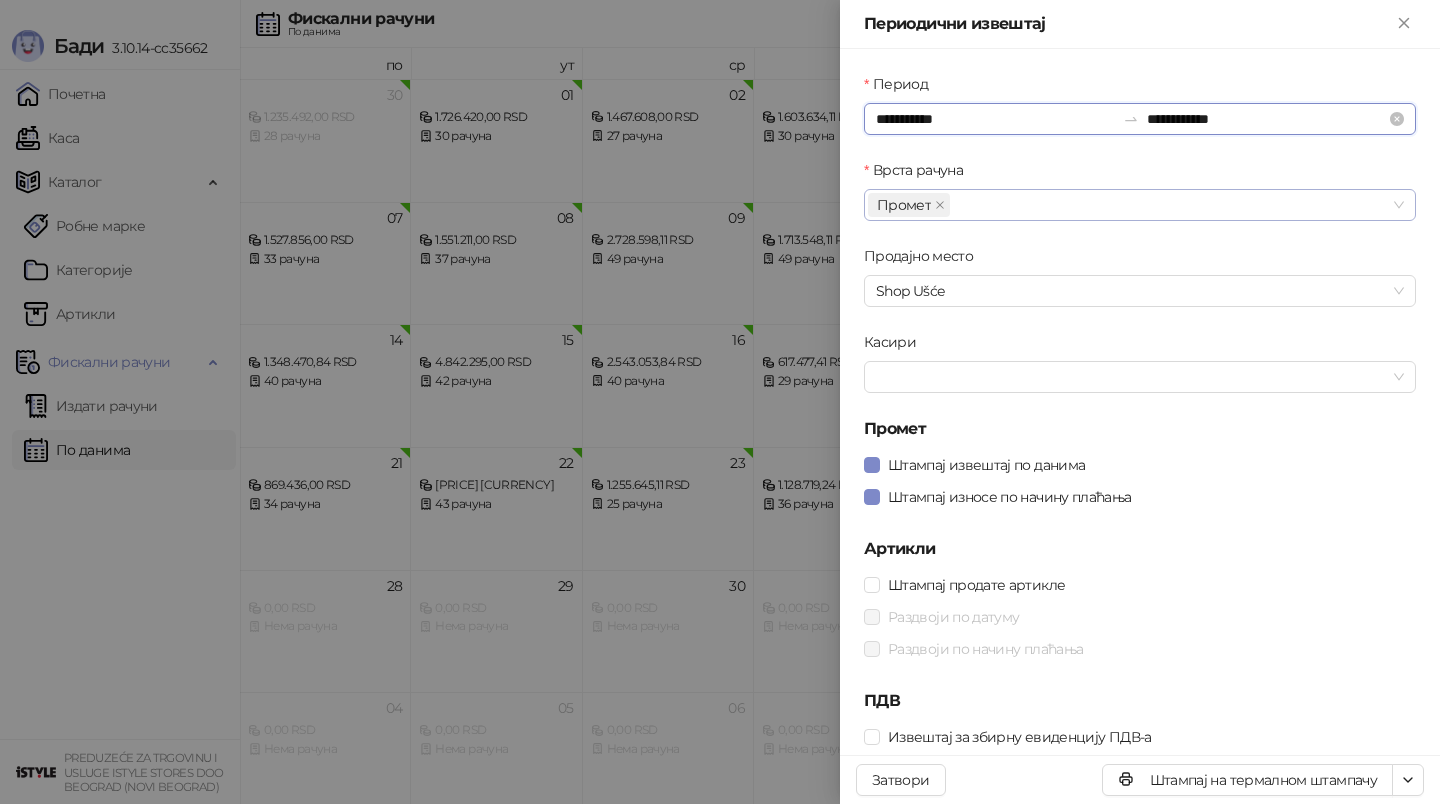 click on "**********" at bounding box center (995, 119) 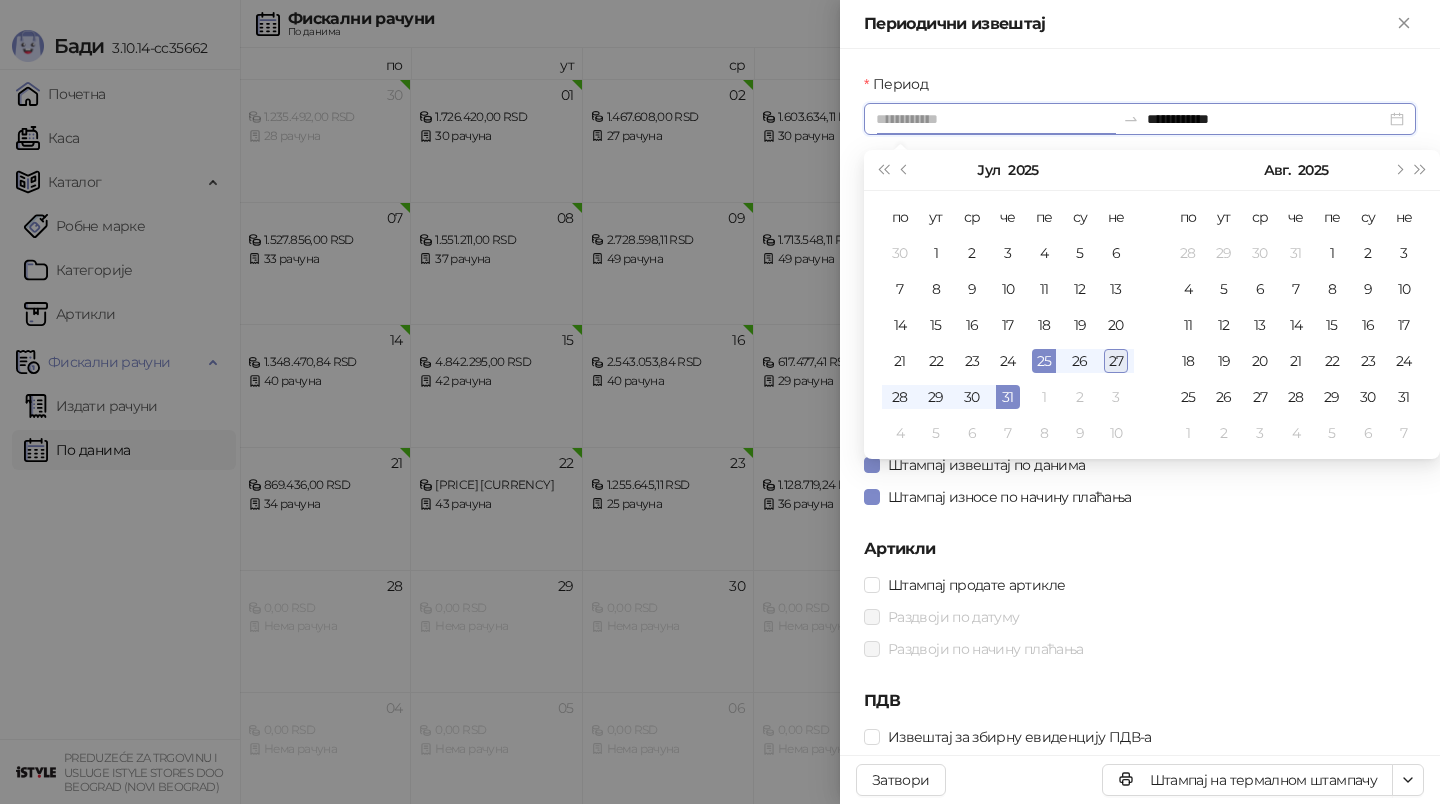 type on "**********" 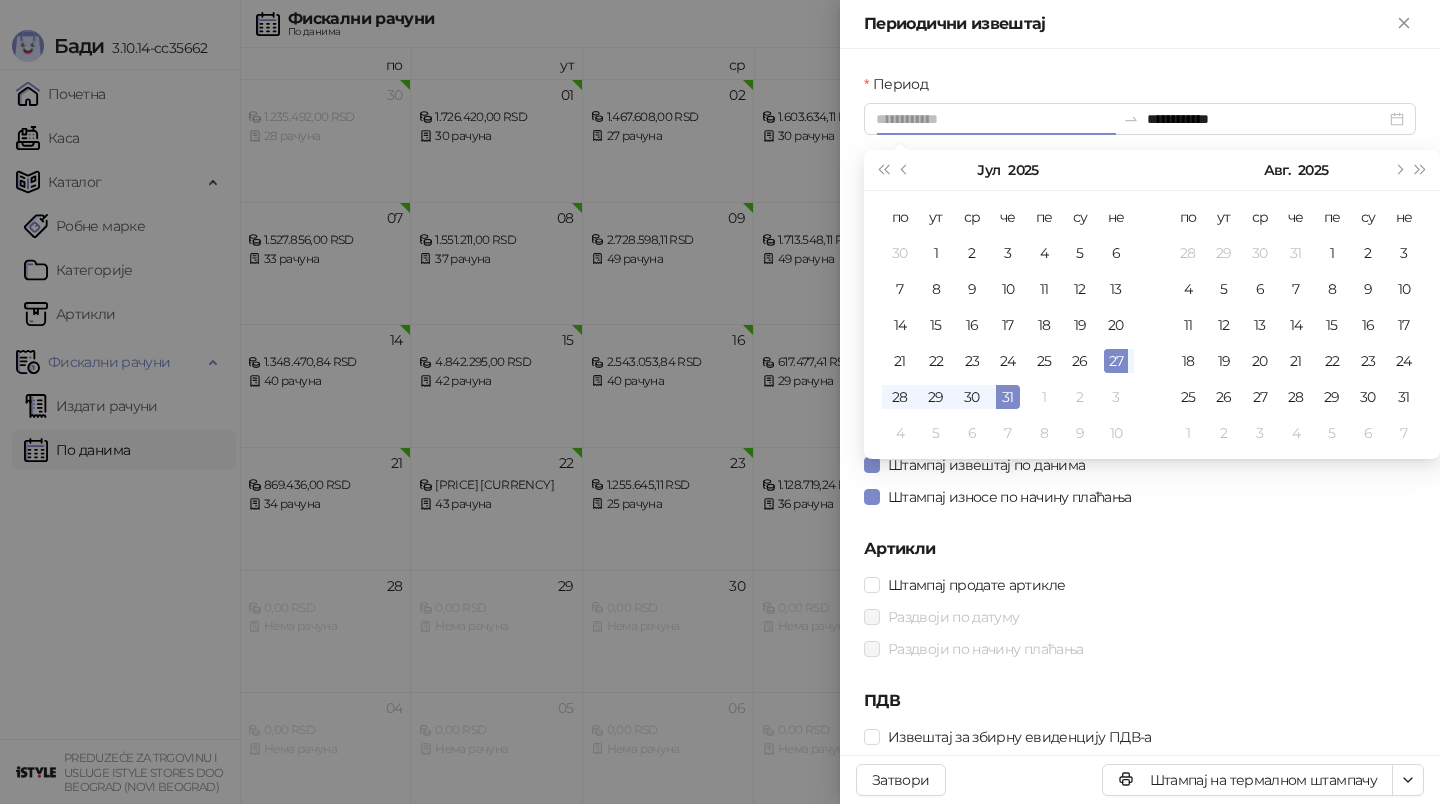 click on "27" at bounding box center [1116, 361] 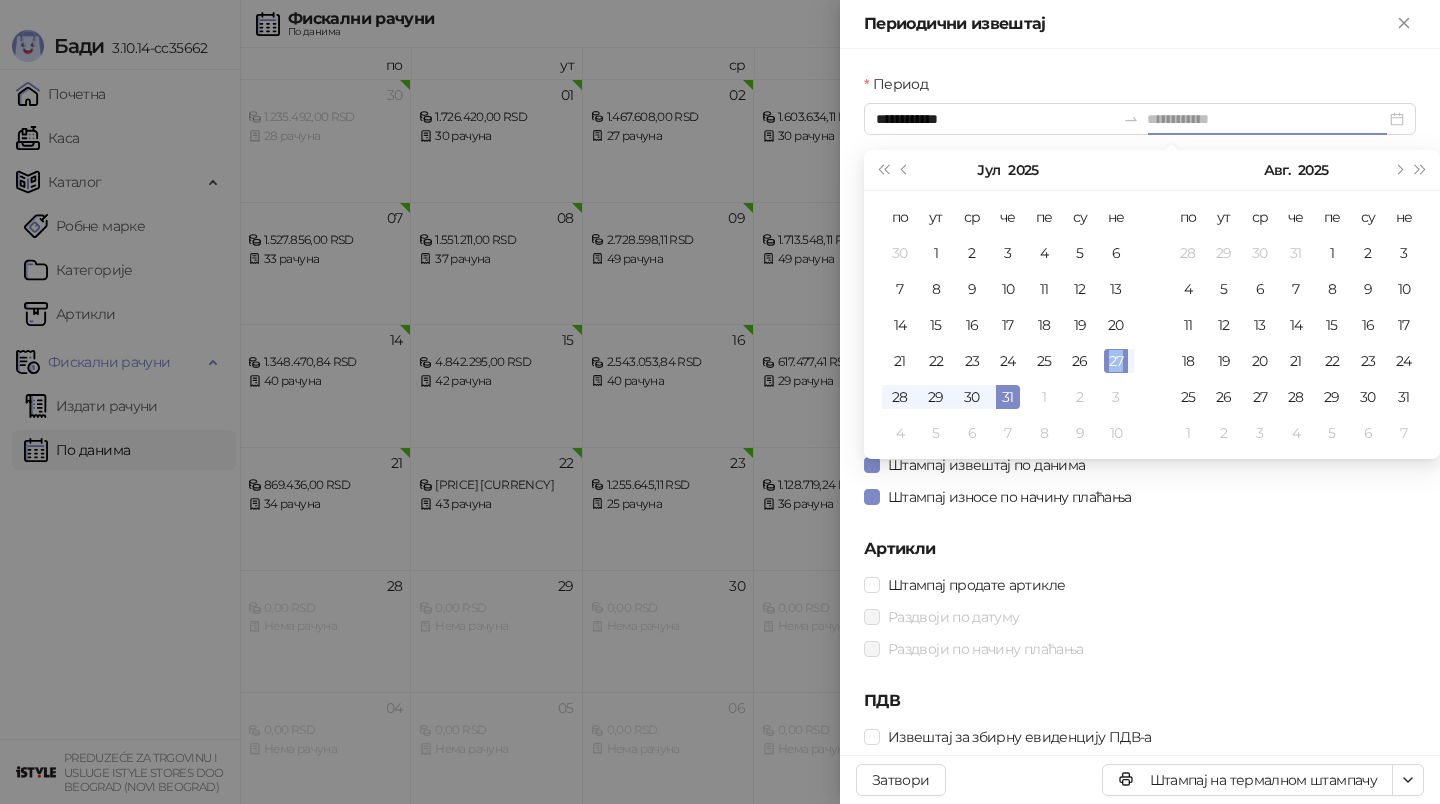 click on "27" at bounding box center (1116, 361) 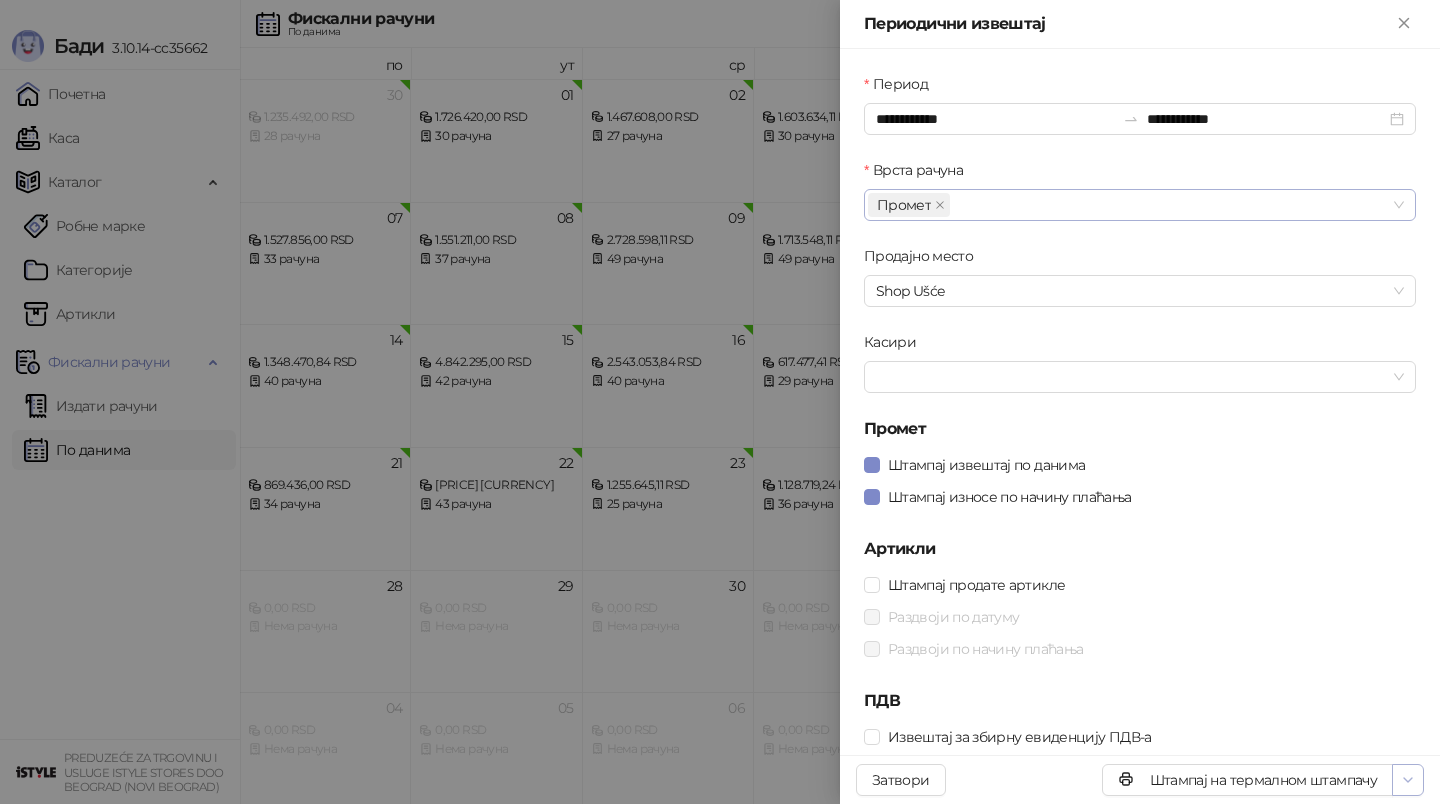 click 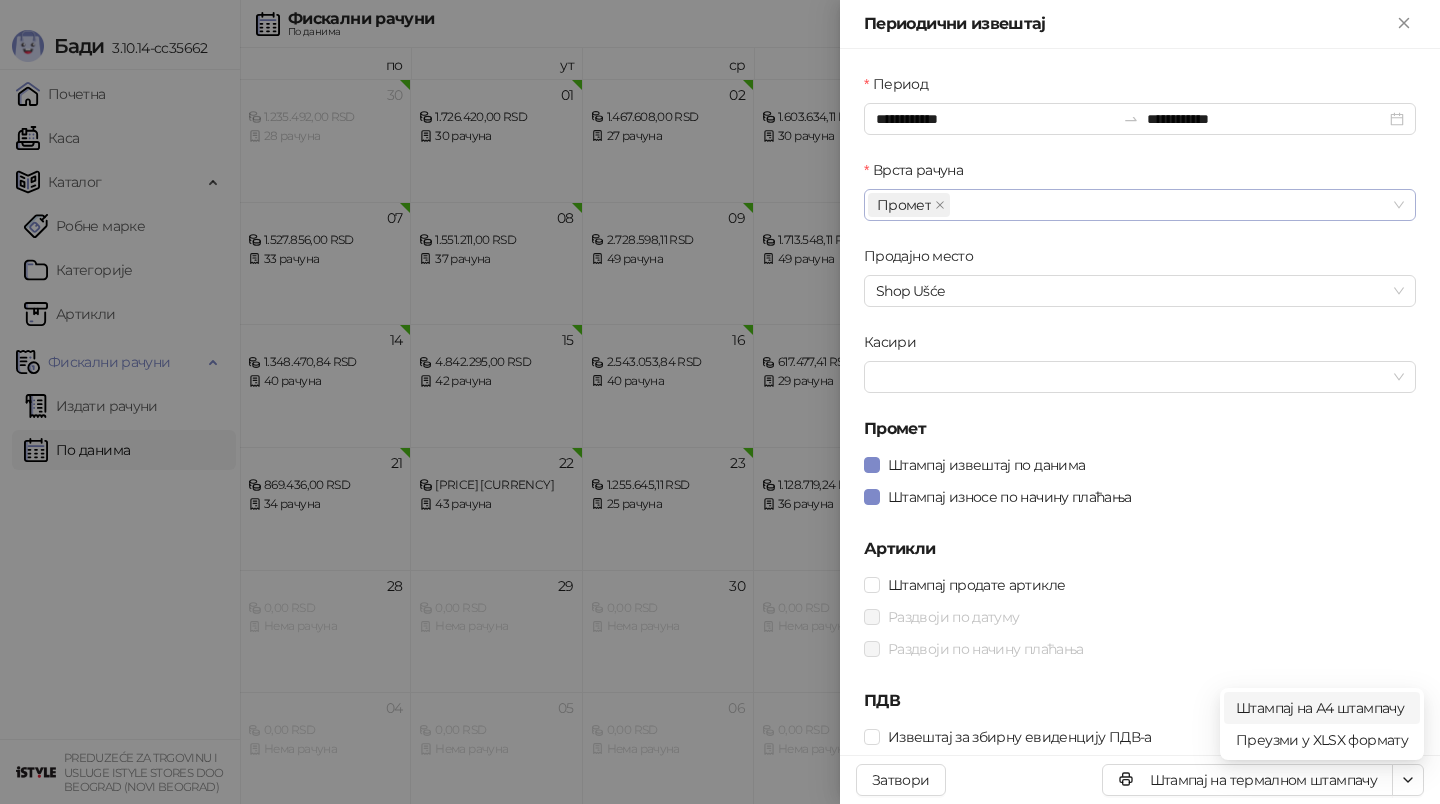 click on "Штампај на А4 штампачу" at bounding box center (1322, 708) 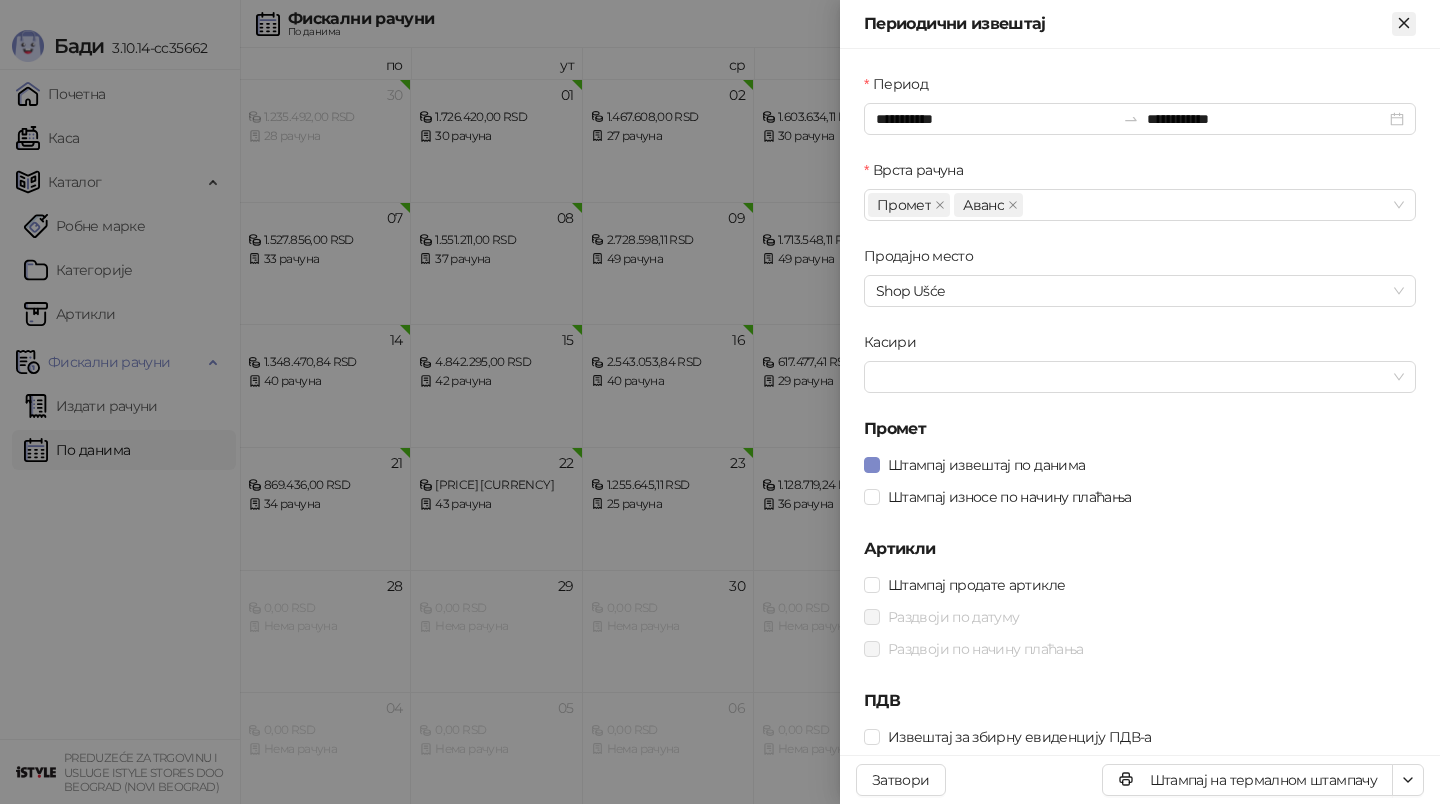 click 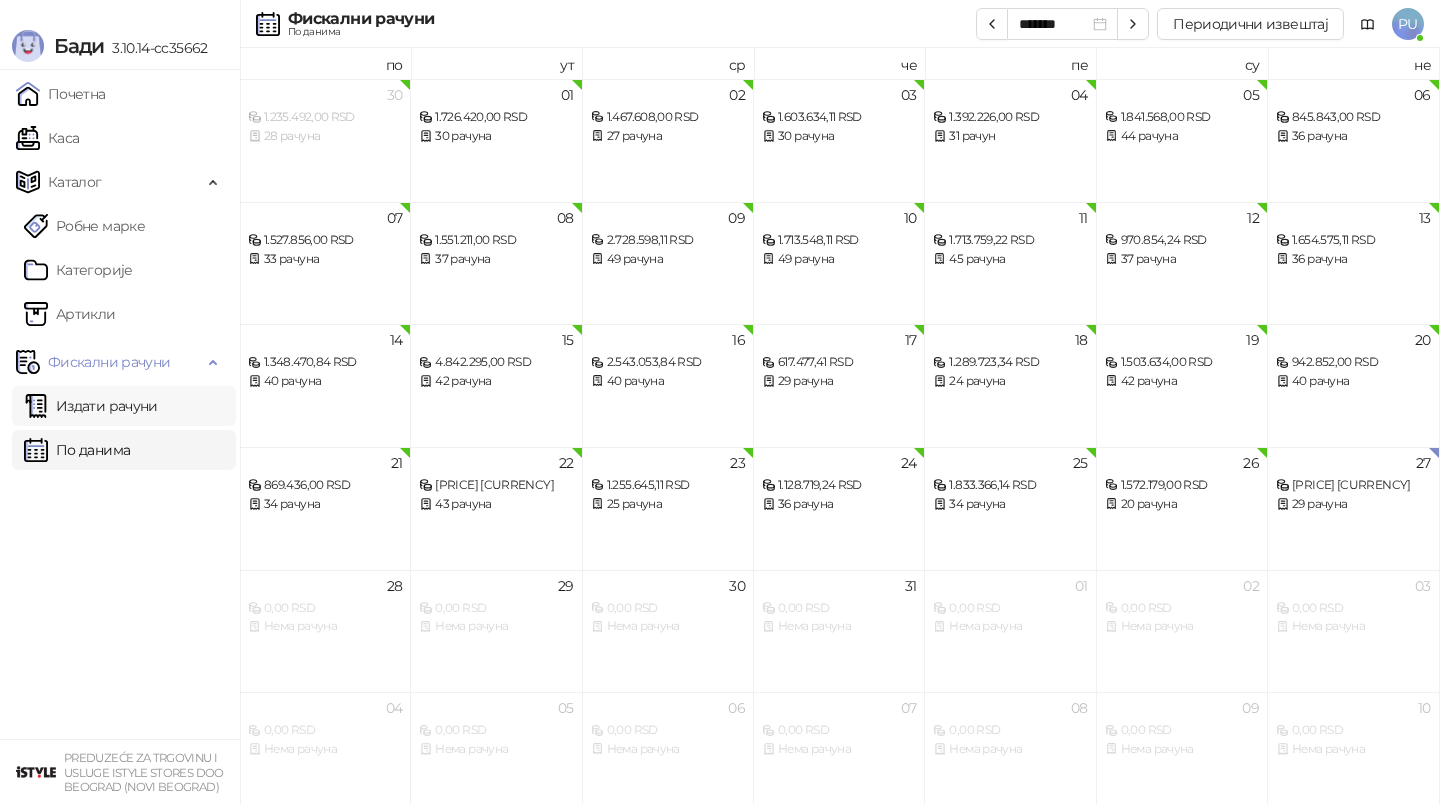 click on "Издати рачуни" at bounding box center (91, 406) 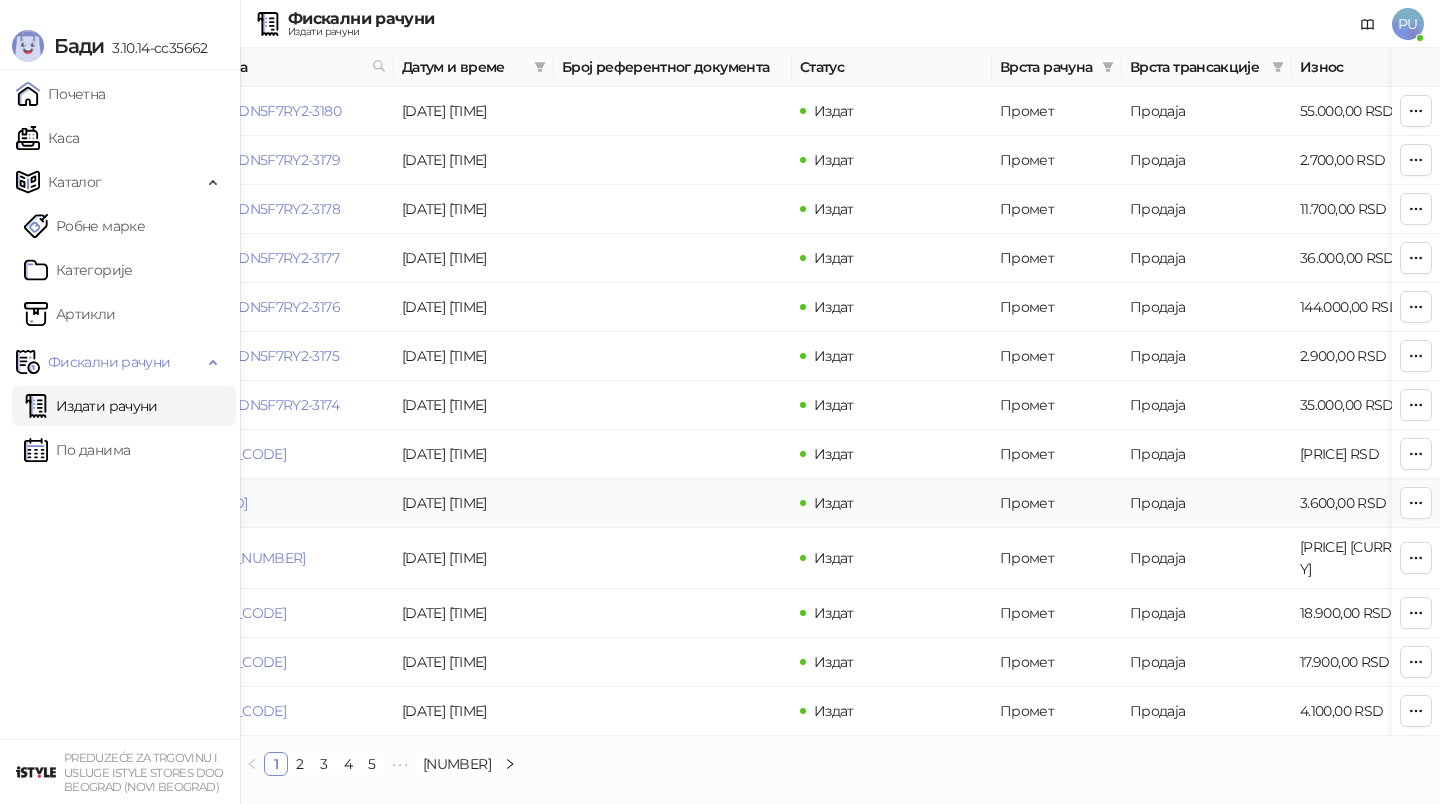 scroll, scrollTop: 0, scrollLeft: 149, axis: horizontal 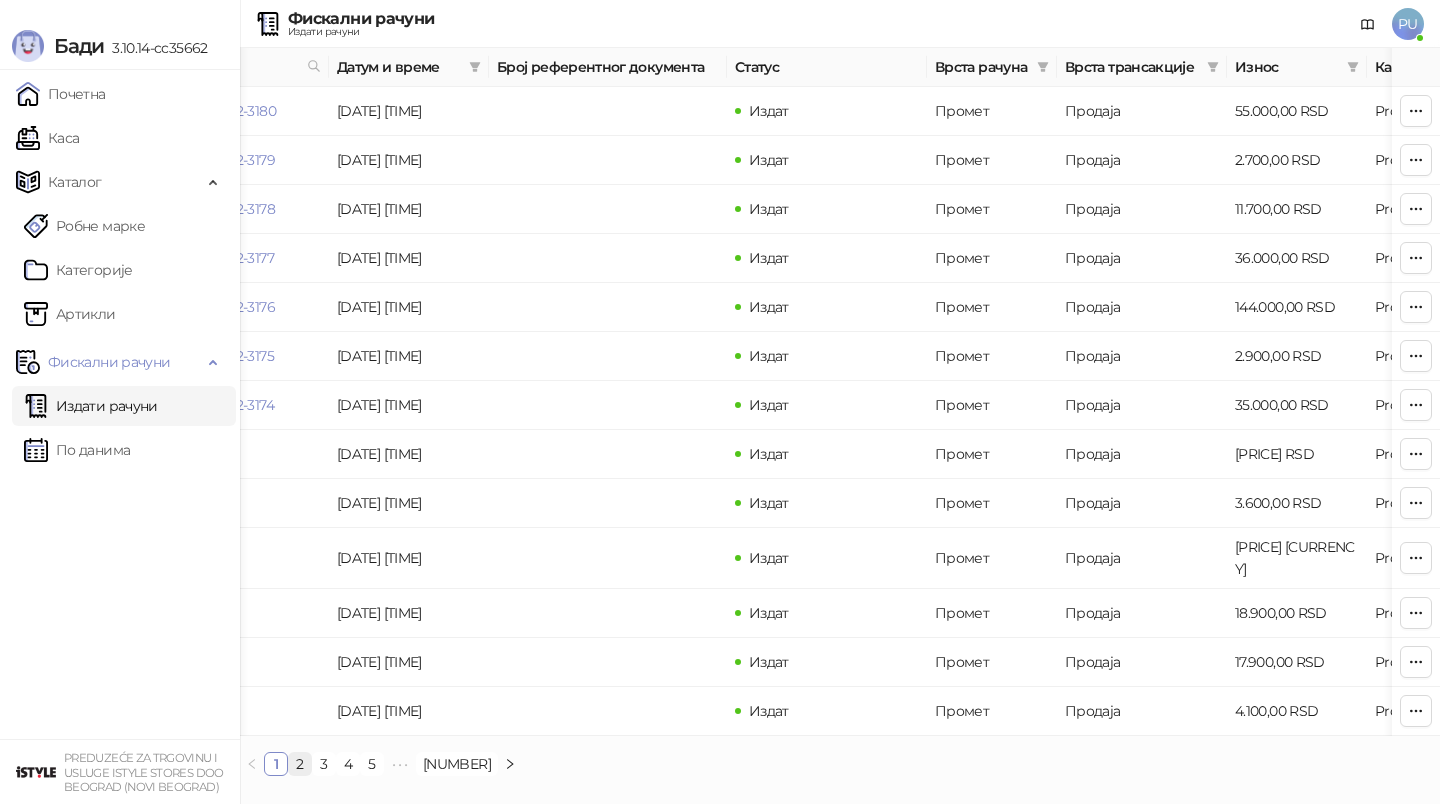 click on "2" at bounding box center (300, 764) 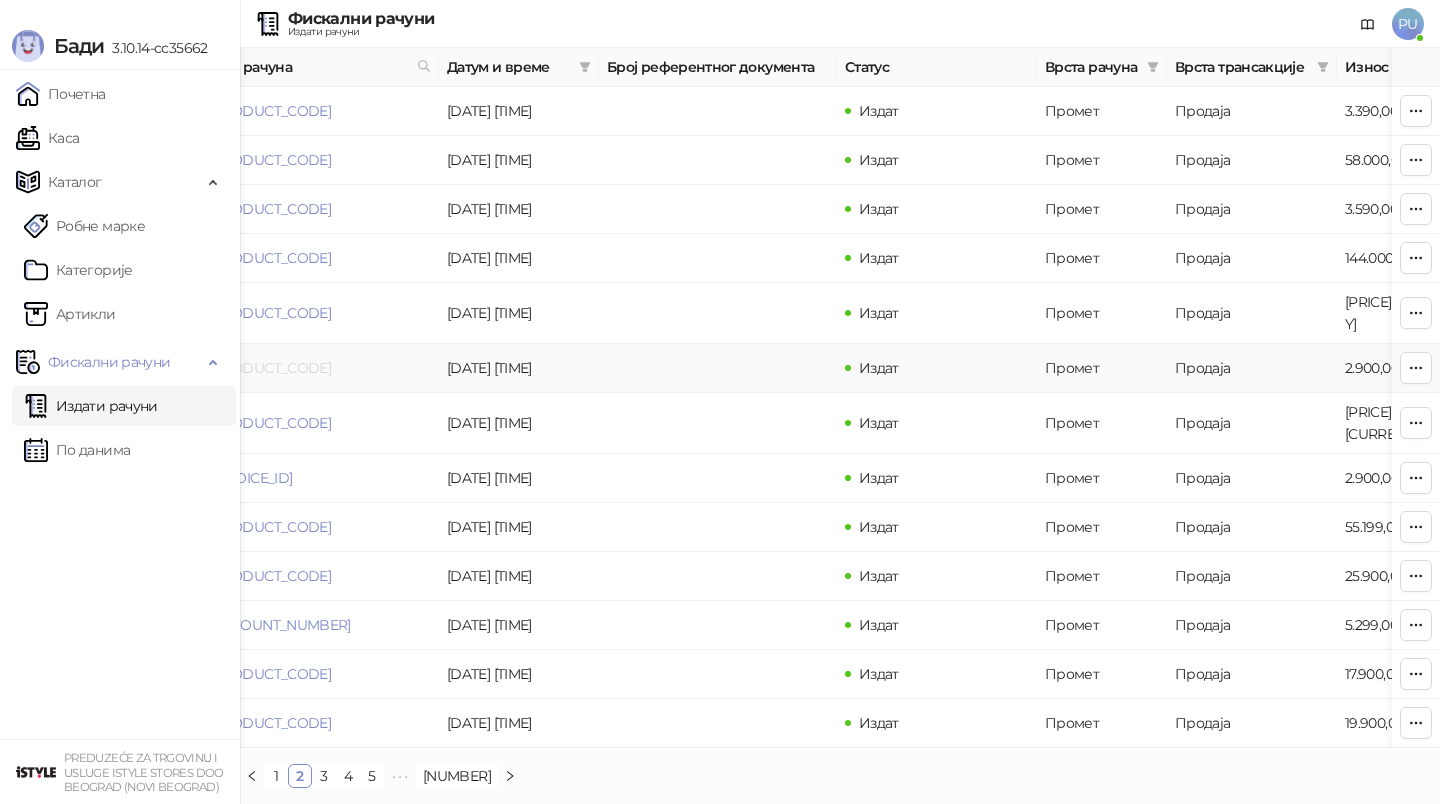 scroll, scrollTop: 0, scrollLeft: 25, axis: horizontal 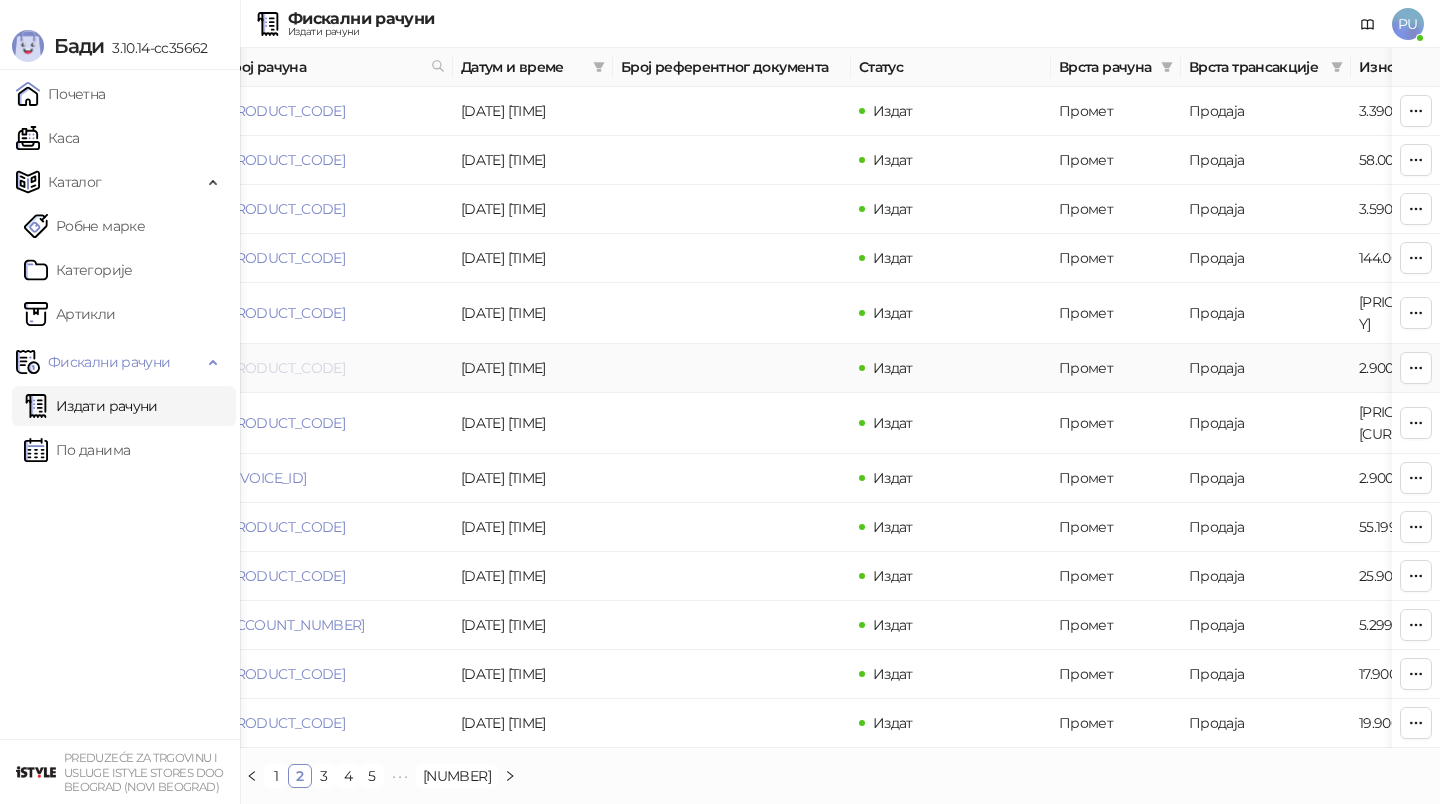 click on "[PRODUCT_CODE]" at bounding box center (284, 368) 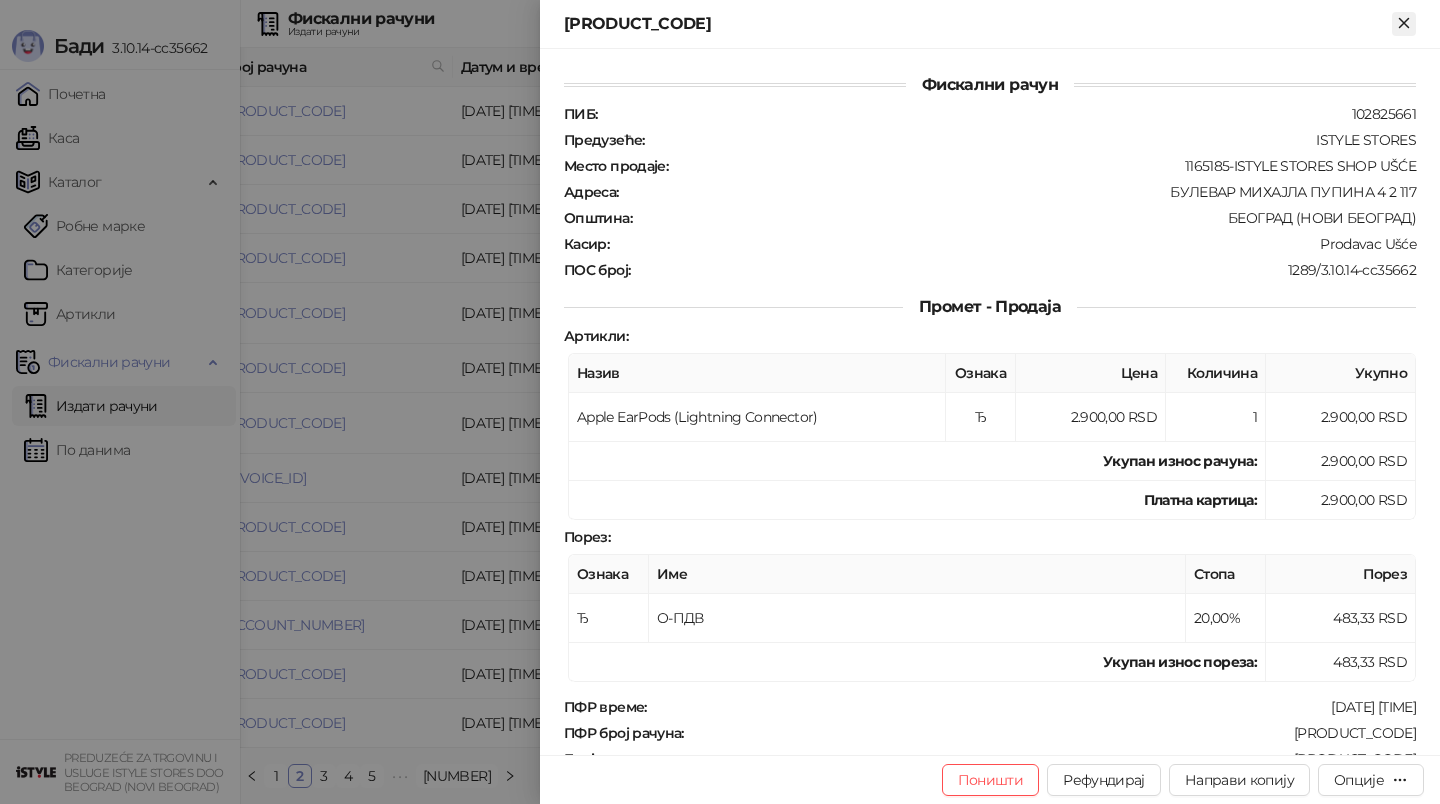 click 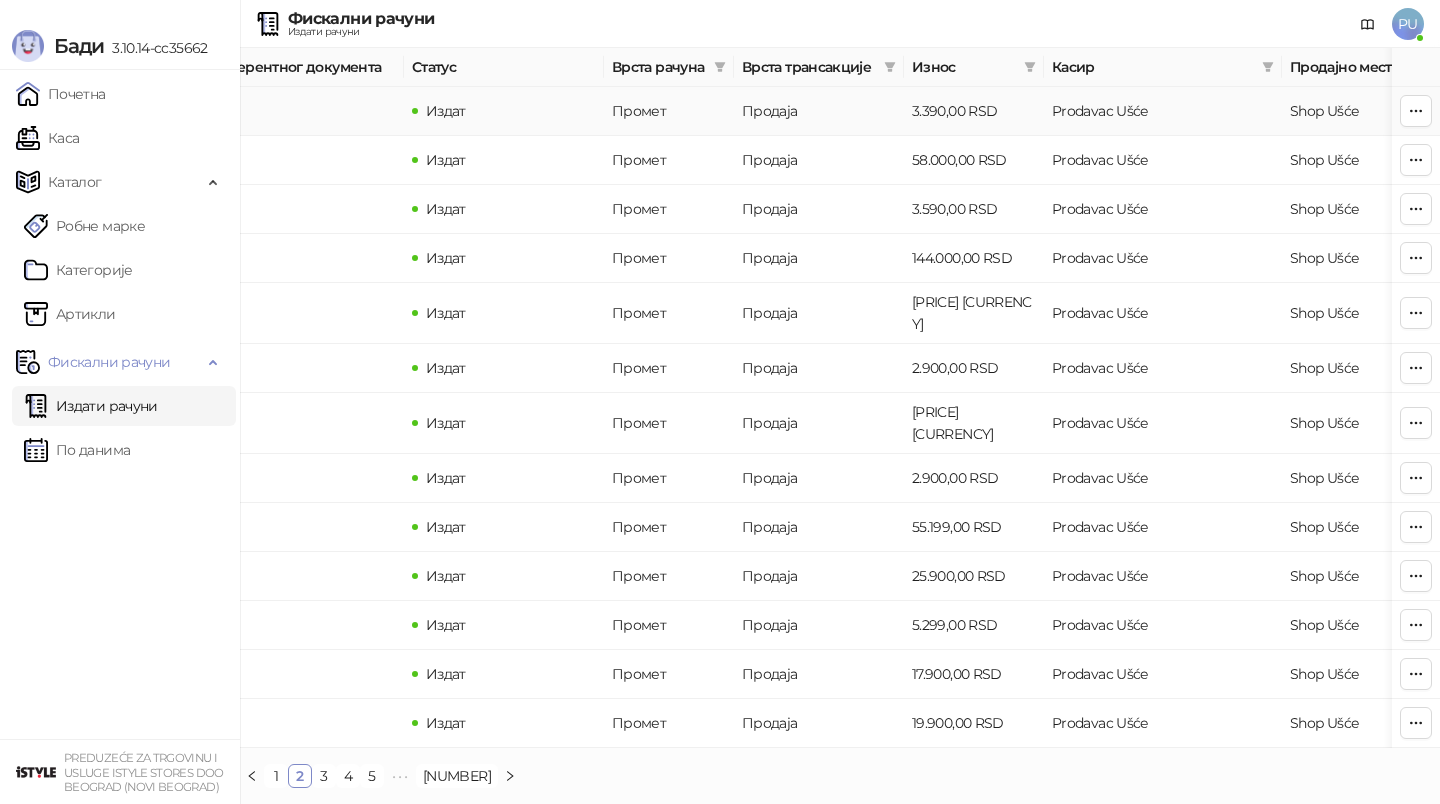 scroll, scrollTop: 0, scrollLeft: 0, axis: both 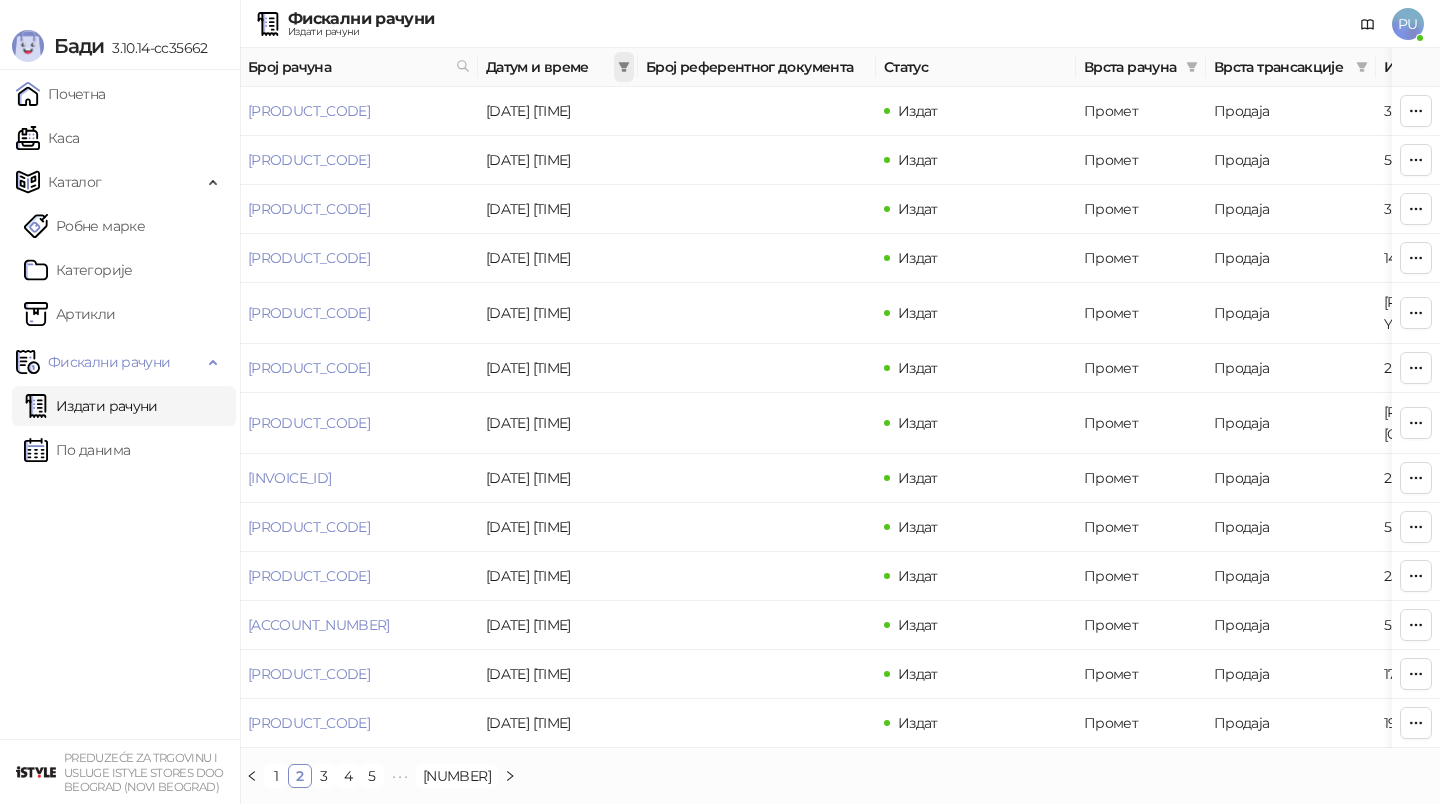 click at bounding box center [624, 67] 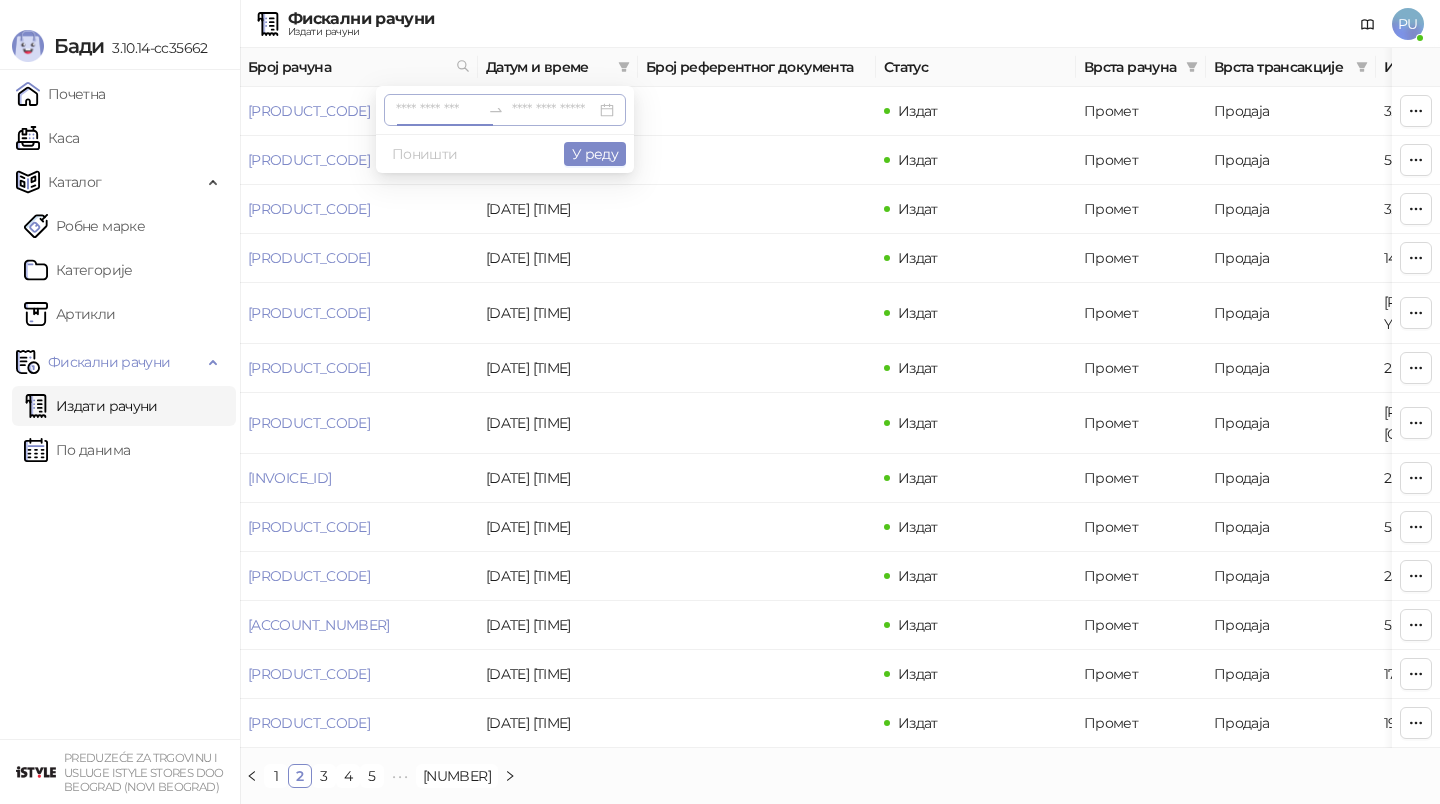 click at bounding box center (438, 110) 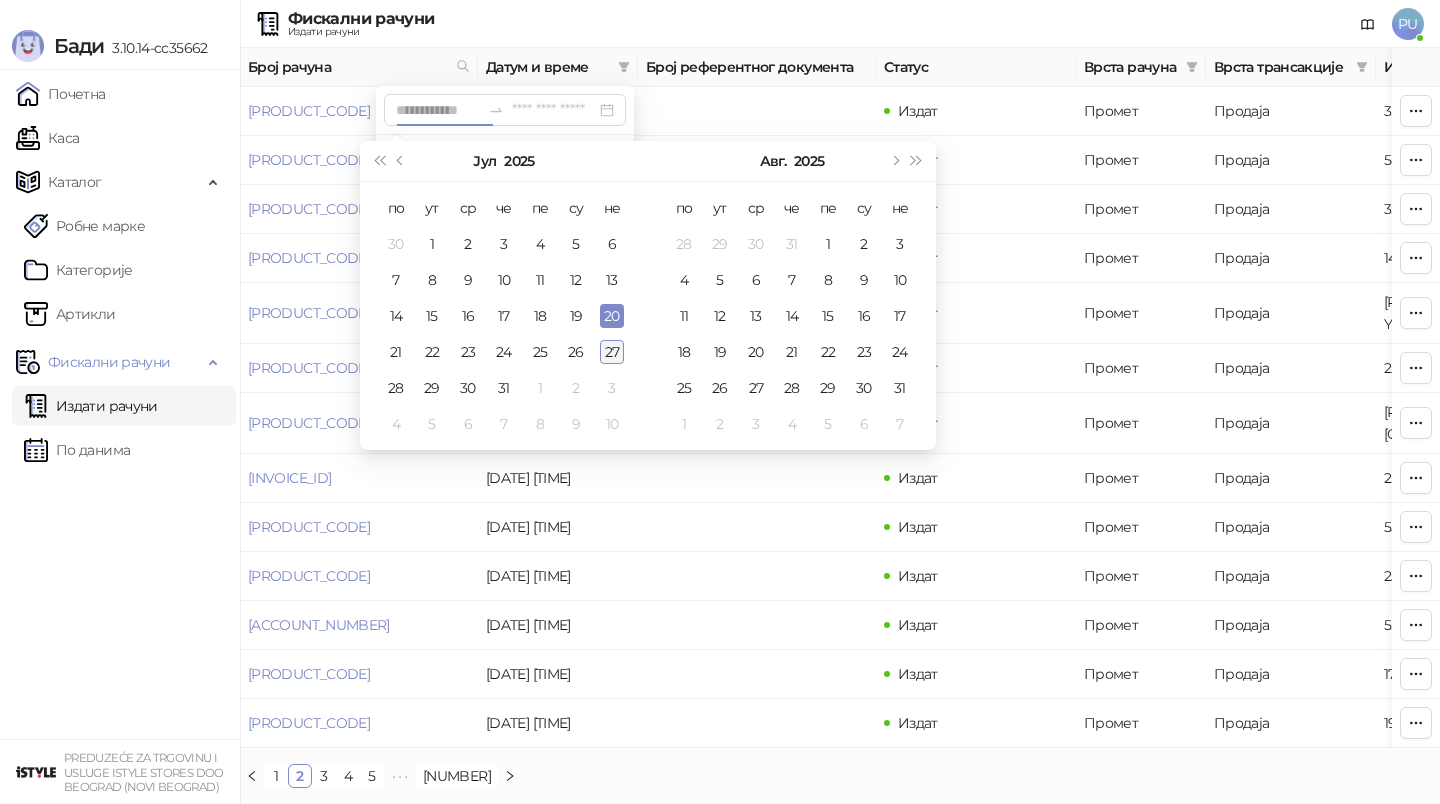 type on "**********" 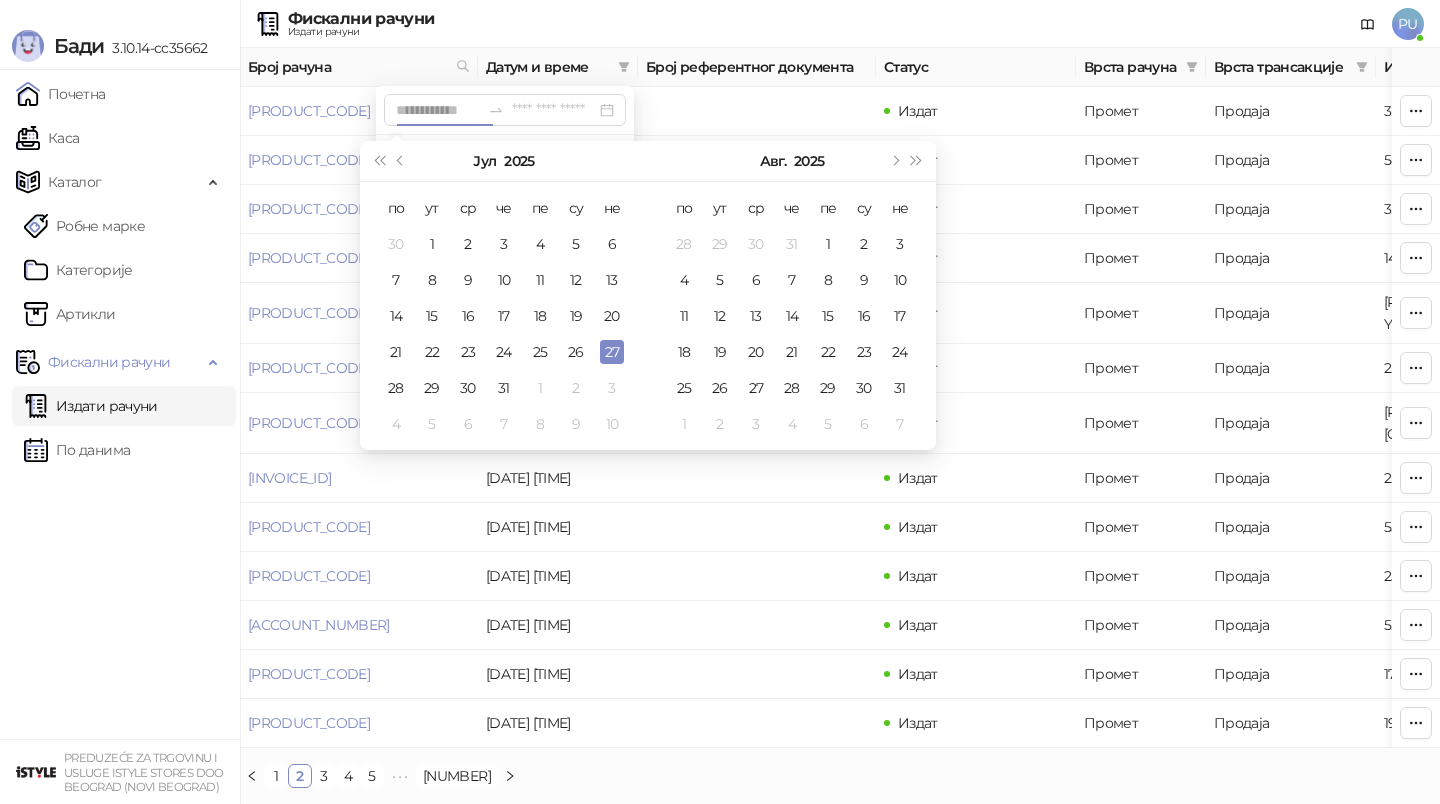 click on "27" at bounding box center [612, 352] 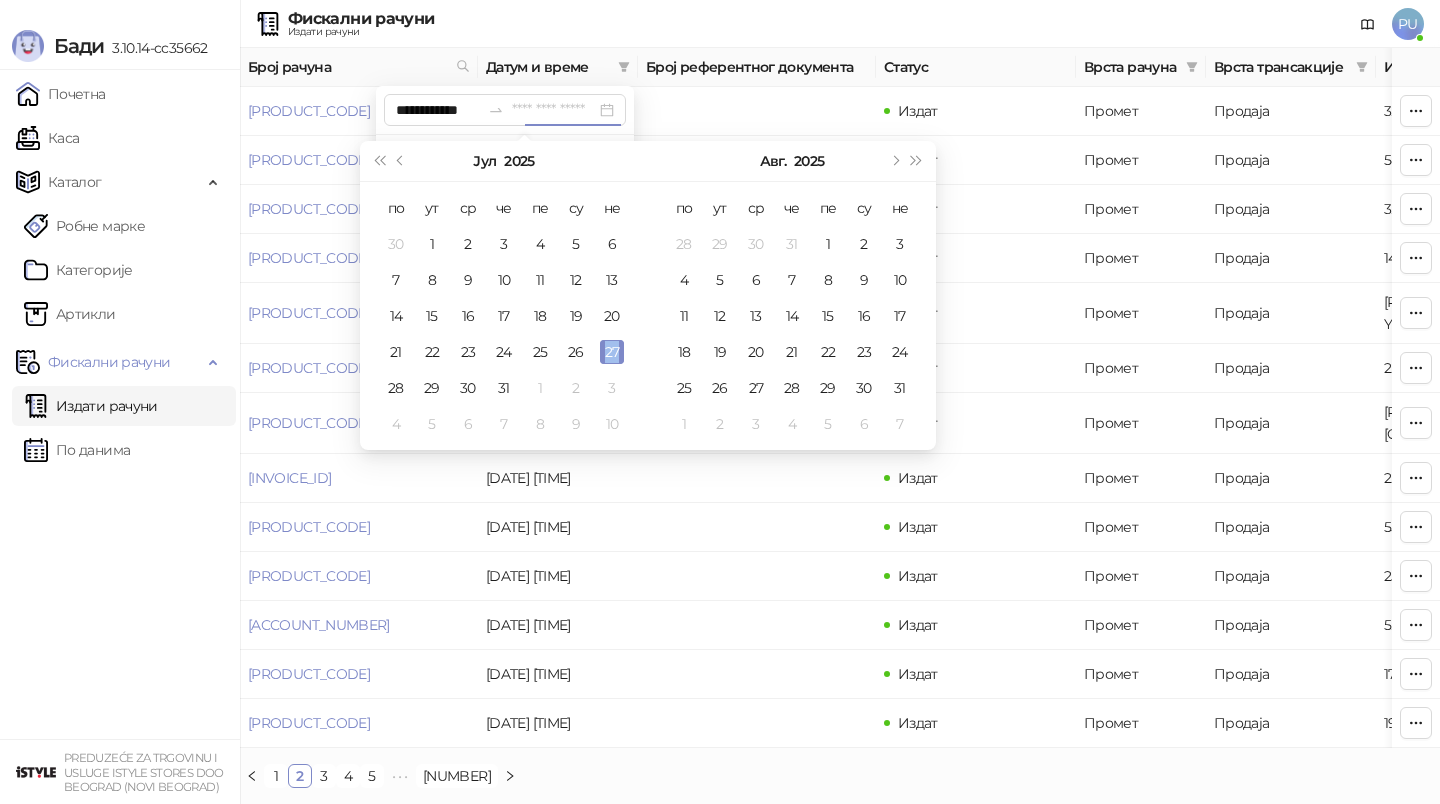 click on "27" at bounding box center (612, 352) 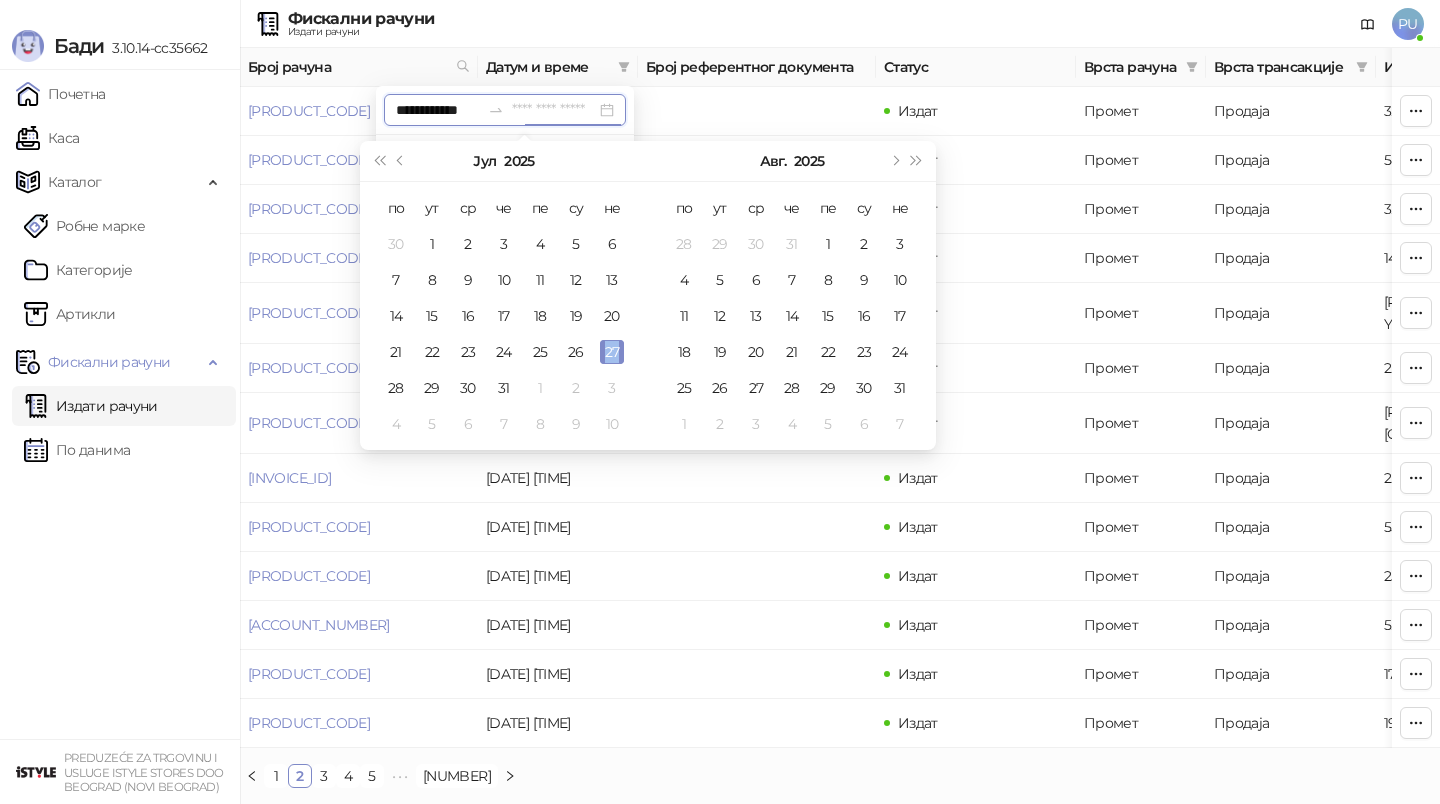 type on "**********" 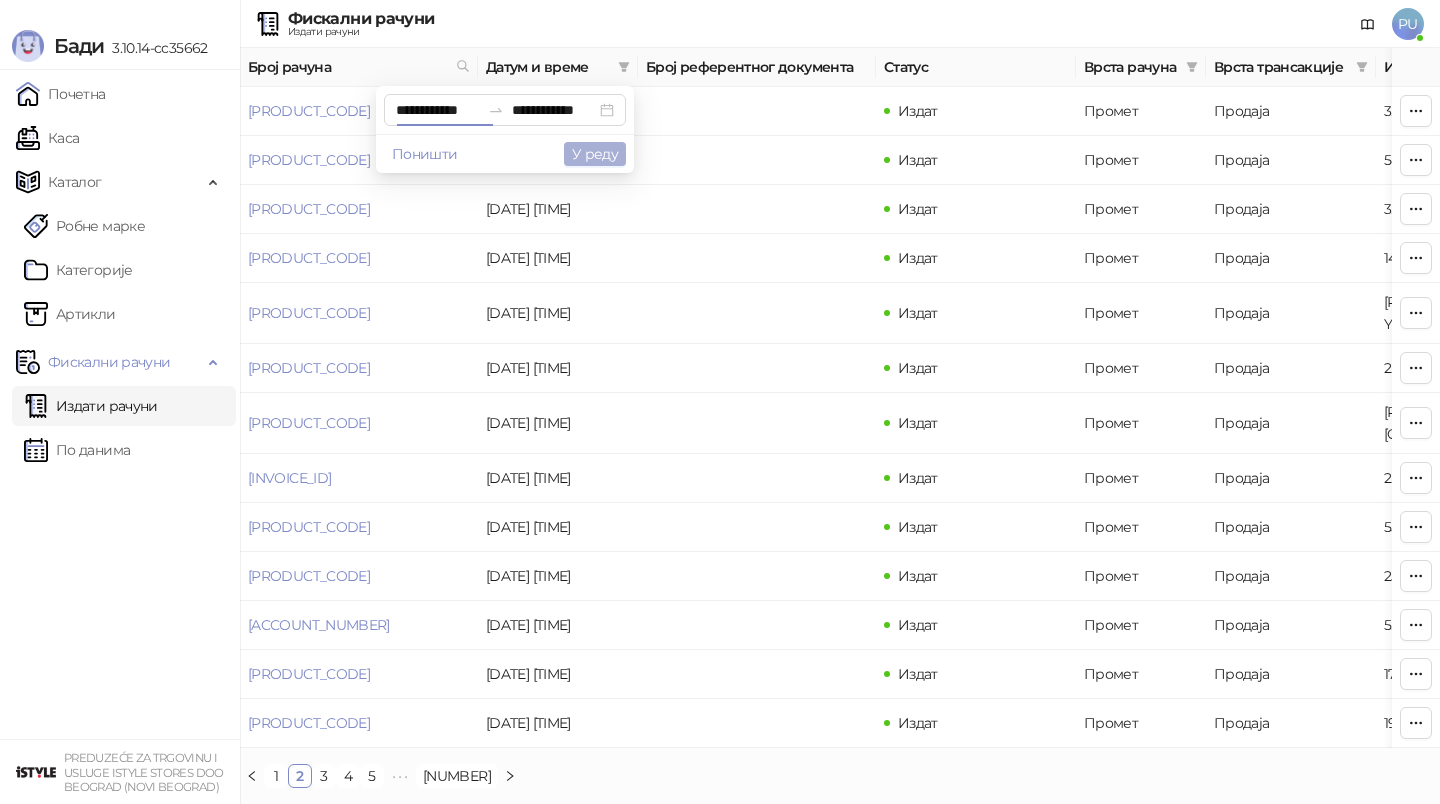 click on "У реду" at bounding box center [595, 154] 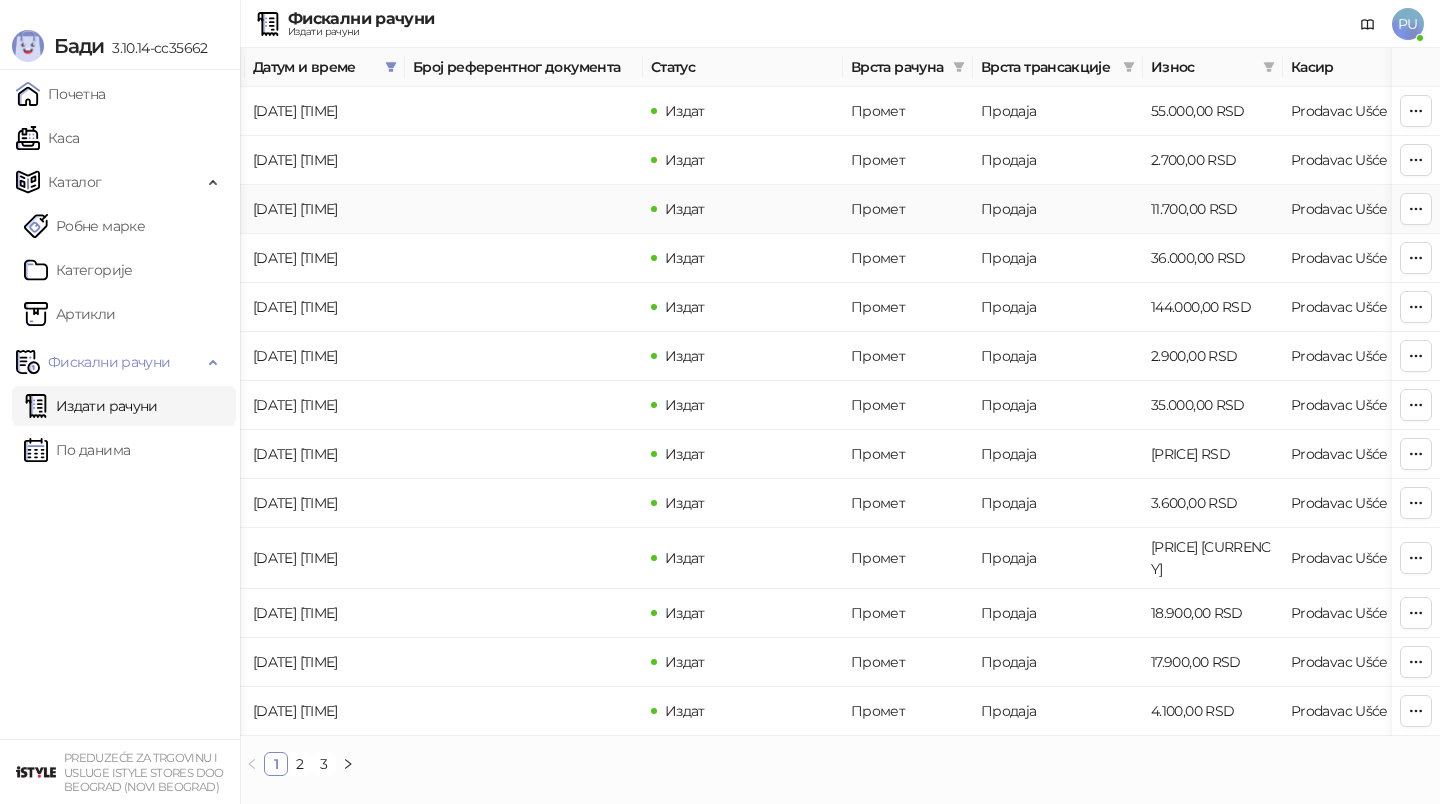 scroll, scrollTop: 0, scrollLeft: 600, axis: horizontal 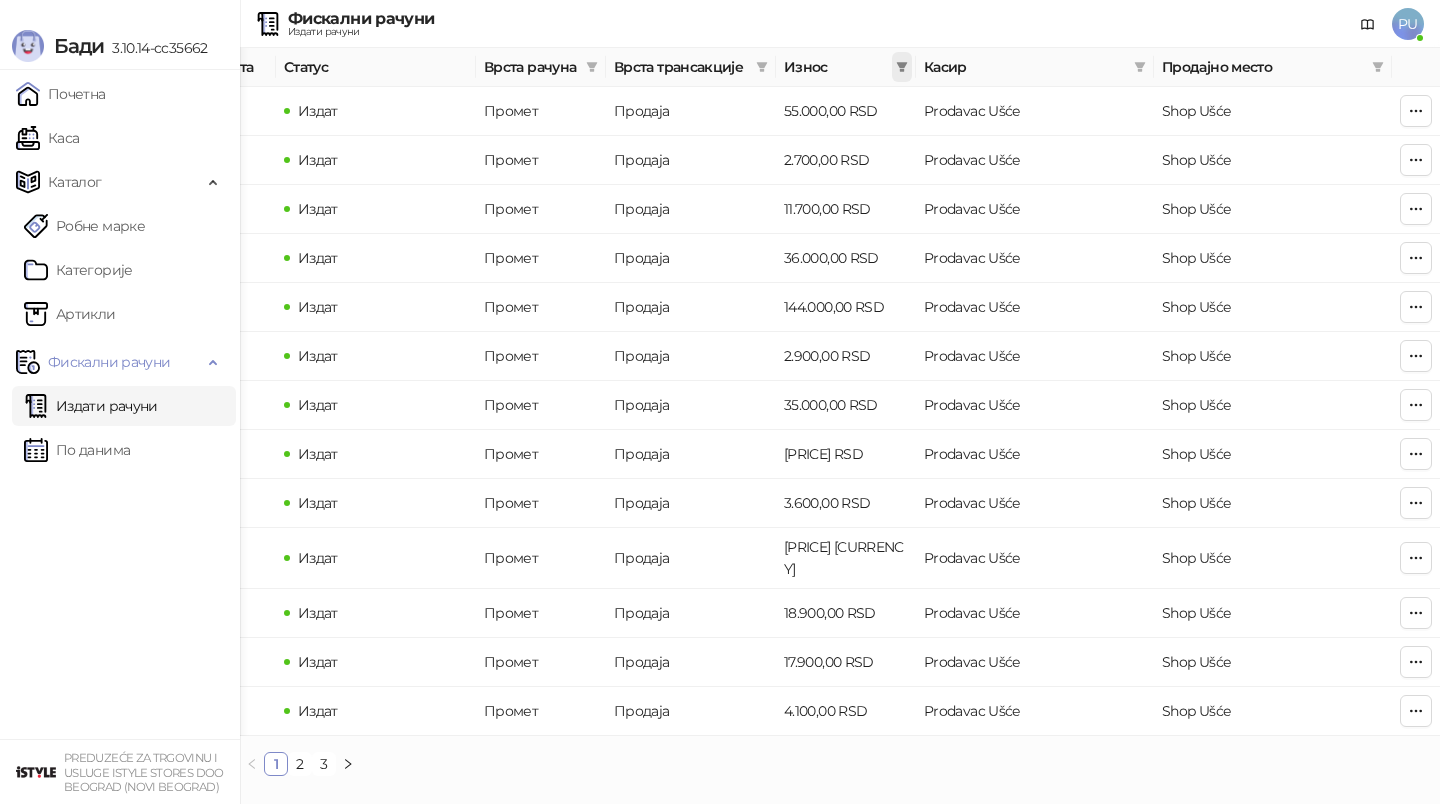 click at bounding box center [902, 67] 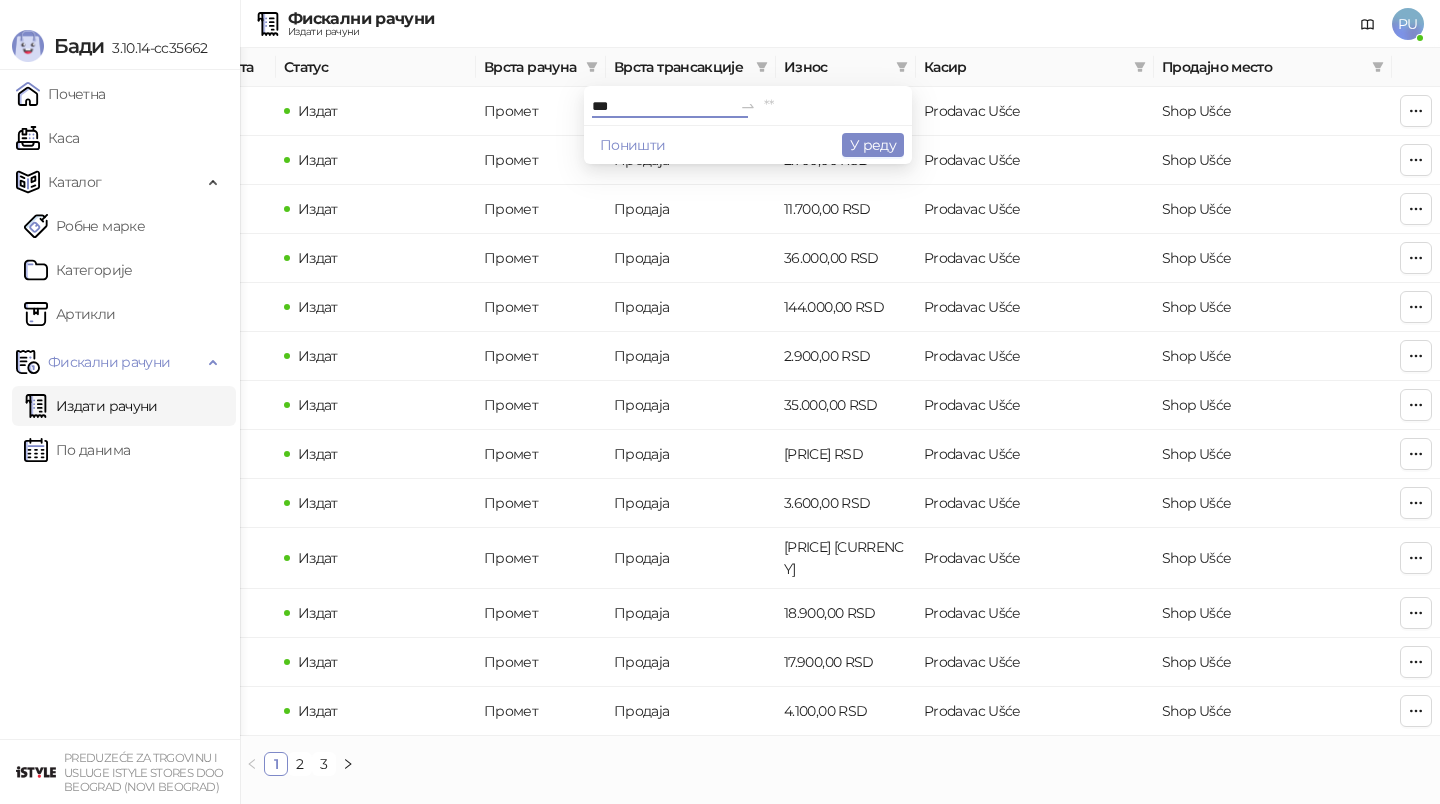 type on "***" 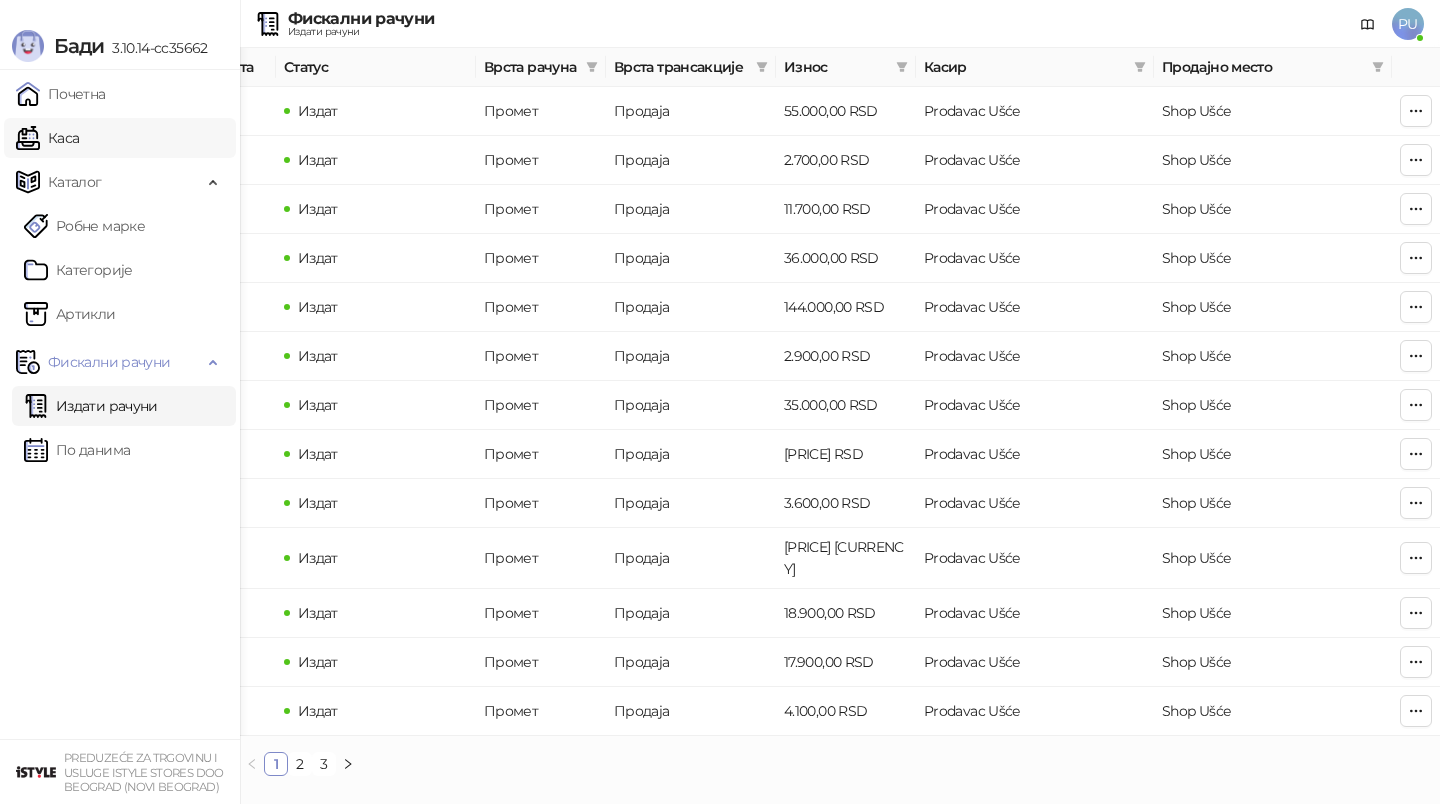 click on "Каса" at bounding box center [47, 138] 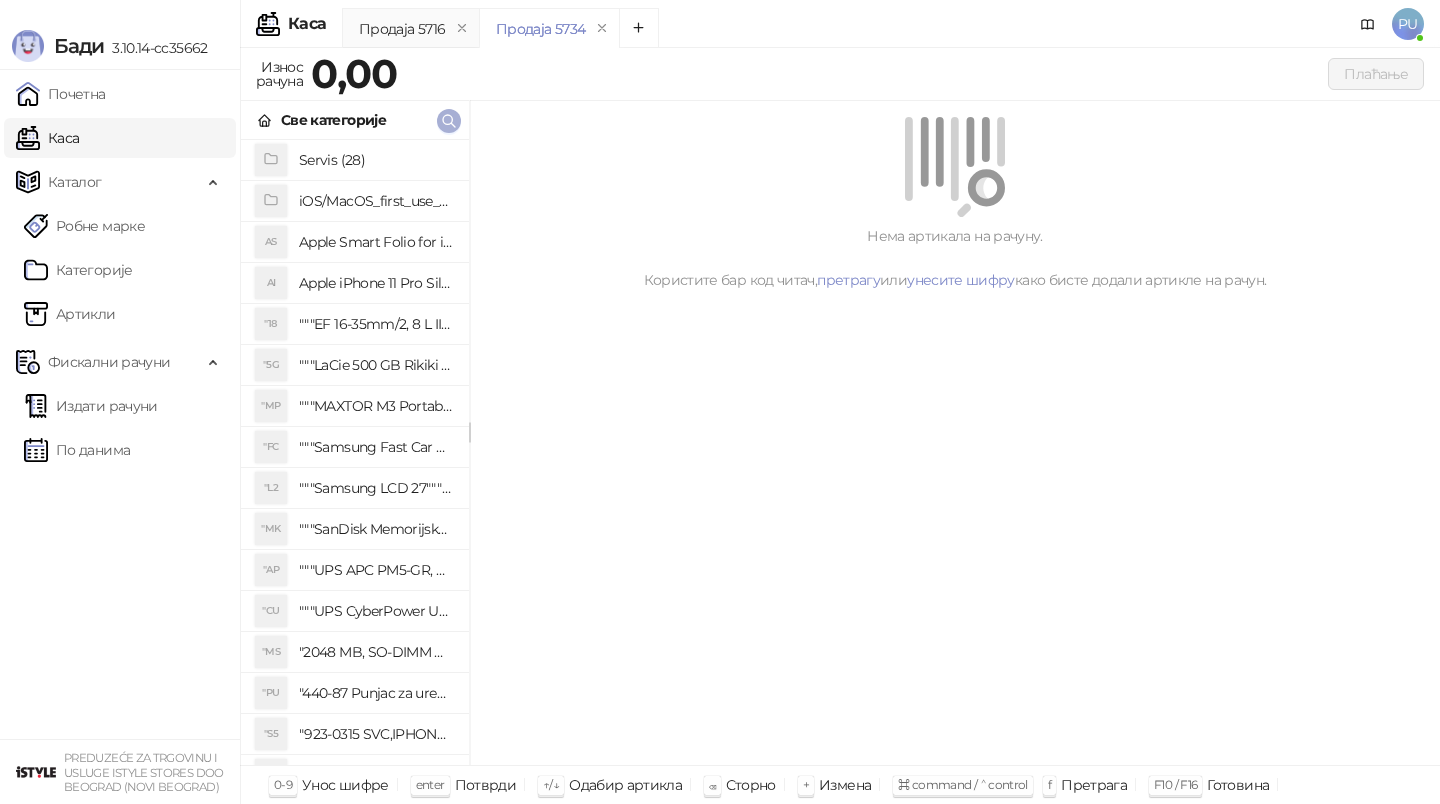 click 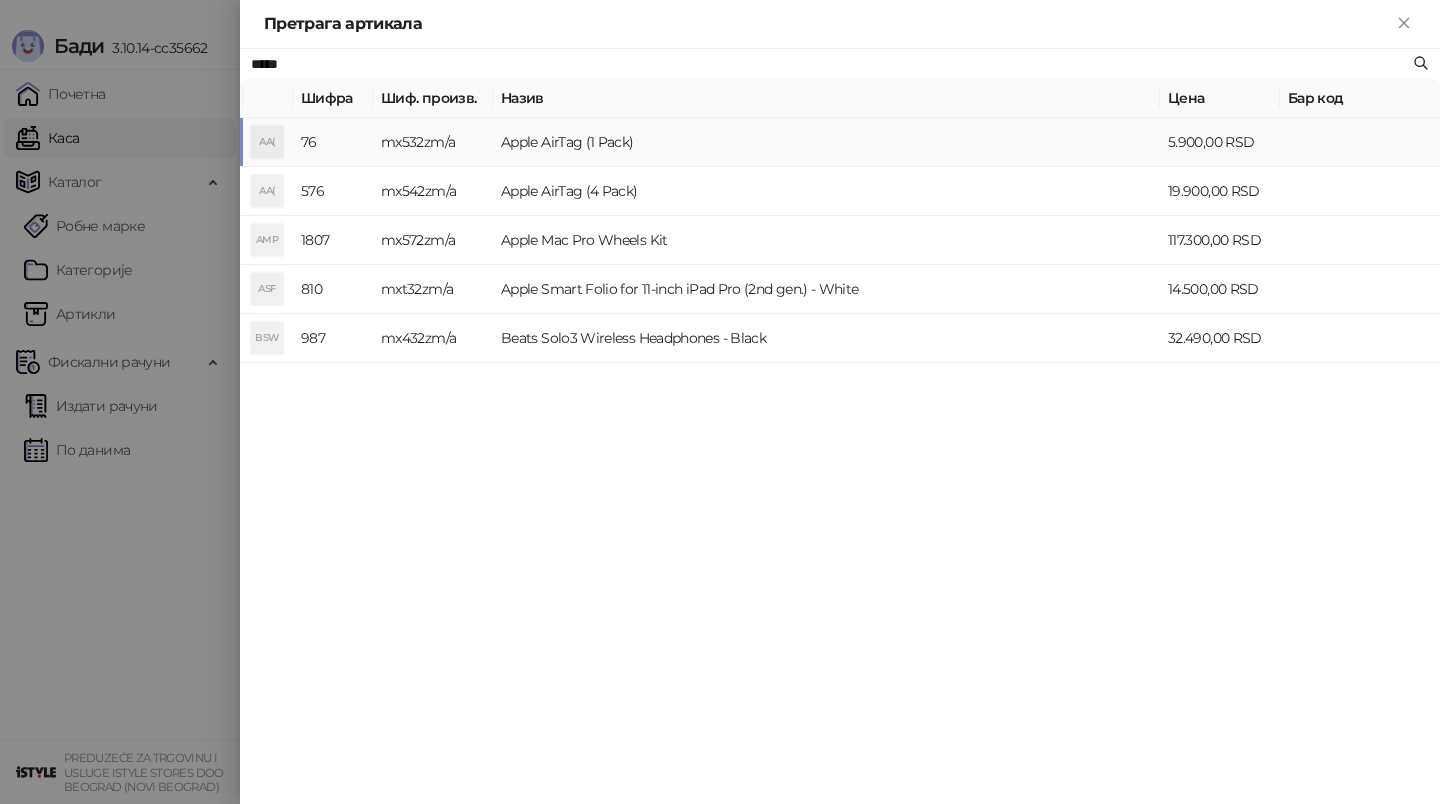 click on "Apple AirTag (1 Pack)" at bounding box center [826, 142] 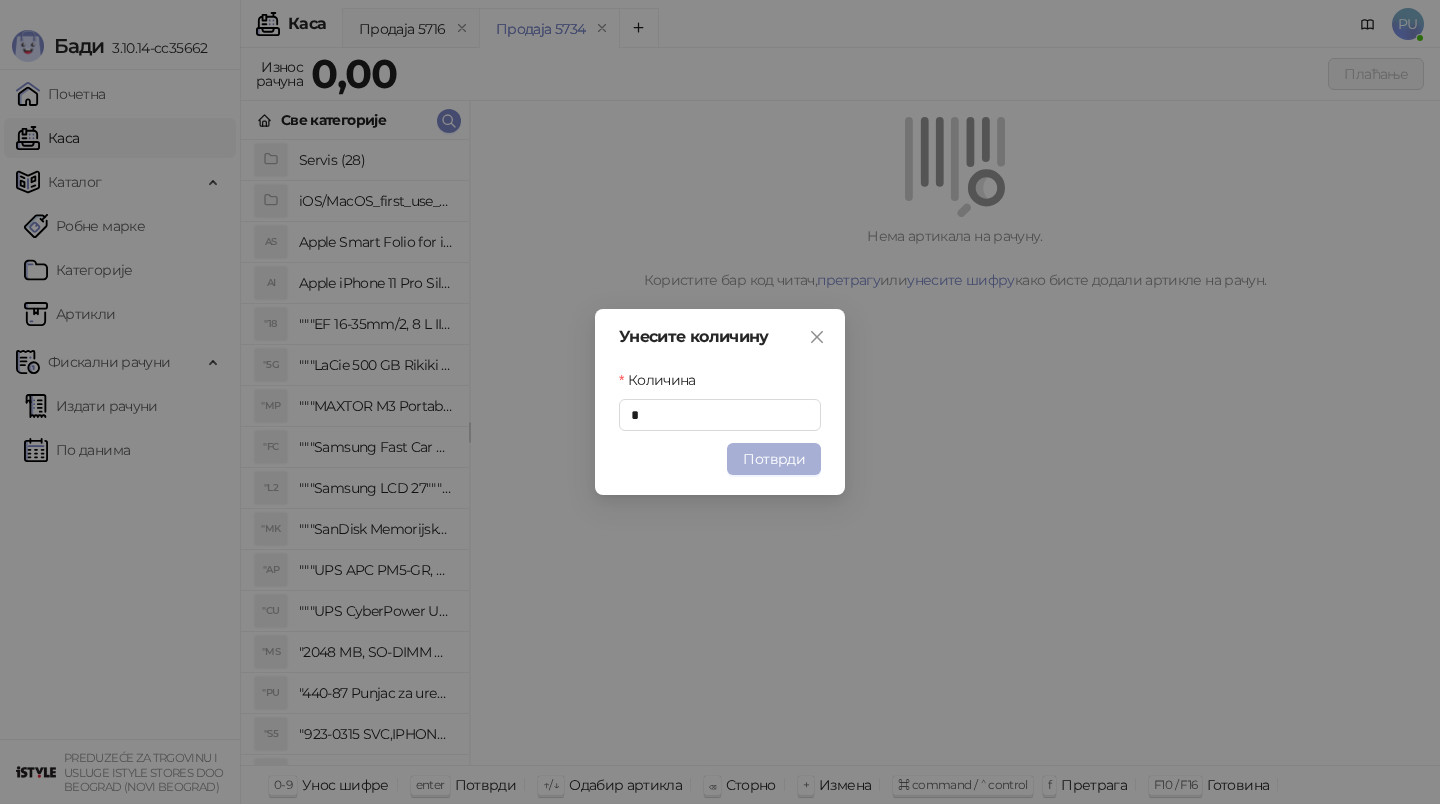 click on "Потврди" at bounding box center (774, 459) 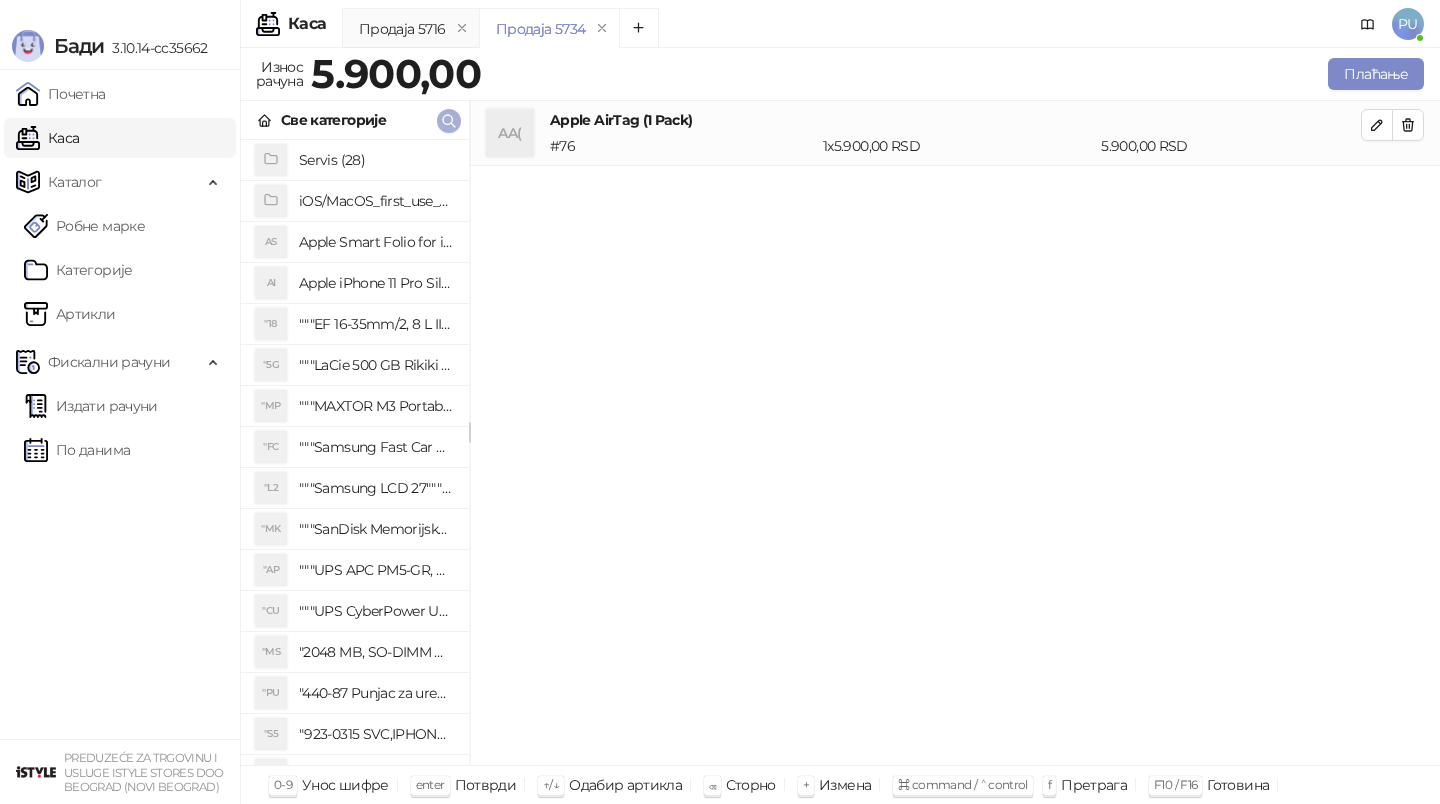 click 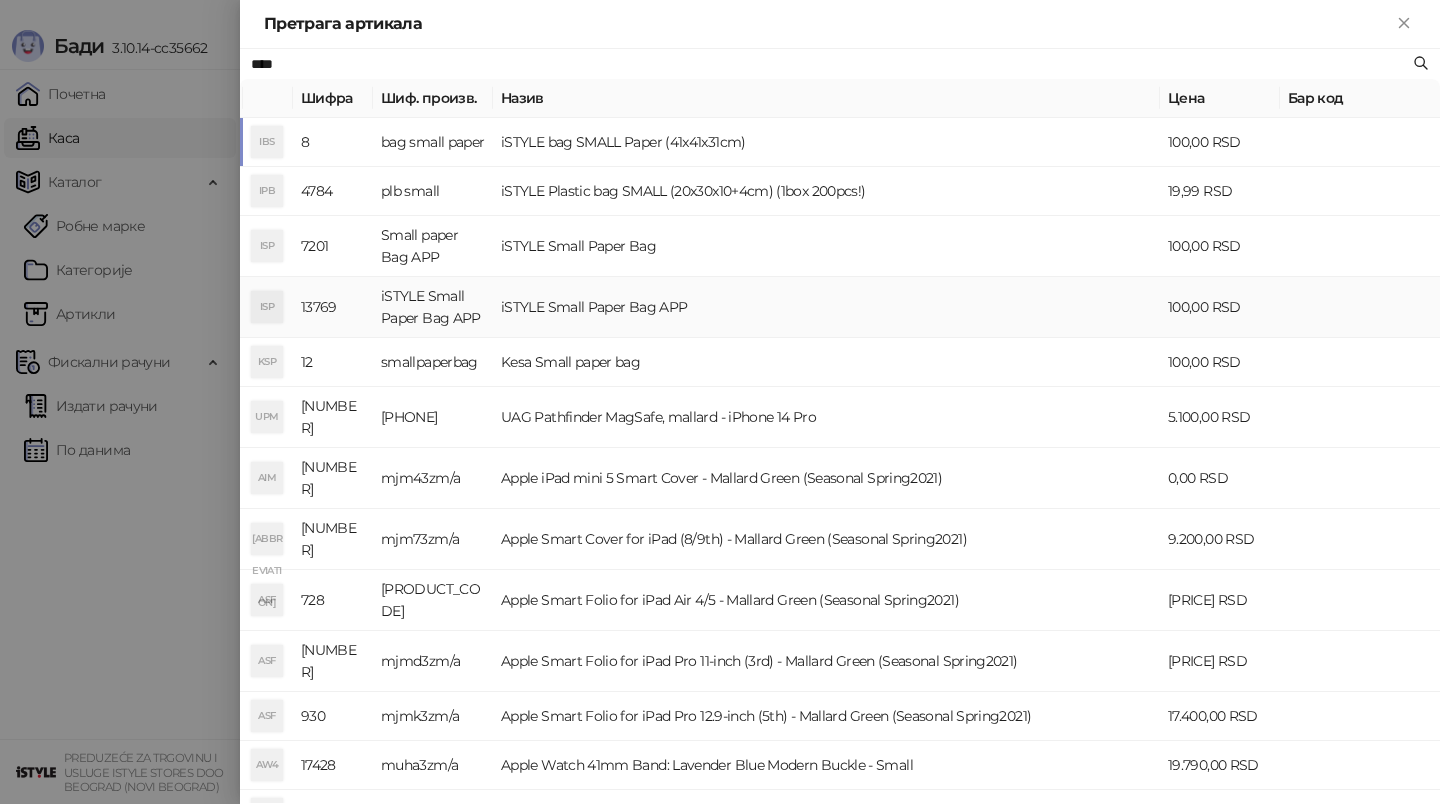 type on "****" 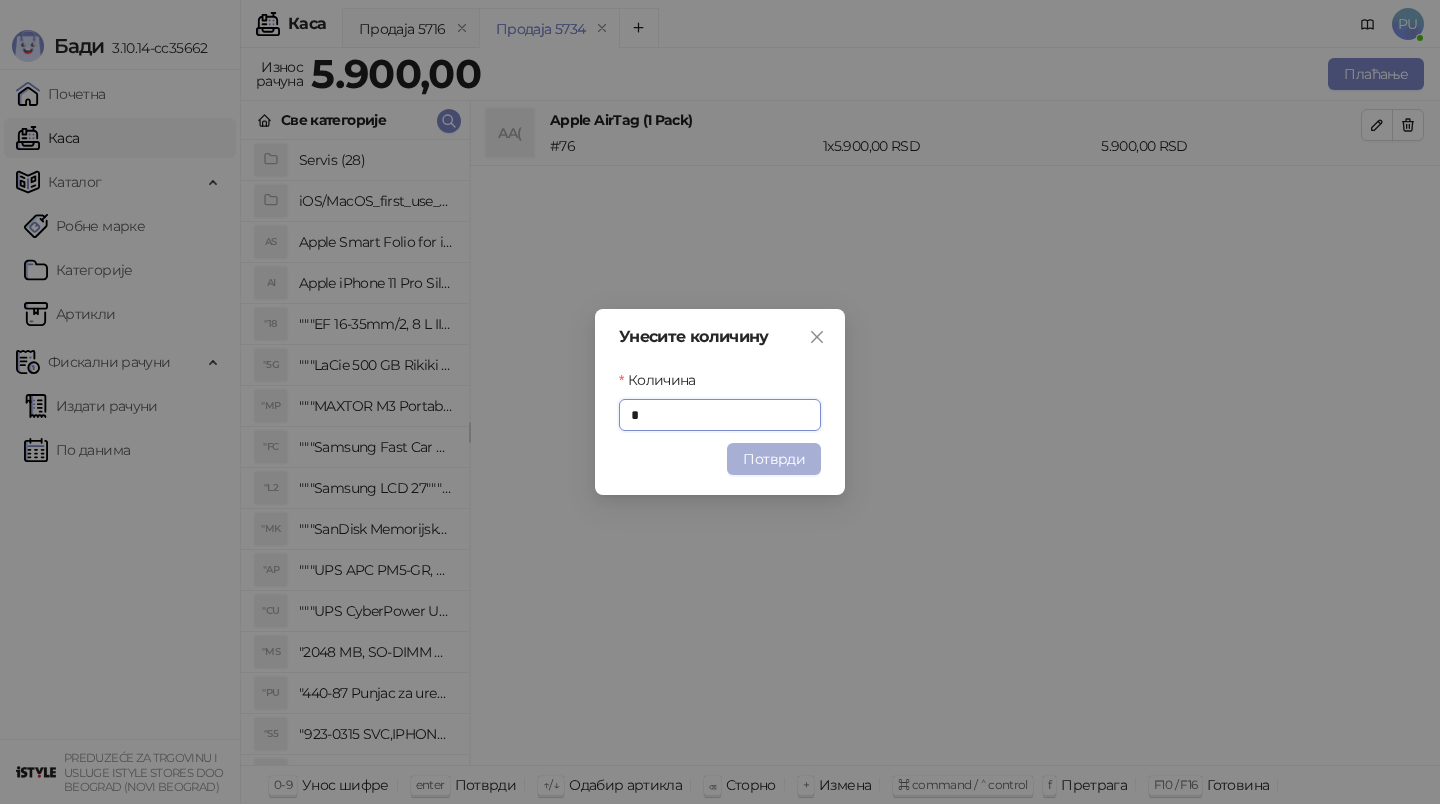 click on "Потврди" at bounding box center [774, 459] 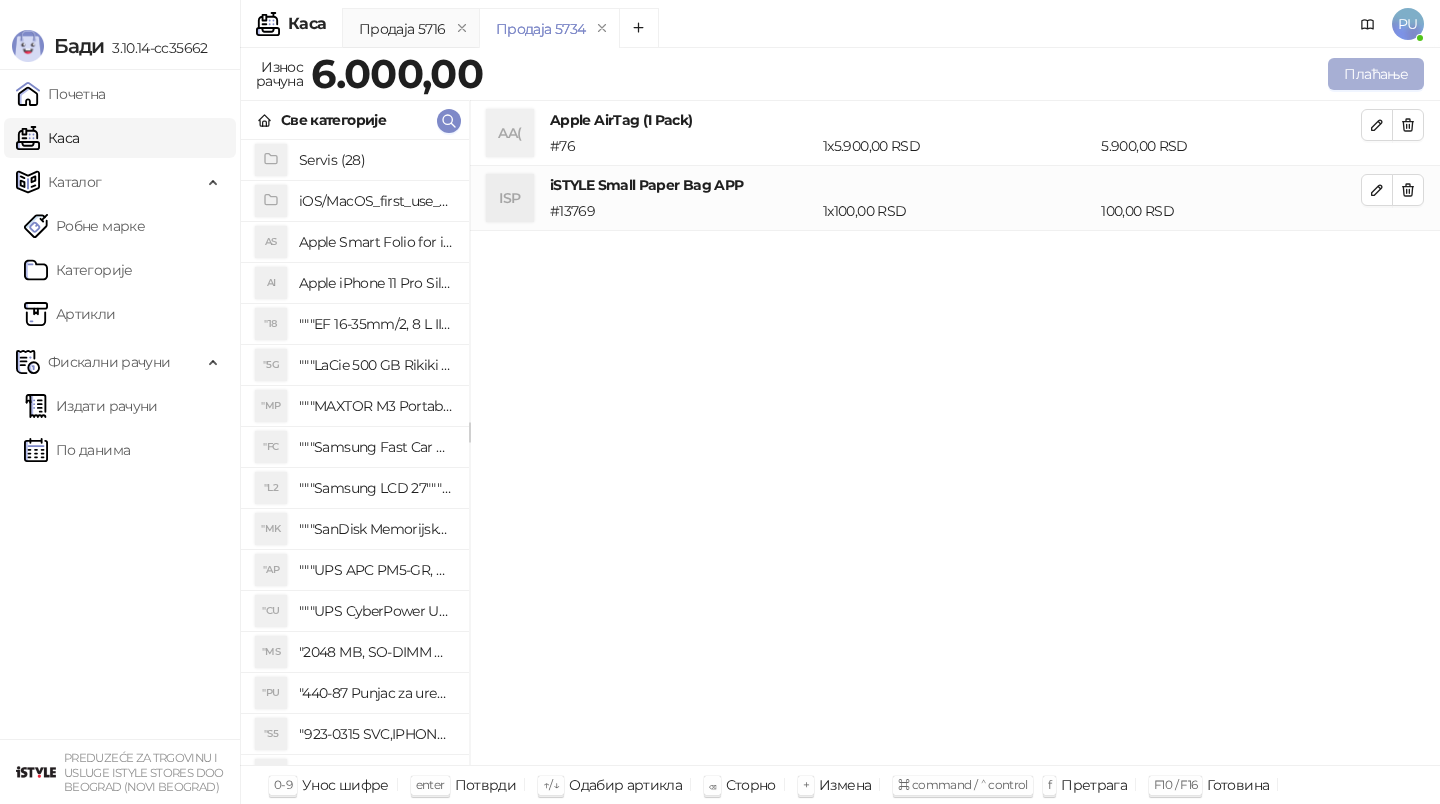 click on "Плаћање" at bounding box center (1376, 74) 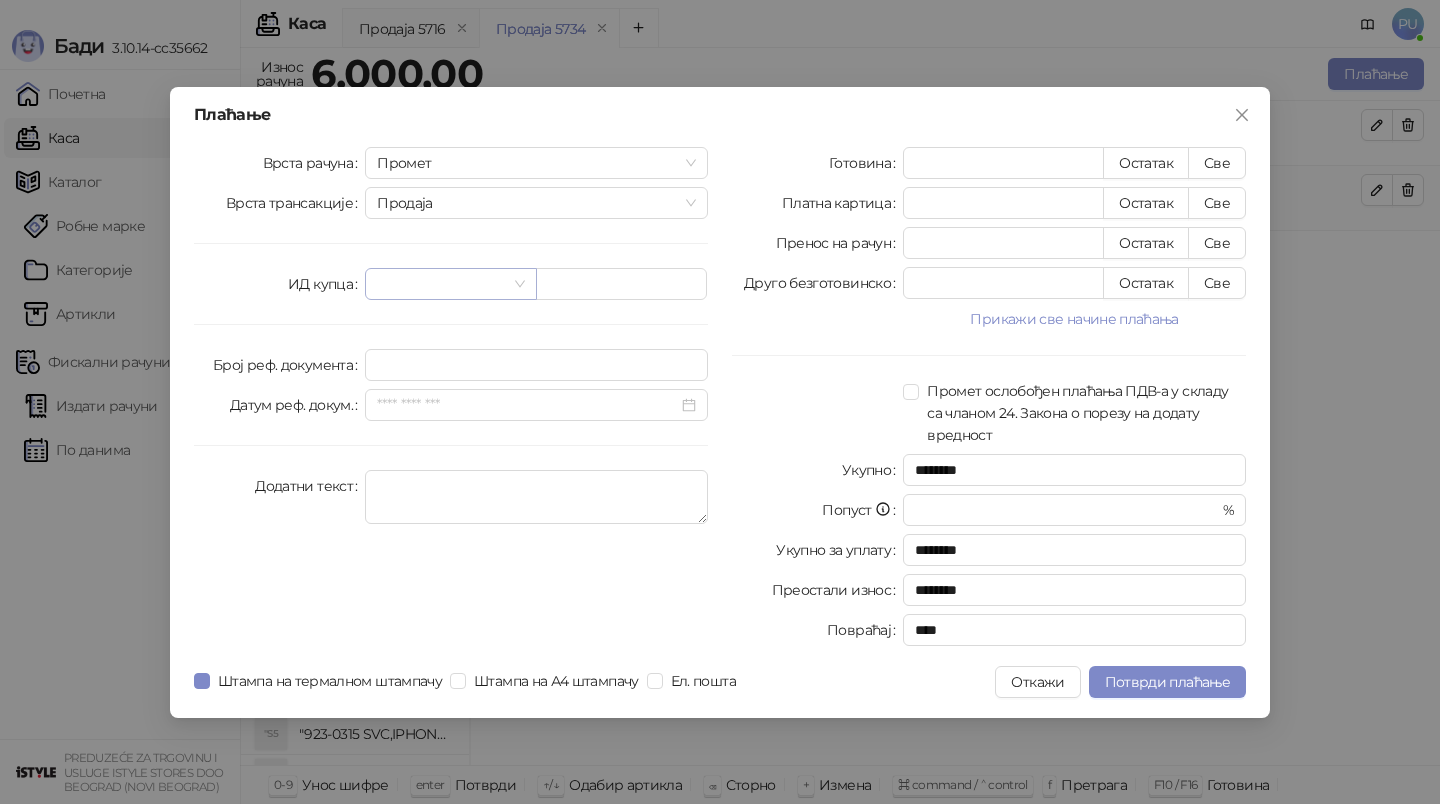click at bounding box center [441, 284] 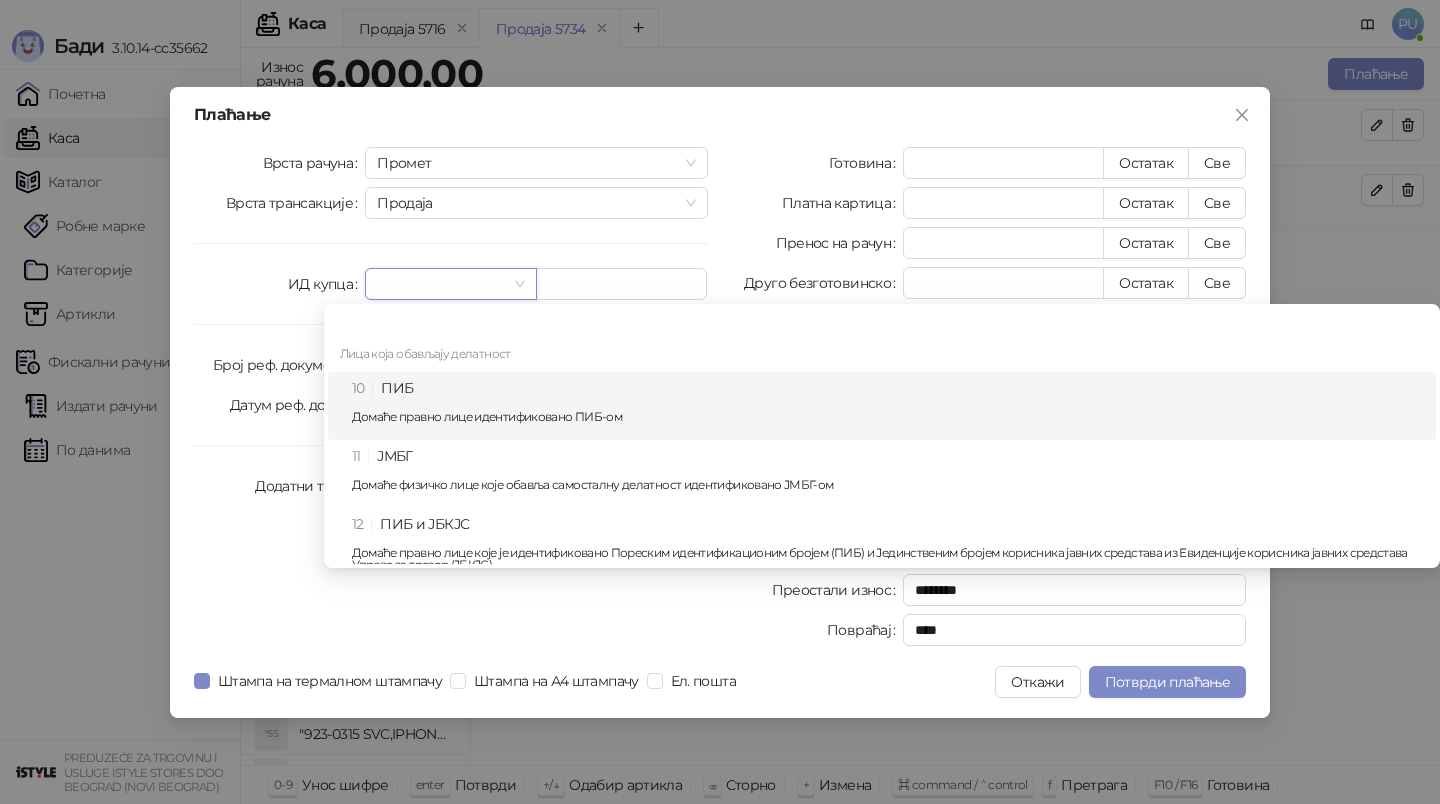 click on "10 ПИБ Домаће правно лице идентификовано ПИБ-ом" at bounding box center [888, 406] 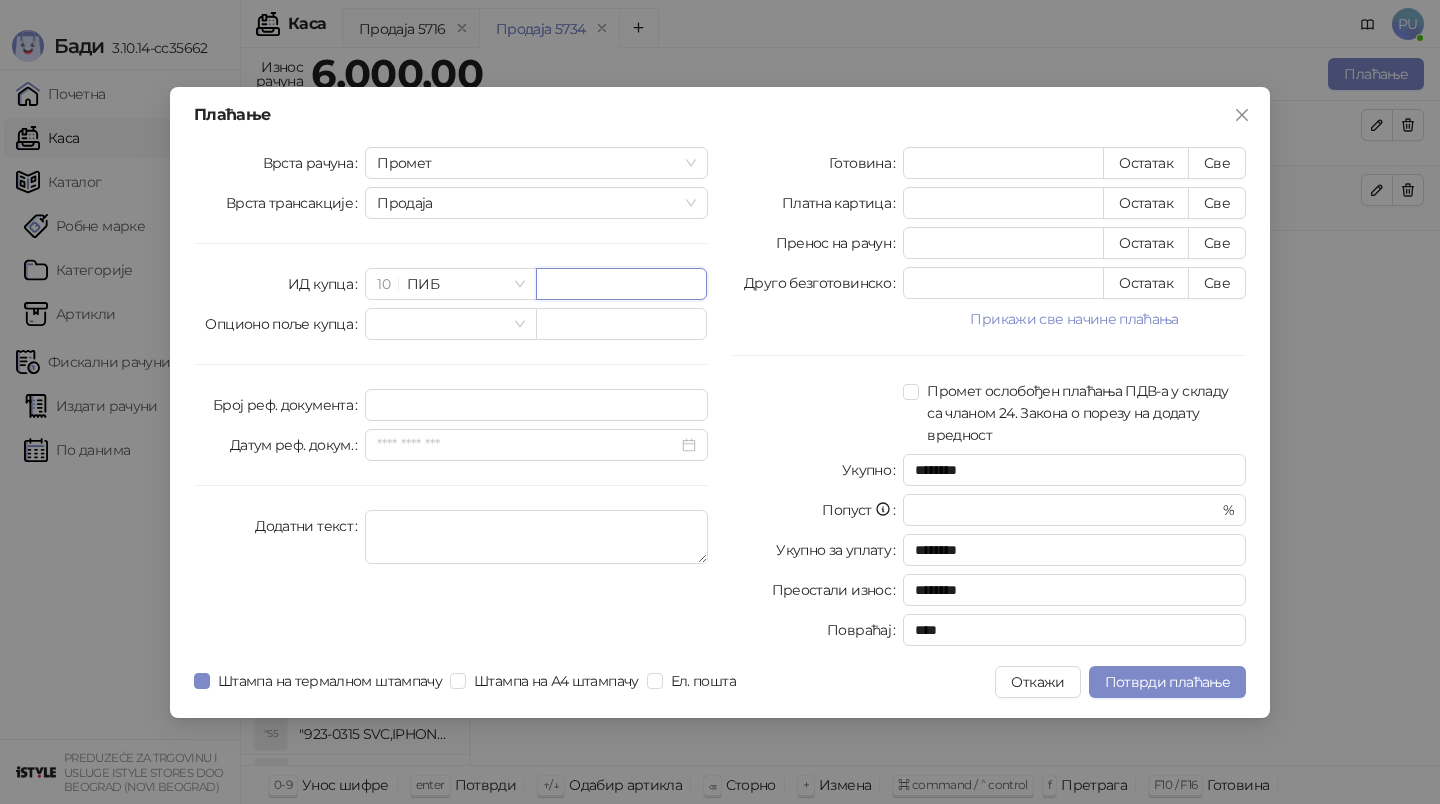 paste on "*********" 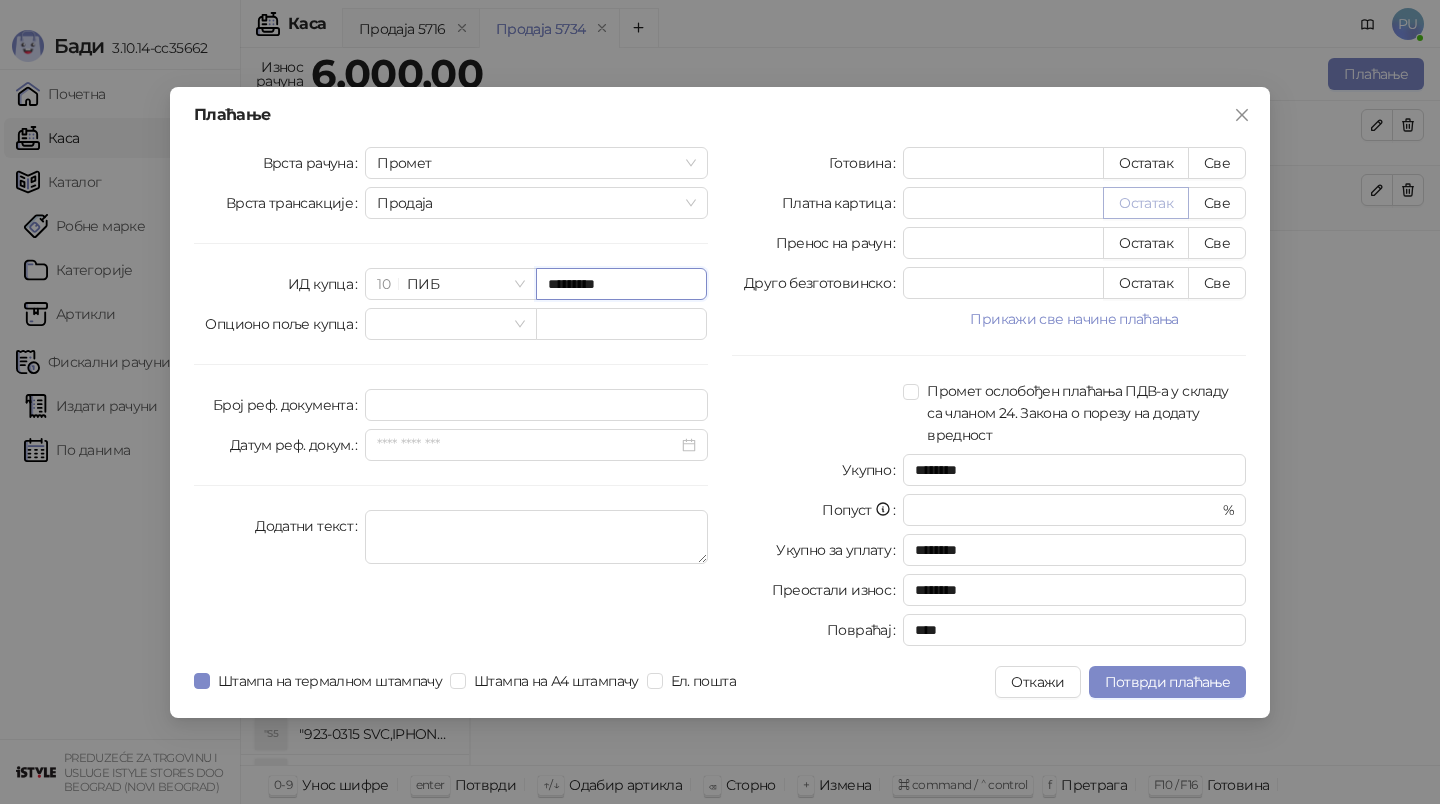 type on "*********" 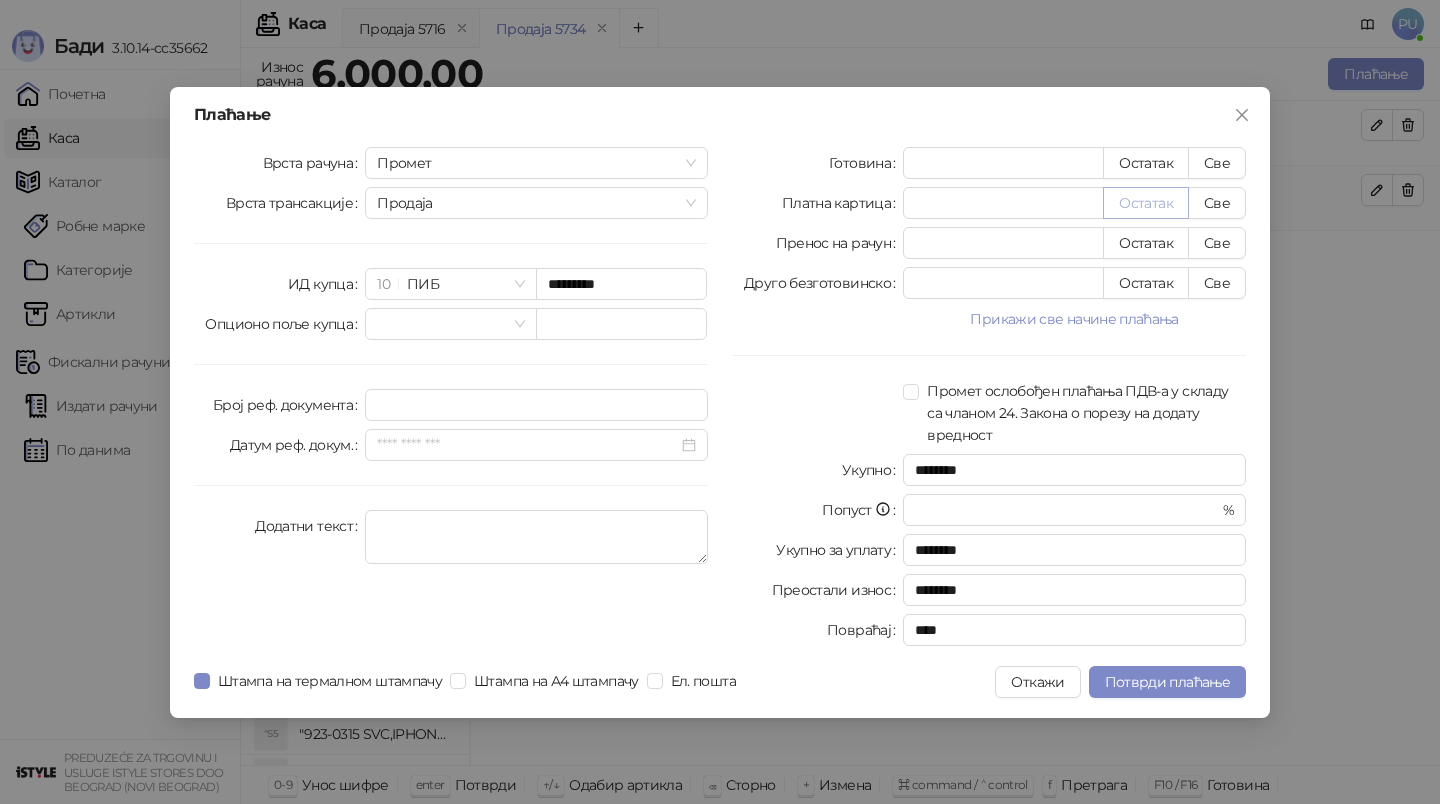 click on "Остатак" at bounding box center (1146, 203) 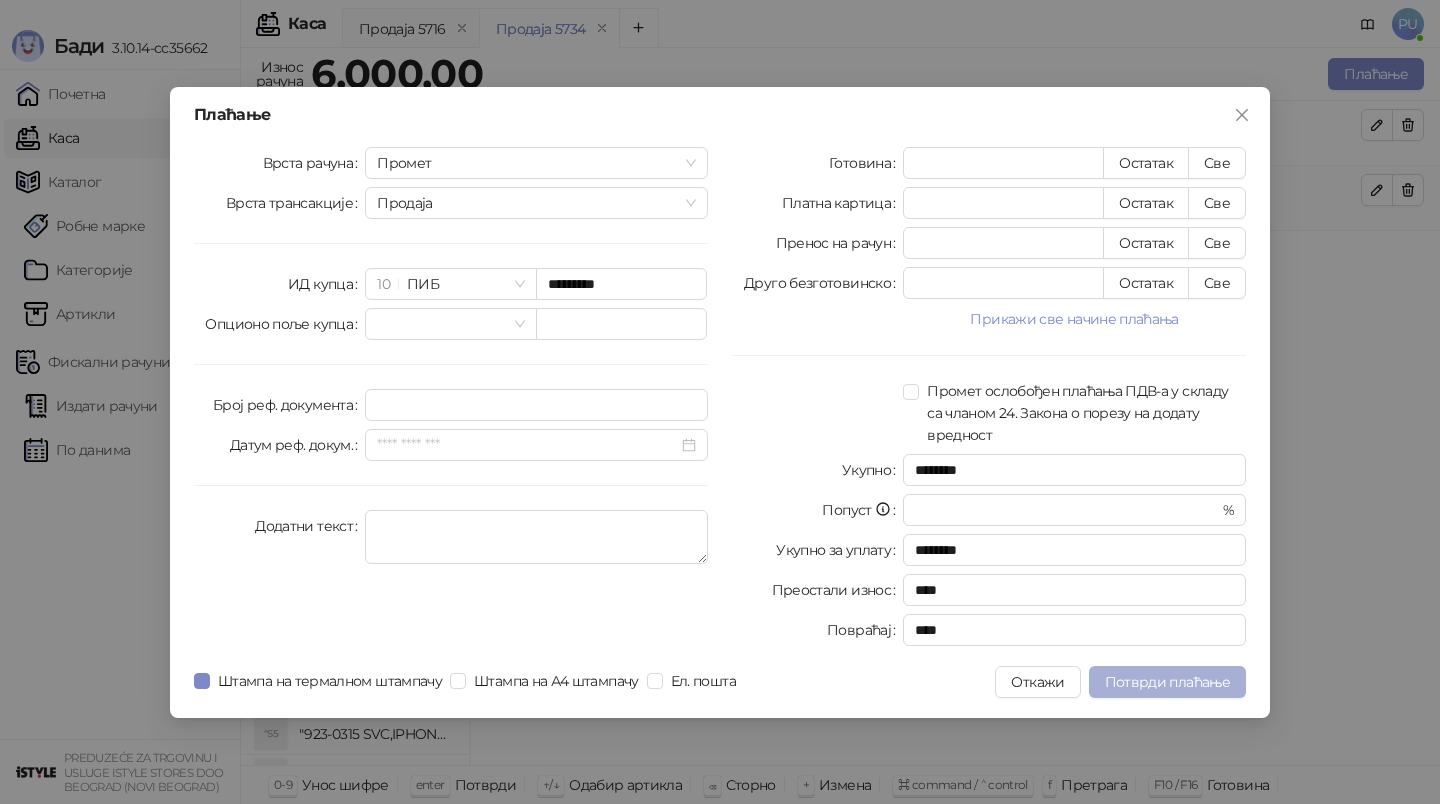 click on "Потврди плаћање" at bounding box center (1167, 682) 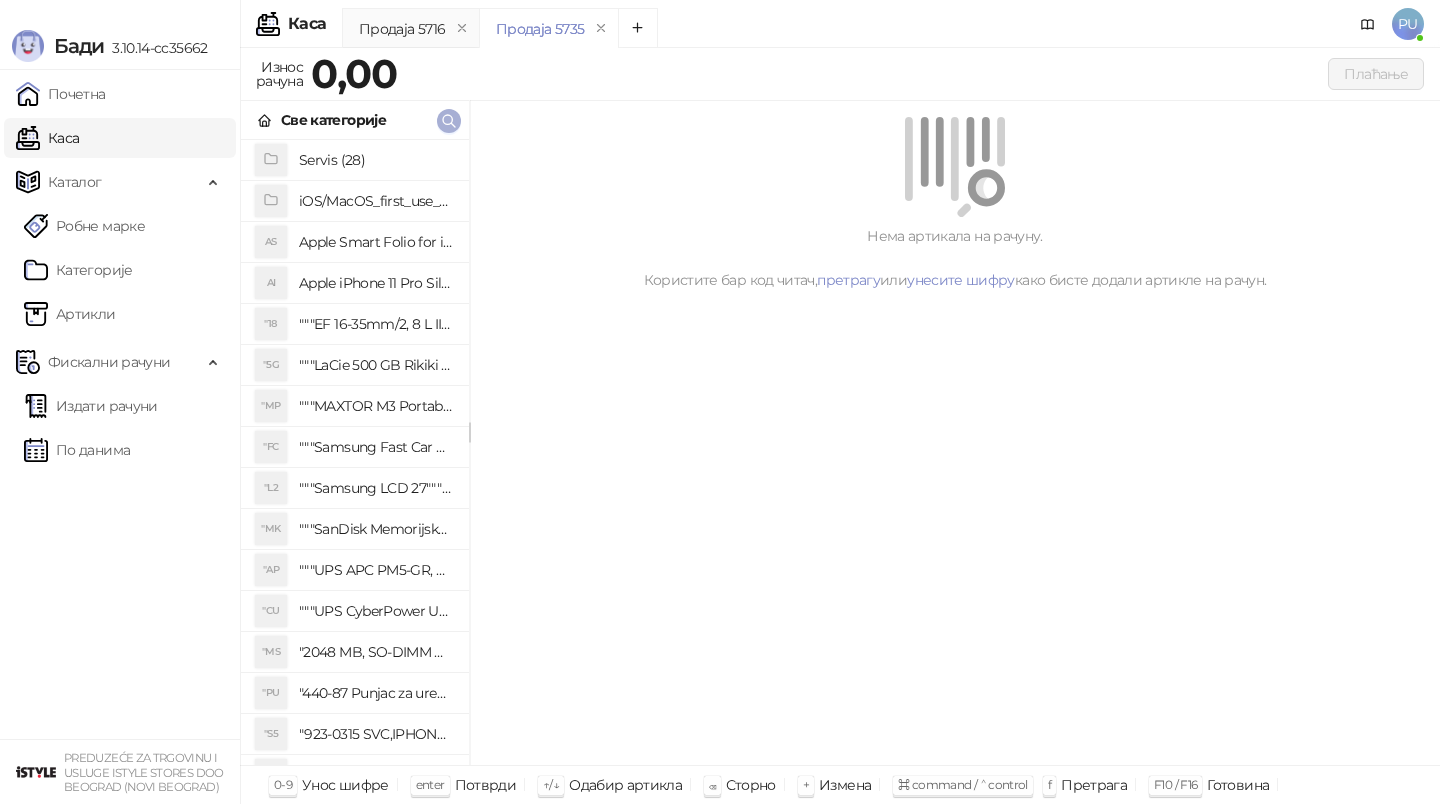 click 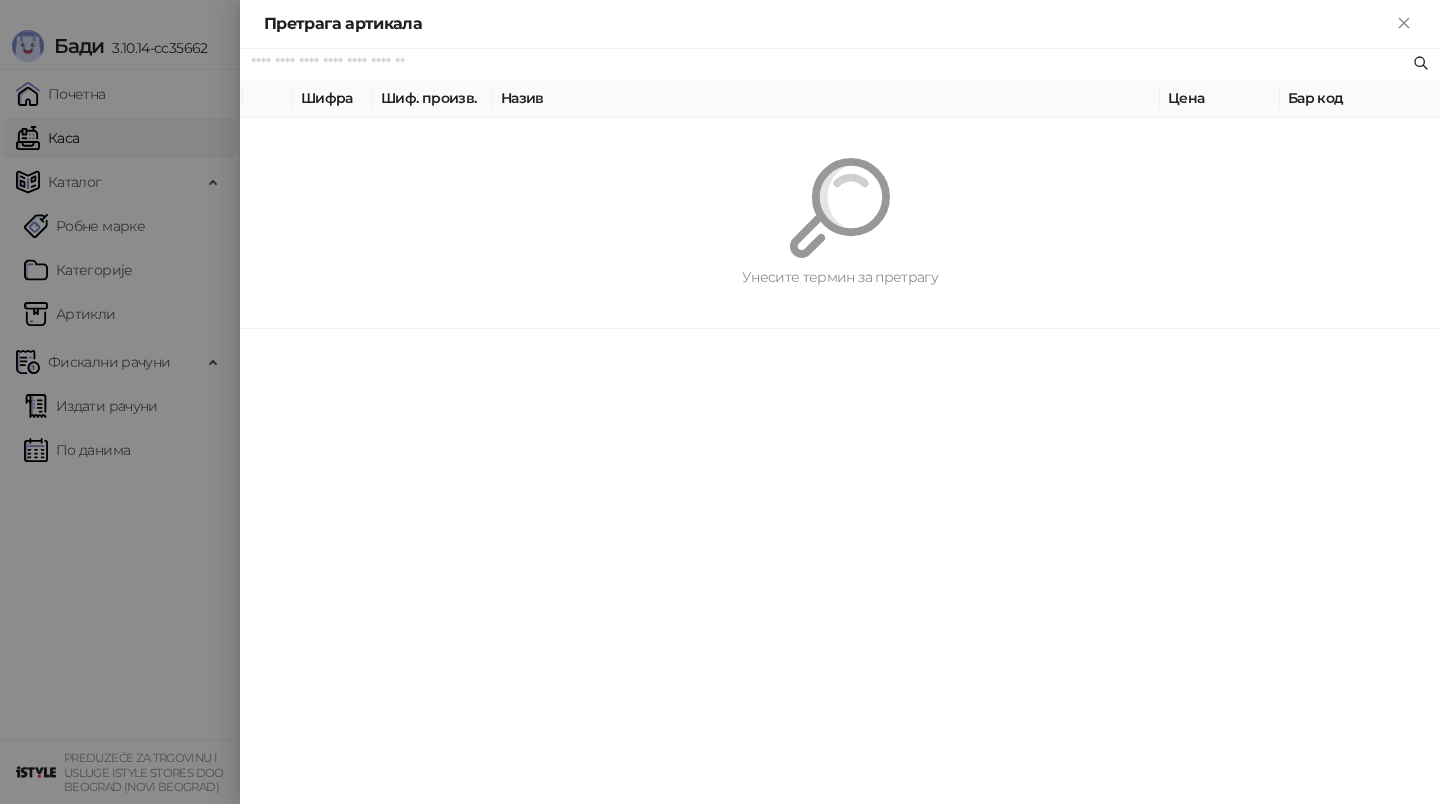 paste on "**********" 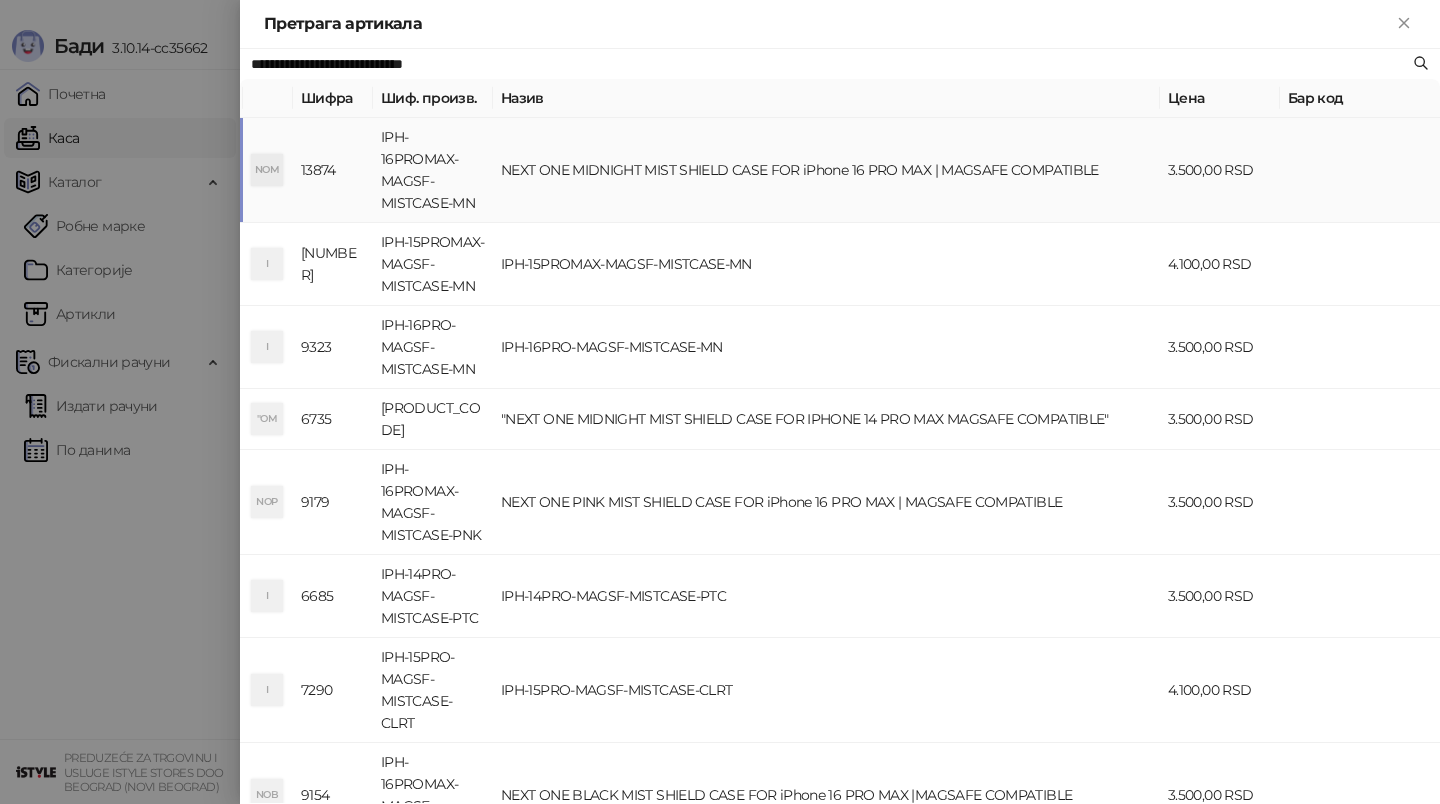 click on "NEXT ONE MIDNIGHT MIST SHIELD CASE FOR iPhone 16 PRO MAX | MAGSAFE COMPATIBLE" at bounding box center (826, 170) 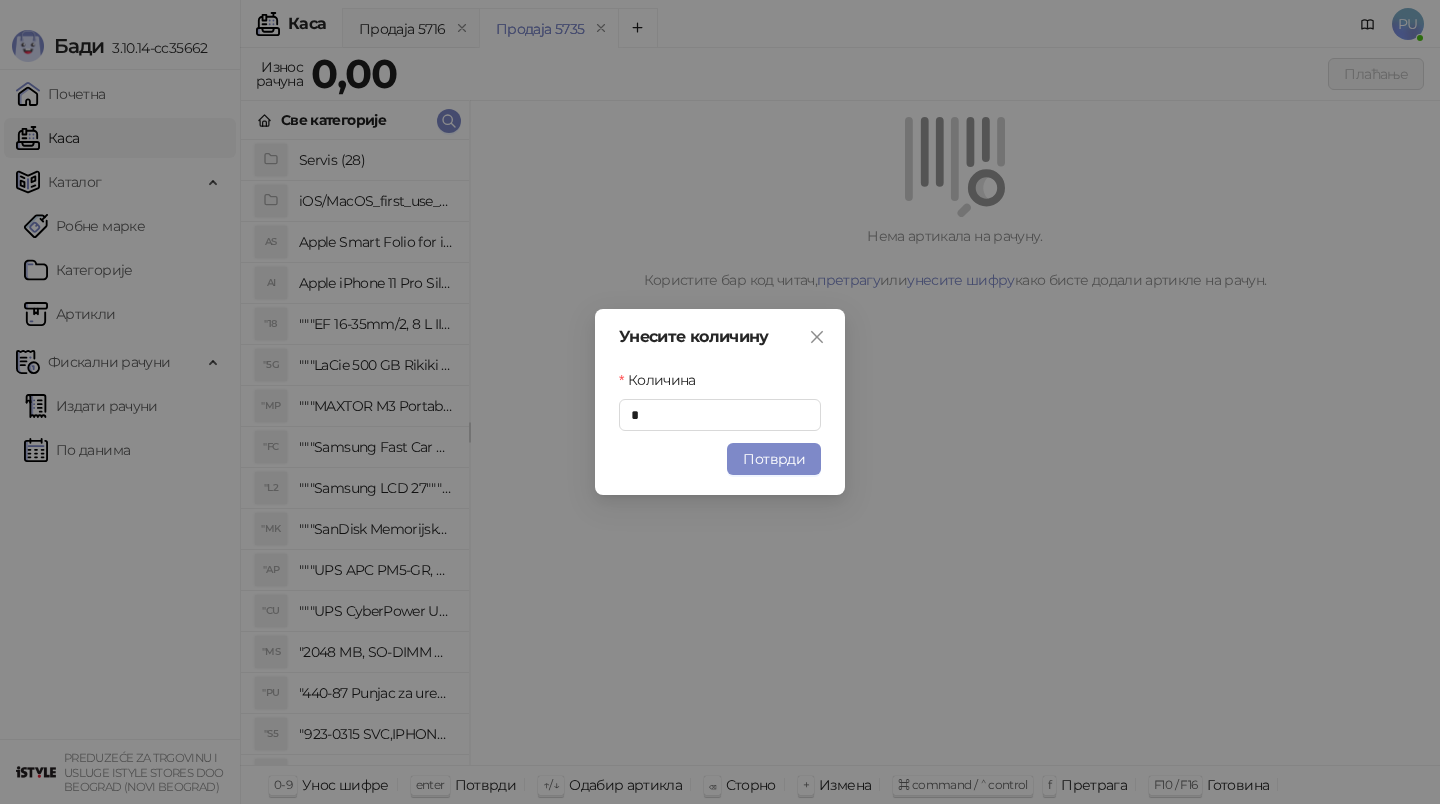 click on "Потврди" at bounding box center (774, 459) 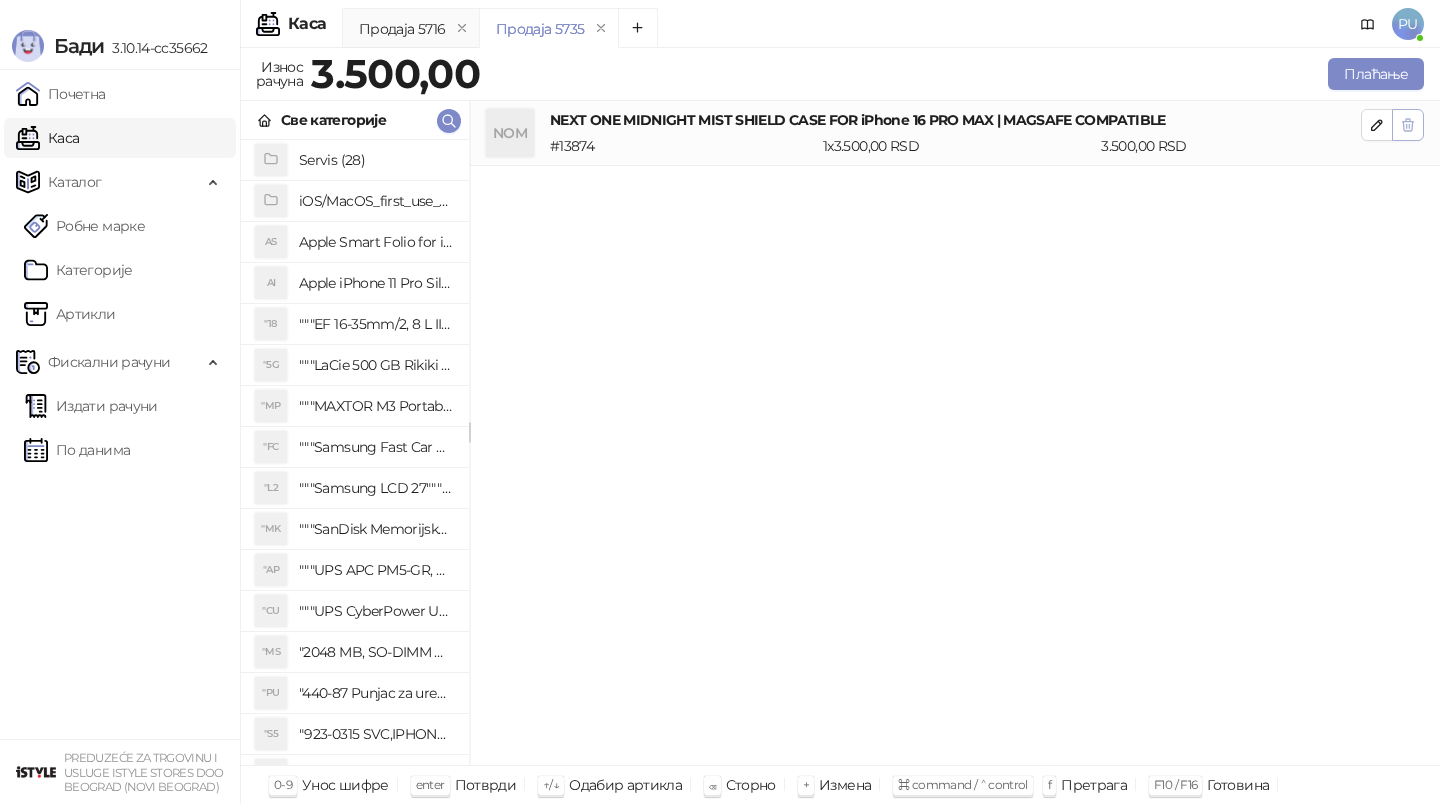 click 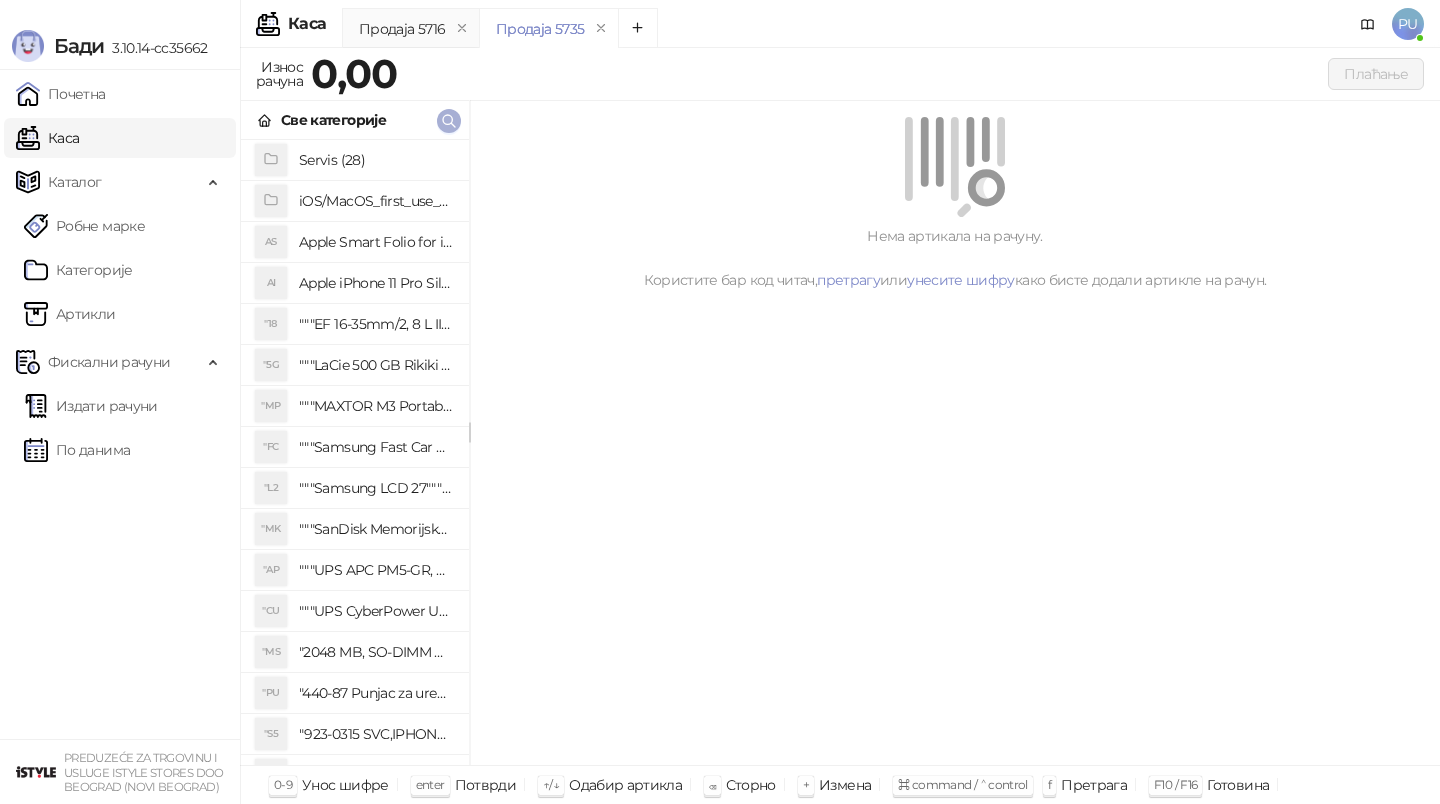 click 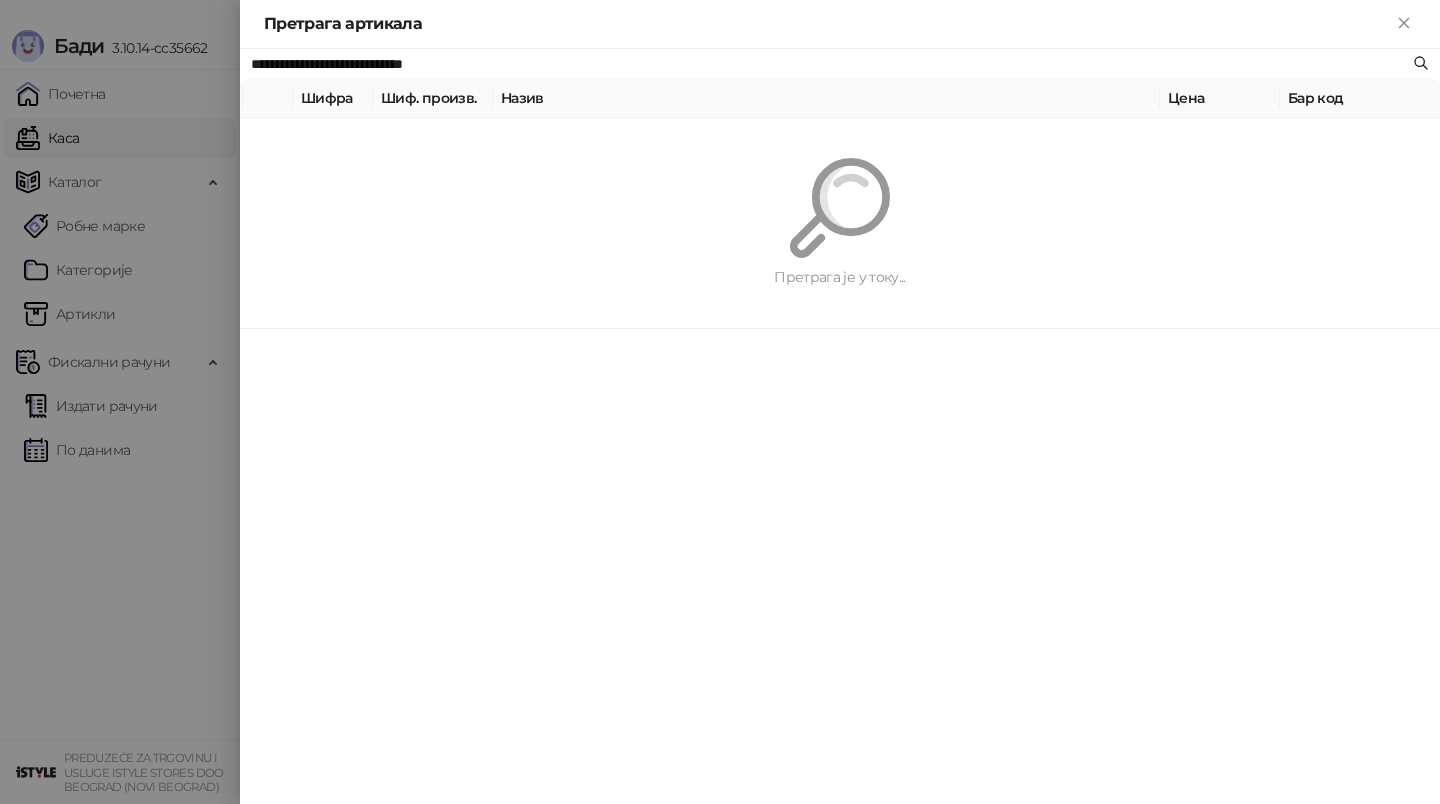 paste 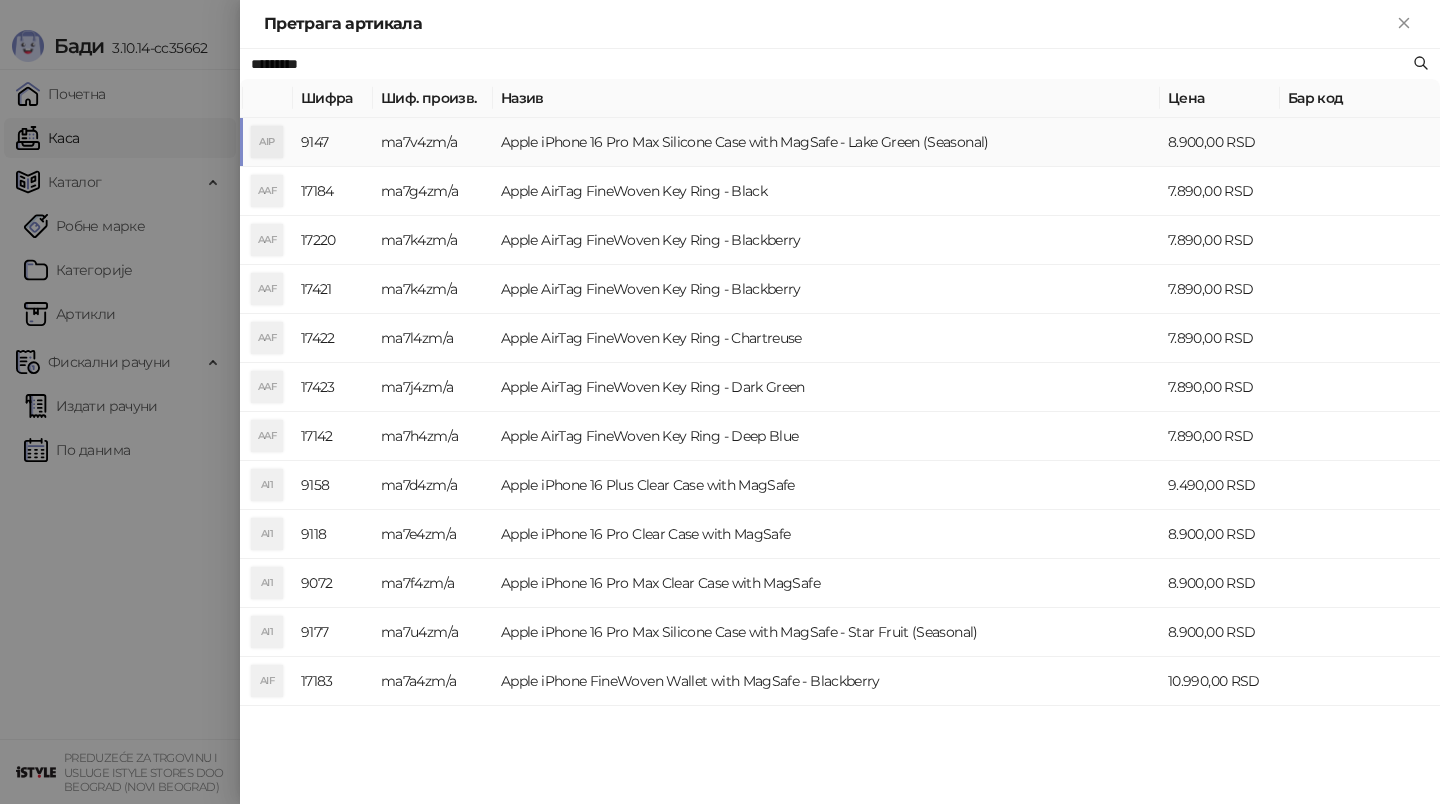 type on "*********" 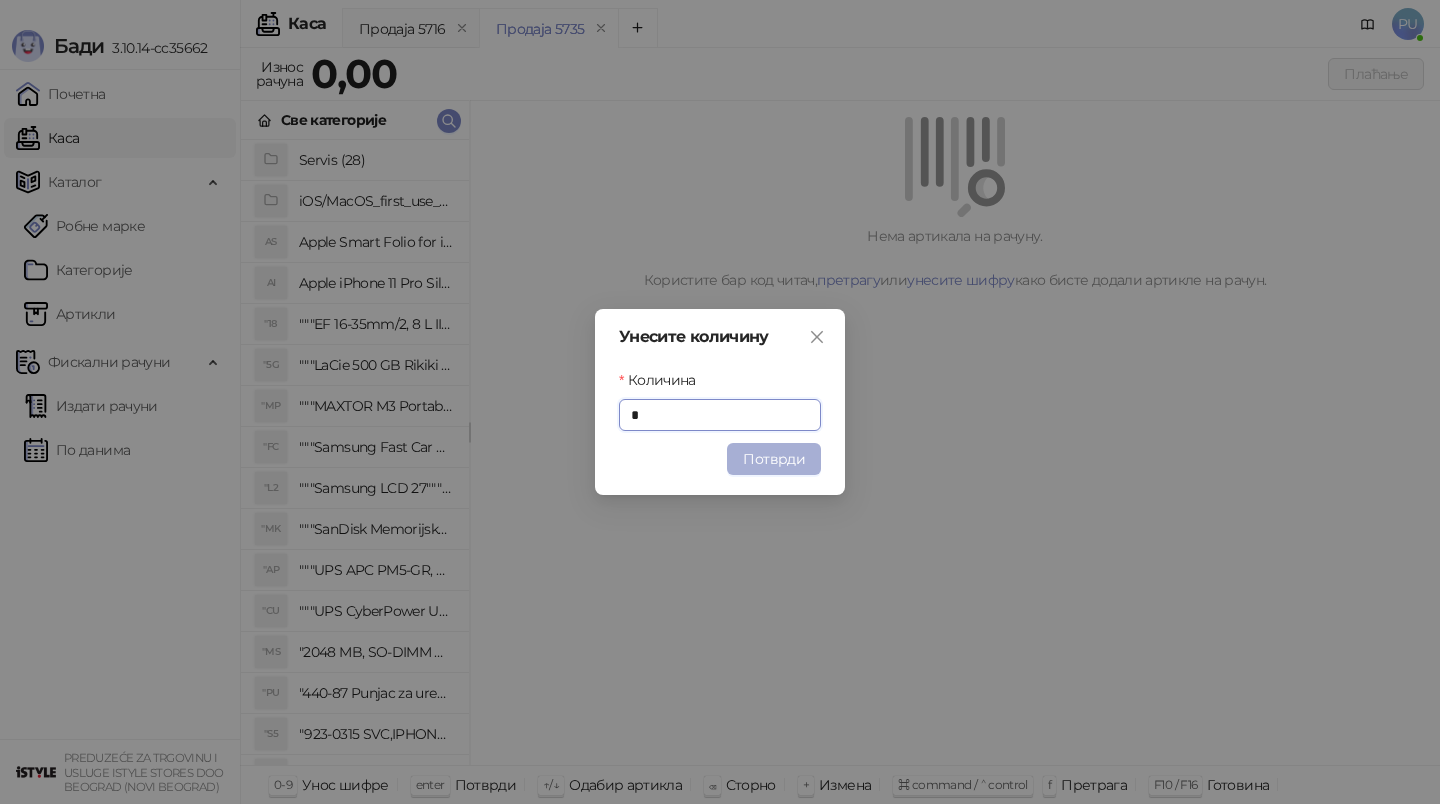 click on "Потврди" at bounding box center [774, 459] 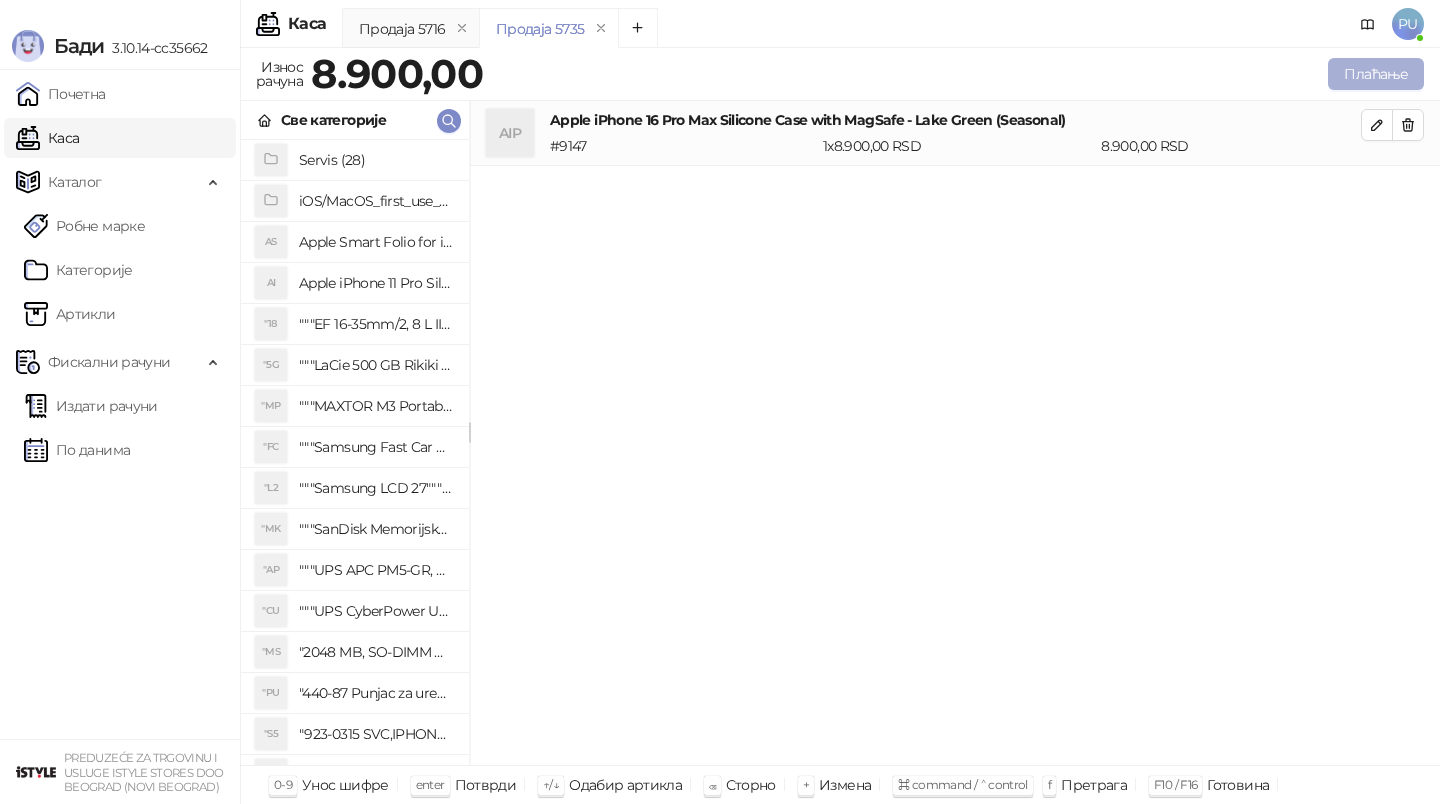 click on "Плаћање" at bounding box center (1376, 74) 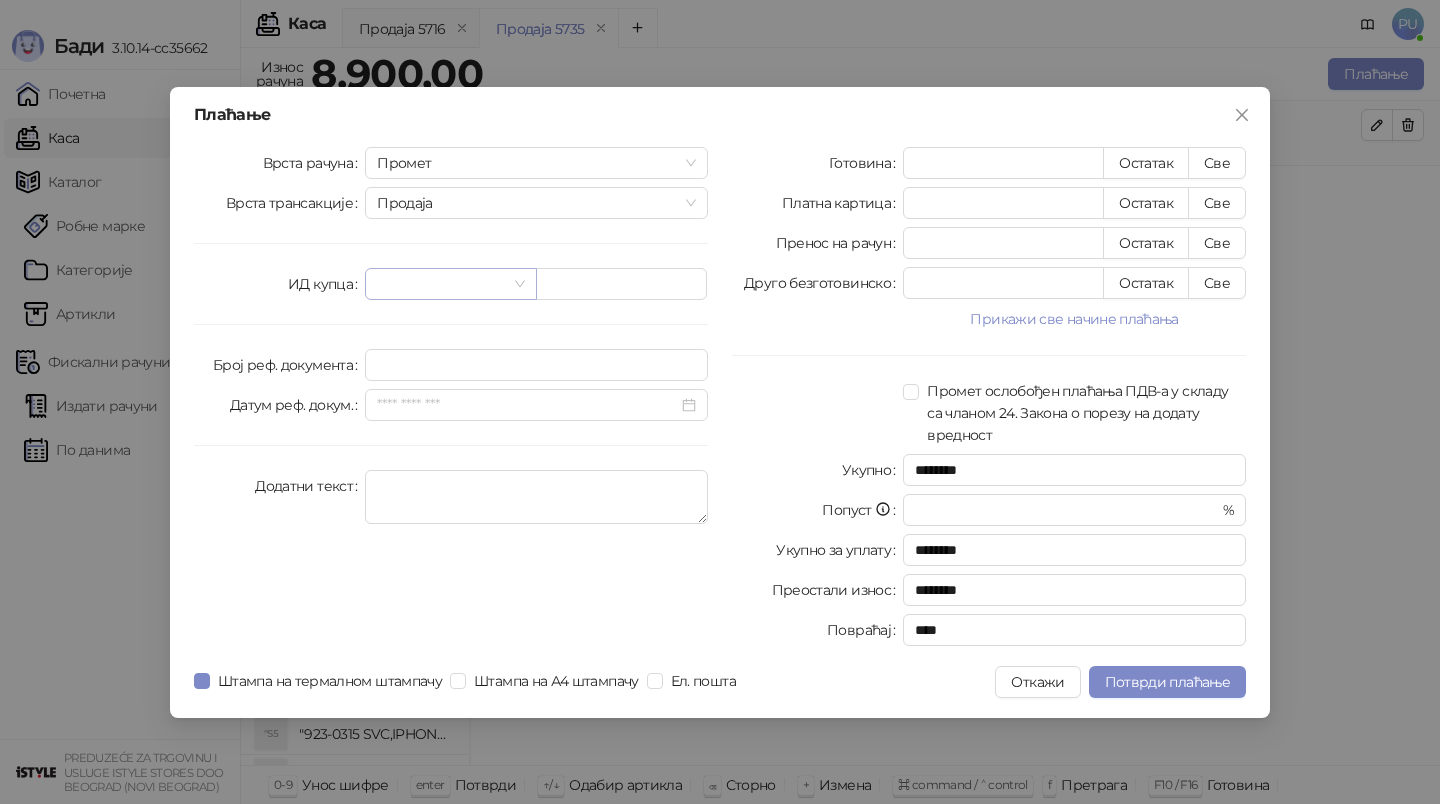 click at bounding box center (441, 284) 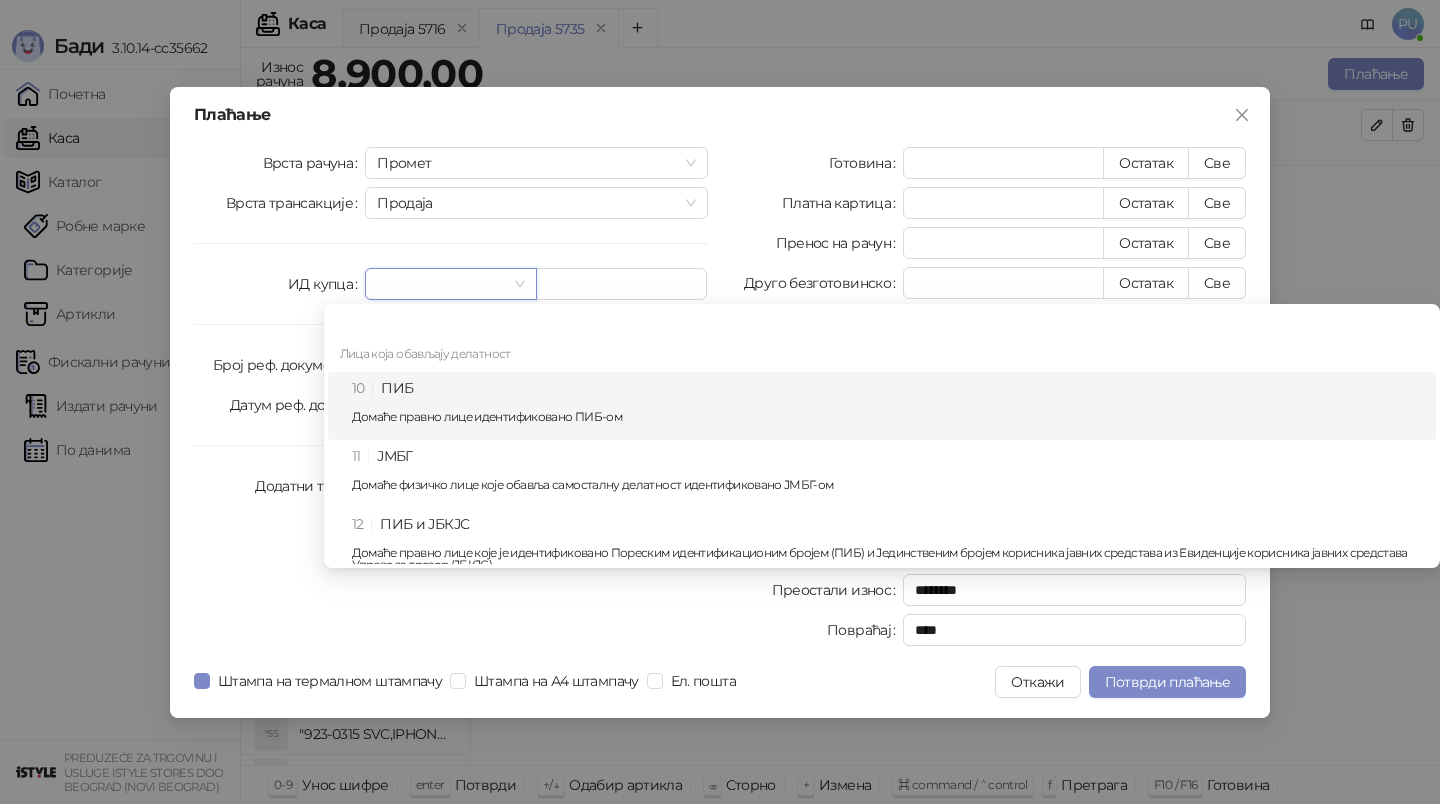 click on "10 ПИБ Домаће правно лице идентификовано ПИБ-ом" at bounding box center (888, 406) 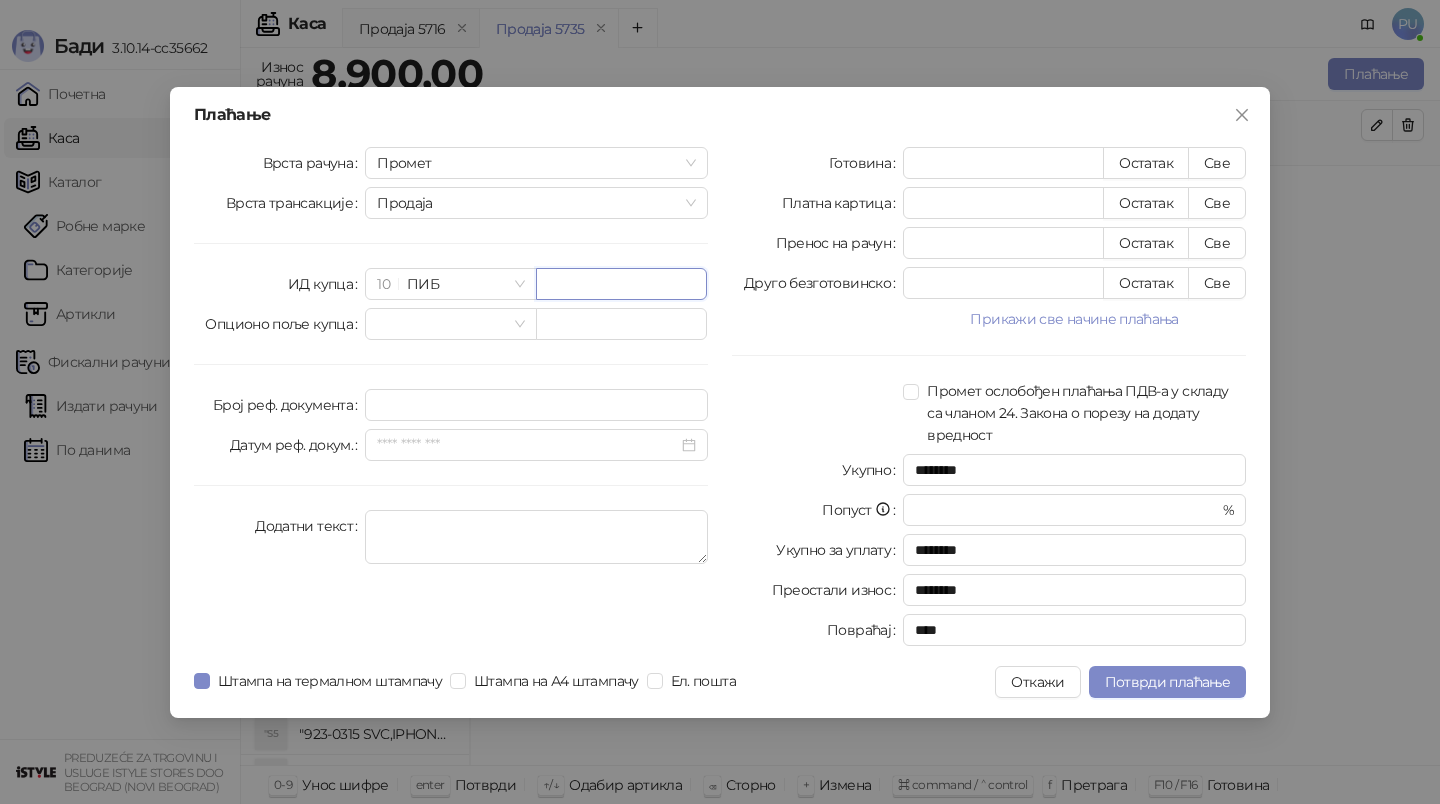 paste on "*********" 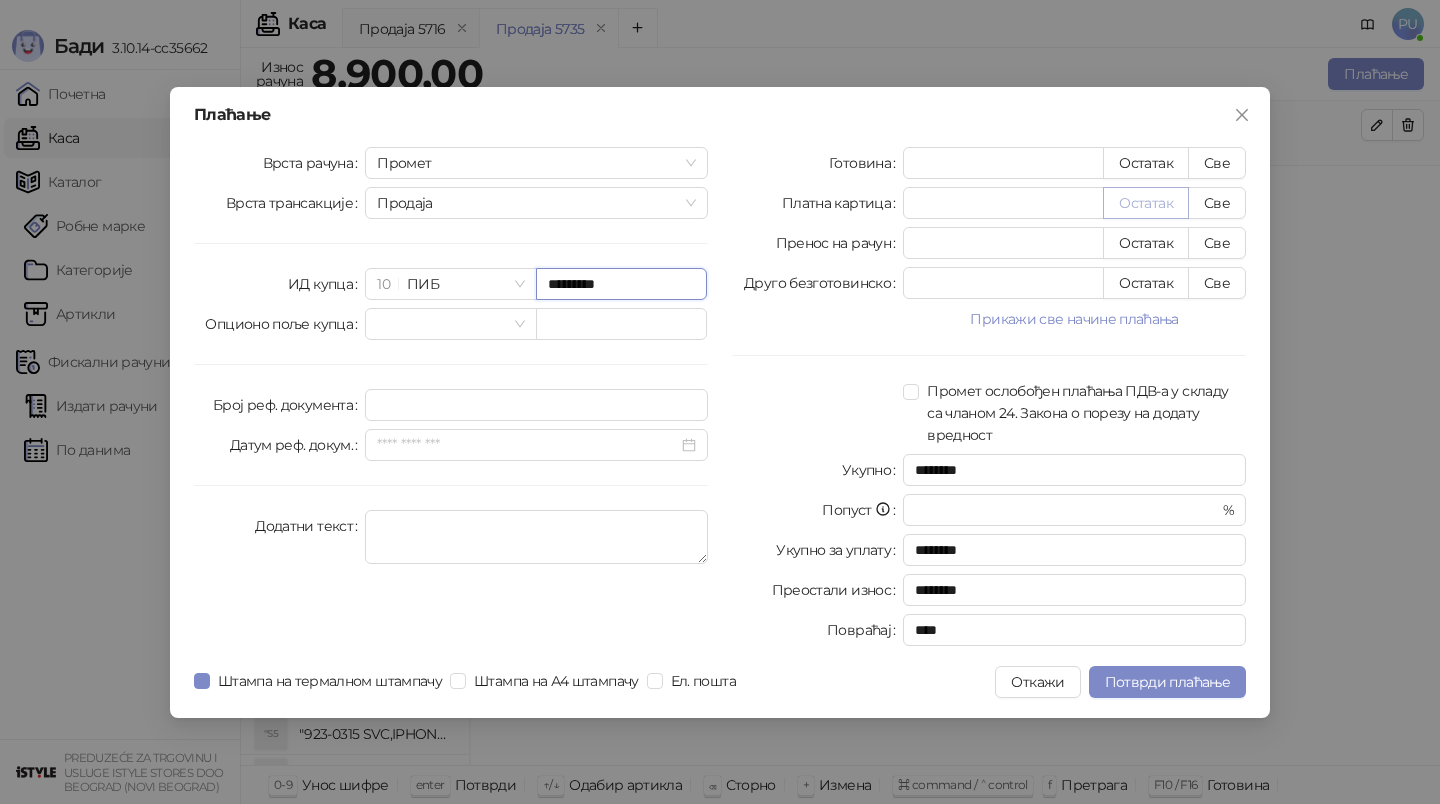 type on "*********" 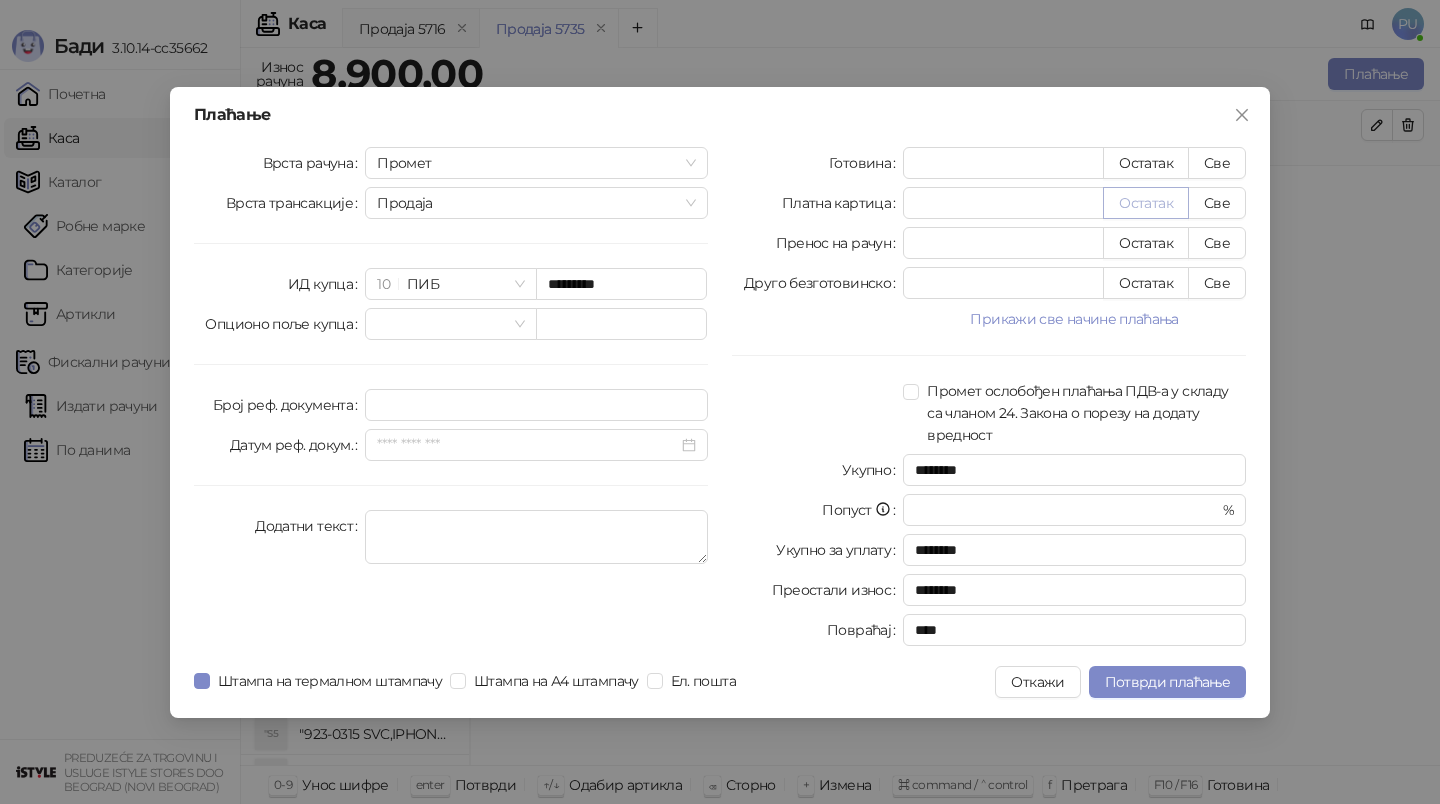 click on "Остатак" at bounding box center [1146, 203] 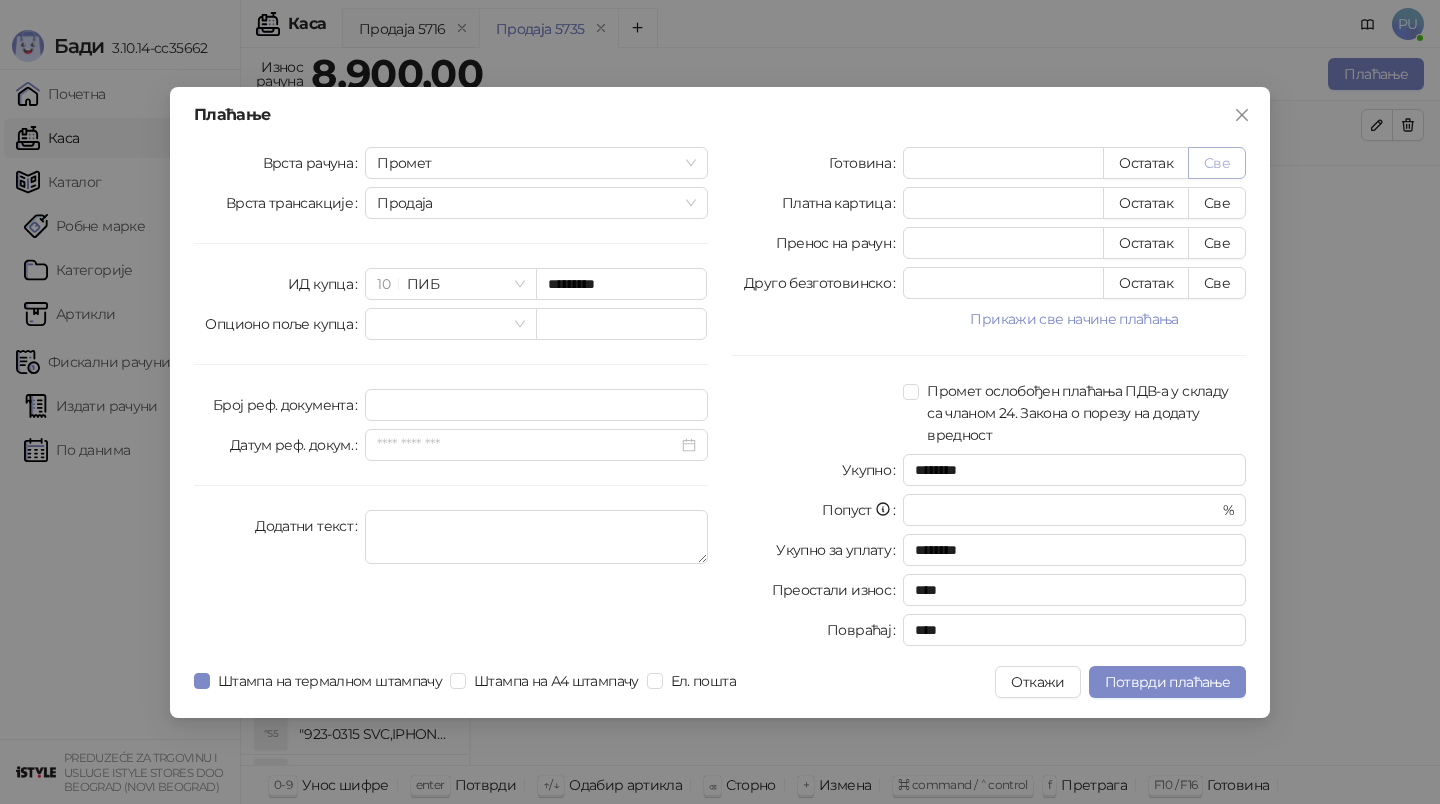 click on "Све" at bounding box center (1217, 163) 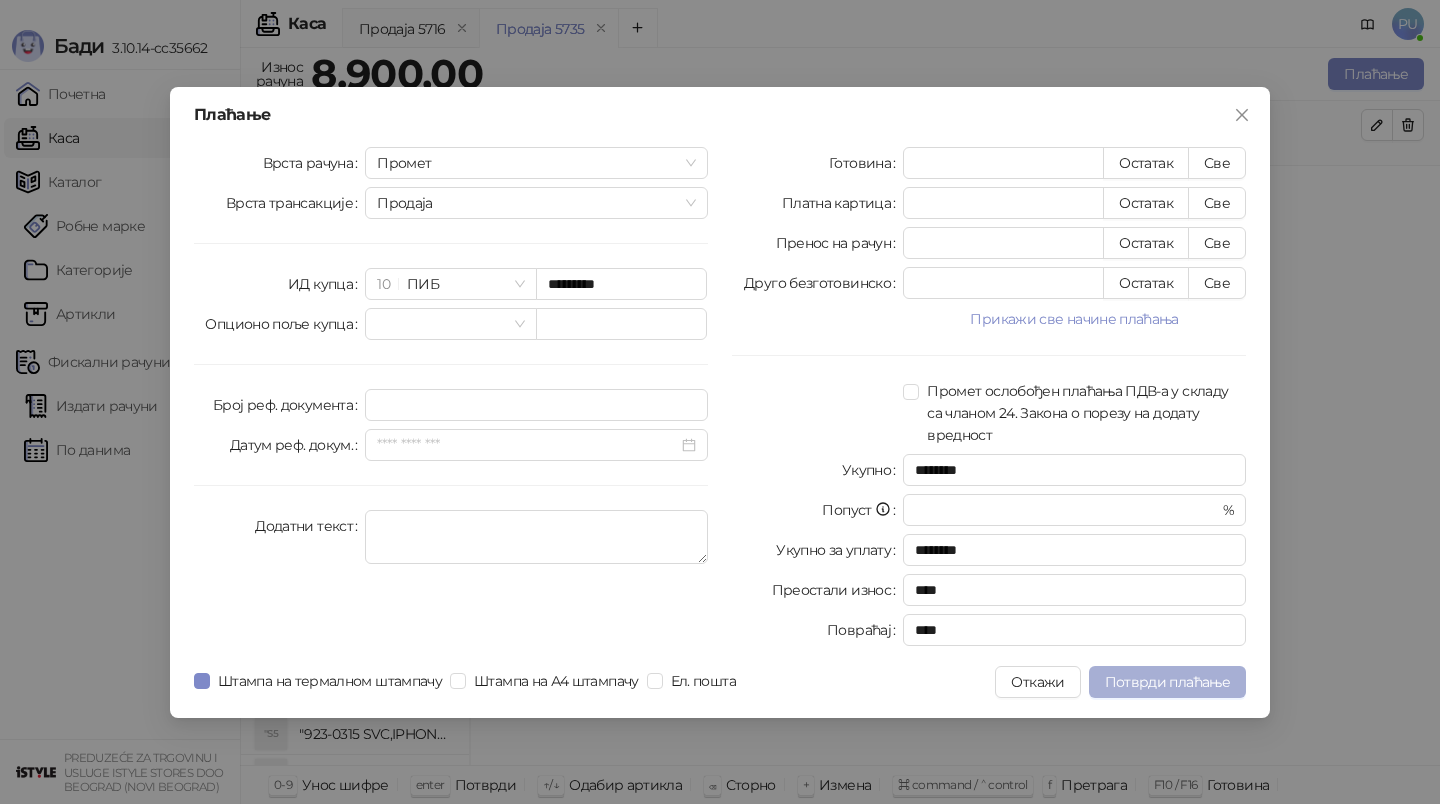 click on "Потврди плаћање" at bounding box center [1167, 682] 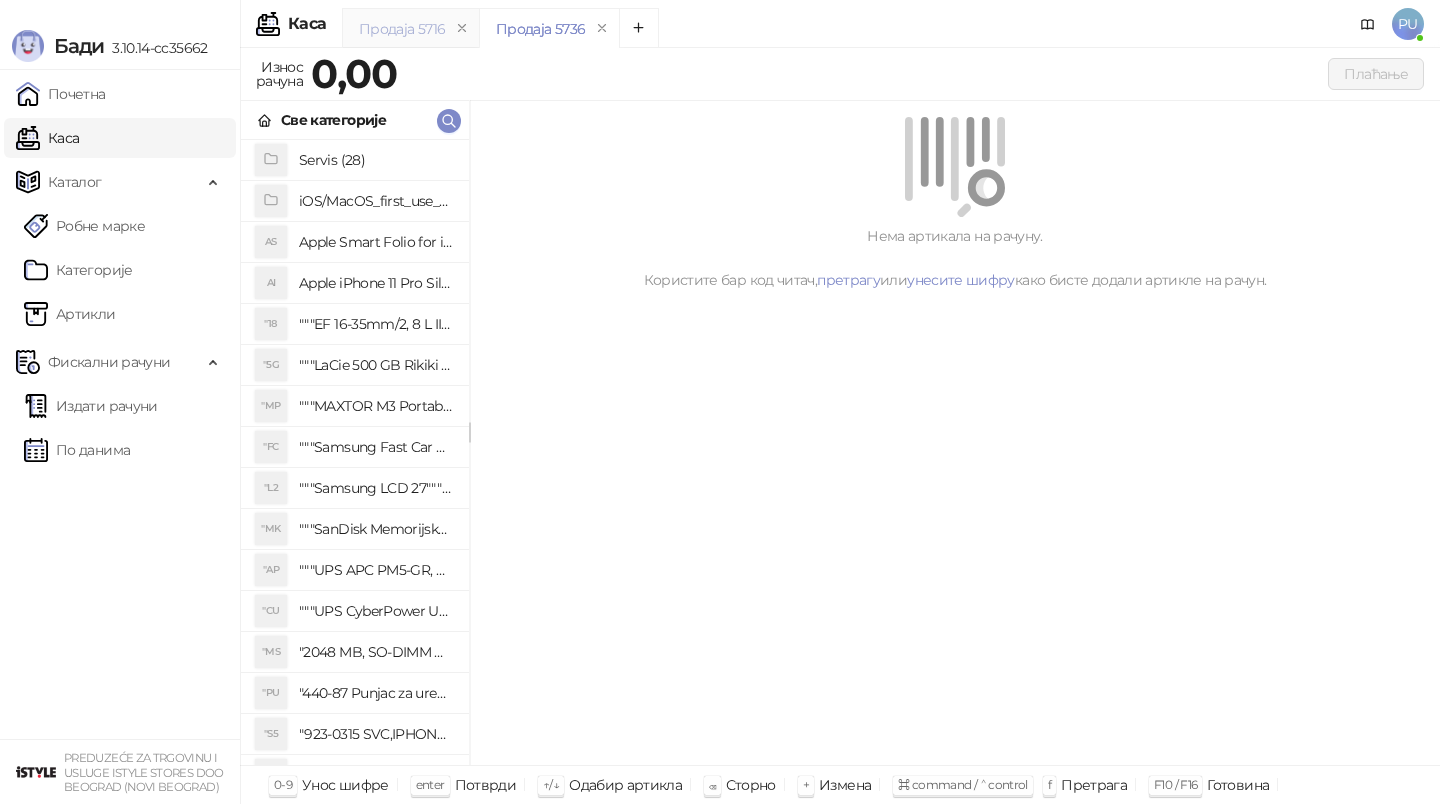 click on "Продаја 5716" at bounding box center (411, 28) 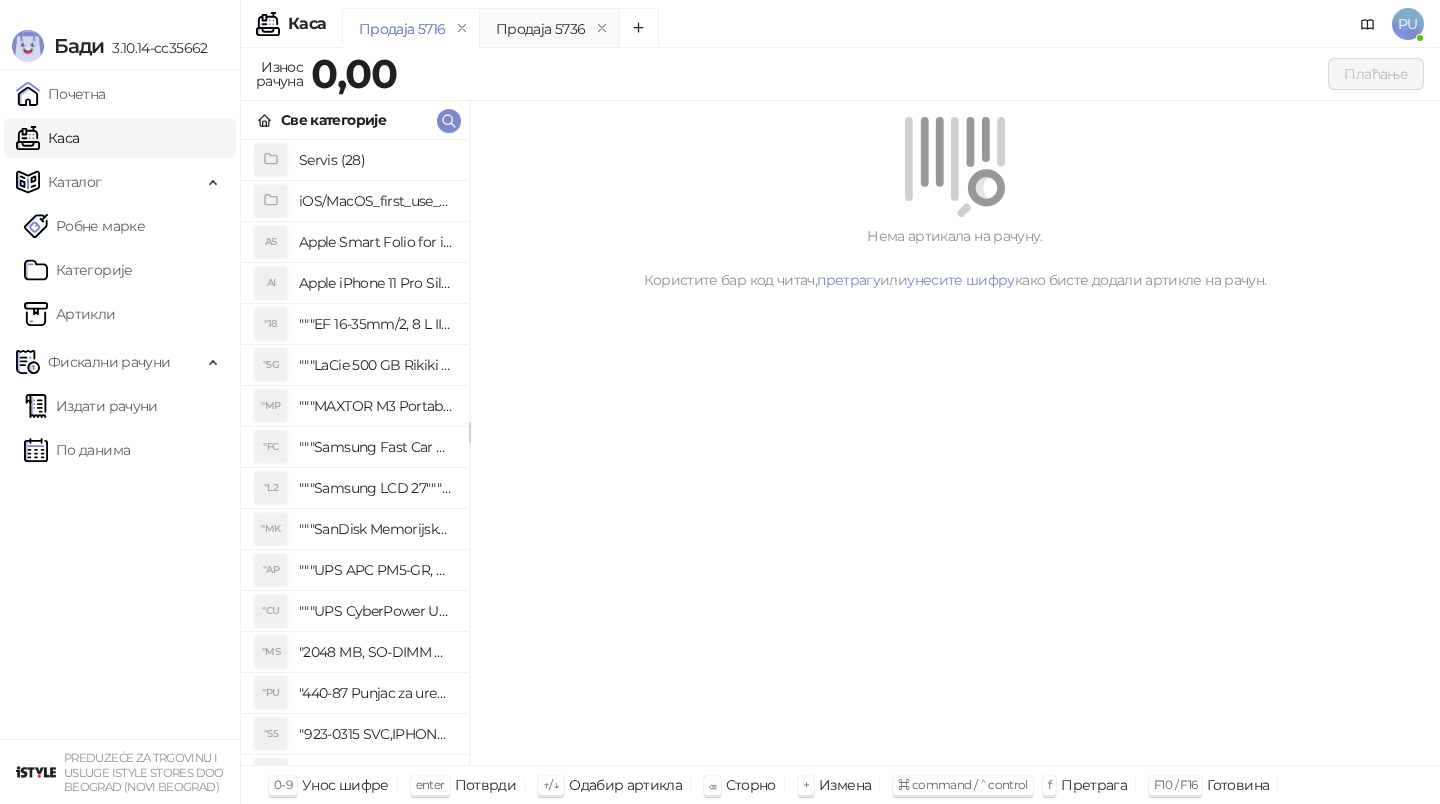 click on "Продаја 5716" at bounding box center [402, 29] 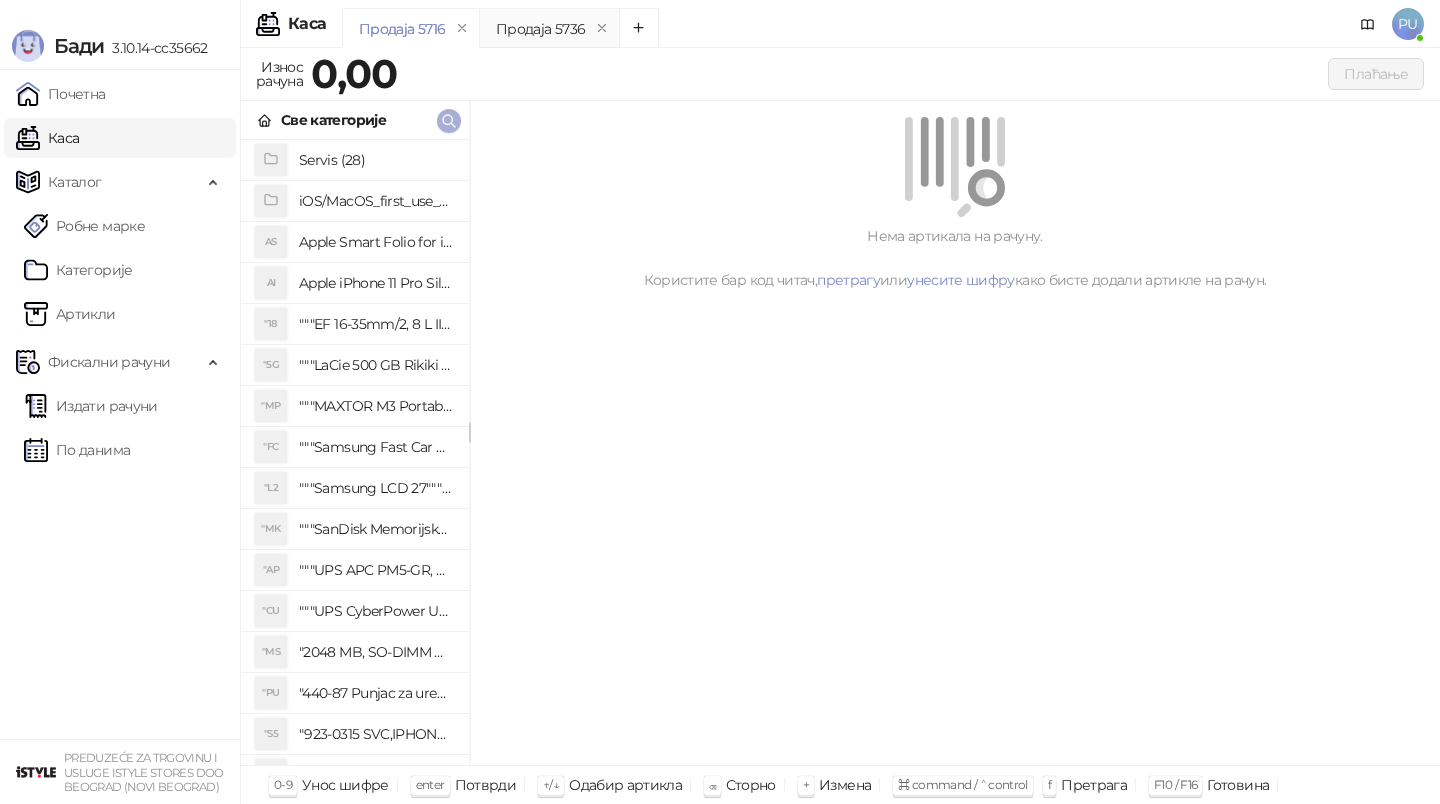 click at bounding box center [449, 120] 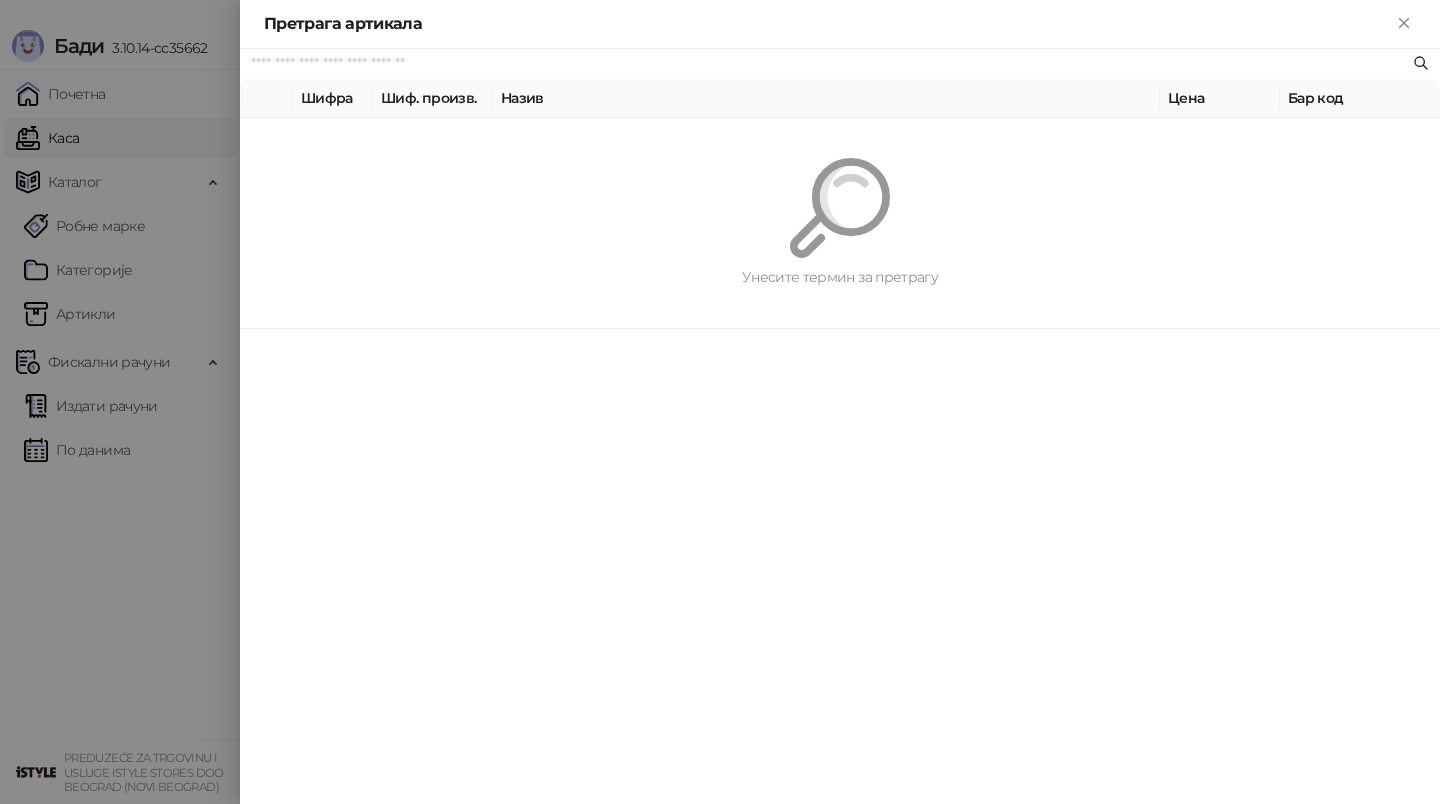 paste on "**********" 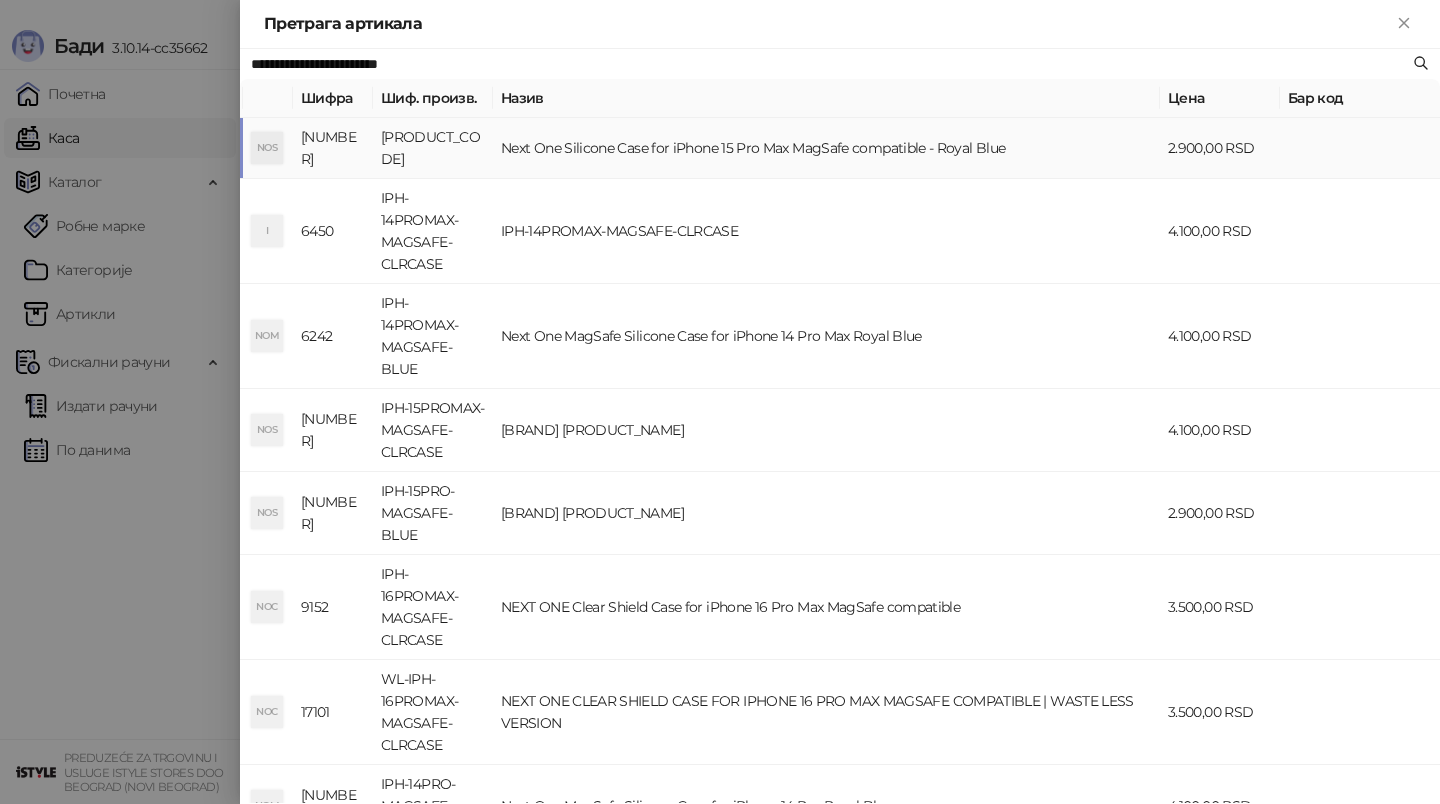 click on "Next One Silicone Case for iPhone 15 Pro Max MagSafe compatible - Royal Blue" at bounding box center (826, 148) 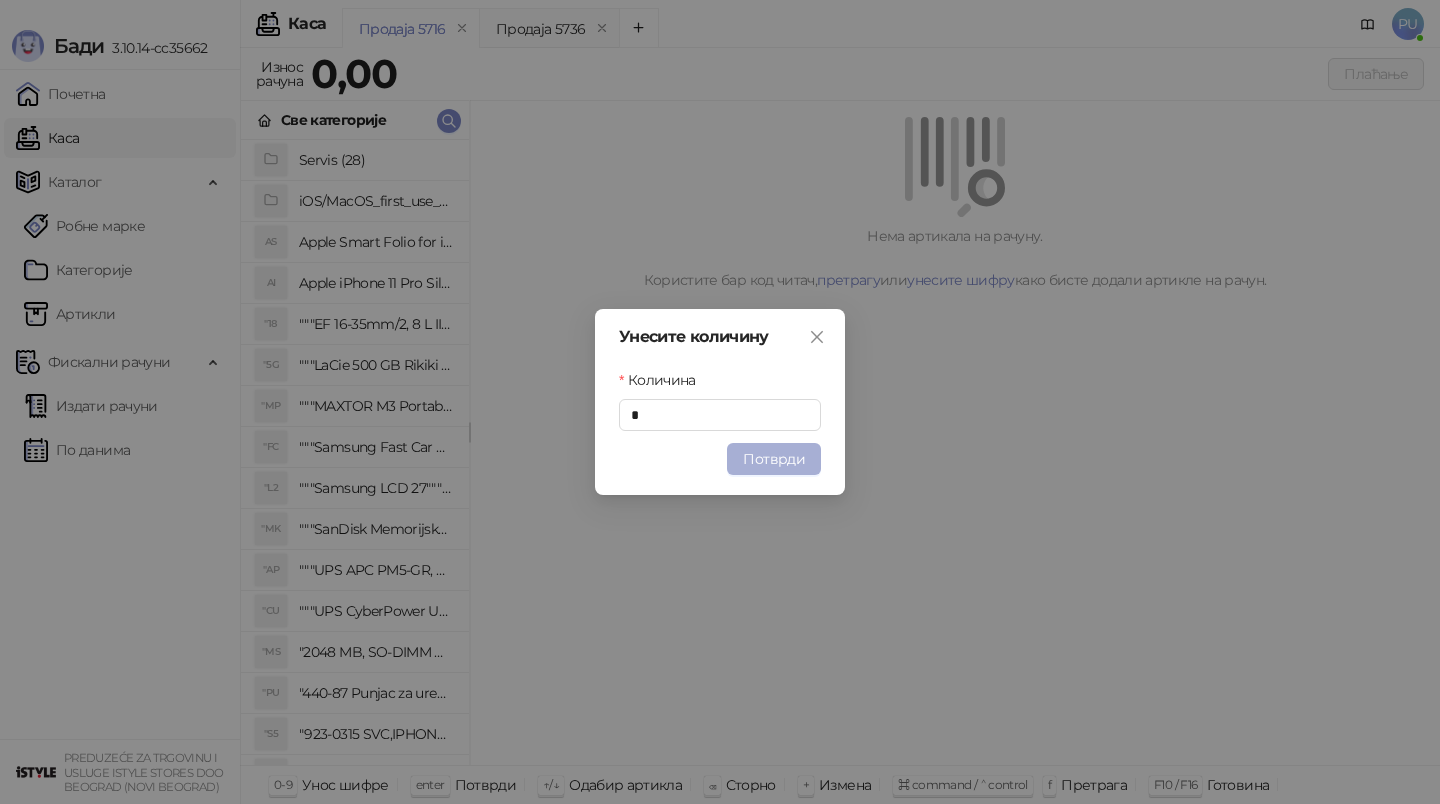 click on "Потврди" at bounding box center [774, 459] 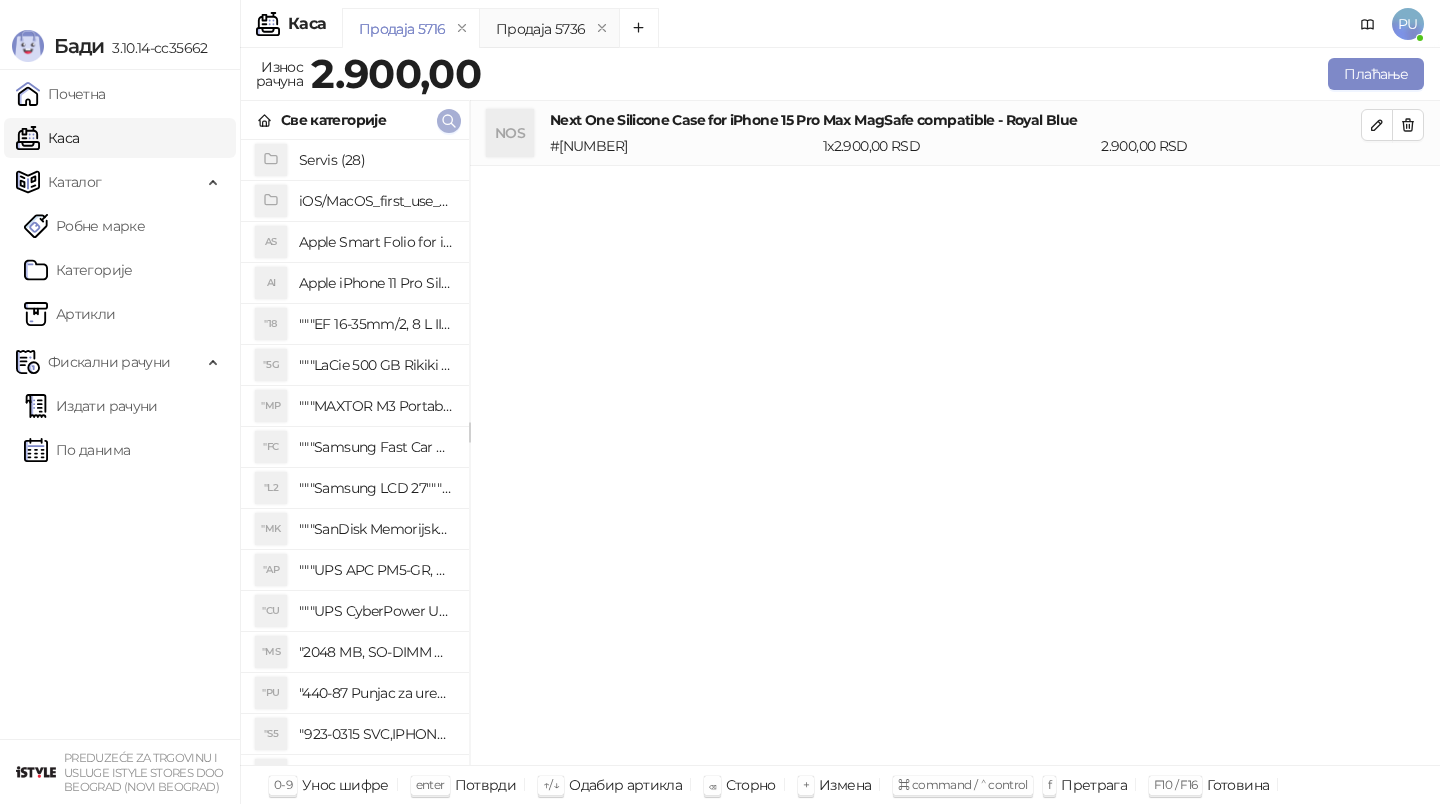 click at bounding box center (449, 121) 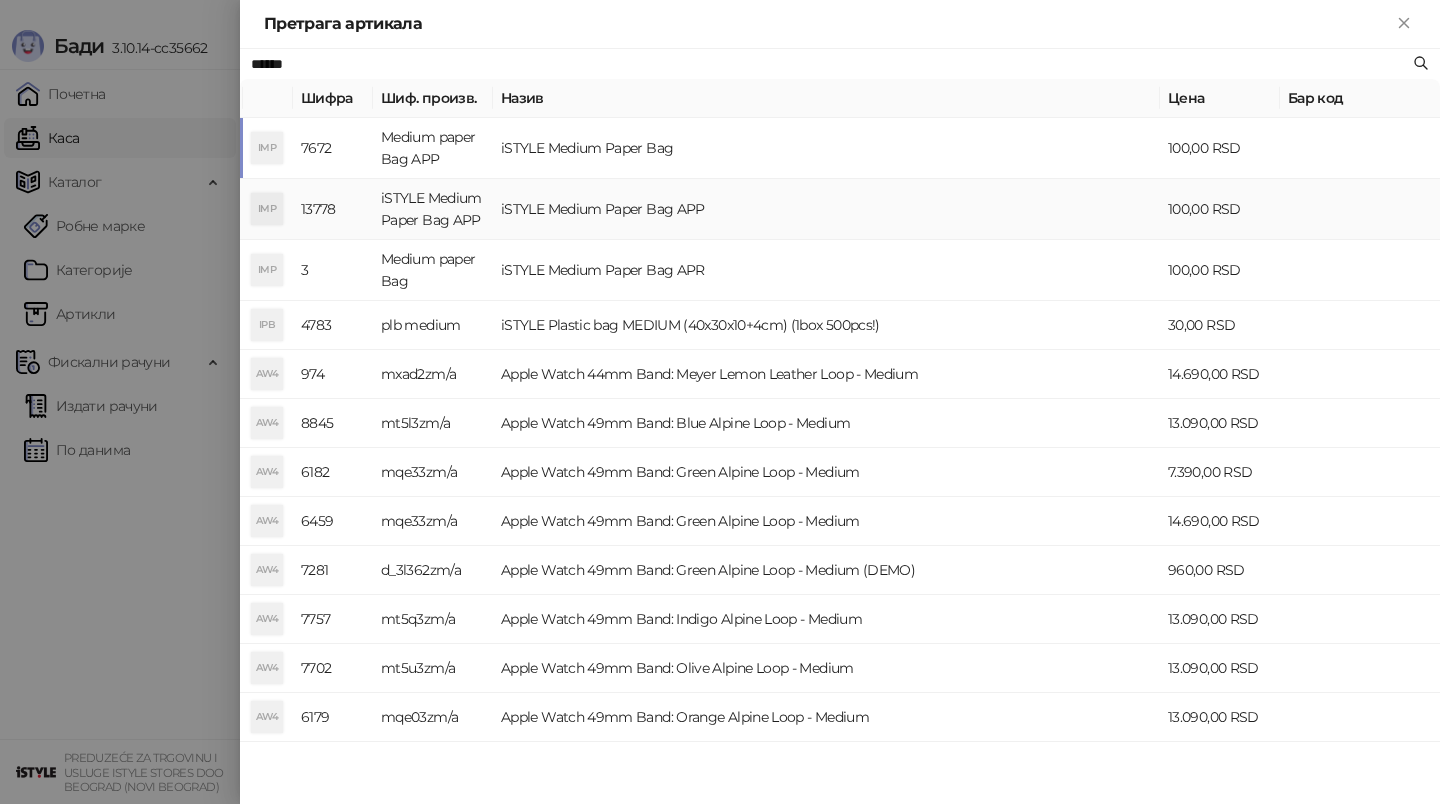 type on "******" 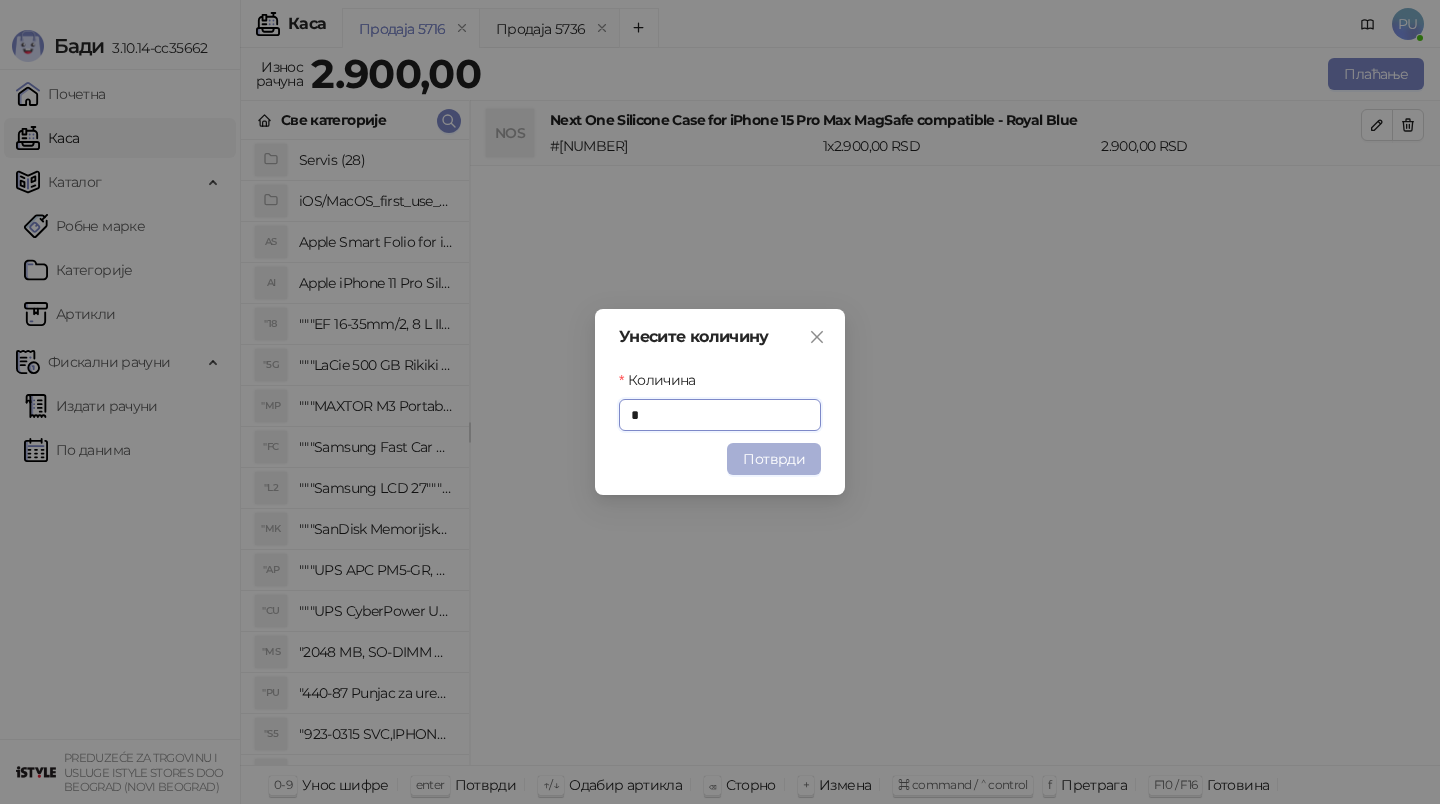 click on "Потврди" at bounding box center [774, 459] 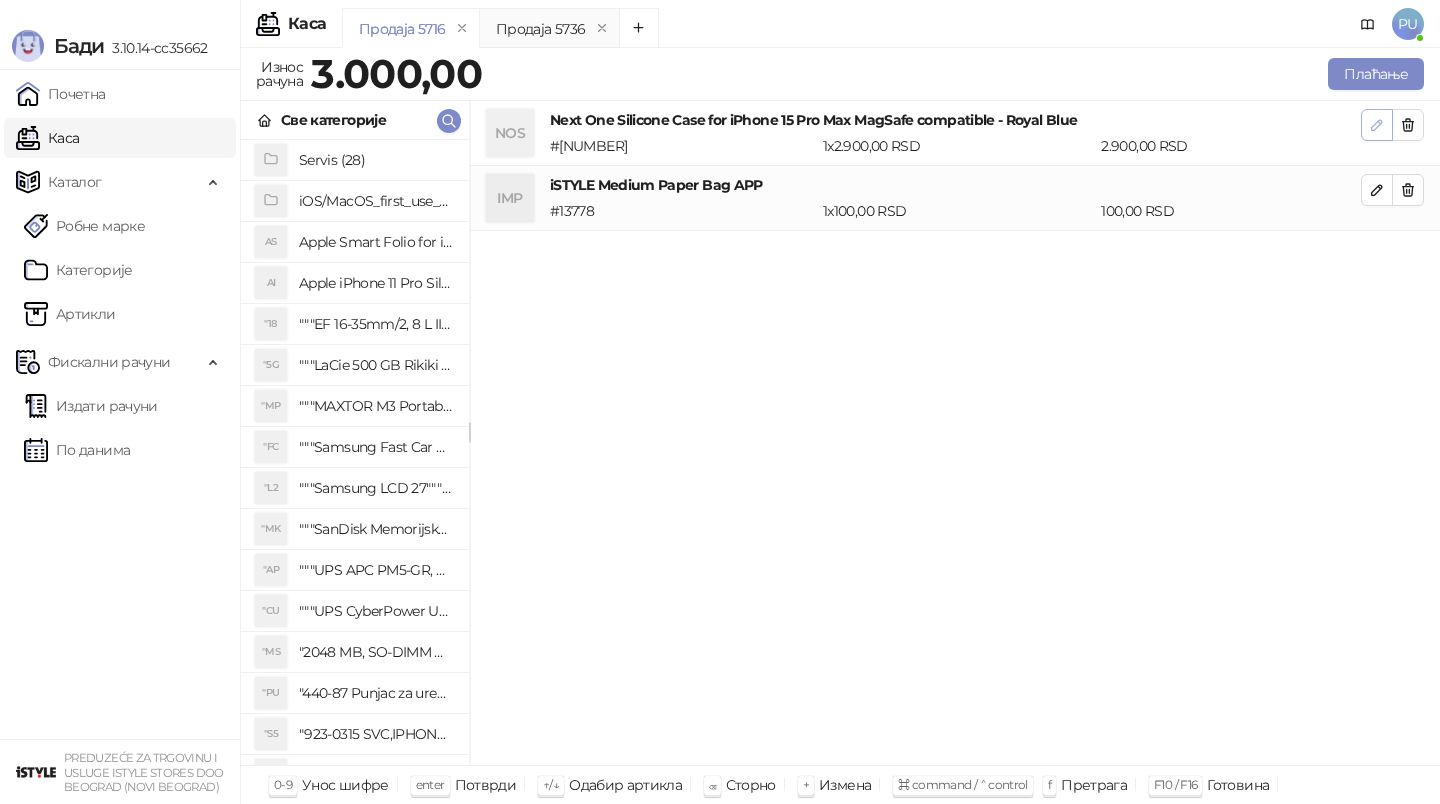 click 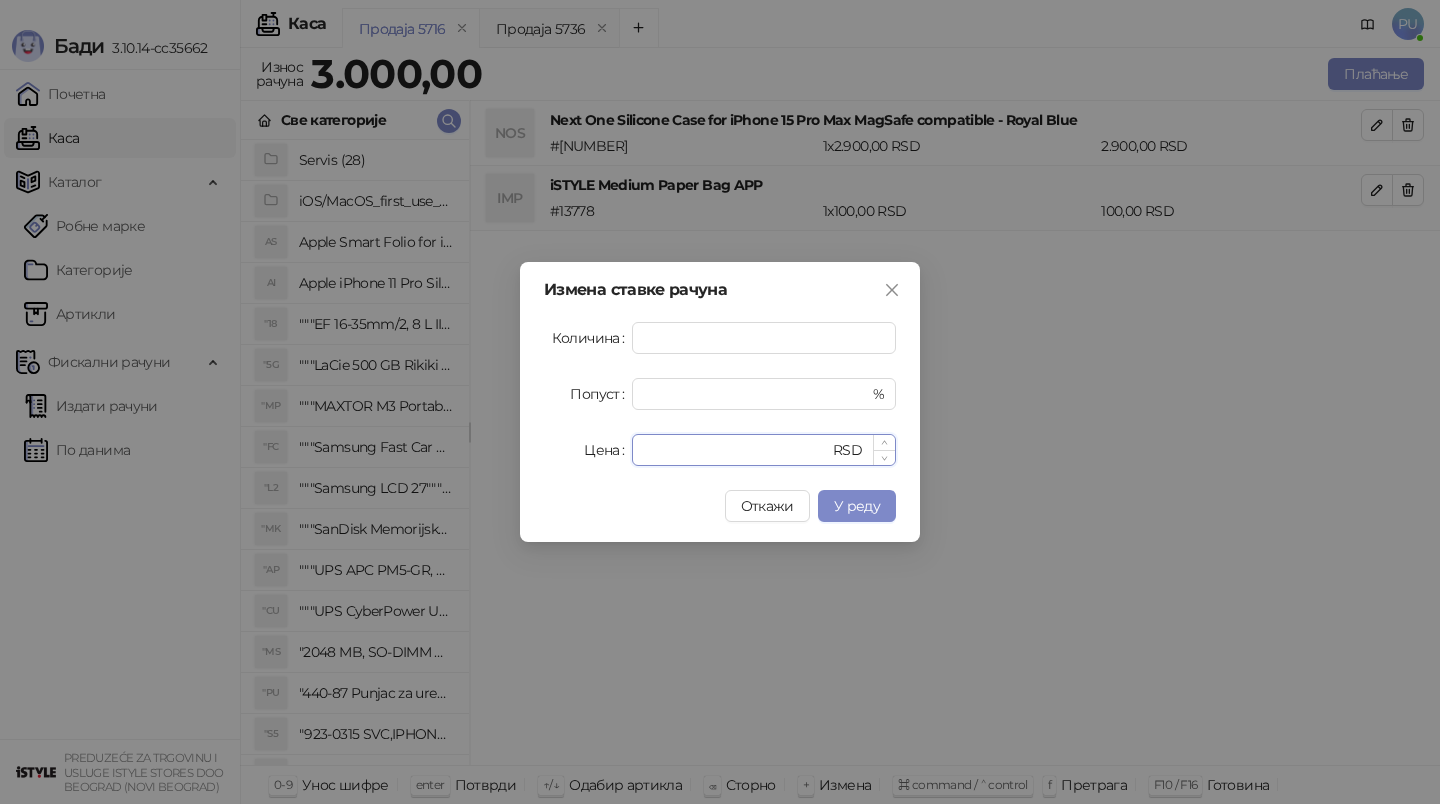 click on "****" at bounding box center [736, 450] 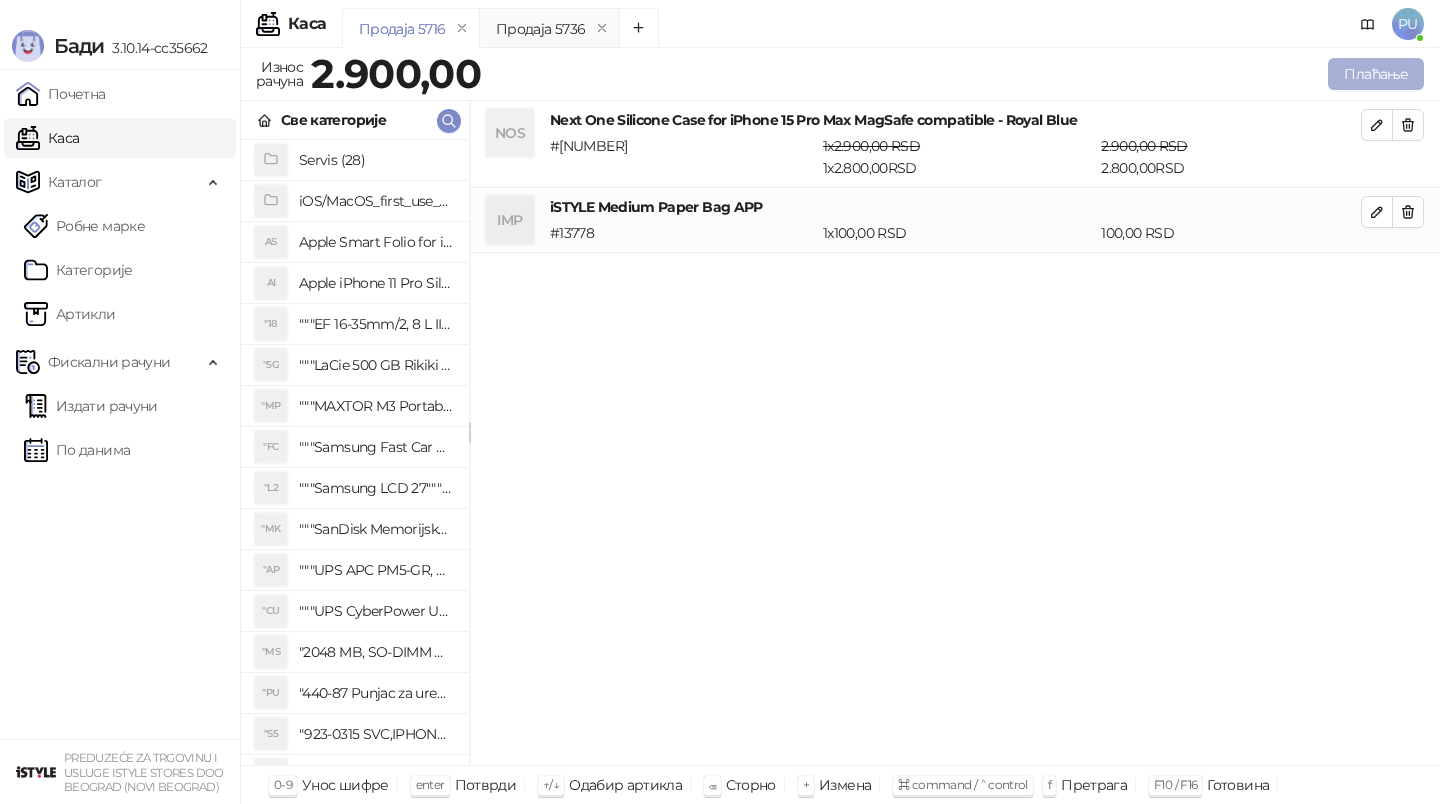 click on "Плаћање" at bounding box center (1376, 74) 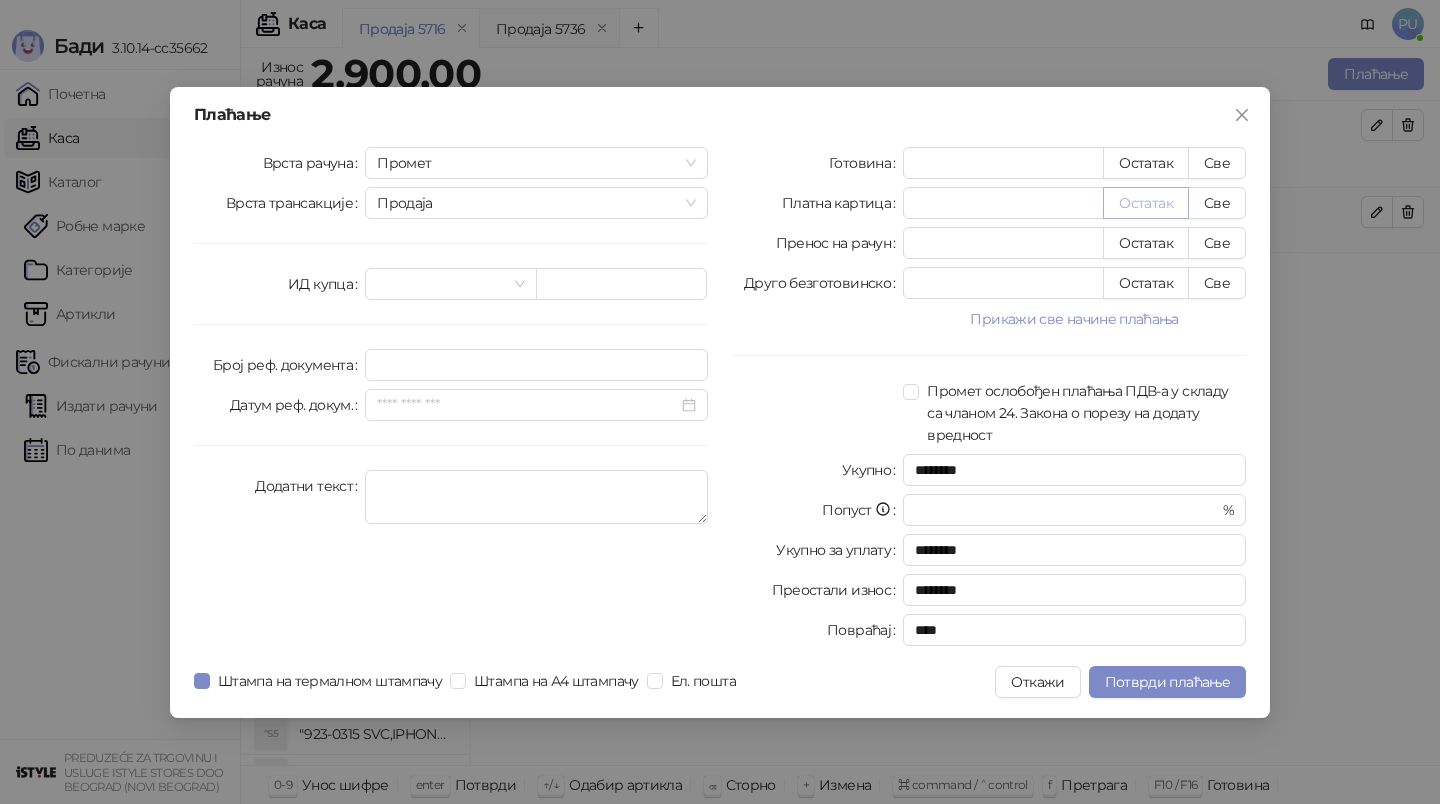 click on "Остатак" at bounding box center [1146, 203] 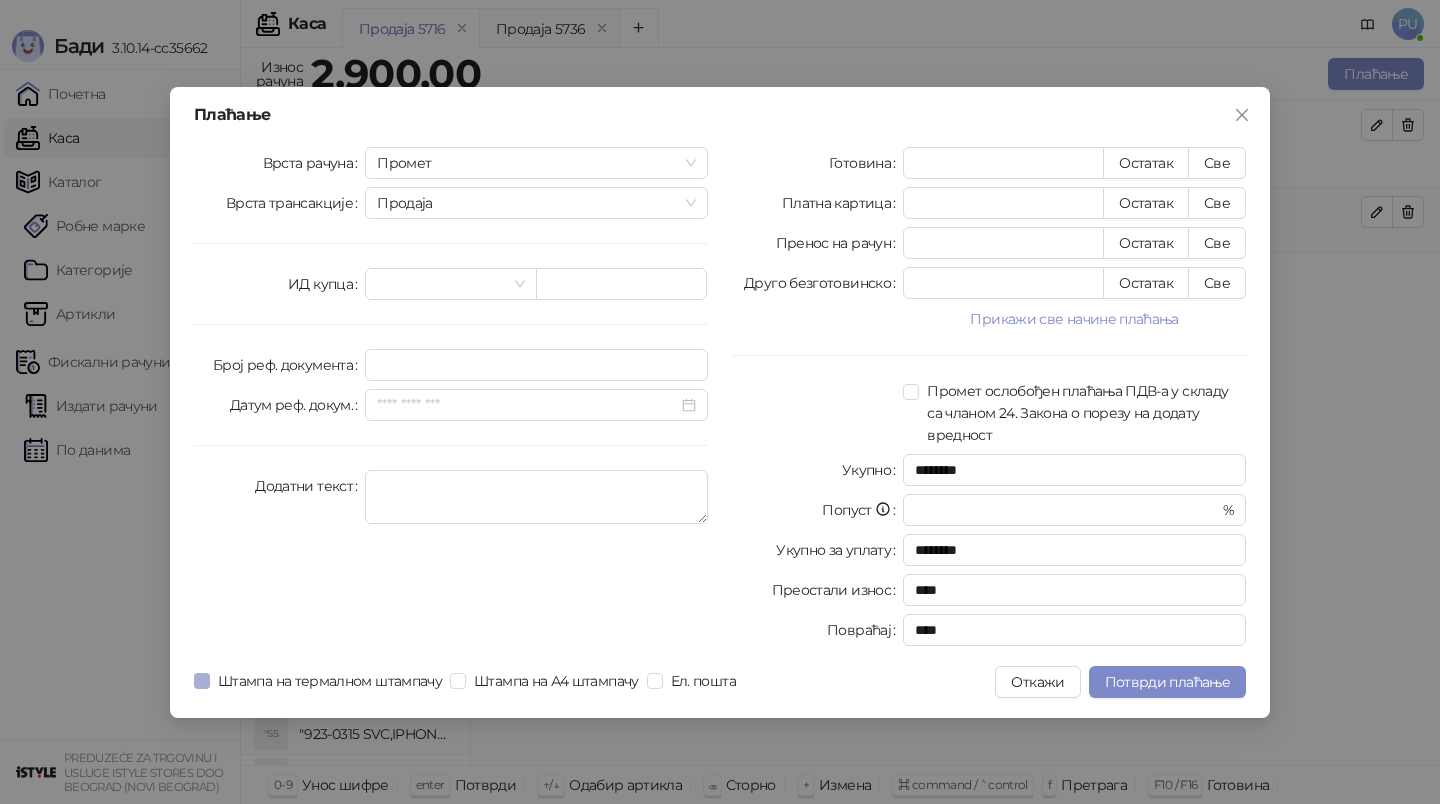 click on "Штампа на термалном штампачу" at bounding box center (330, 681) 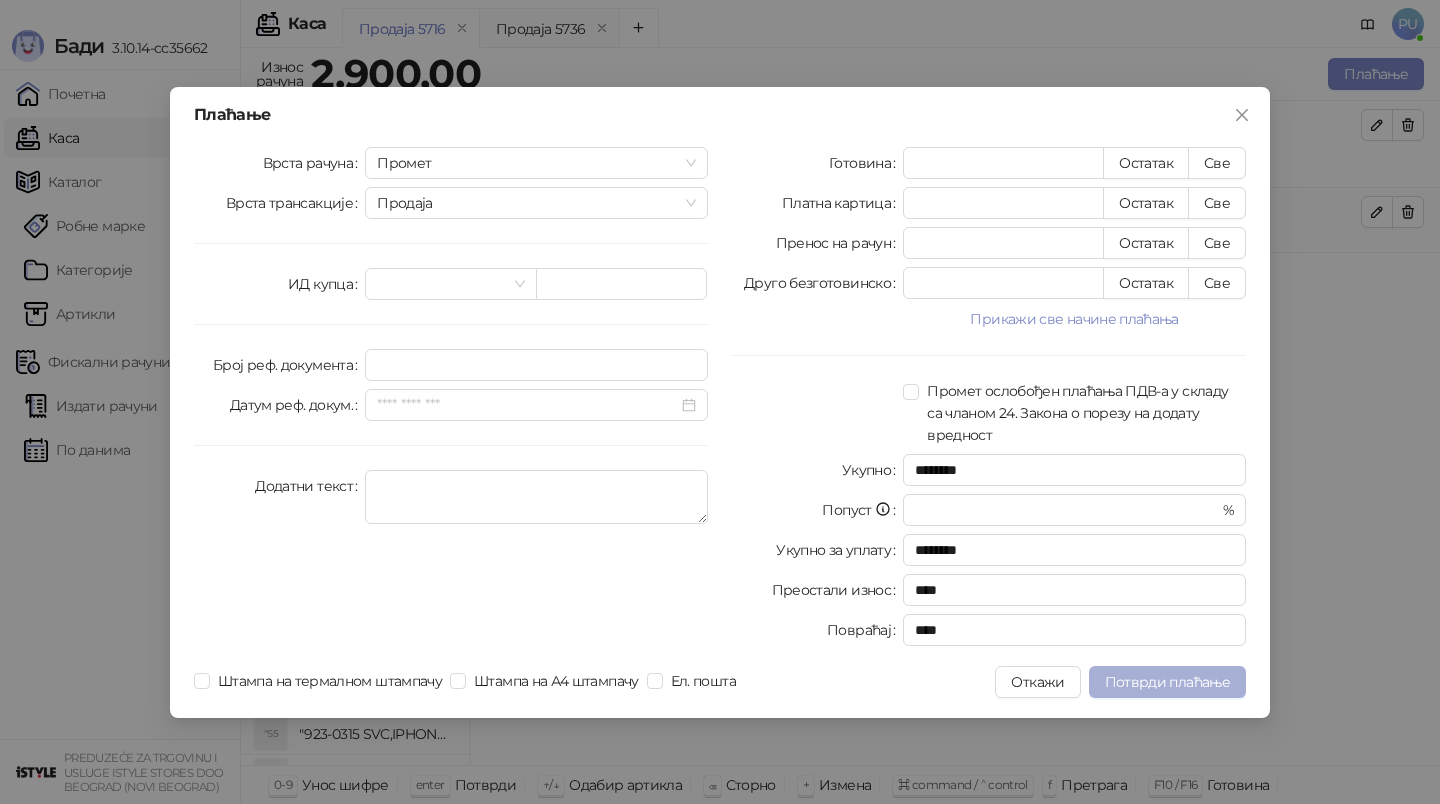 click on "Потврди плаћање" at bounding box center [1167, 682] 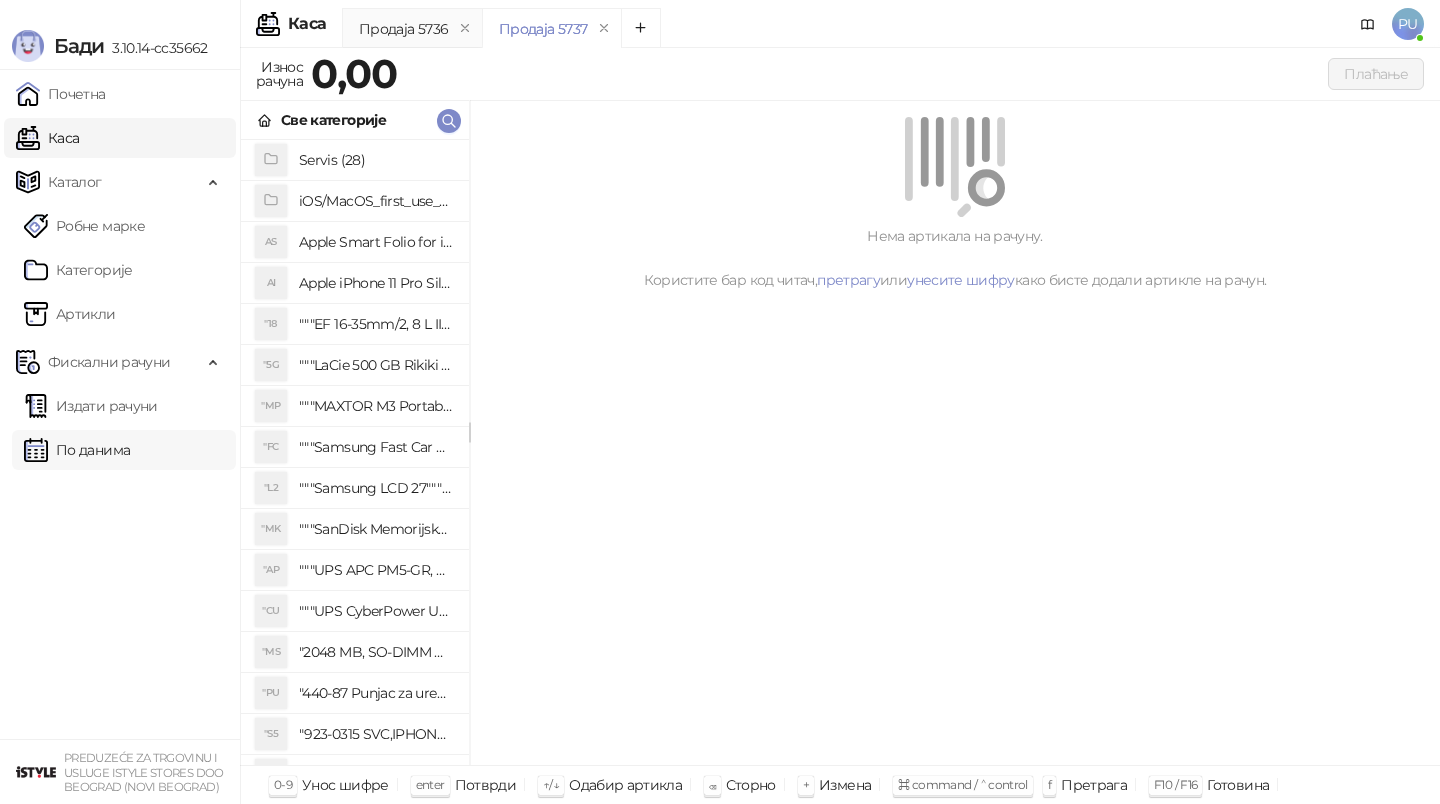 click on "По данима" at bounding box center [77, 450] 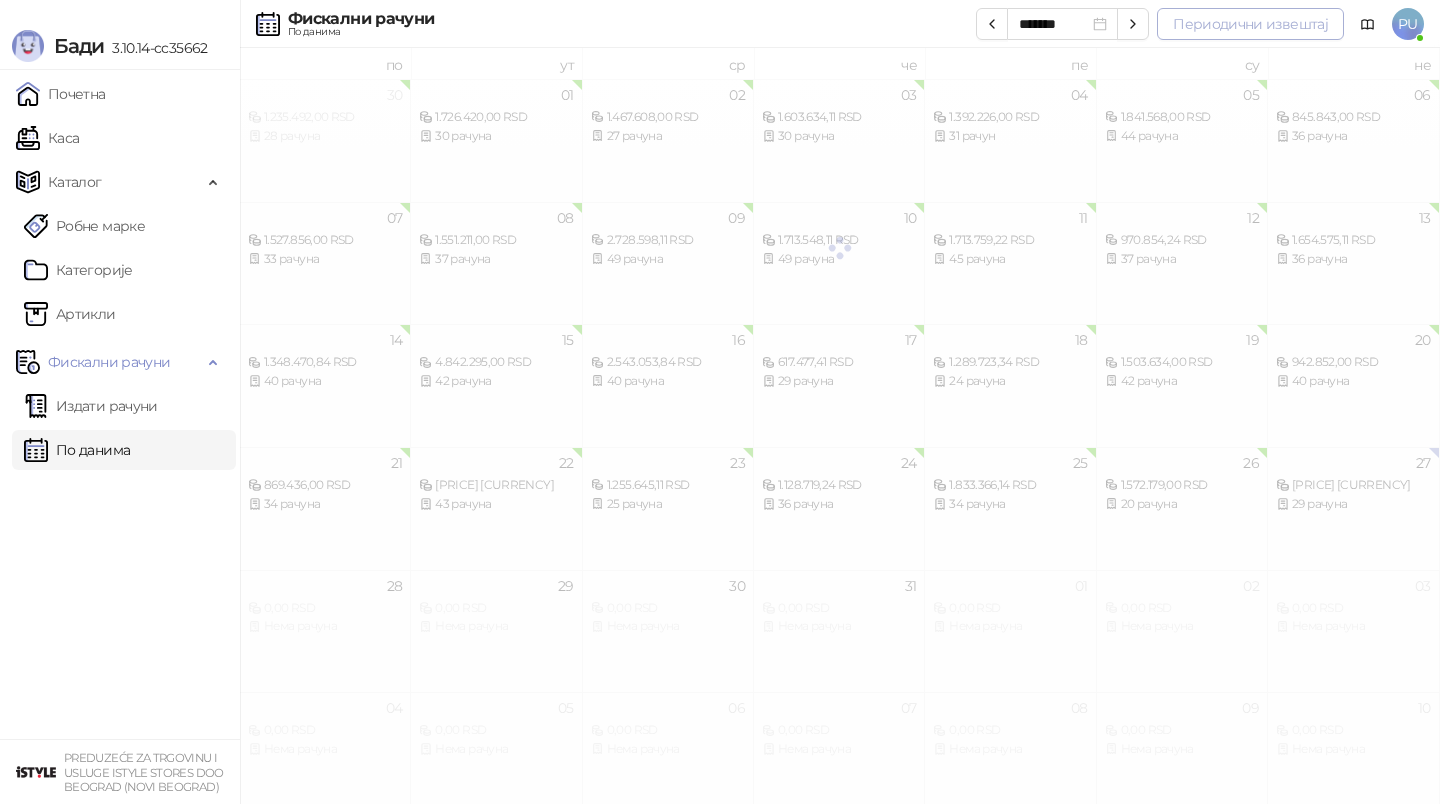 click on "Периодични извештај" at bounding box center (1250, 24) 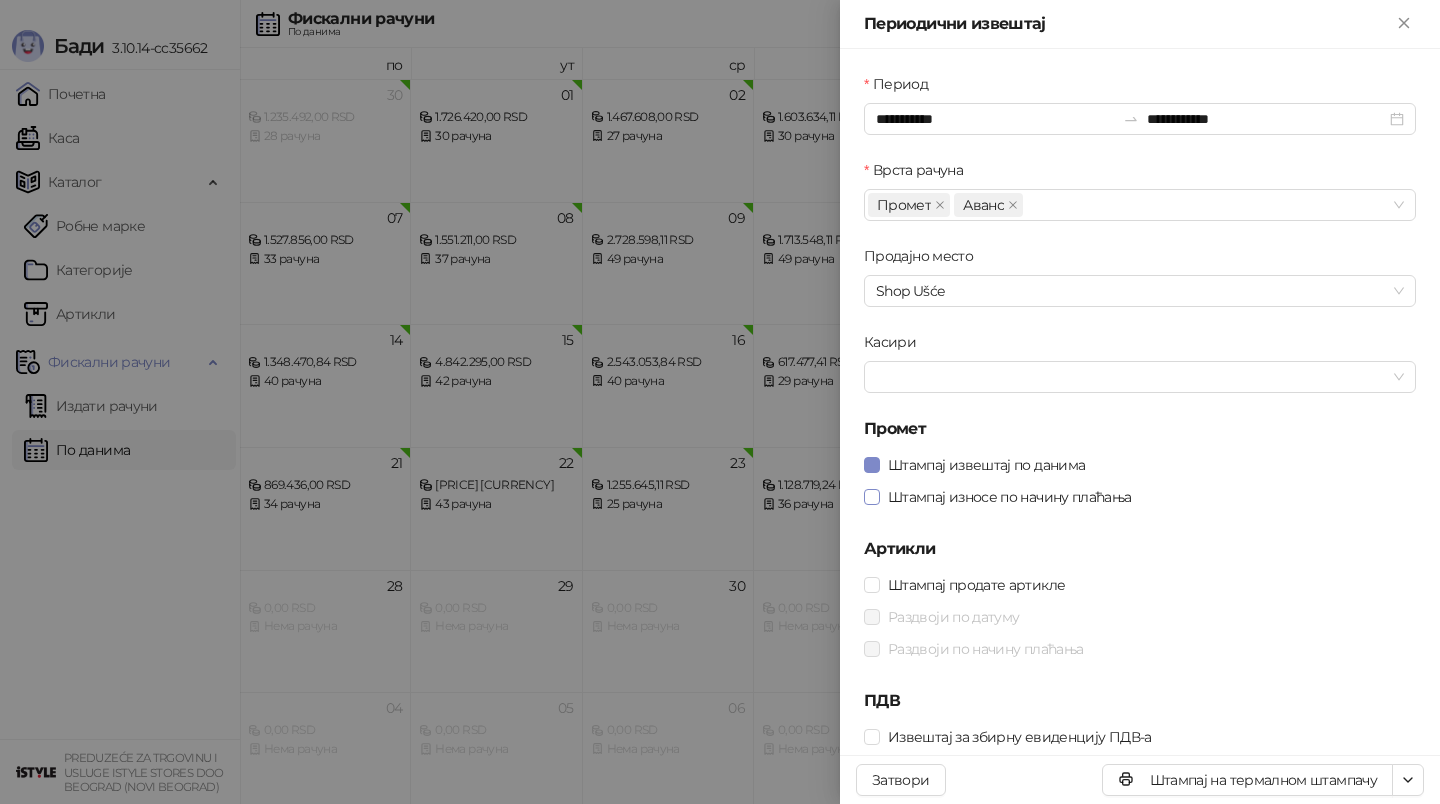 click on "Штампај износе по начину плаћања" at bounding box center [1010, 497] 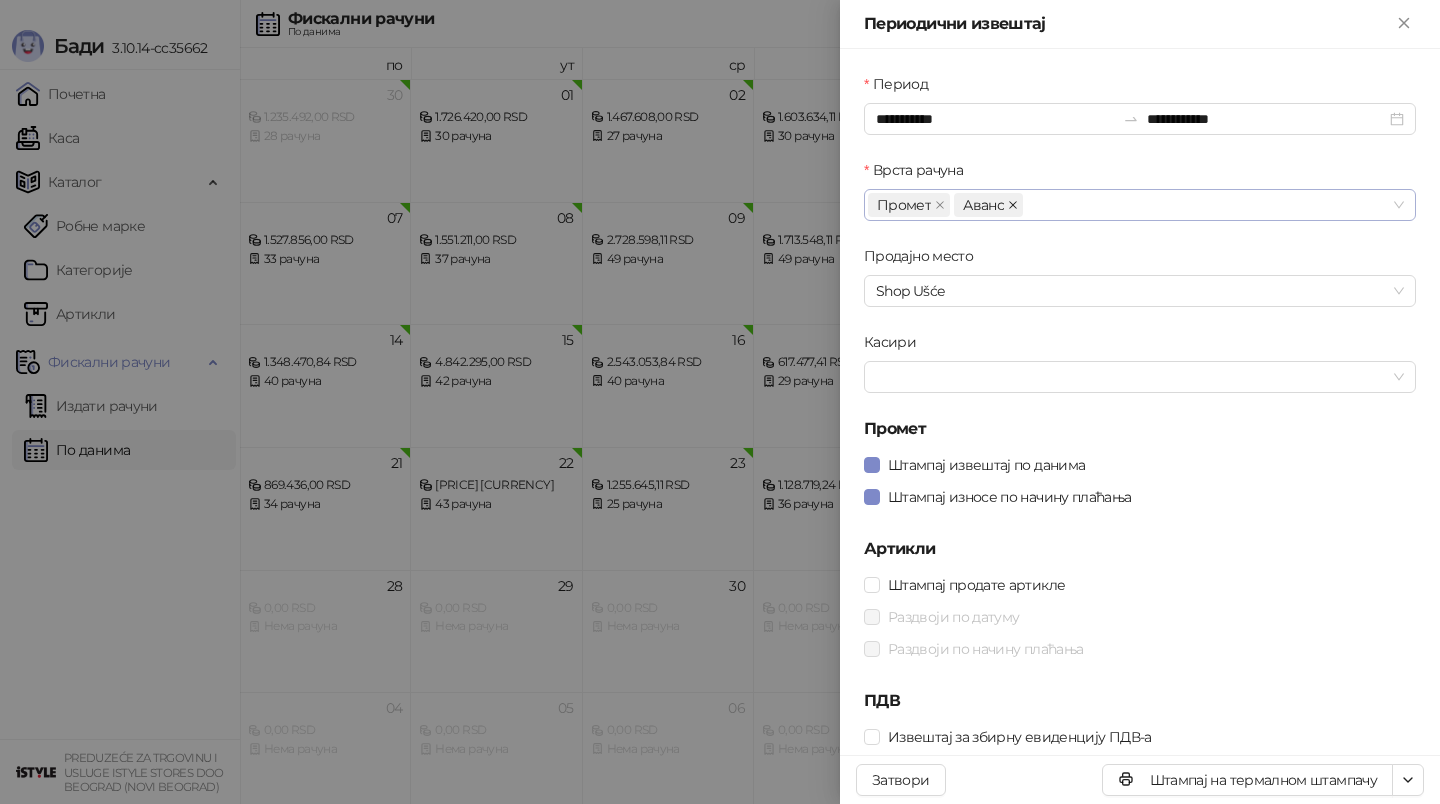 click 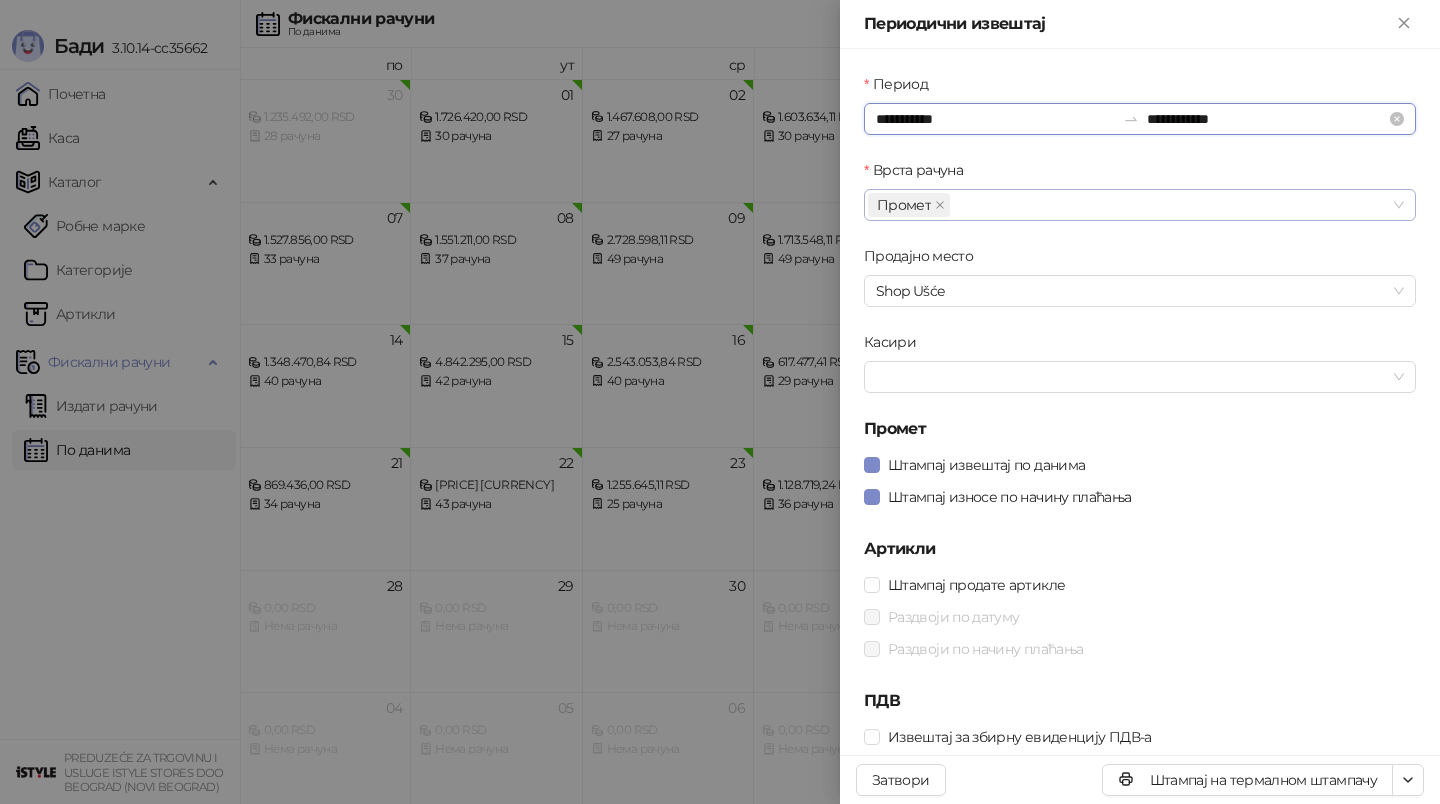 click on "**********" at bounding box center [995, 119] 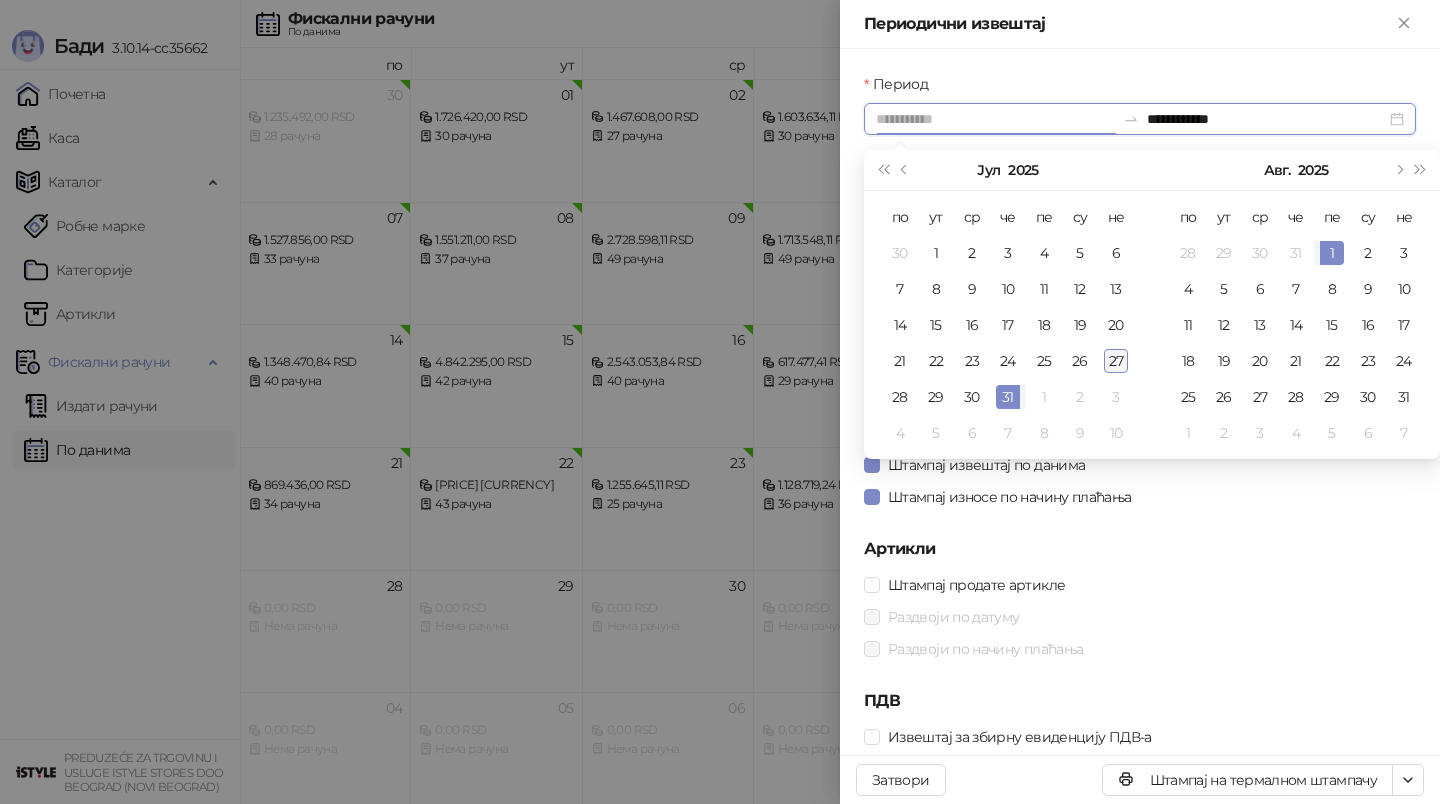 type on "**********" 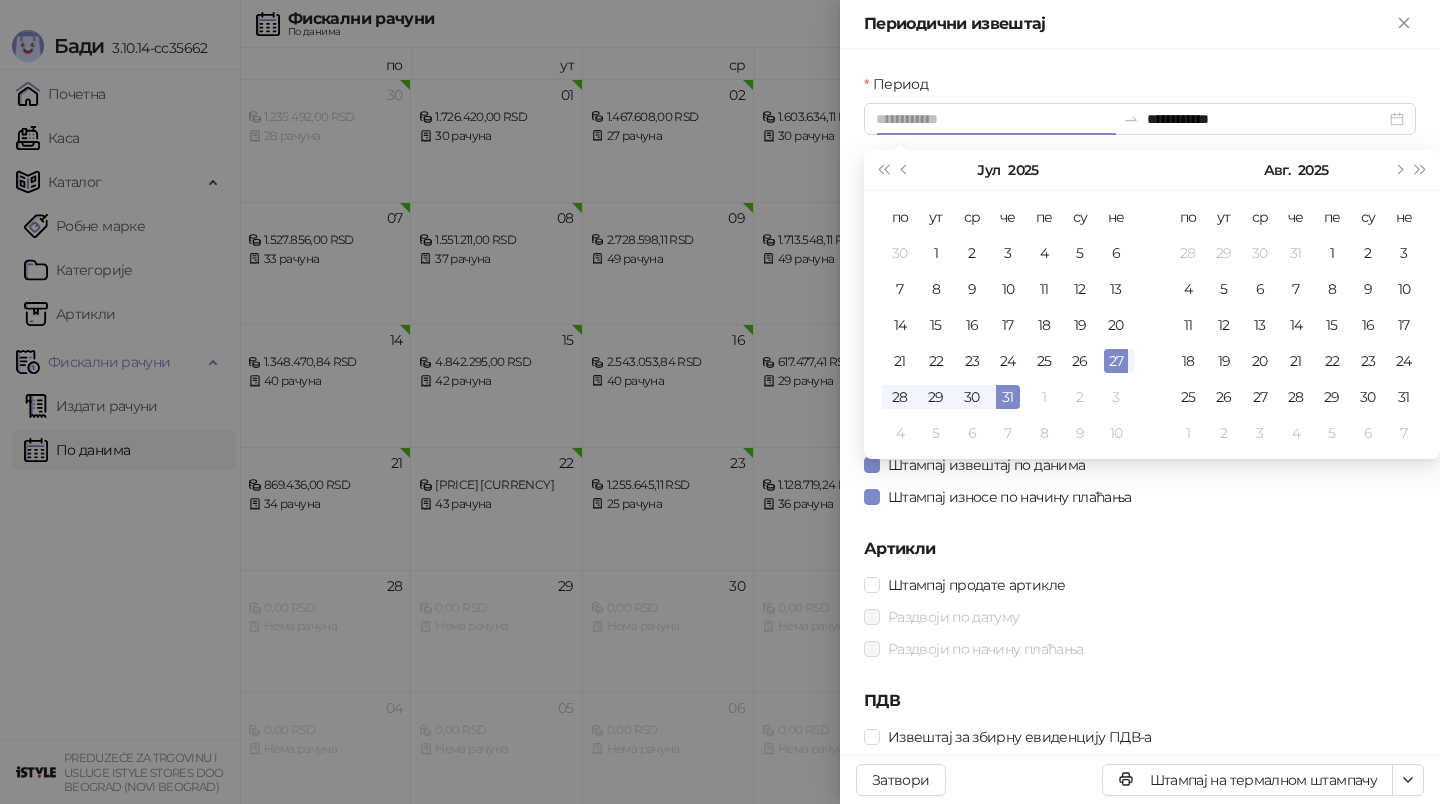 click on "27" at bounding box center [1116, 361] 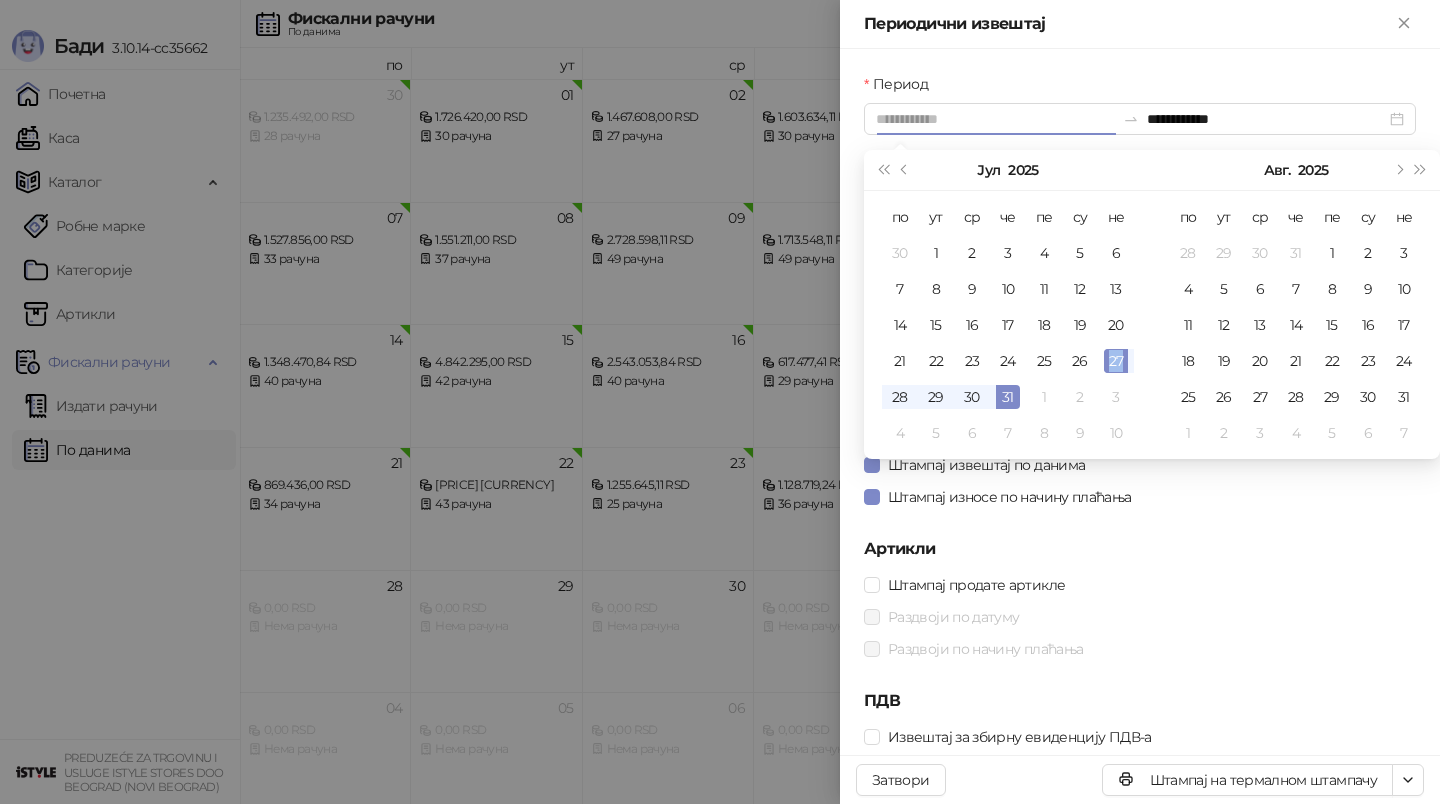 click on "27" at bounding box center [1116, 361] 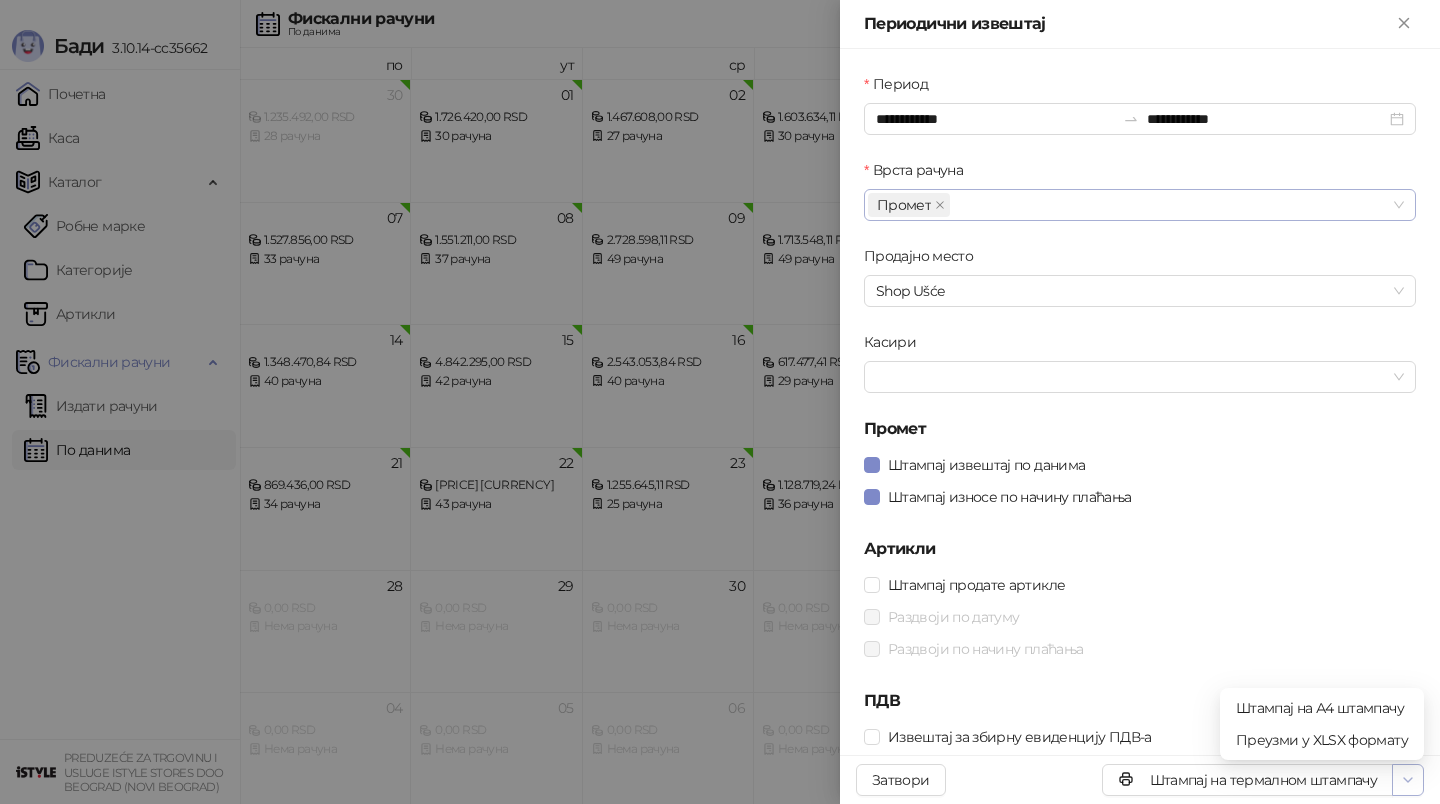 click 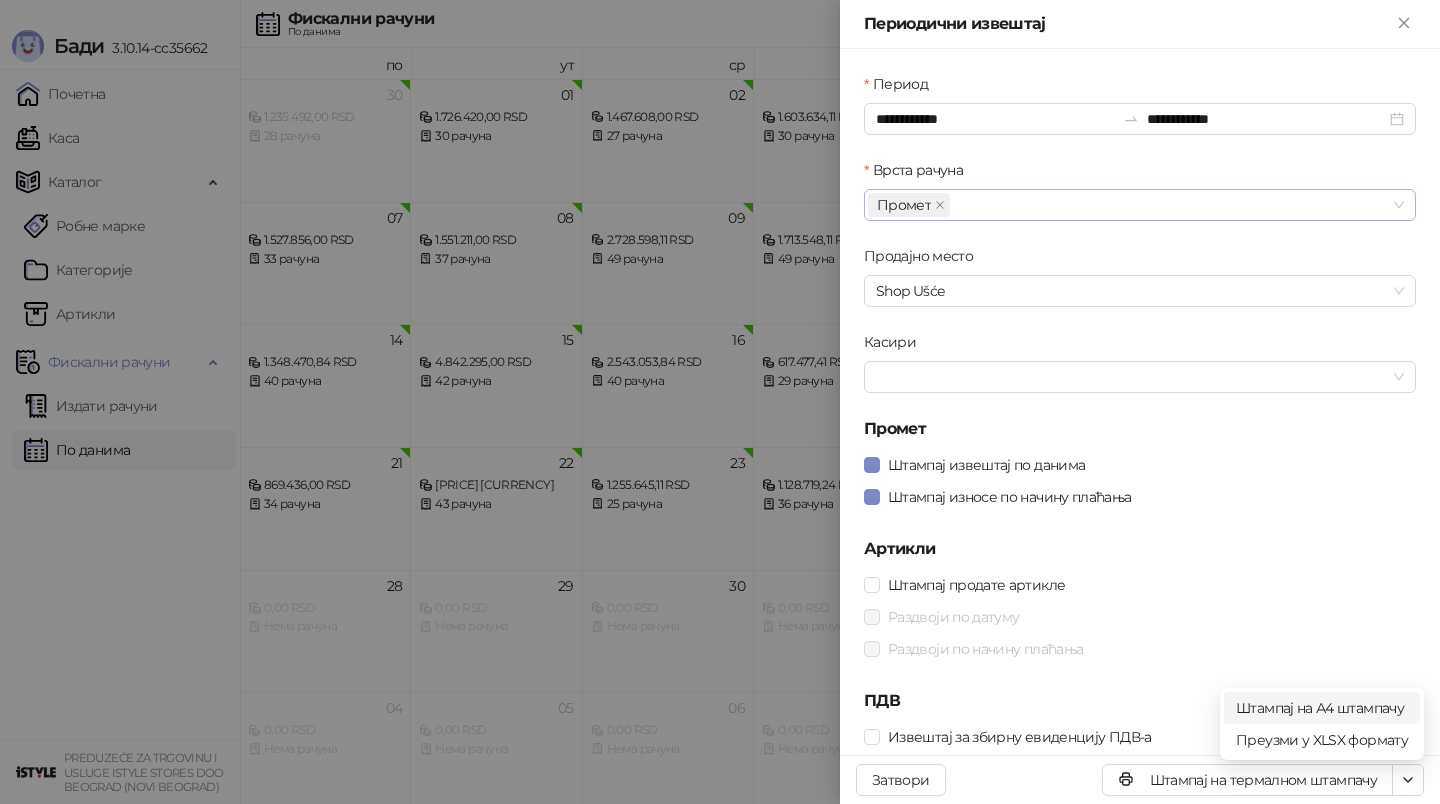 click on "Штампај на А4 штампачу" at bounding box center (1322, 708) 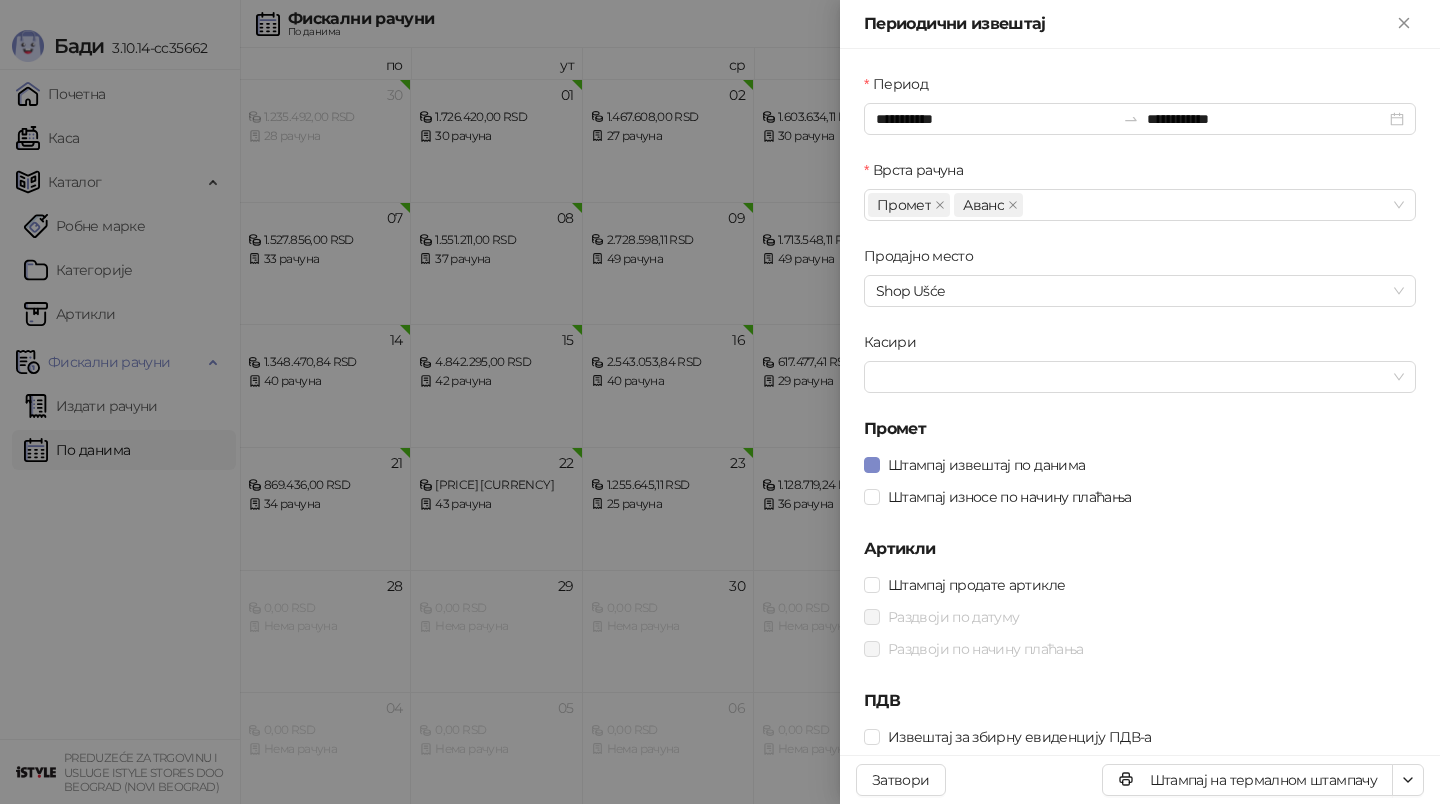 click at bounding box center [720, 402] 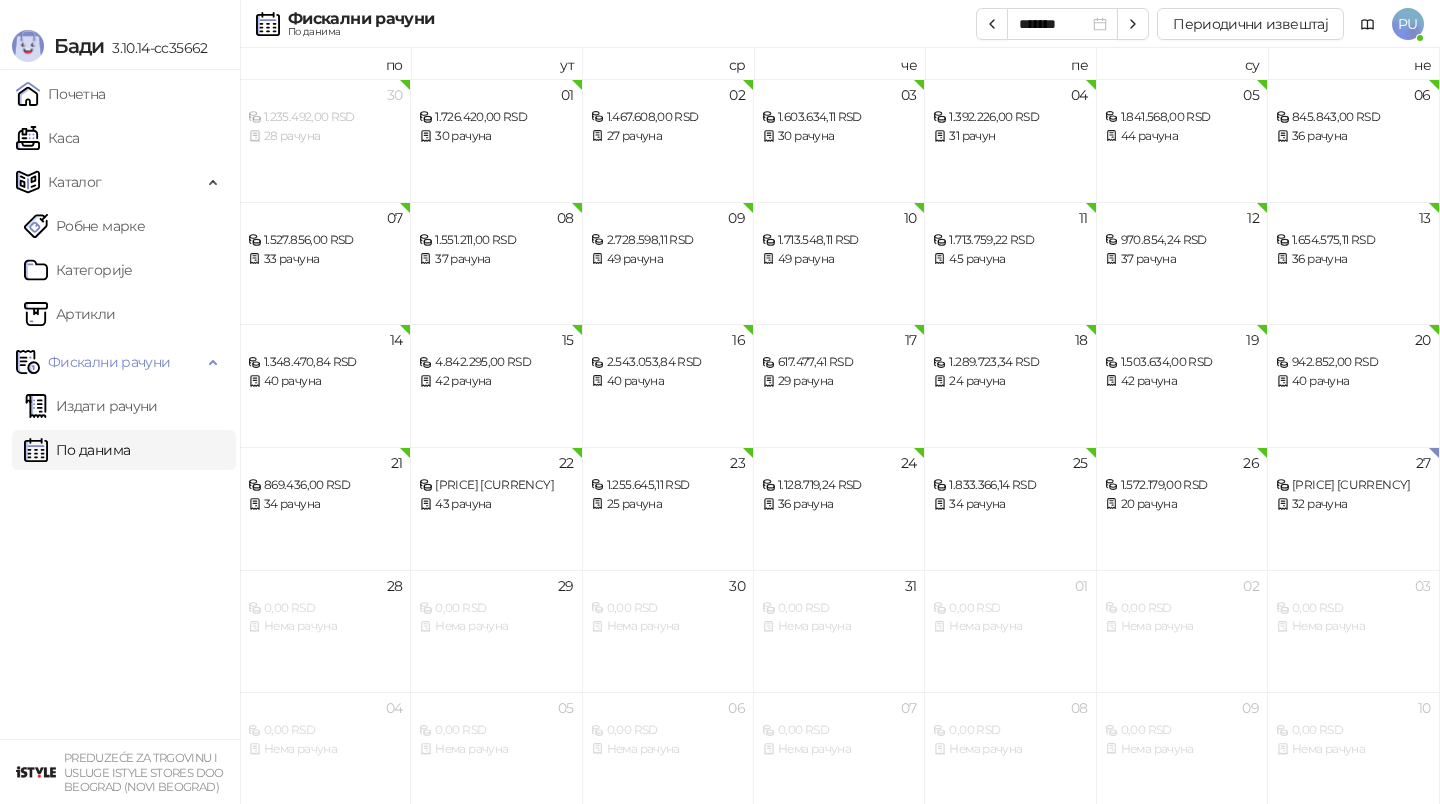 click on "По данима" at bounding box center (77, 450) 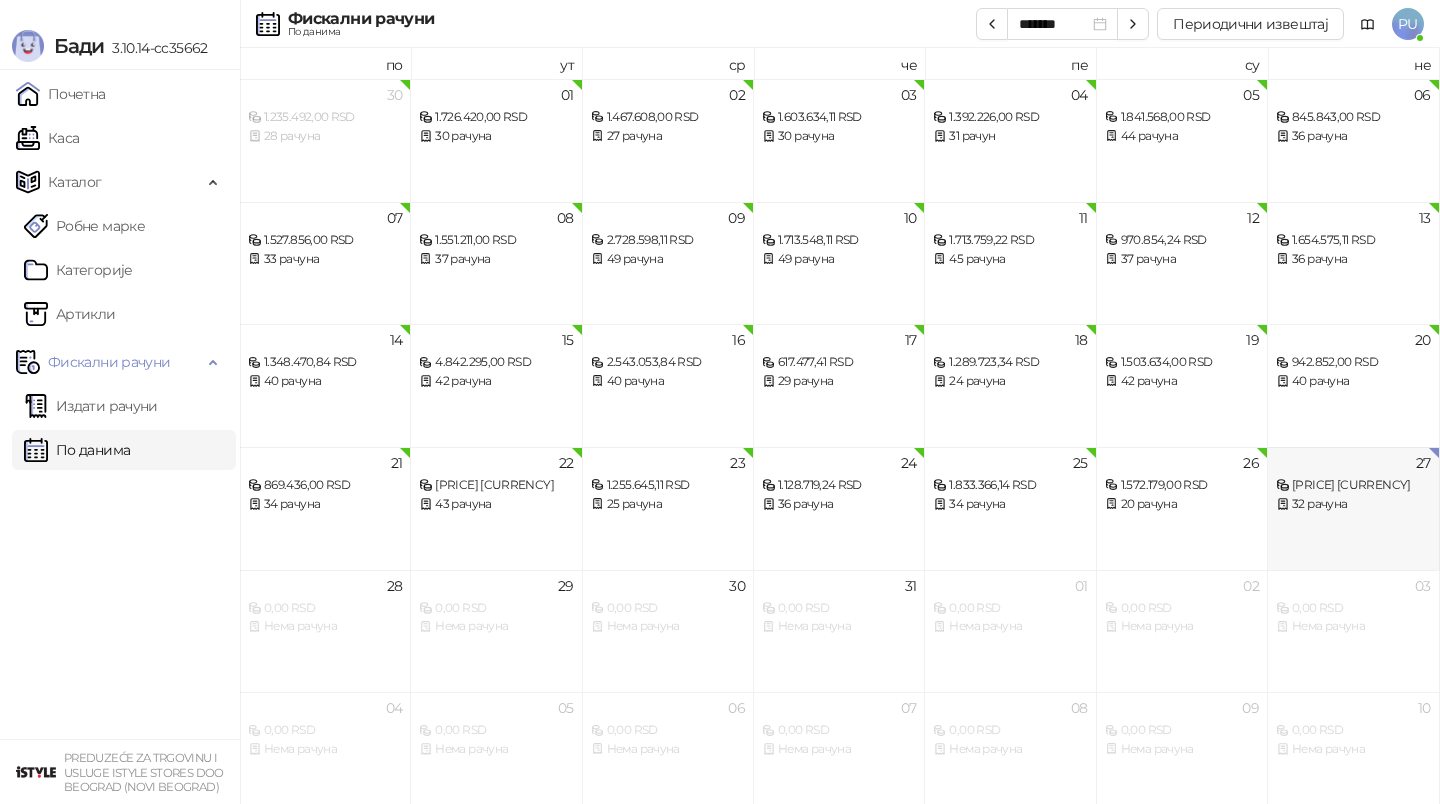 click on "[NUMBER]   [PRICE] [CURRENCY]   [NUMBER] рачуна" at bounding box center (1353, 508) 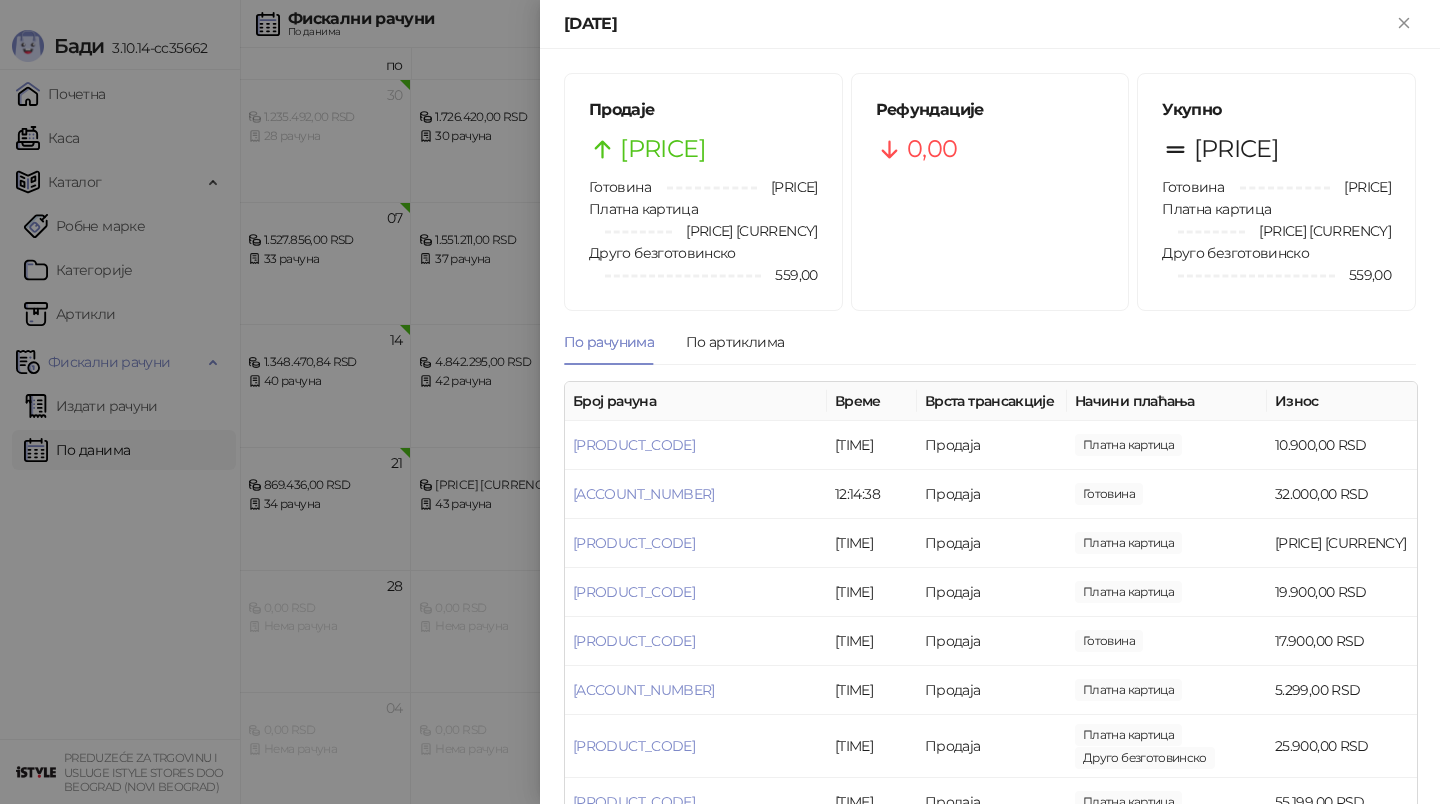 click at bounding box center (720, 402) 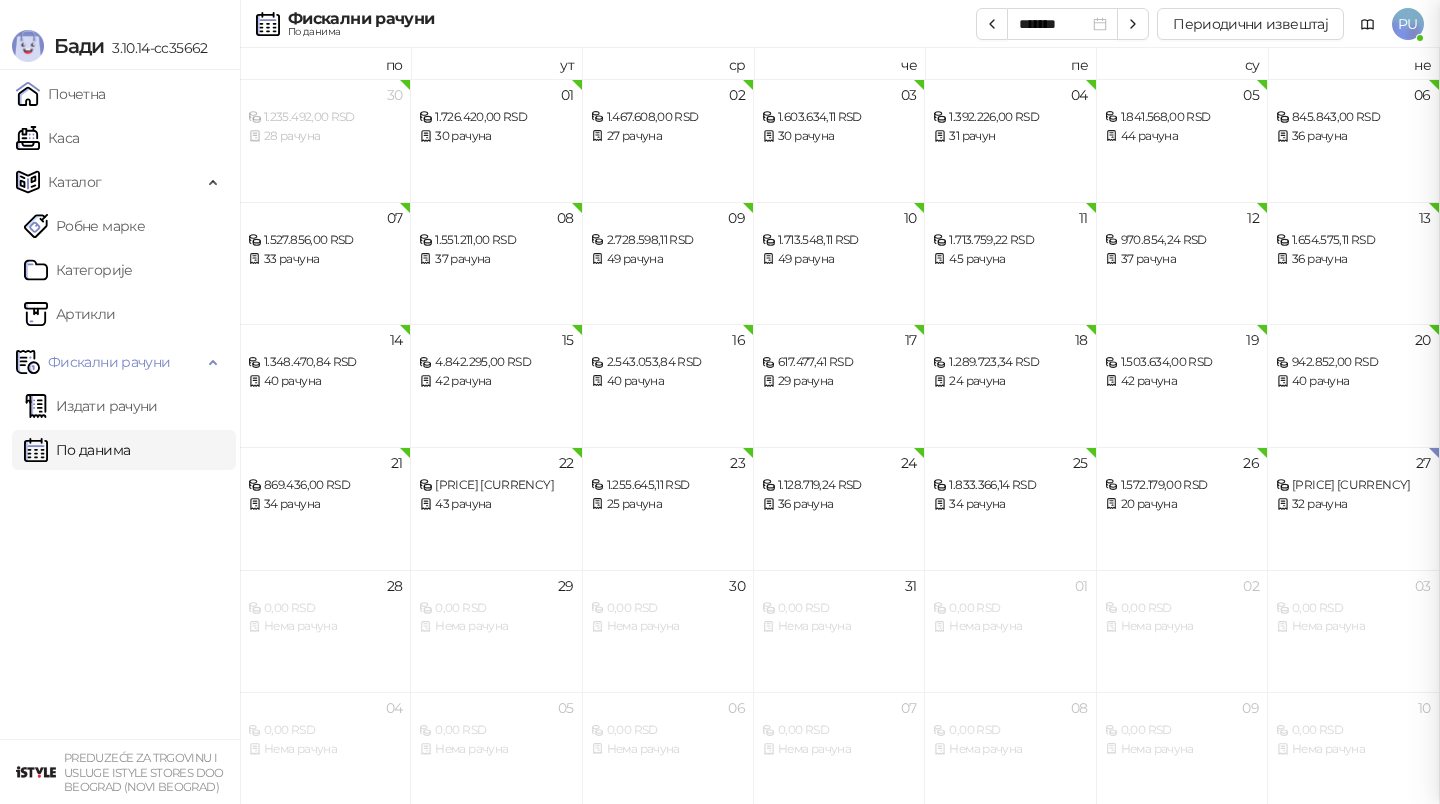 click at bounding box center (720, 402) 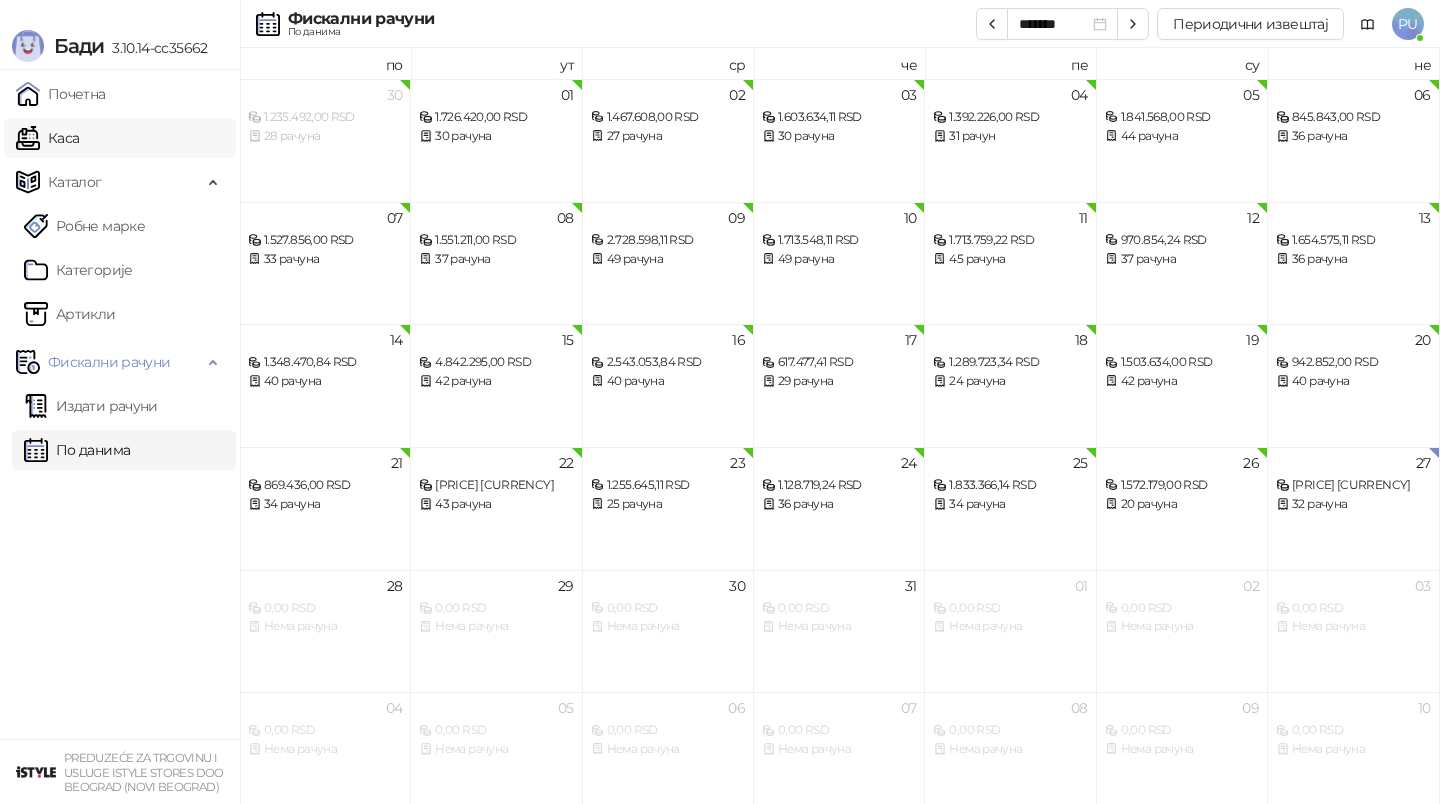 click on "Каса" at bounding box center [47, 138] 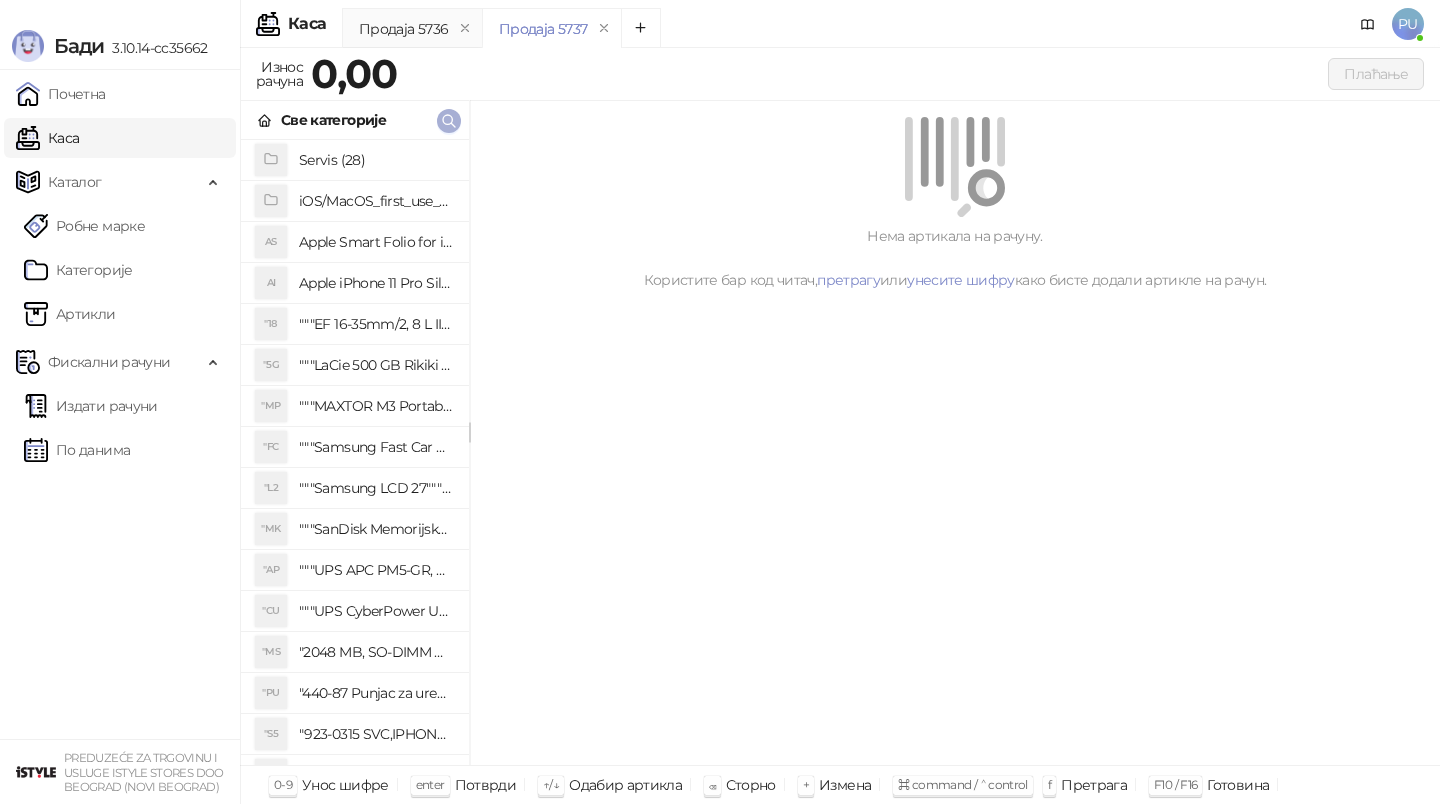 click 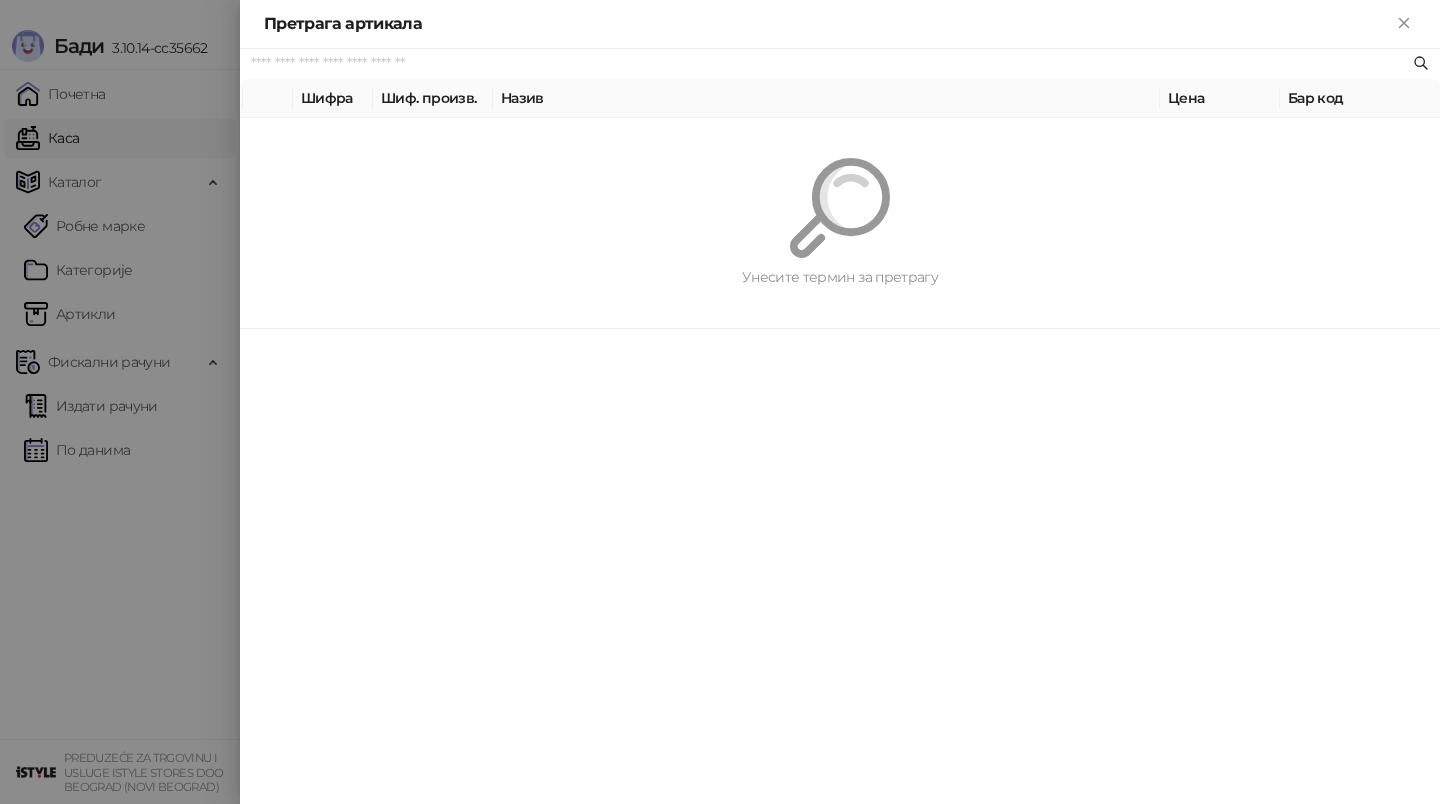 paste on "*********" 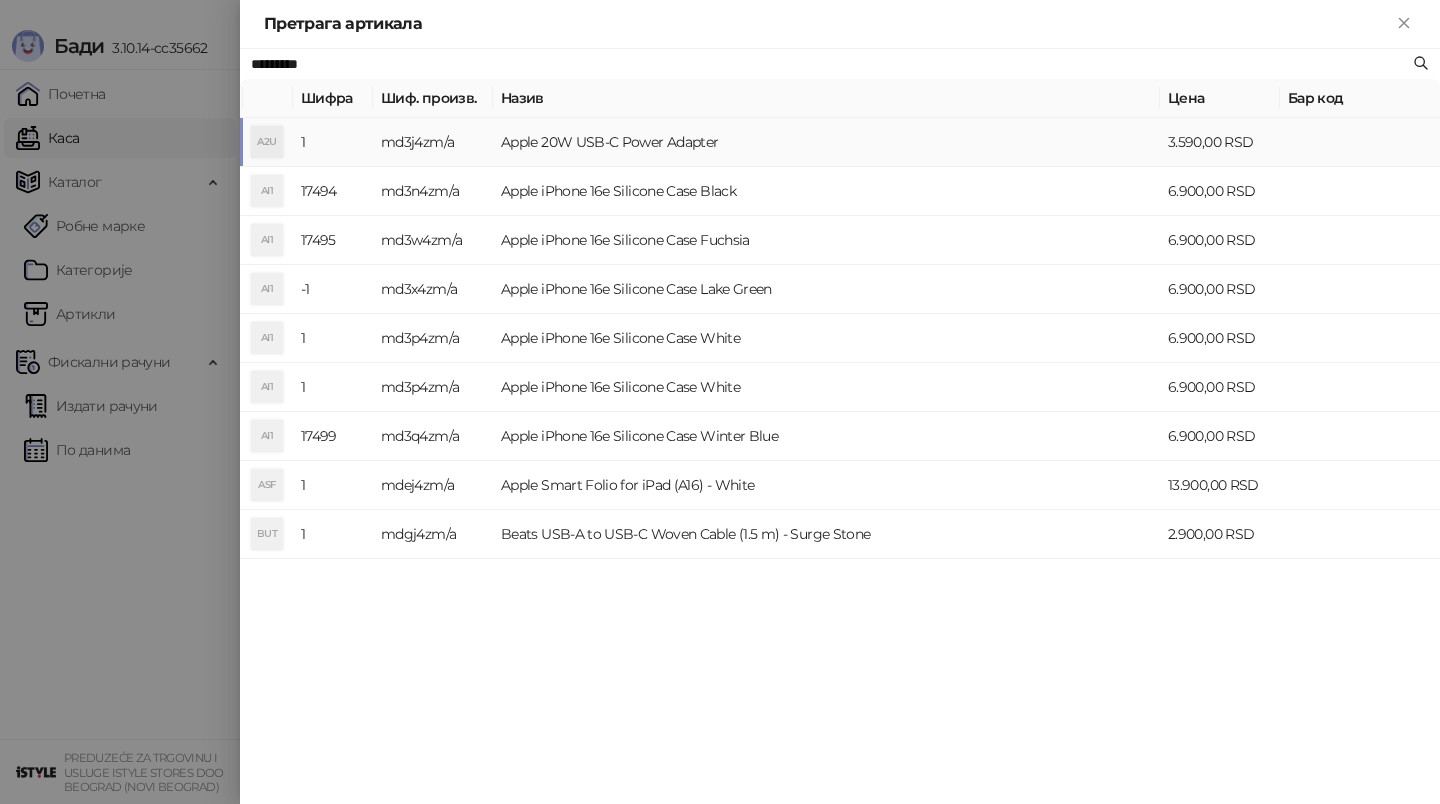 click on "Apple 20W USB-C Power Adapter" at bounding box center (826, 142) 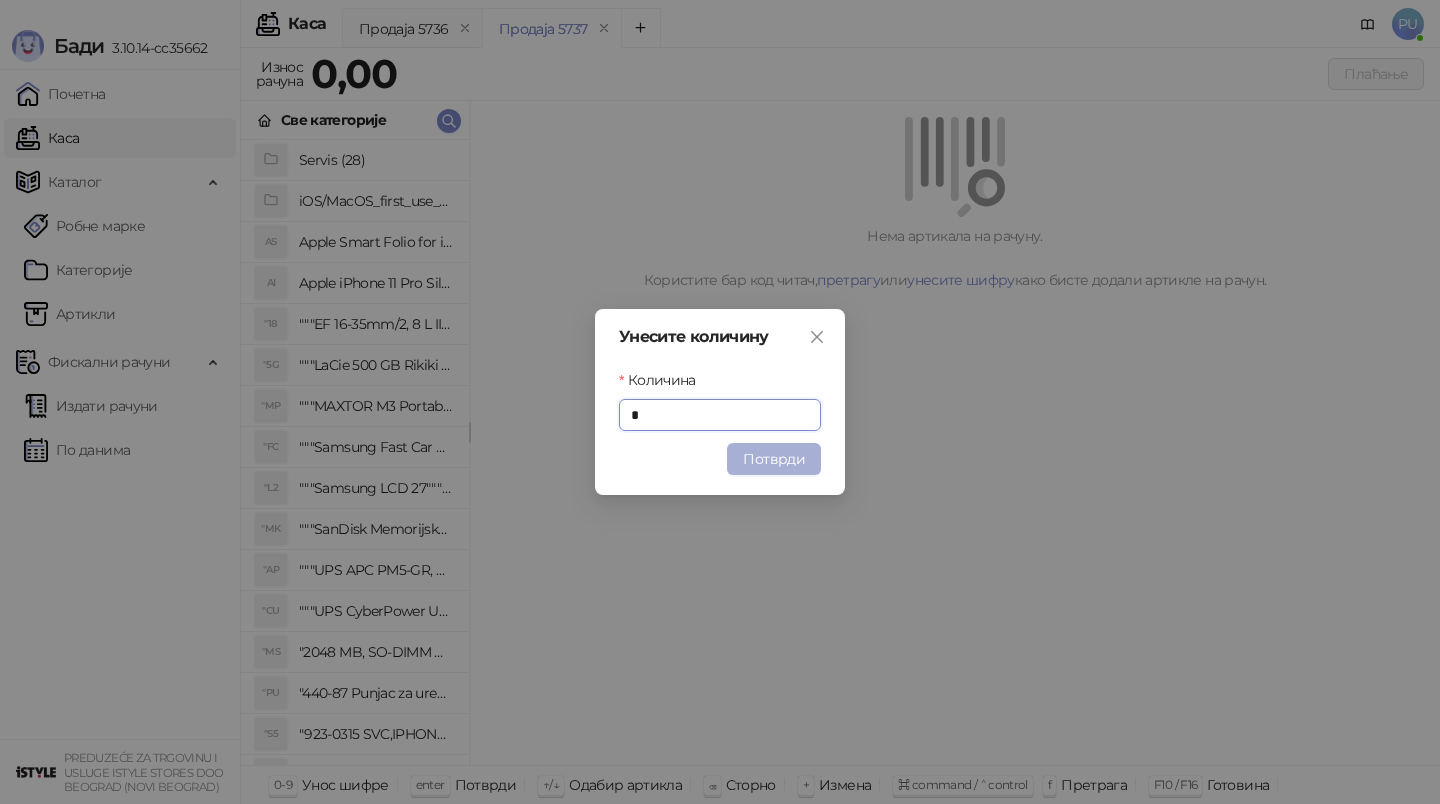 click on "Потврди" at bounding box center [774, 459] 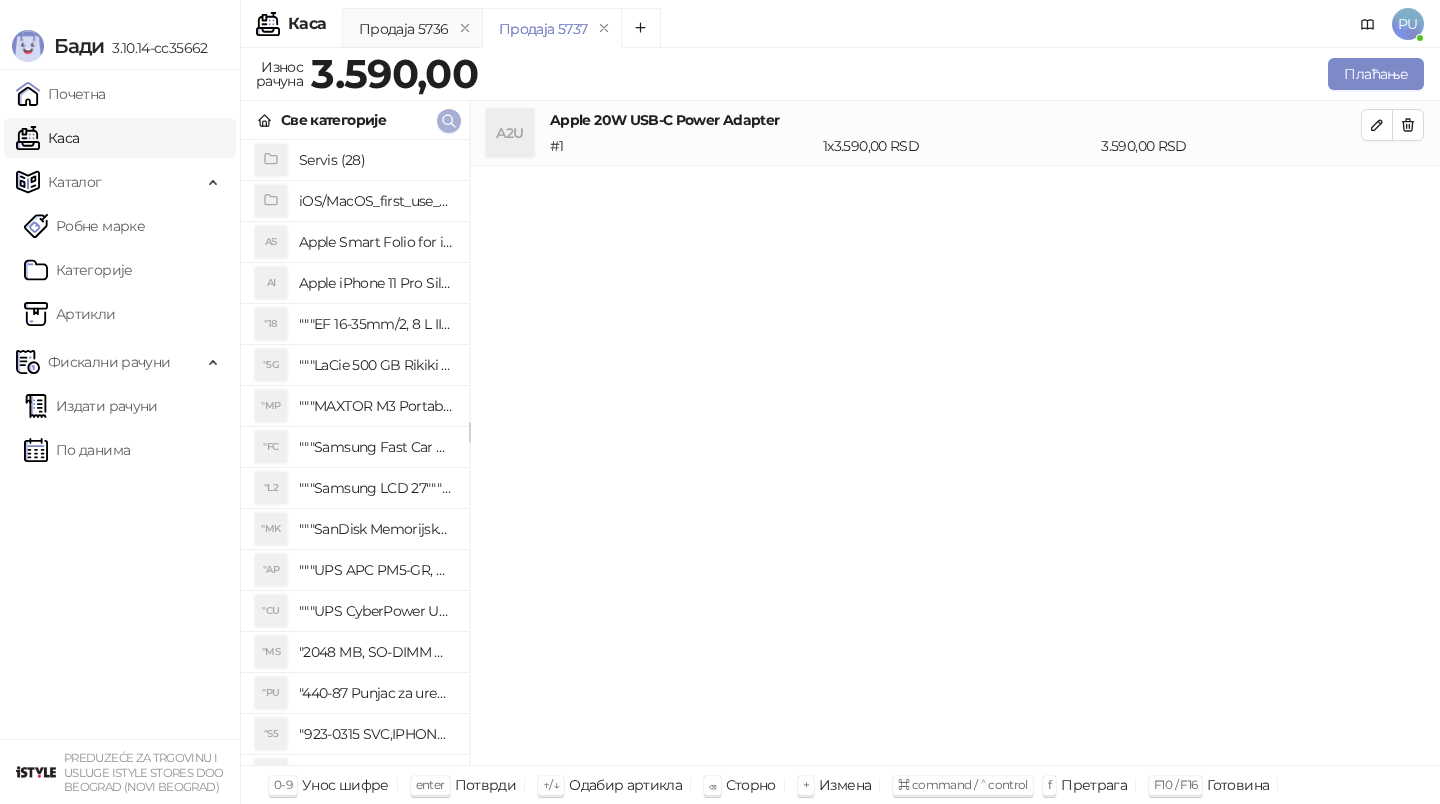 click 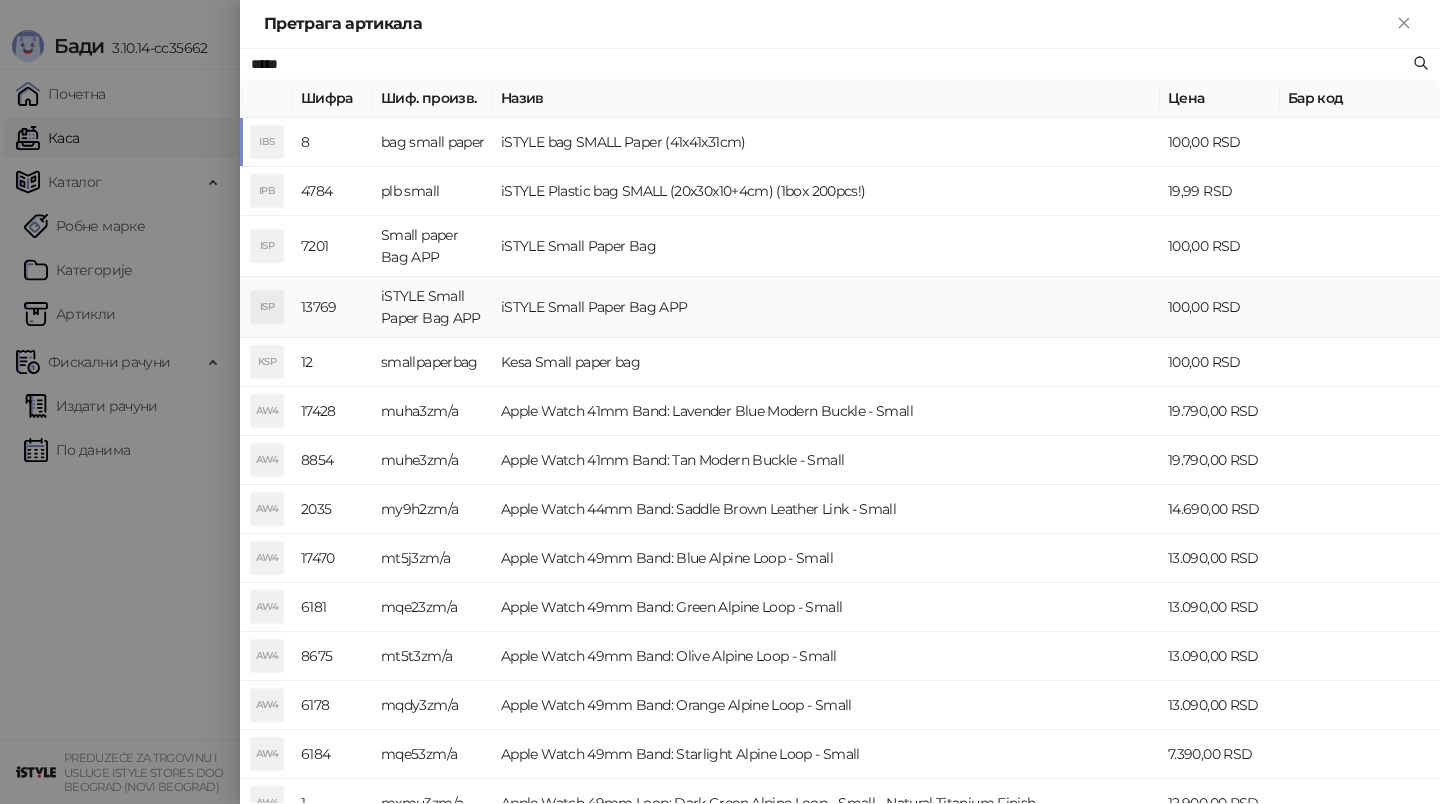 type on "*****" 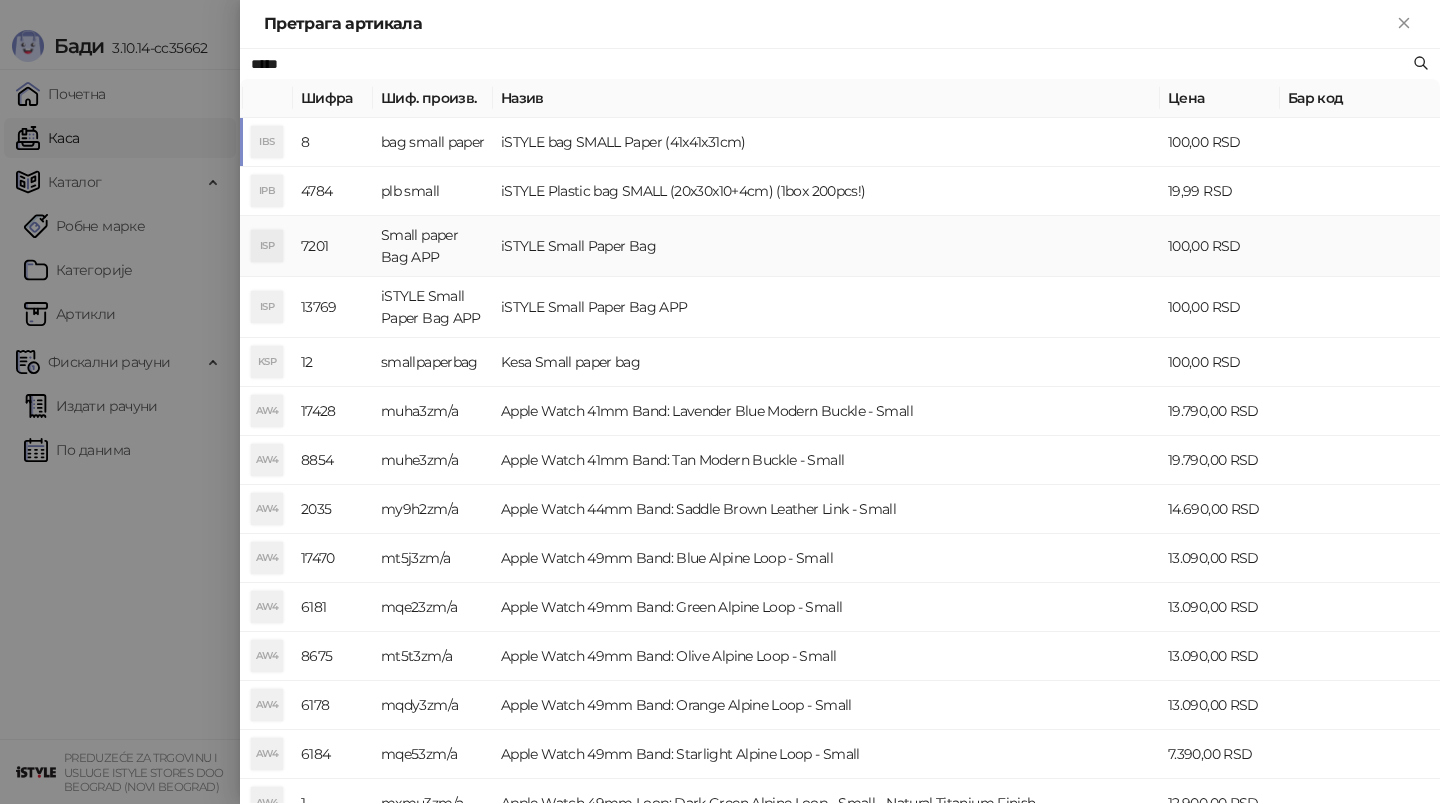 click on "iSTYLE Small Paper Bag" at bounding box center (826, 246) 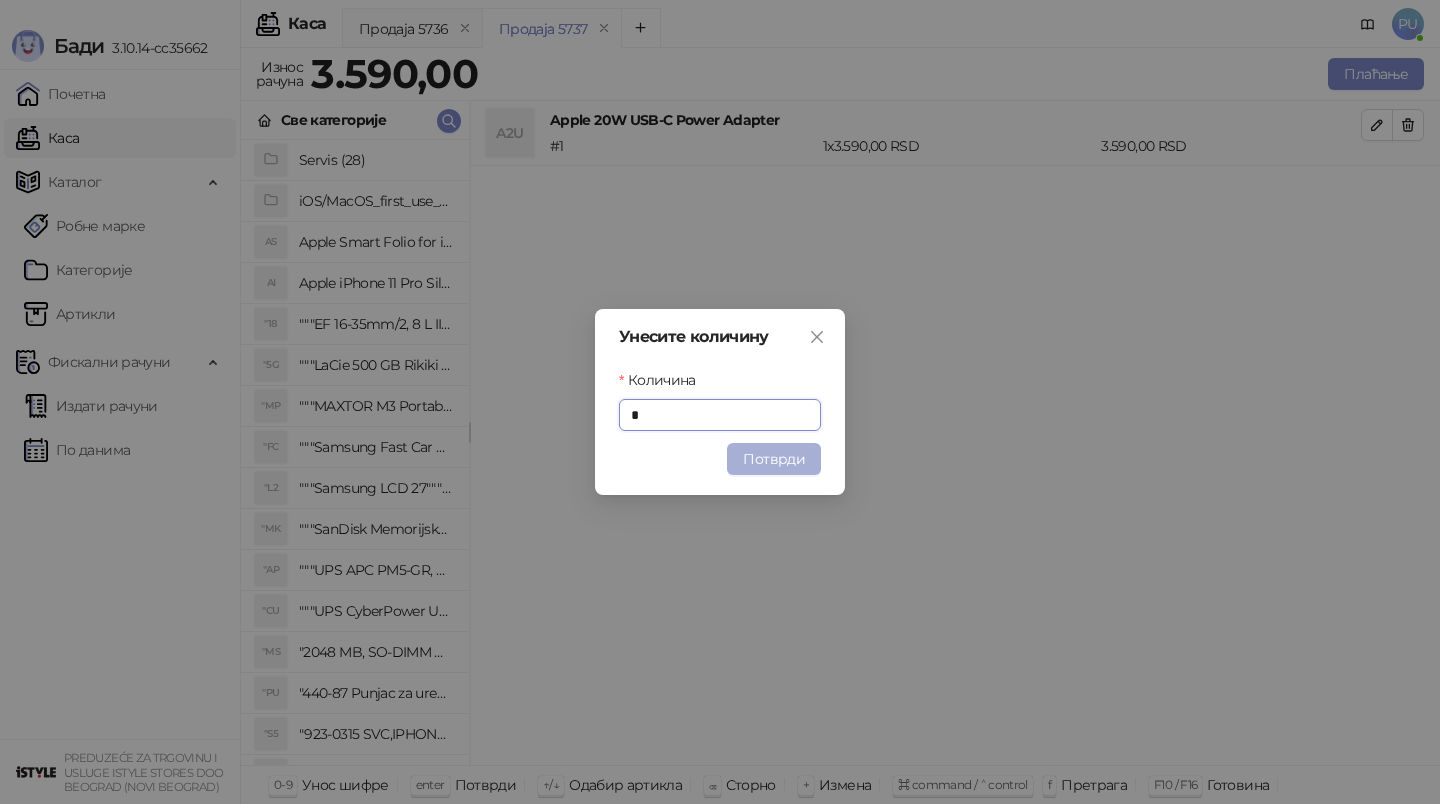 click on "Потврди" at bounding box center [774, 459] 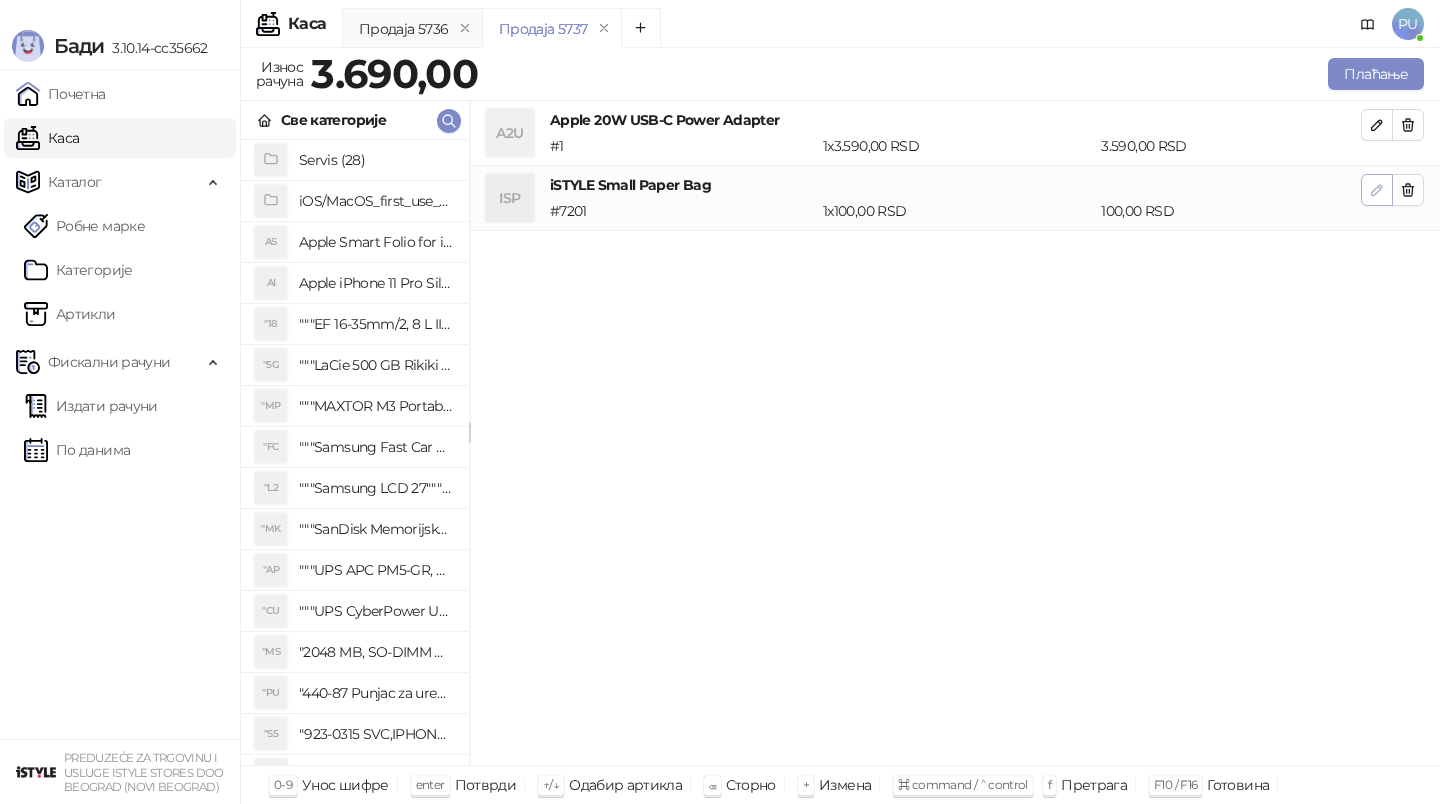 click 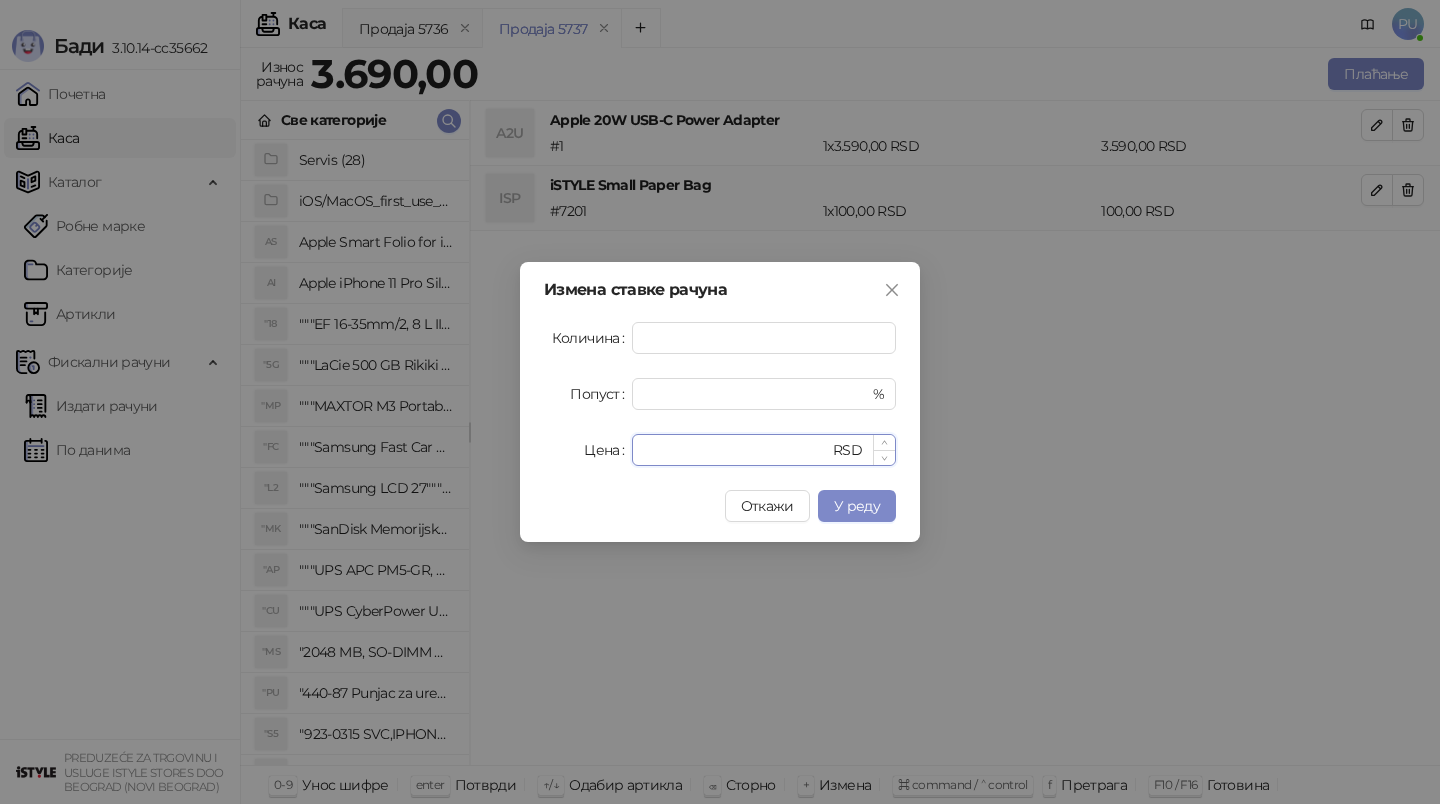 click on "***" at bounding box center (736, 450) 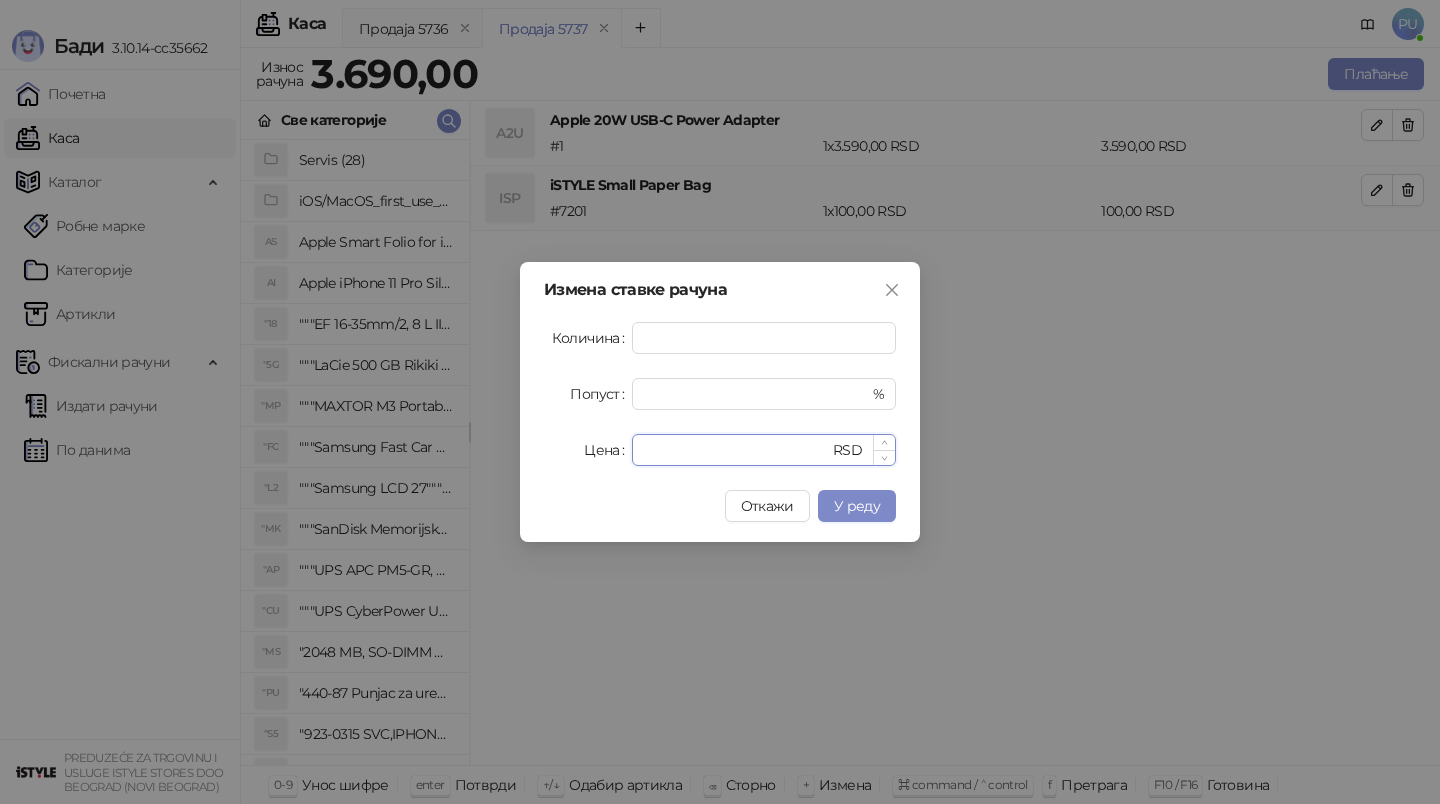 type on "**" 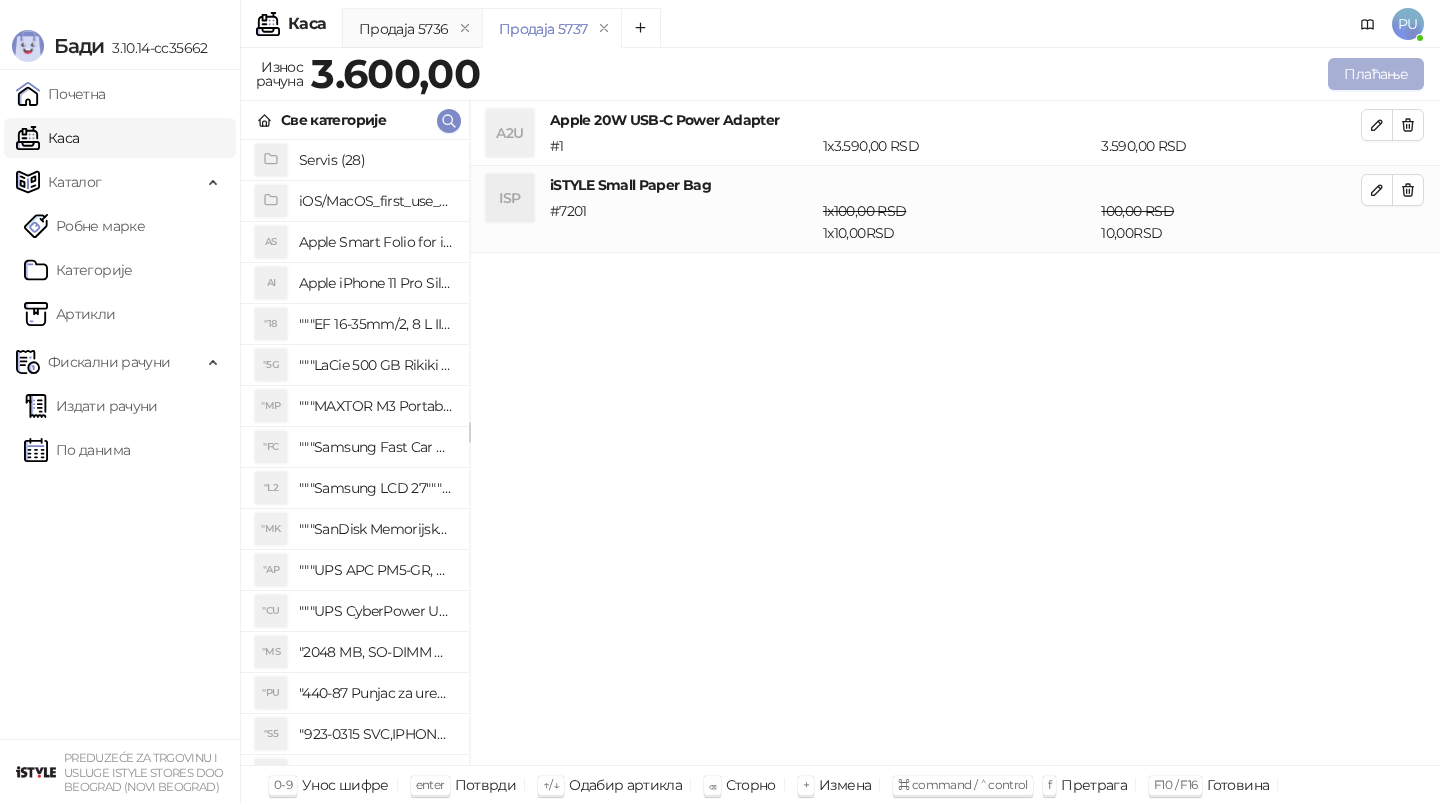 click on "Плаћање" at bounding box center [1376, 74] 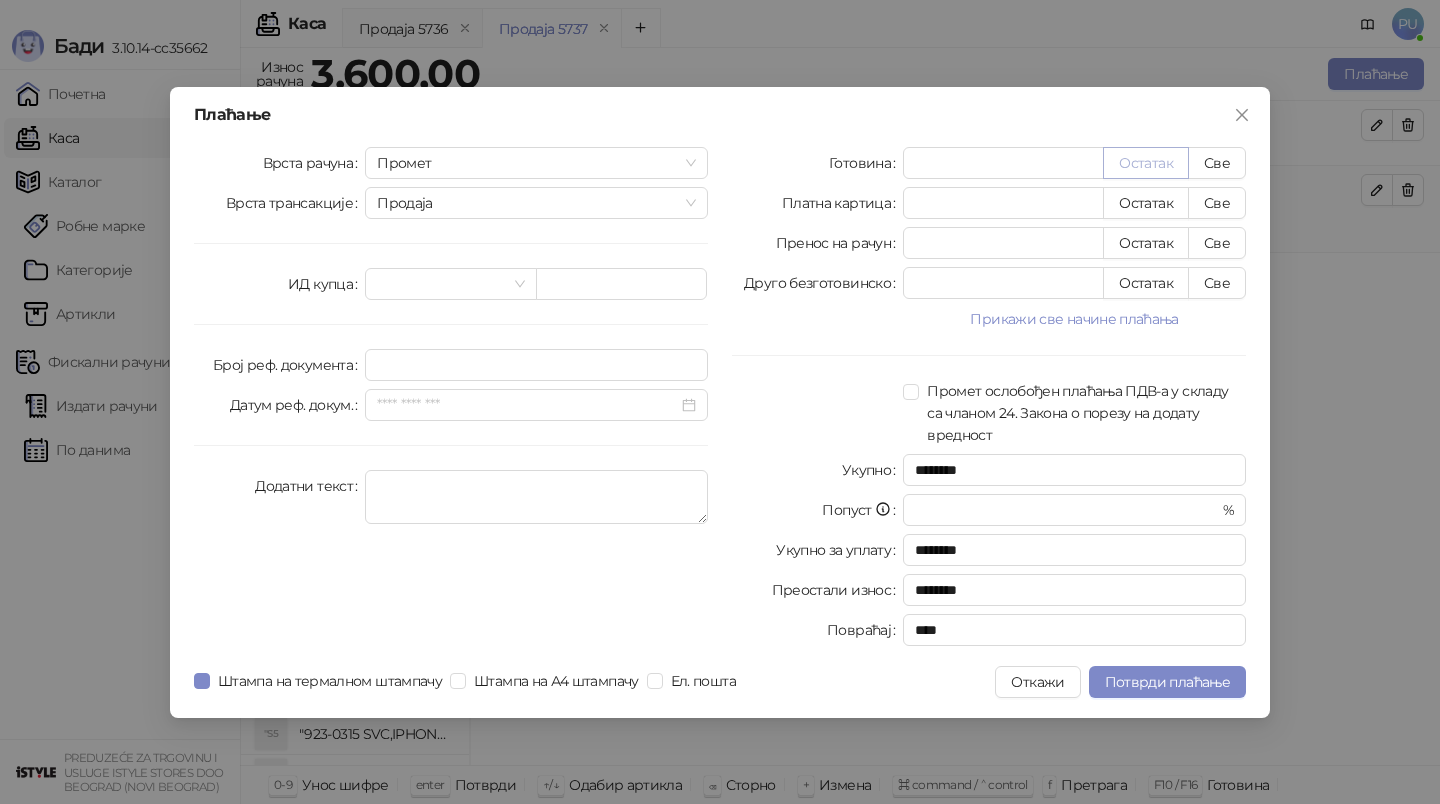 click on "Остатак" at bounding box center [1146, 163] 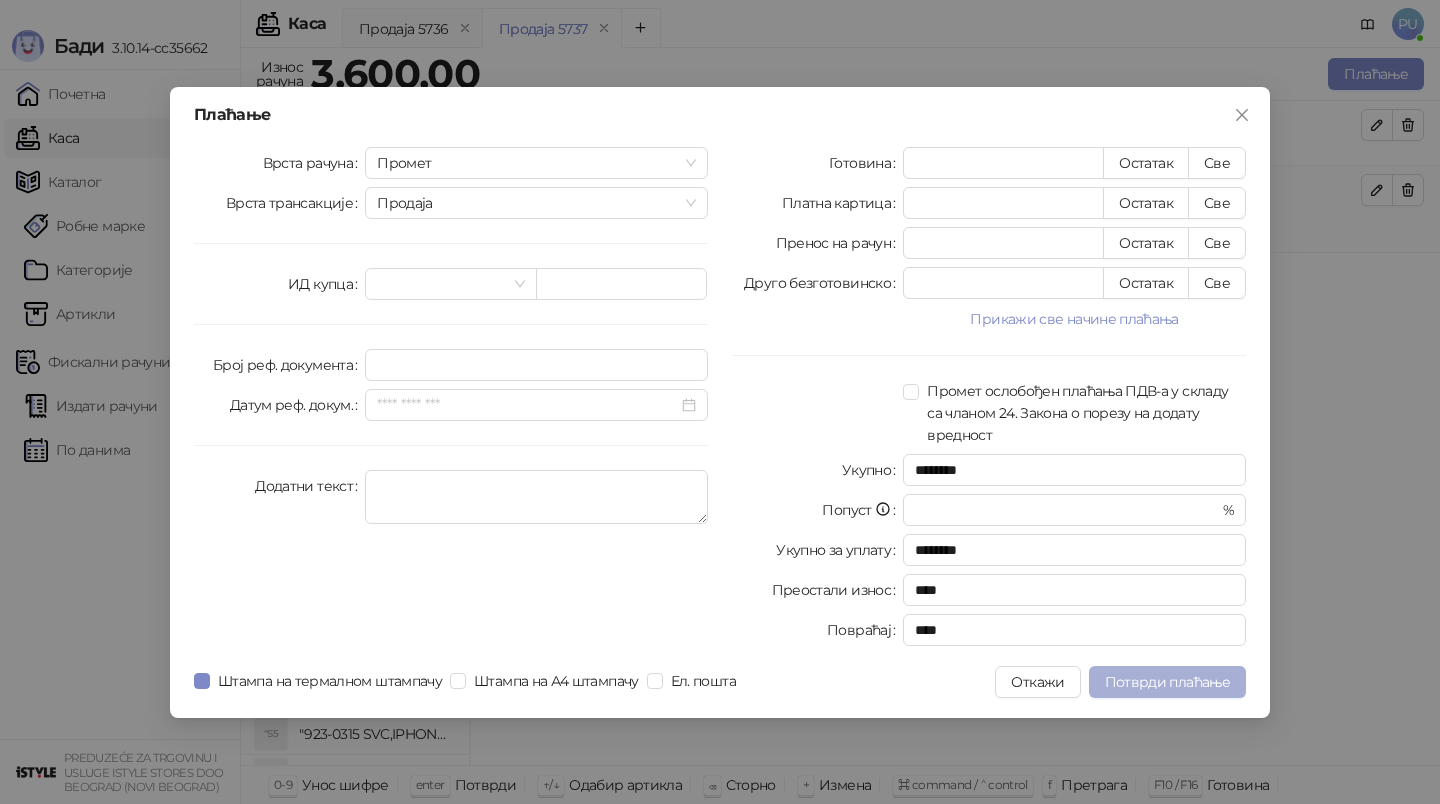 click on "Потврди плаћање" at bounding box center [1167, 682] 